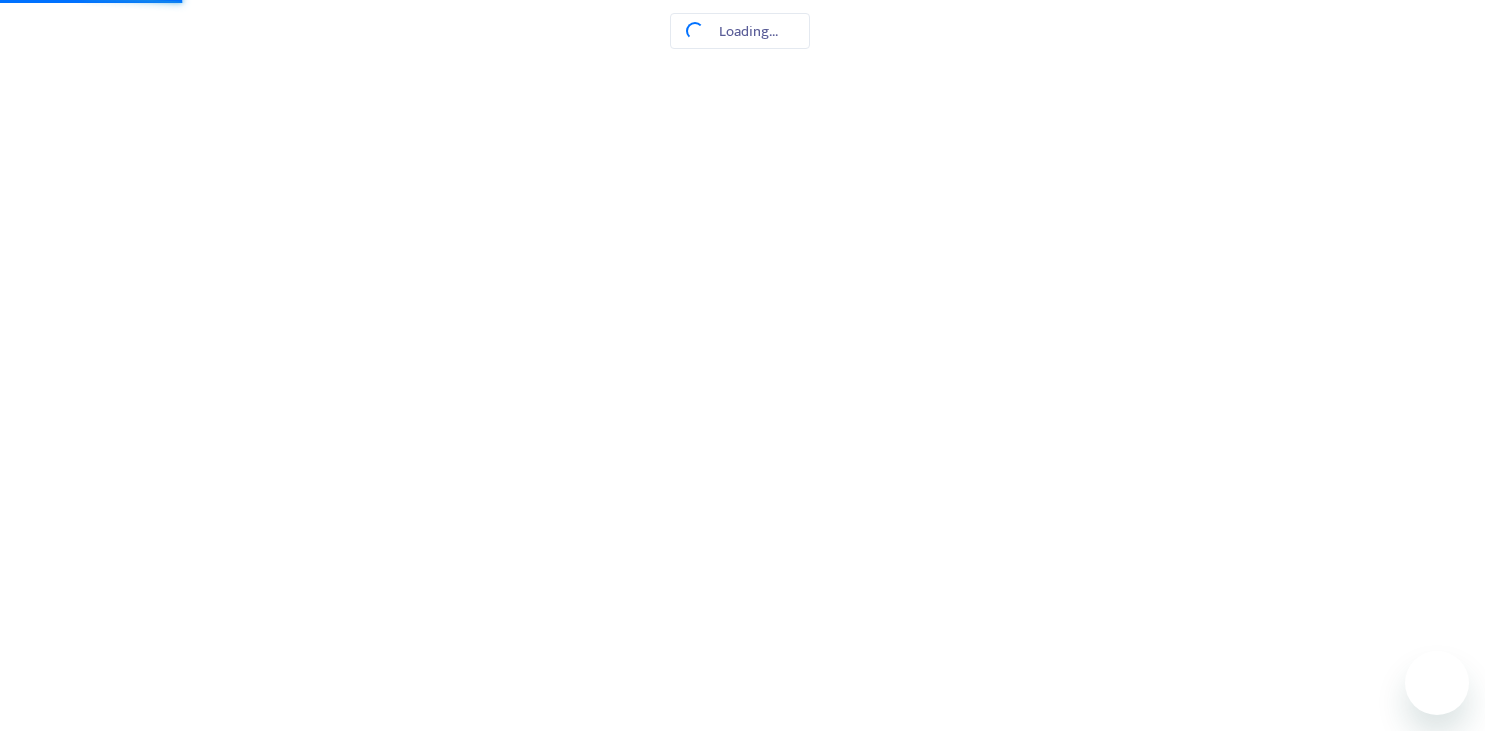 scroll, scrollTop: 0, scrollLeft: 0, axis: both 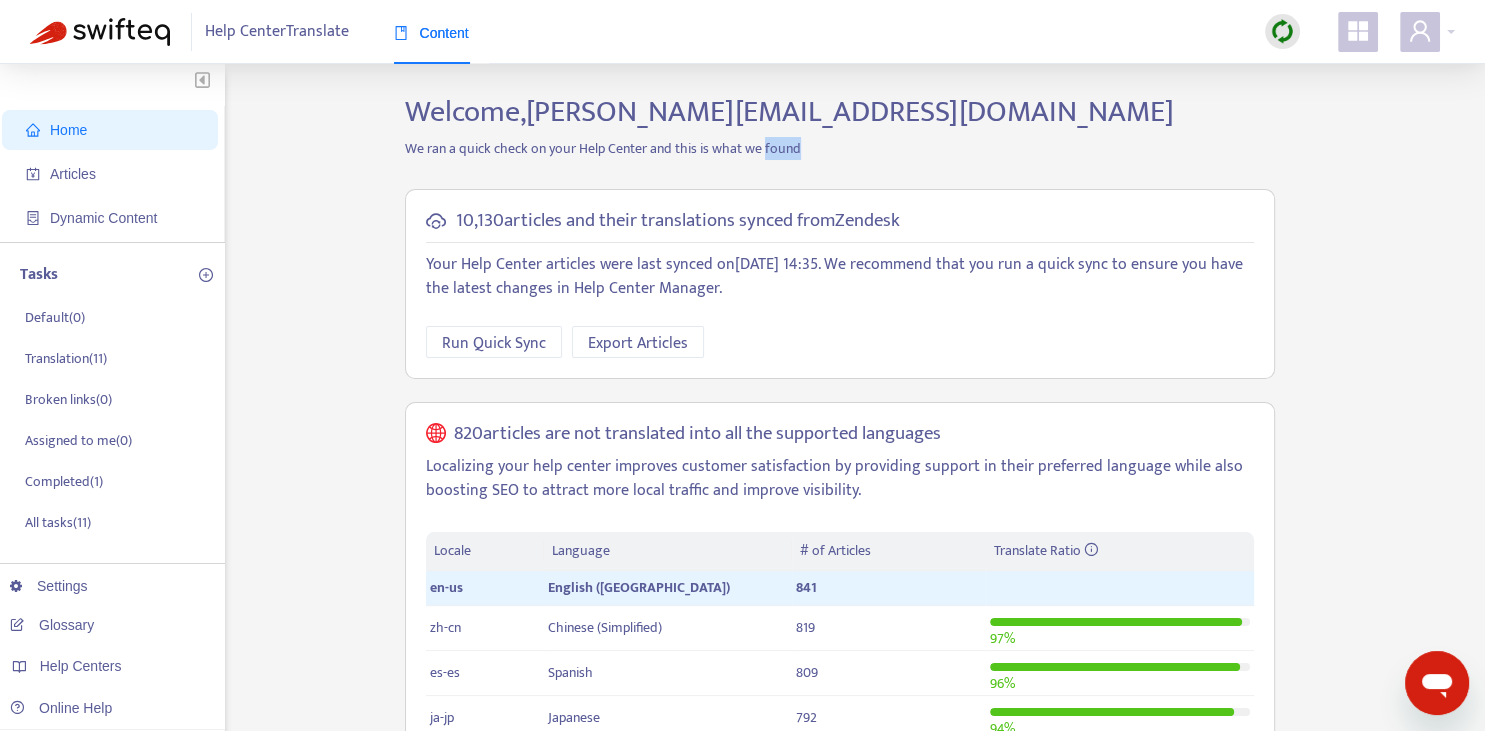 click on "We ran a quick check on your Help Center and this is what we found" at bounding box center (840, 148) 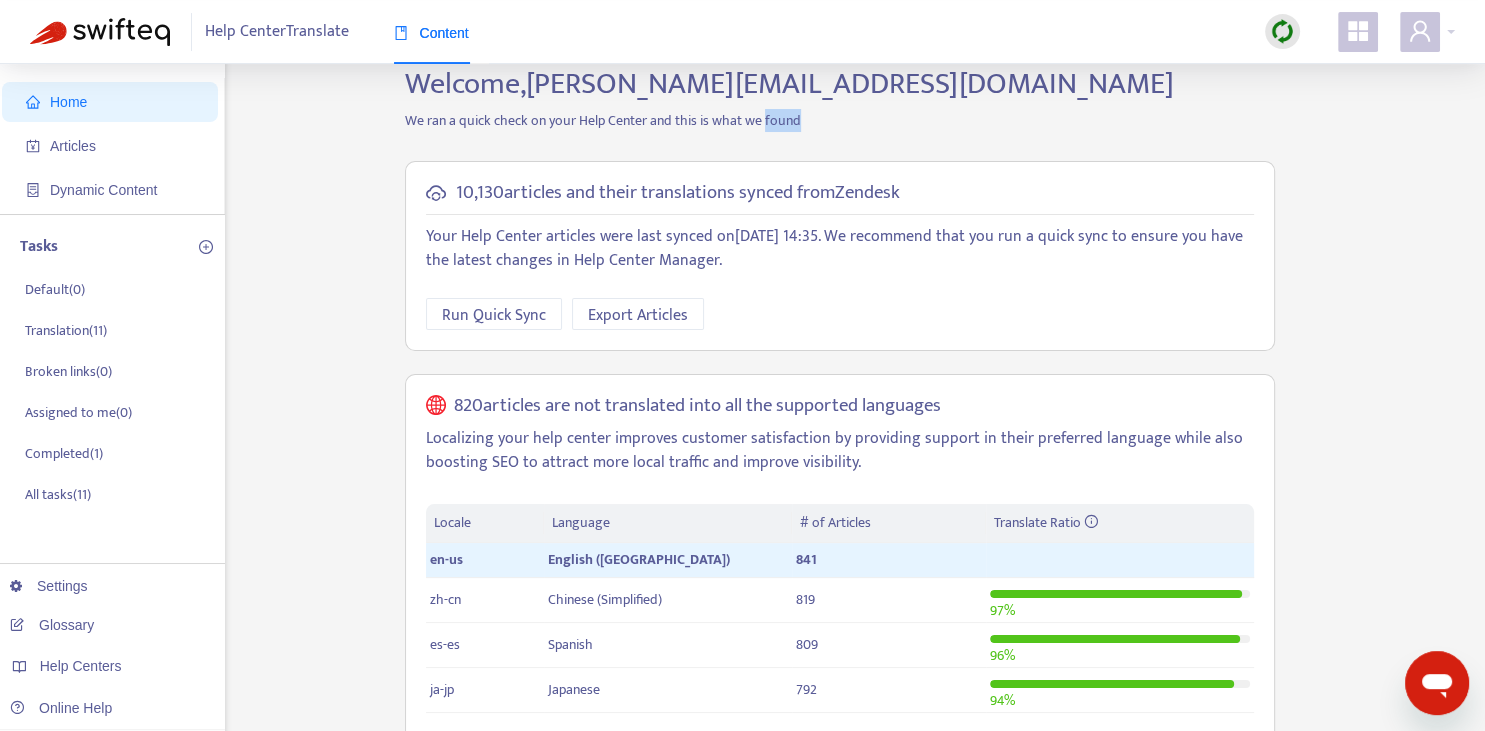 scroll, scrollTop: 0, scrollLeft: 0, axis: both 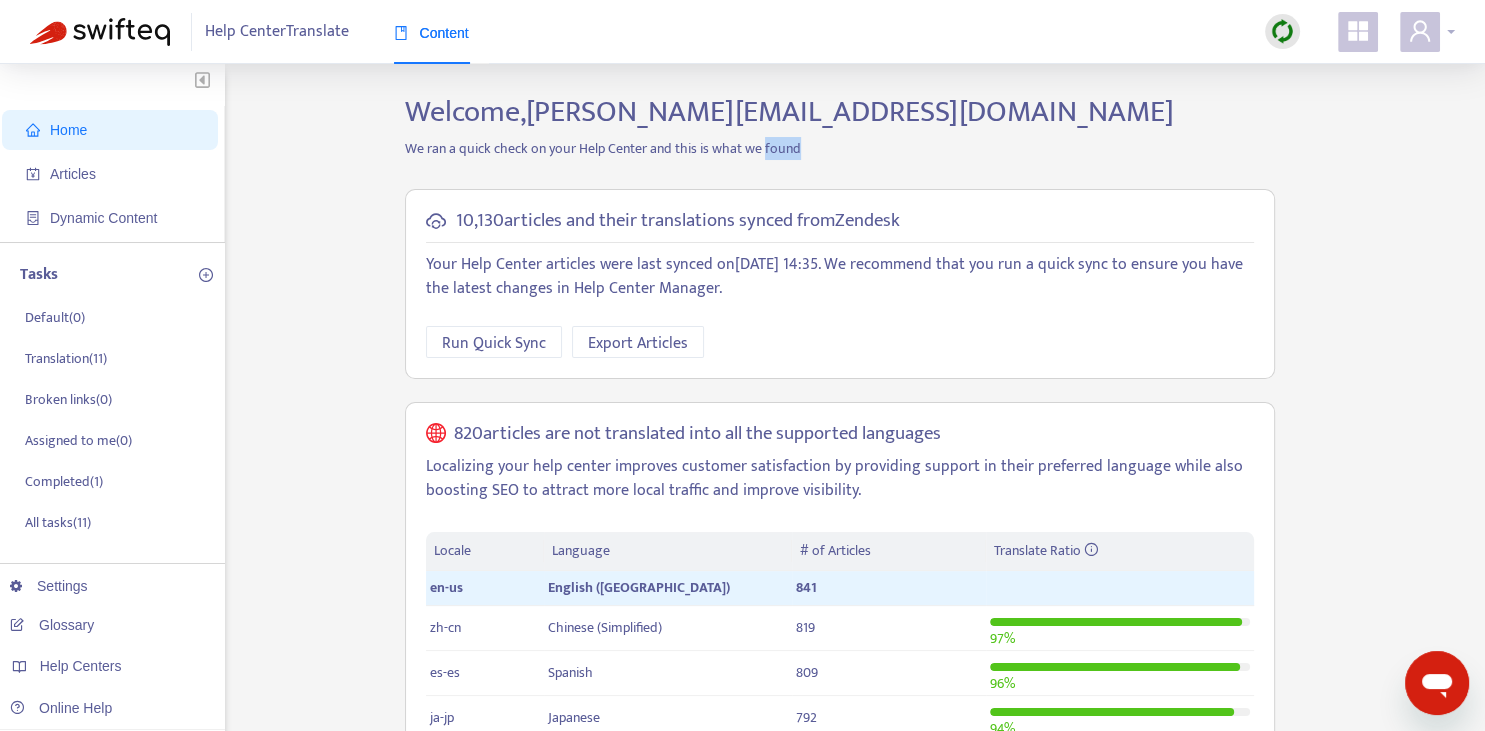 click 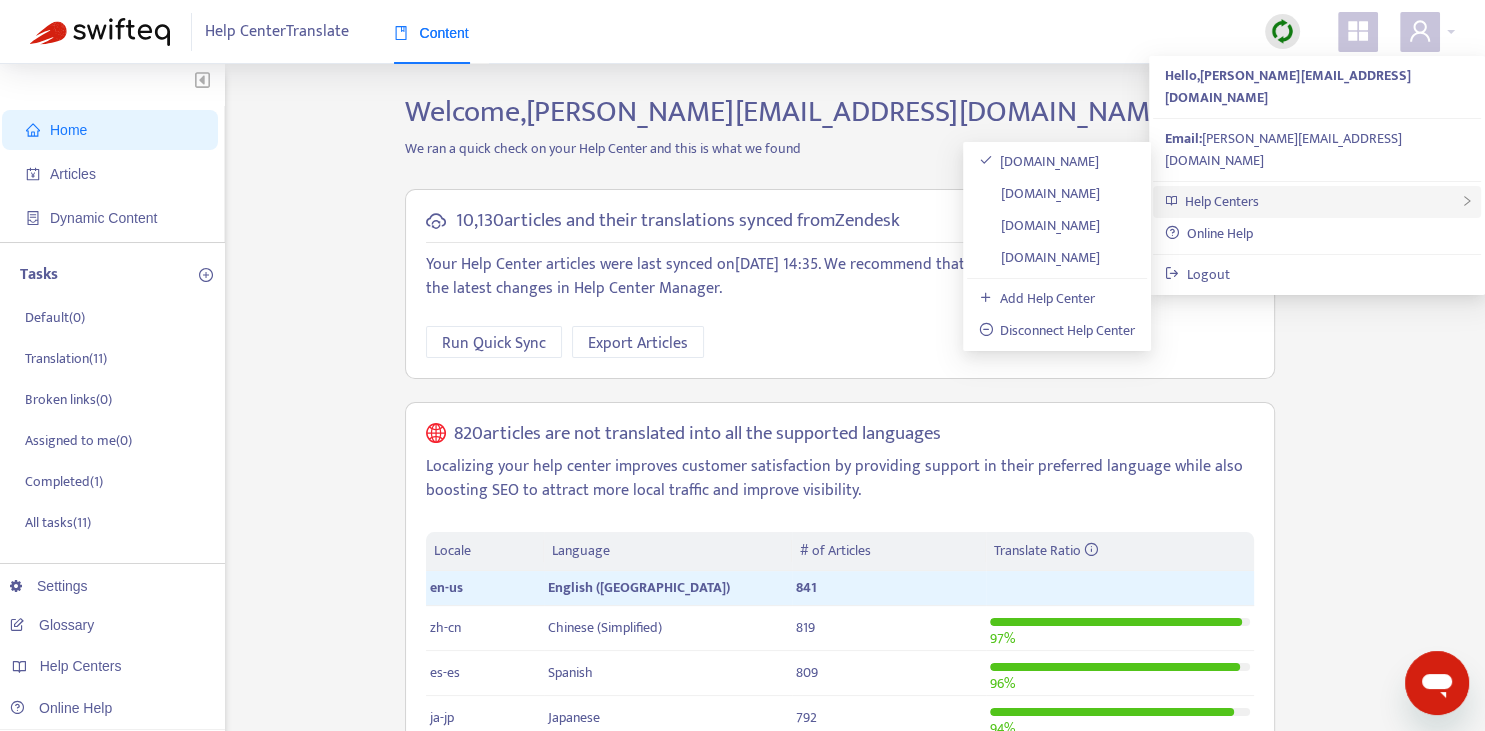 click on "Help Centers" at bounding box center [1317, 202] 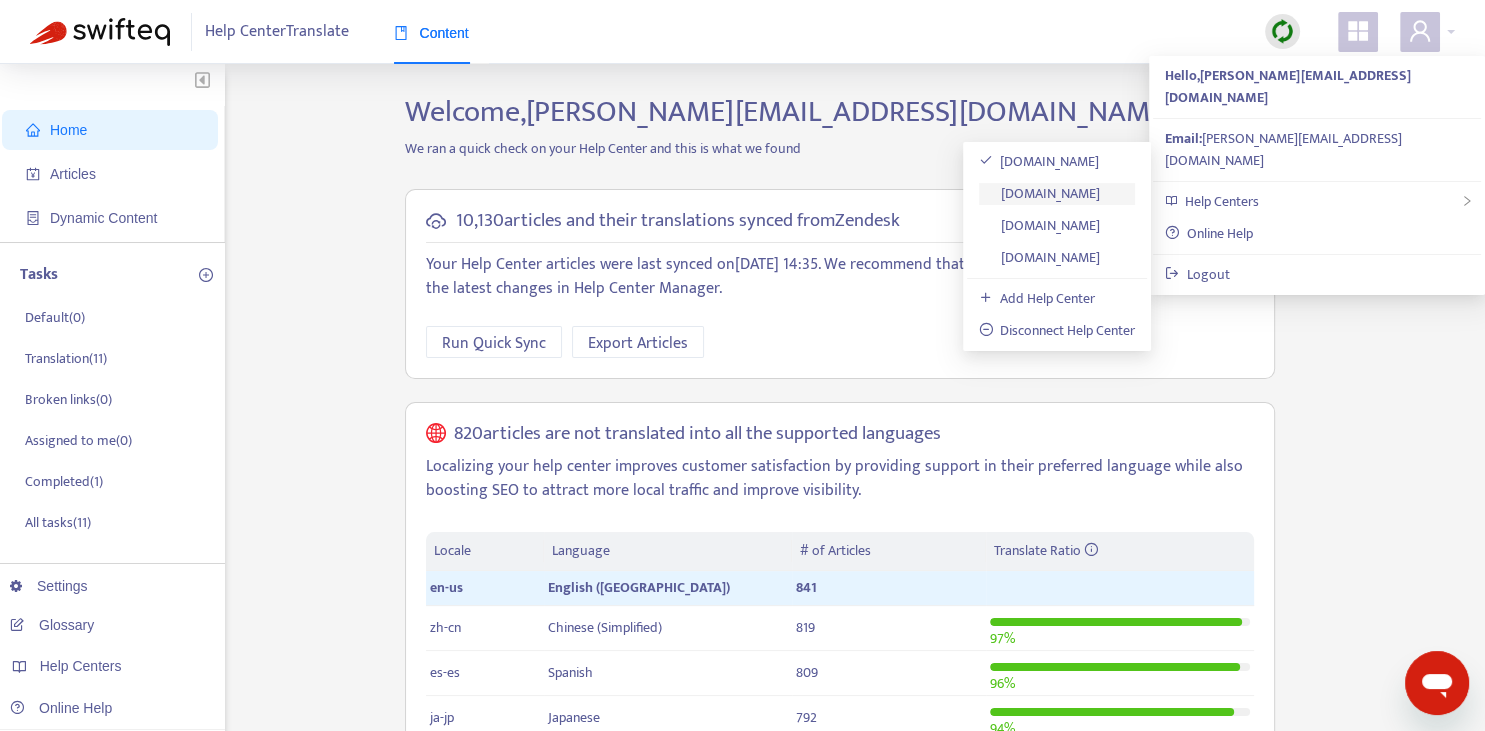 click on "[DOMAIN_NAME]" at bounding box center (1040, 193) 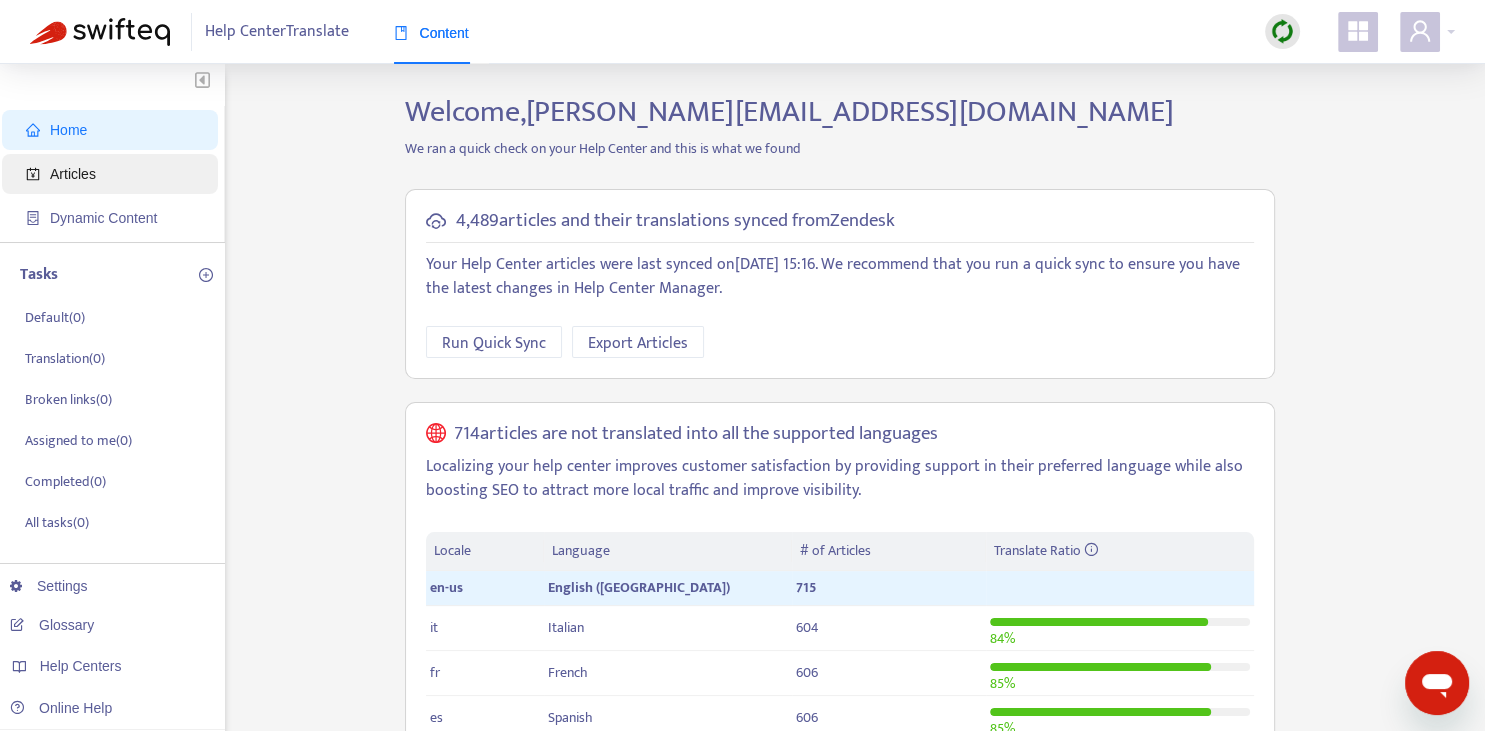 click on "Articles" at bounding box center (114, 174) 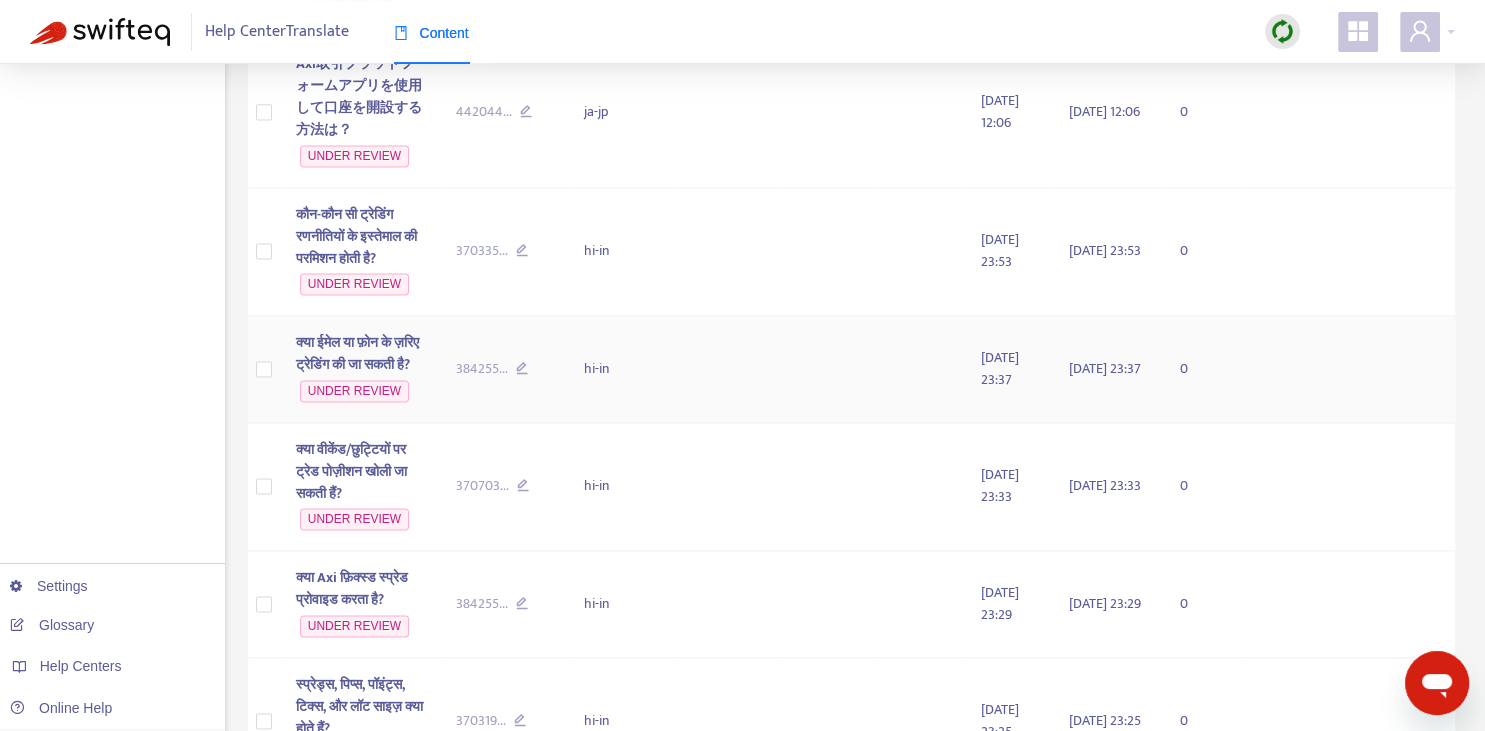 scroll, scrollTop: 2652, scrollLeft: 0, axis: vertical 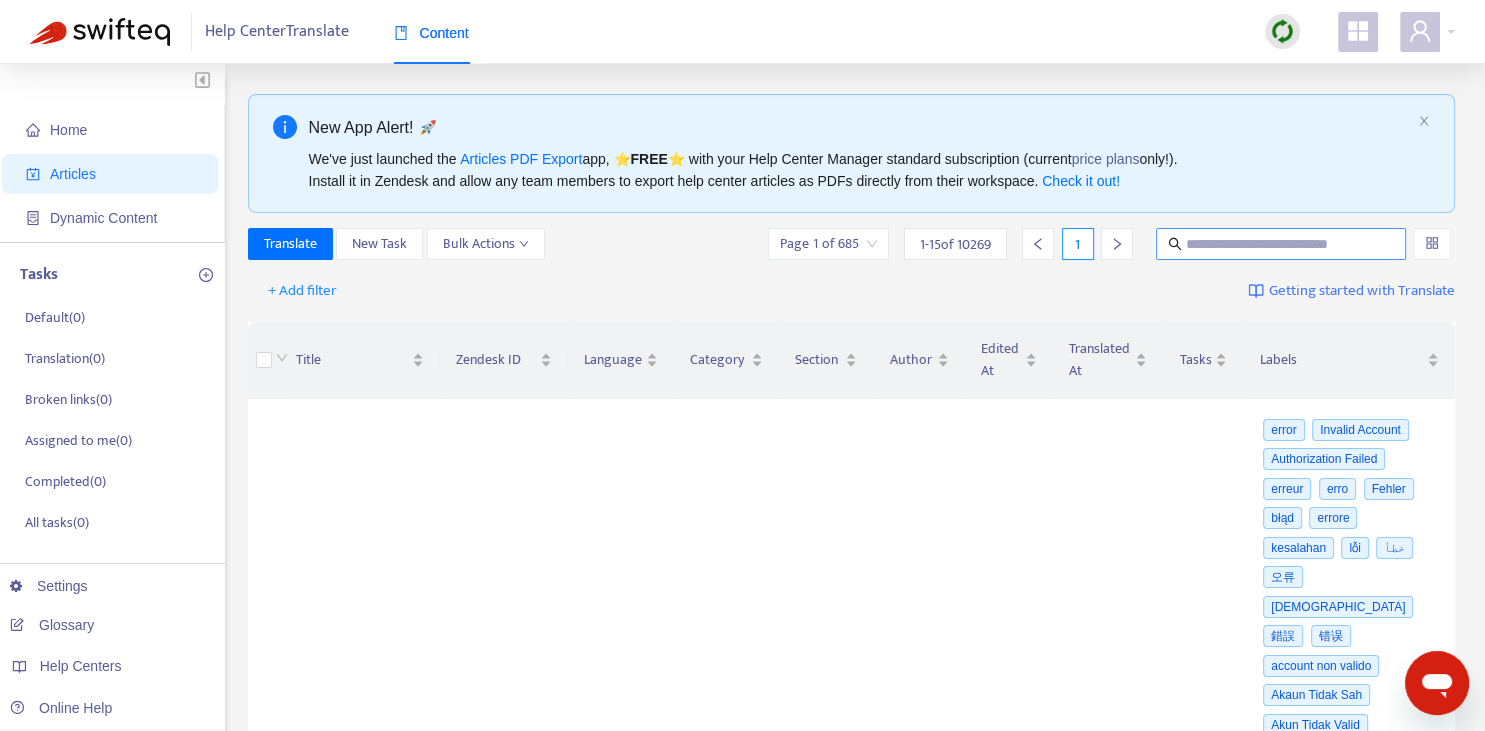 click at bounding box center (1281, 244) 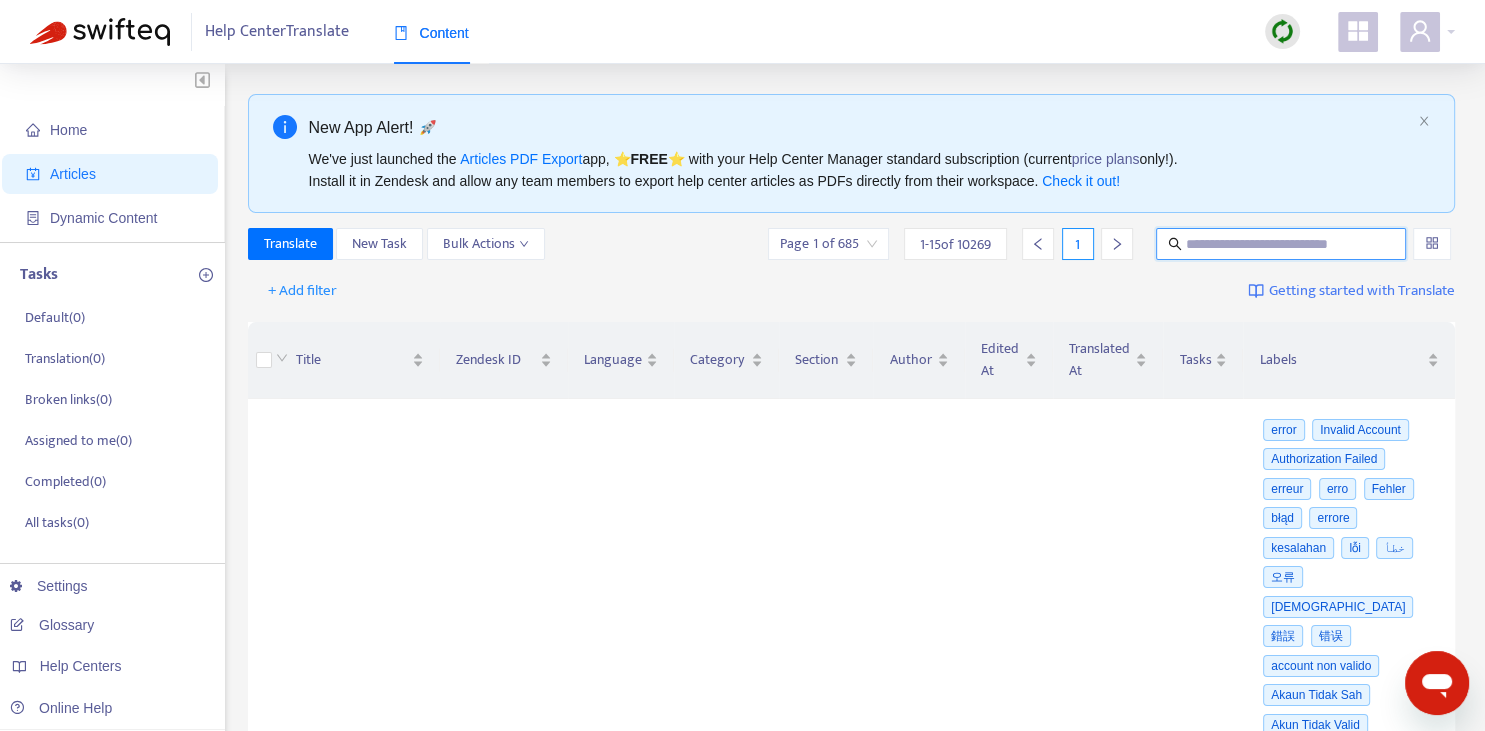click at bounding box center (1282, 244) 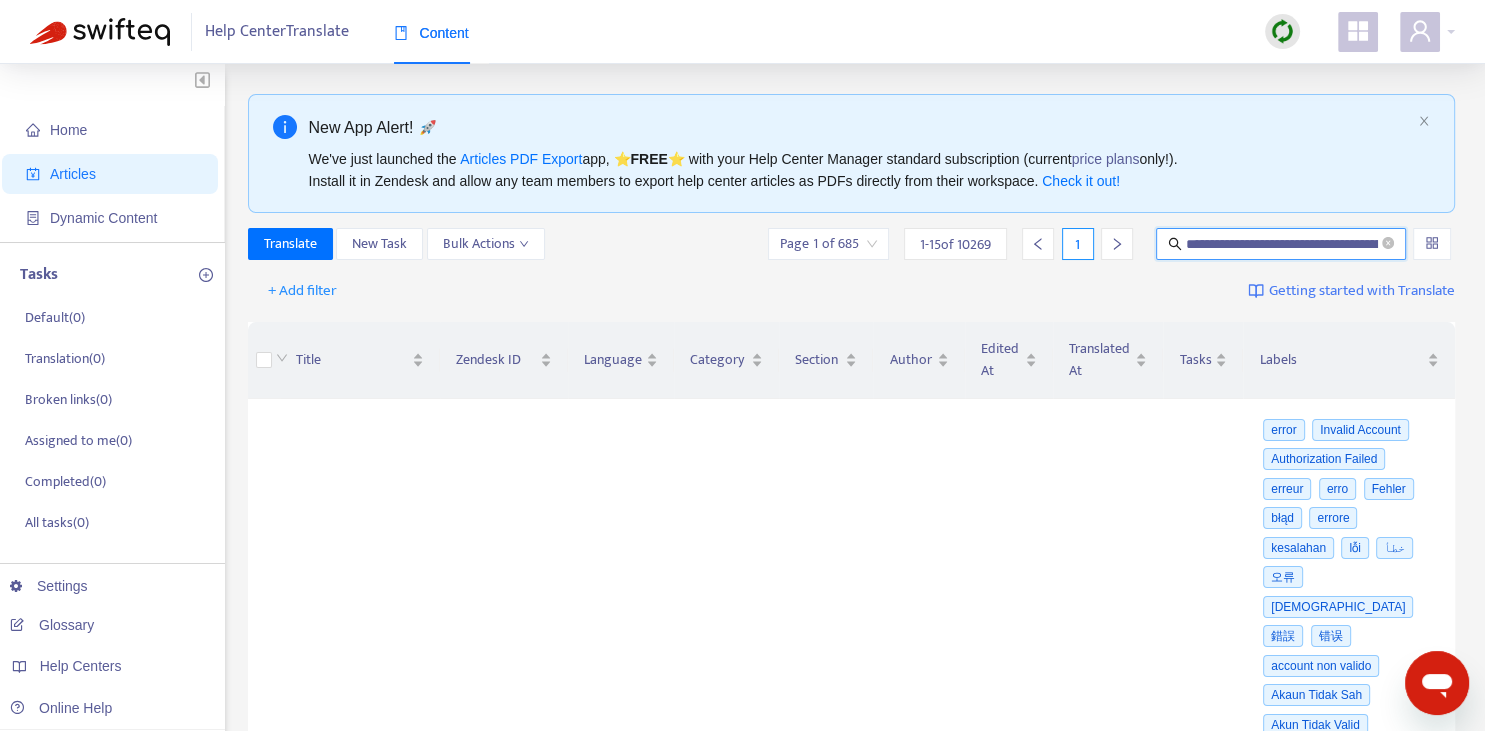 scroll, scrollTop: 0, scrollLeft: 50, axis: horizontal 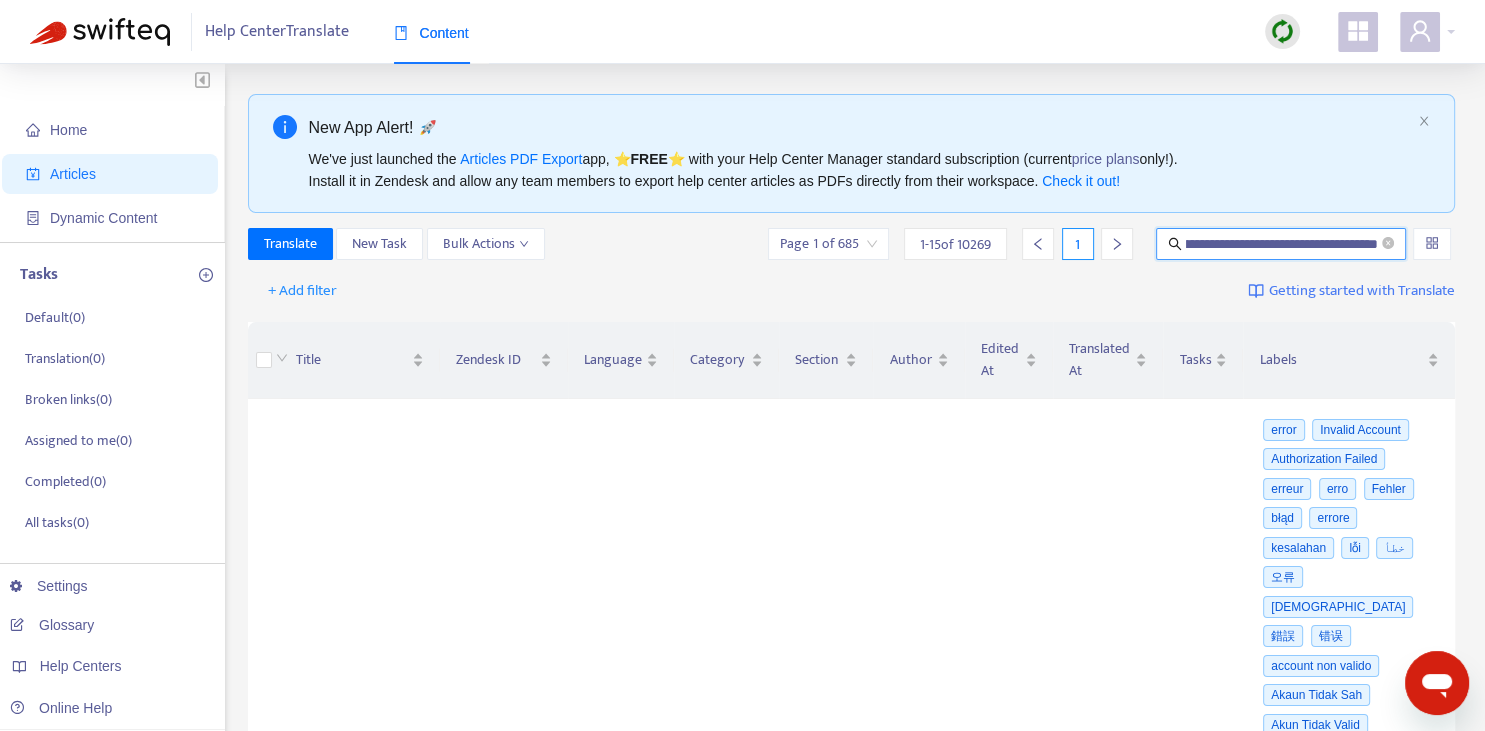 type on "**********" 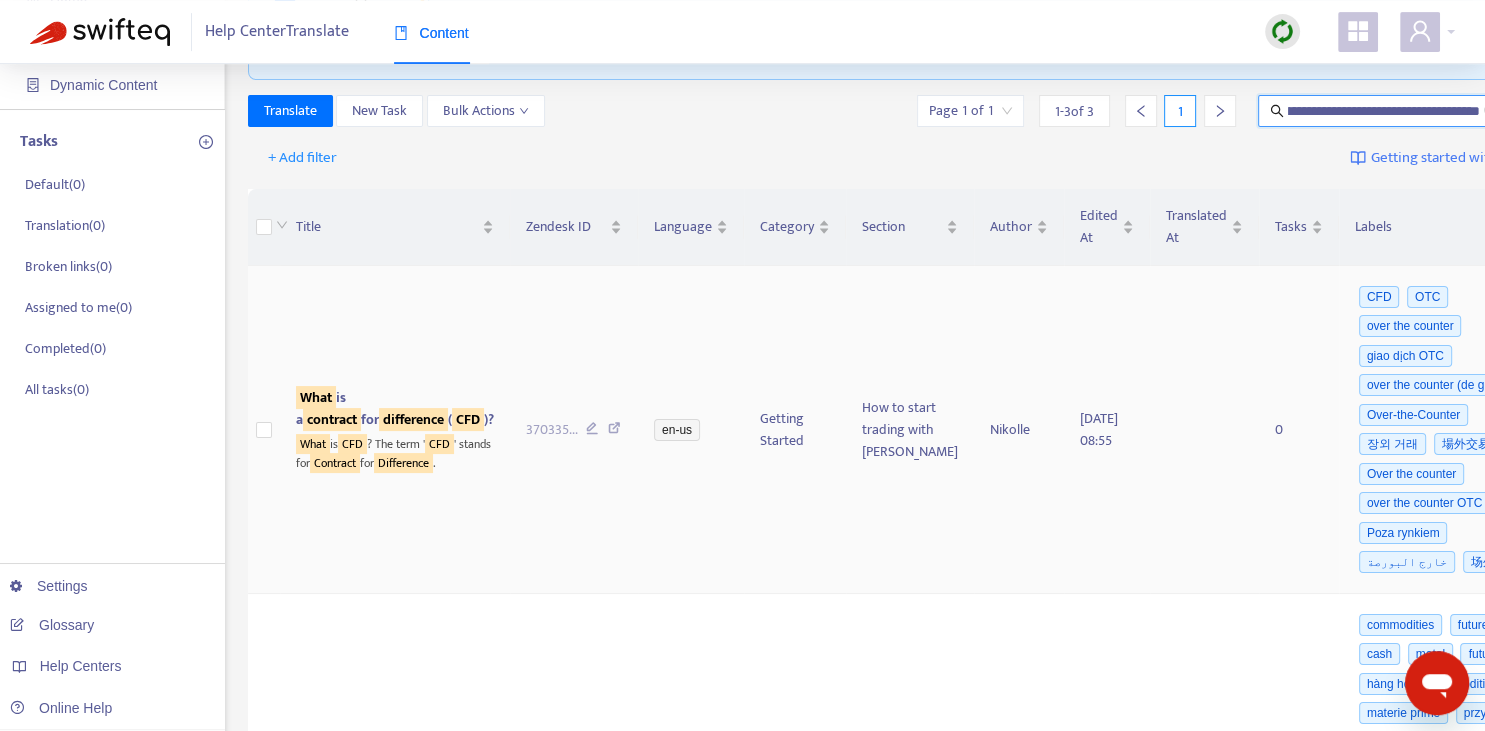 scroll, scrollTop: 140, scrollLeft: 0, axis: vertical 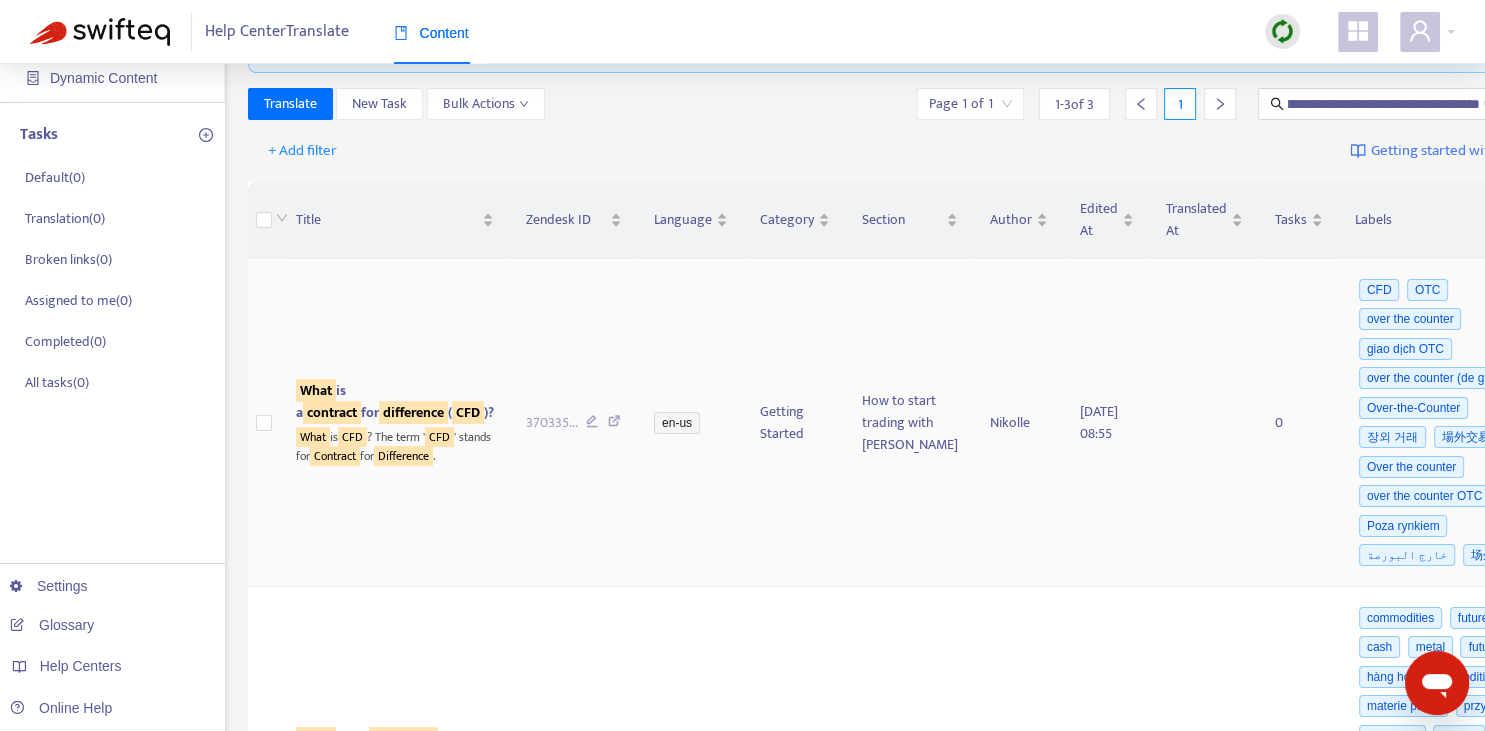 click on "contract" at bounding box center [332, 412] 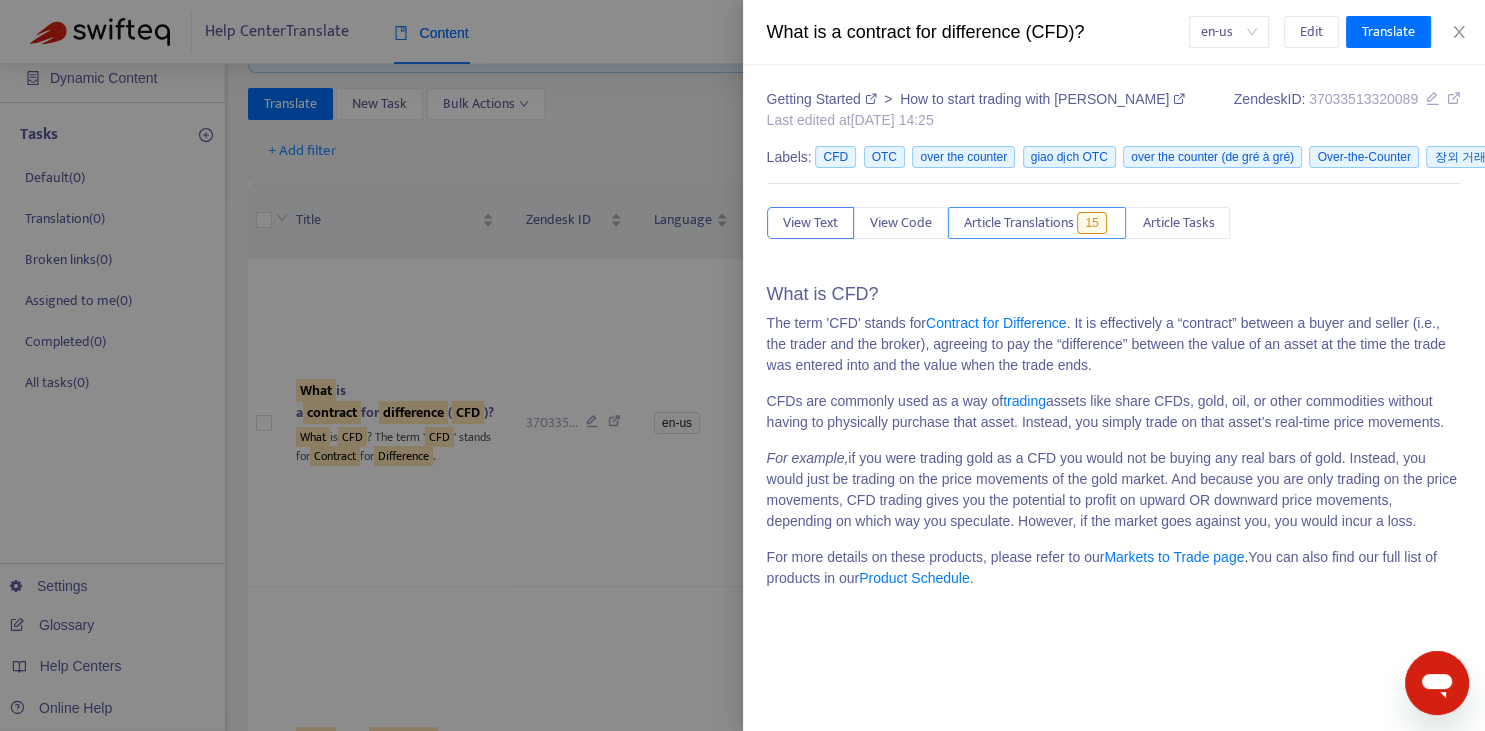 click on "Article Translations" at bounding box center [1019, 223] 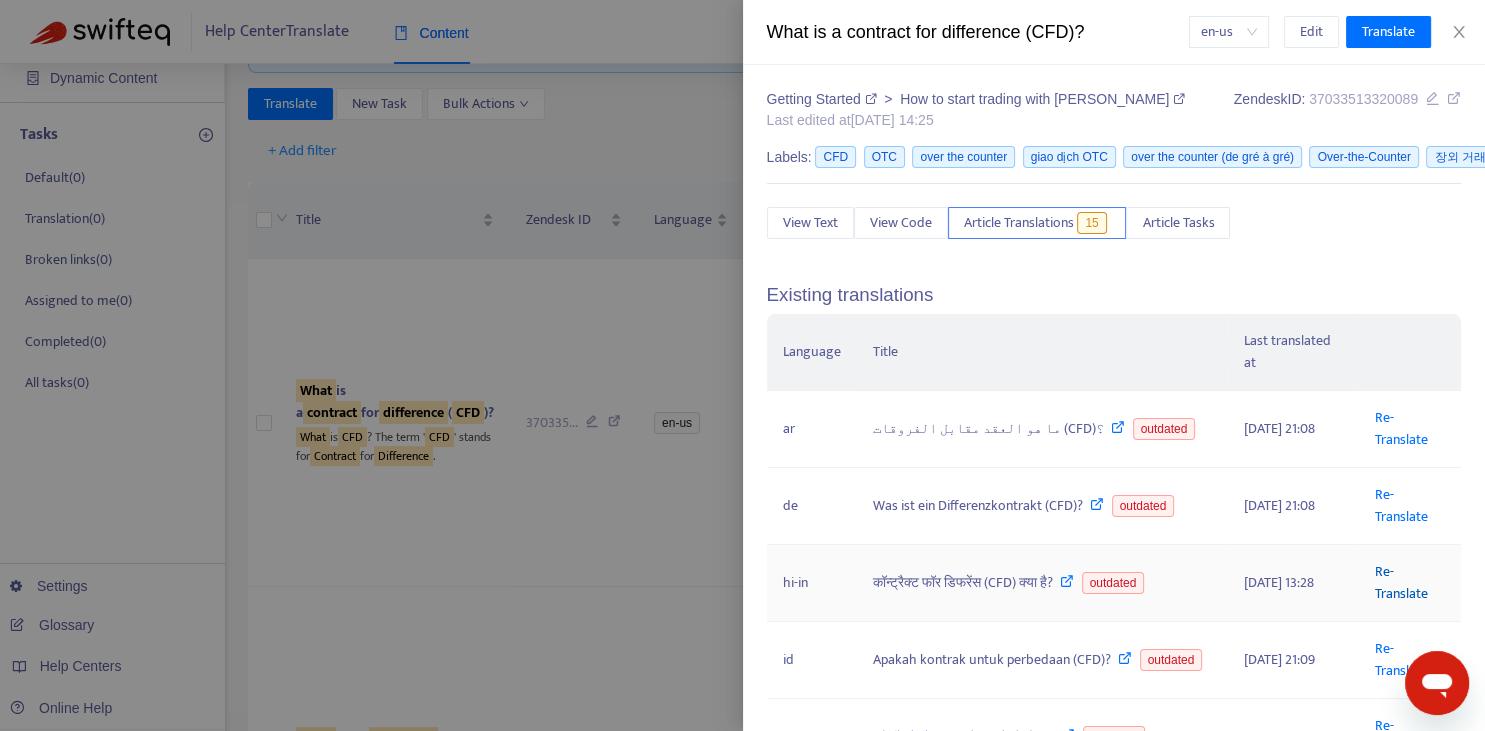 click on "Re-Translate" at bounding box center (1400, 582) 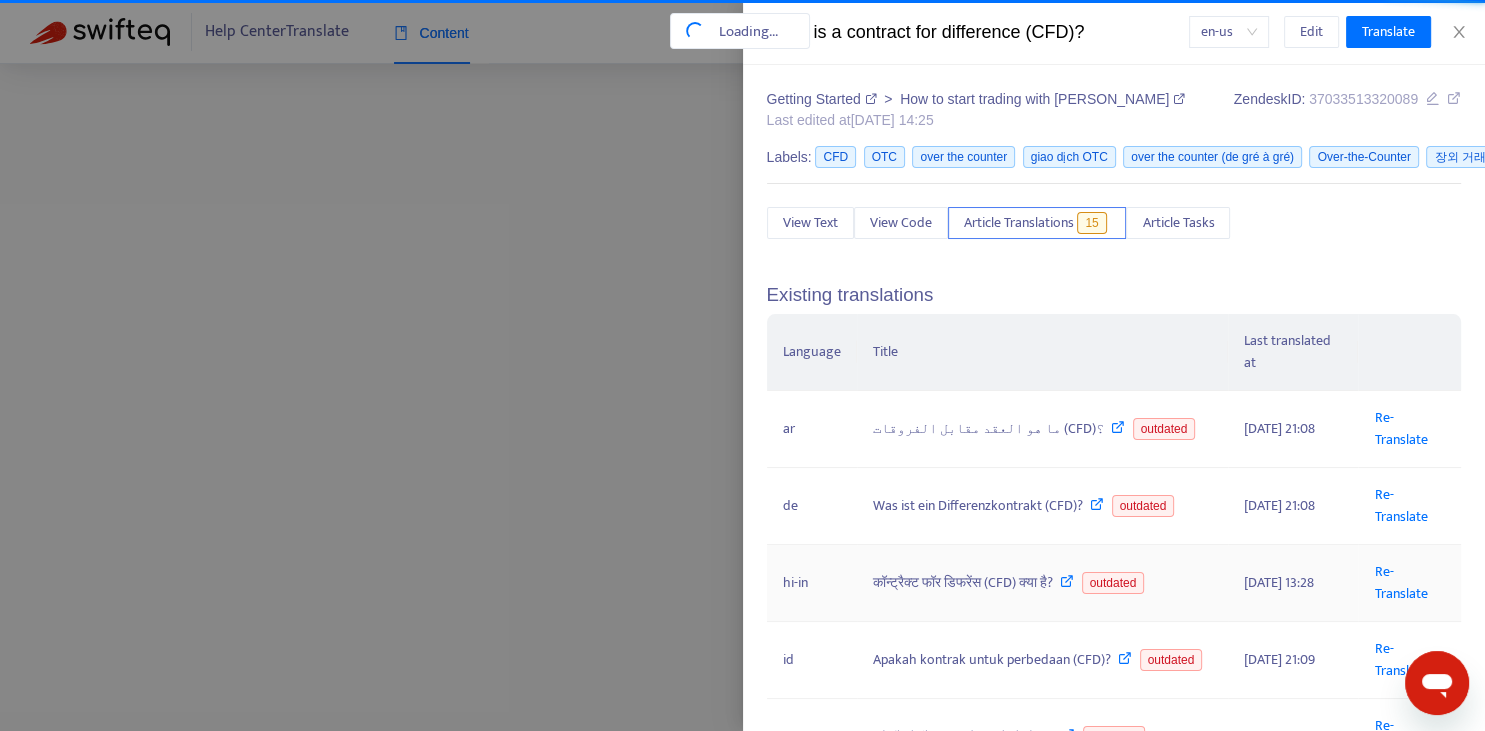 scroll, scrollTop: 0, scrollLeft: 50, axis: horizontal 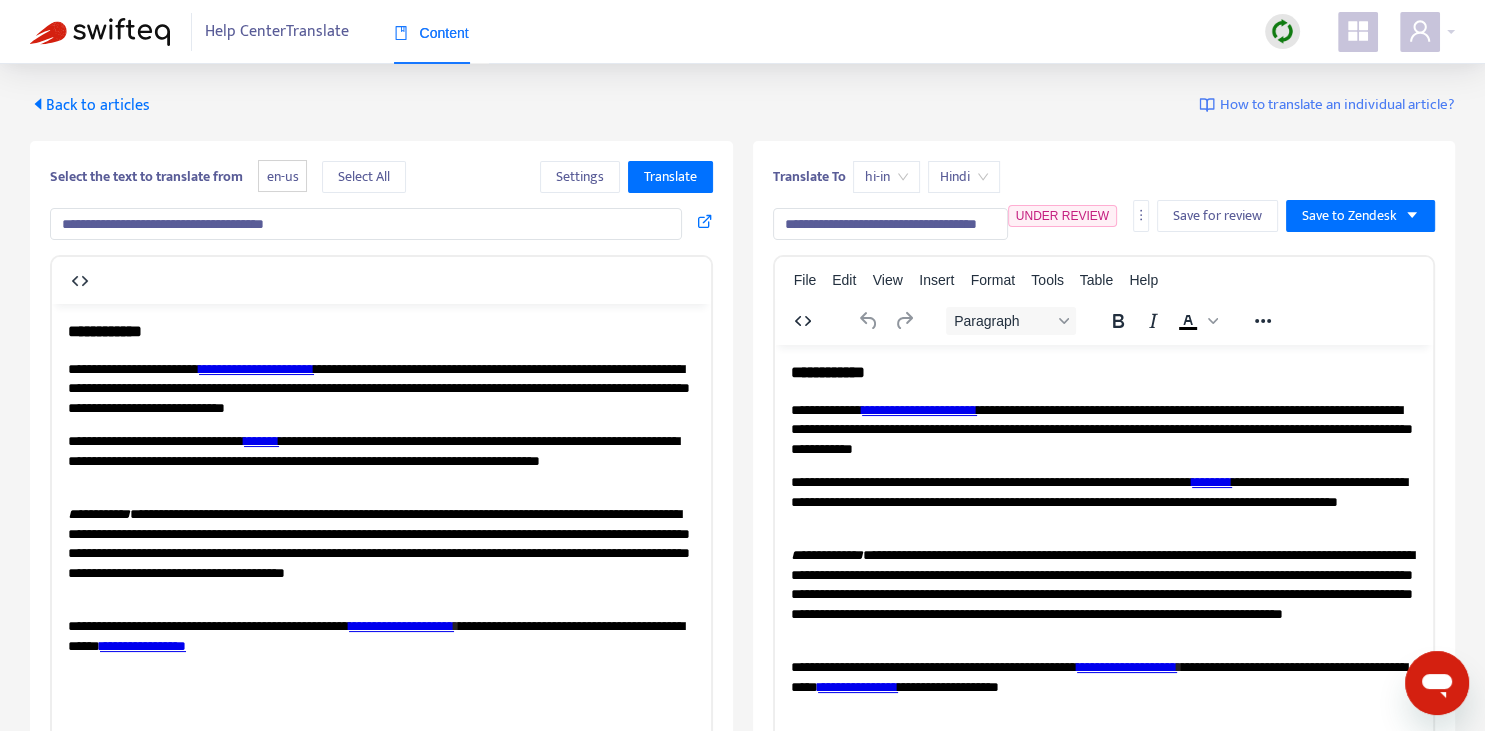 click on "**********" at bounding box center (890, 224) 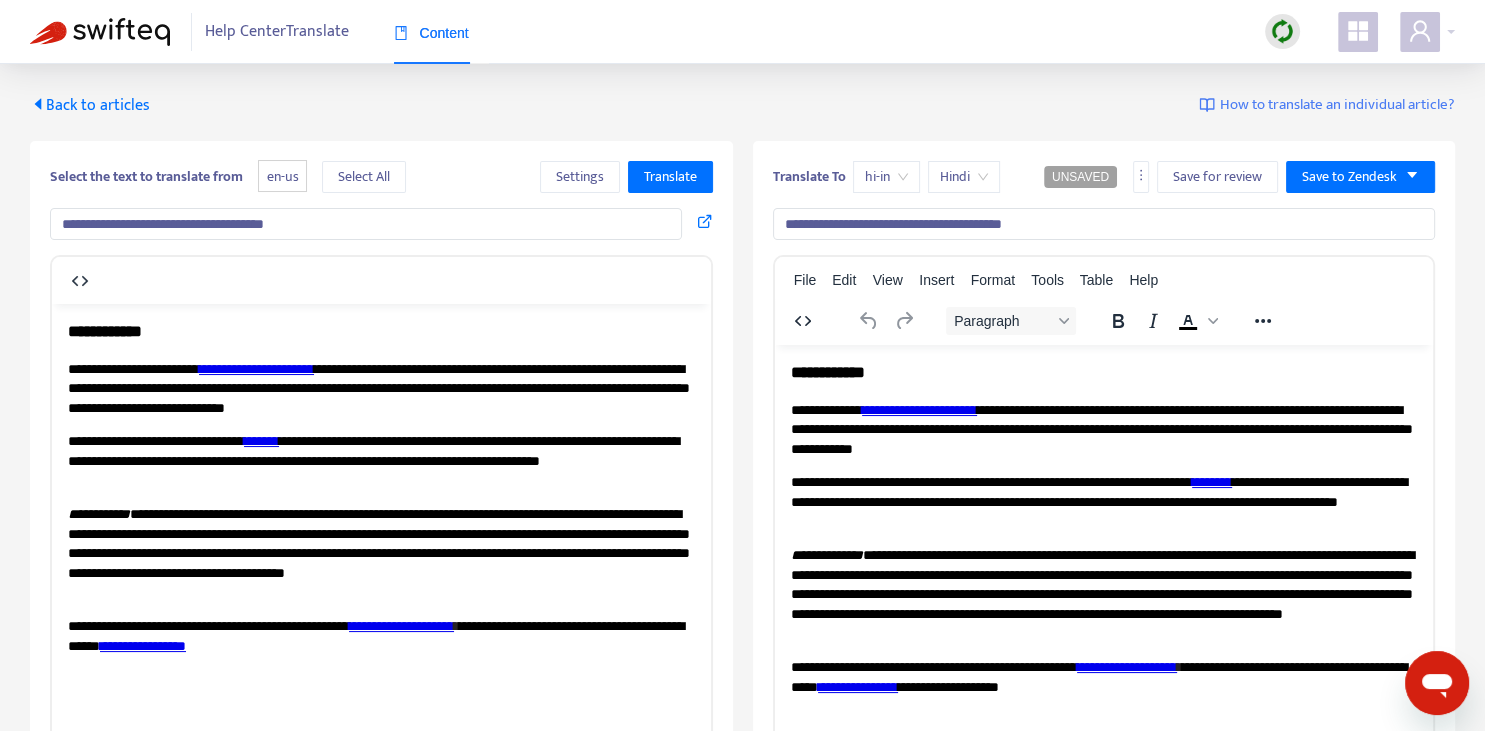 type on "**********" 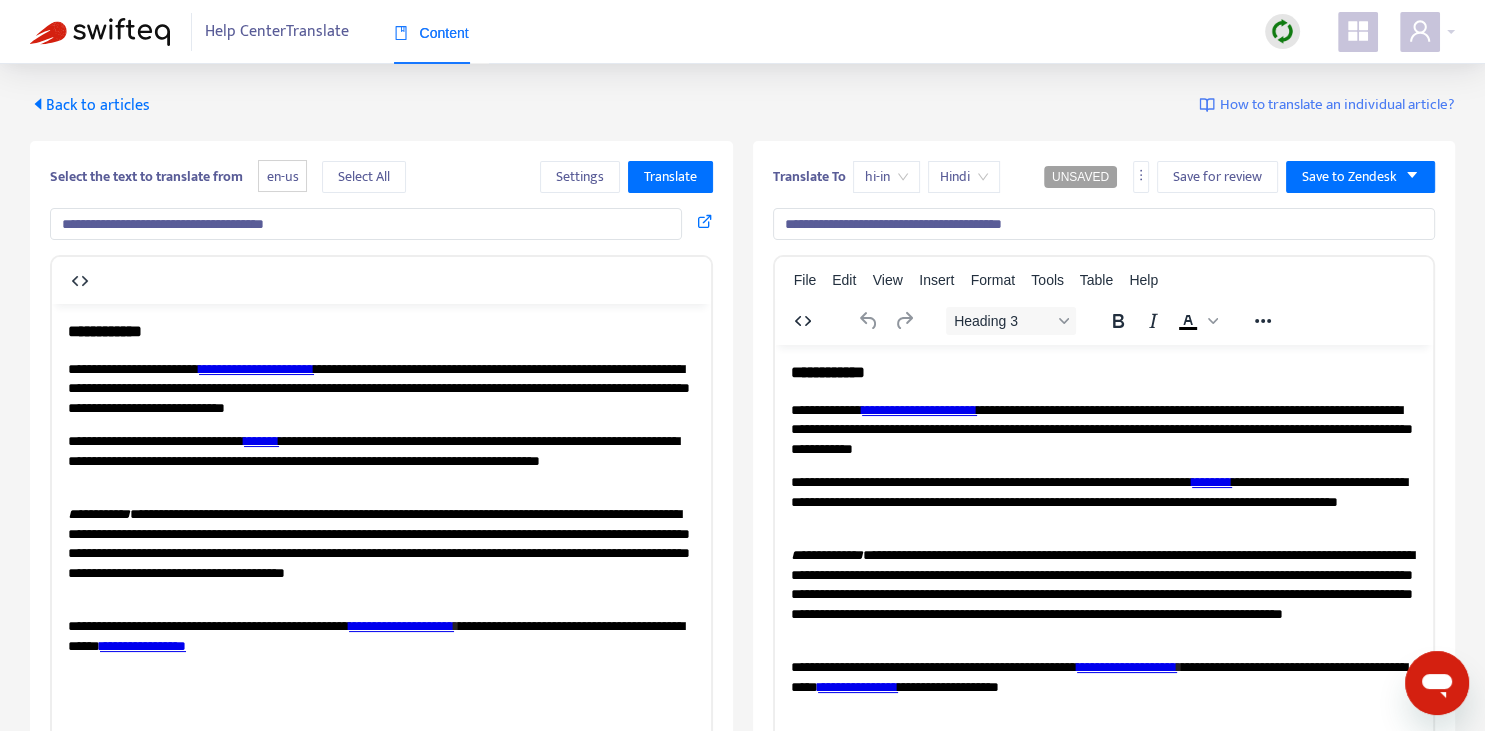 click on "**********" at bounding box center (1103, 371) 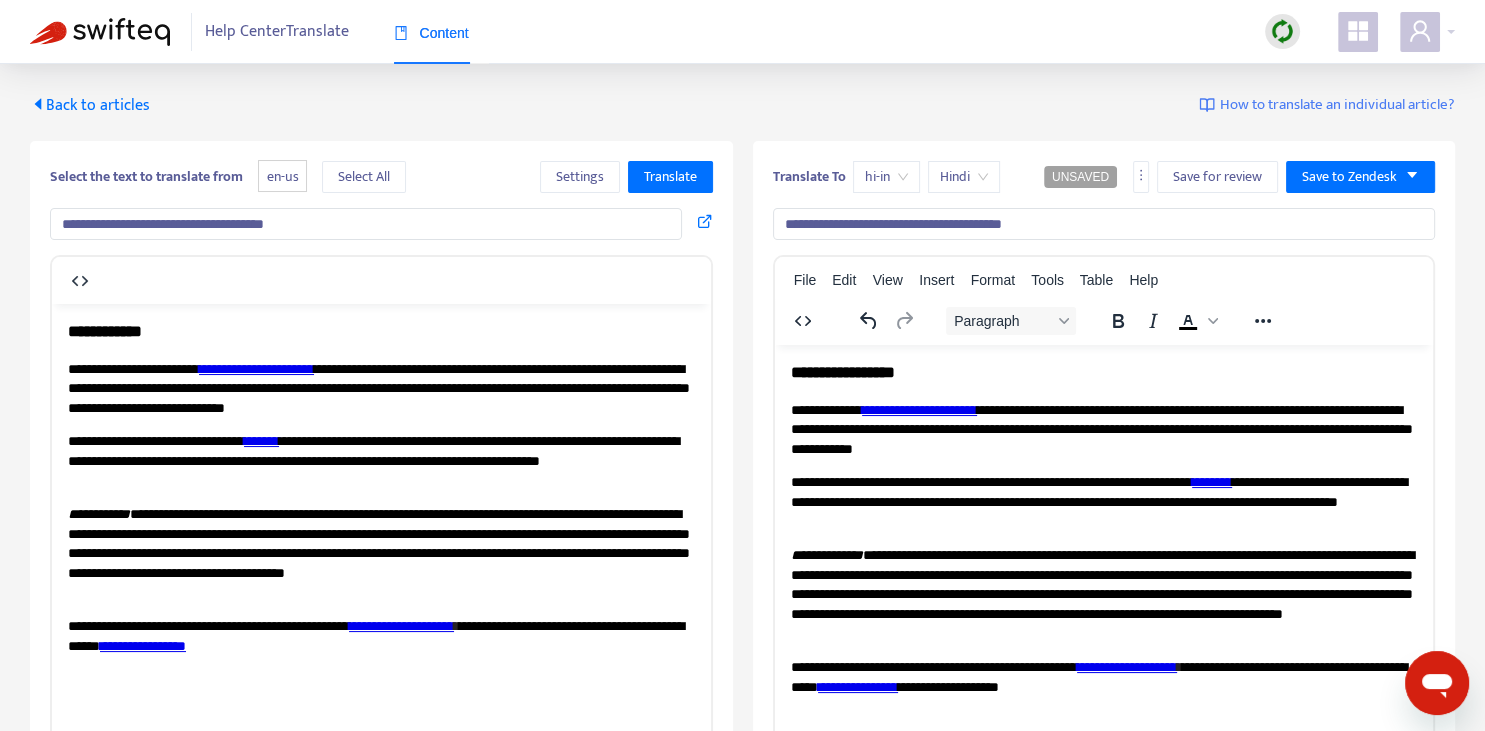 click on "**********" at bounding box center (1103, 429) 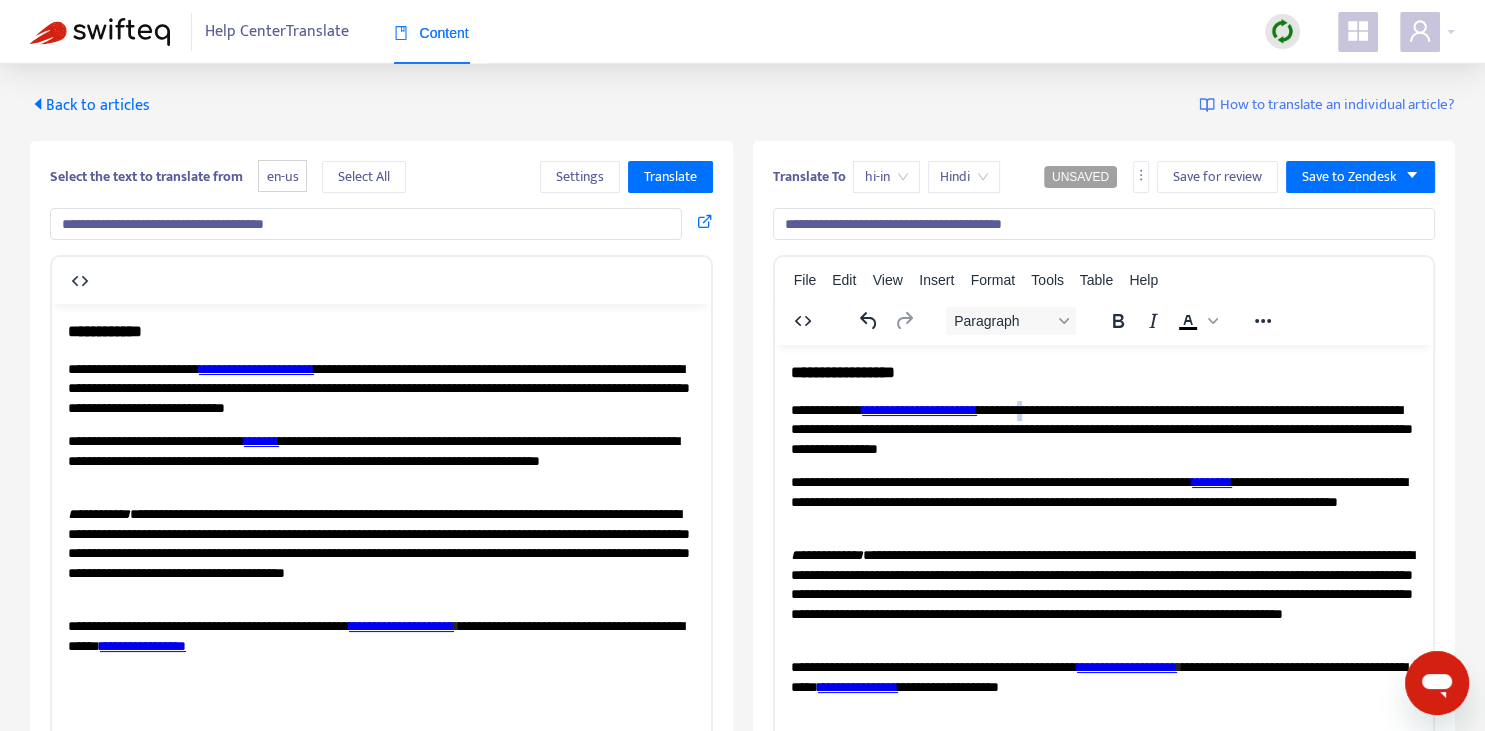 copy on "*" 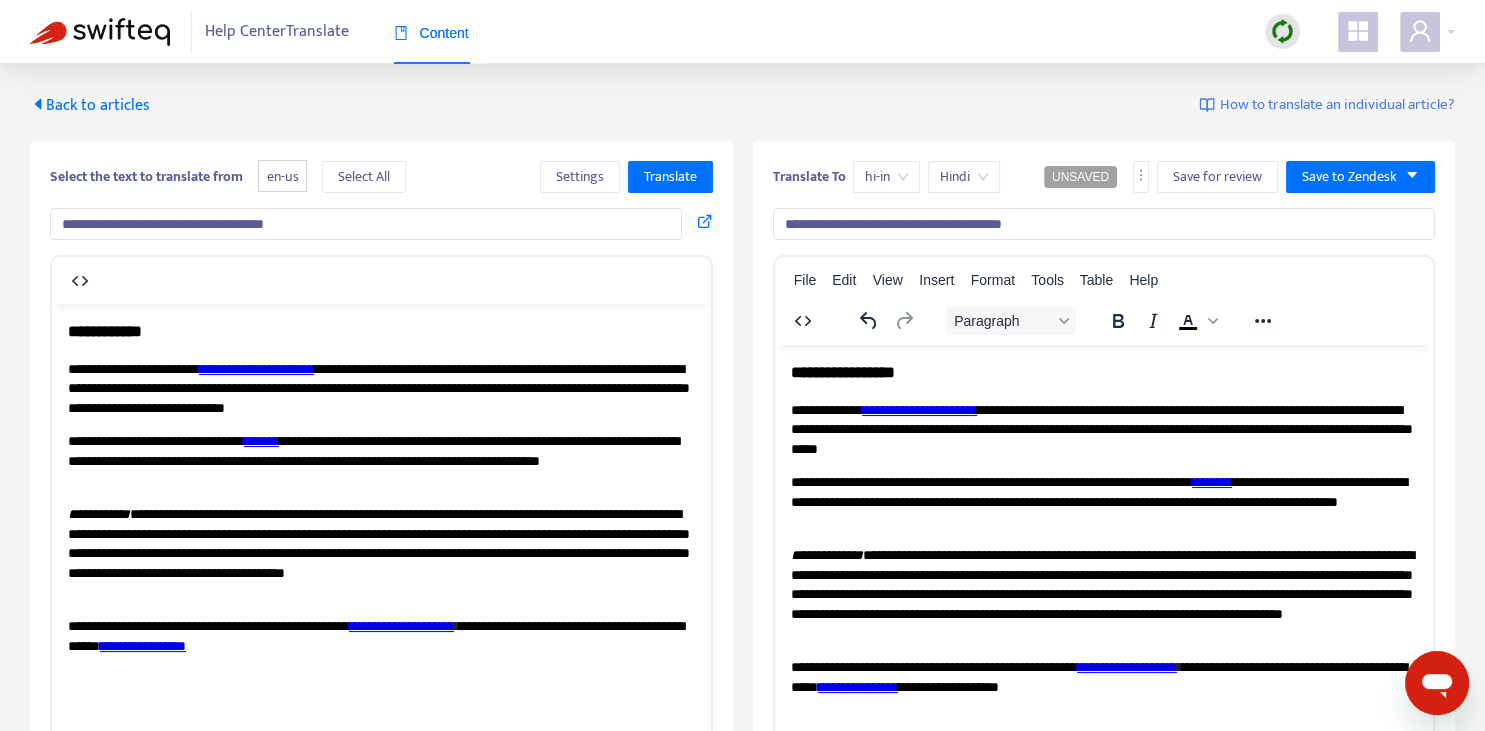 copy on "*" 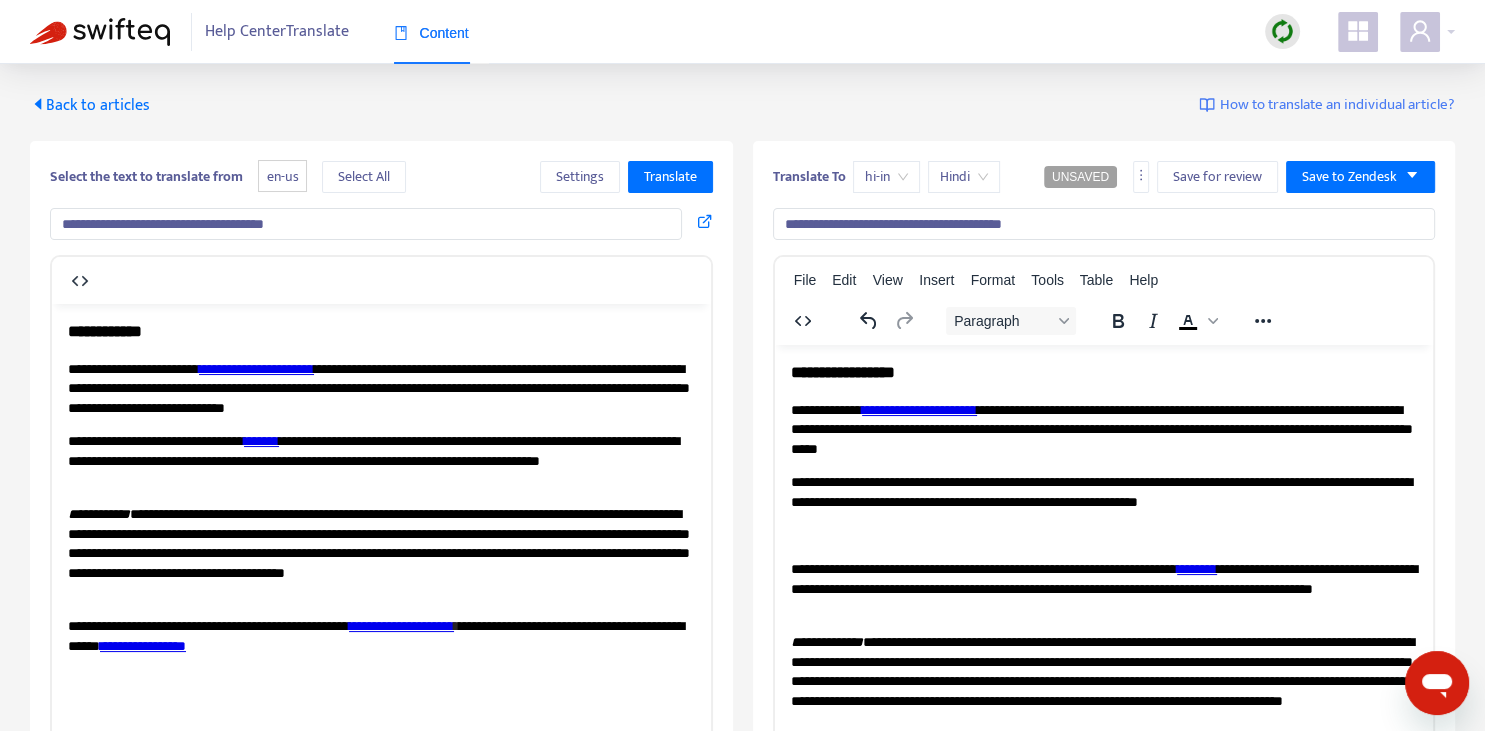 click on "**********" at bounding box center [1103, 491] 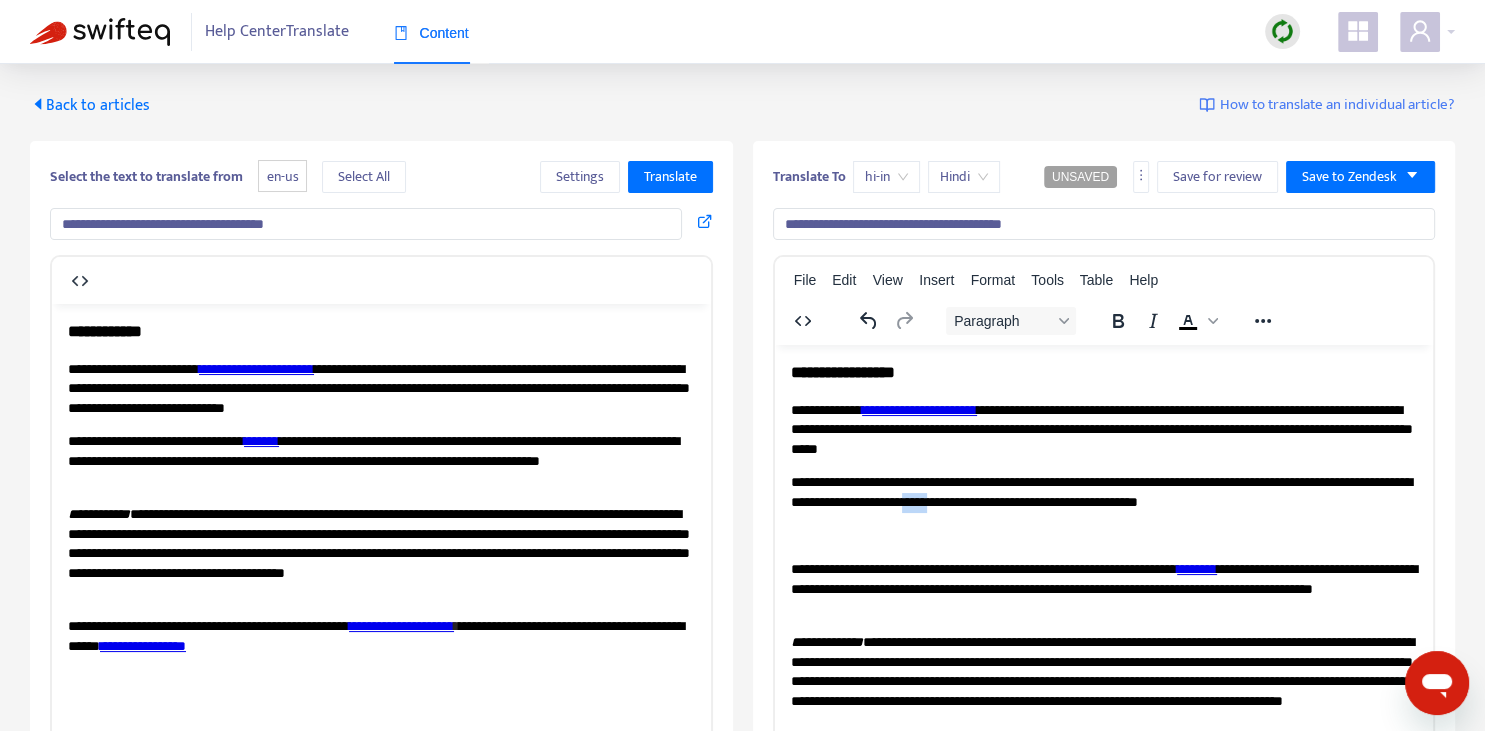 click on "**********" at bounding box center (1103, 491) 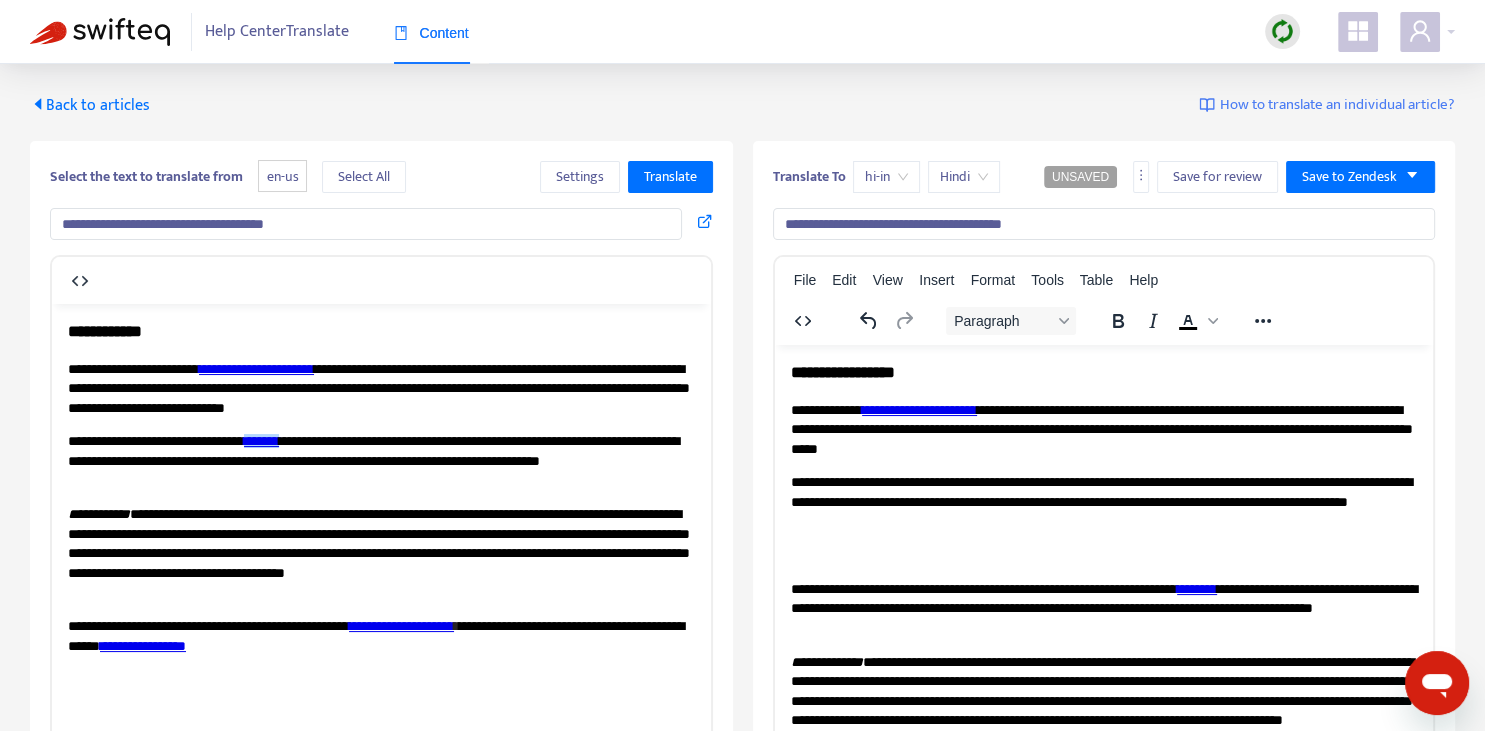 click on "*******" at bounding box center (261, 440) 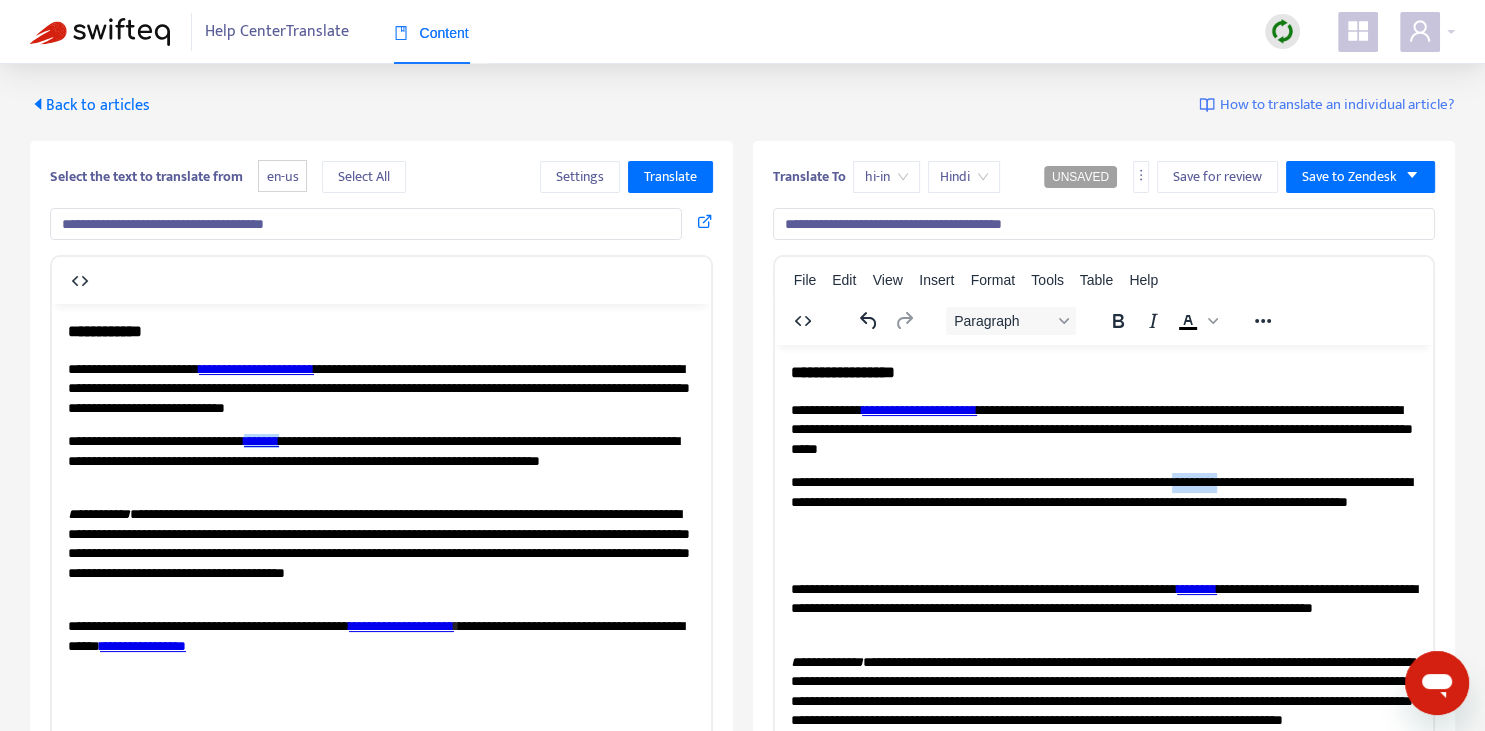 click on "**********" at bounding box center (1103, 501) 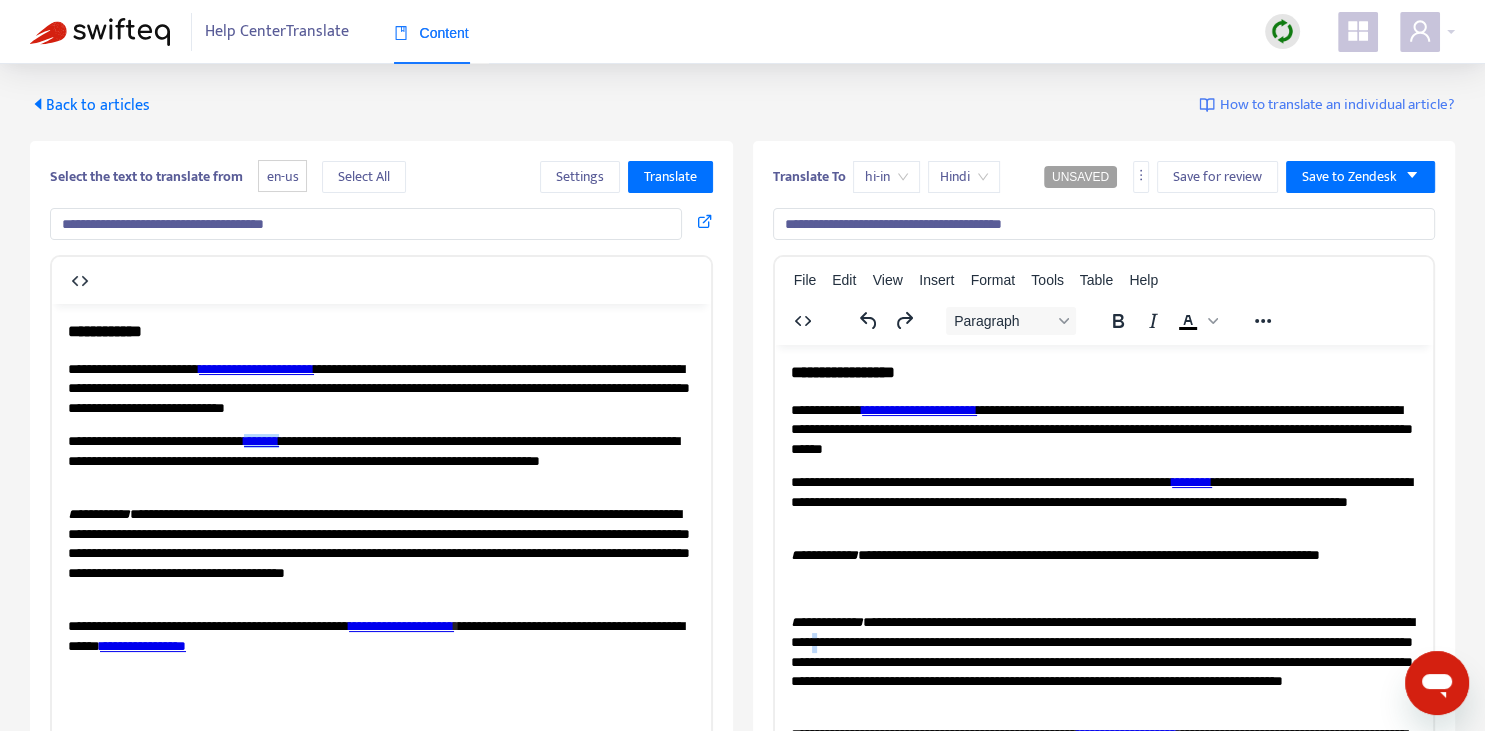 click on "**********" at bounding box center [1103, 661] 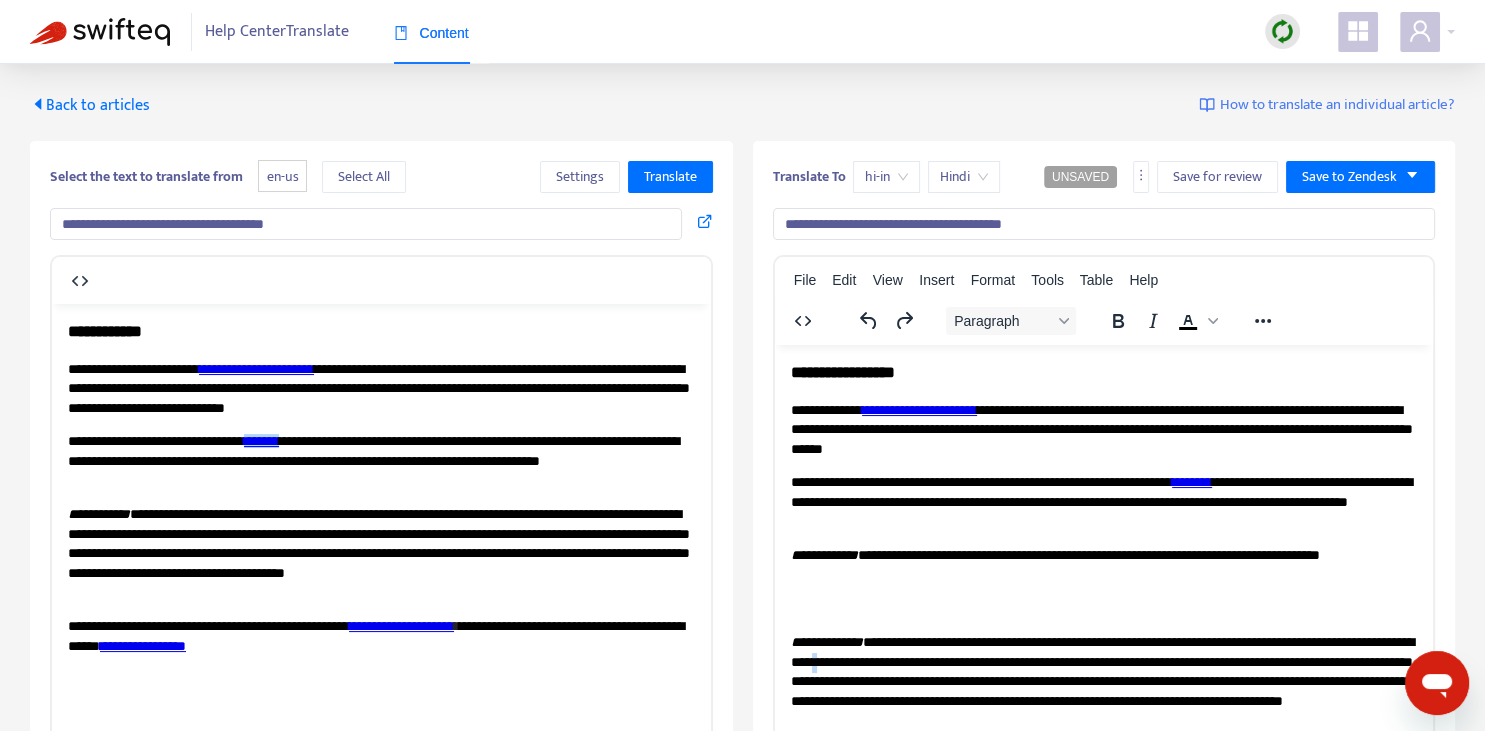 copy on "*" 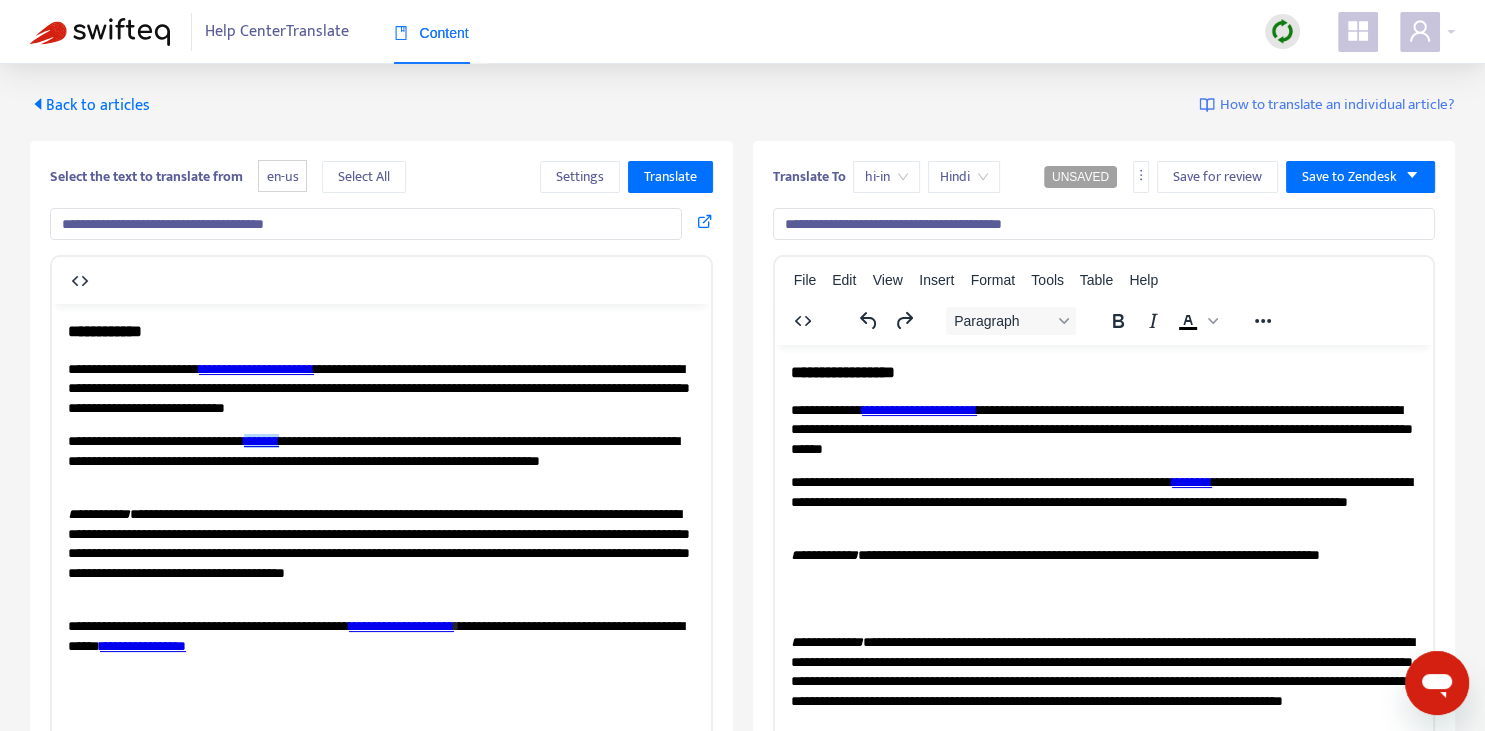 click on "**********" at bounding box center (1103, 564) 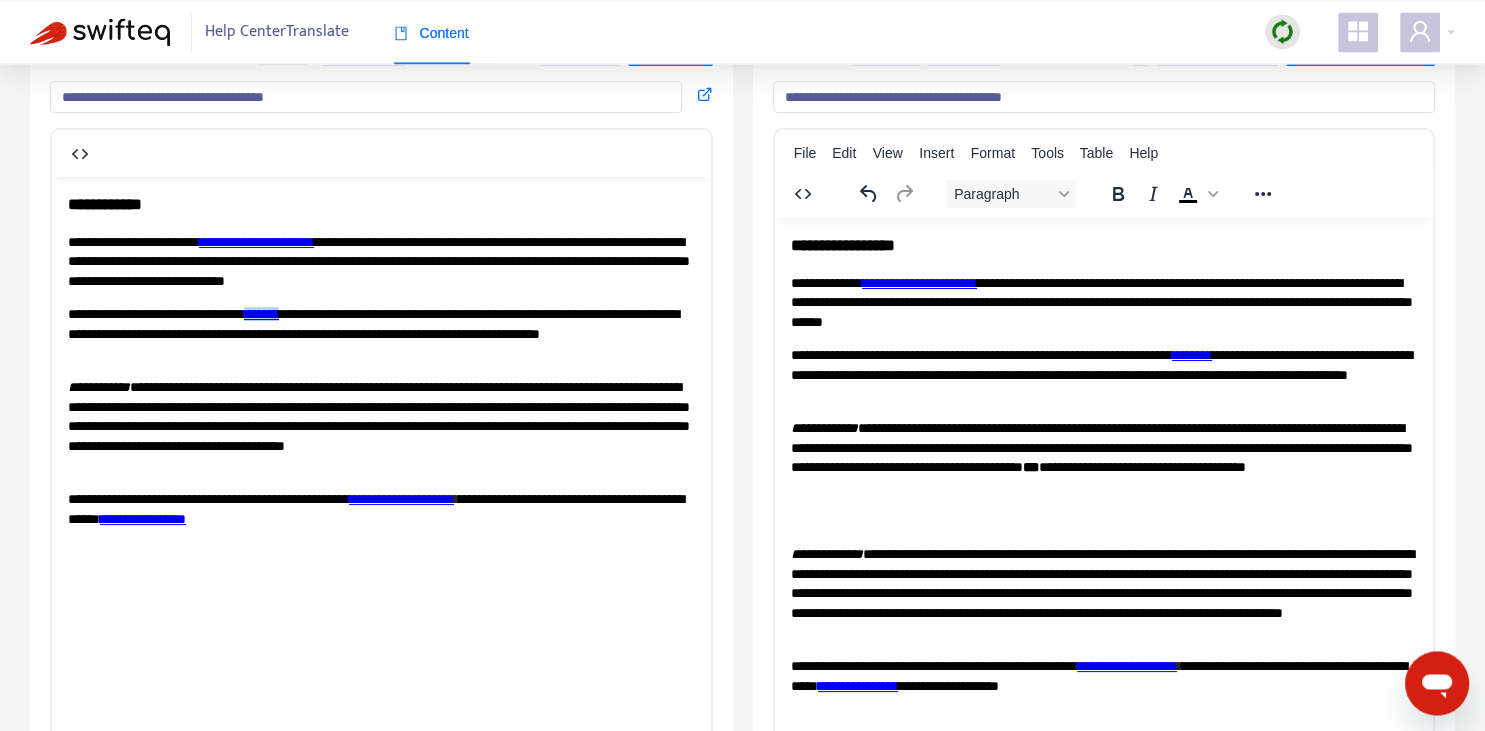scroll, scrollTop: 140, scrollLeft: 0, axis: vertical 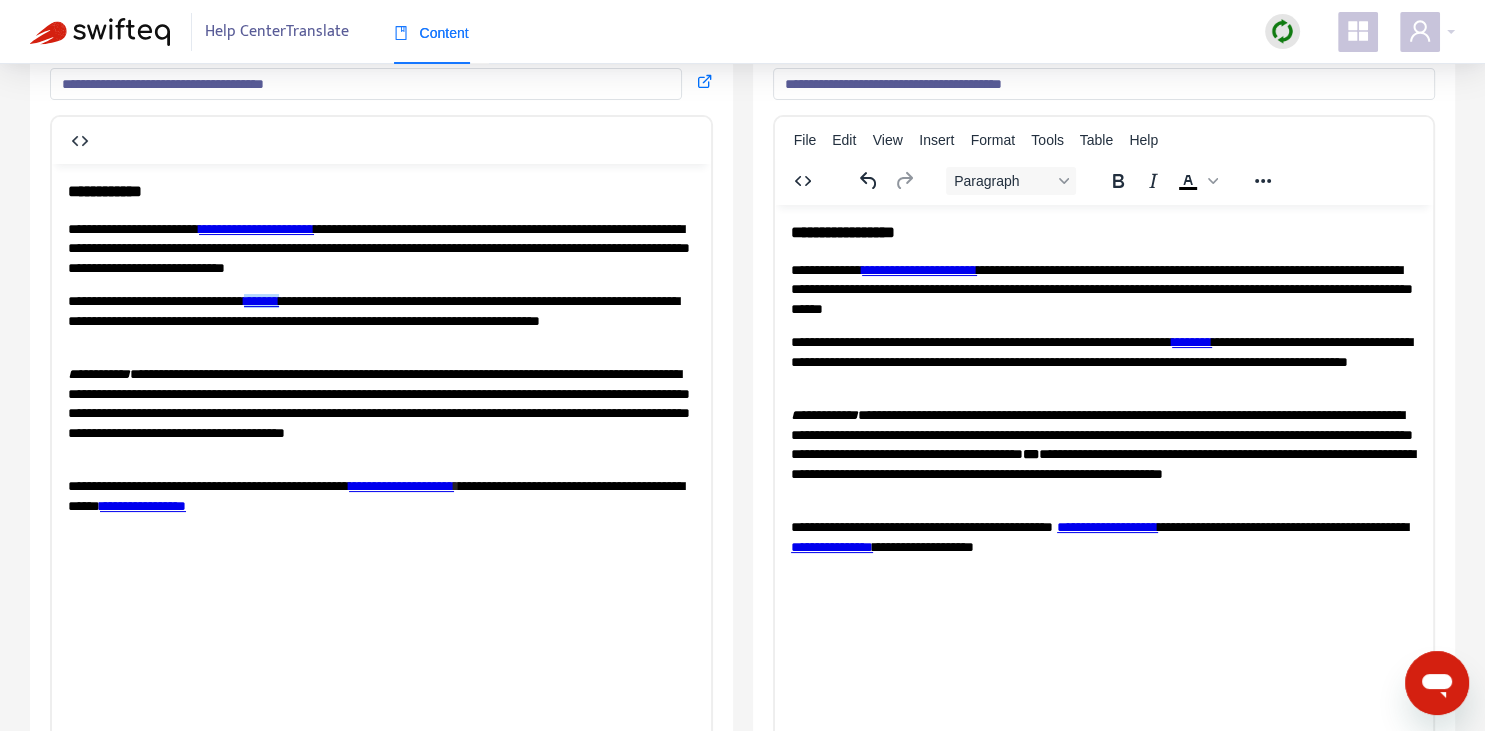 click on "**********" at bounding box center (401, 485) 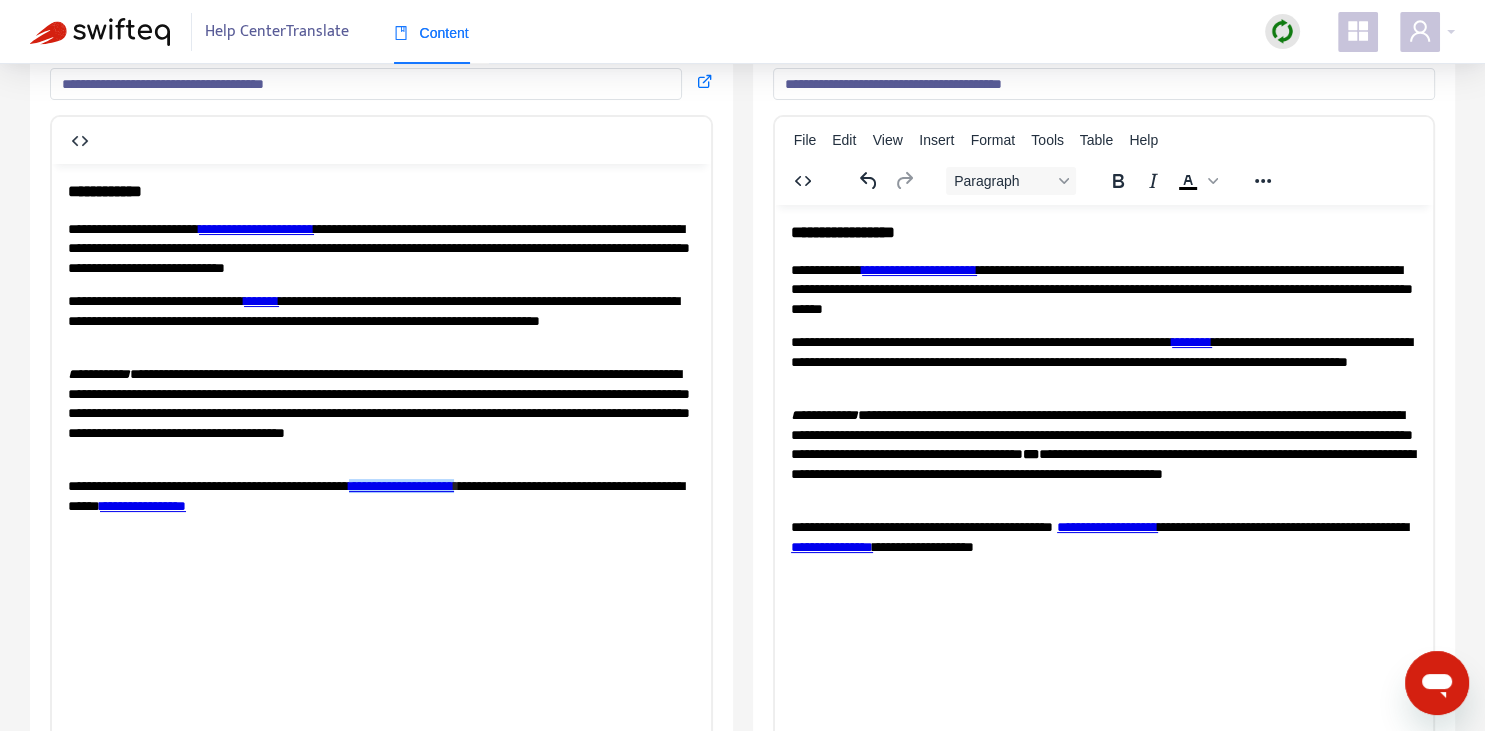 click on "**********" at bounding box center [1106, 526] 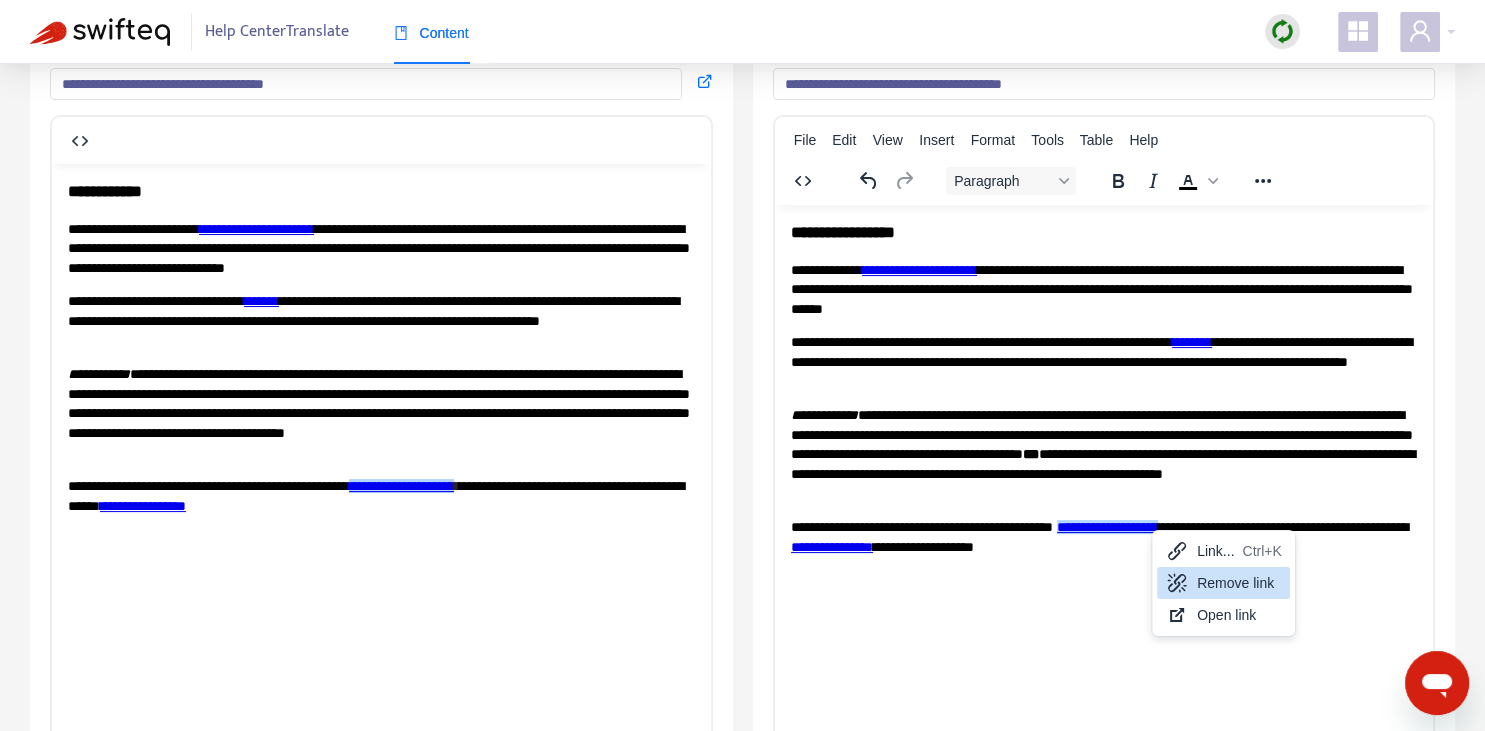 drag, startPoint x: 1216, startPoint y: 570, endPoint x: 324, endPoint y: 327, distance: 924.5069 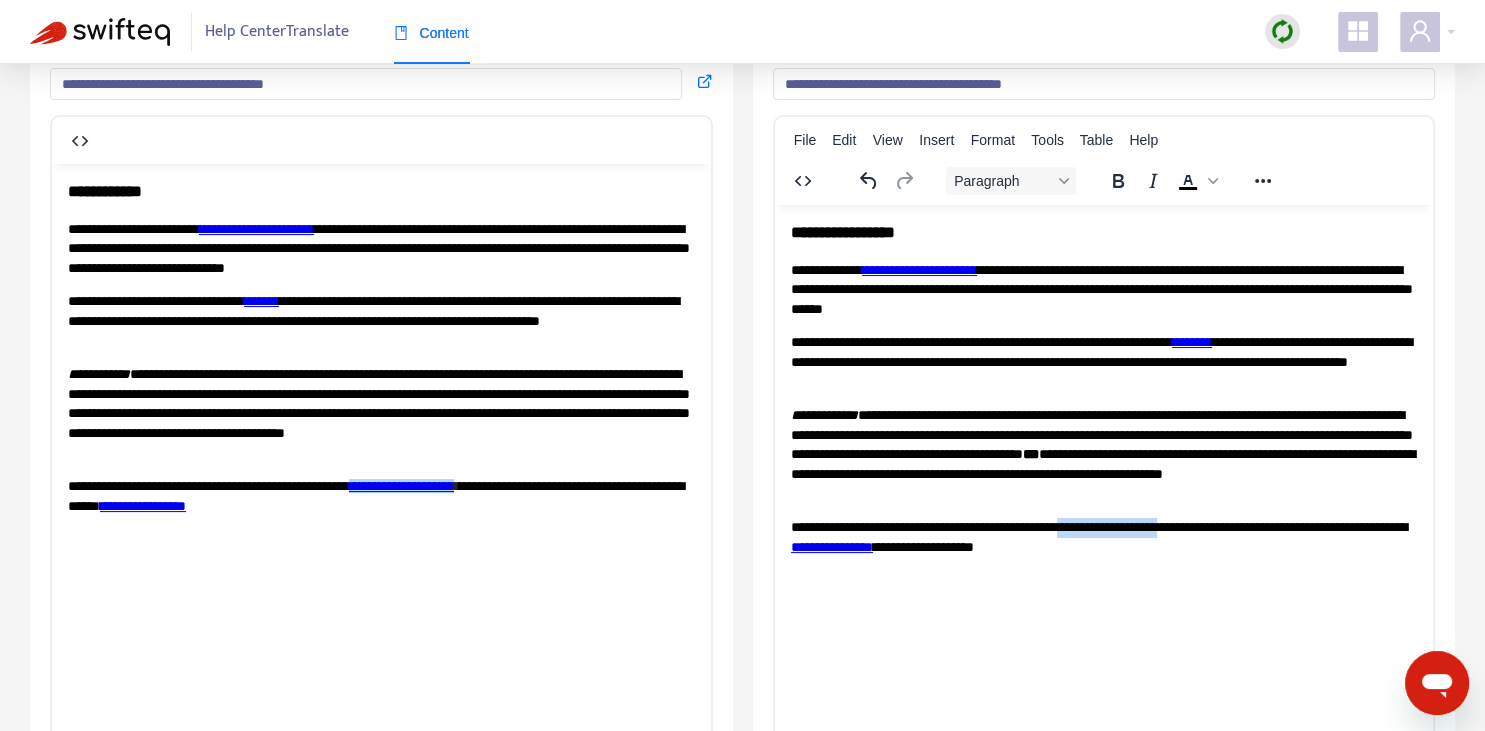 drag, startPoint x: 1082, startPoint y: 523, endPoint x: 1210, endPoint y: 526, distance: 128.03516 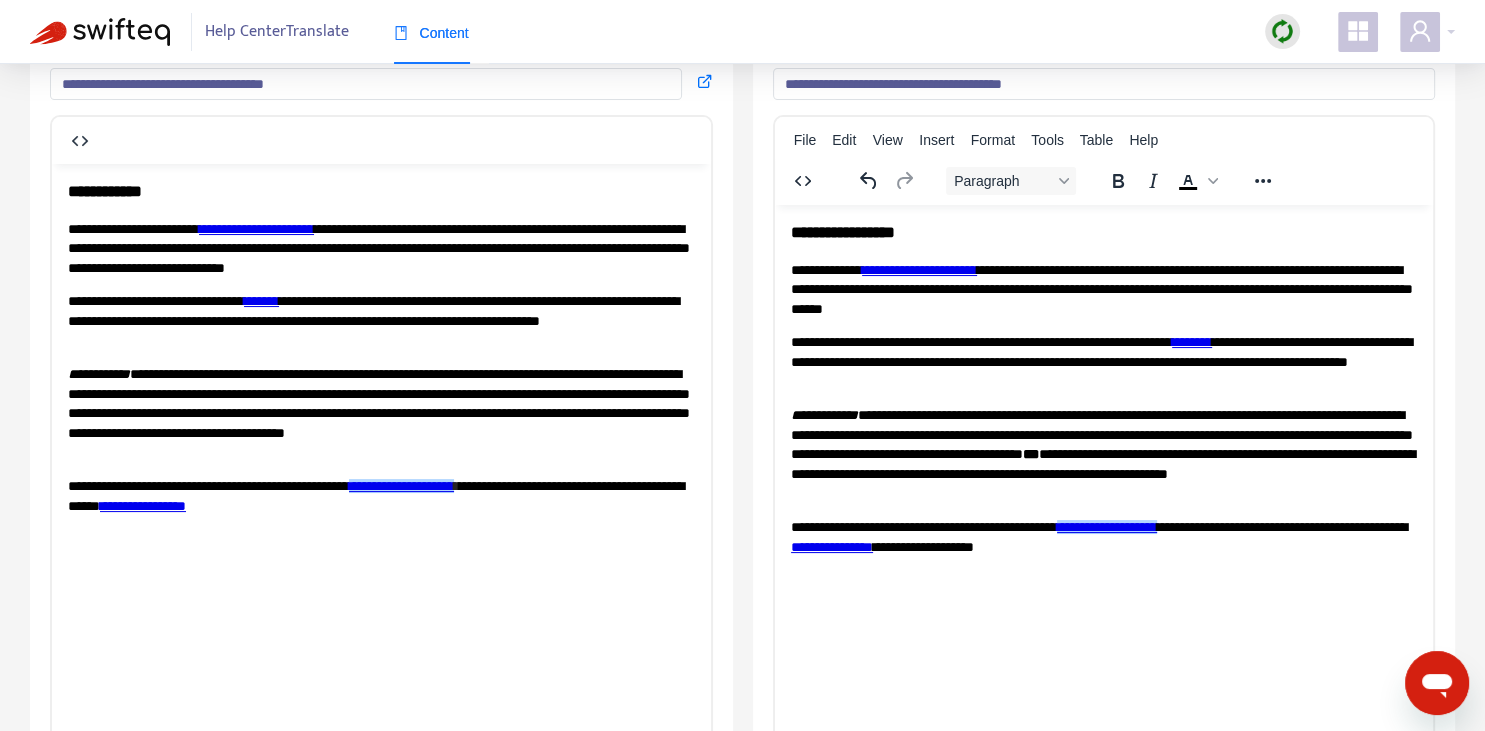 click on "**********" at bounding box center (1103, 536) 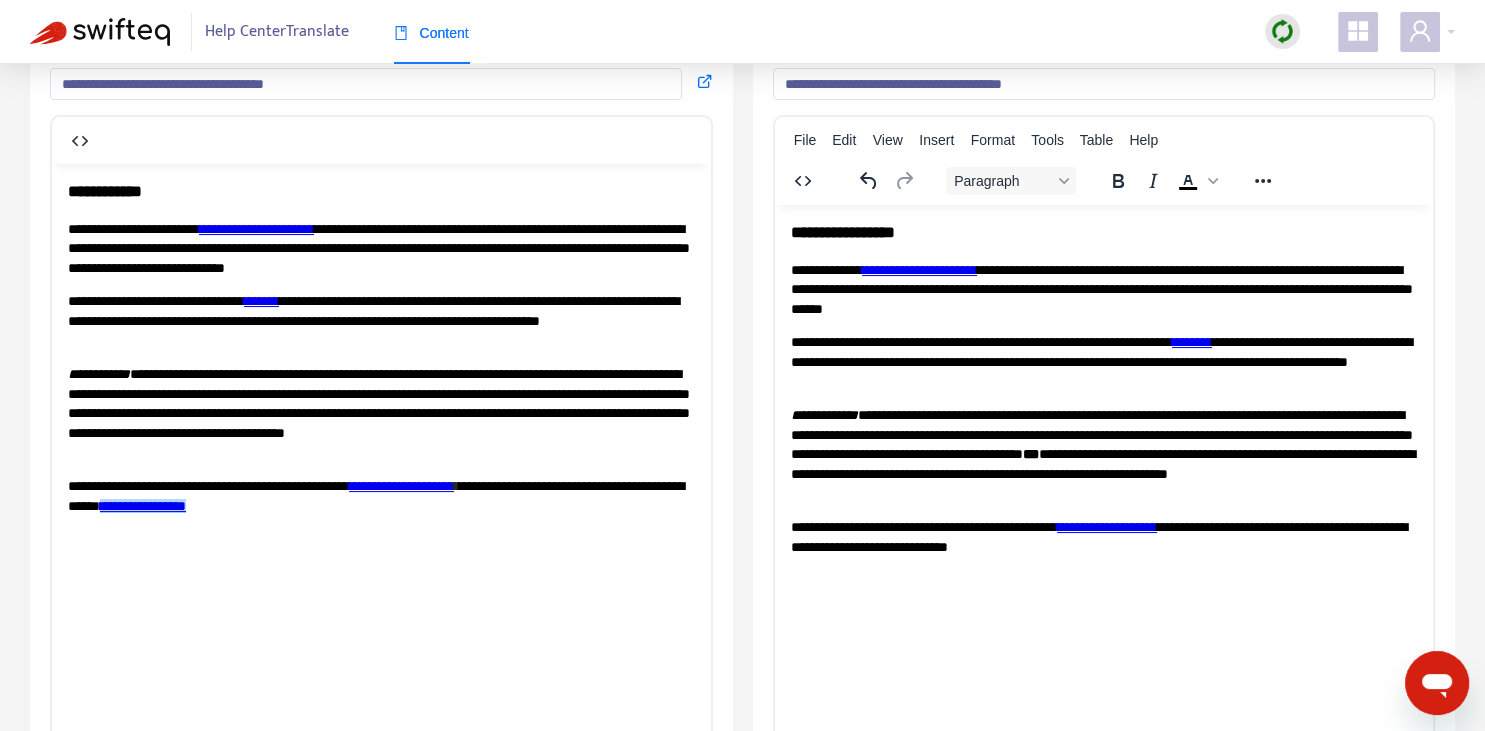 click on "**********" at bounding box center (381, 495) 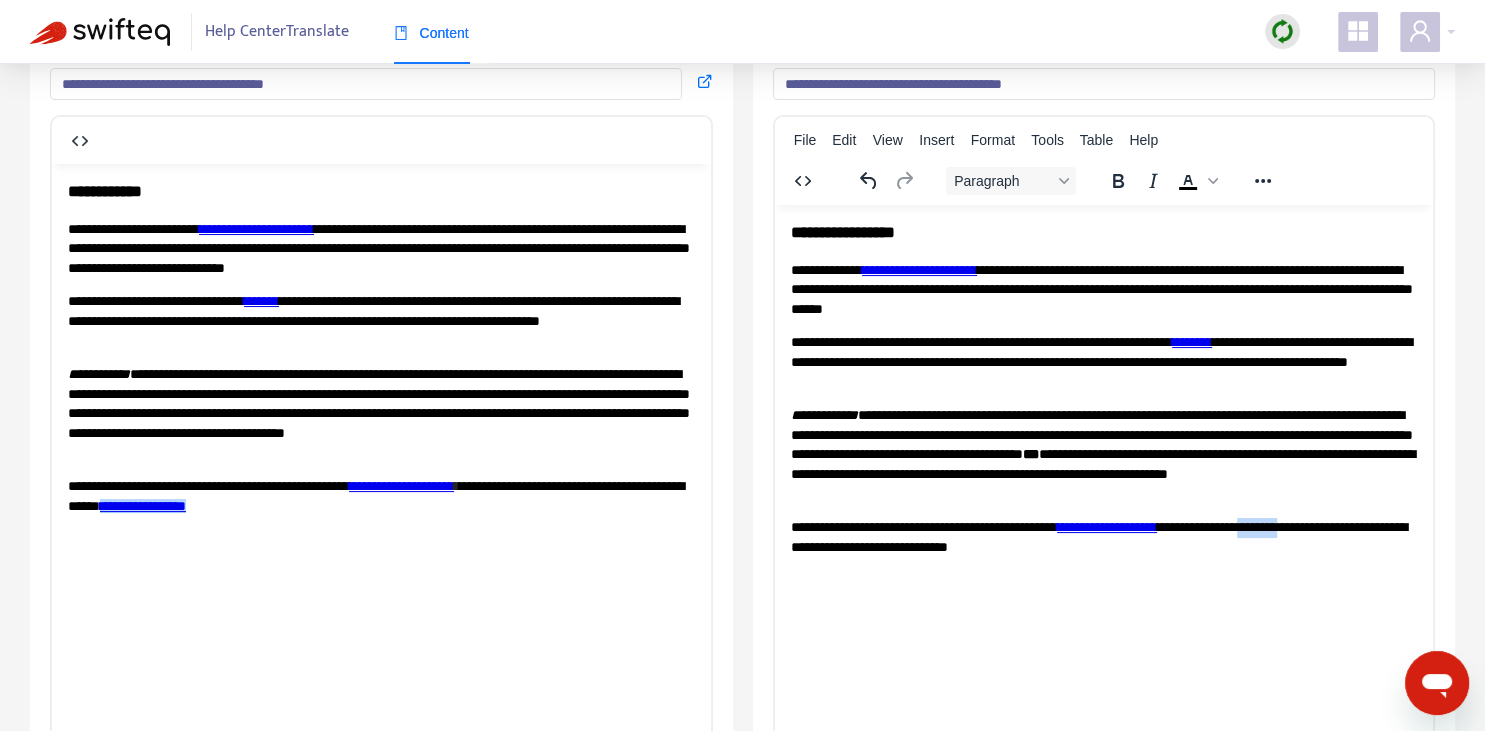 click on "**********" at bounding box center [1103, 536] 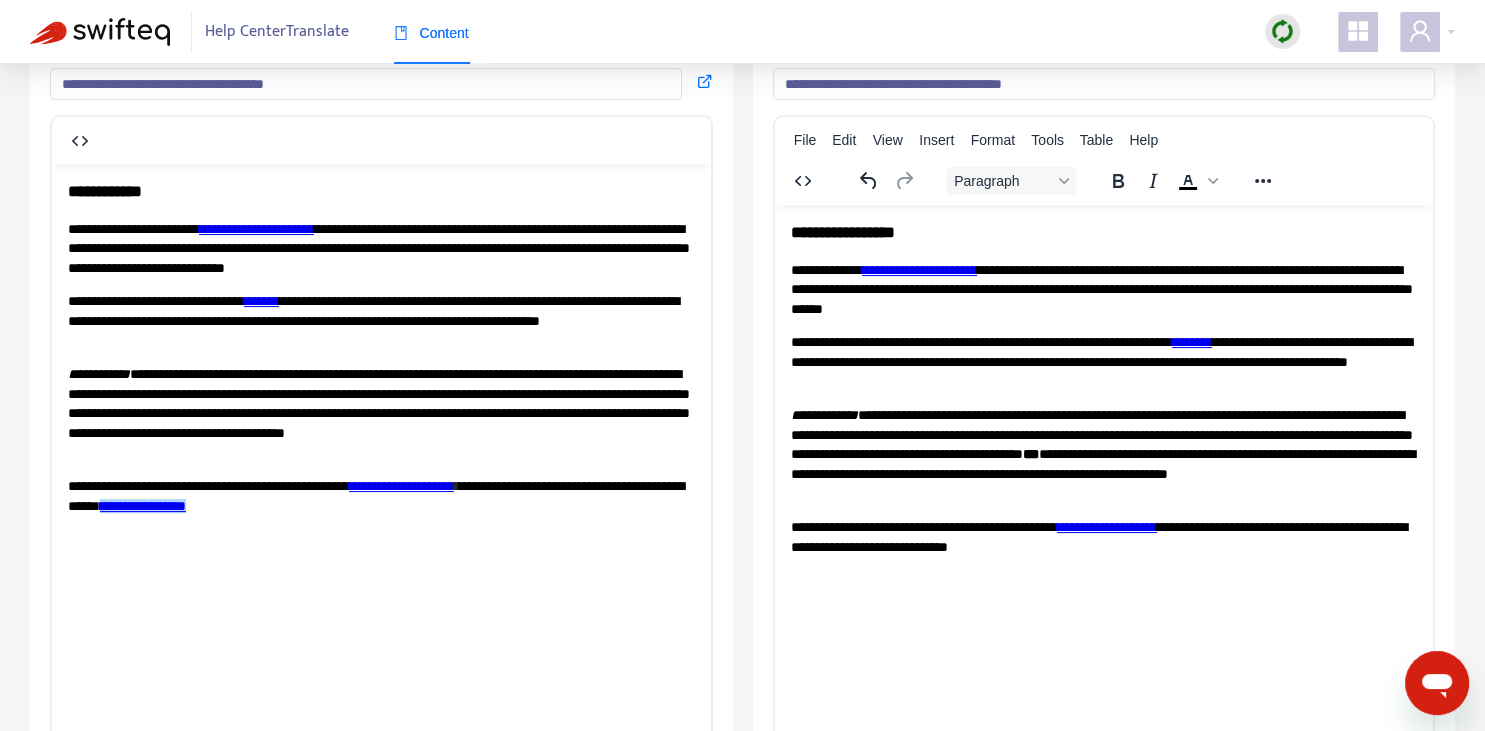 scroll, scrollTop: 0, scrollLeft: 0, axis: both 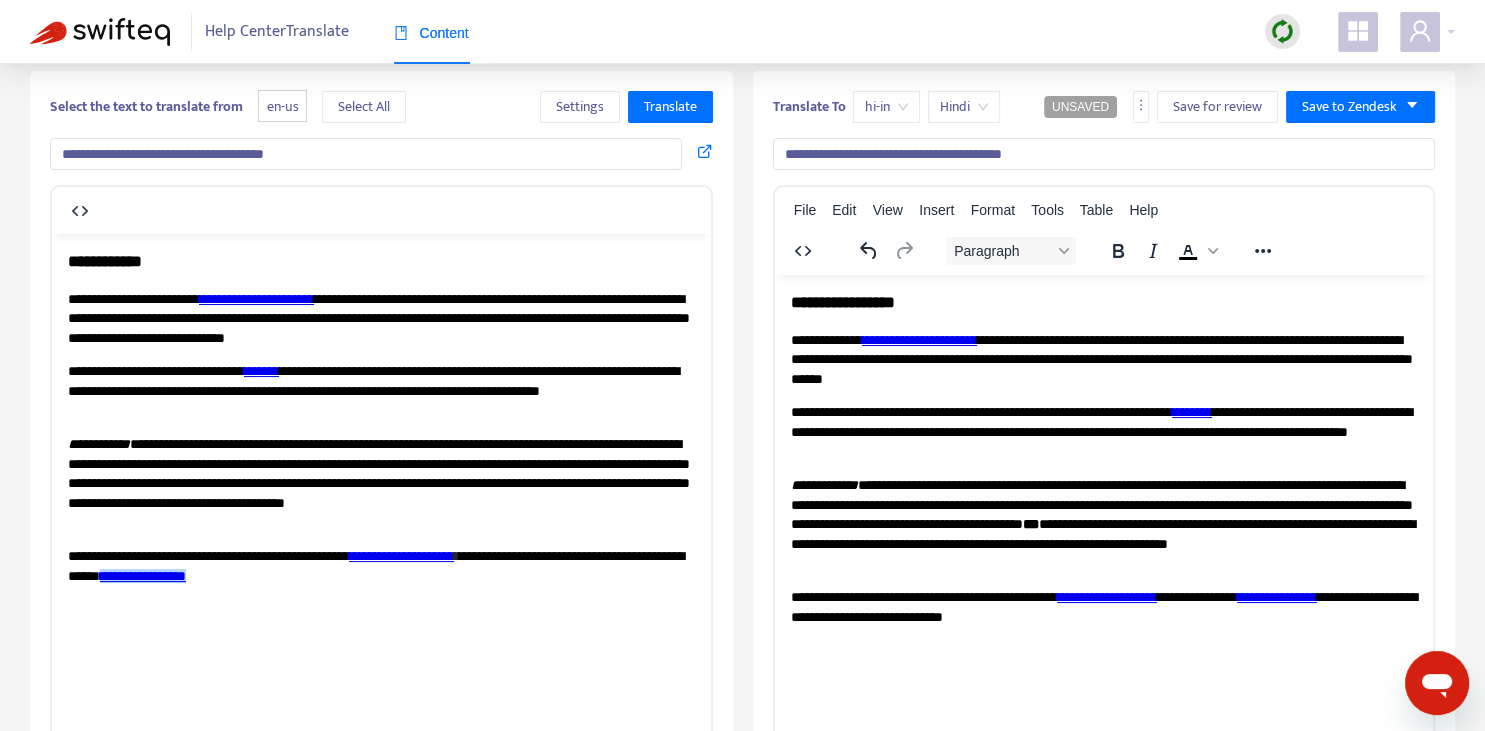 click on "**********" at bounding box center (1103, 359) 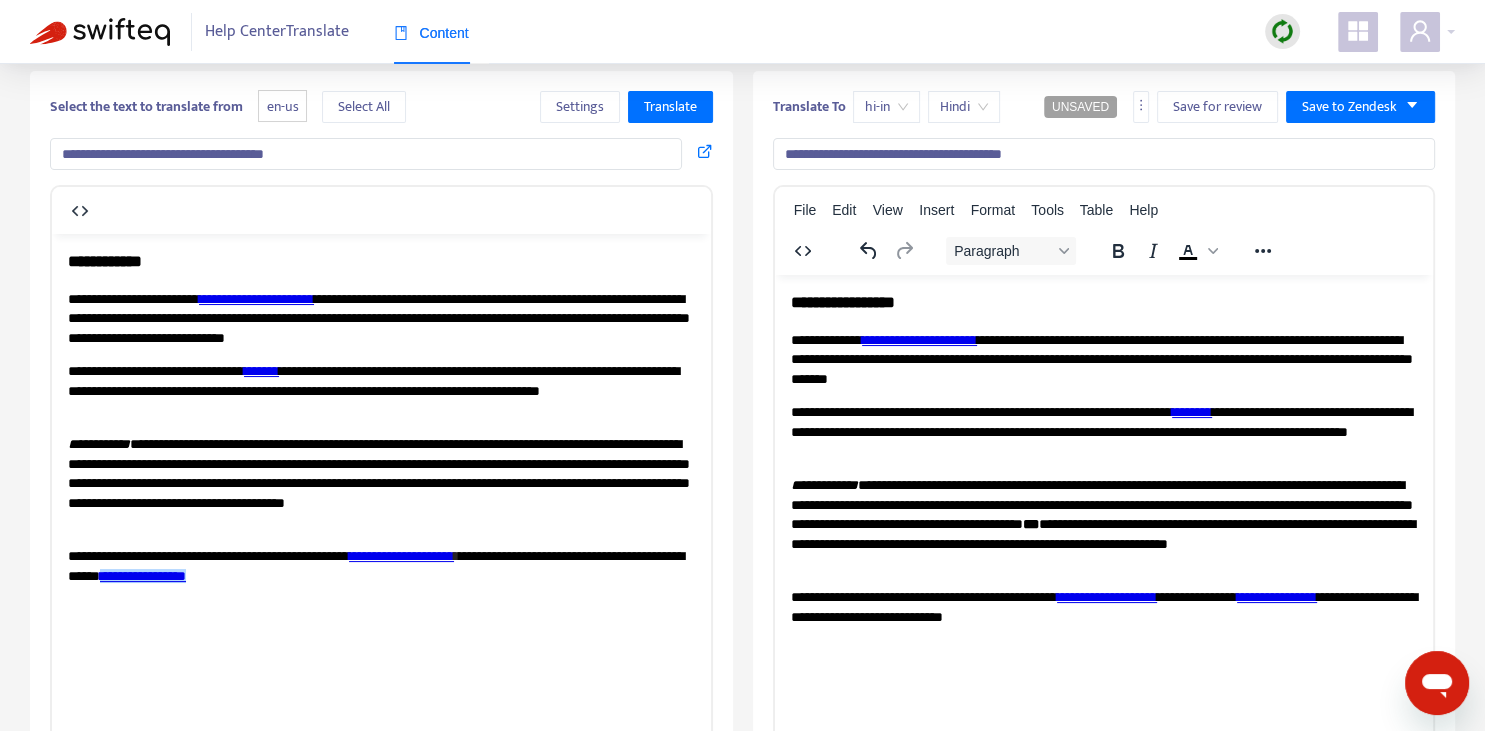 click on "**********" at bounding box center (1103, 524) 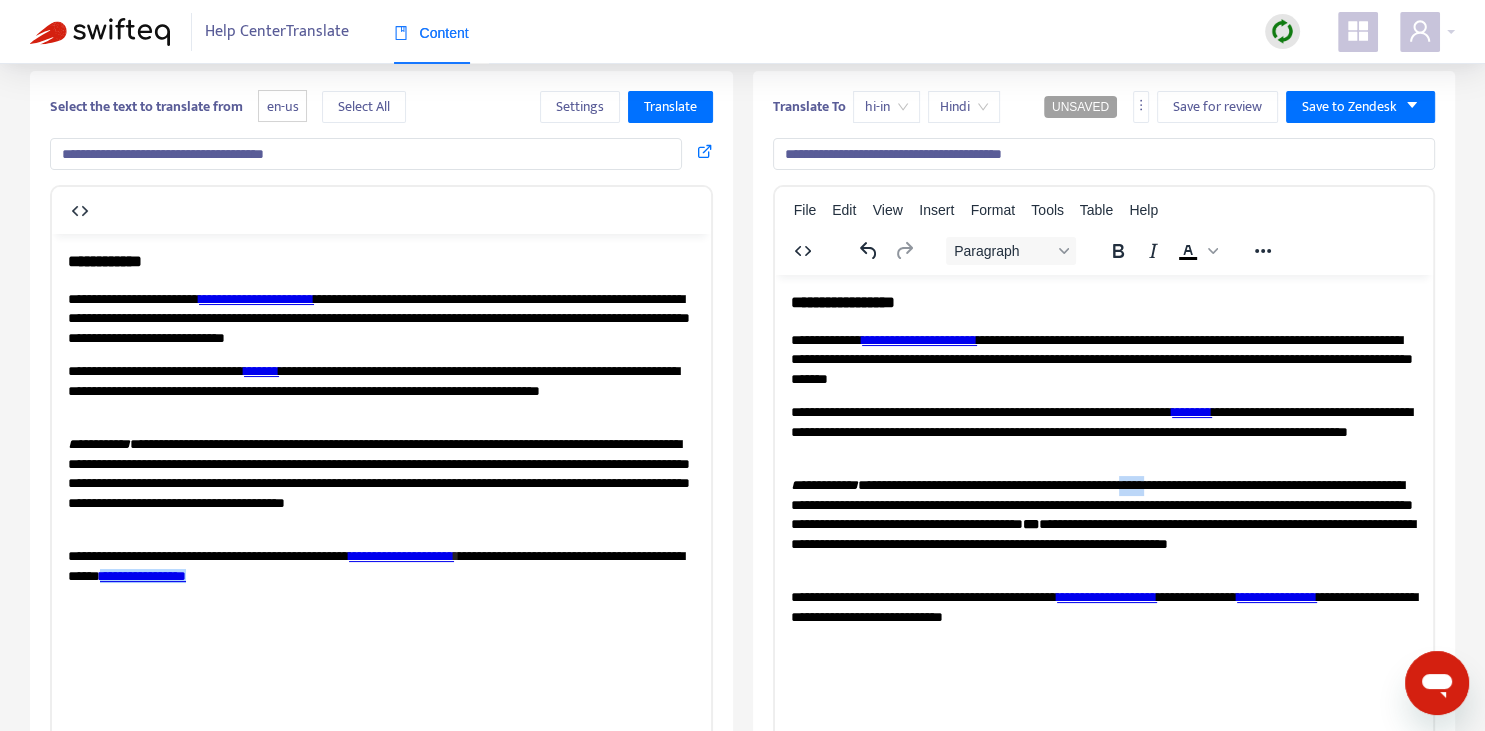 click on "**********" at bounding box center (1103, 524) 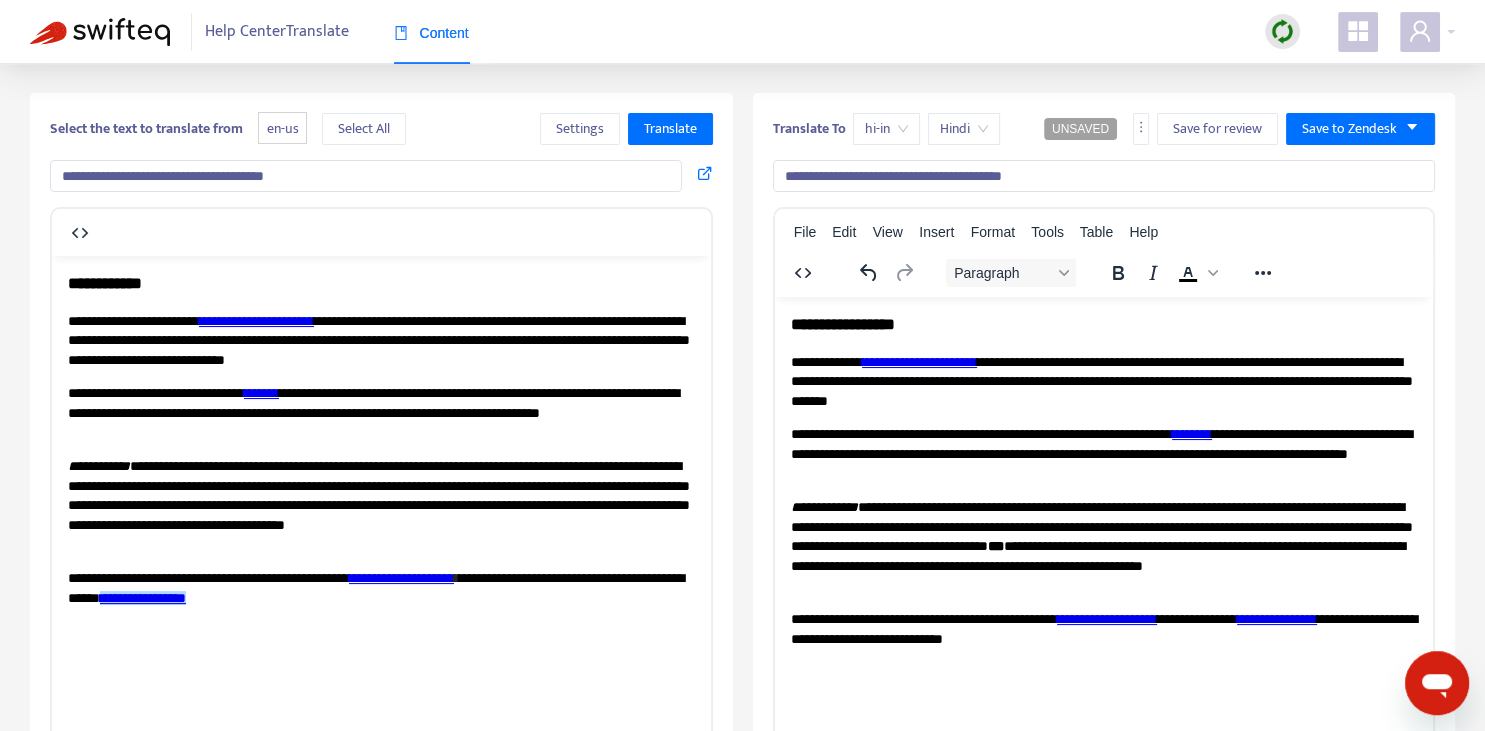 scroll, scrollTop: 0, scrollLeft: 0, axis: both 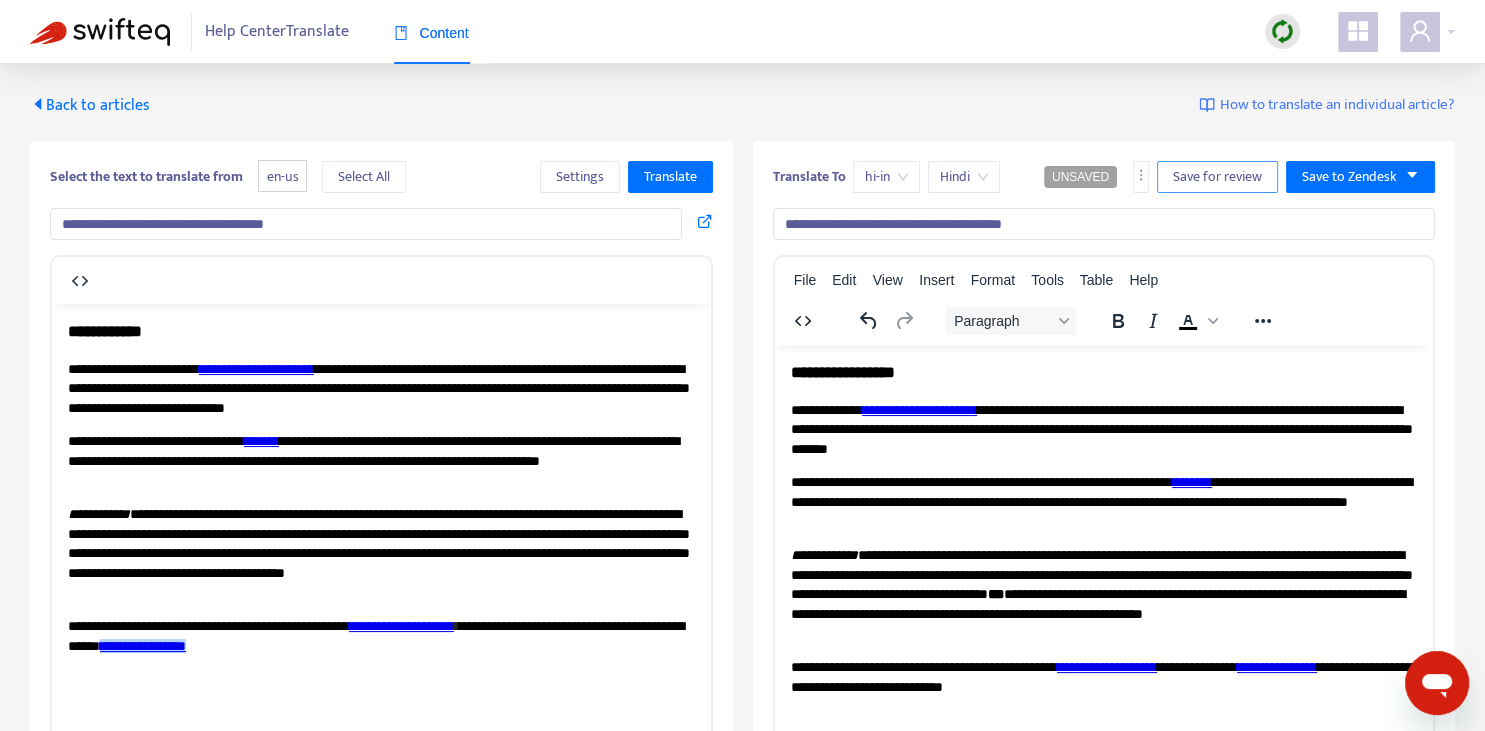 click on "Save for review" at bounding box center (1217, 177) 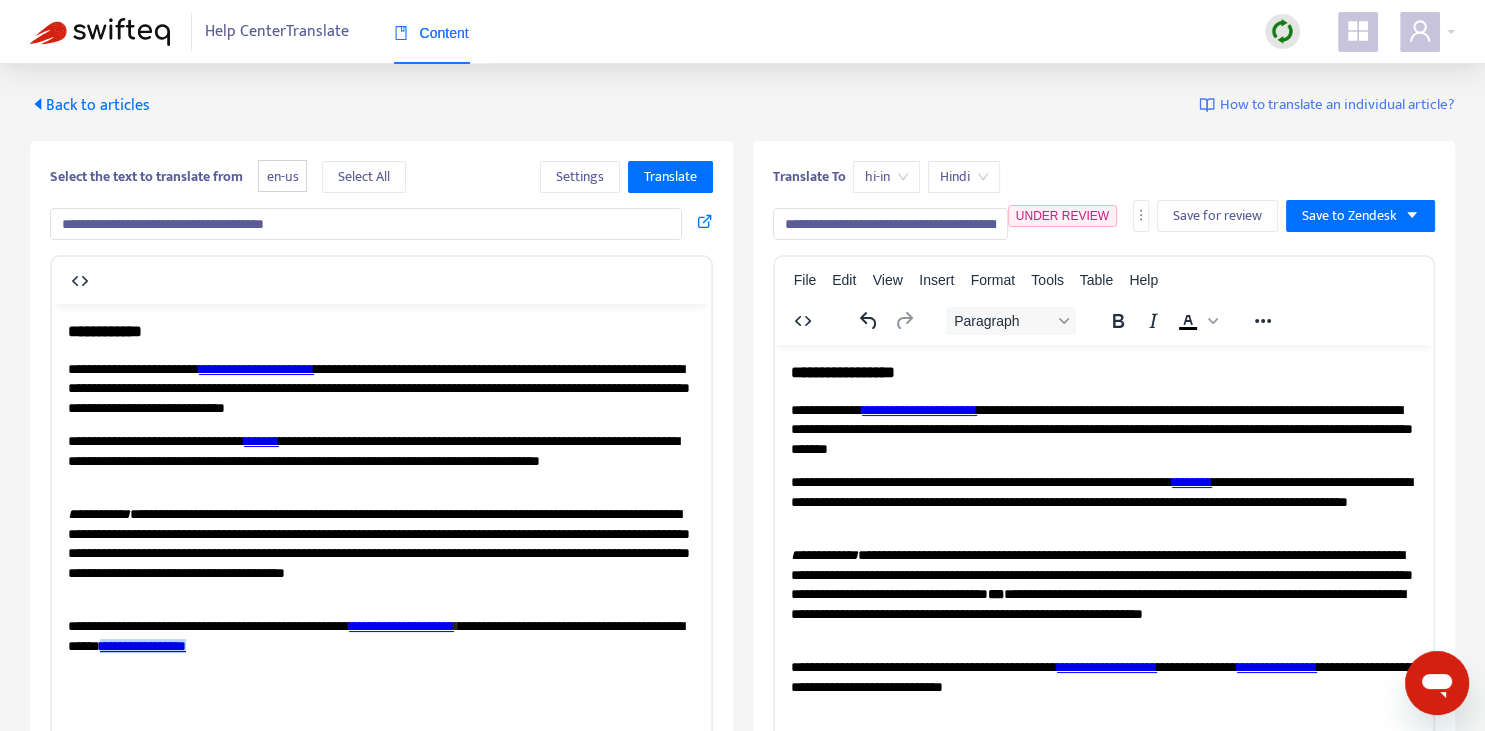 click on "Back to articles" at bounding box center [90, 105] 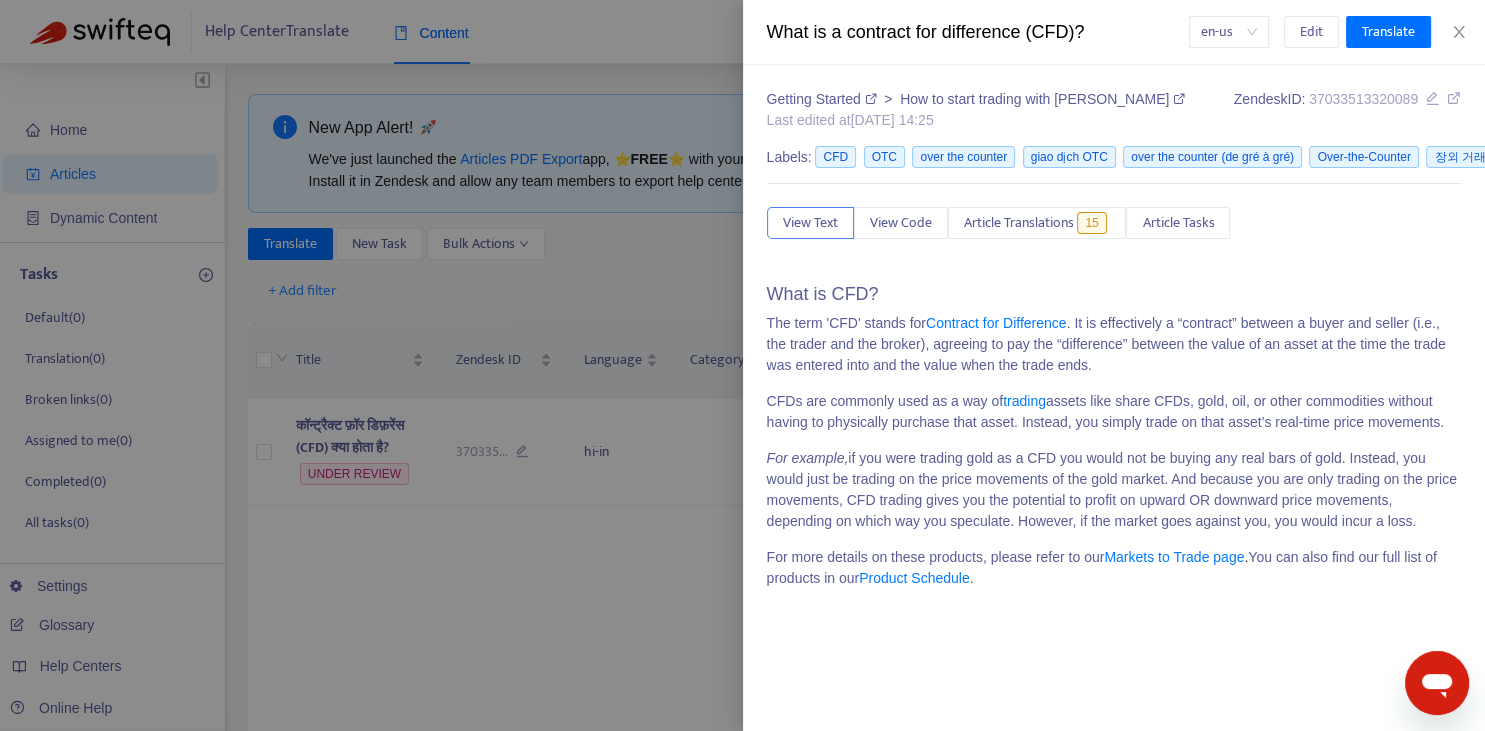 click at bounding box center [742, 365] 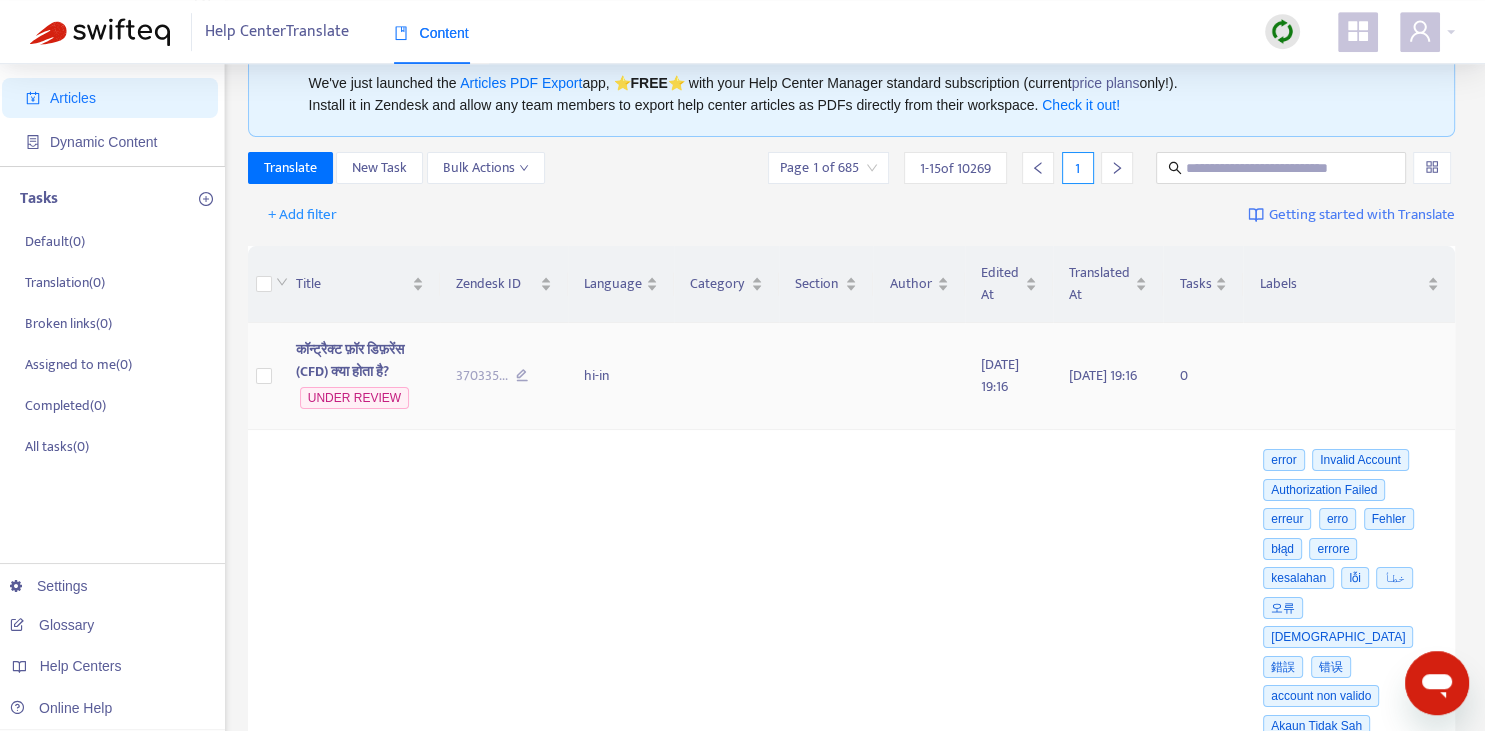 scroll, scrollTop: 0, scrollLeft: 0, axis: both 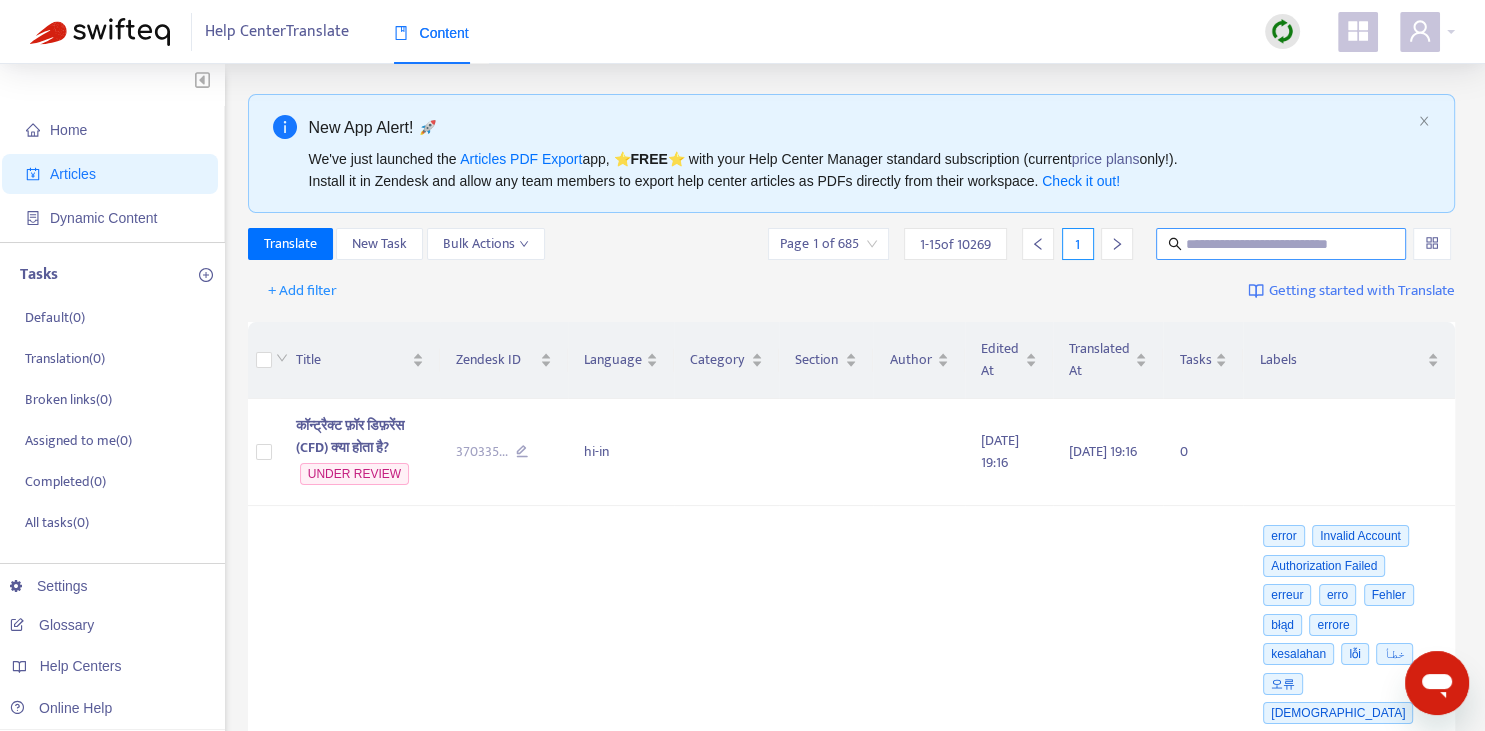 click at bounding box center [1282, 244] 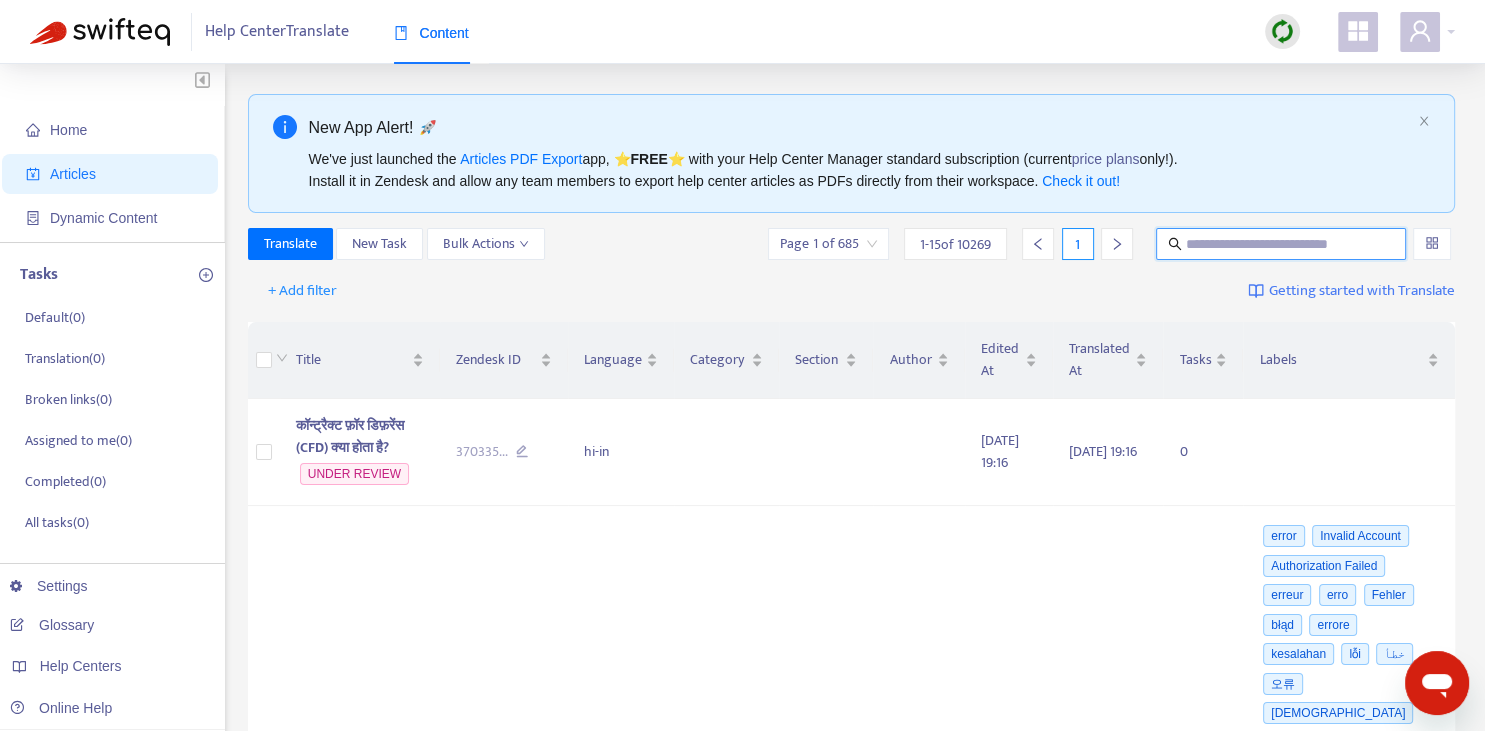 paste on "**********" 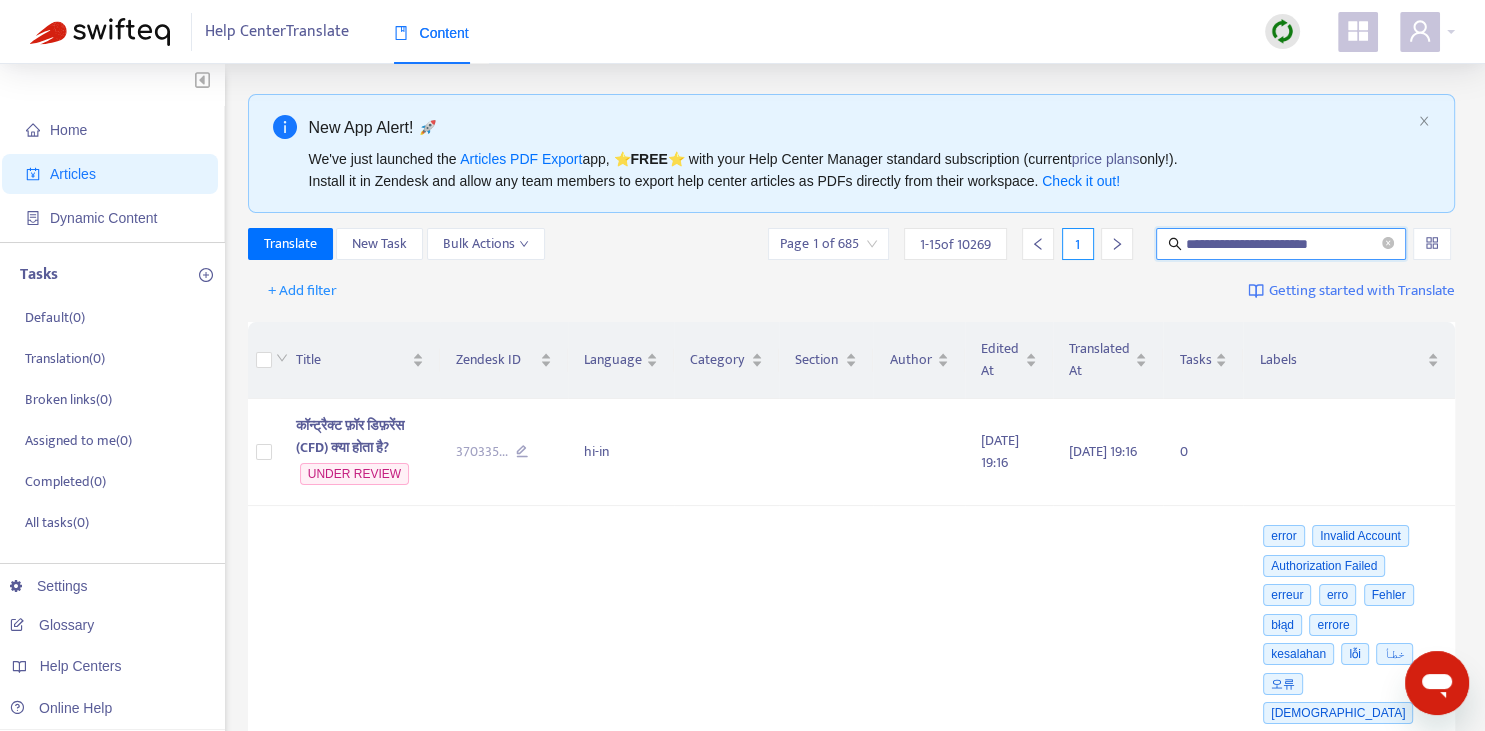 type on "**********" 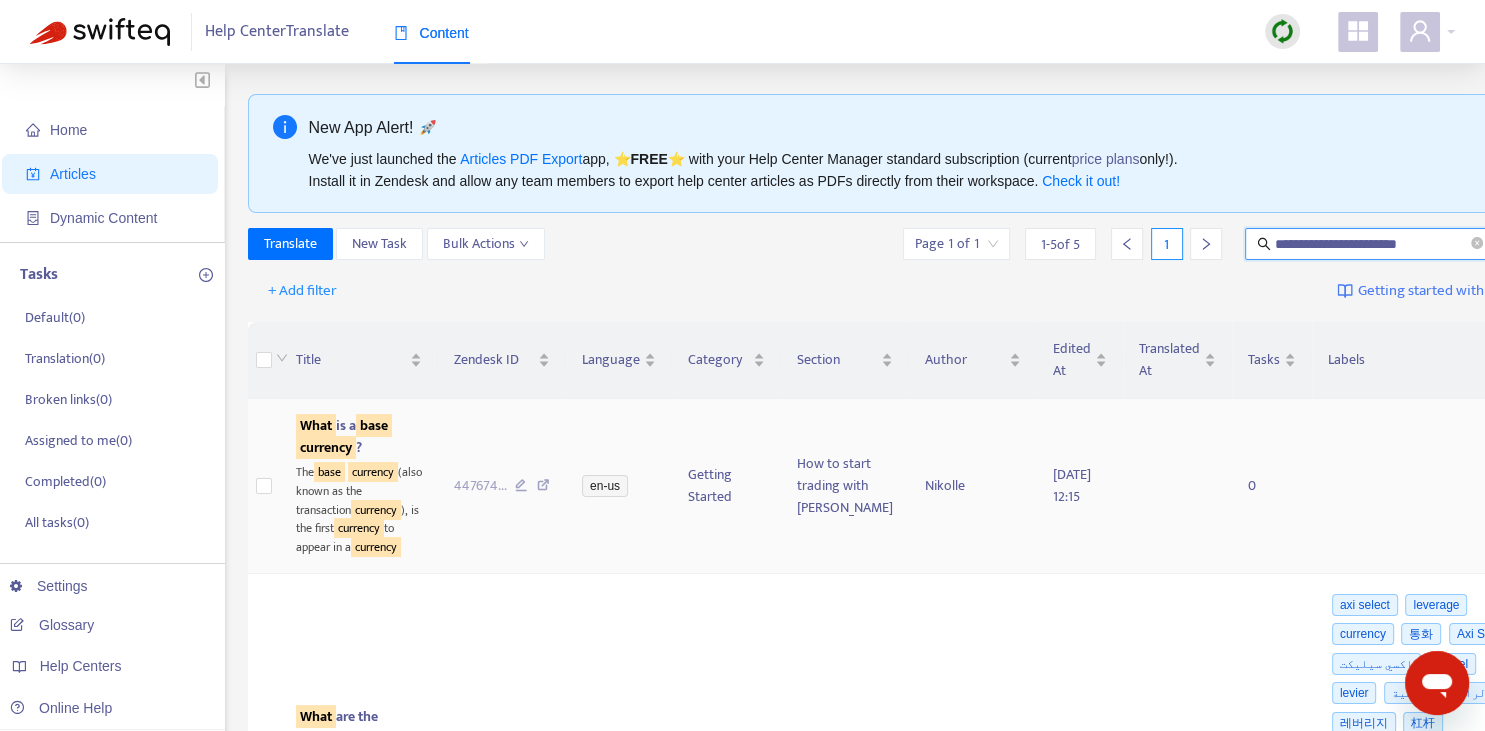 click on "currency" at bounding box center (326, 447) 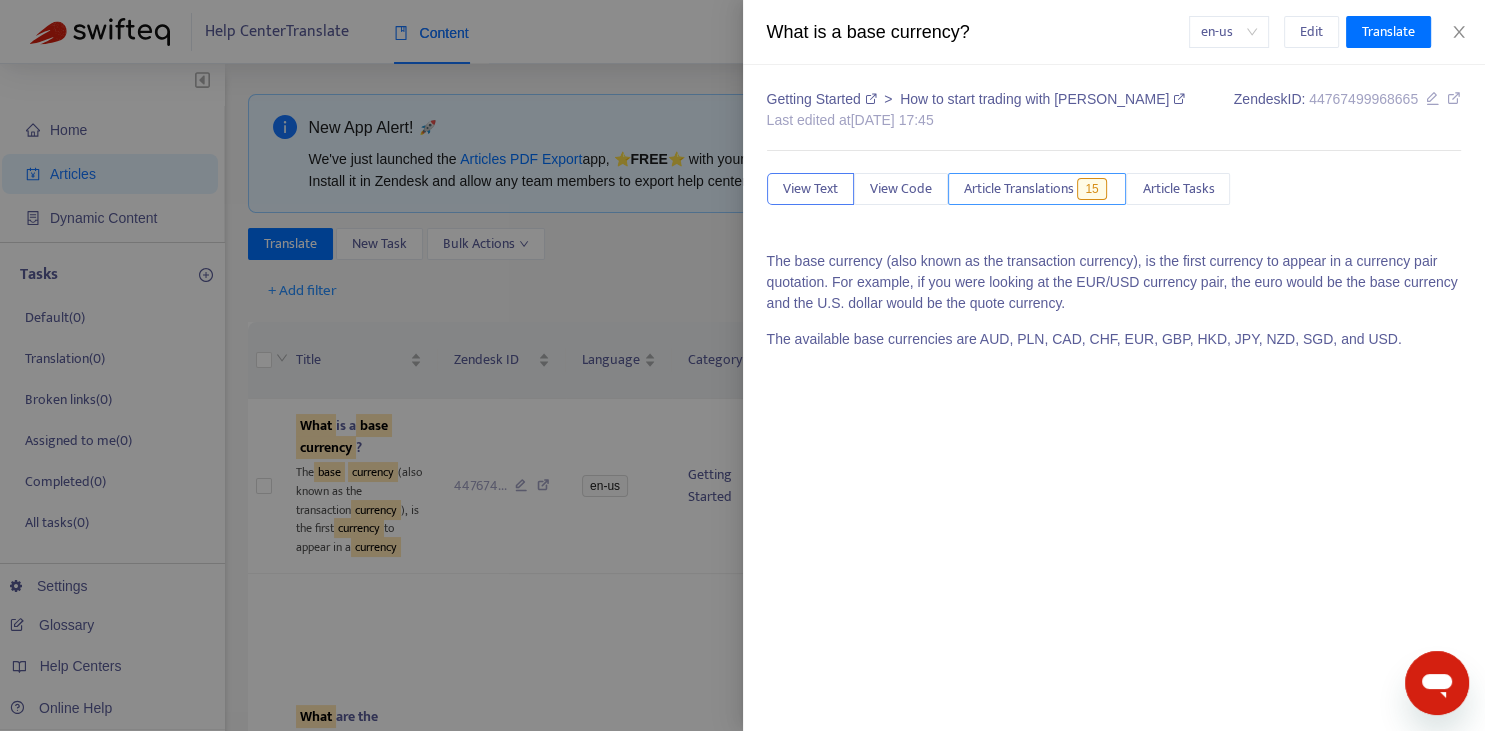 click on "Article Translations" at bounding box center [1019, 189] 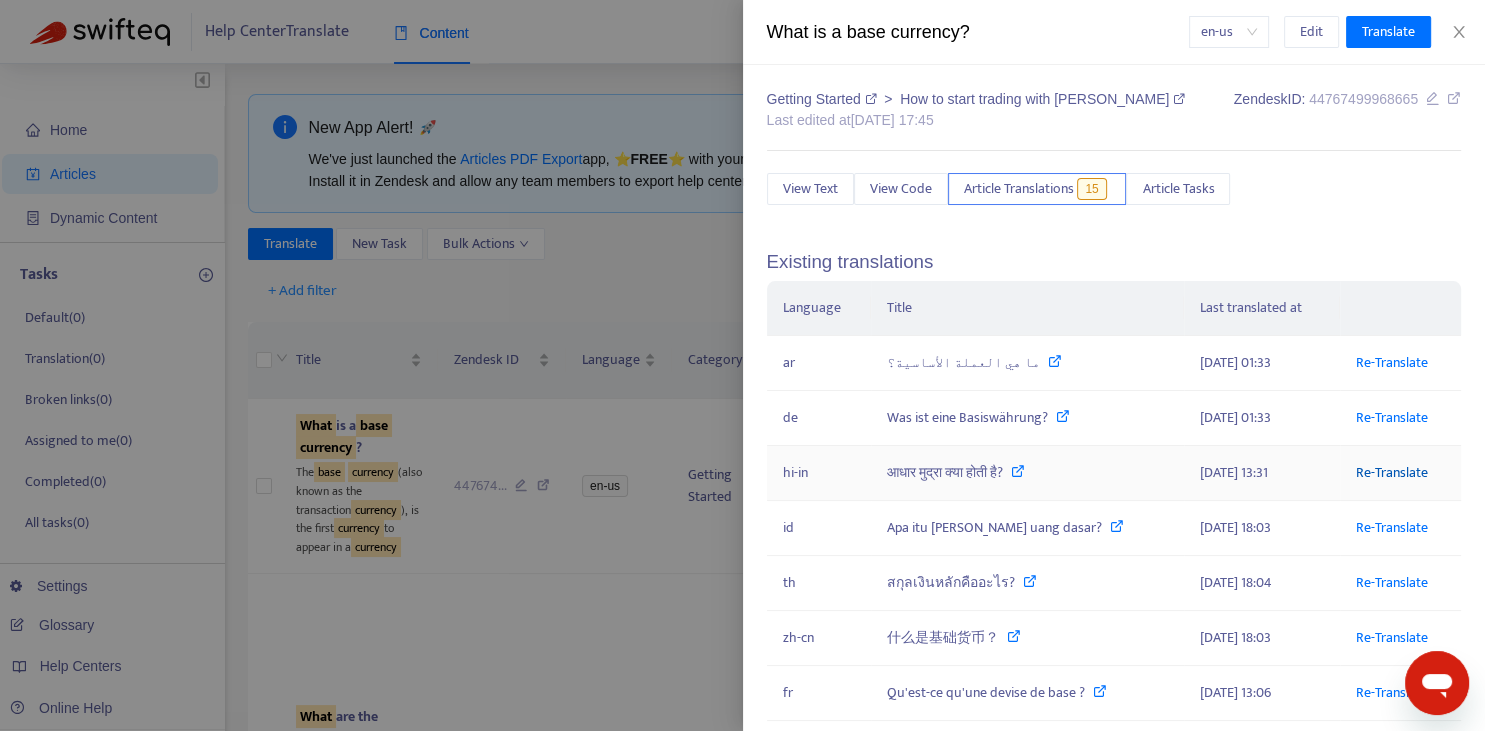 click on "Re-Translate" at bounding box center (1392, 472) 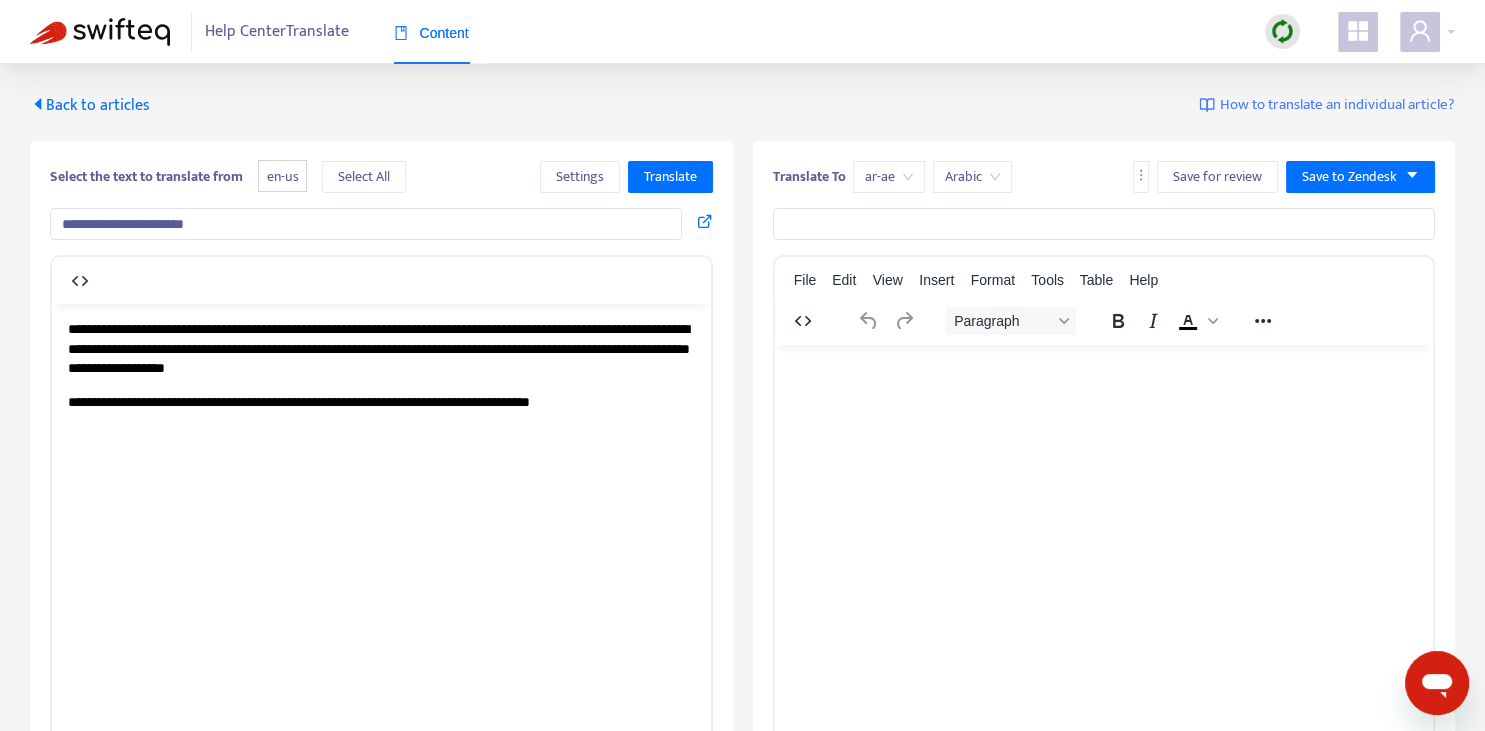 scroll, scrollTop: 0, scrollLeft: 0, axis: both 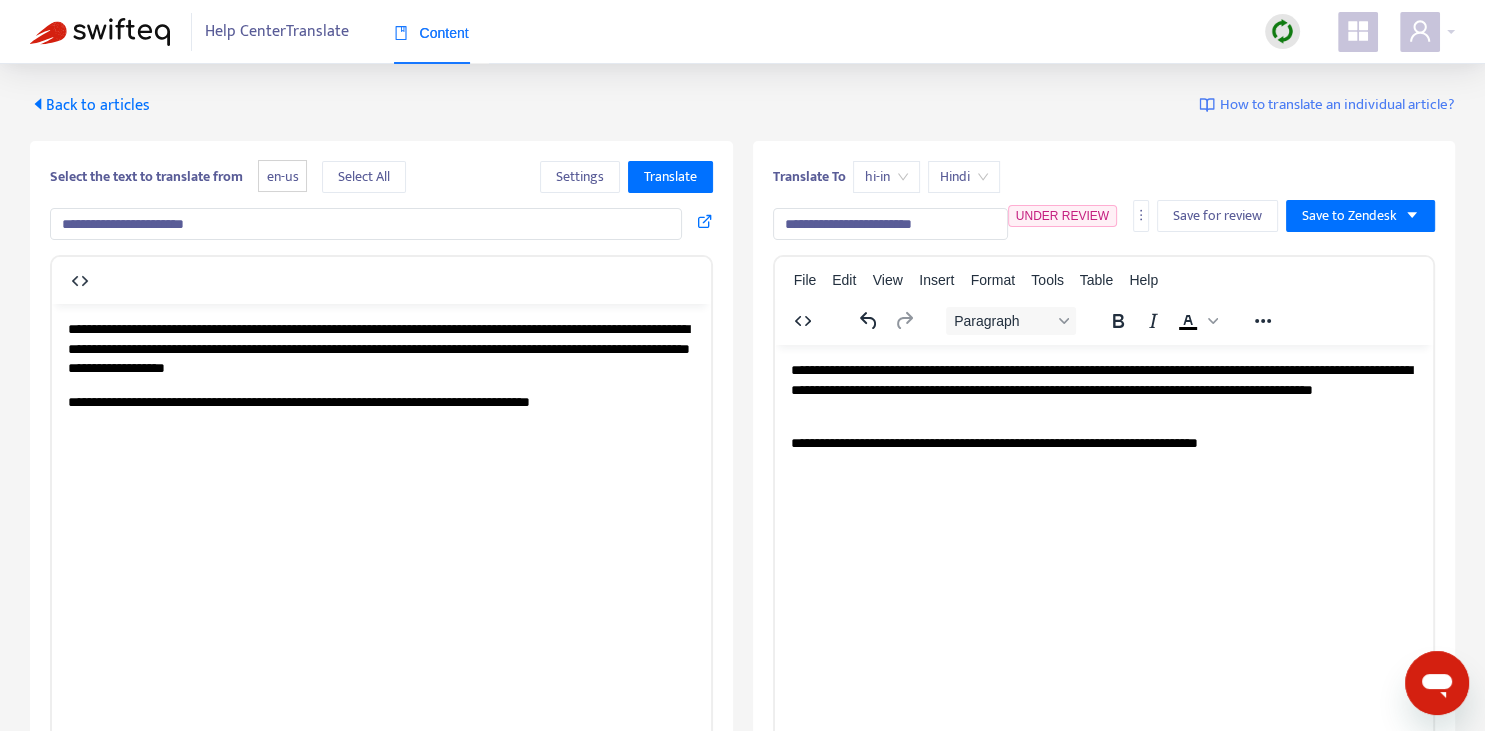 click on "**********" at bounding box center [1103, 406] 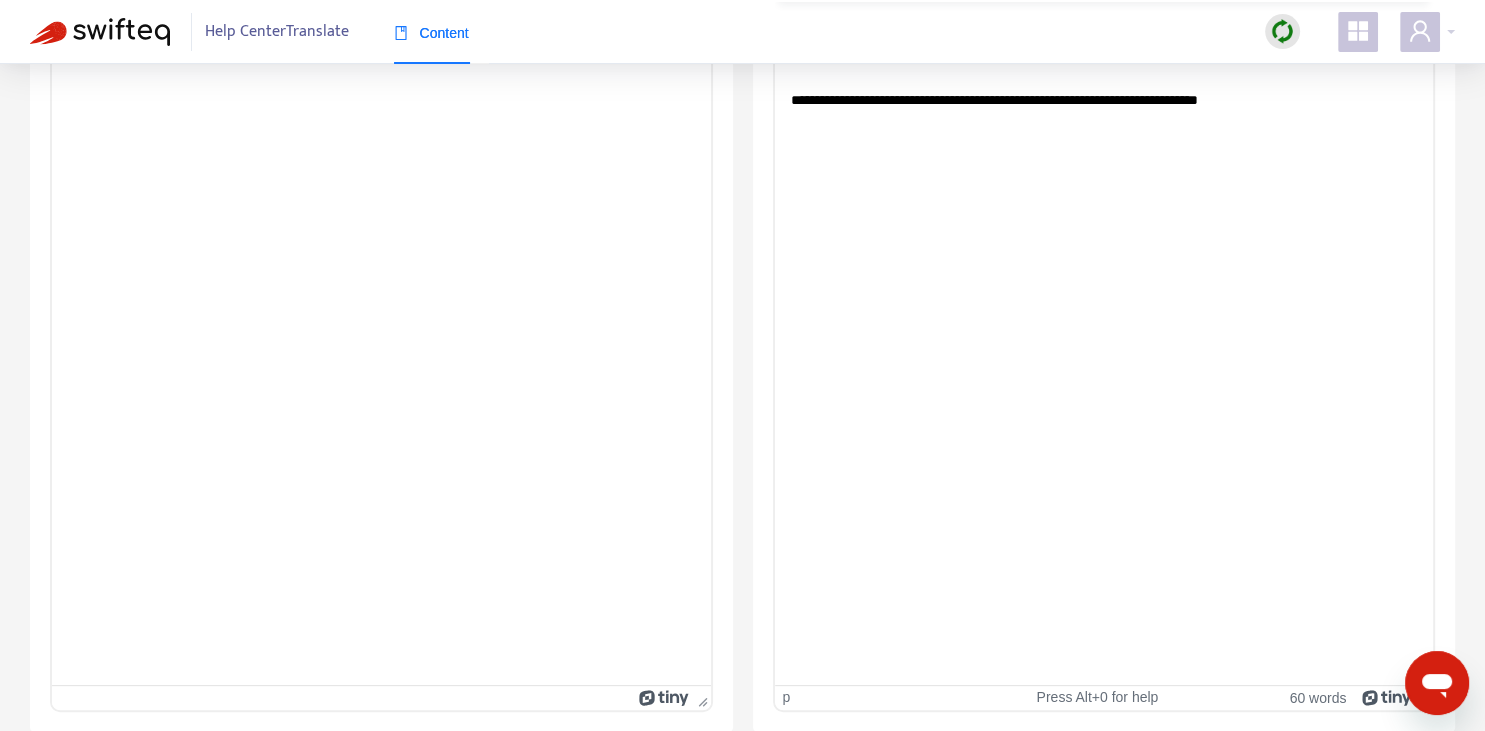 scroll, scrollTop: 0, scrollLeft: 0, axis: both 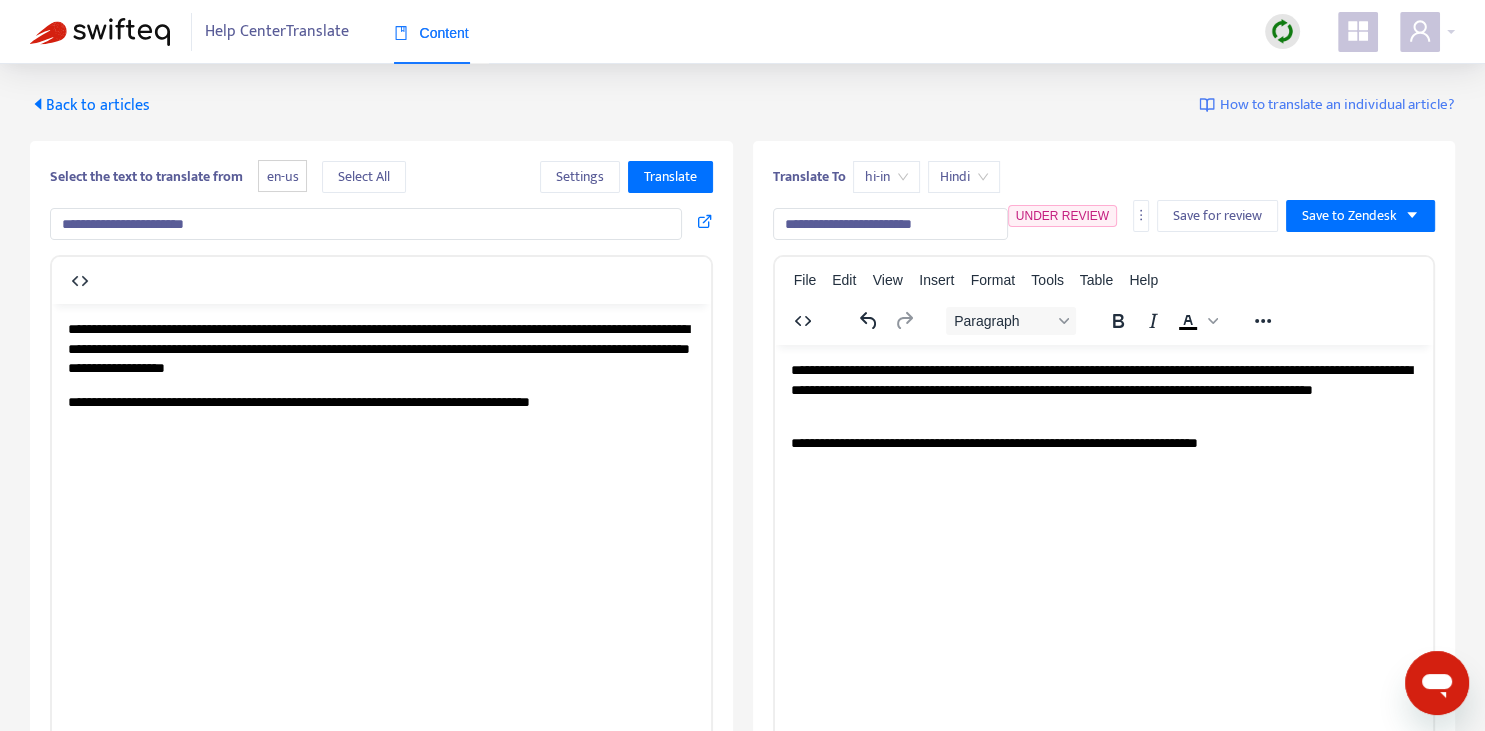 click on "**********" at bounding box center [890, 224] 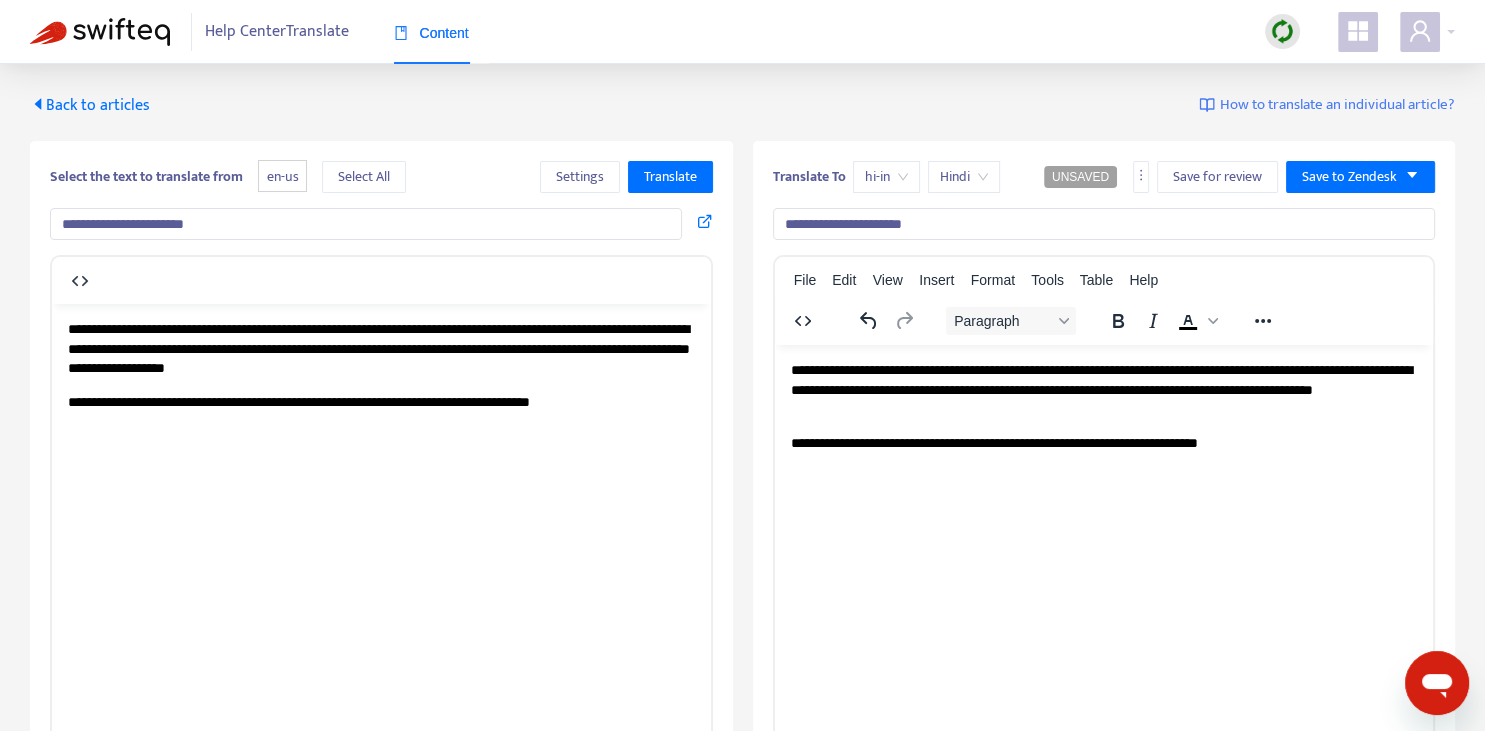 type on "**********" 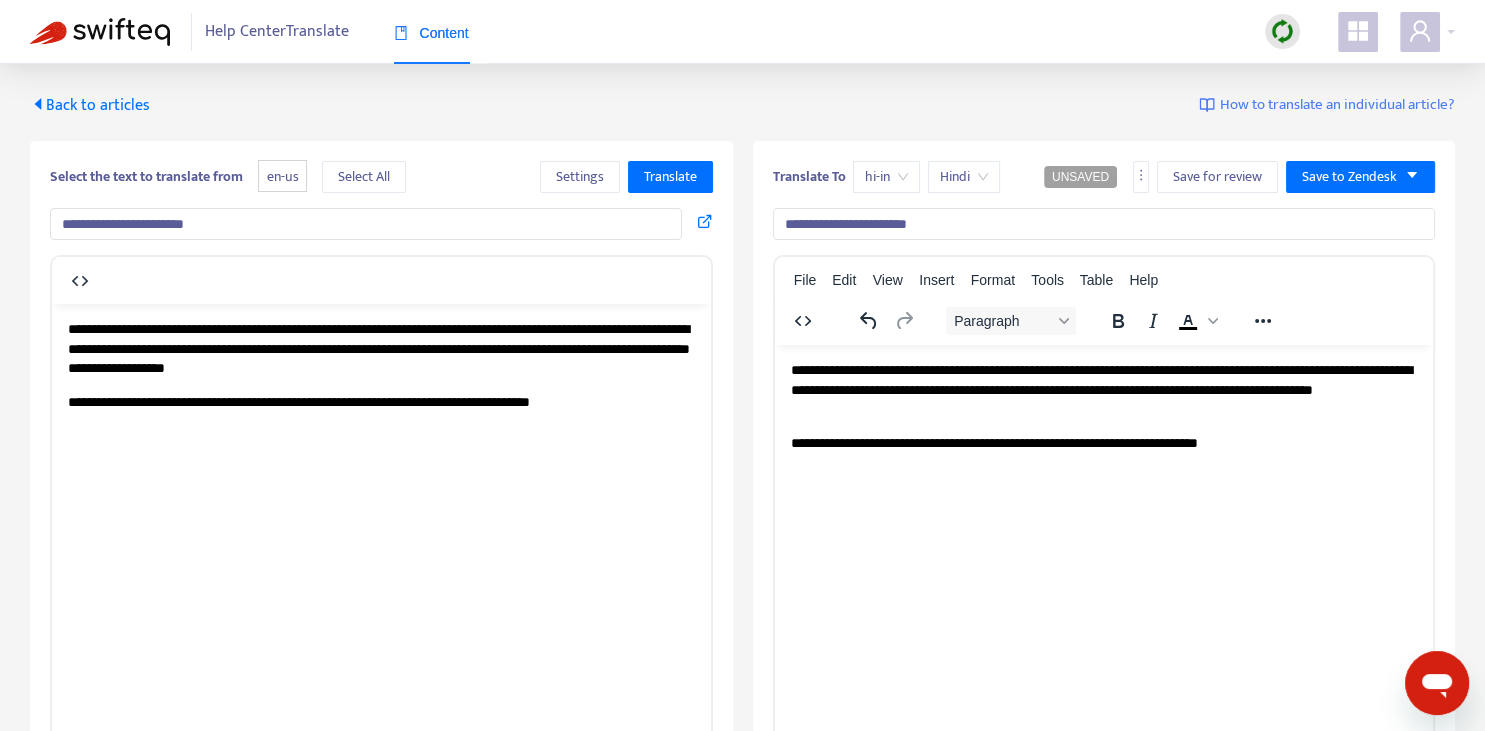 click on "**********" at bounding box center [1103, 389] 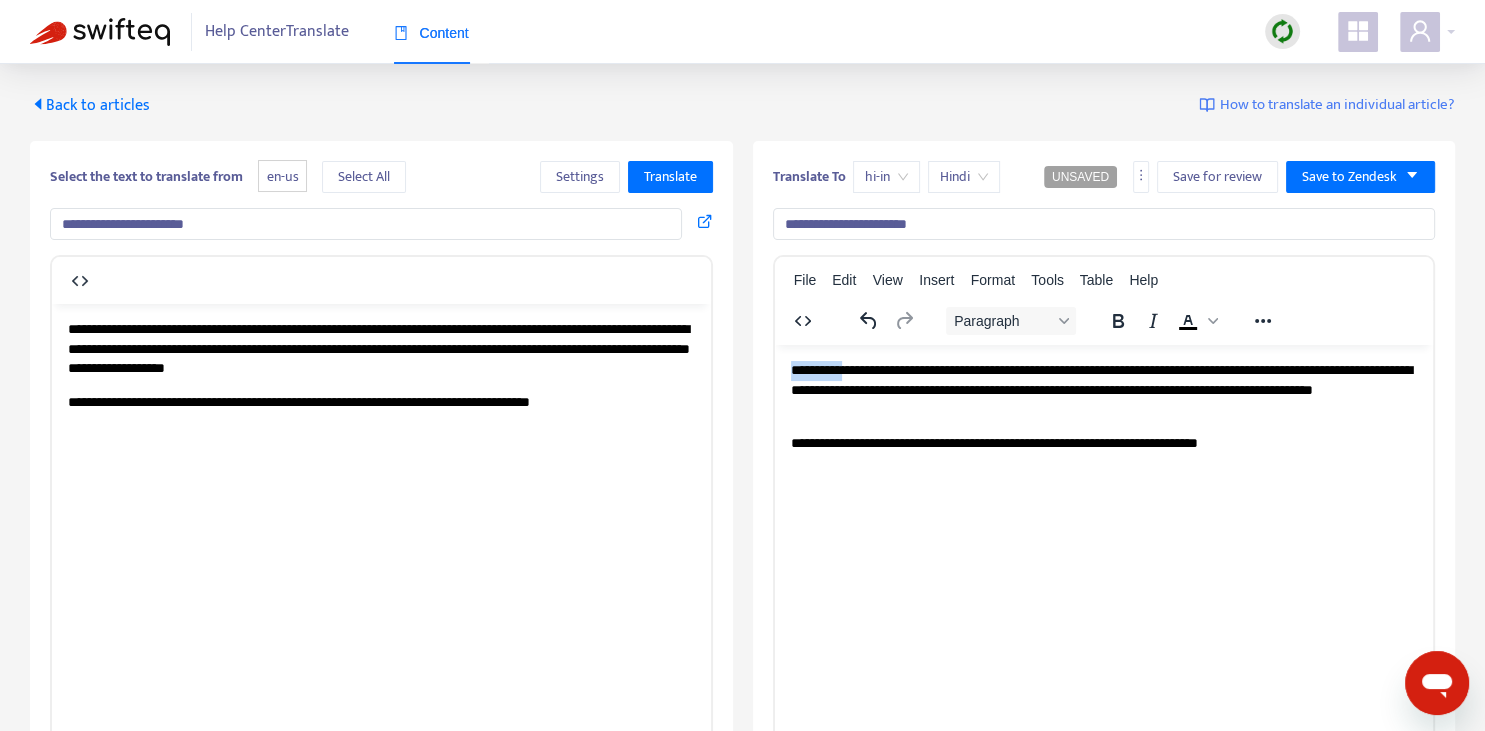 type 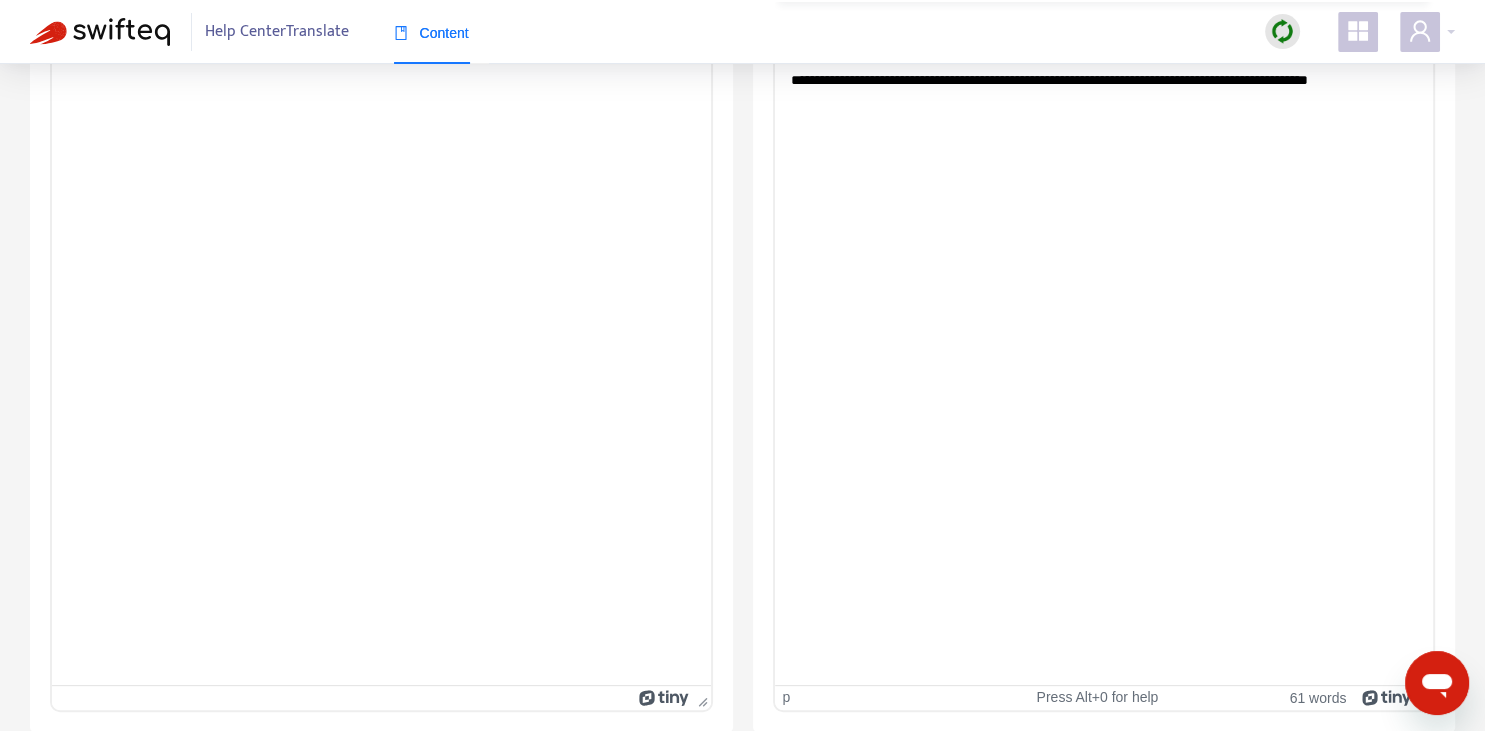 scroll, scrollTop: 0, scrollLeft: 0, axis: both 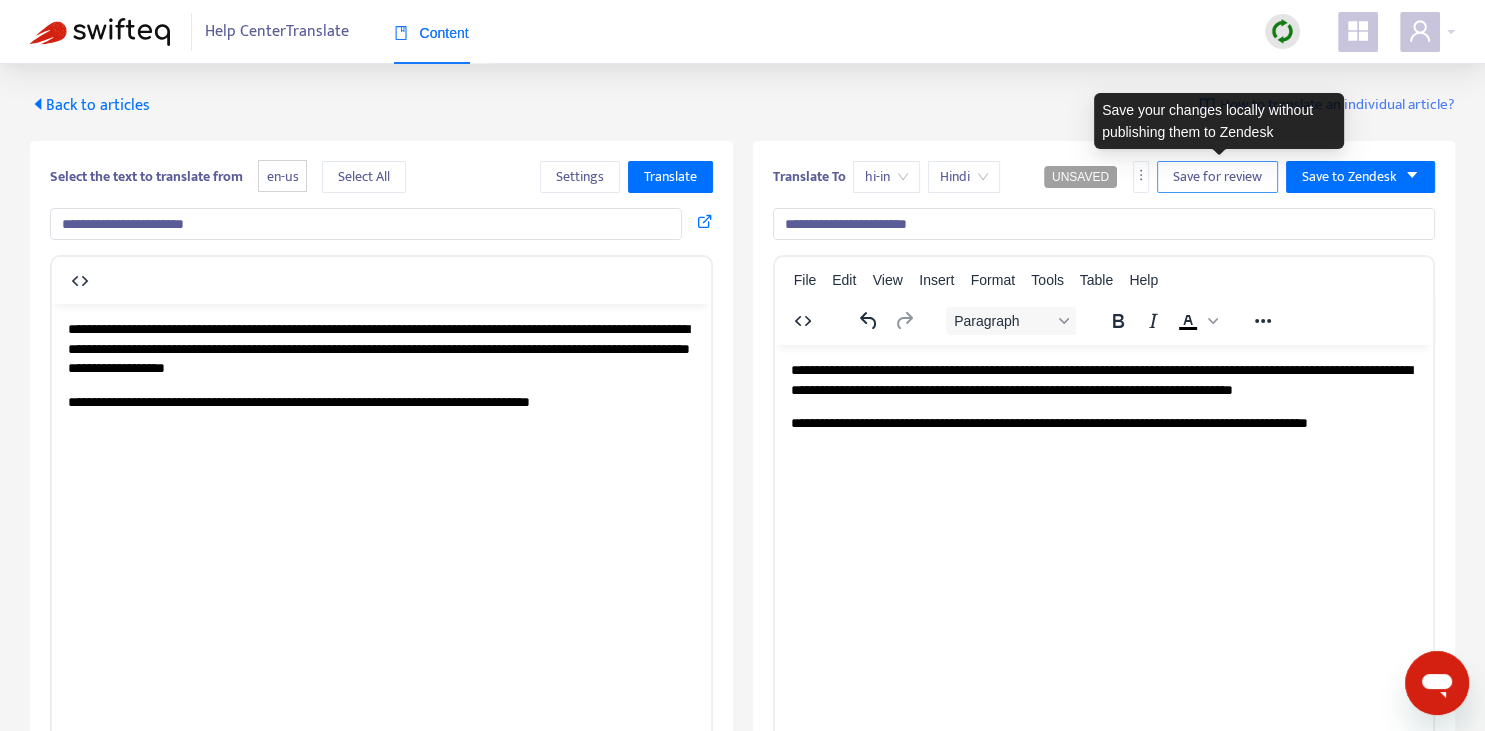 click on "Save for review" at bounding box center (1217, 177) 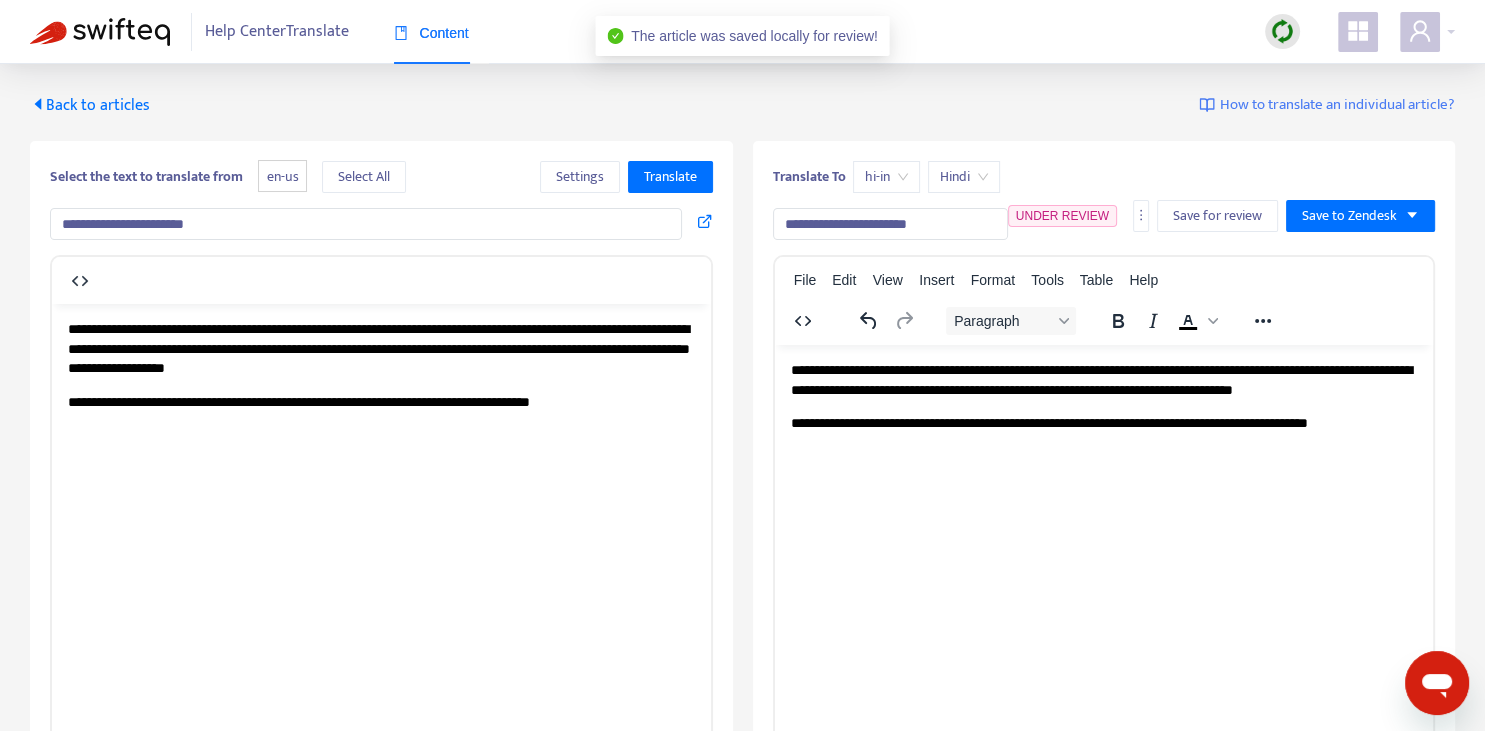 click on "Back to articles" at bounding box center [90, 105] 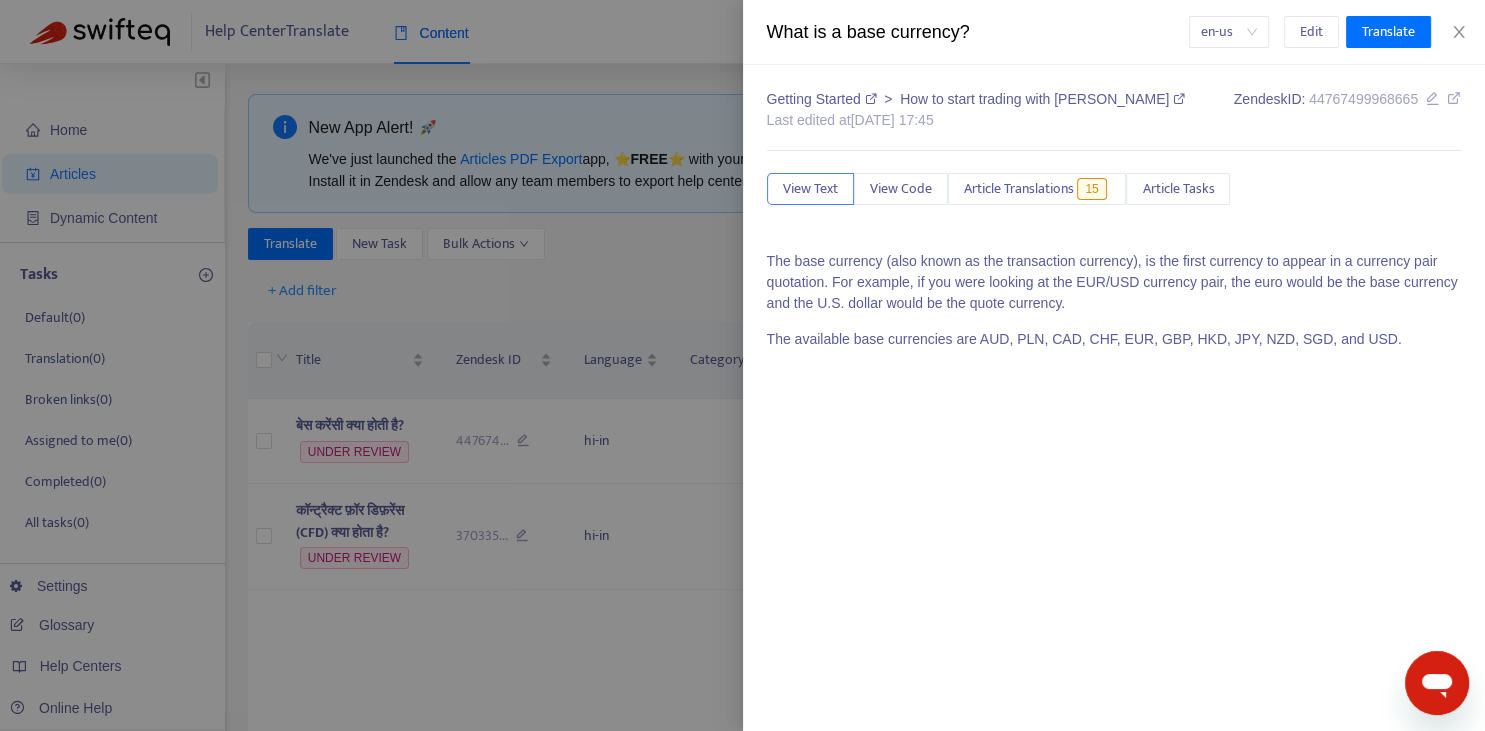 click at bounding box center [742, 365] 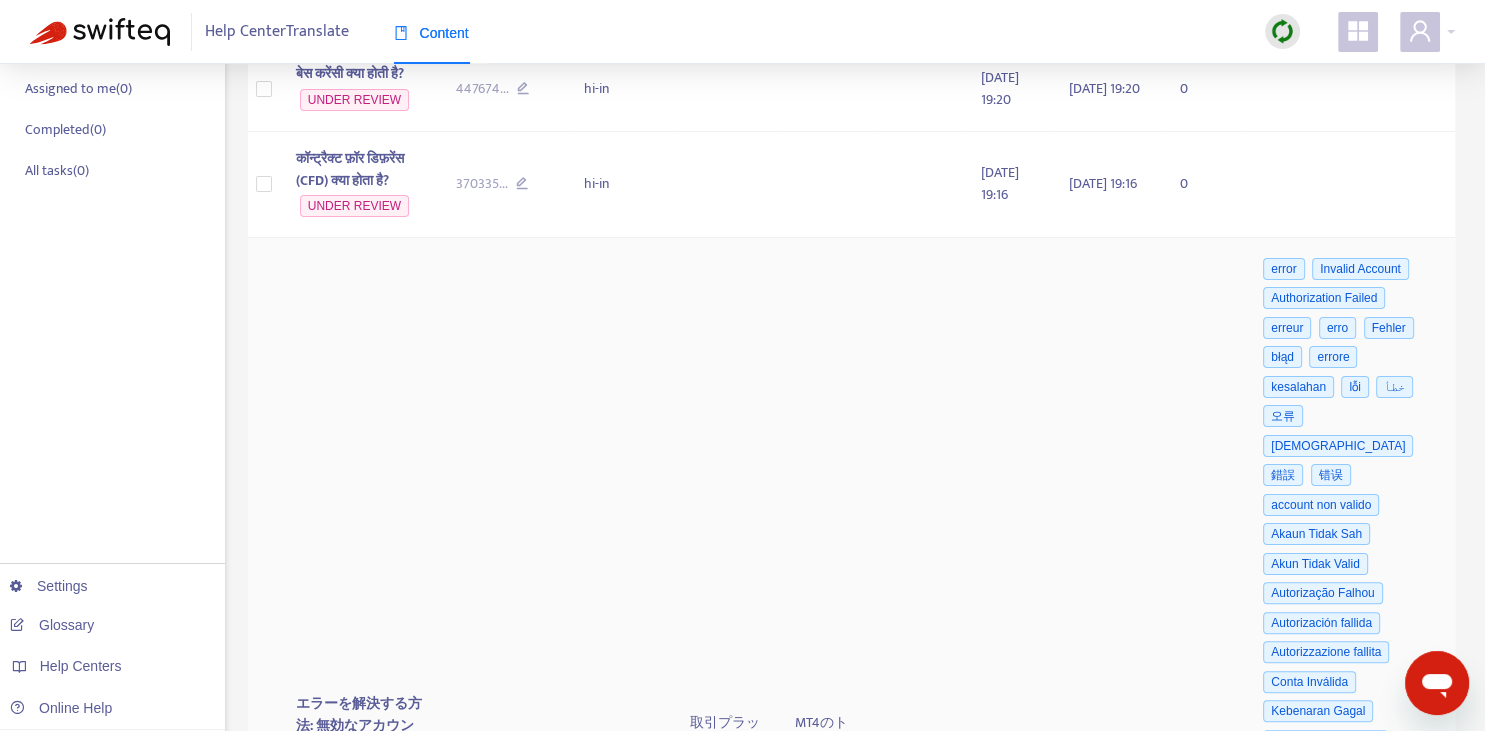 scroll, scrollTop: 0, scrollLeft: 0, axis: both 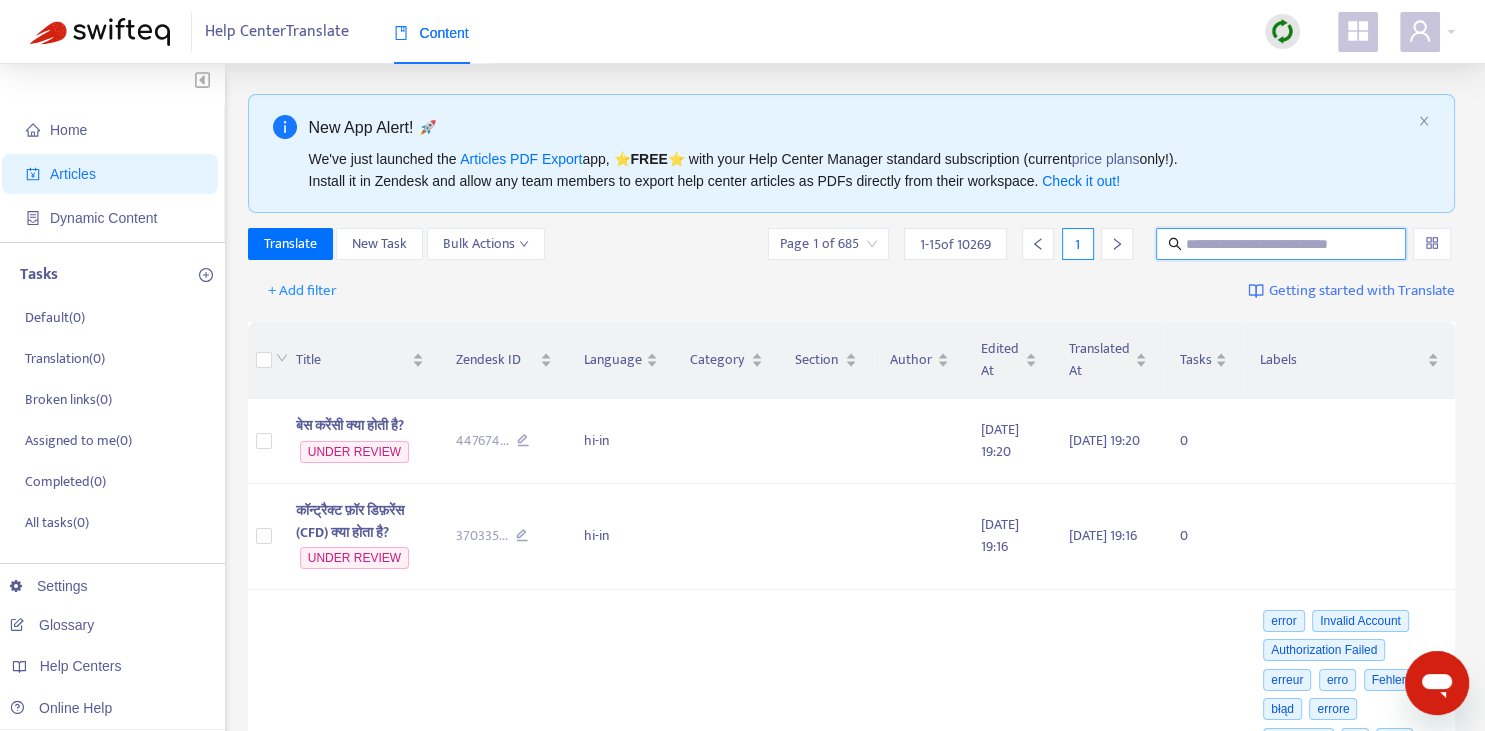 click at bounding box center [1282, 244] 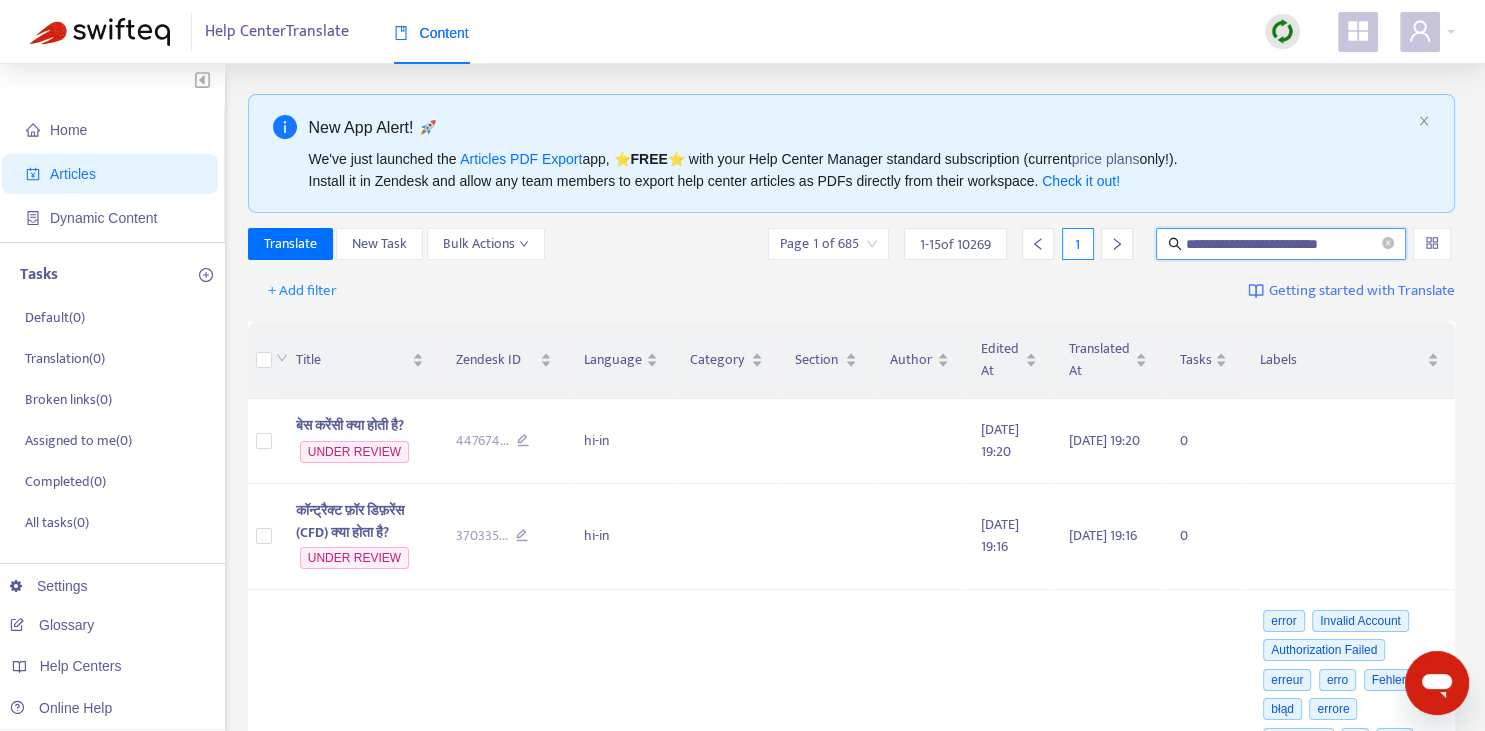 type on "**********" 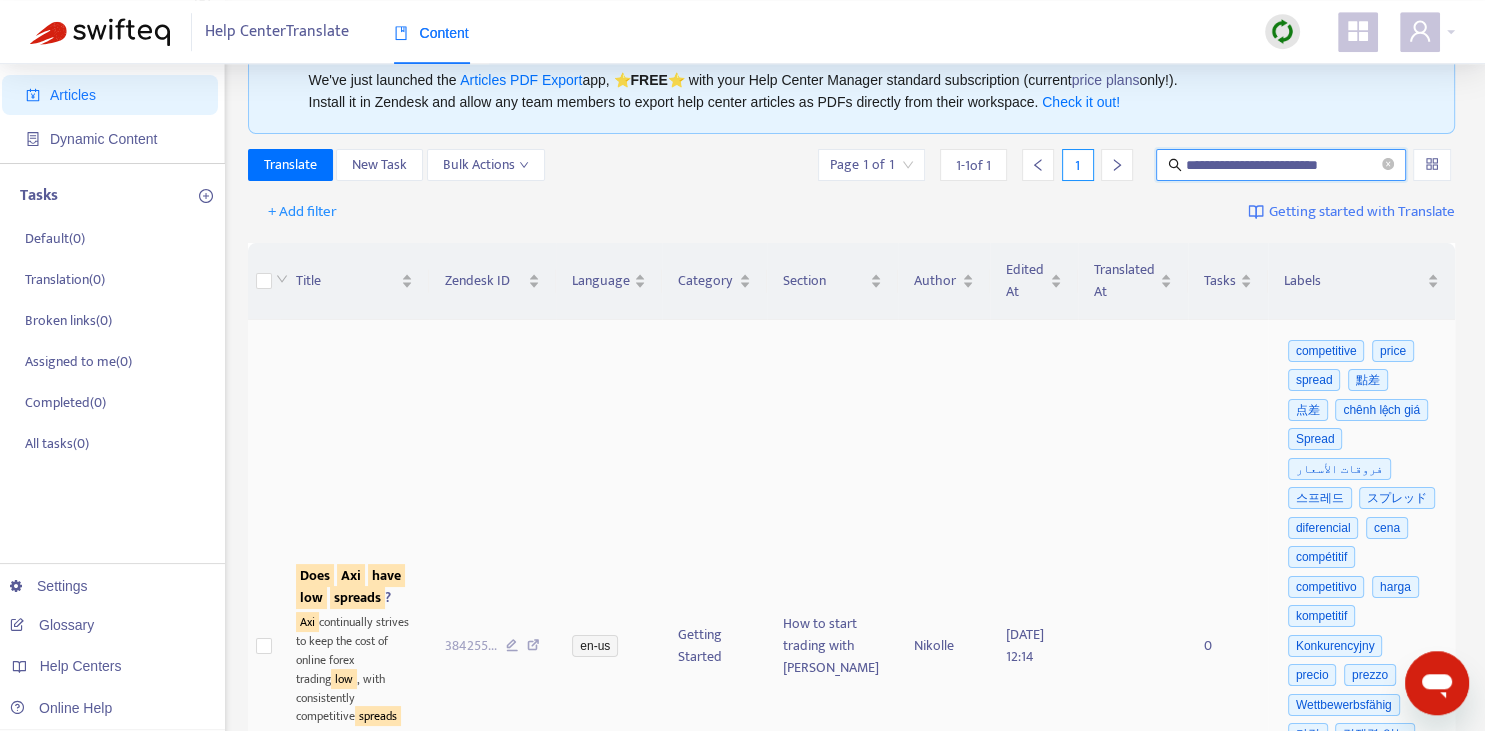 scroll, scrollTop: 211, scrollLeft: 0, axis: vertical 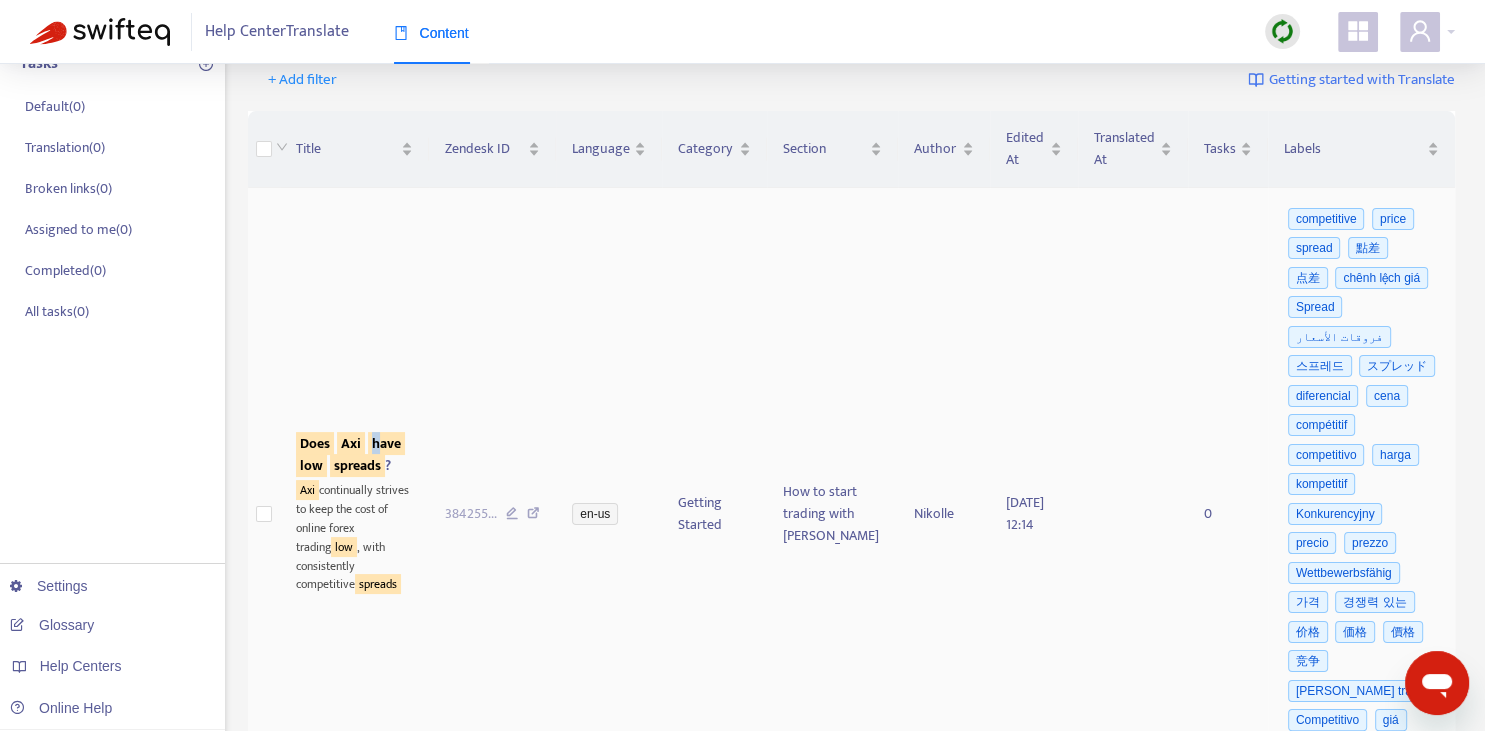 click on "have" at bounding box center [386, 443] 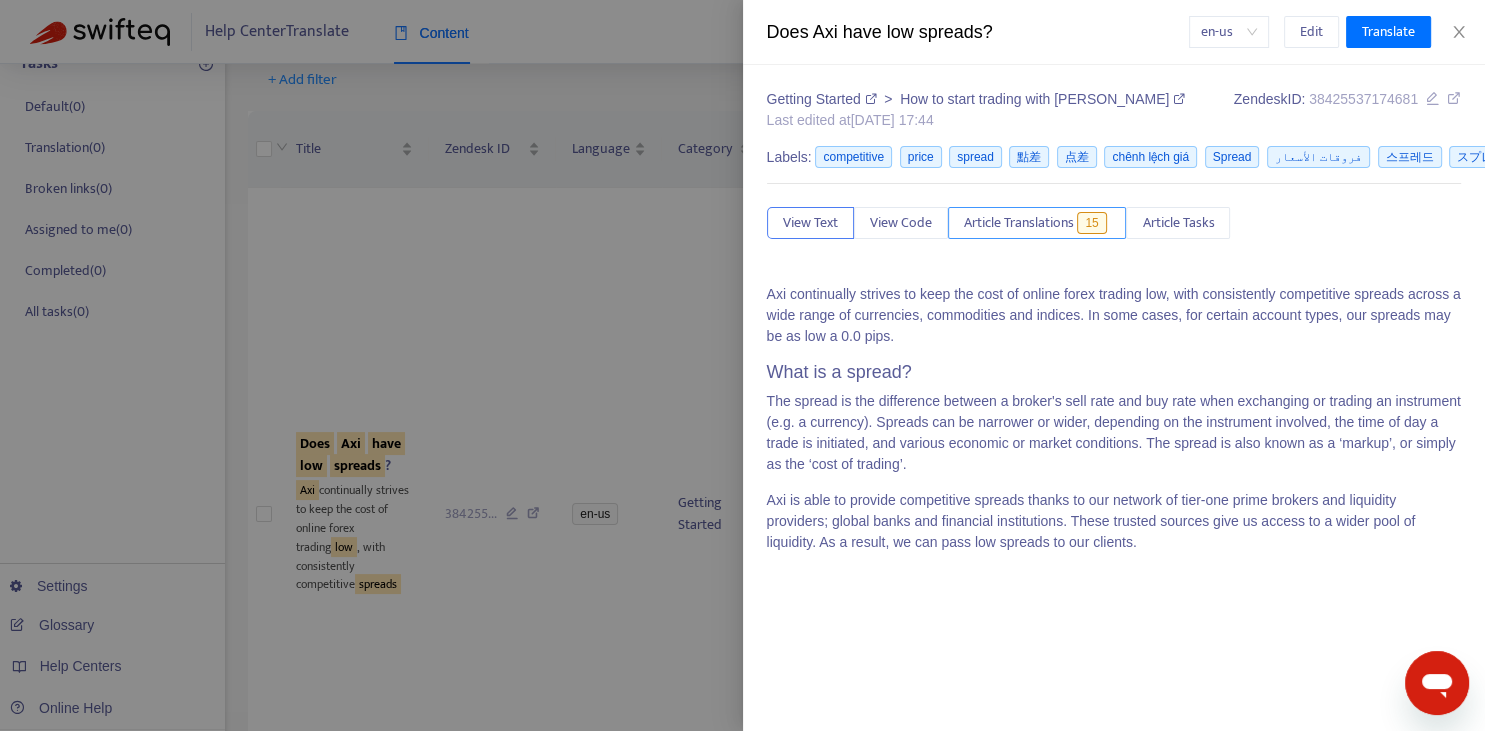 click on "Article Translations" at bounding box center (1019, 223) 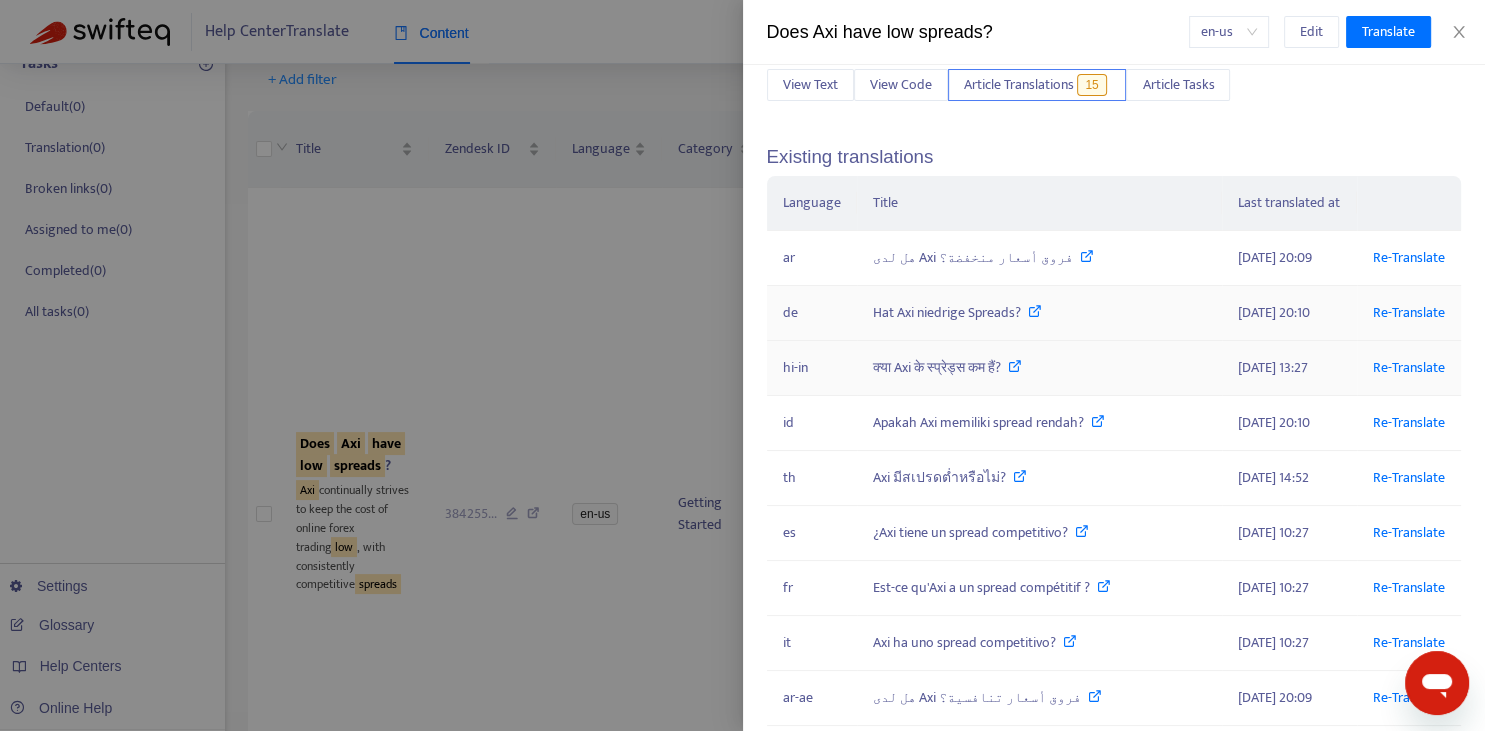 scroll, scrollTop: 147, scrollLeft: 0, axis: vertical 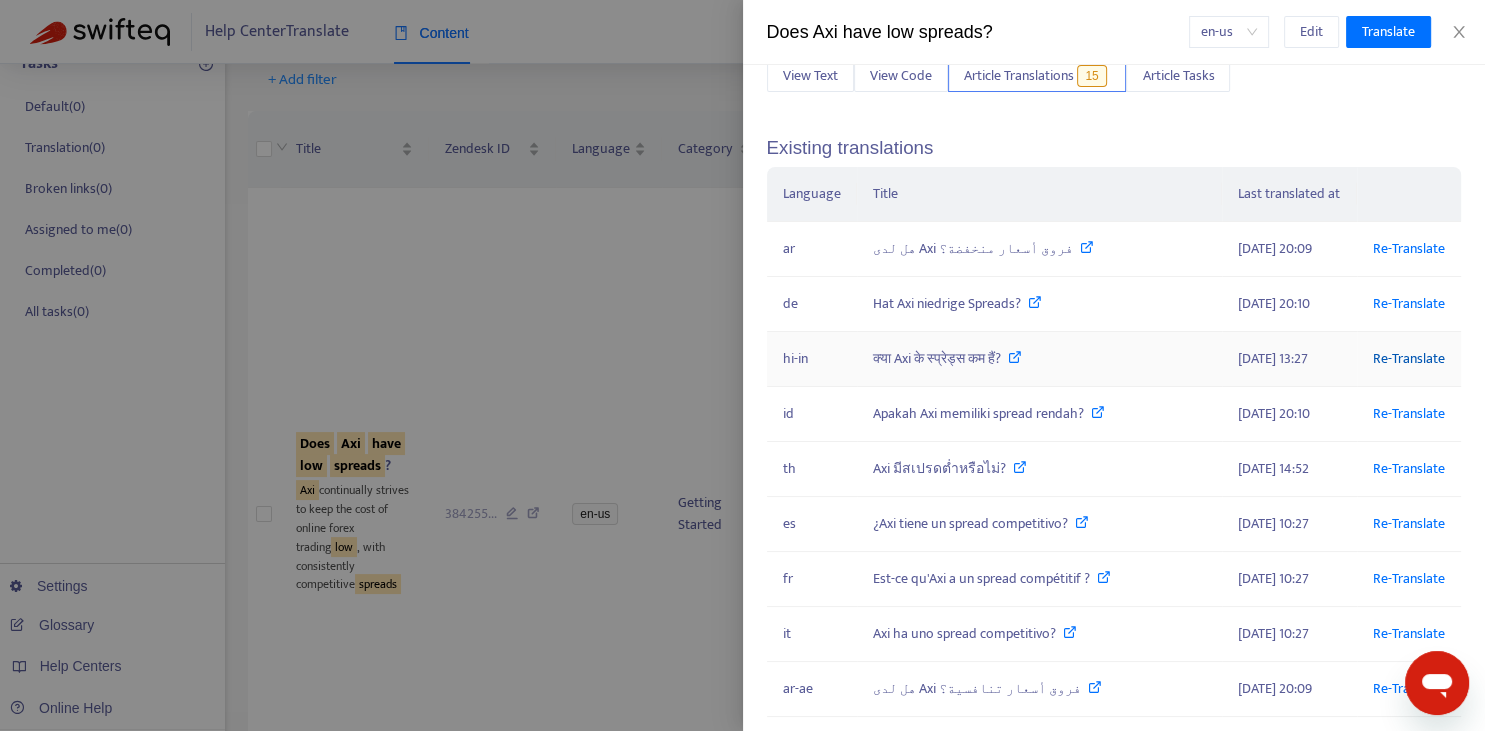 click on "Re-Translate" at bounding box center (1409, 358) 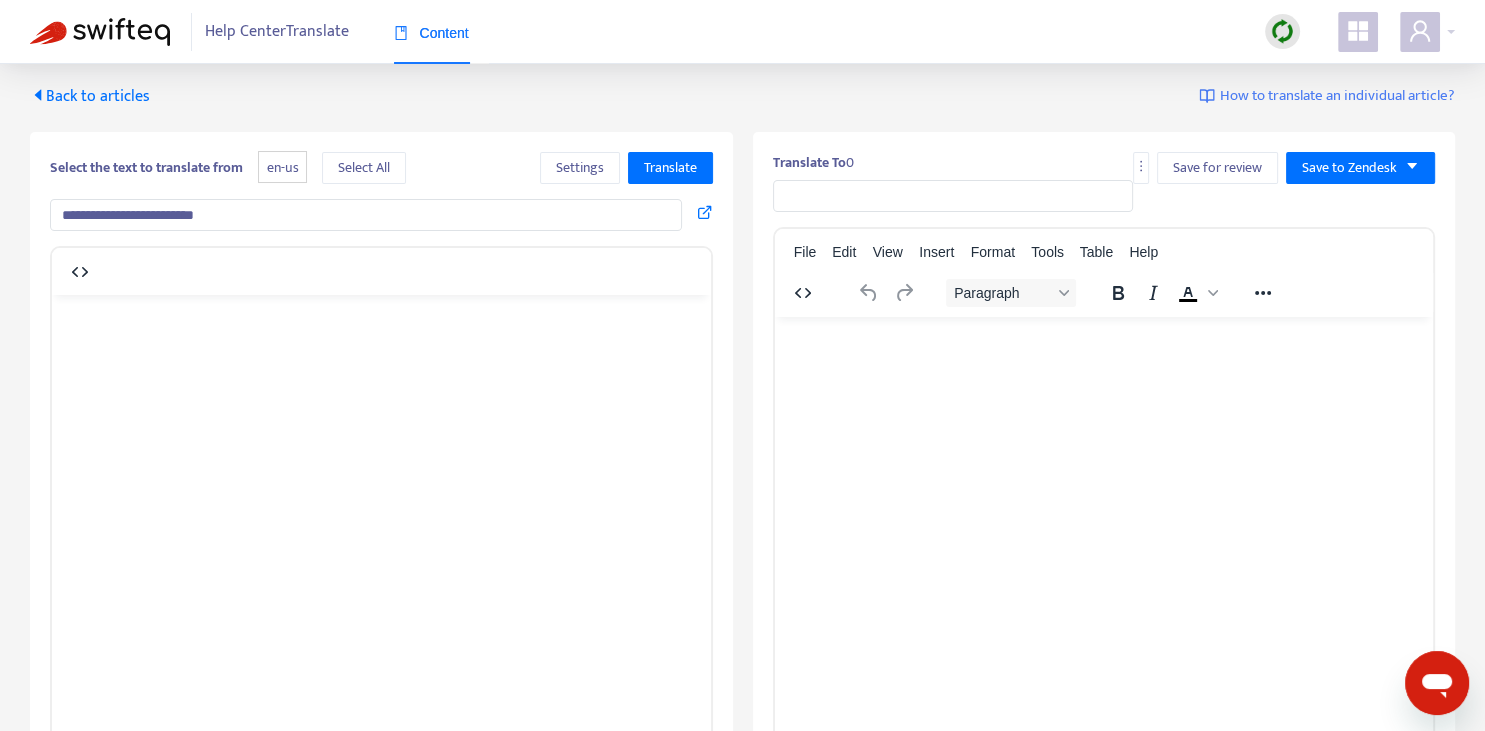 scroll, scrollTop: 0, scrollLeft: 0, axis: both 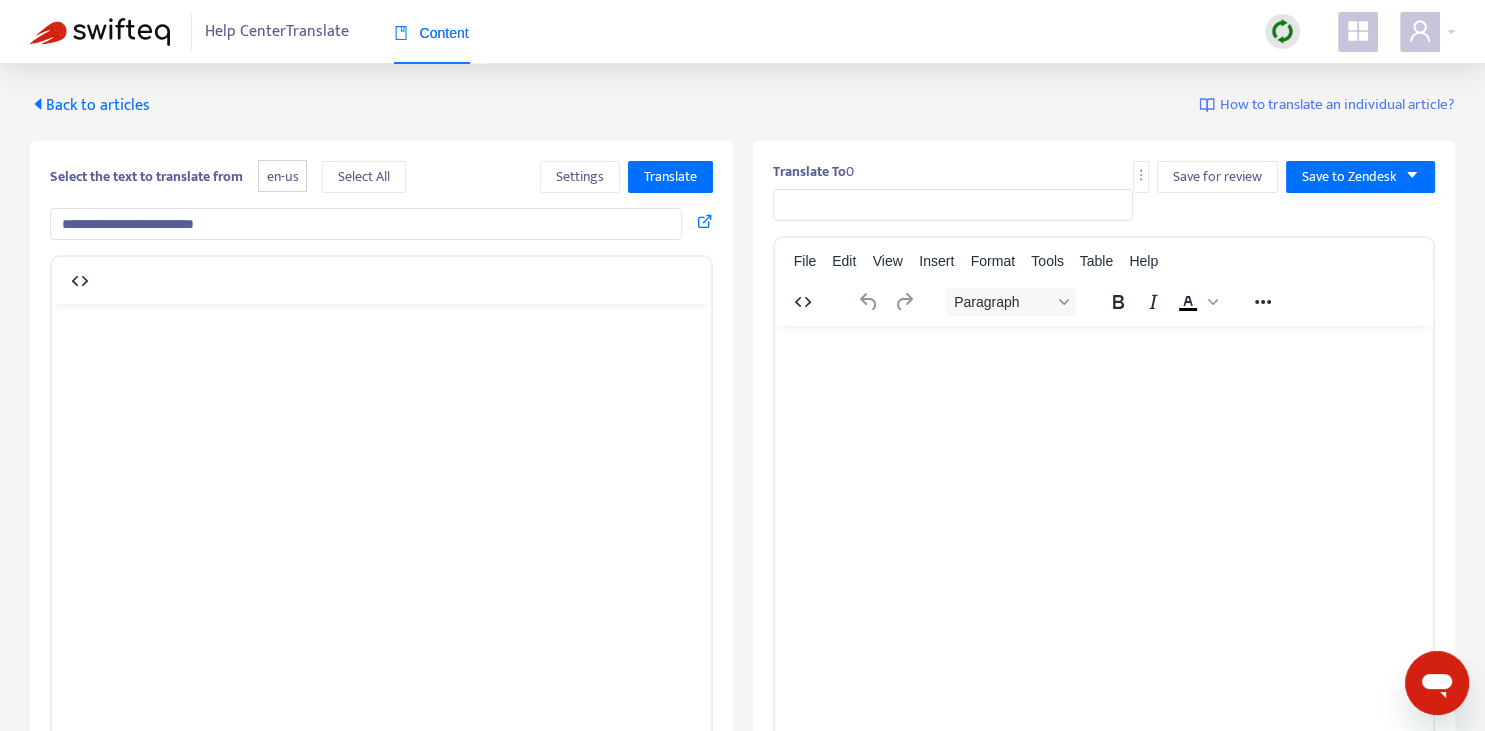 type on "**********" 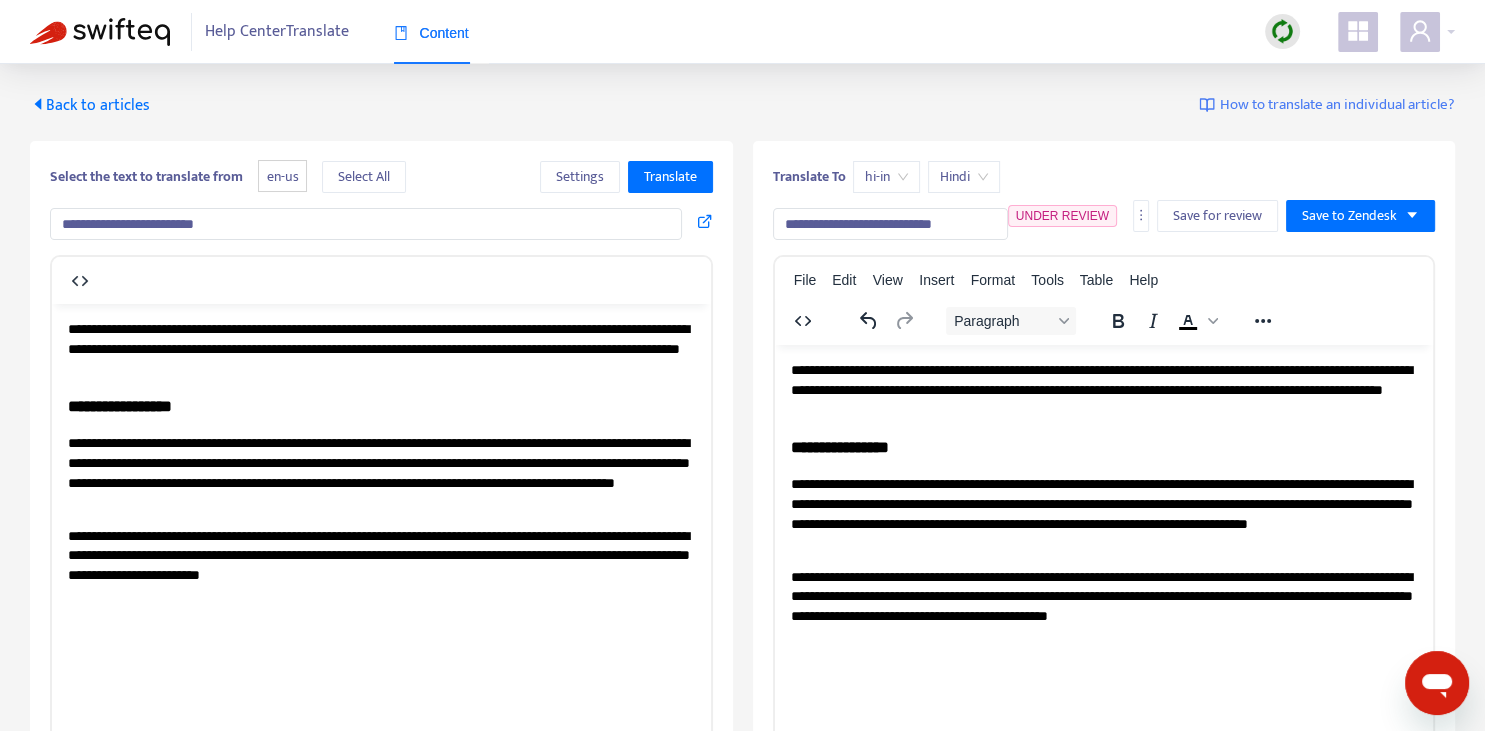 scroll, scrollTop: 343, scrollLeft: 0, axis: vertical 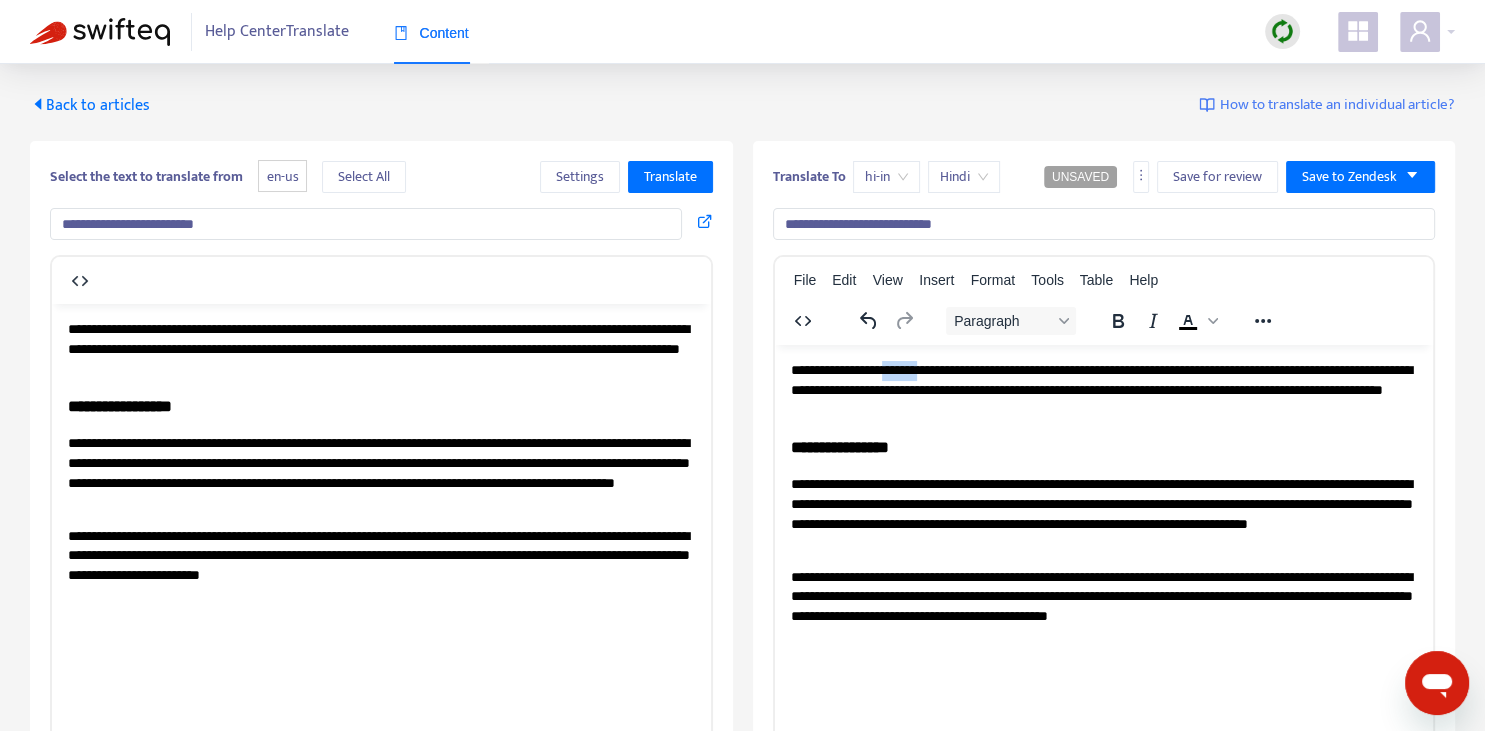 type 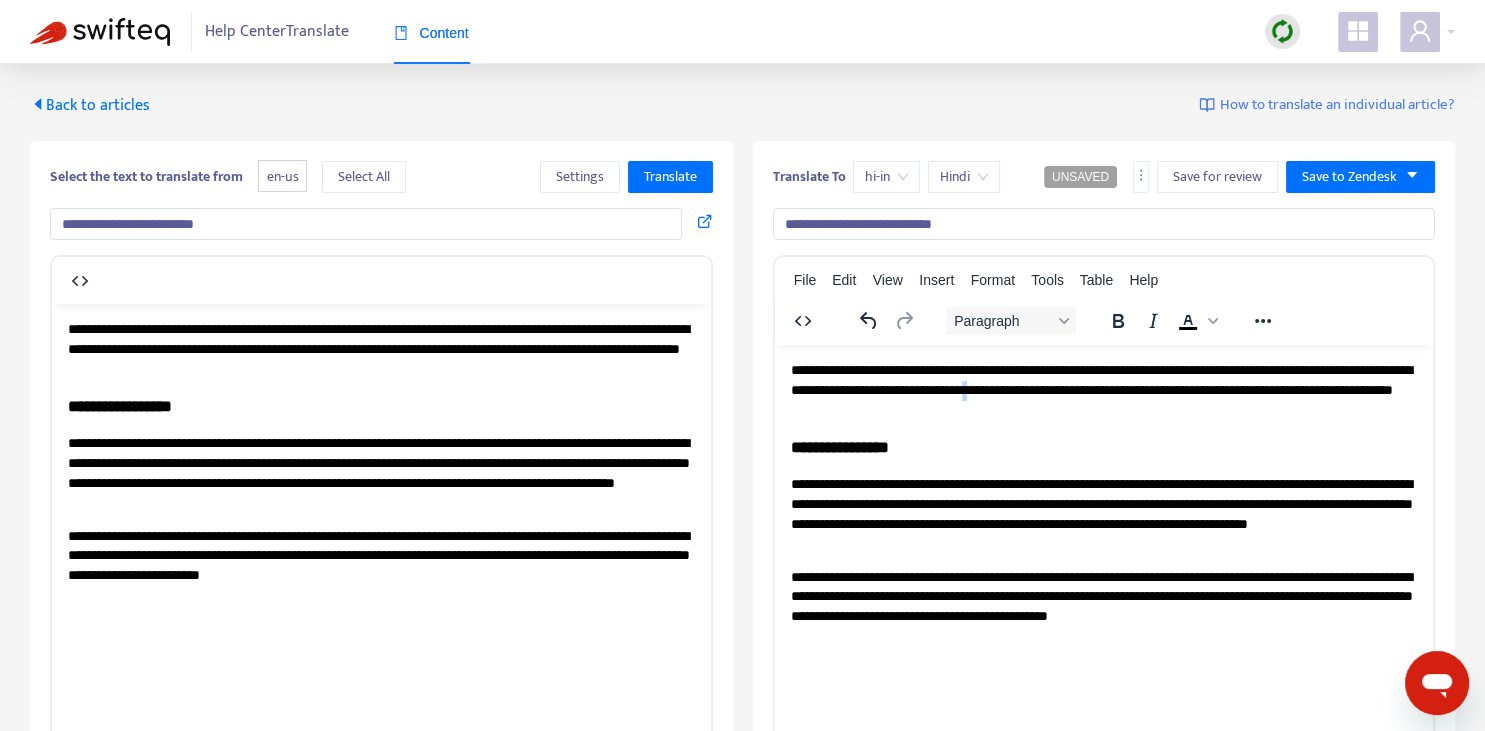 copy on "*" 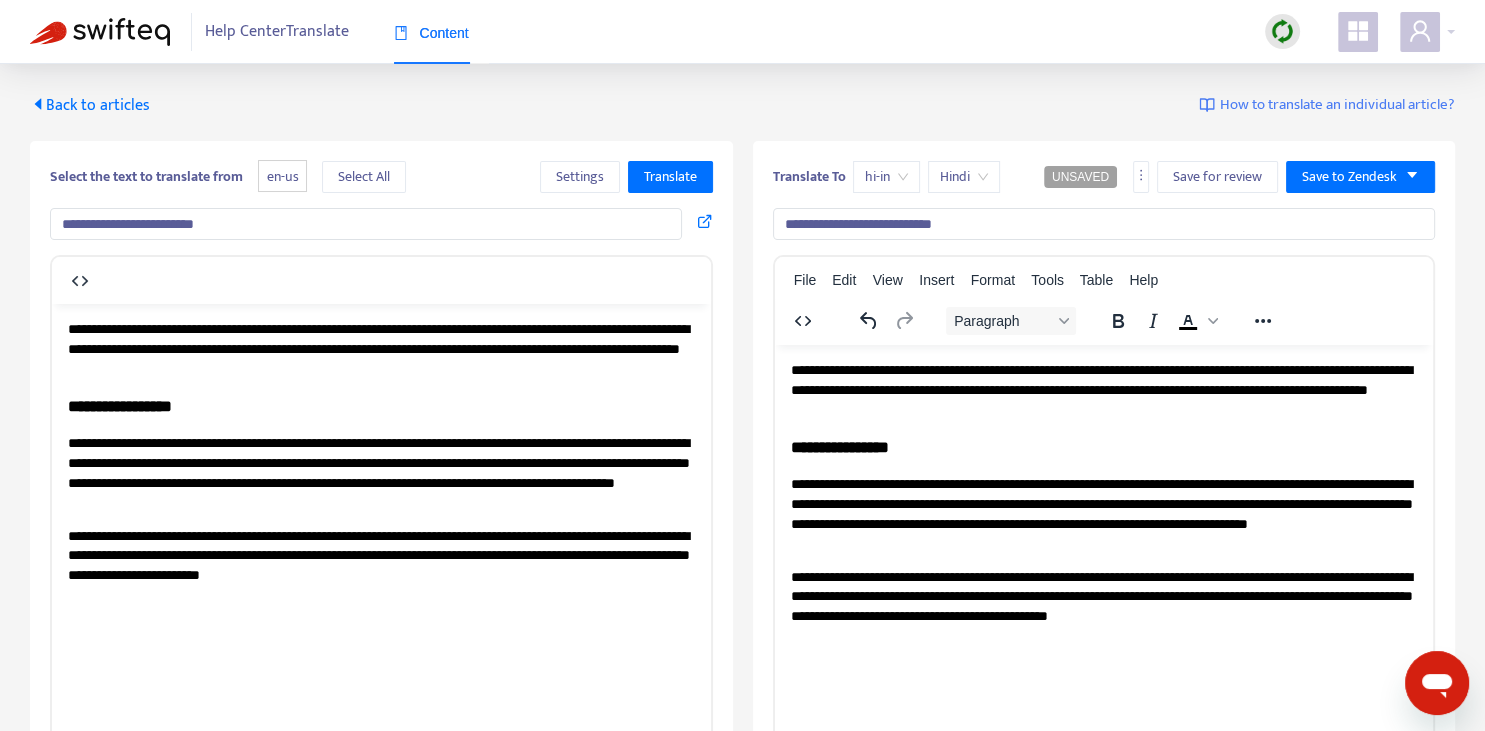 click on "**********" at bounding box center (1103, 389) 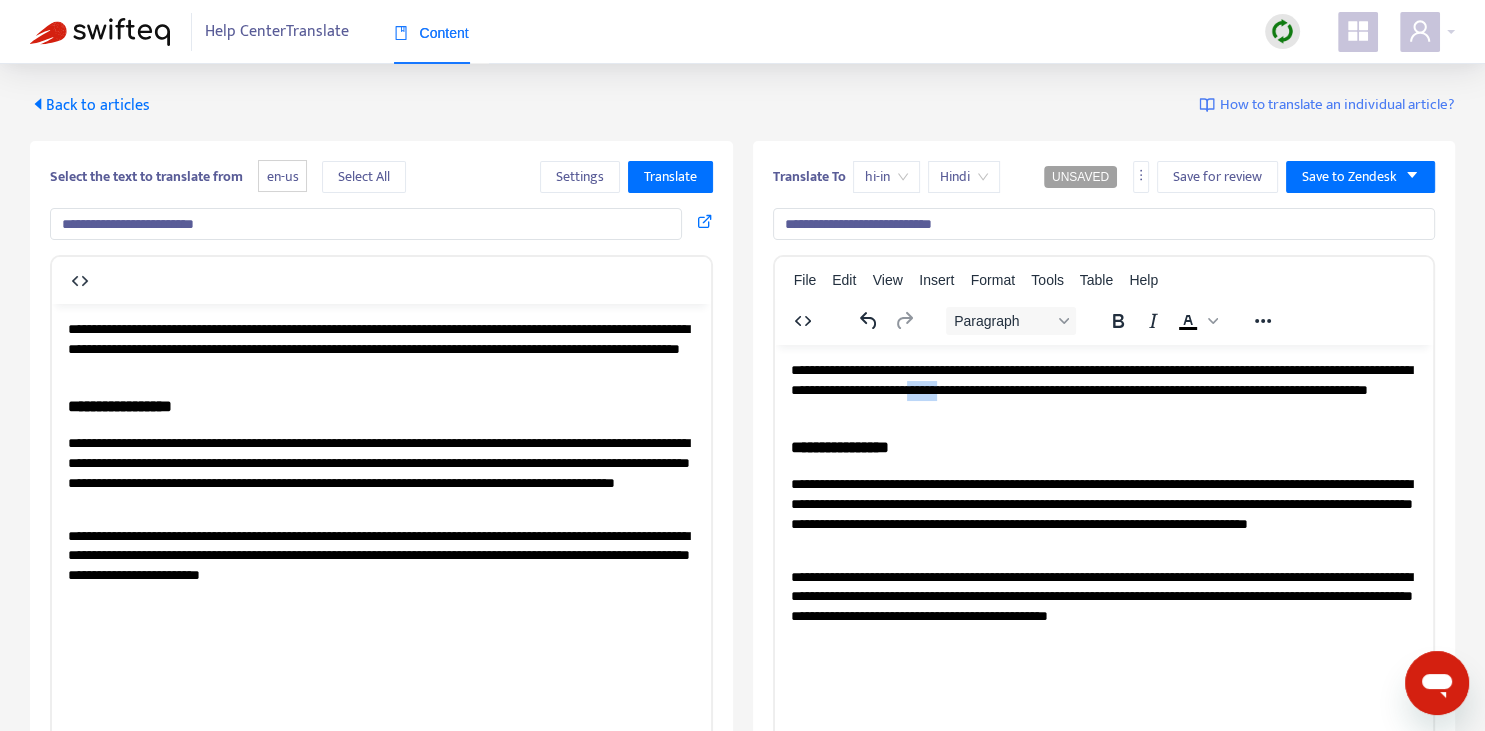 click on "**********" at bounding box center [1103, 389] 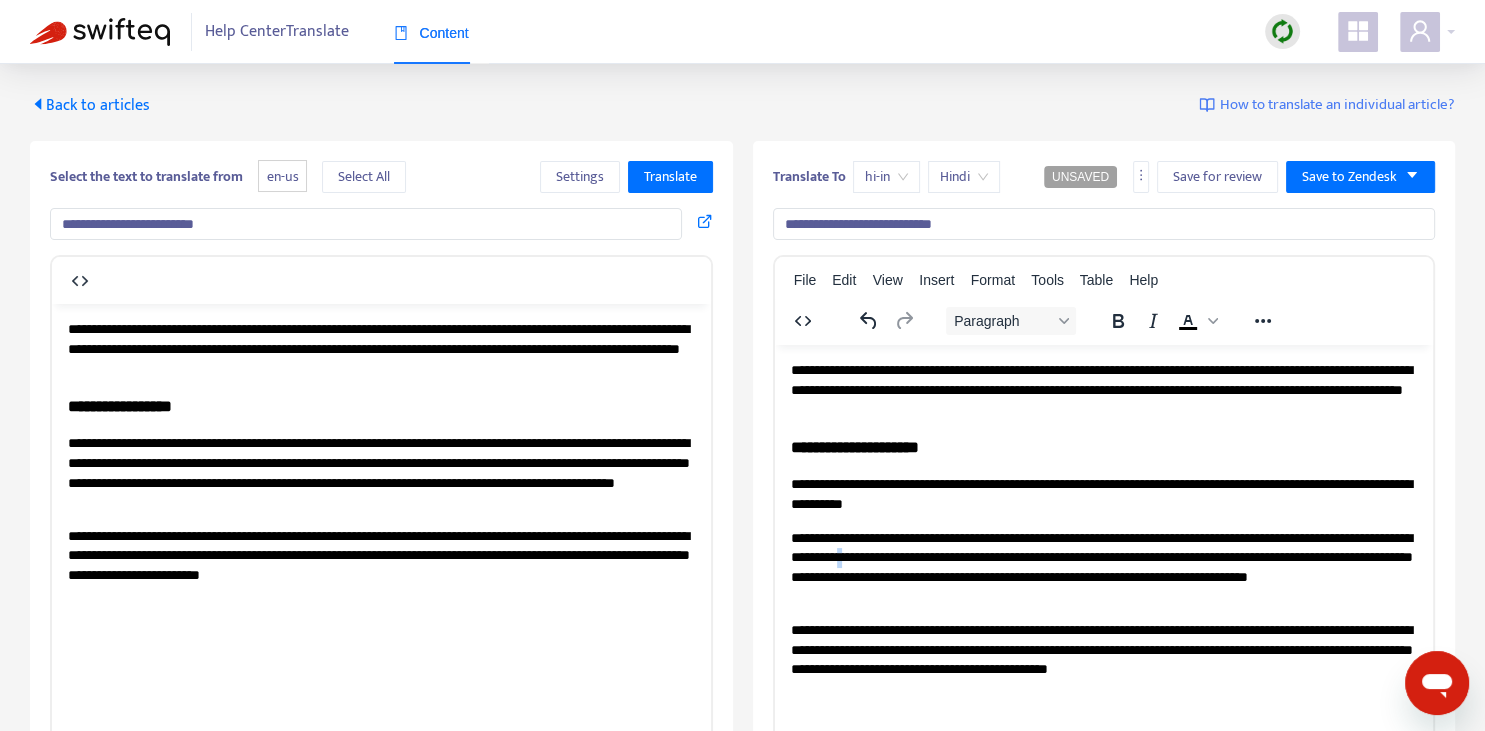 copy on "*" 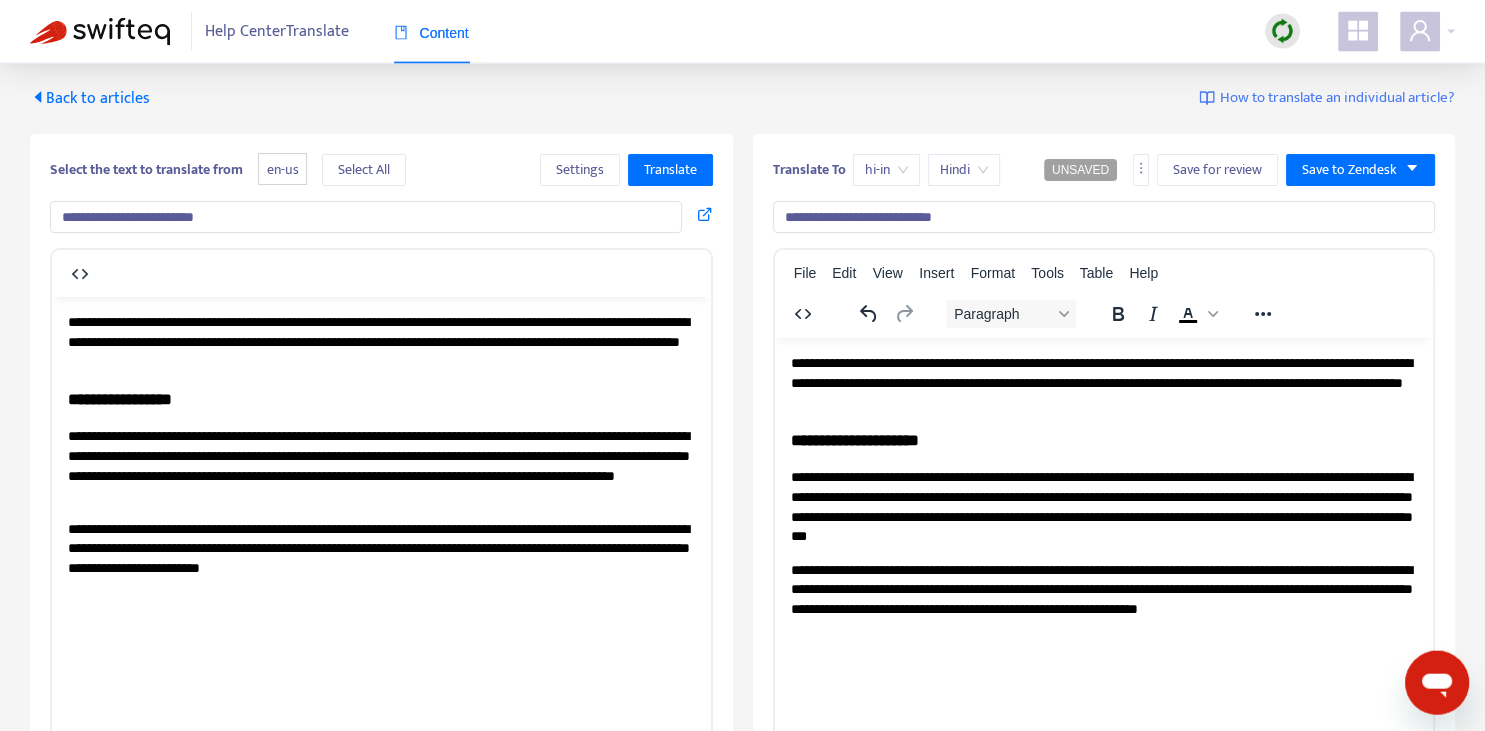 scroll, scrollTop: 0, scrollLeft: 0, axis: both 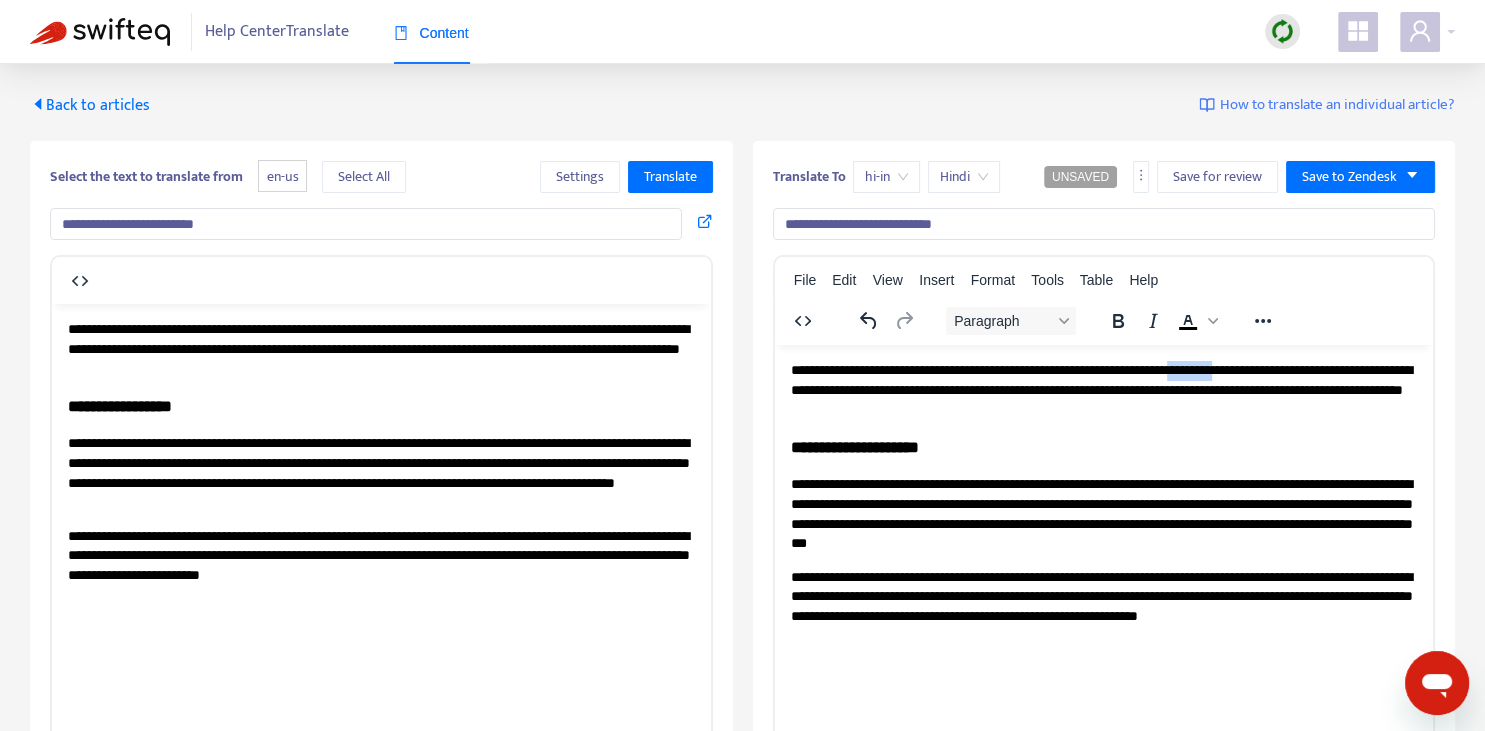 drag, startPoint x: 1246, startPoint y: 366, endPoint x: 1306, endPoint y: 368, distance: 60.033325 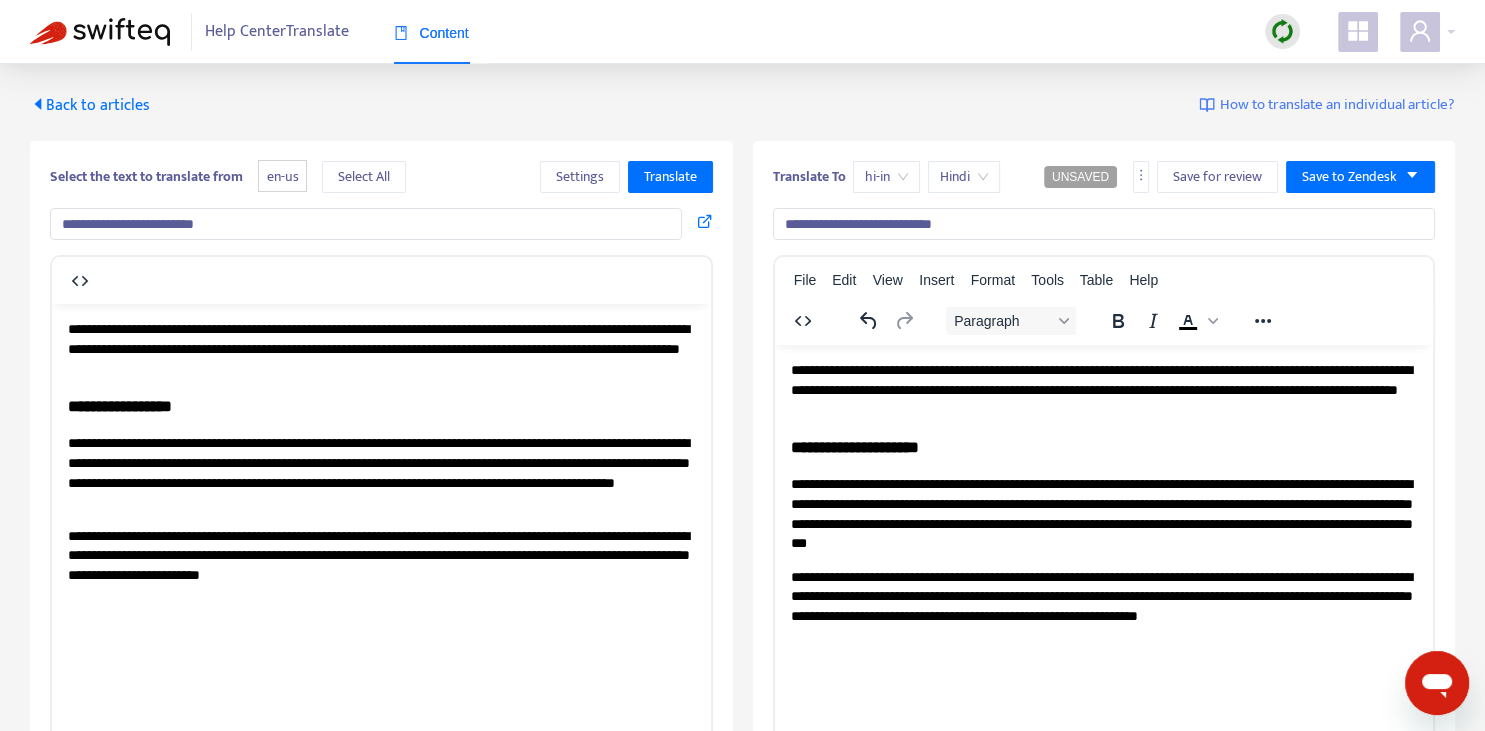 click on "**********" at bounding box center (1103, 389) 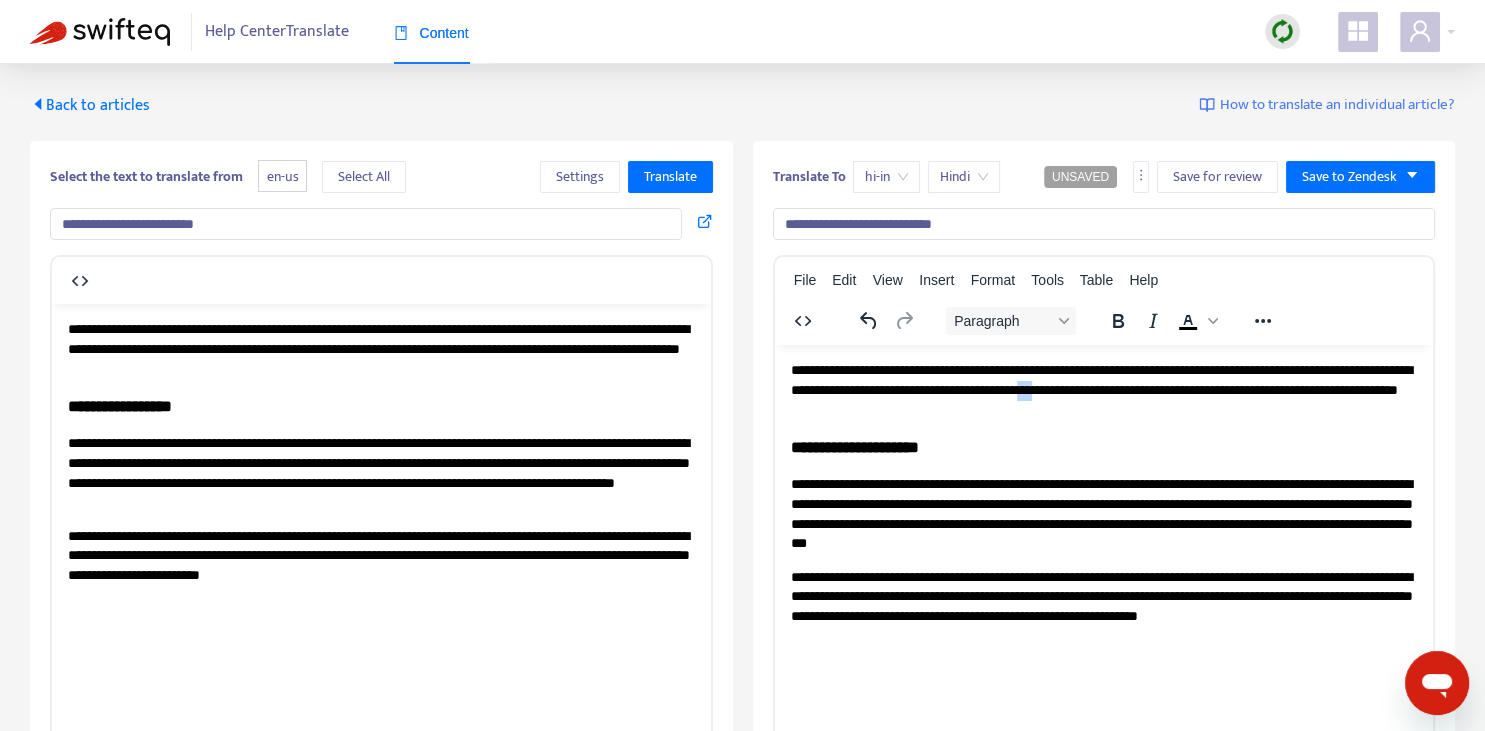 click on "**********" at bounding box center [1103, 389] 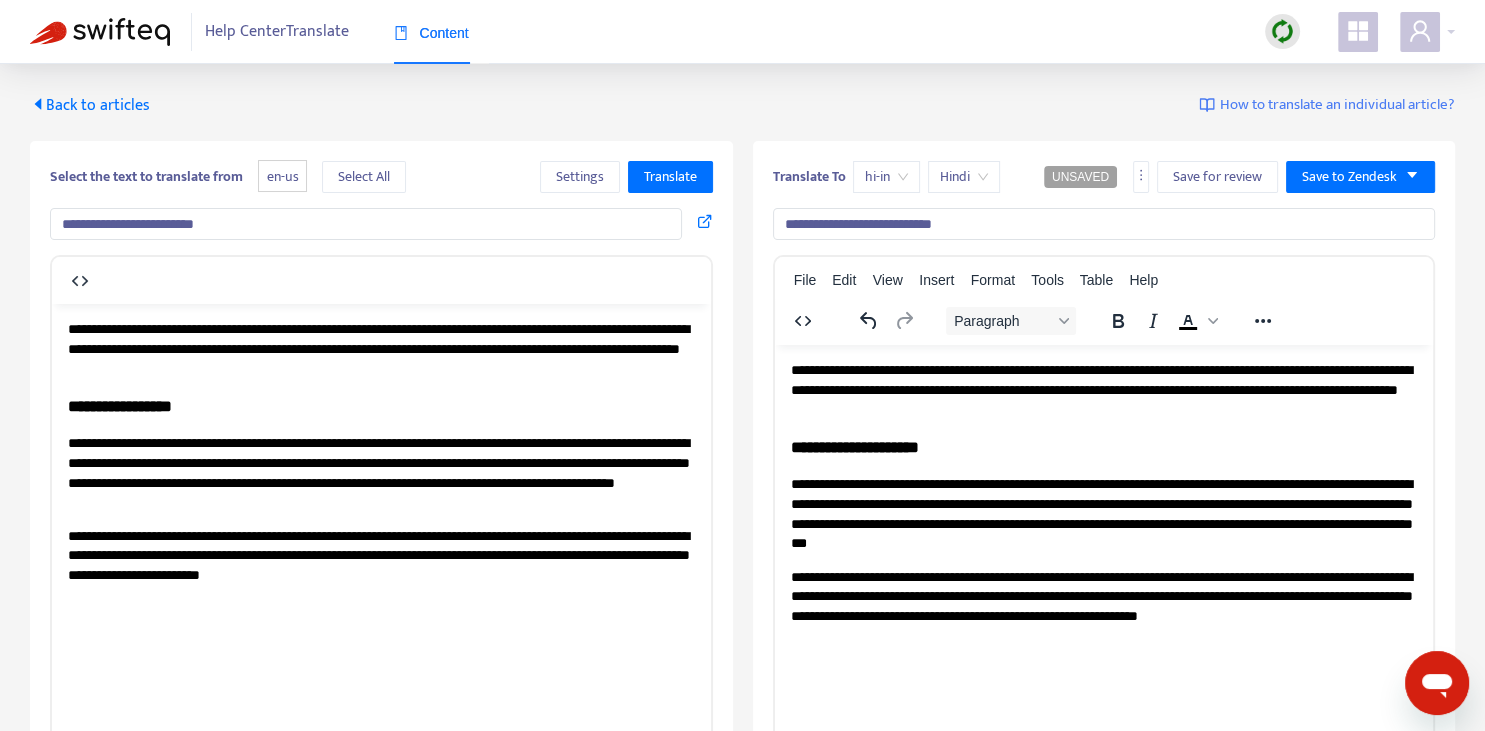 click on "**********" at bounding box center (1103, 389) 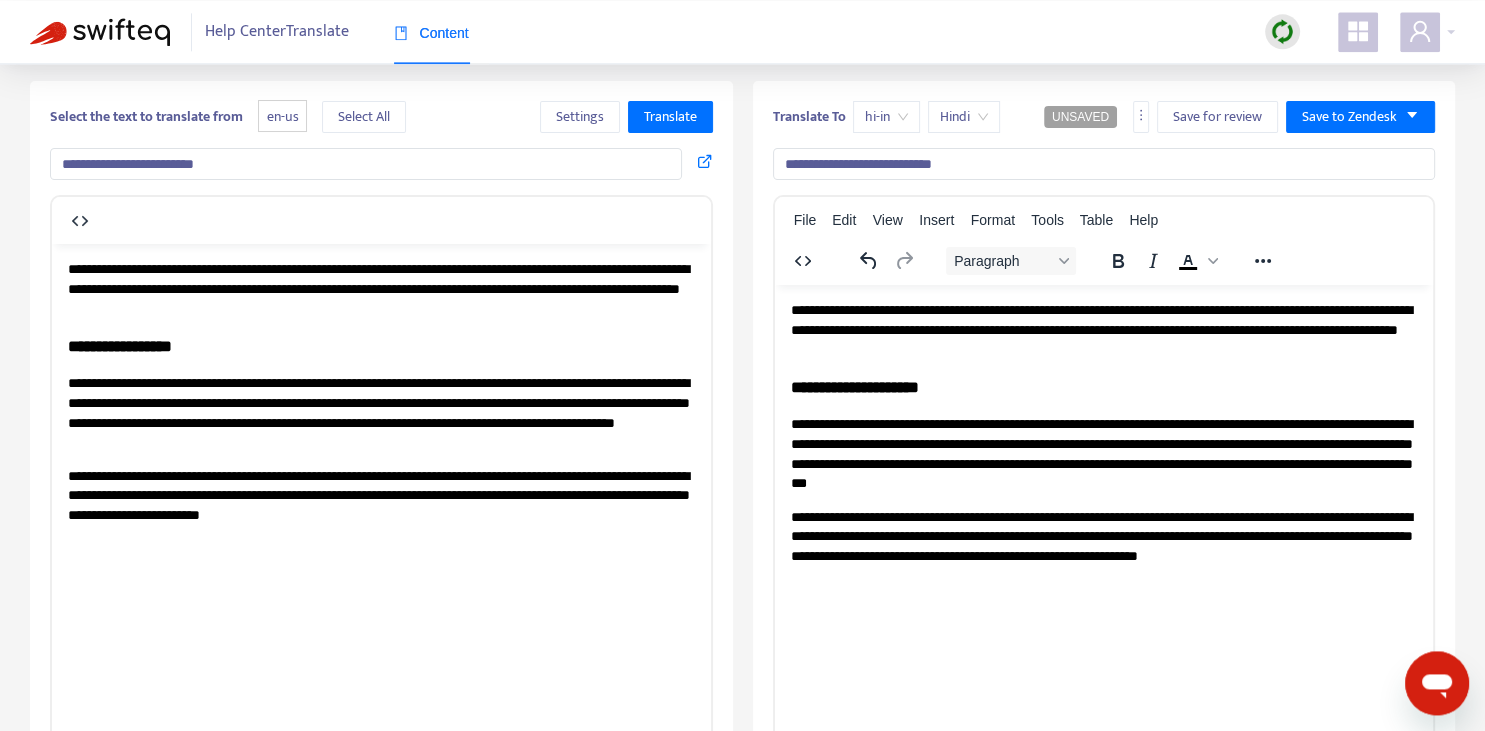 scroll, scrollTop: 70, scrollLeft: 0, axis: vertical 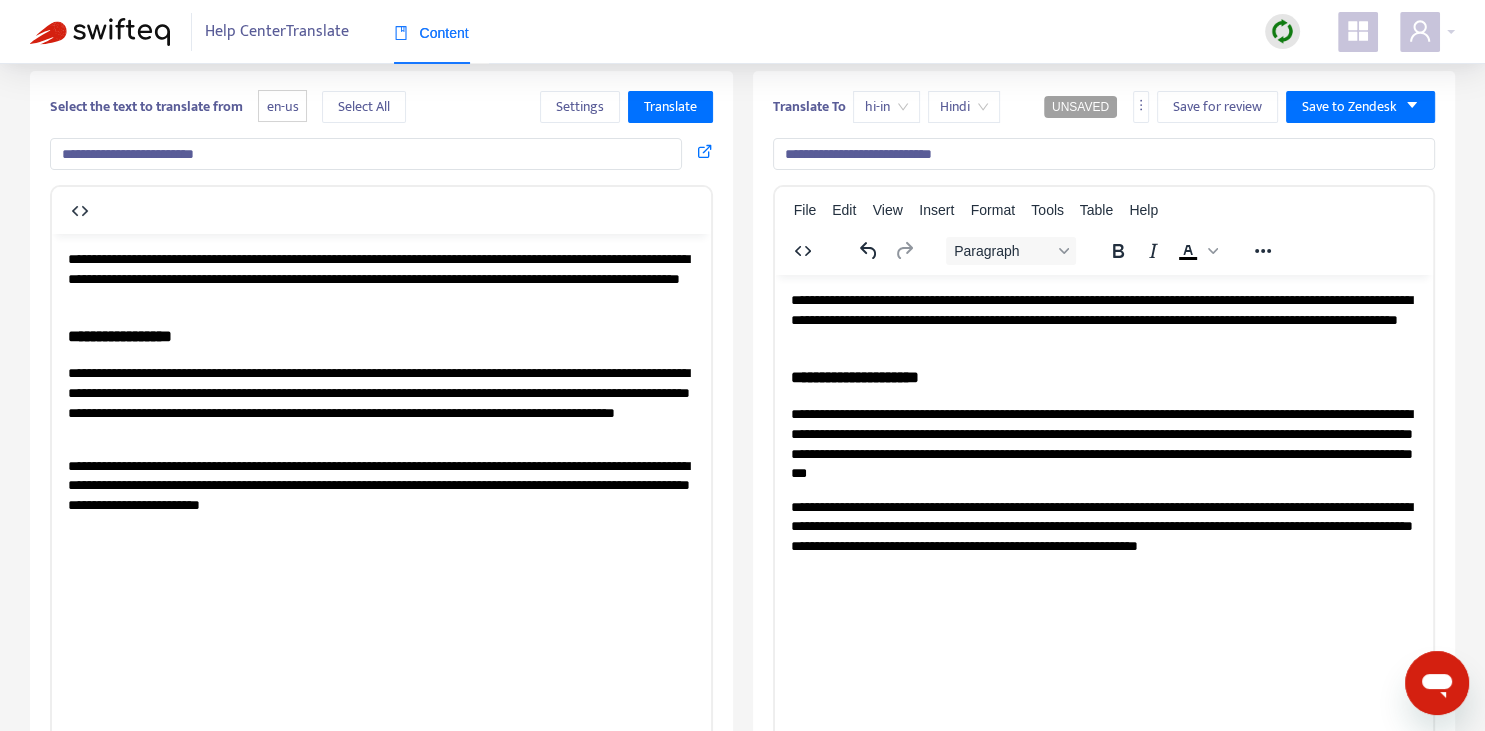 click on "**********" at bounding box center (1103, 319) 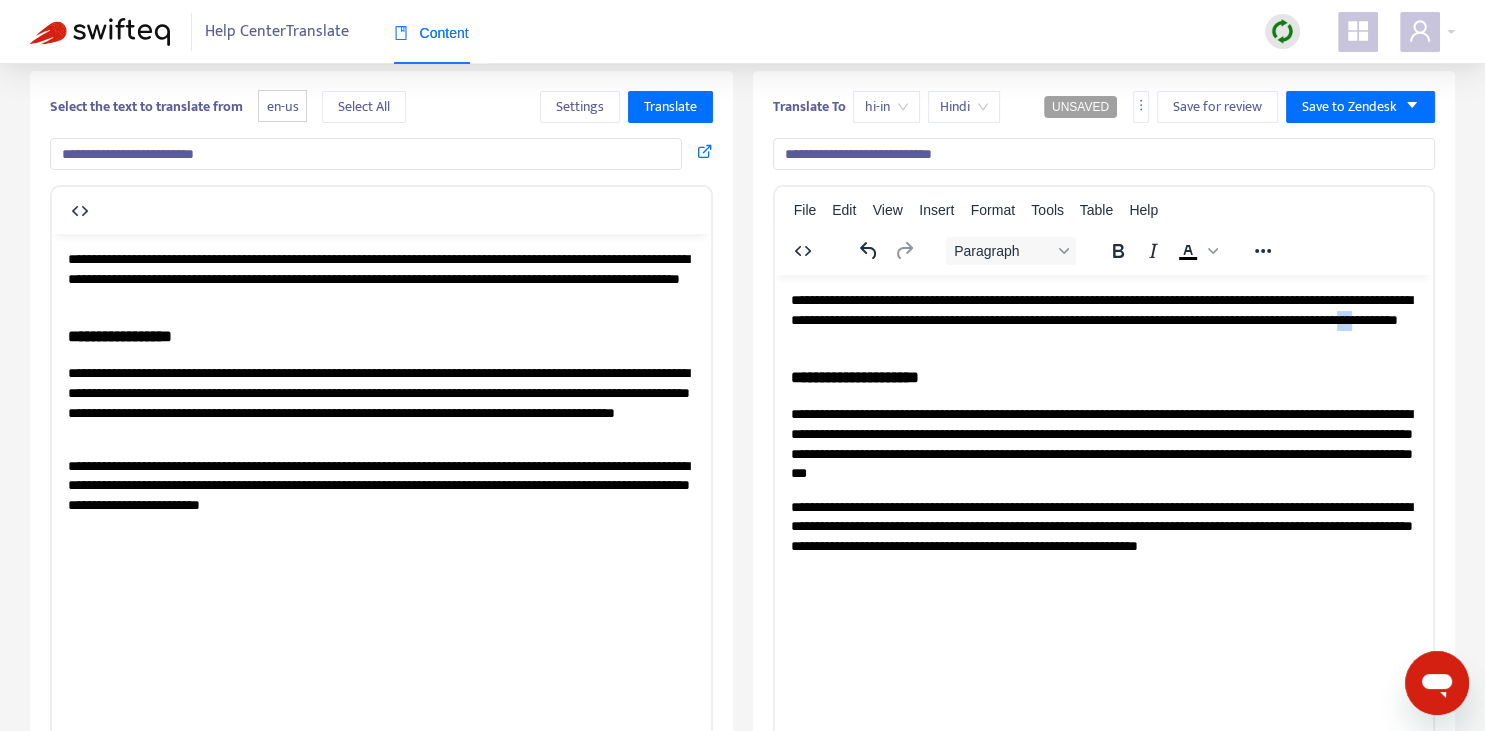 click on "**********" at bounding box center [1103, 319] 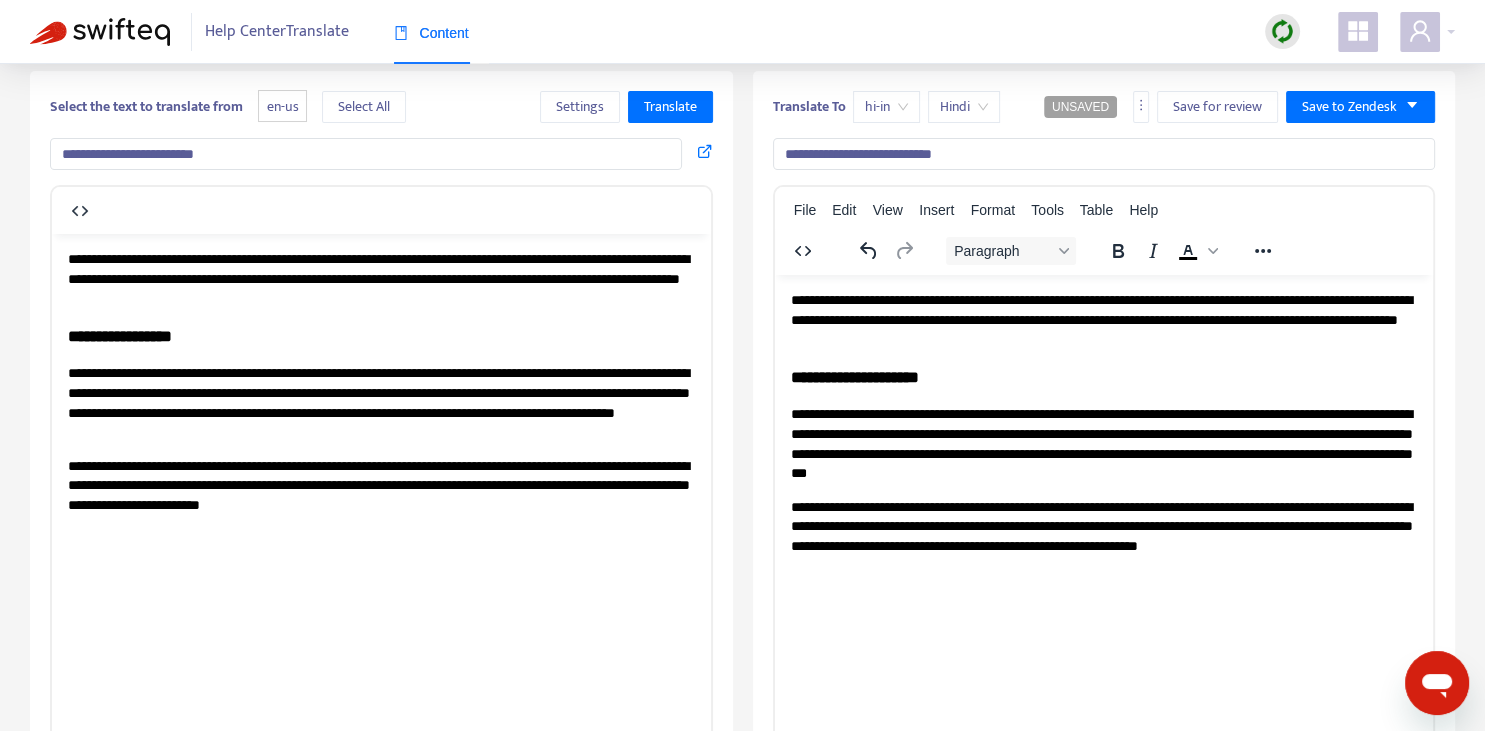 click on "**********" at bounding box center (1103, 376) 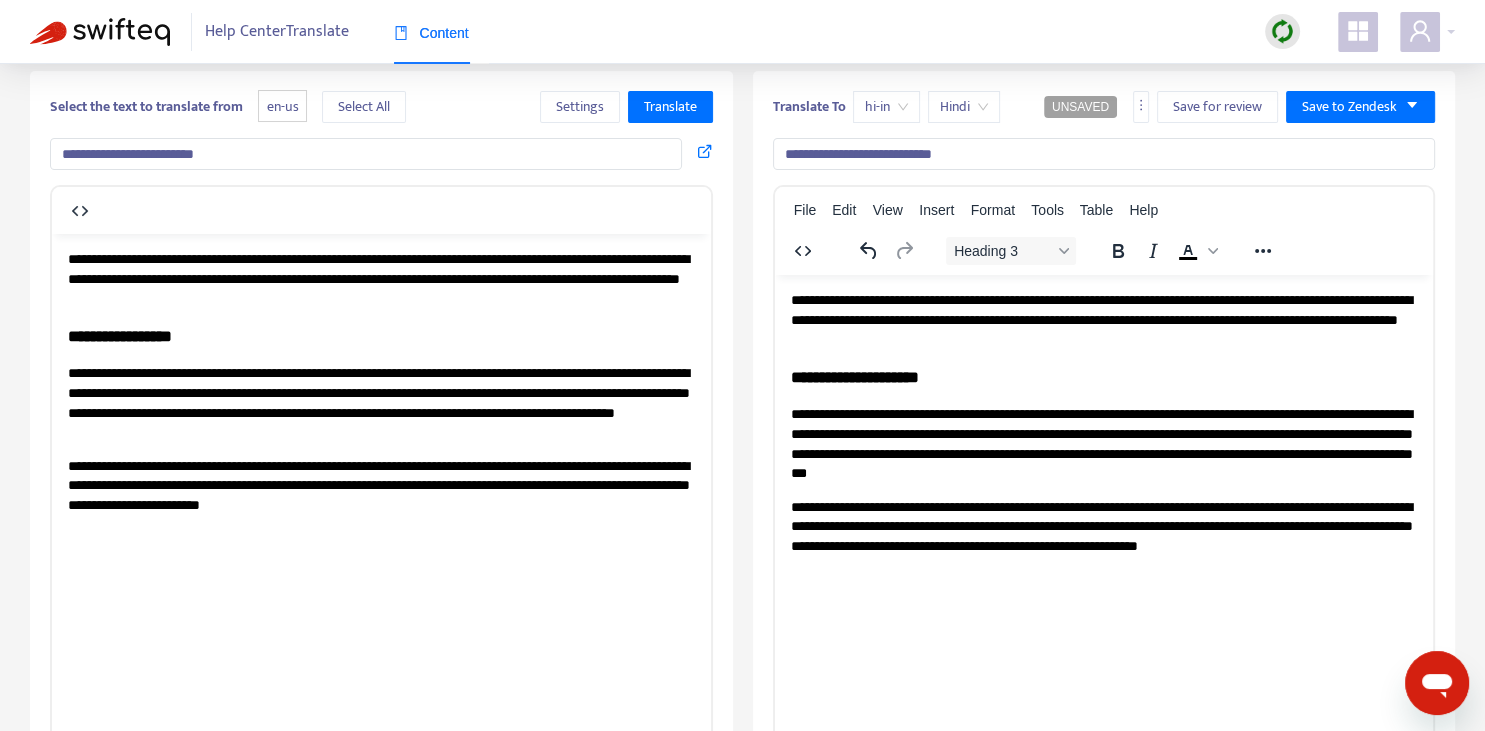 click on "**********" at bounding box center (1103, 443) 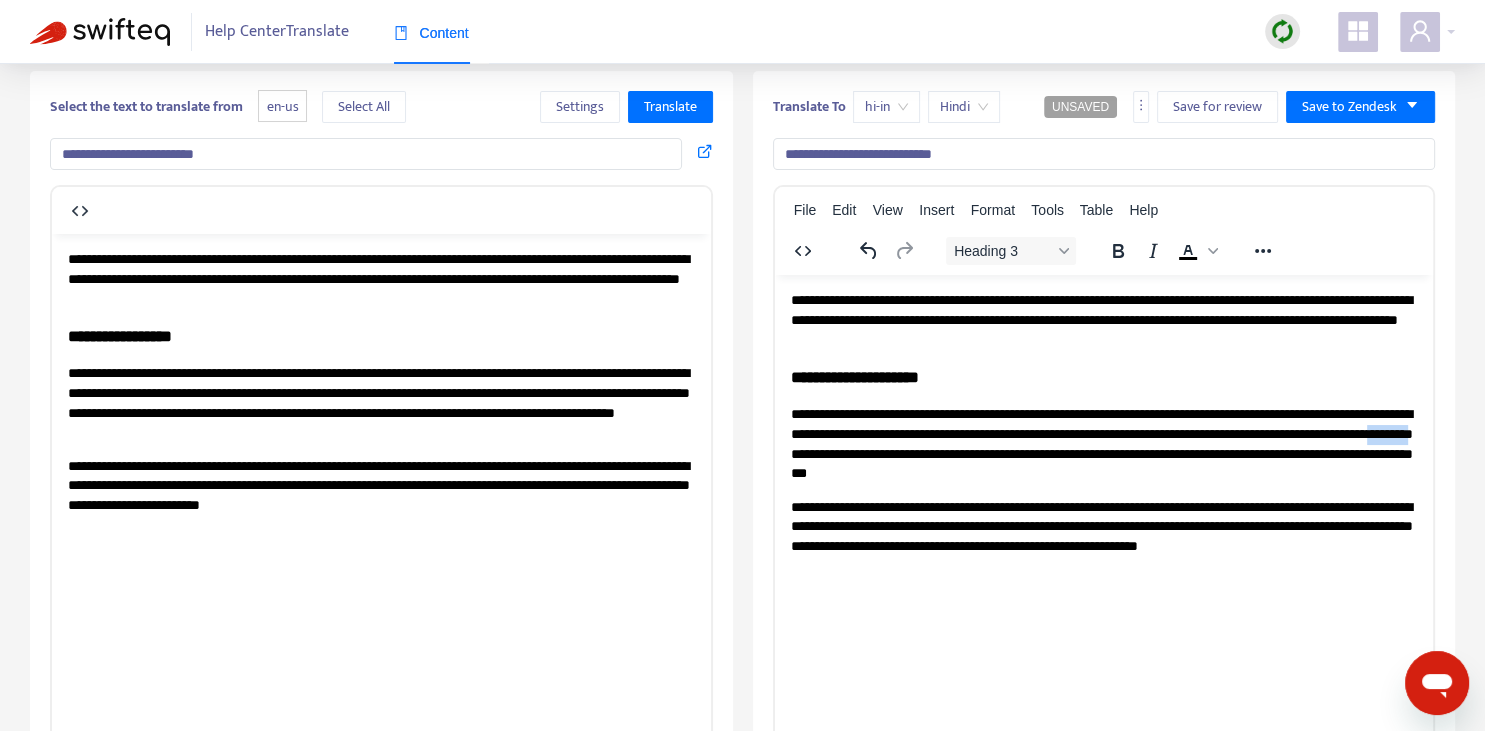 click on "**********" at bounding box center (1103, 443) 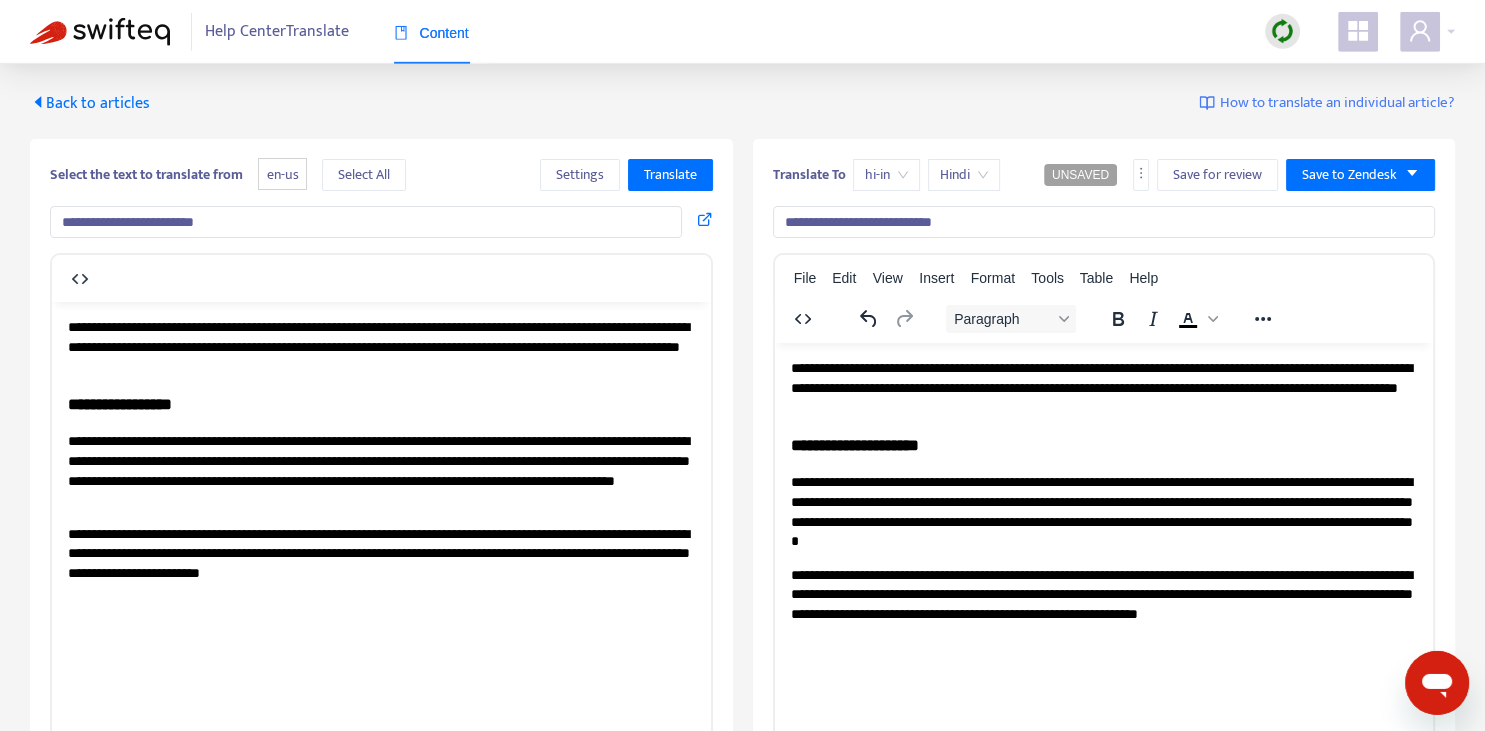 scroll, scrollTop: 0, scrollLeft: 0, axis: both 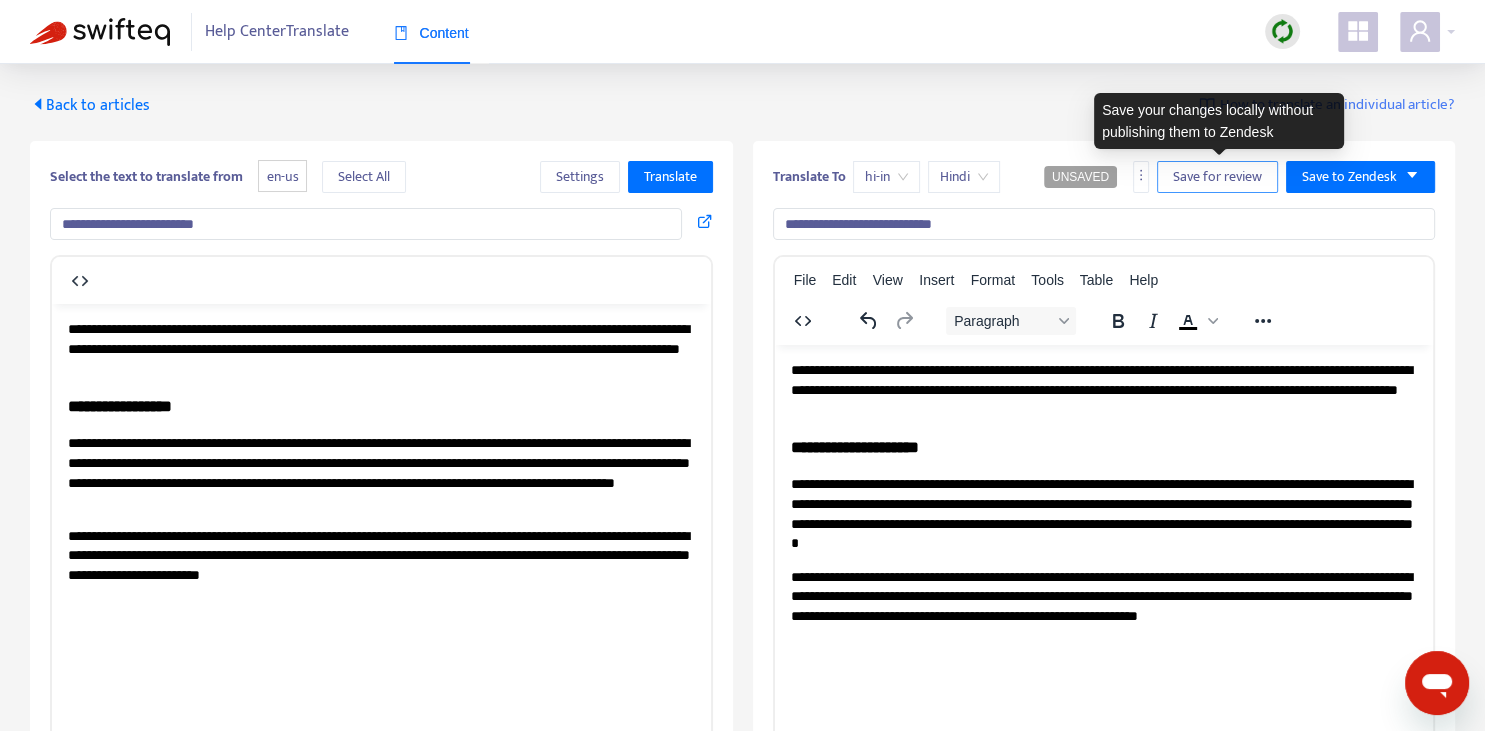 click on "Save for review" at bounding box center [1217, 177] 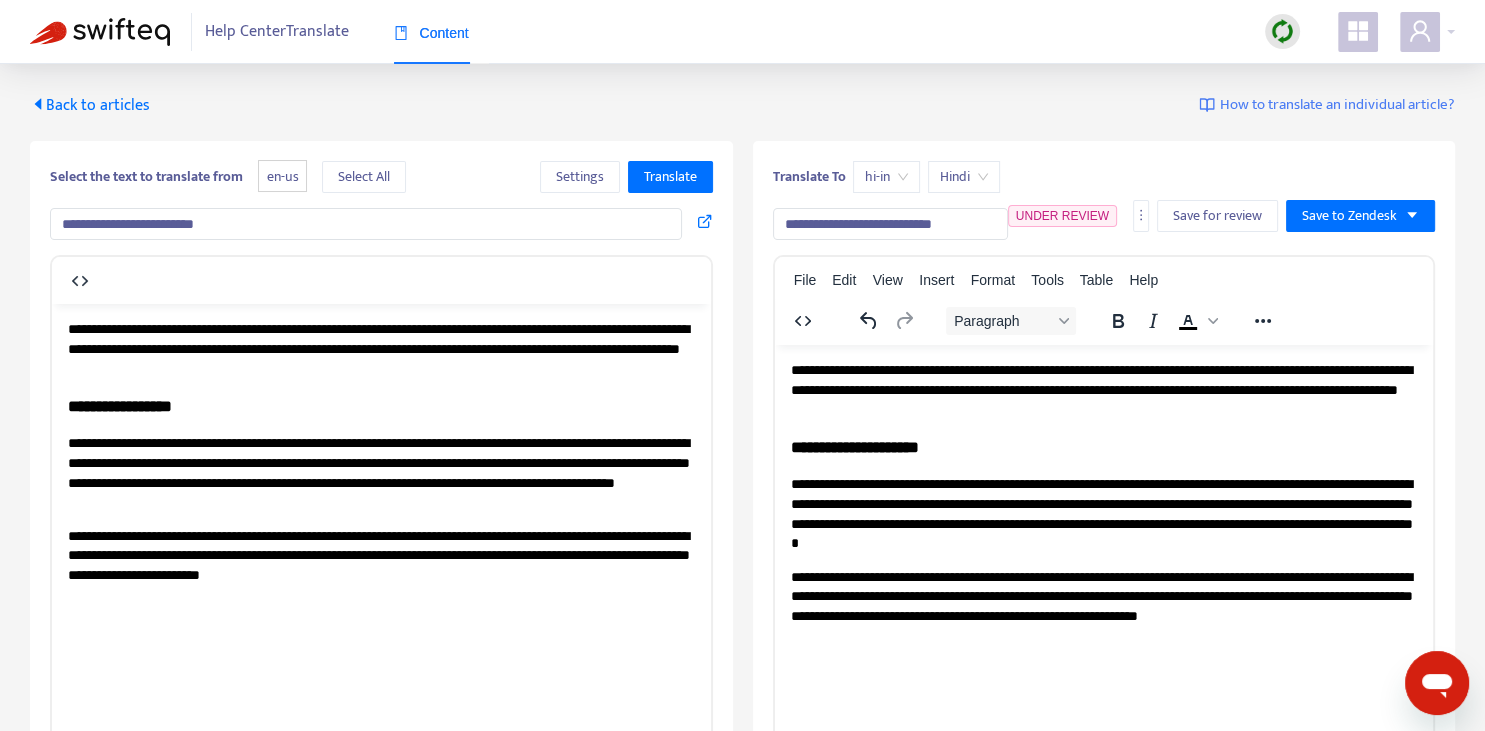 click on "Back to articles" at bounding box center (90, 105) 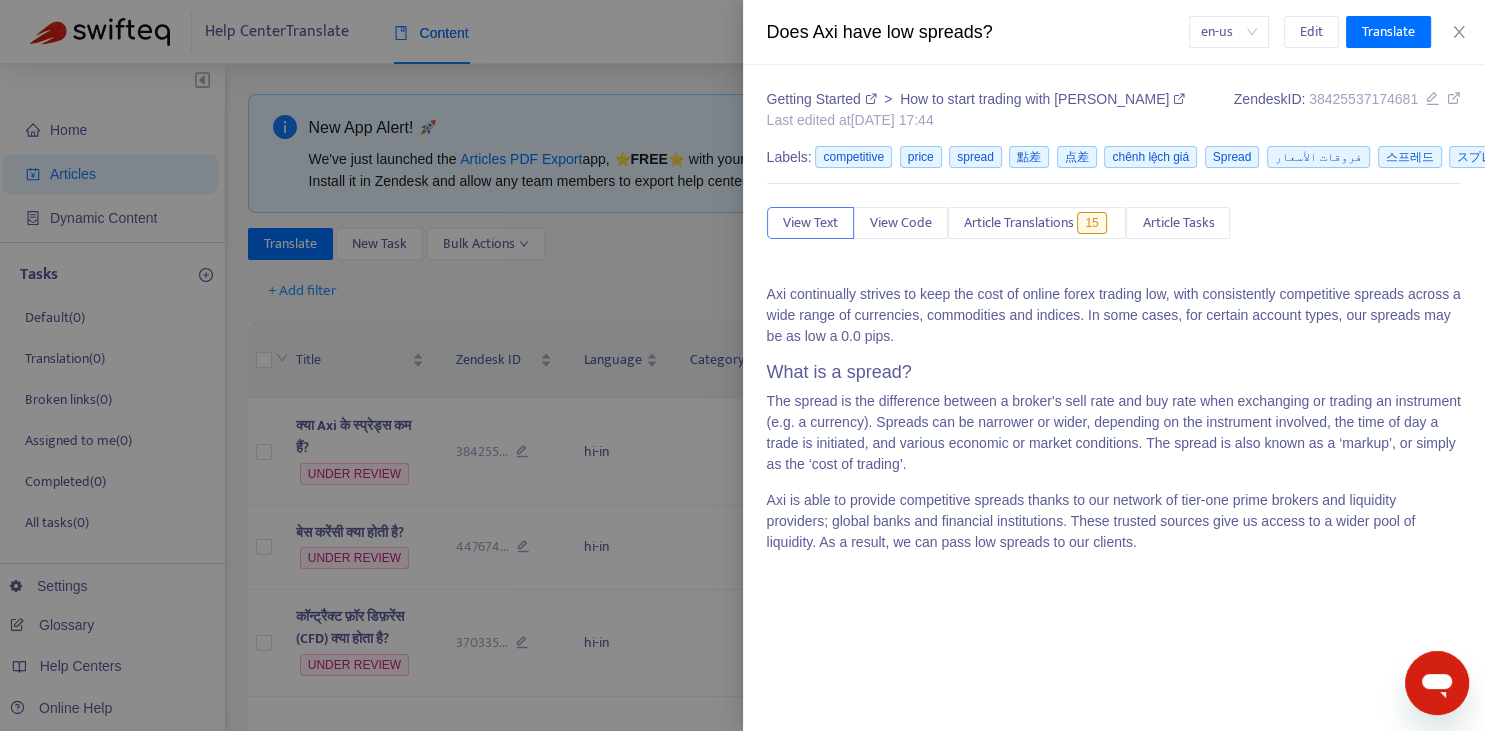 click at bounding box center (742, 365) 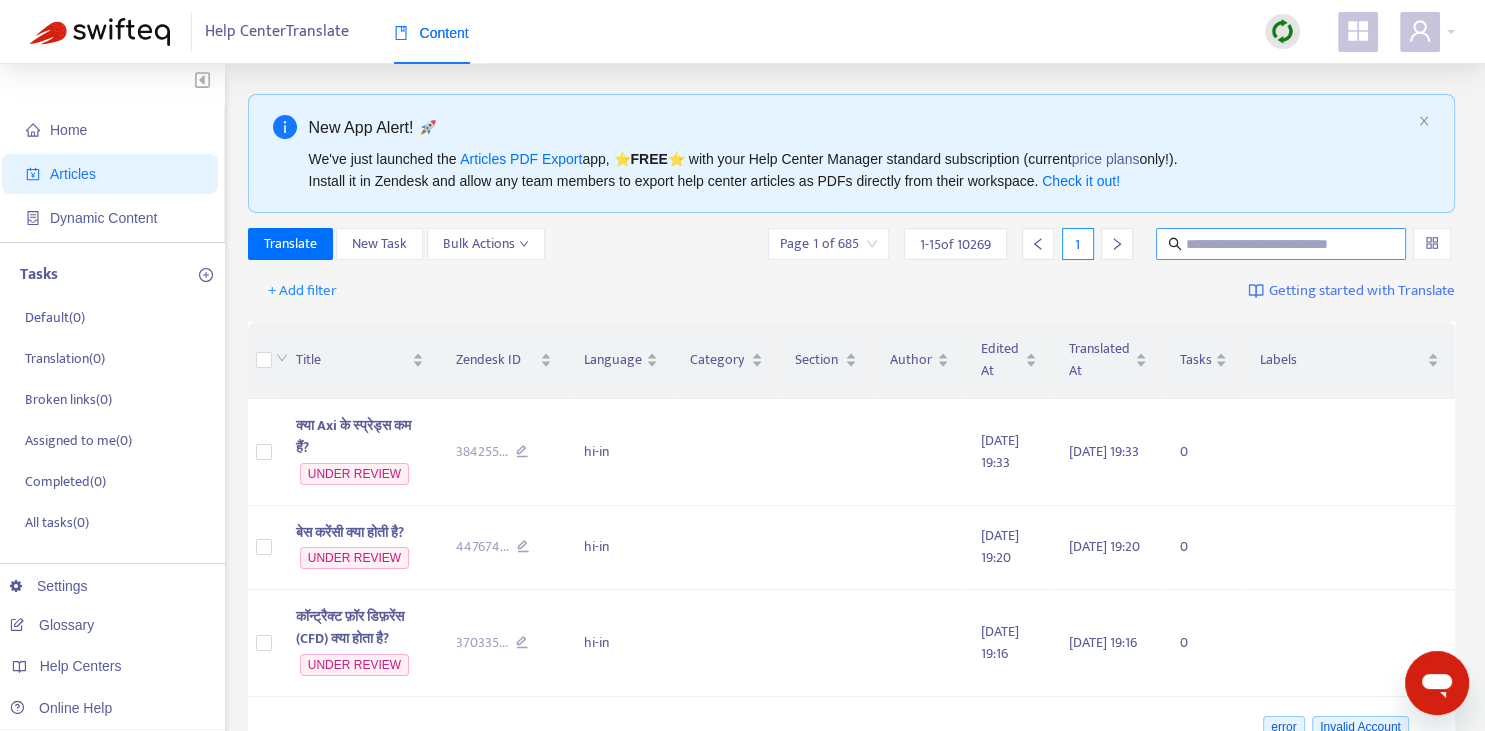 click at bounding box center (1282, 244) 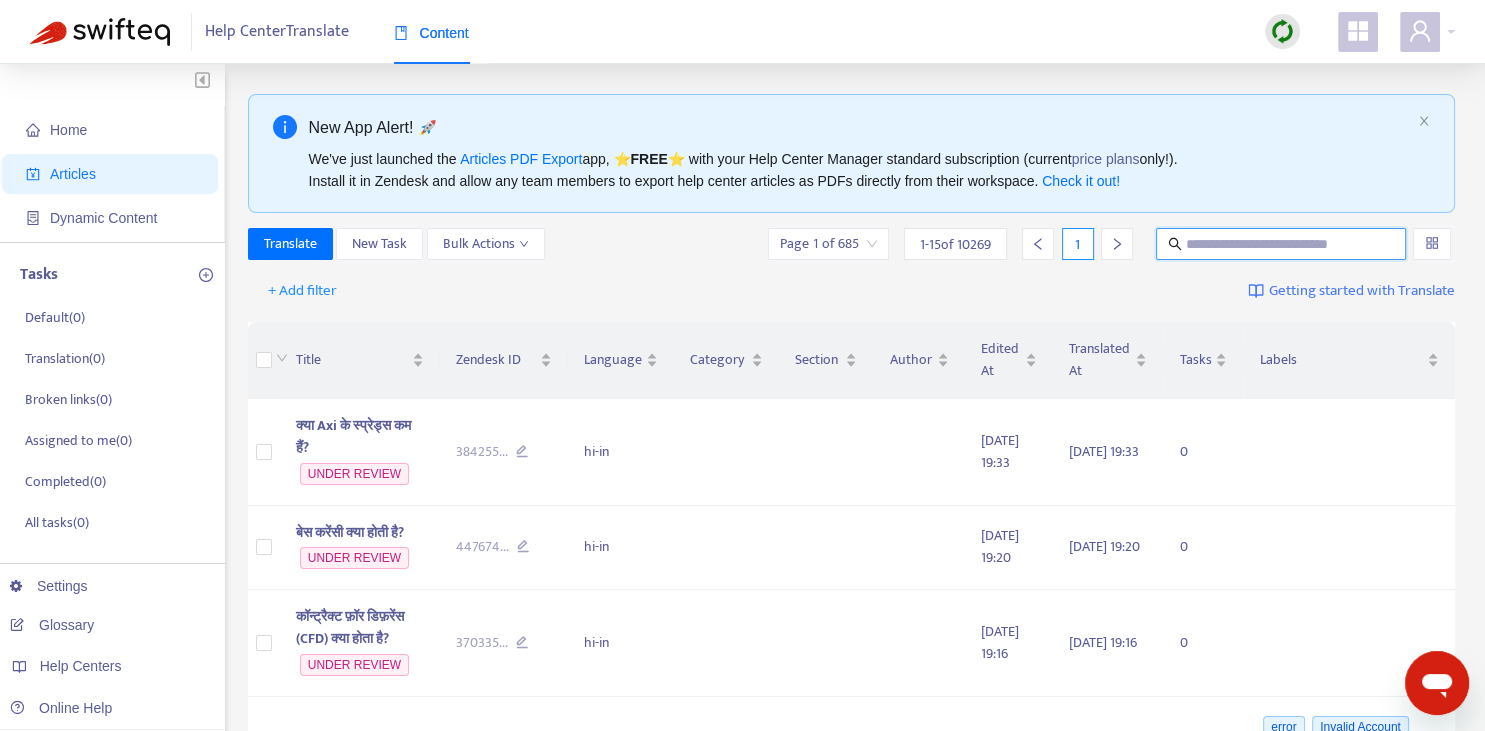 paste on "**********" 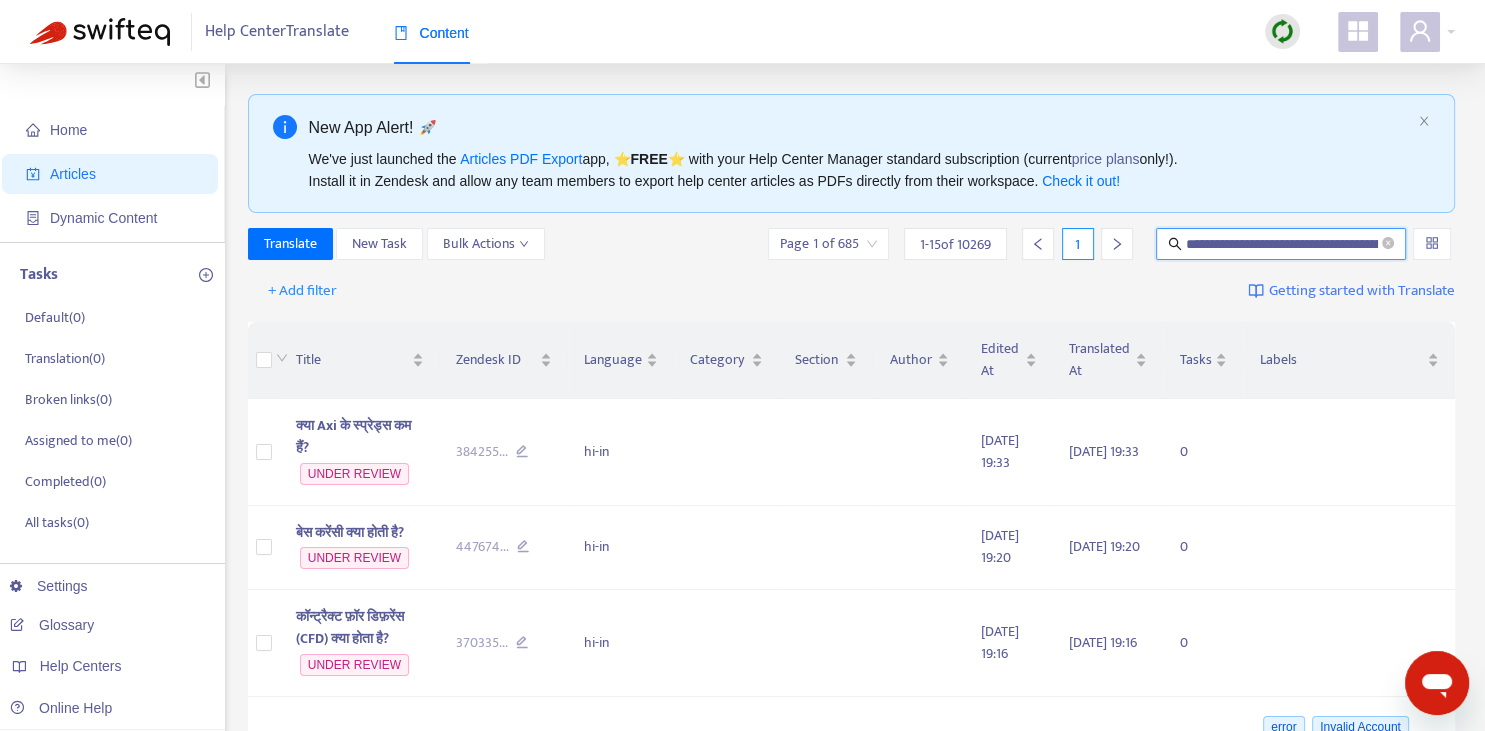 scroll, scrollTop: 0, scrollLeft: 370, axis: horizontal 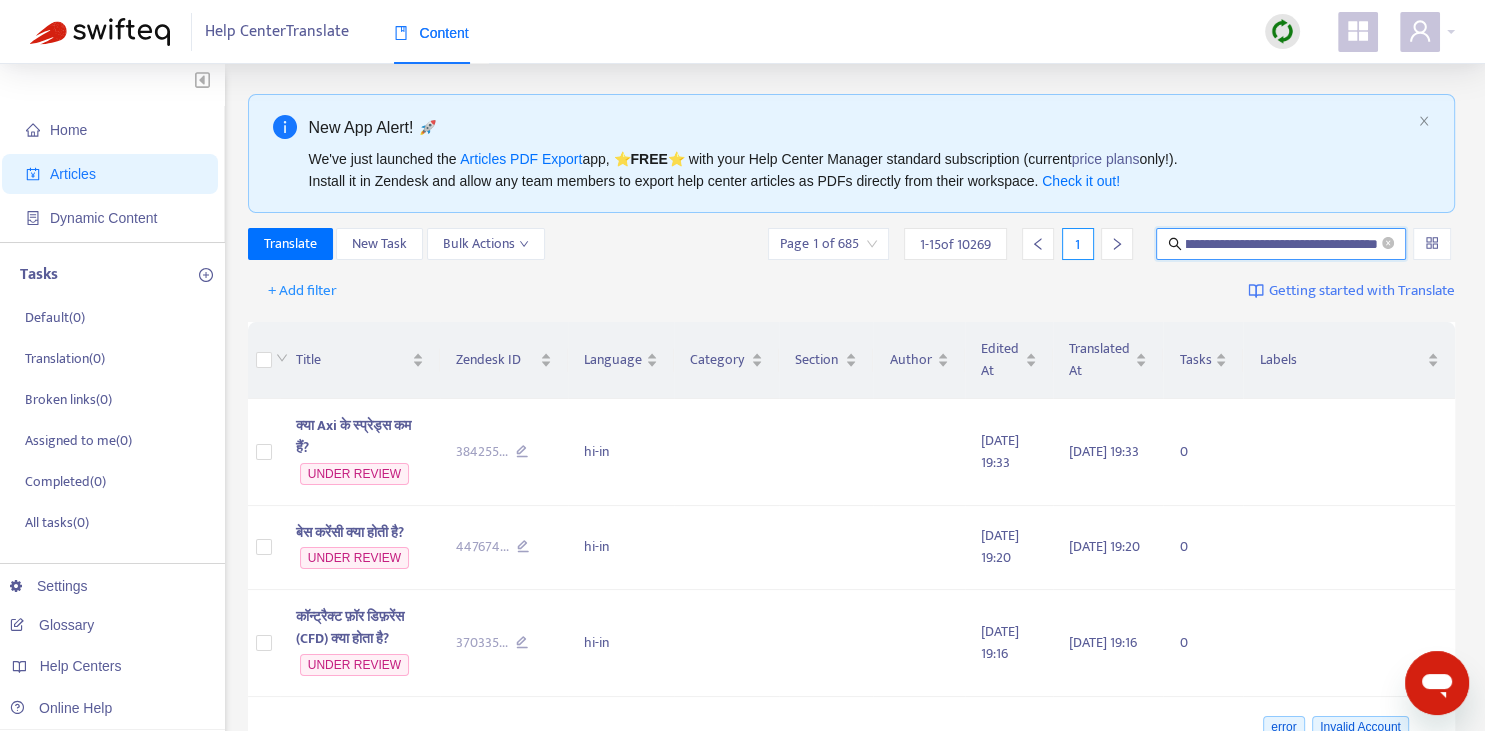 type on "**********" 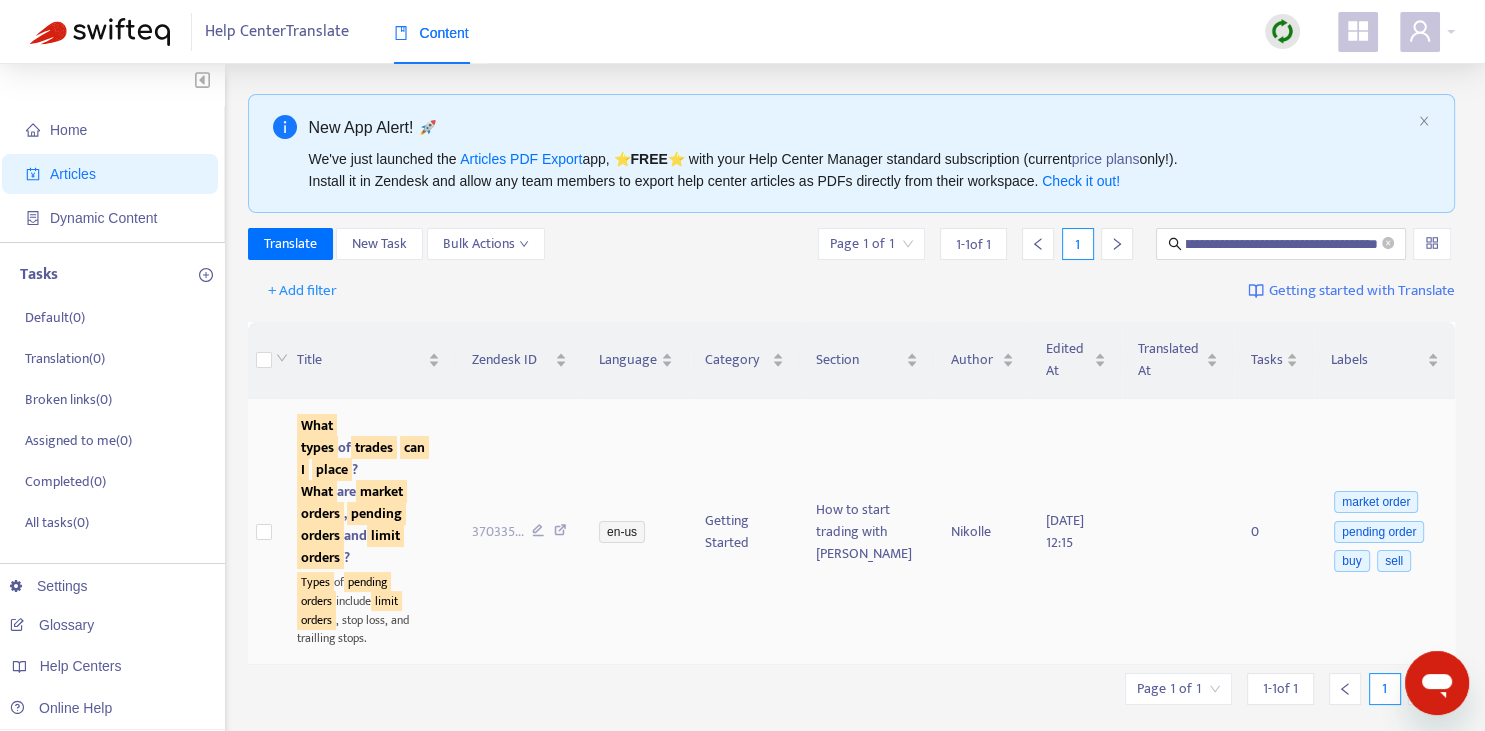click on "What" at bounding box center (317, 491) 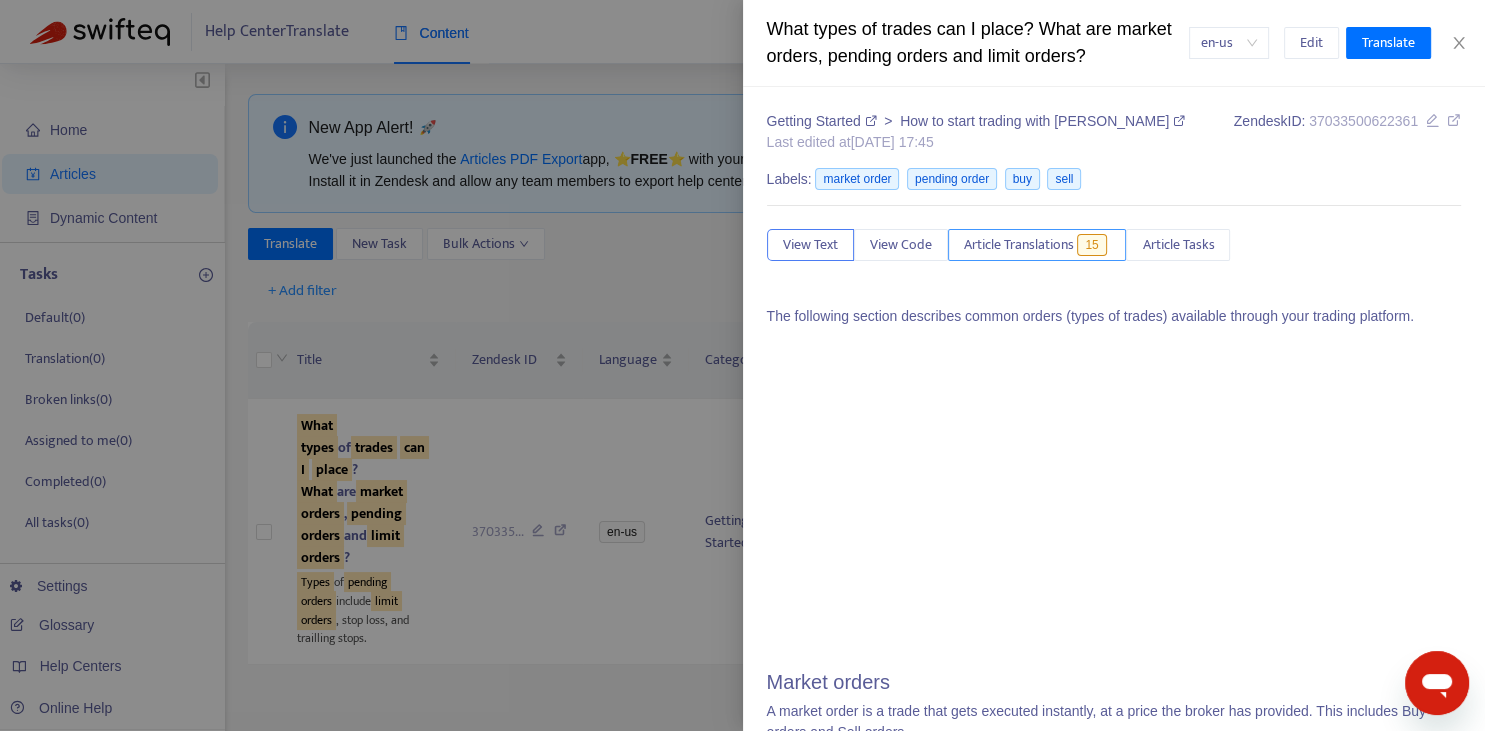 click on "Article Translations" at bounding box center [1019, 245] 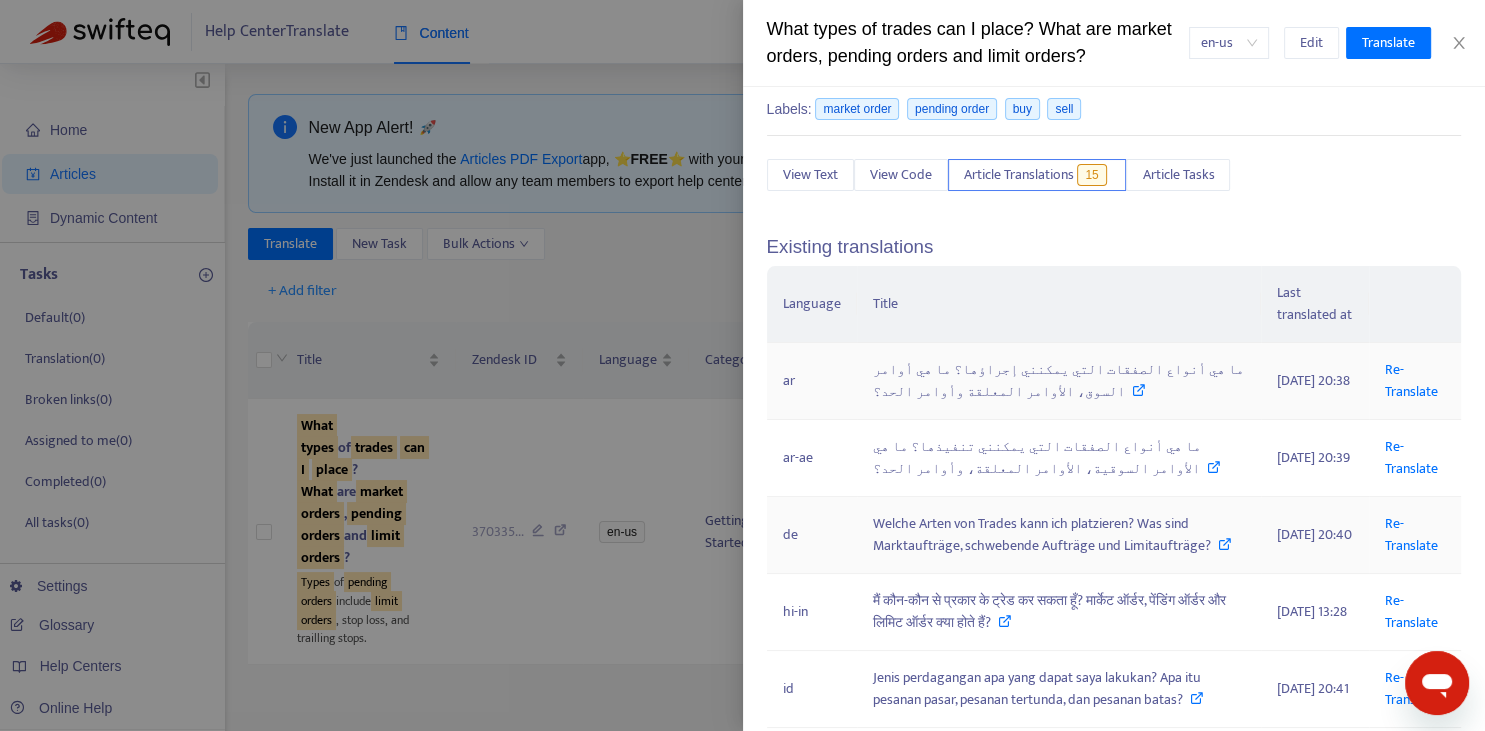 scroll, scrollTop: 74, scrollLeft: 0, axis: vertical 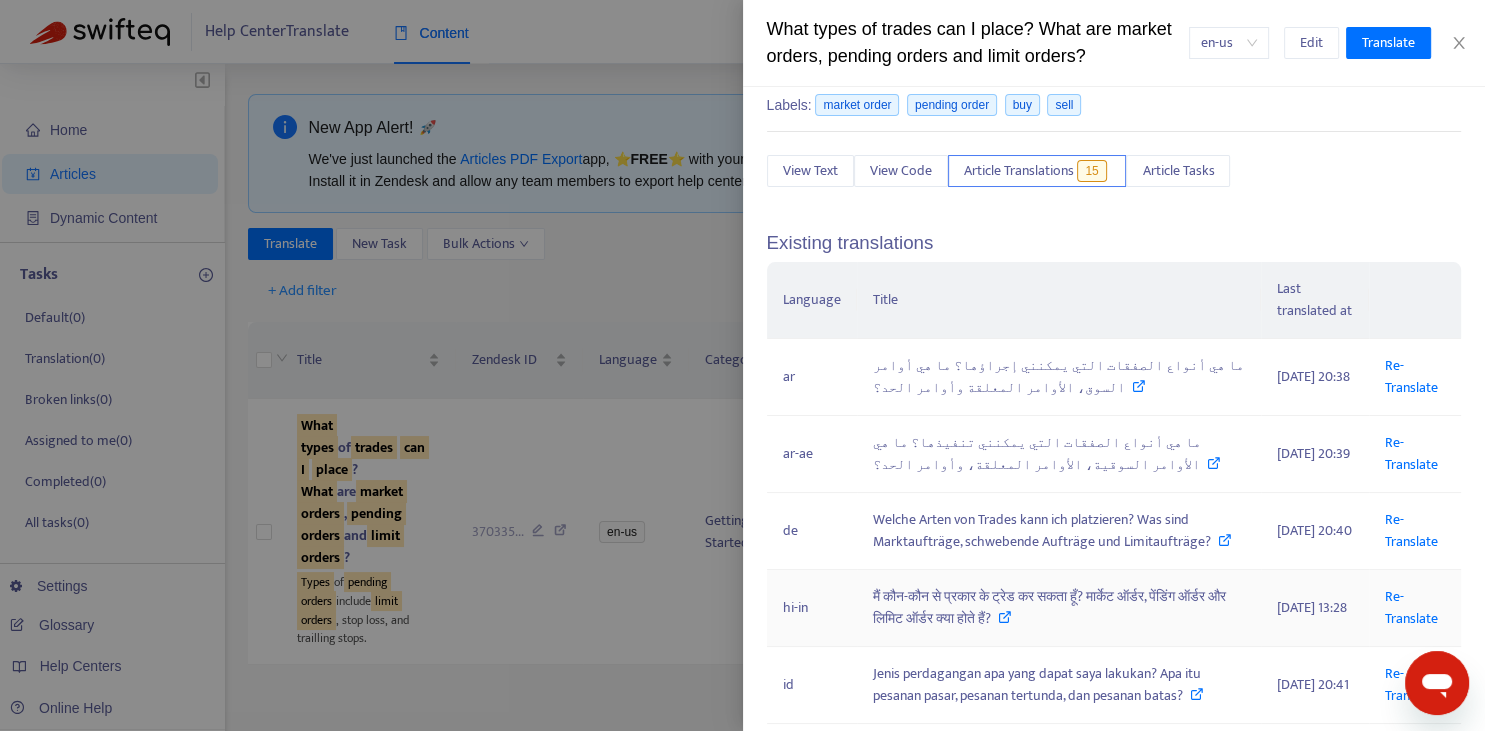 click on "Re-Translate" at bounding box center [1415, 608] 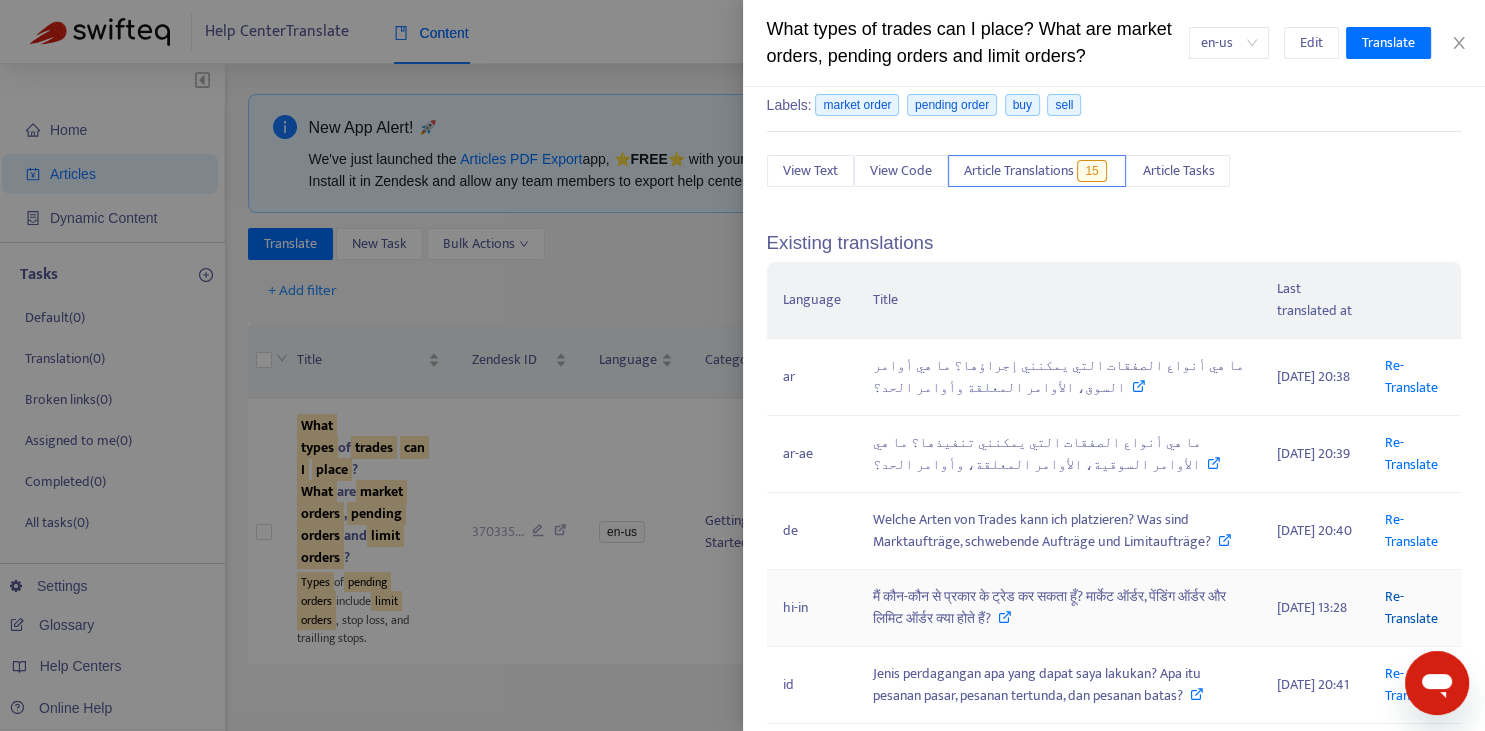 click on "Re-Translate" at bounding box center [1411, 607] 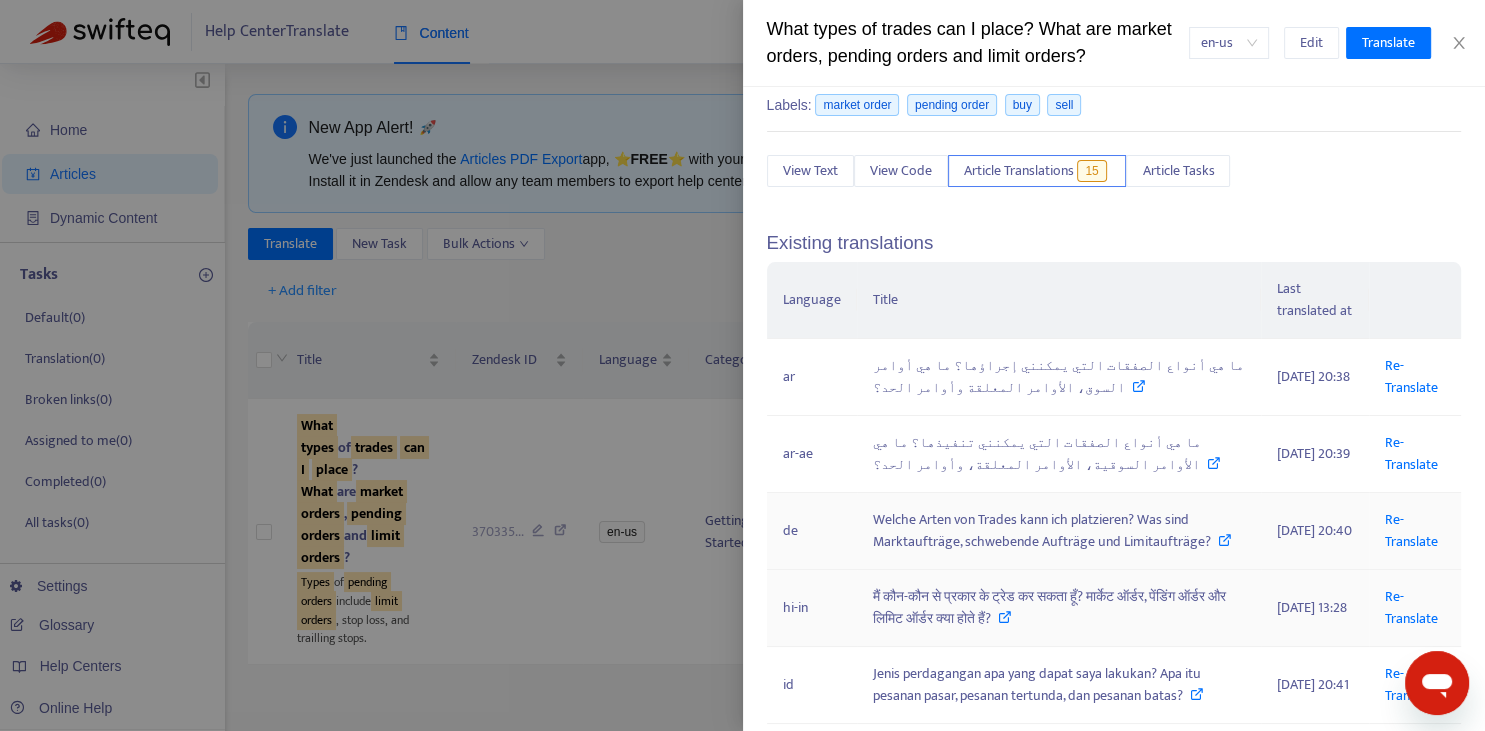 scroll, scrollTop: 0, scrollLeft: 370, axis: horizontal 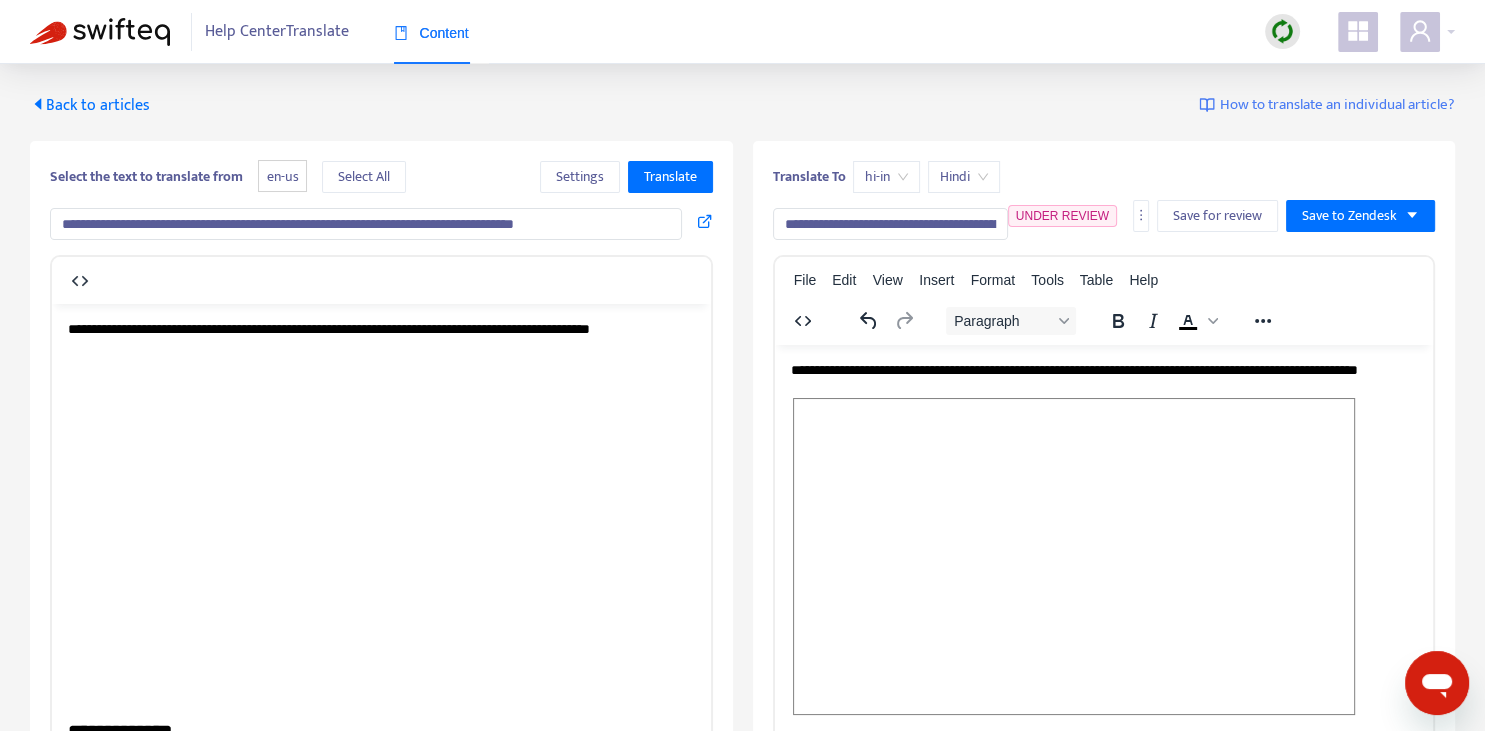 click on "**********" at bounding box center (890, 224) 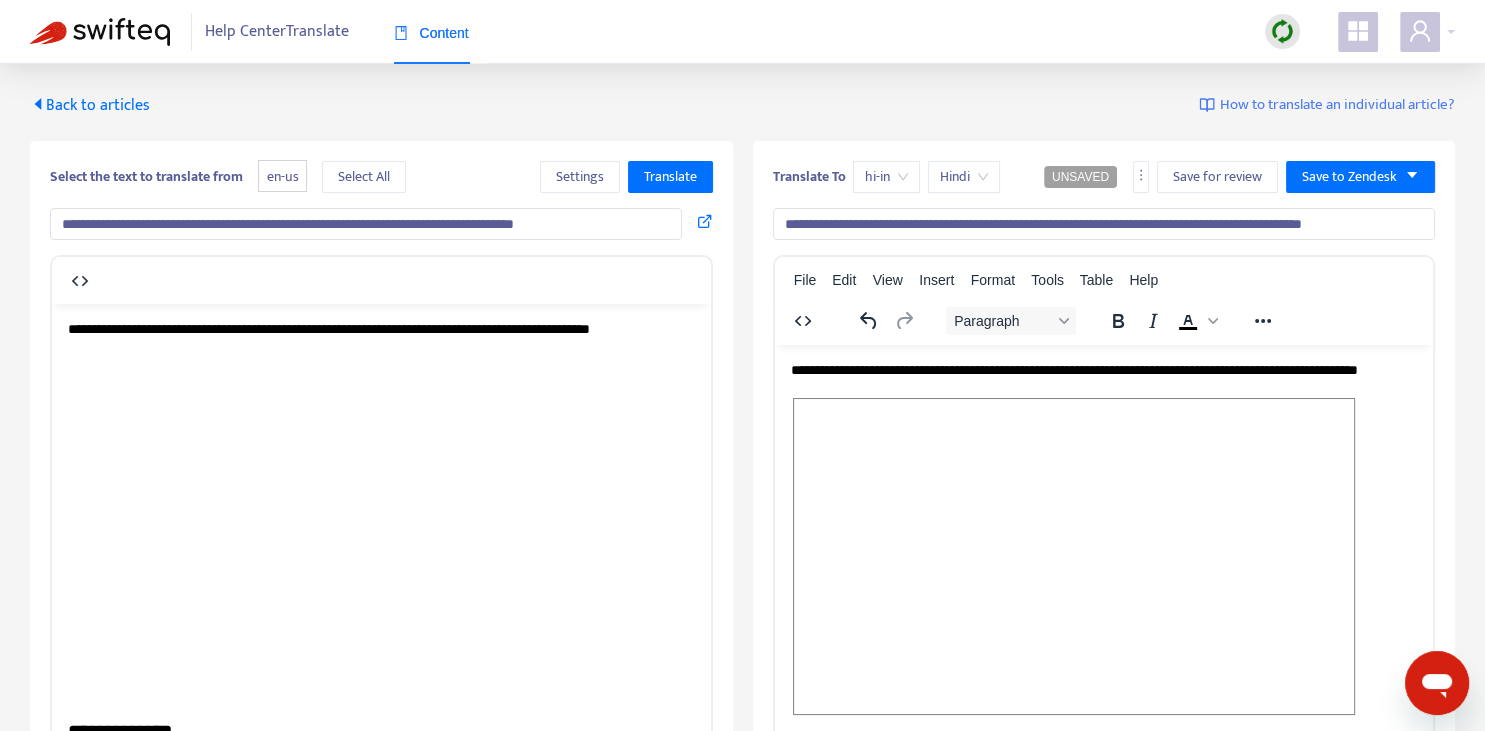 type on "**********" 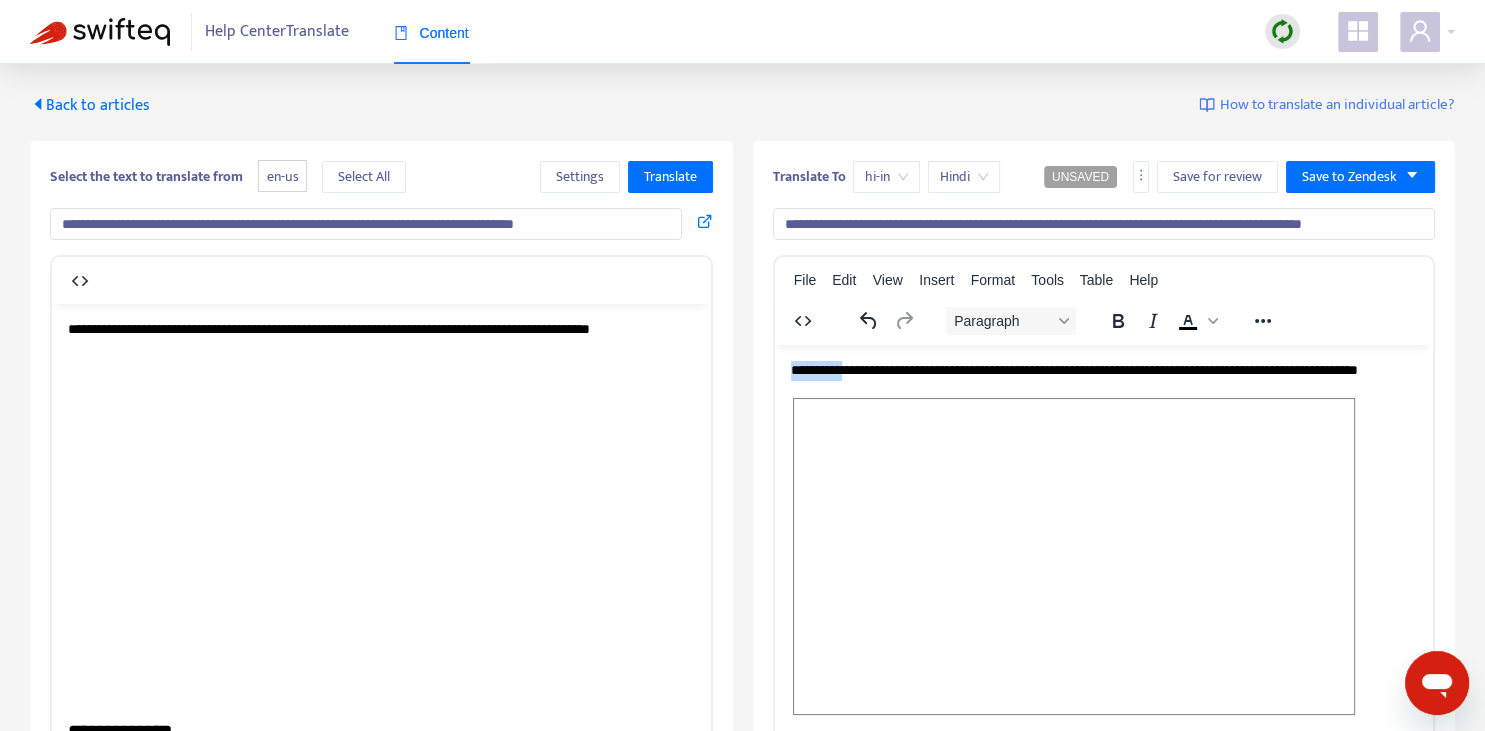 type 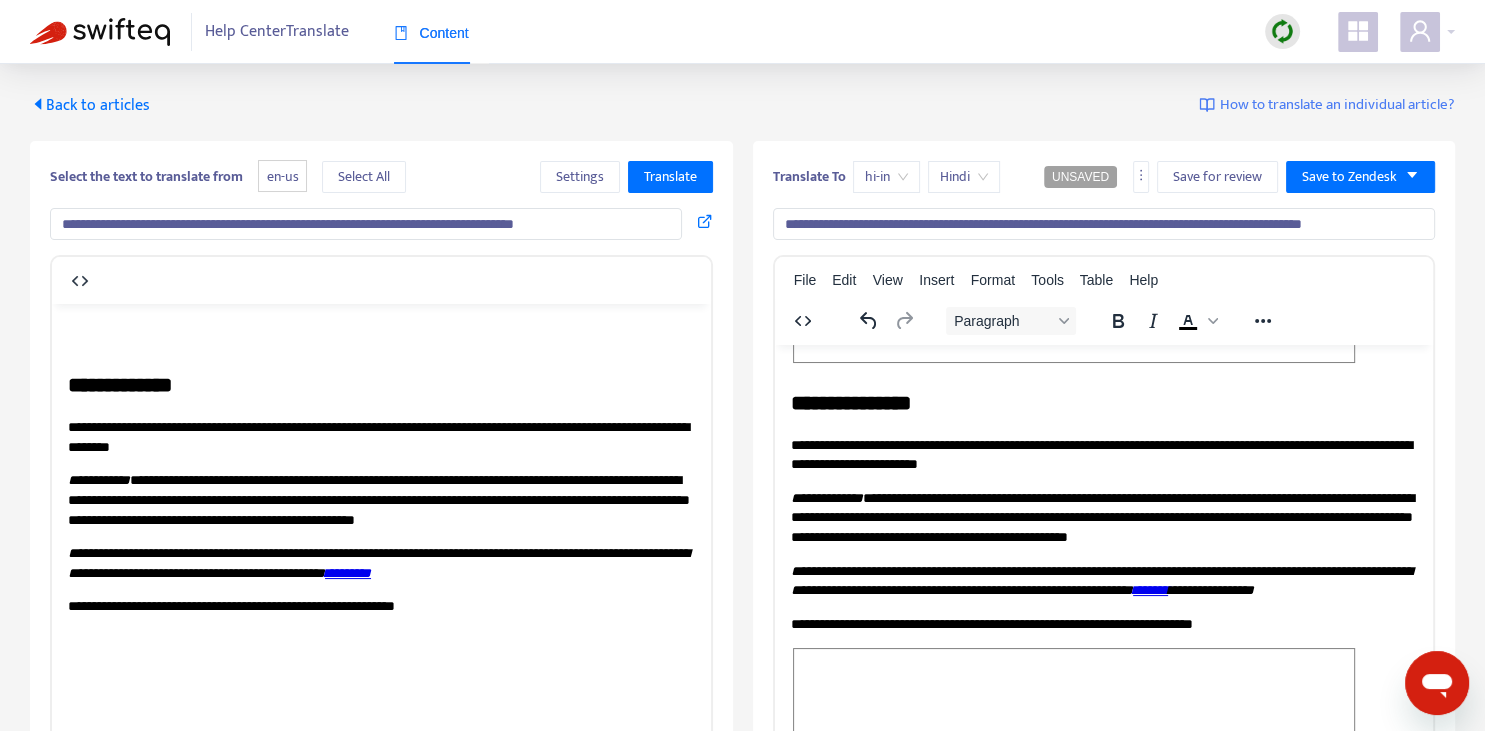 scroll, scrollTop: 352, scrollLeft: 0, axis: vertical 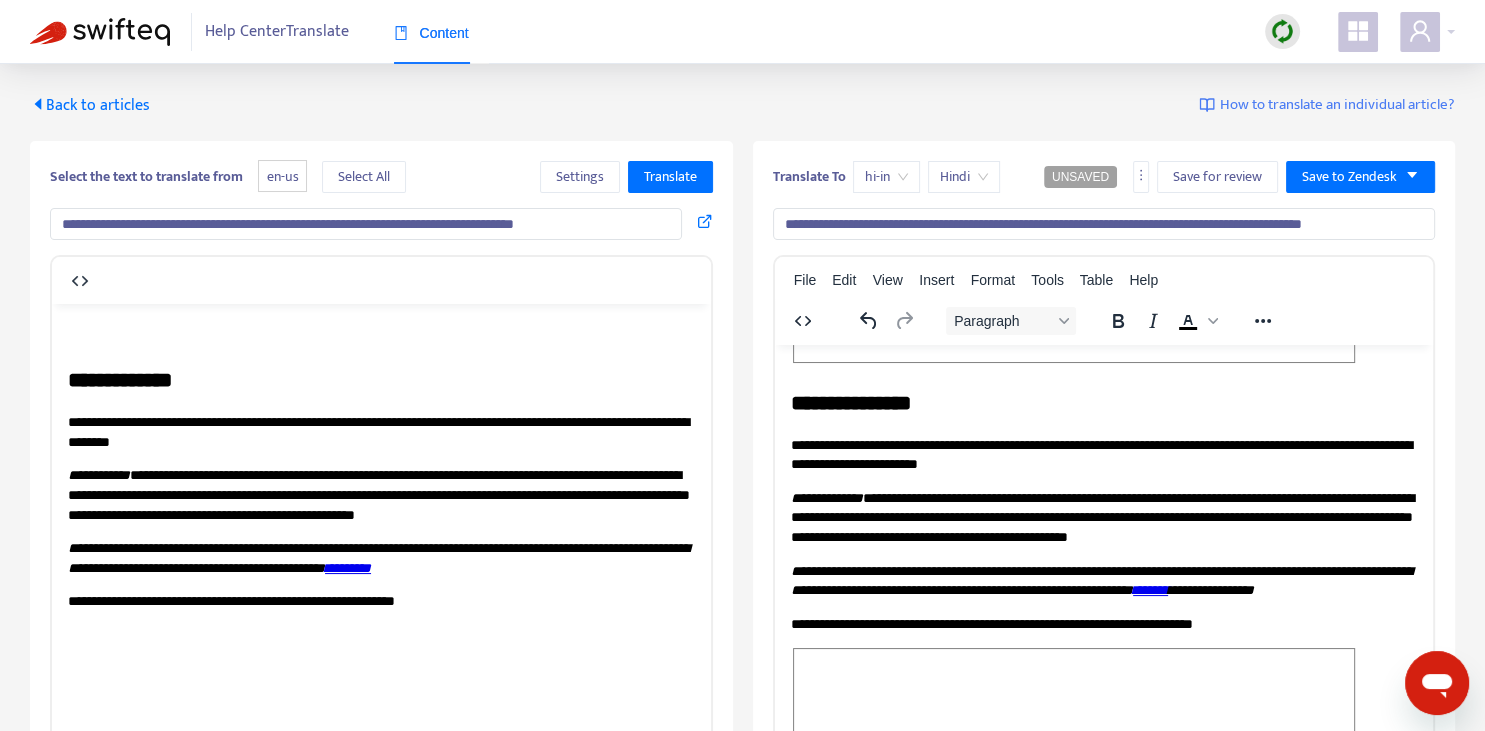 click on "**********" at bounding box center [1103, 454] 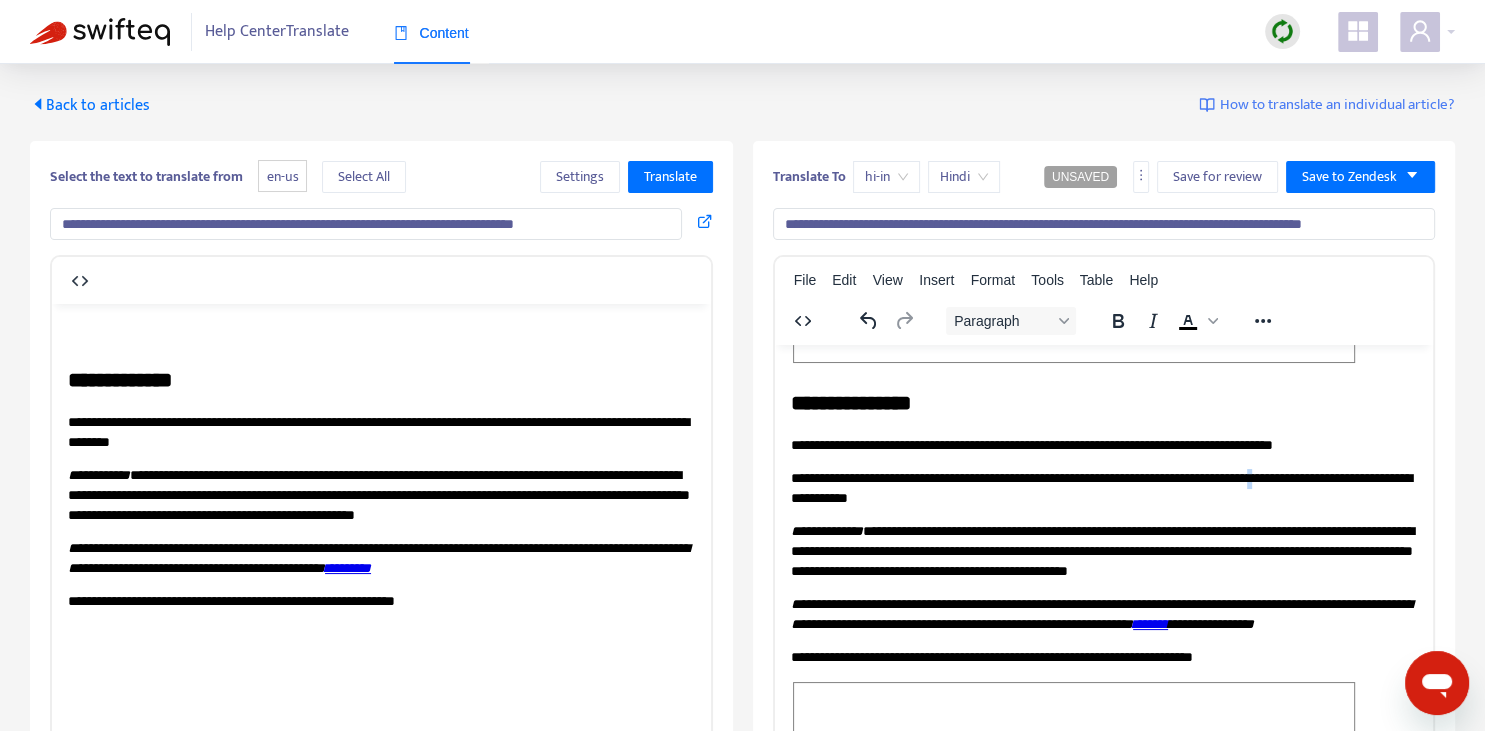 copy on "*" 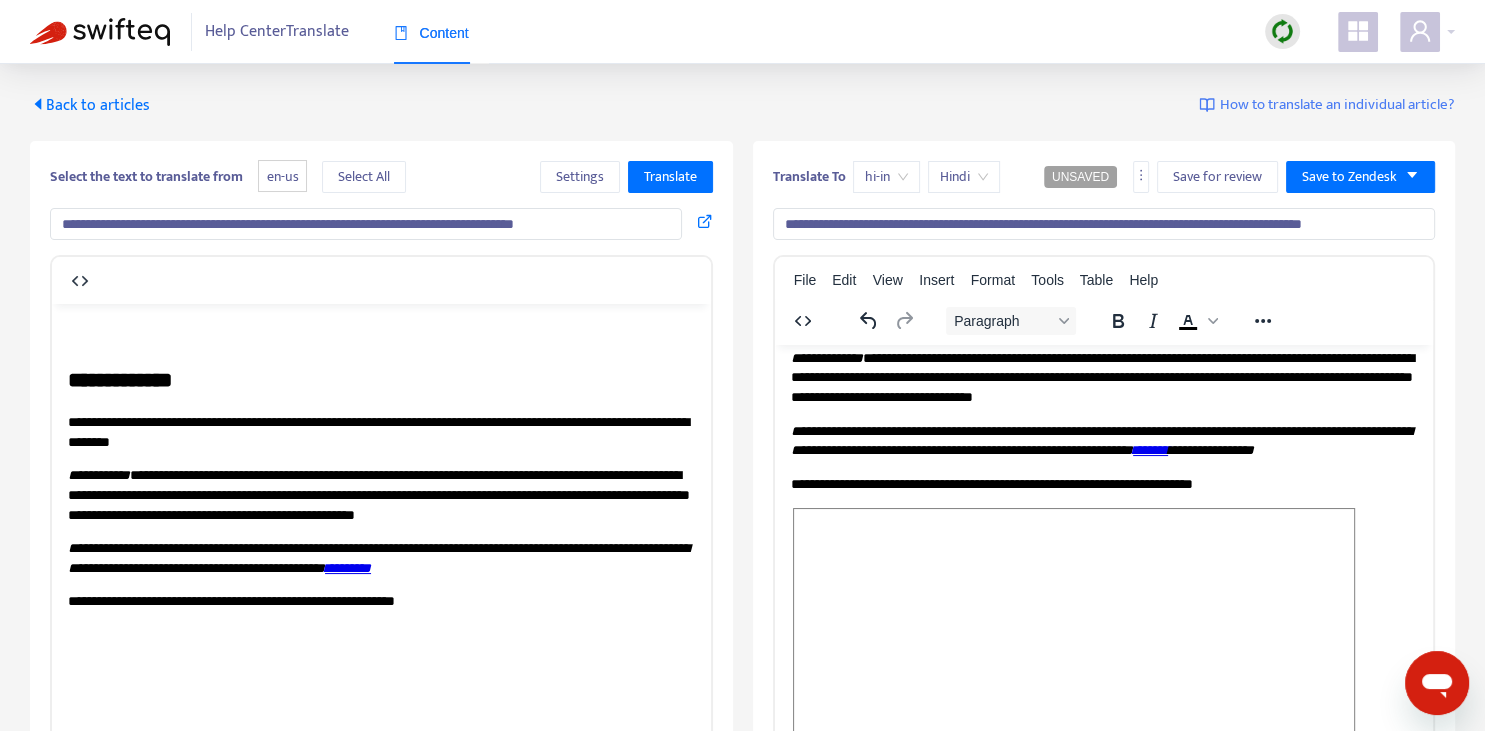 click on "**********" at bounding box center (1100, 440) 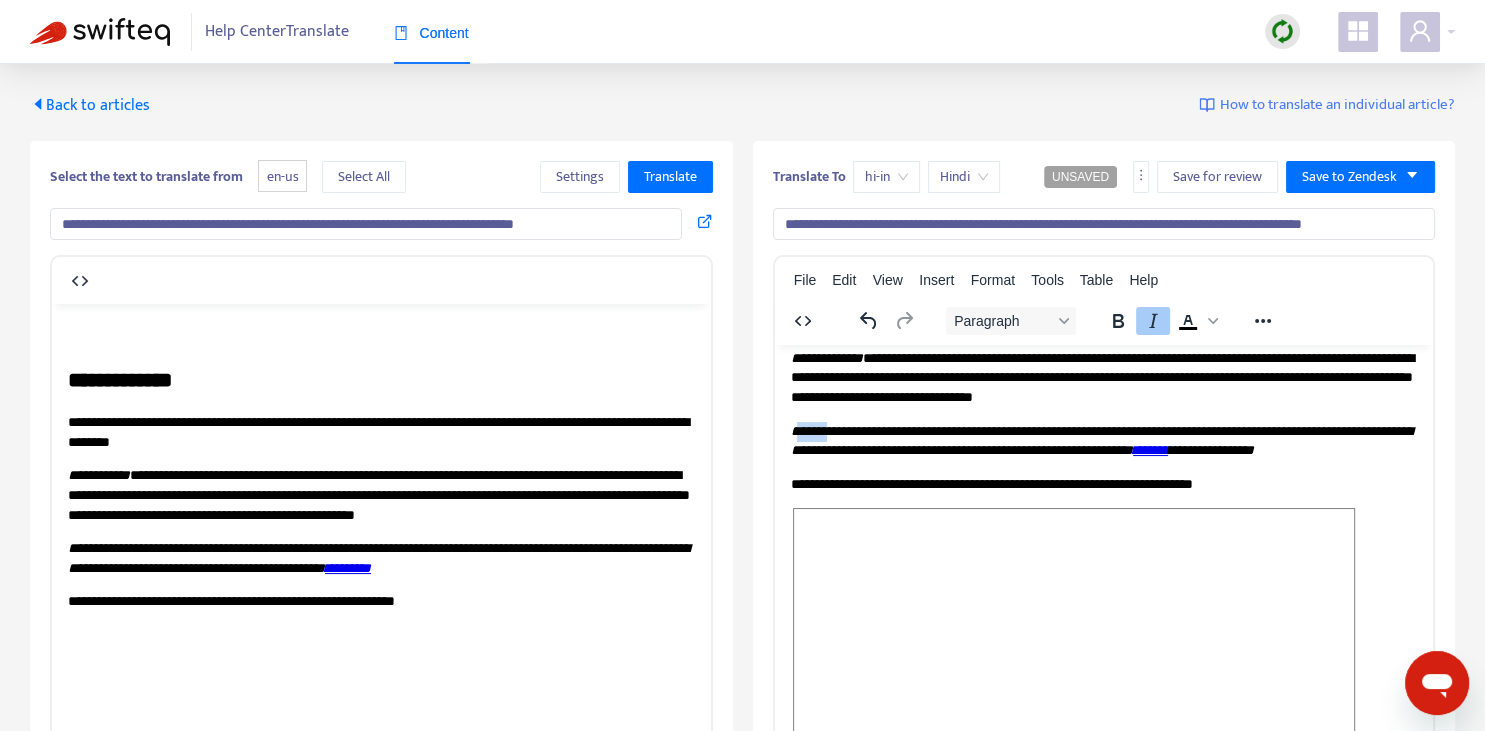 click on "**********" at bounding box center (1100, 440) 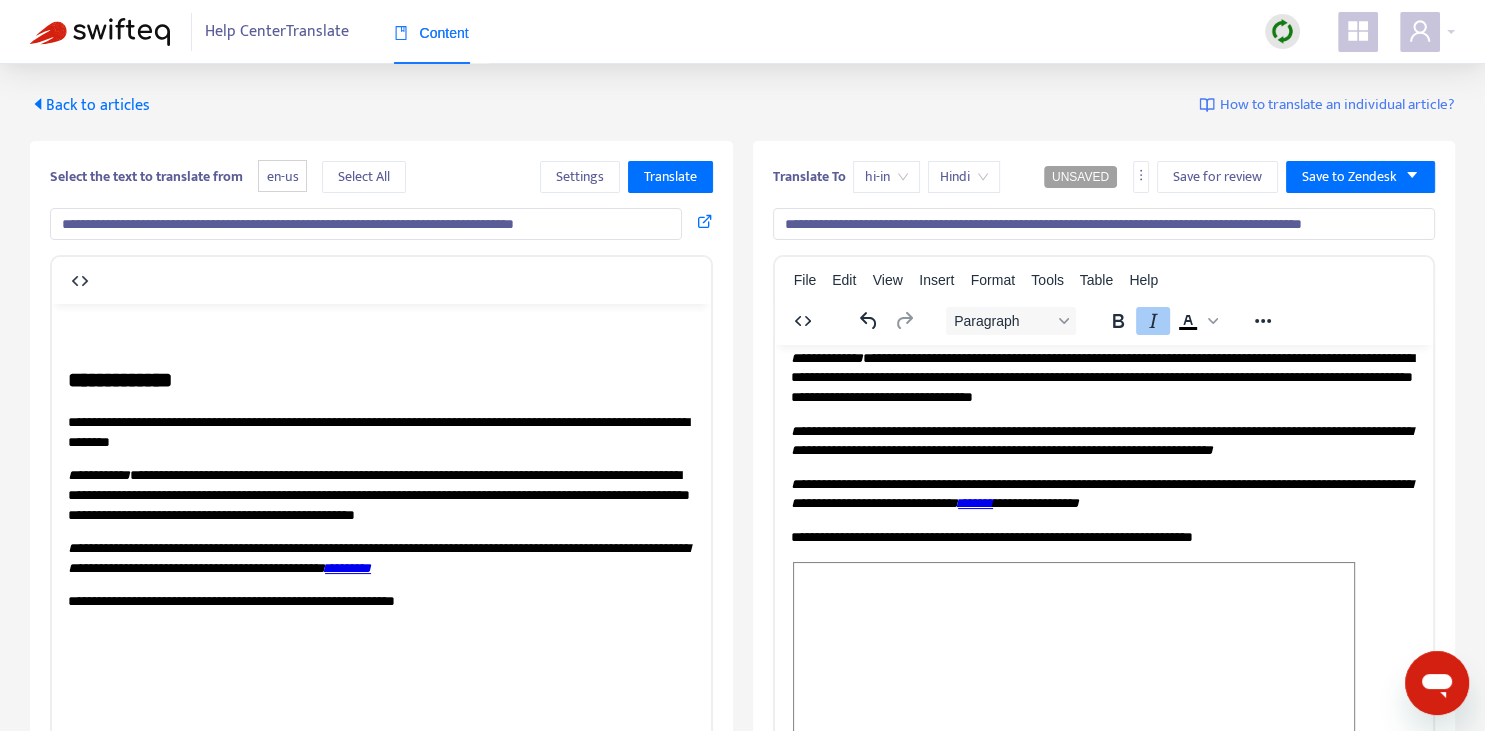 click on "*******" at bounding box center [974, 502] 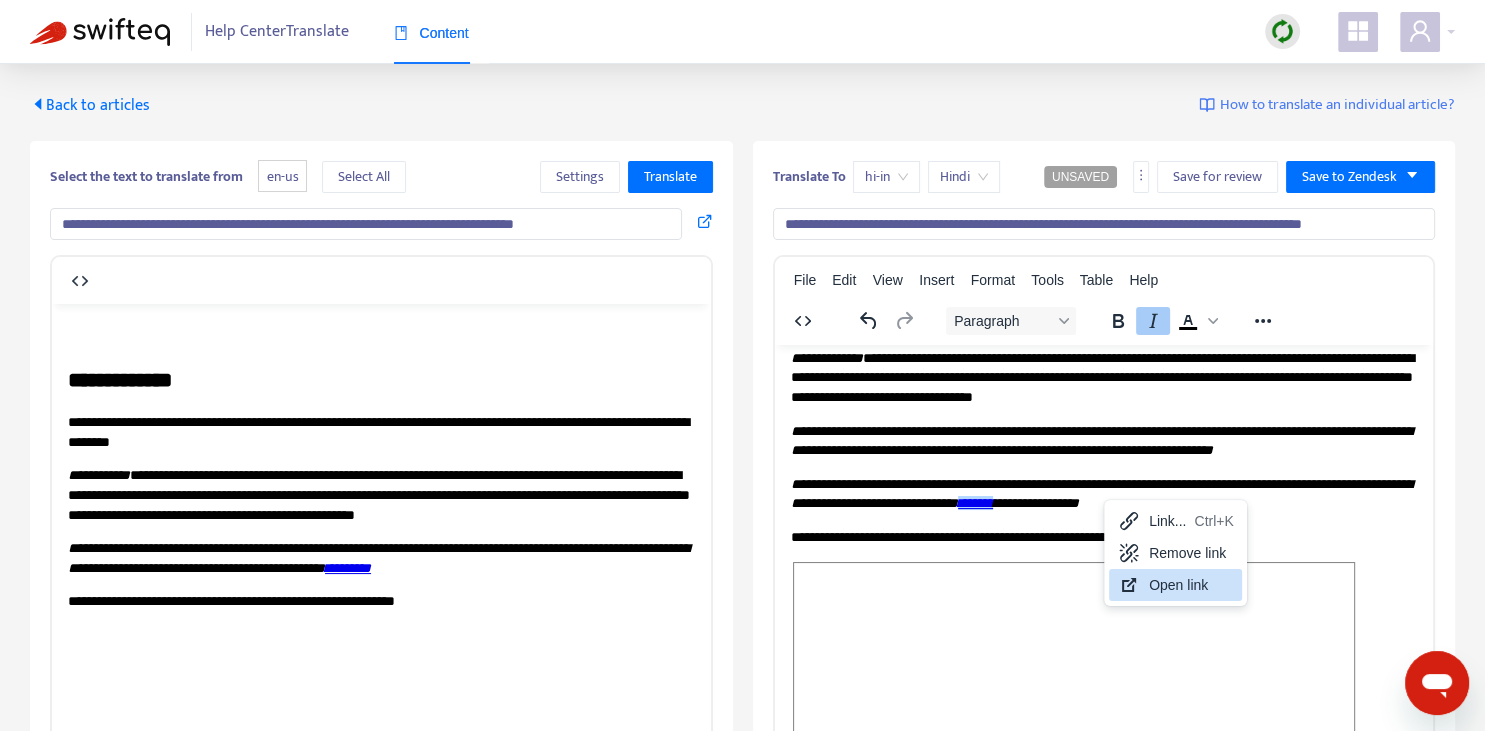 click on "Open link" at bounding box center [1191, 585] 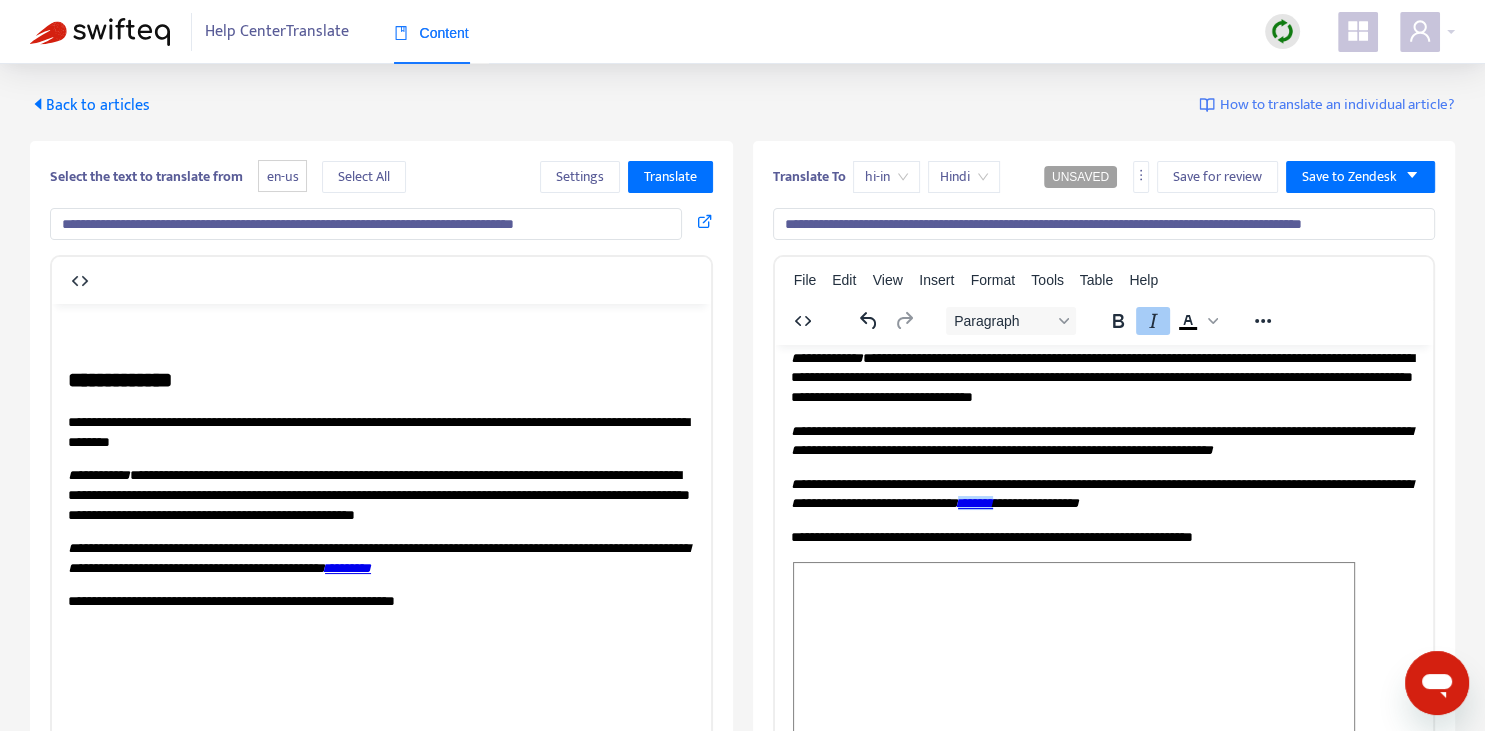 click on "*******" at bounding box center (974, 502) 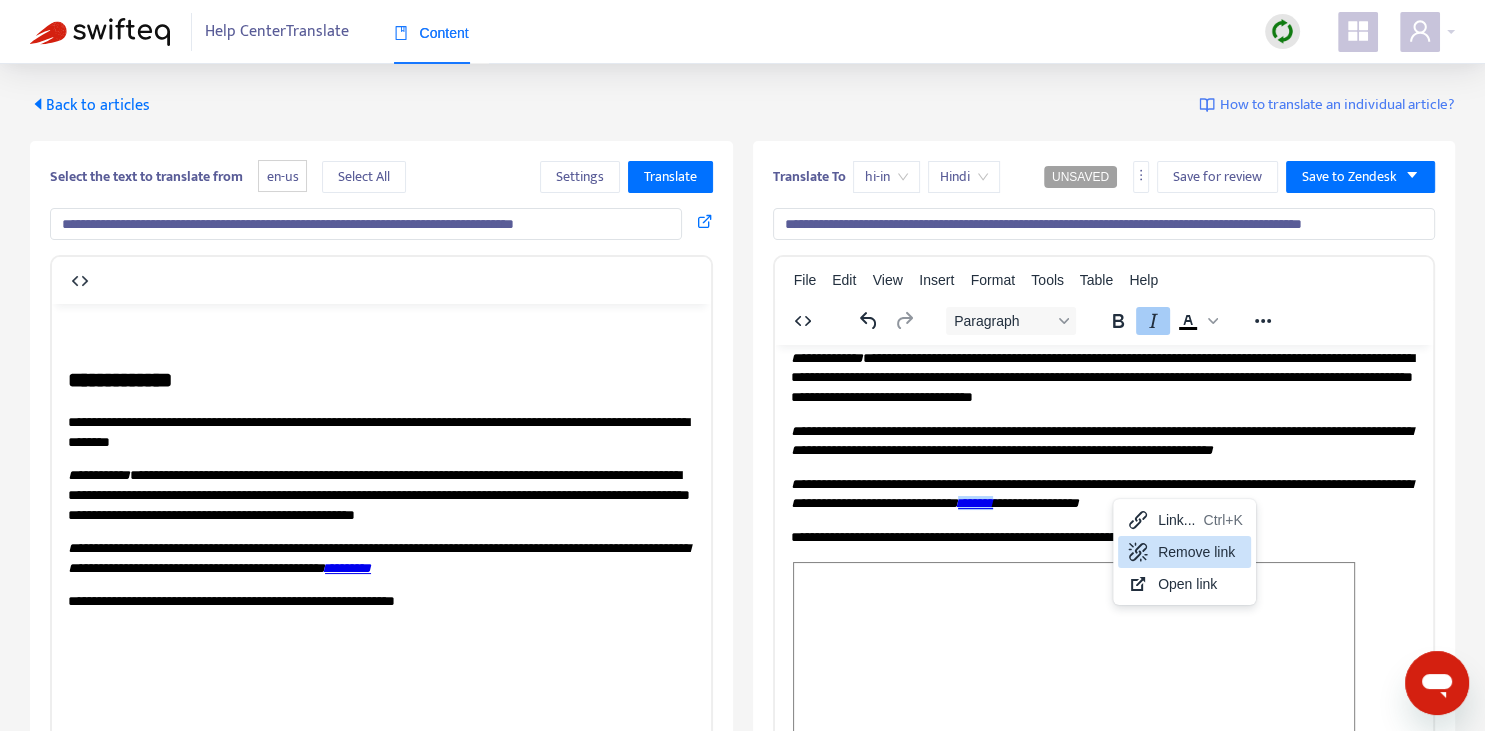 click on "Remove link" at bounding box center [1200, 552] 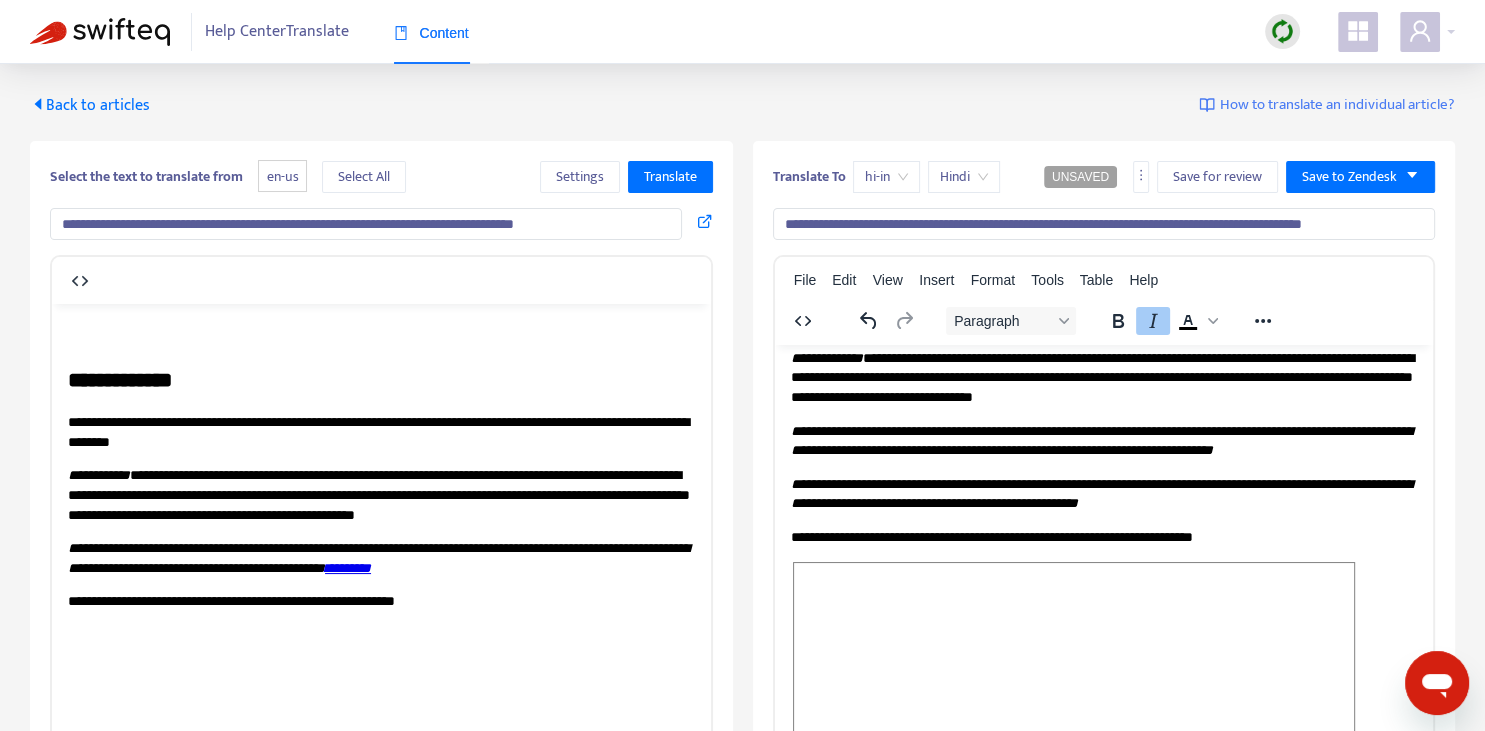 click on "**********" at bounding box center [1100, 493] 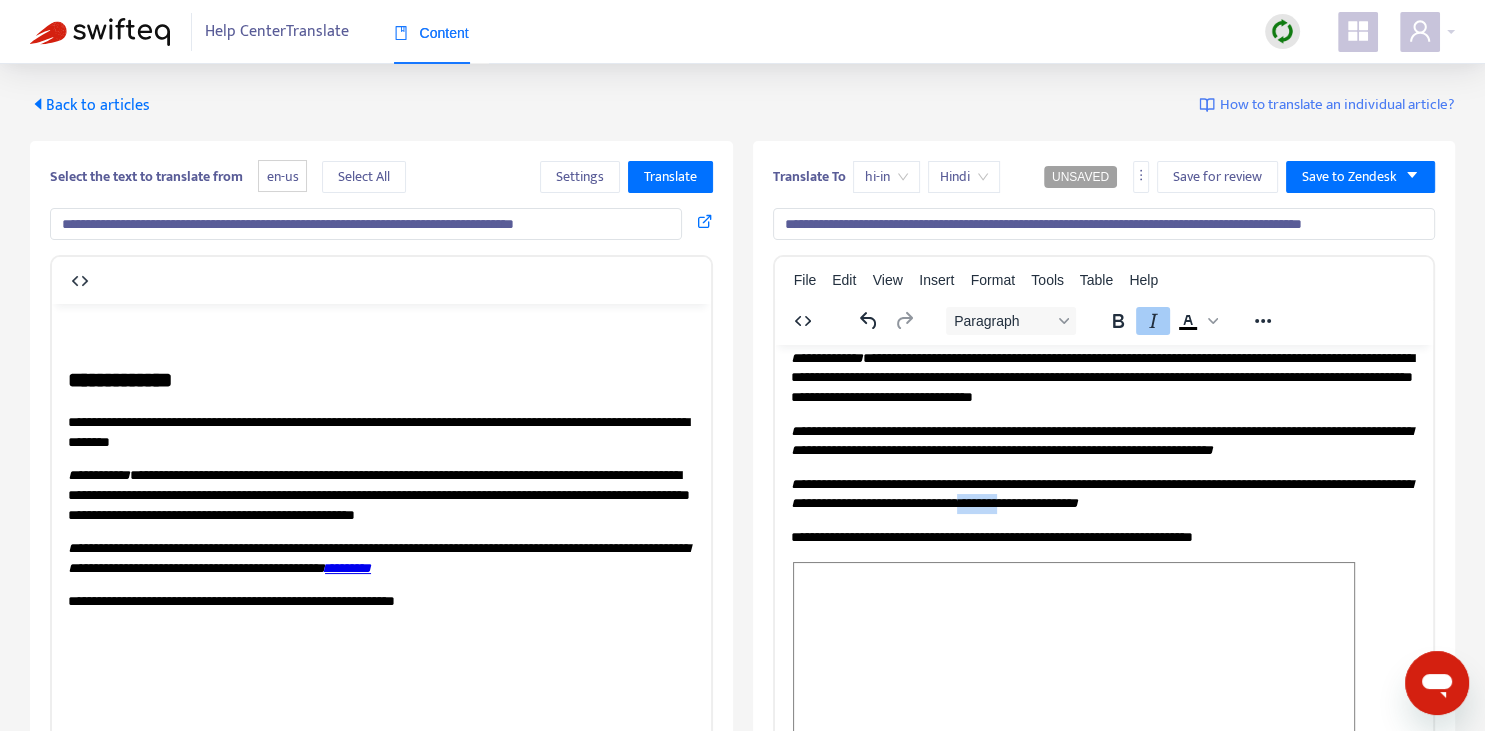 click on "**********" at bounding box center [1100, 493] 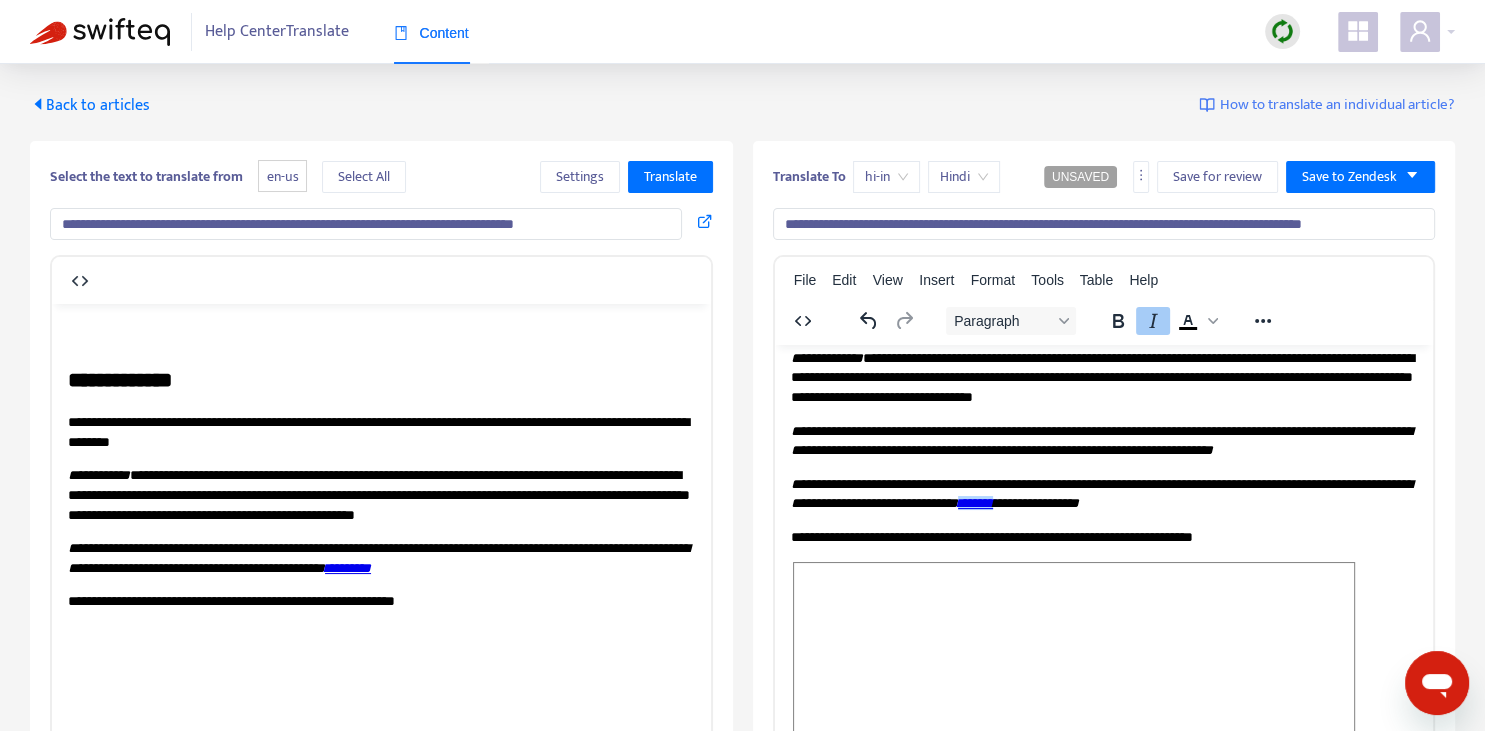 click on "**********" at bounding box center [1103, 1021] 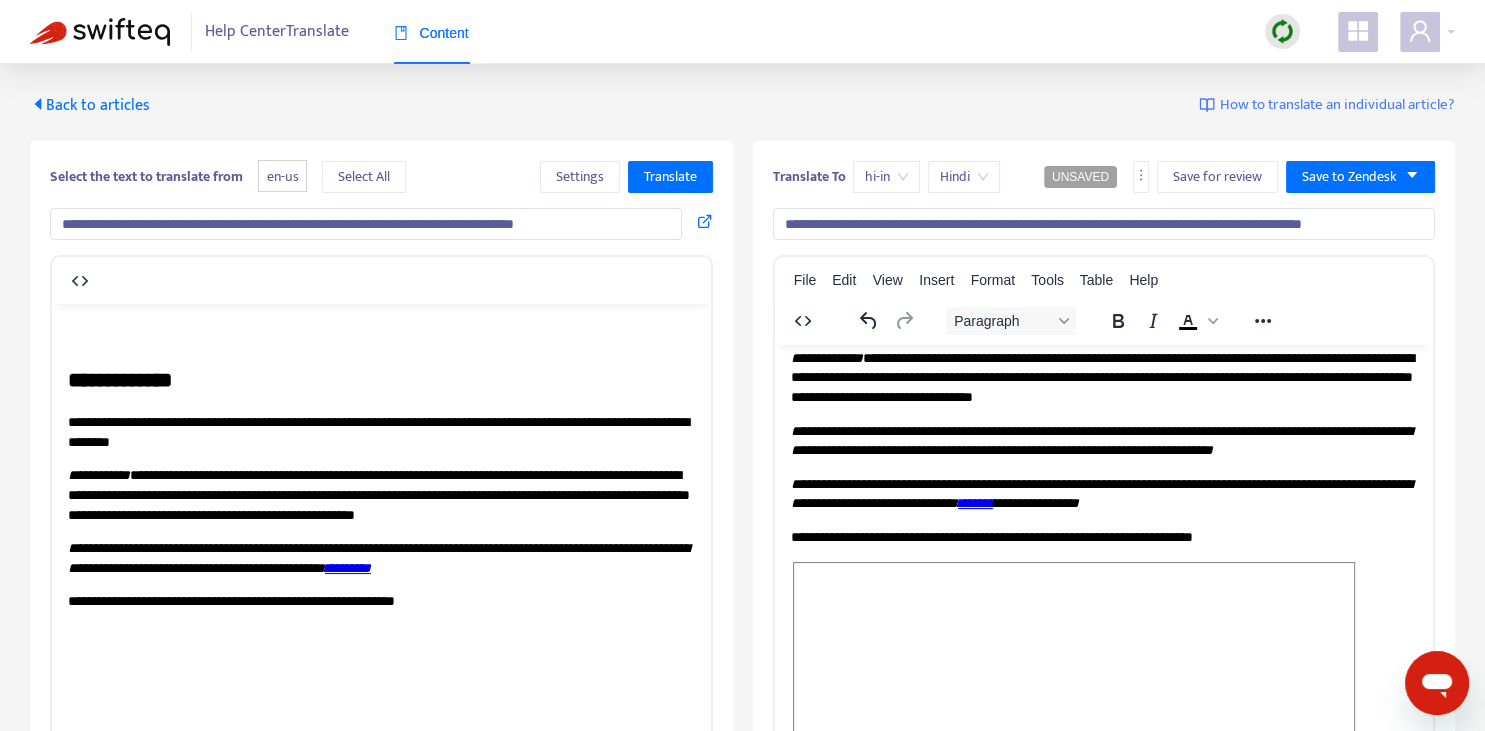 click on "**********" at bounding box center (1103, 537) 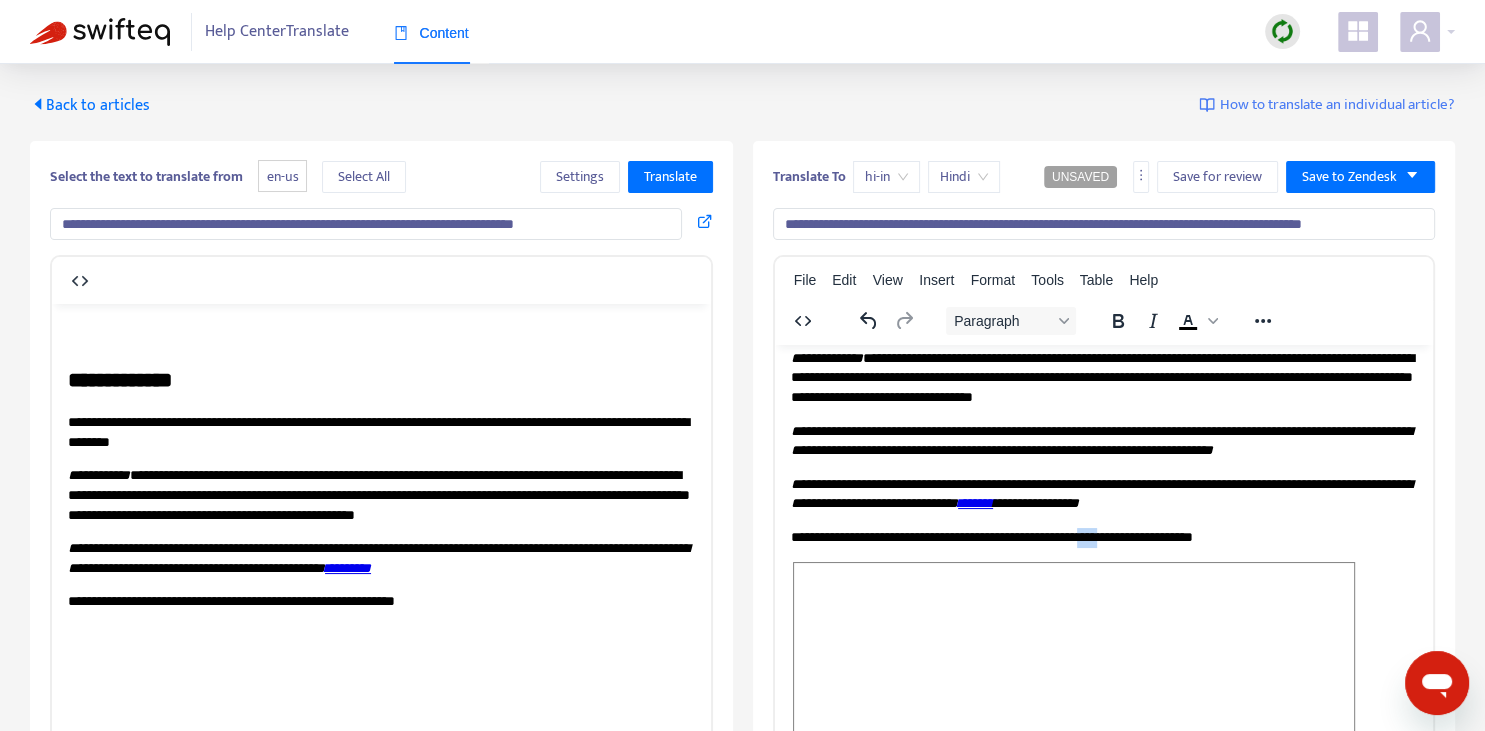 click on "**********" at bounding box center [1103, 537] 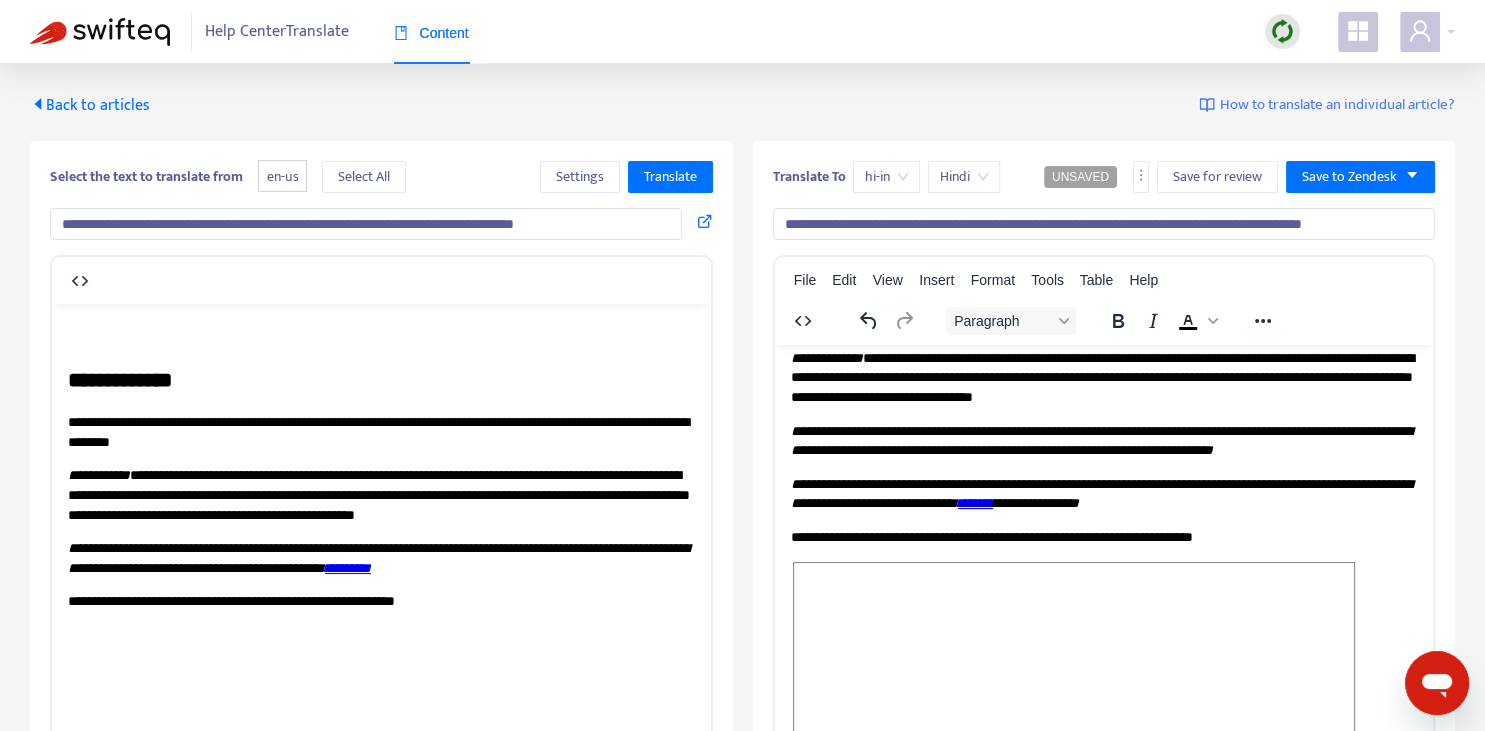 click on "**********" at bounding box center [1103, 493] 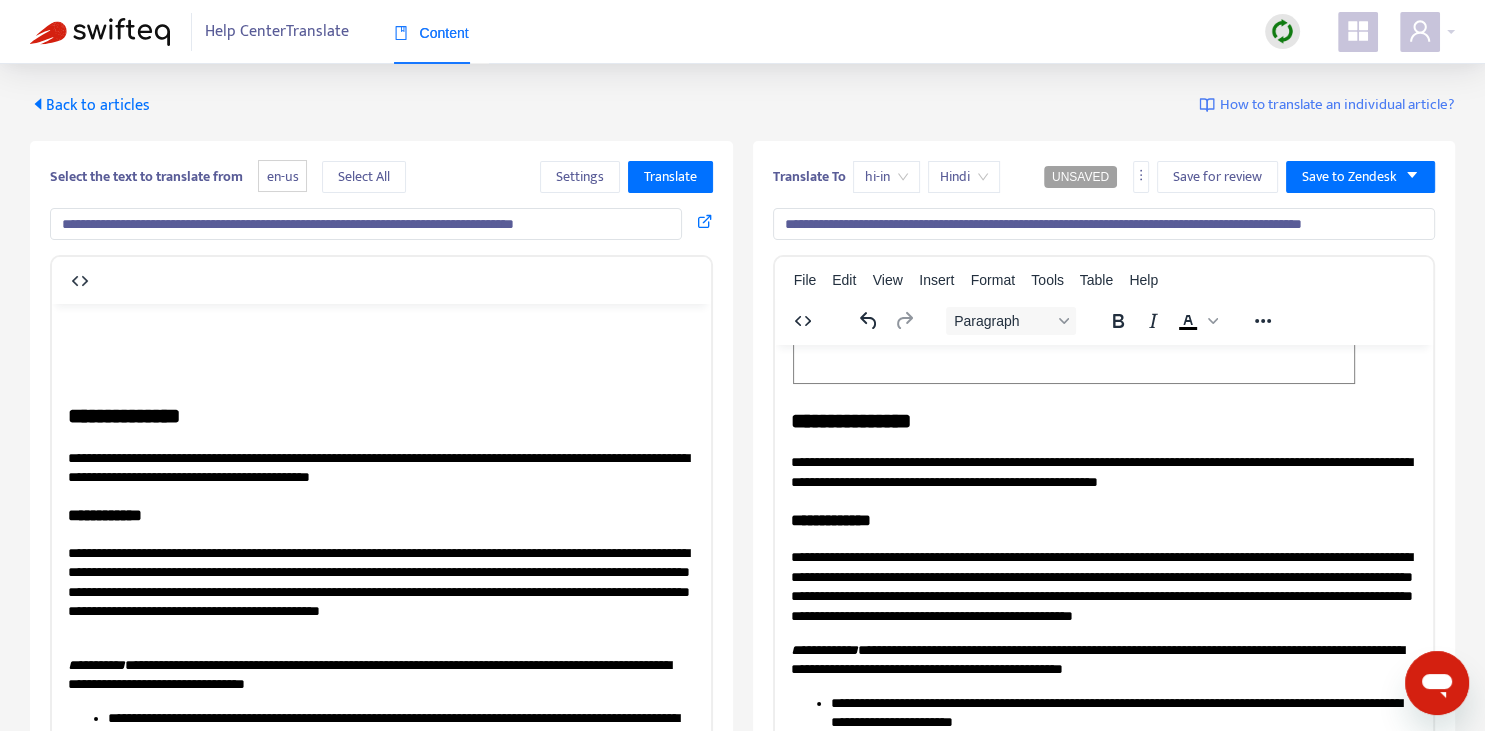 scroll, scrollTop: 985, scrollLeft: 0, axis: vertical 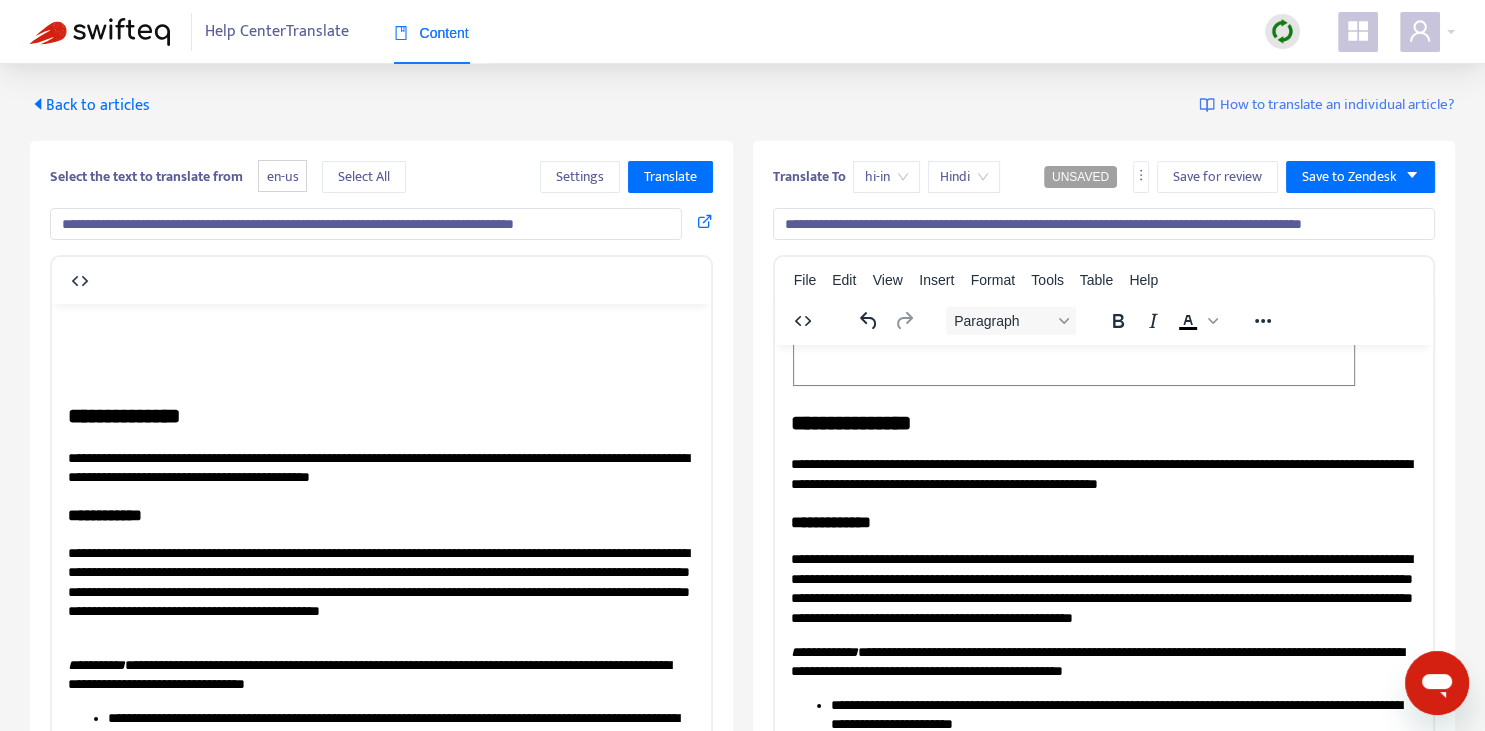 click on "**********" at bounding box center [1103, 473] 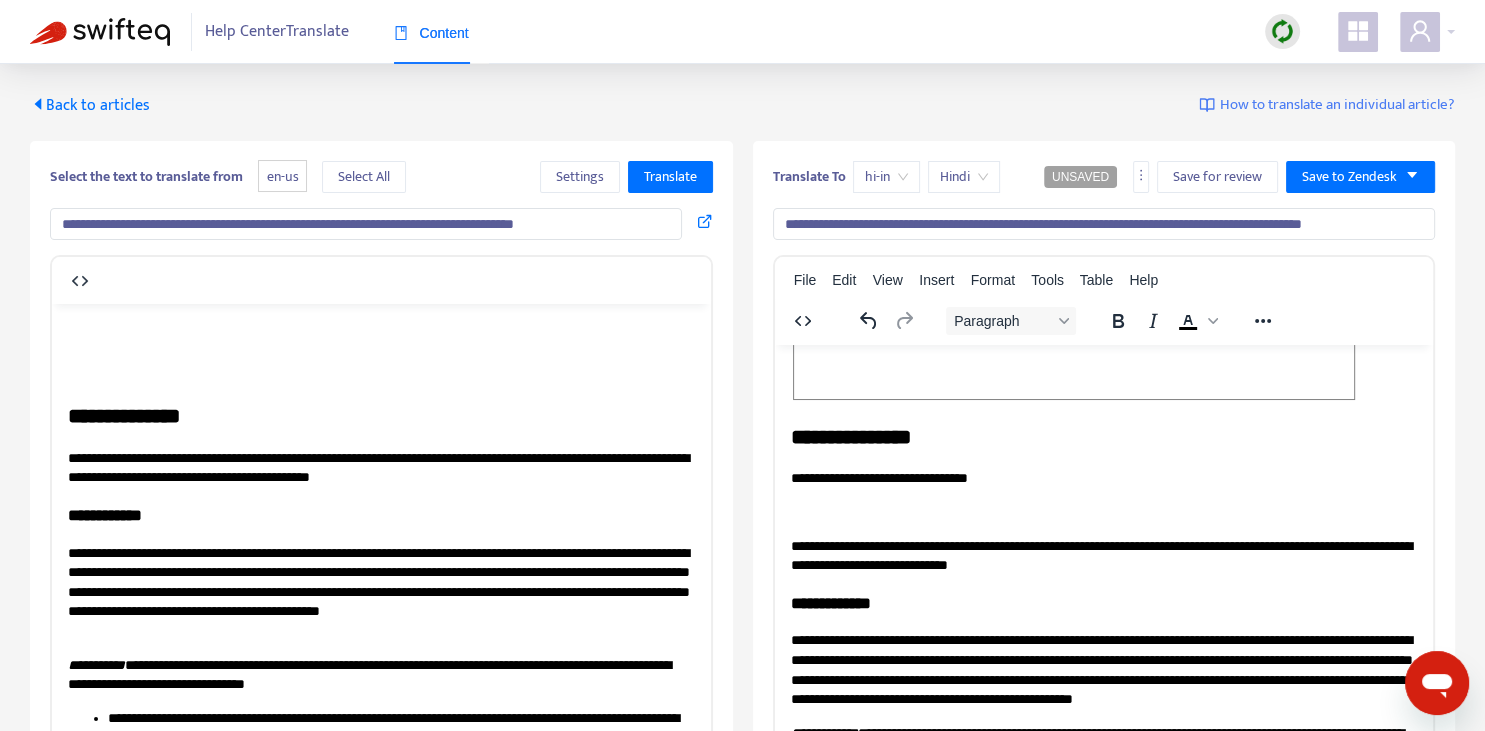 scroll, scrollTop: 963, scrollLeft: 0, axis: vertical 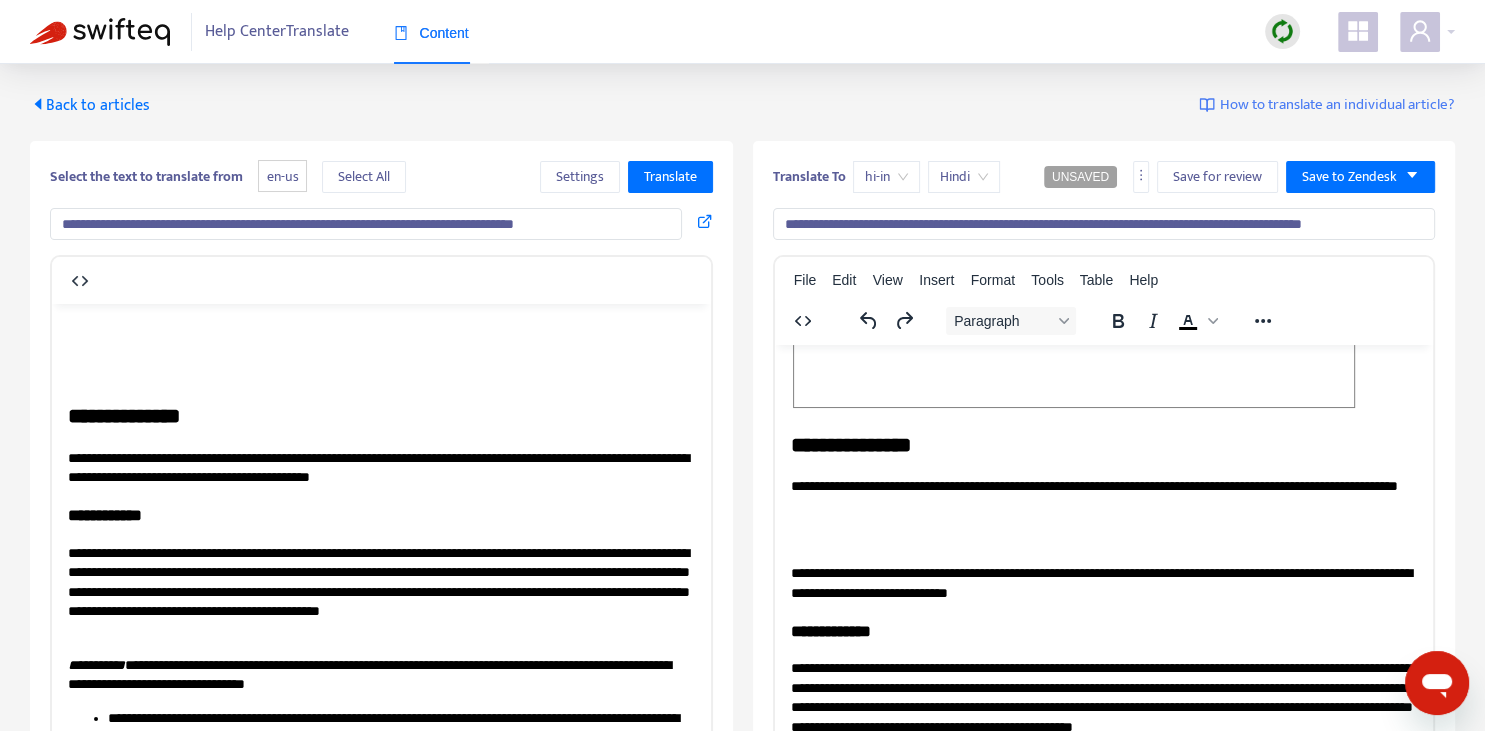 click on "**********" at bounding box center (1103, 495) 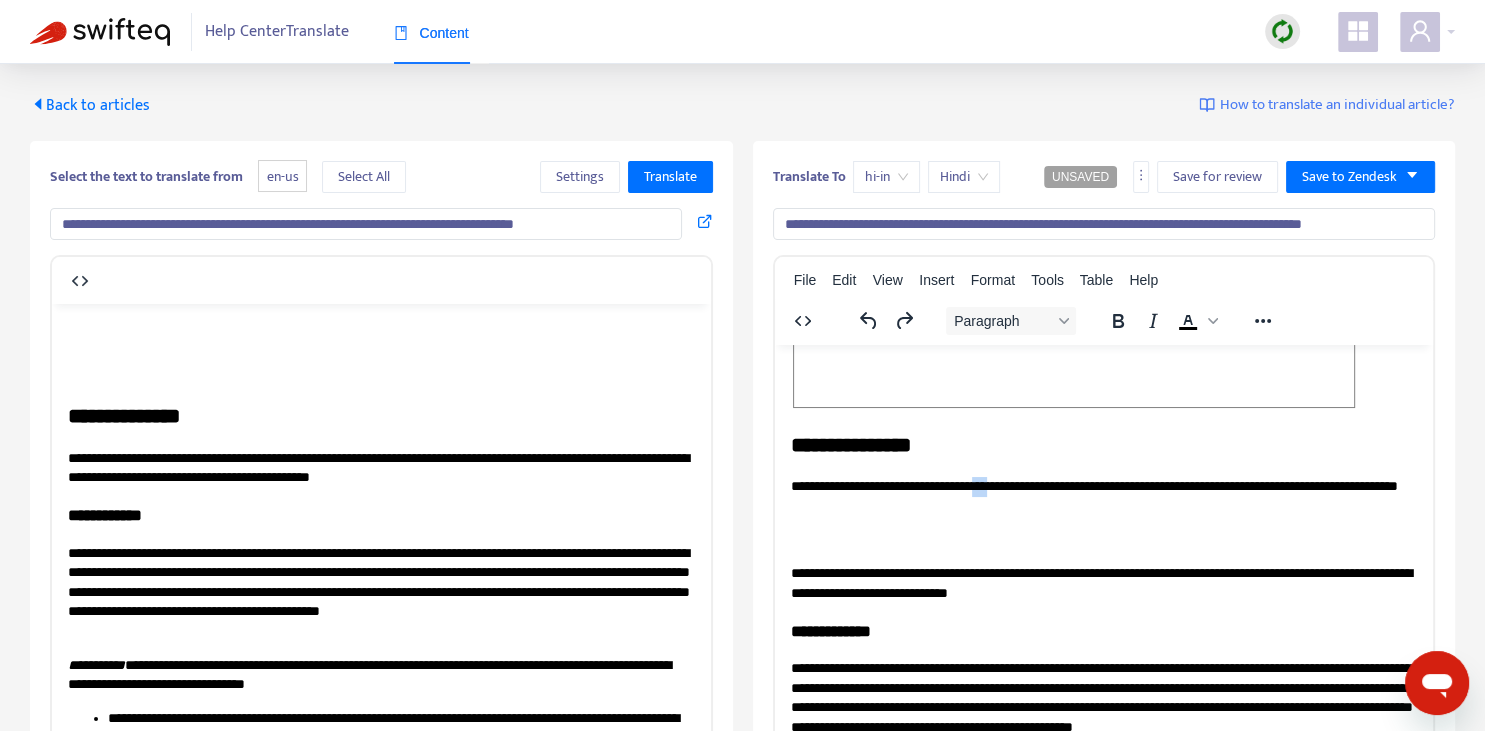 click on "**********" at bounding box center [1103, 495] 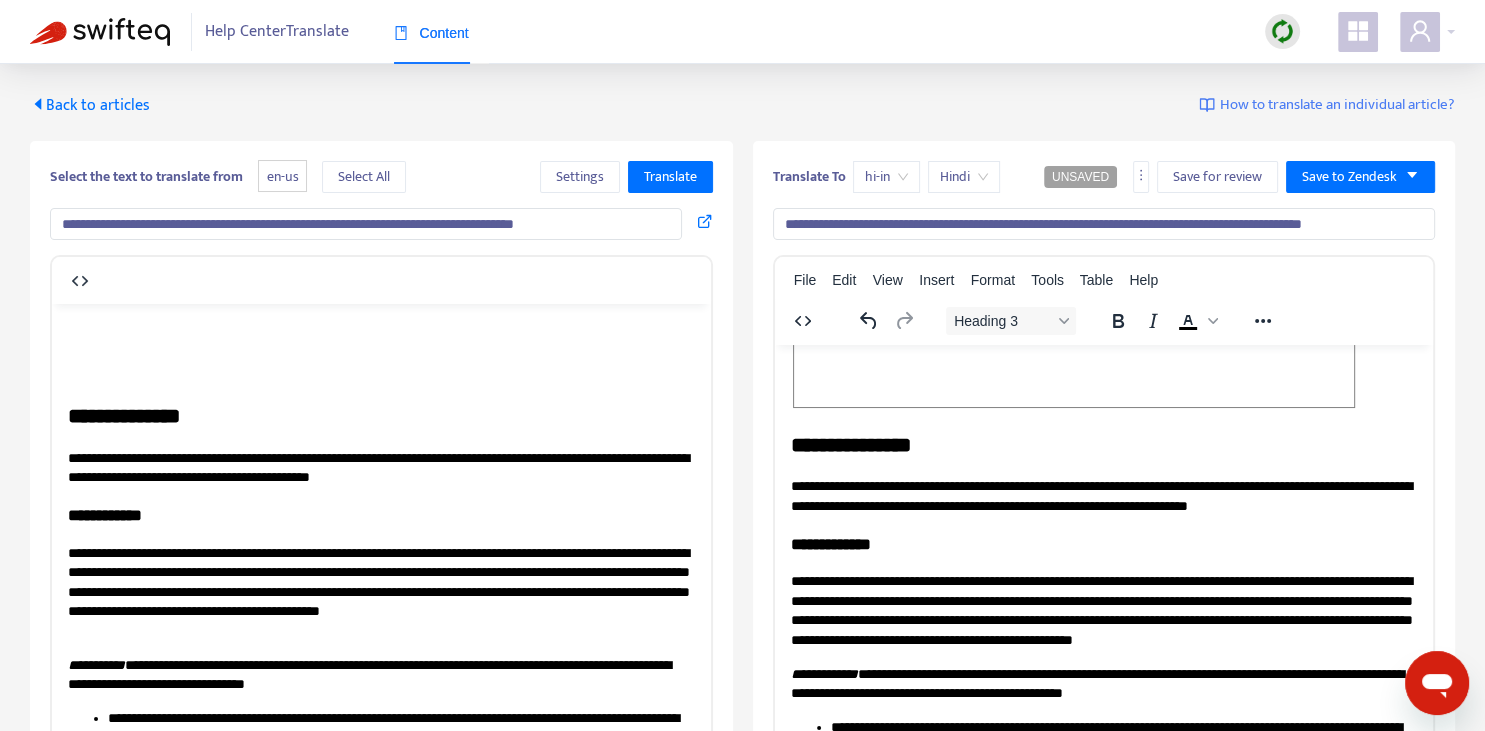 click on "**********" at bounding box center [381, 415] 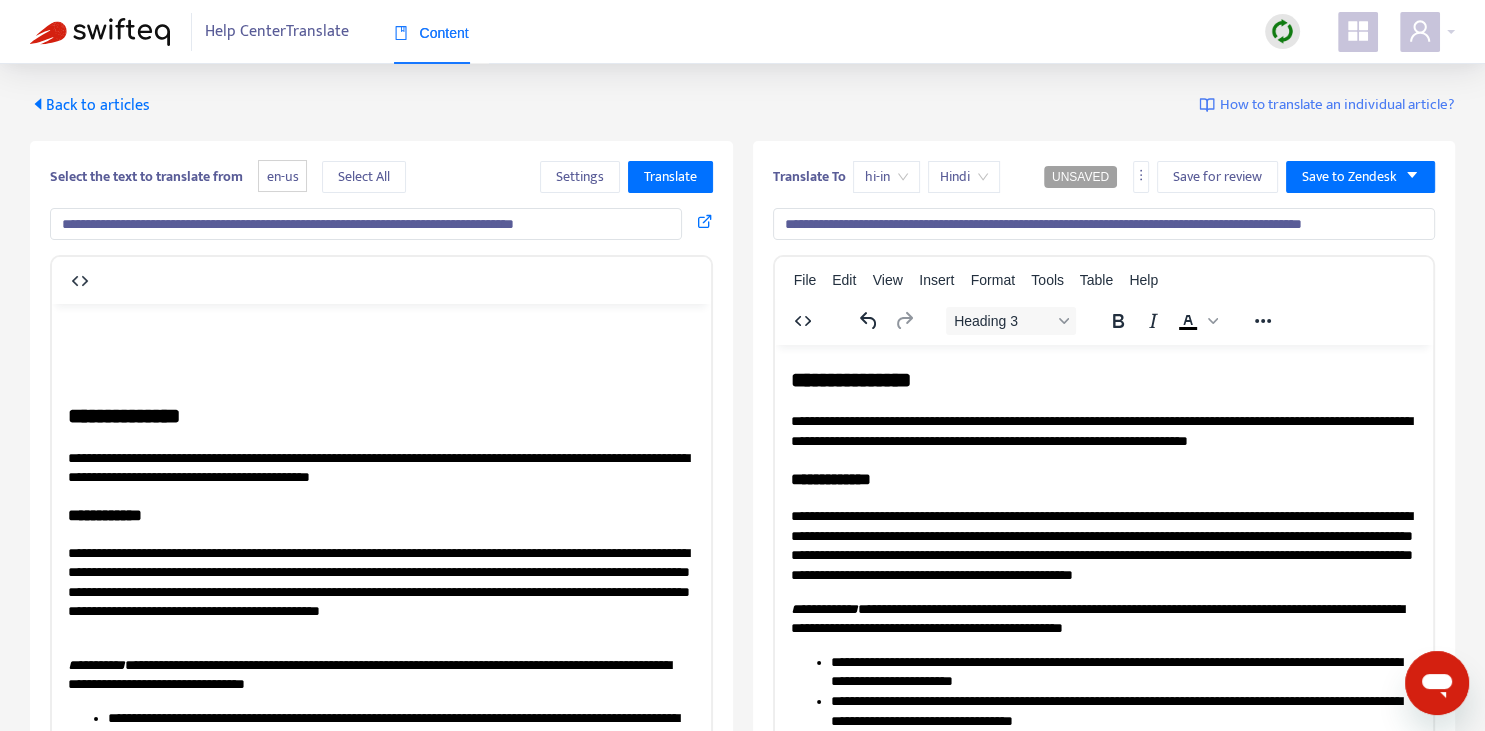scroll, scrollTop: 1033, scrollLeft: 0, axis: vertical 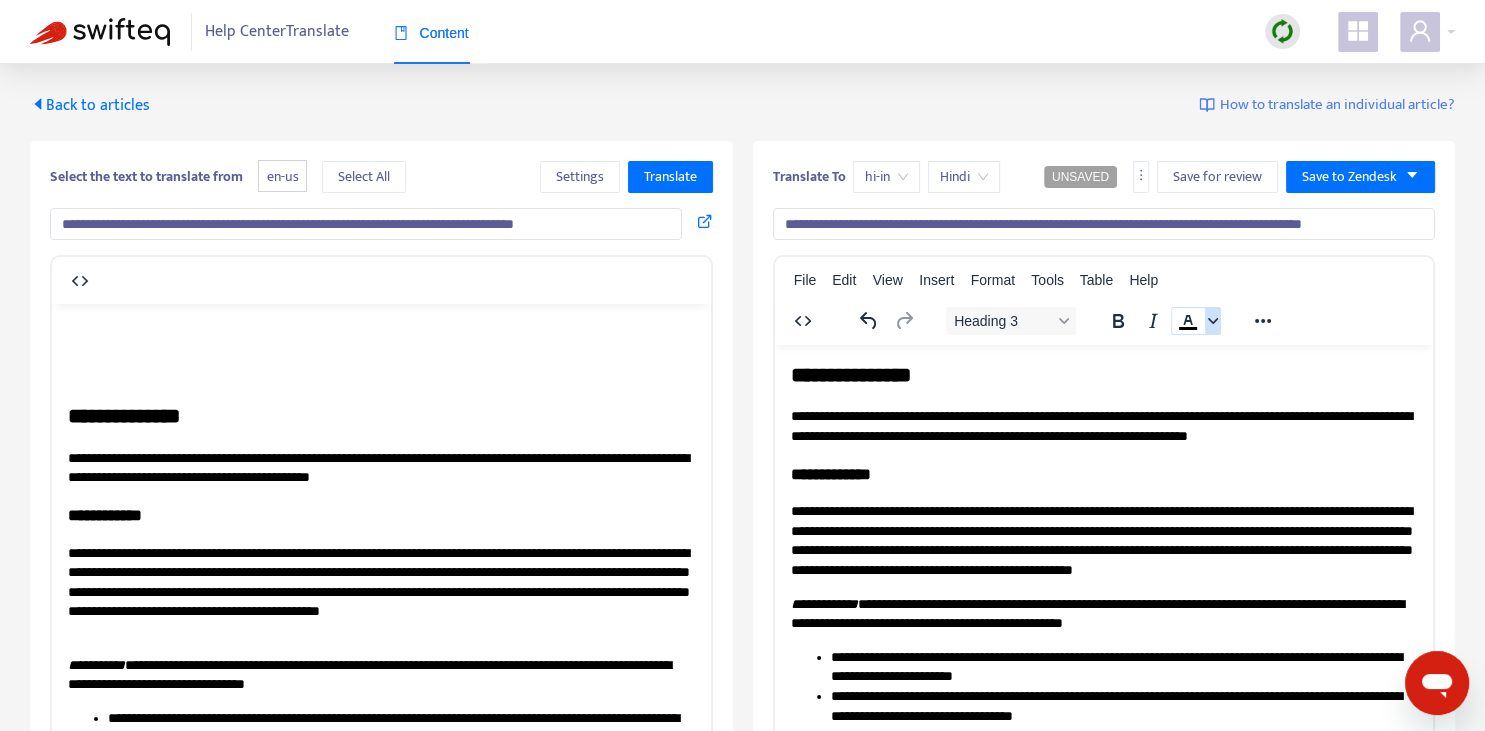 click at bounding box center [1213, 321] 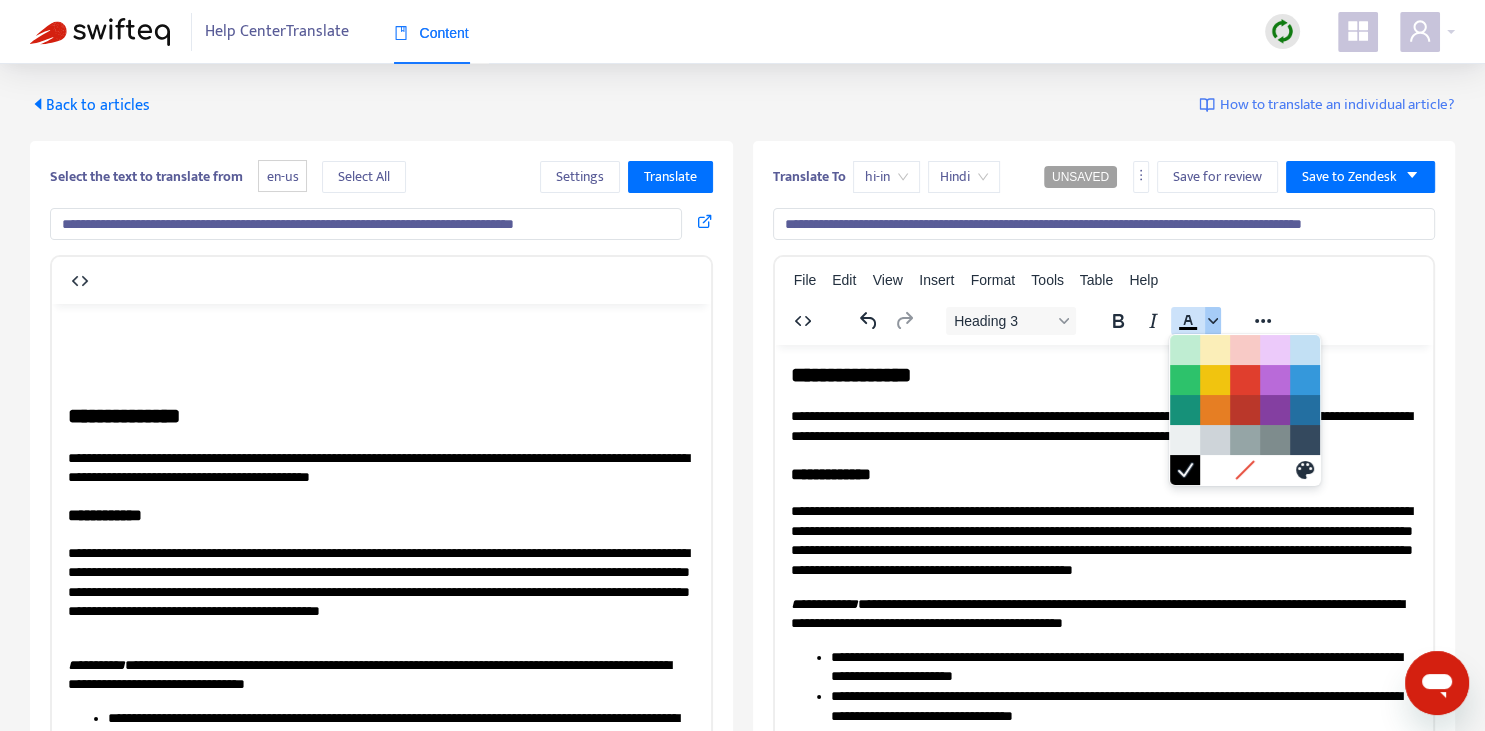 click at bounding box center [1213, 321] 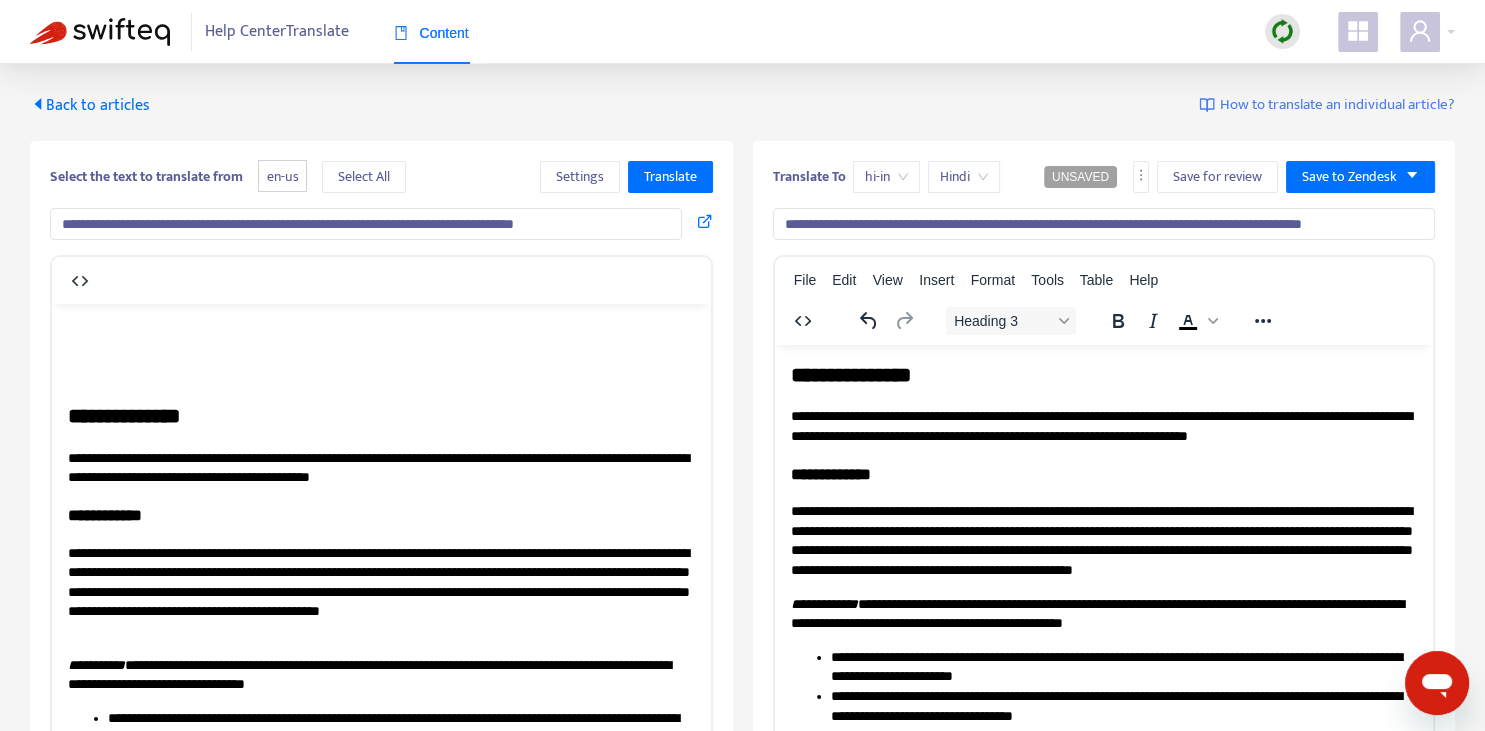 click on "**********" at bounding box center (381, 415) 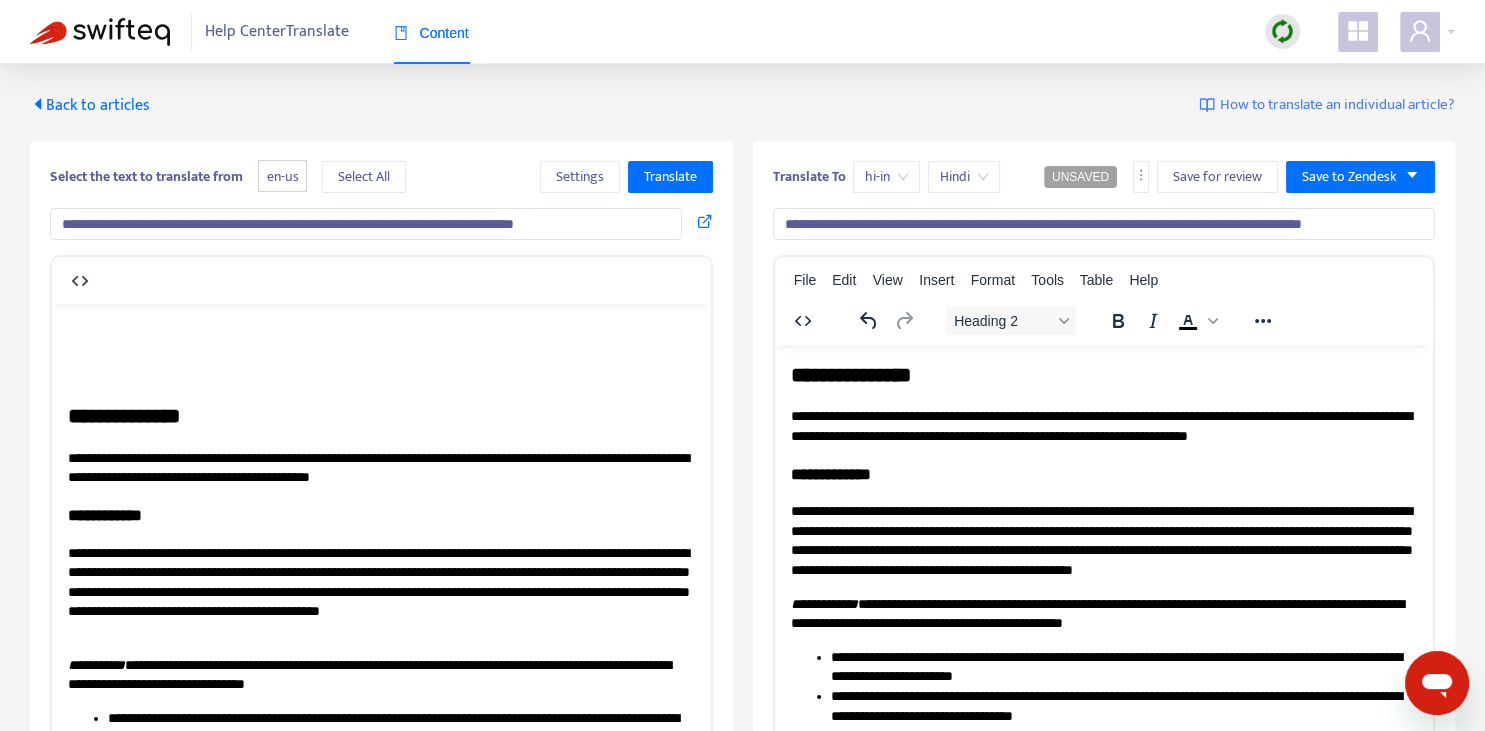 click on "**********" at bounding box center (1103, 473) 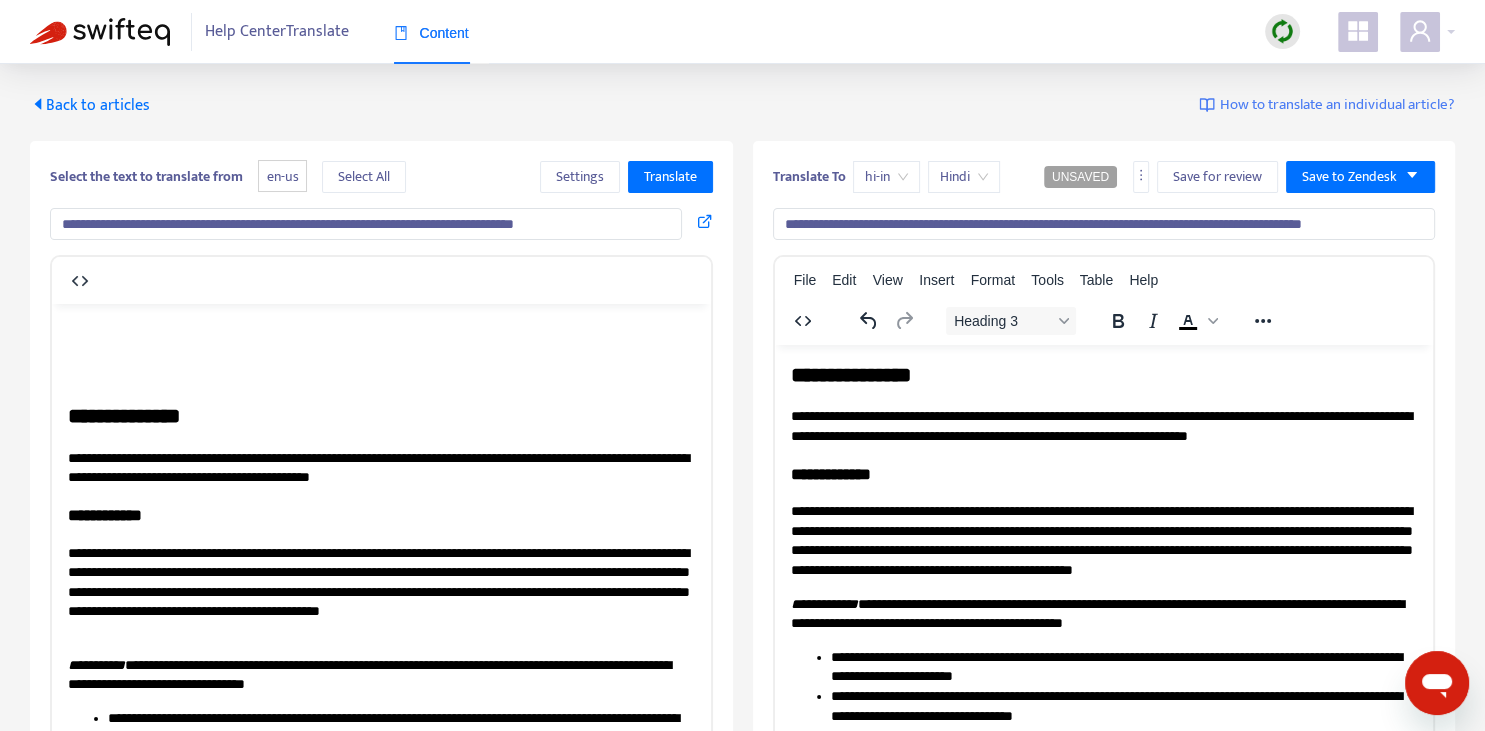 scroll, scrollTop: 1104, scrollLeft: 0, axis: vertical 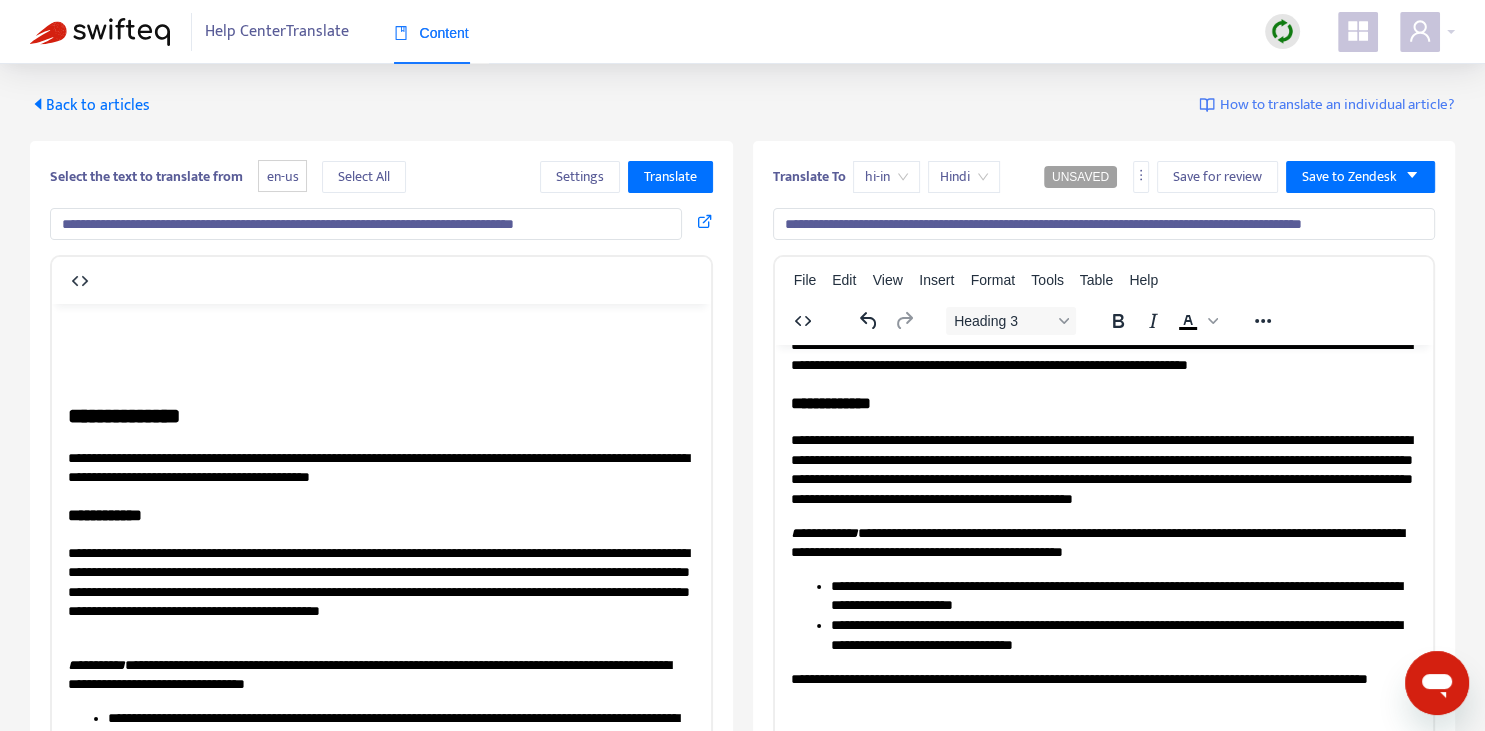 click on "**********" at bounding box center (1103, 469) 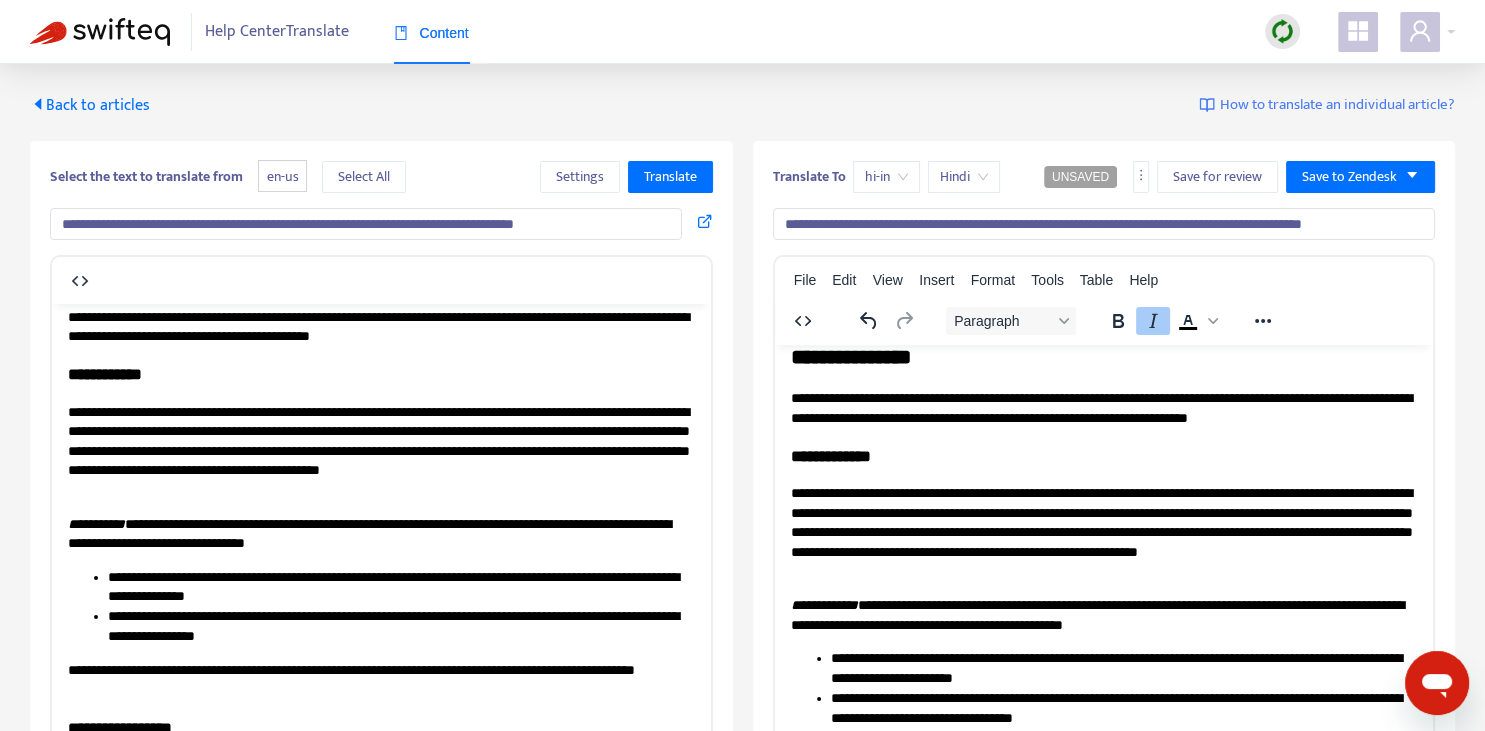 scroll, scrollTop: 1089, scrollLeft: 0, axis: vertical 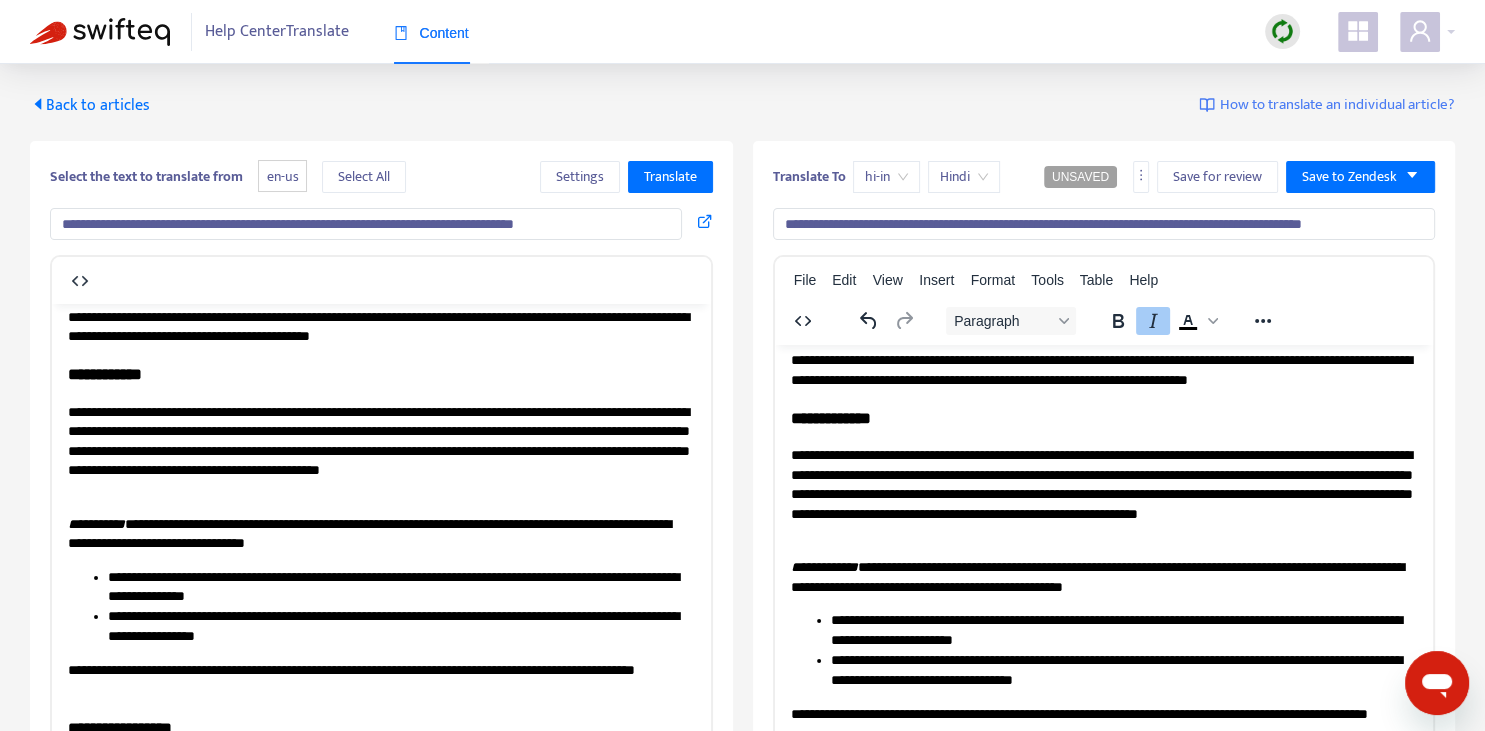 click on "**********" at bounding box center [1103, 576] 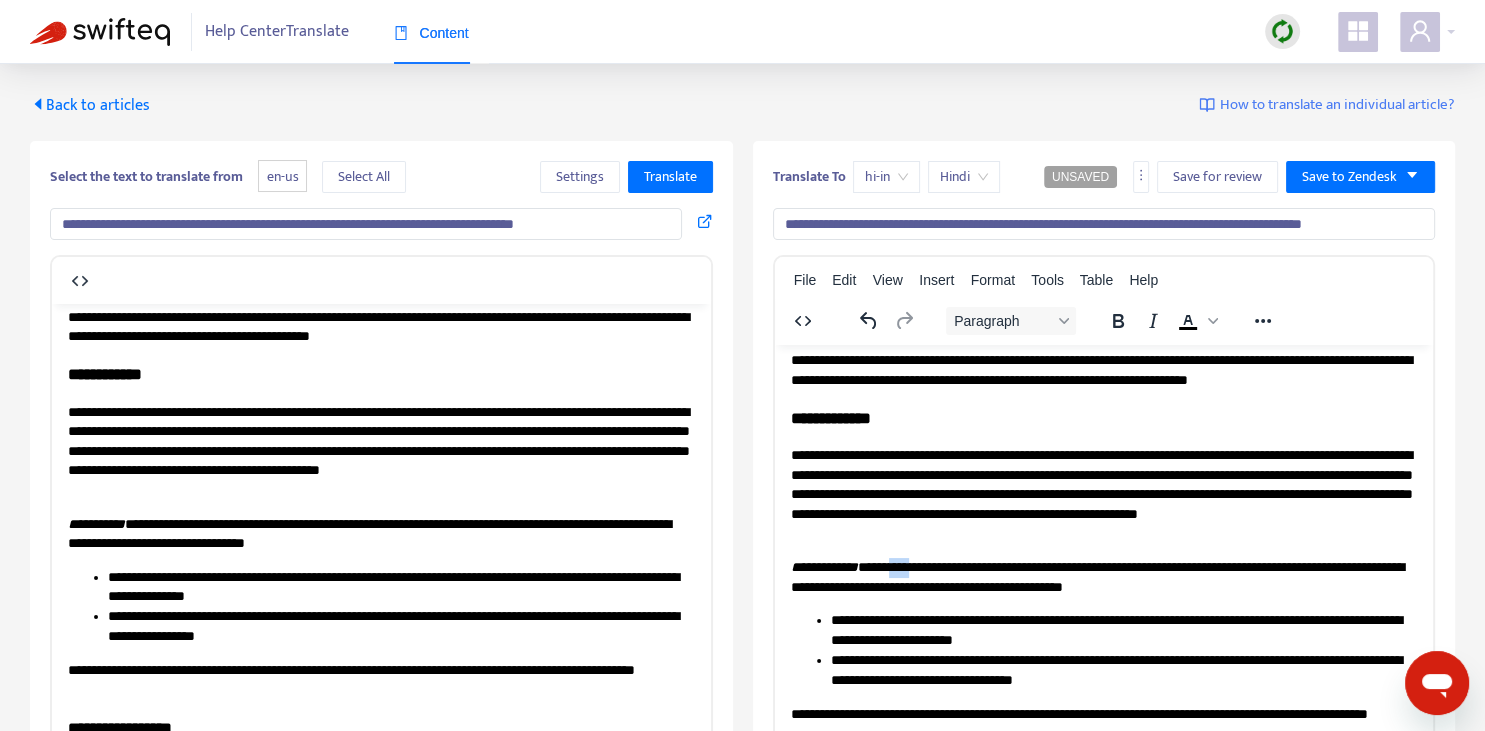 click on "**********" at bounding box center (1103, 576) 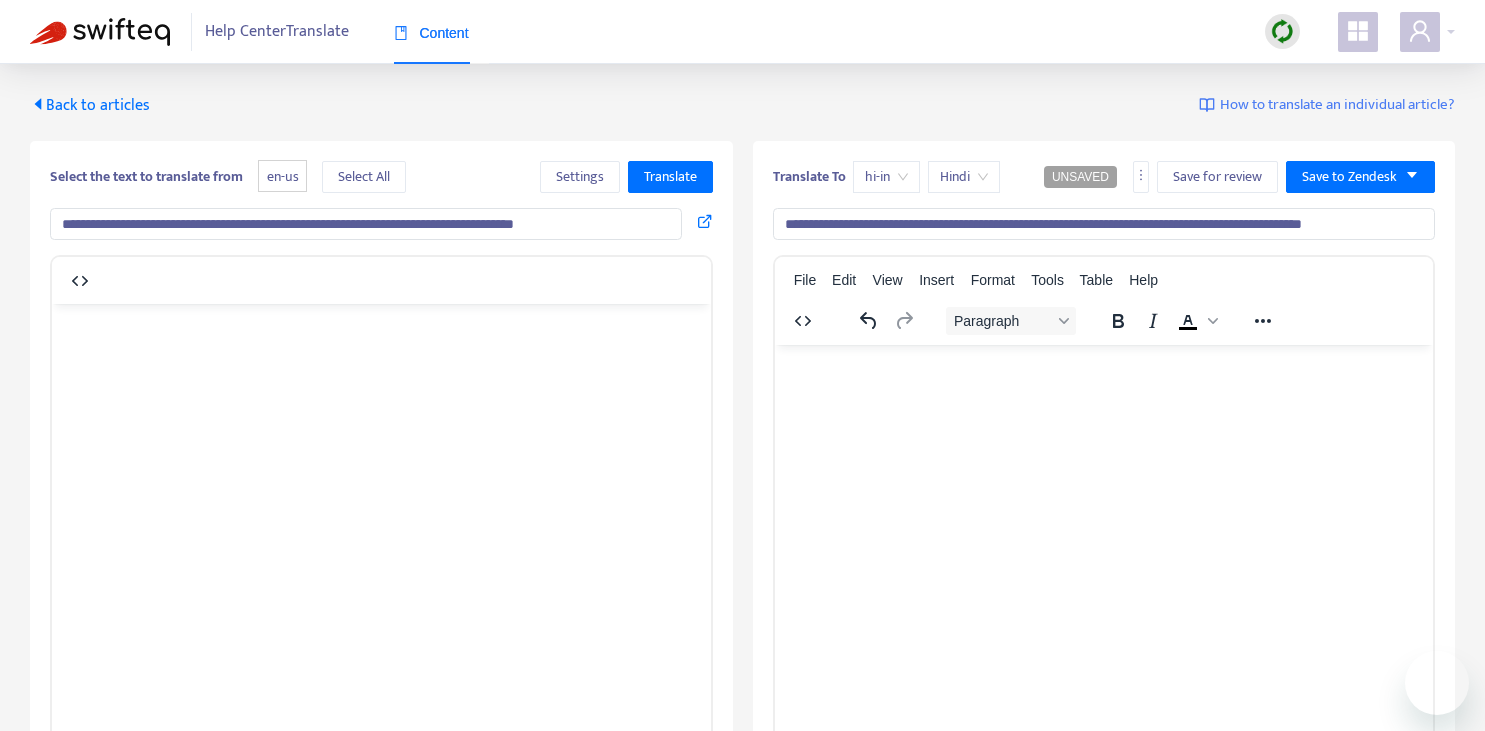 scroll, scrollTop: 0, scrollLeft: 0, axis: both 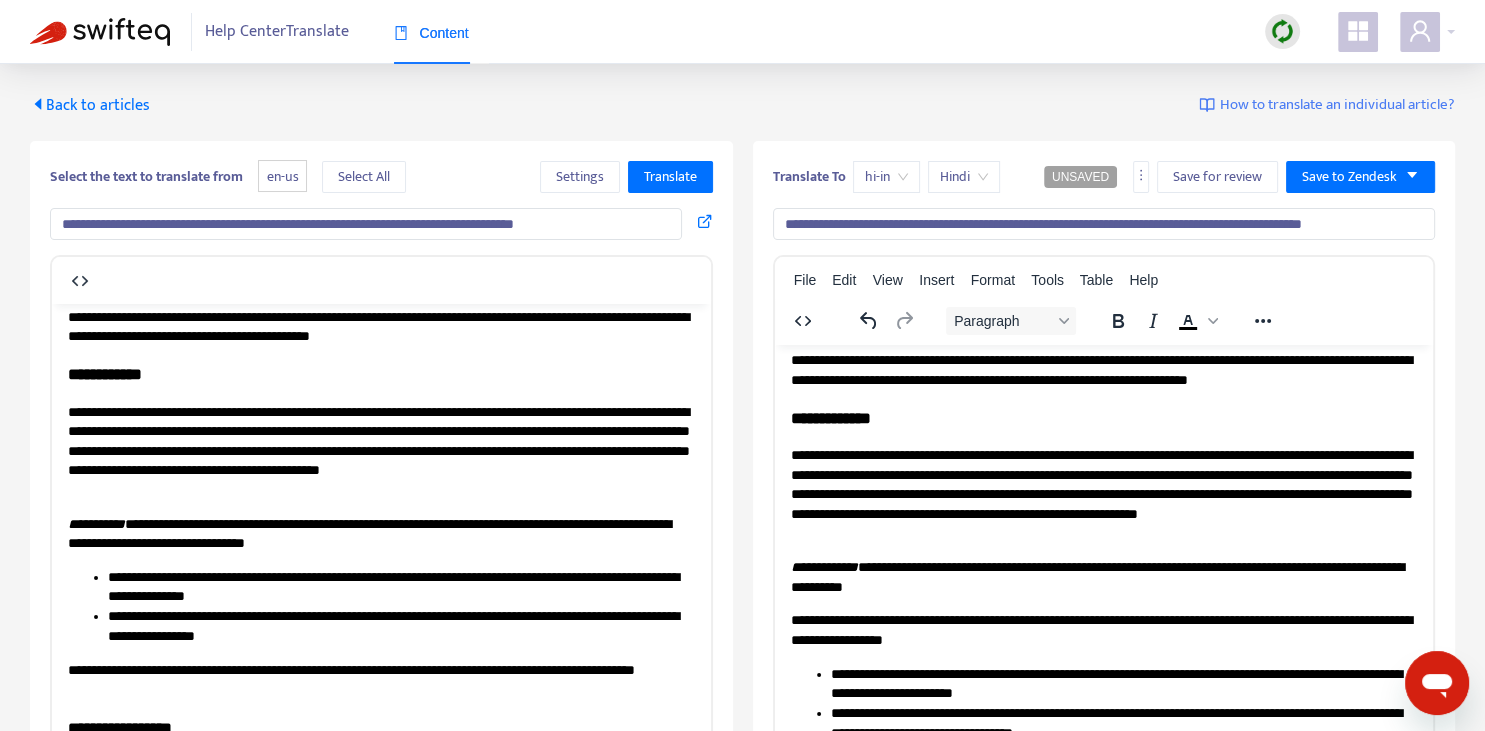 type 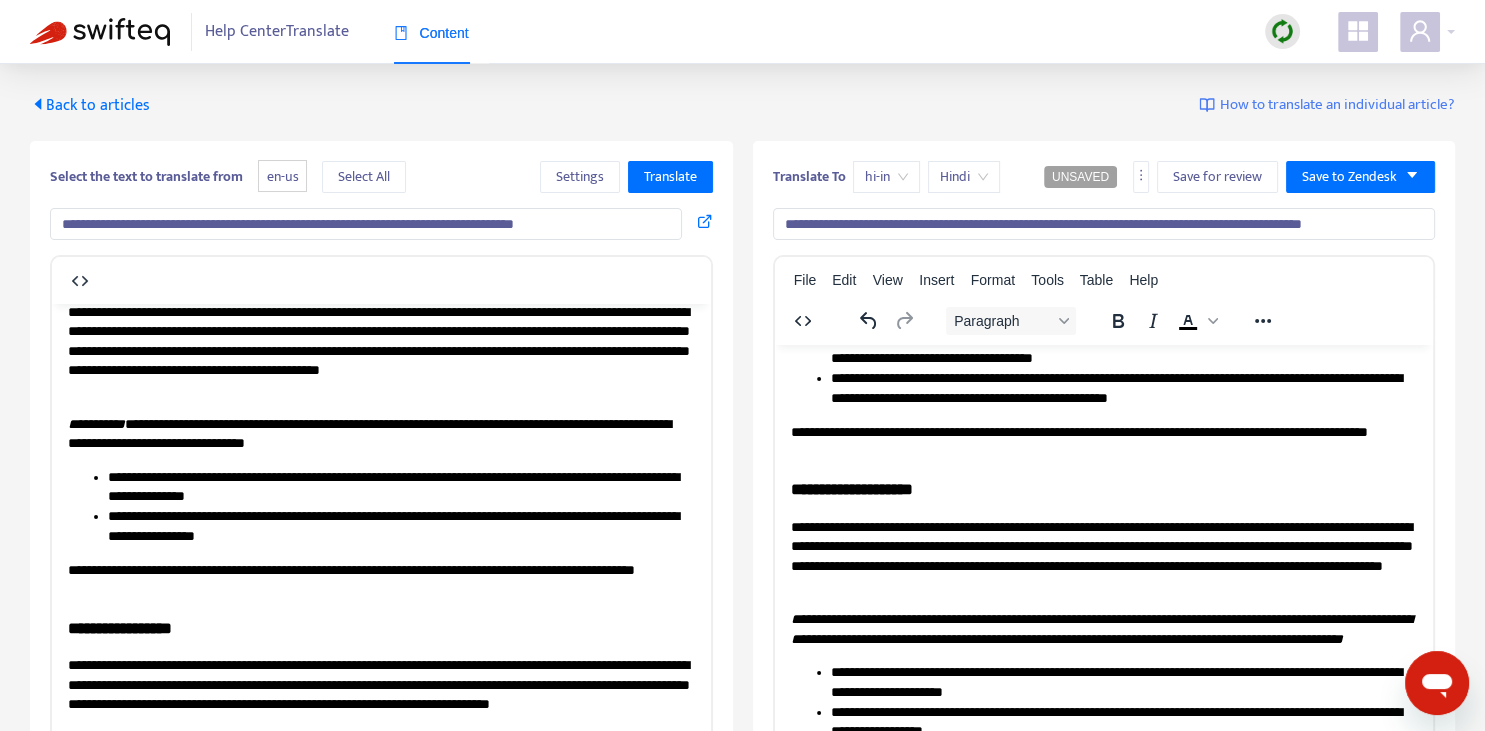 scroll, scrollTop: 1196, scrollLeft: 0, axis: vertical 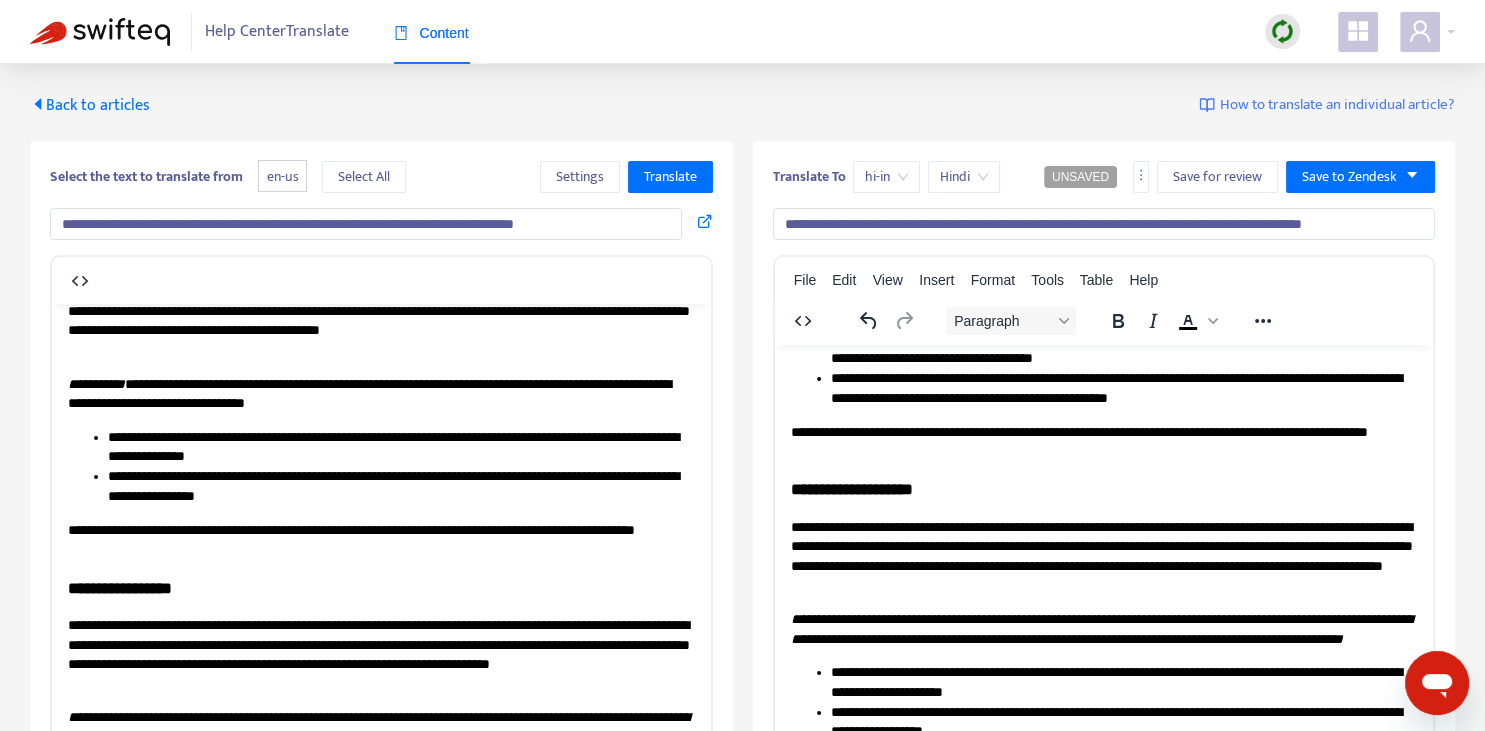 click on "**********" at bounding box center [1103, 152] 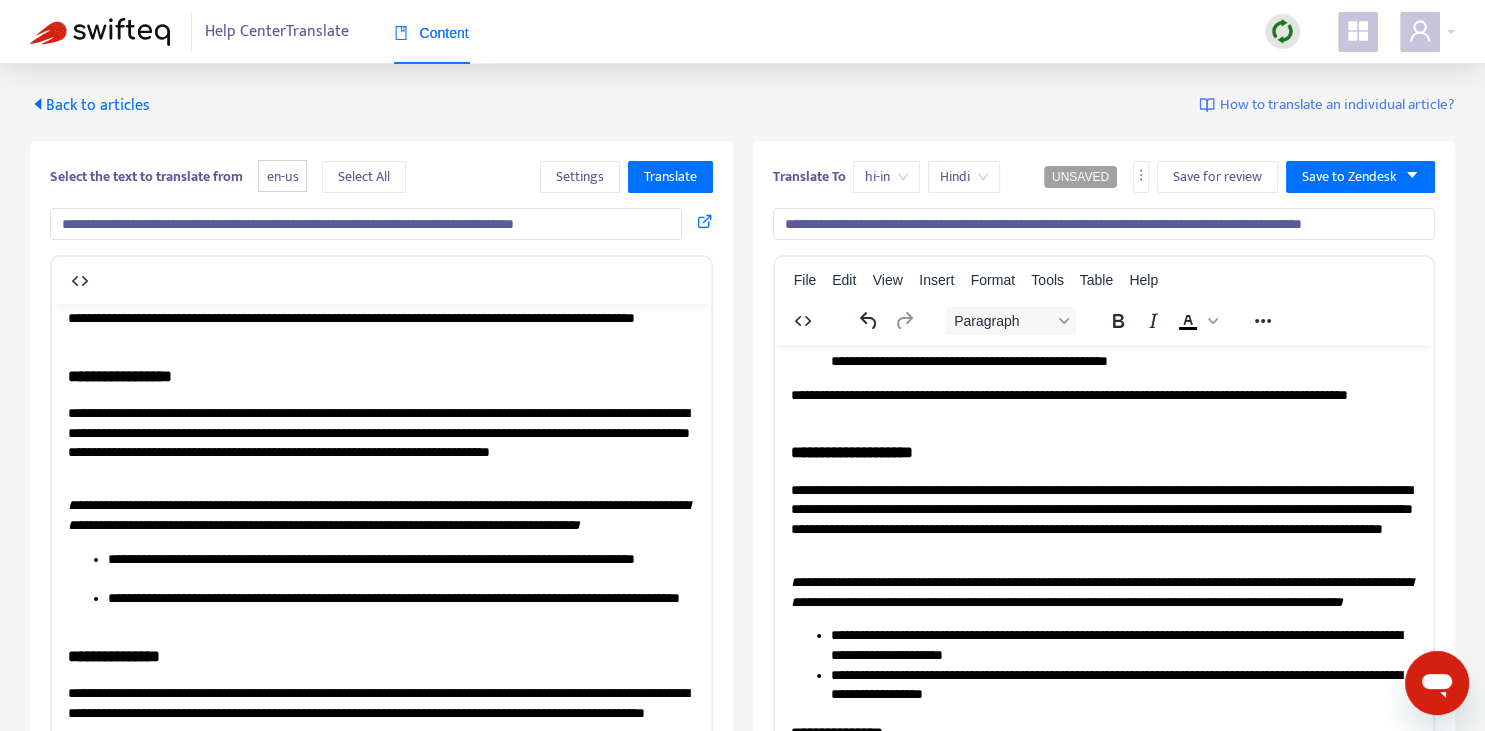 scroll, scrollTop: 1478, scrollLeft: 0, axis: vertical 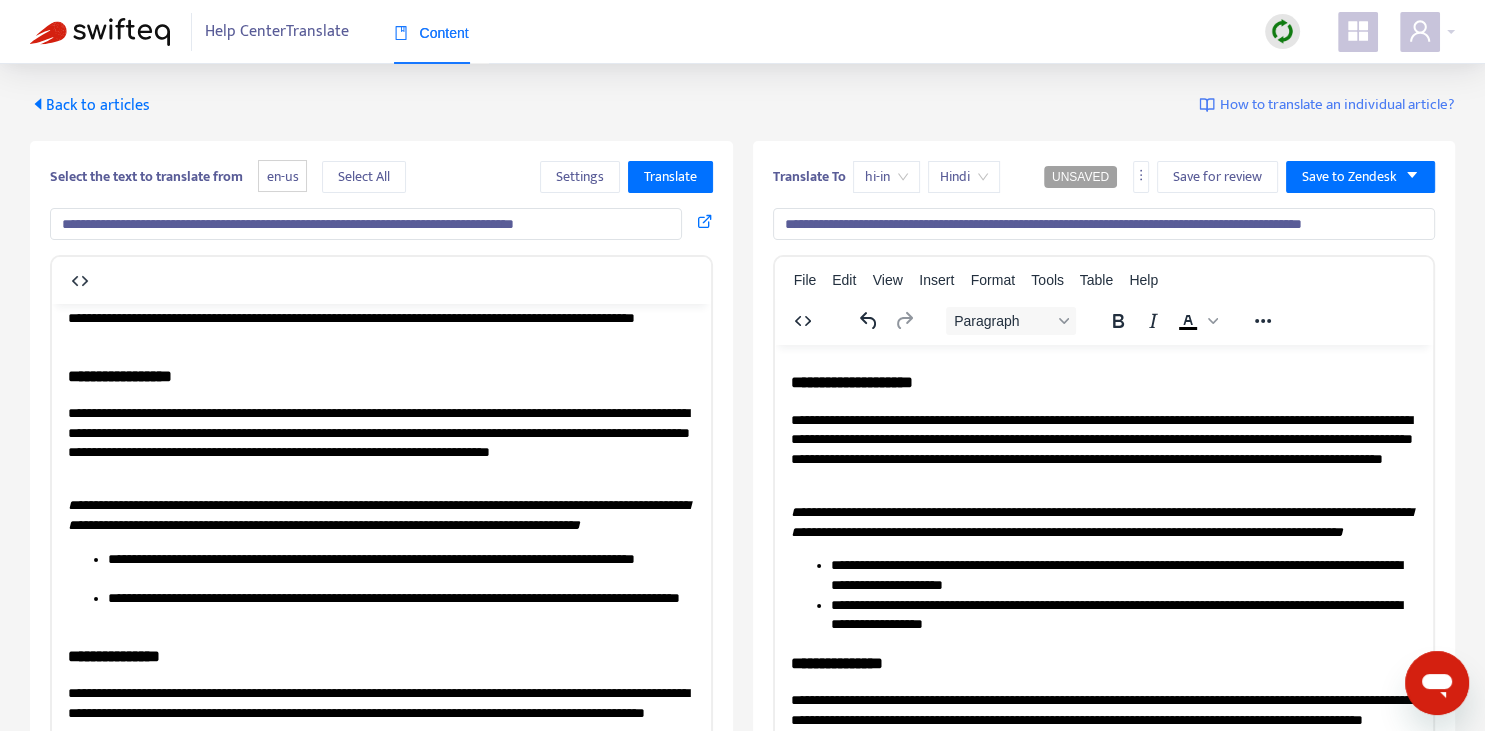 click on "**********" at bounding box center (1103, 449) 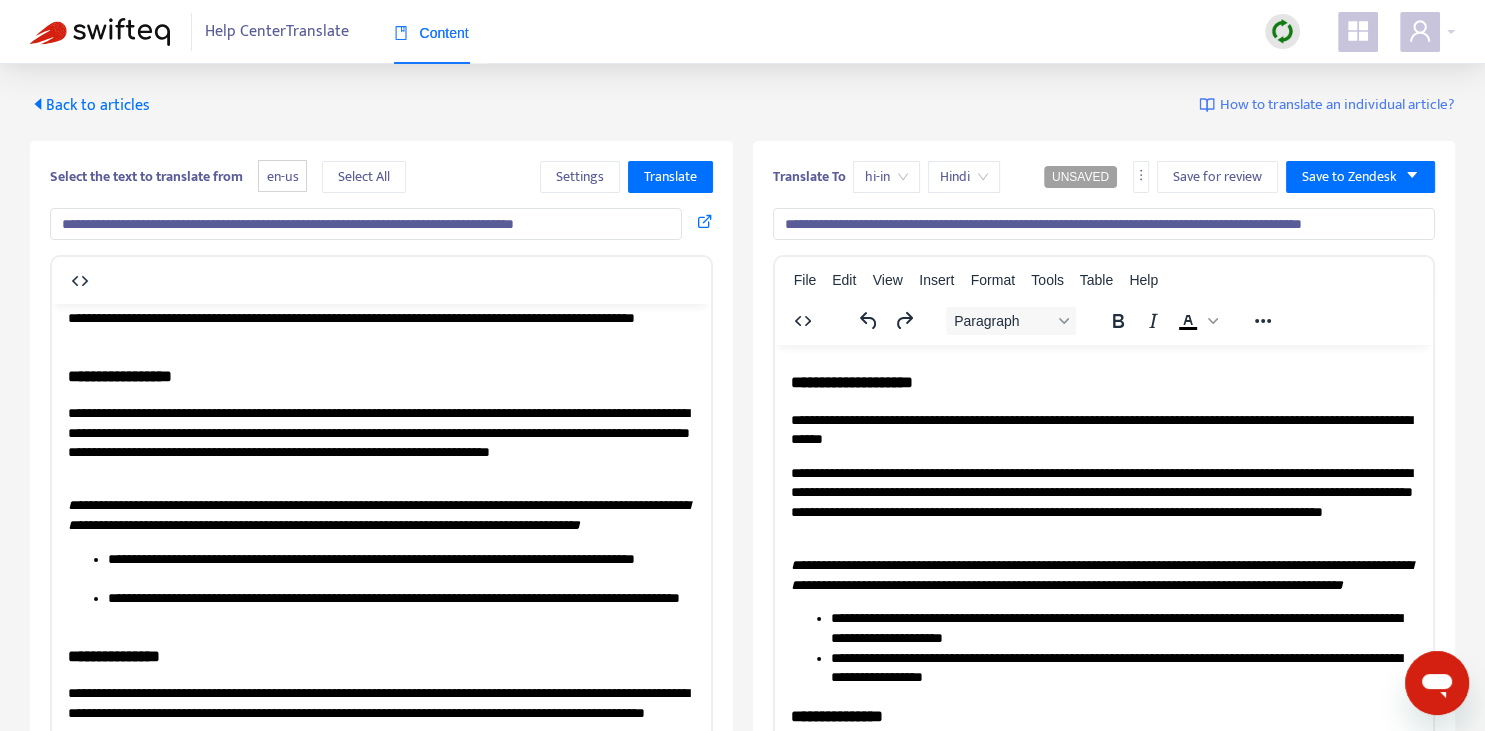 click on "**********" at bounding box center [1103, 502] 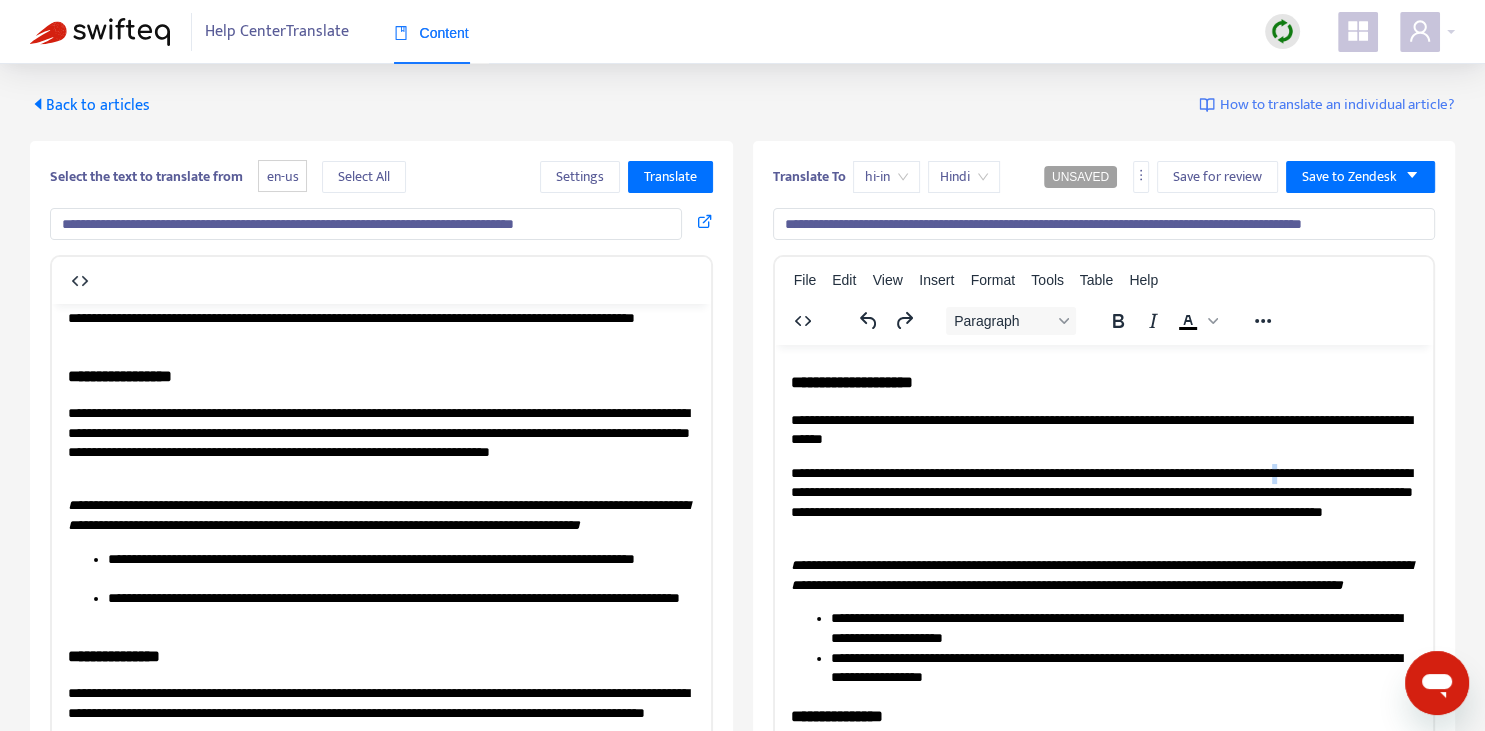 click on "**********" at bounding box center [1103, 502] 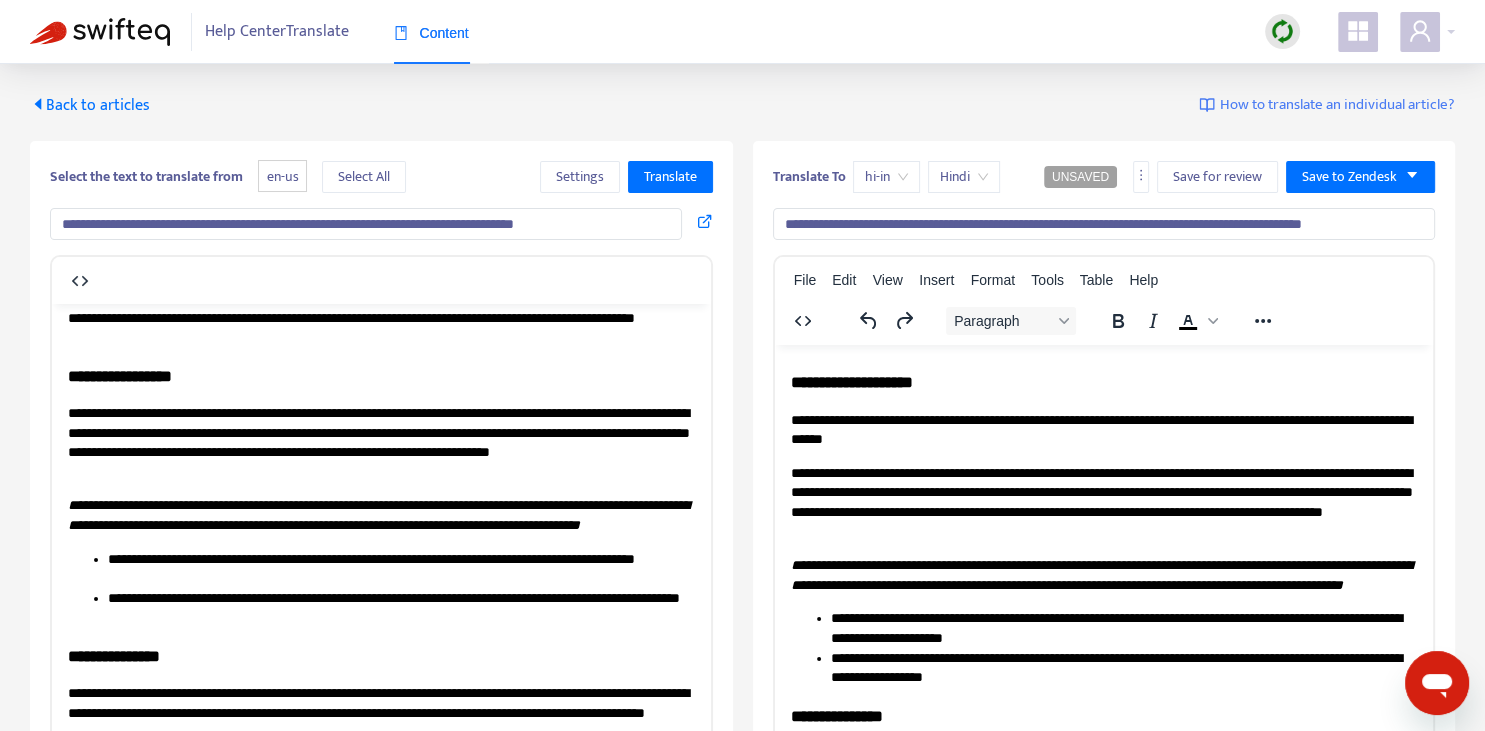 click on "**********" at bounding box center (1103, 502) 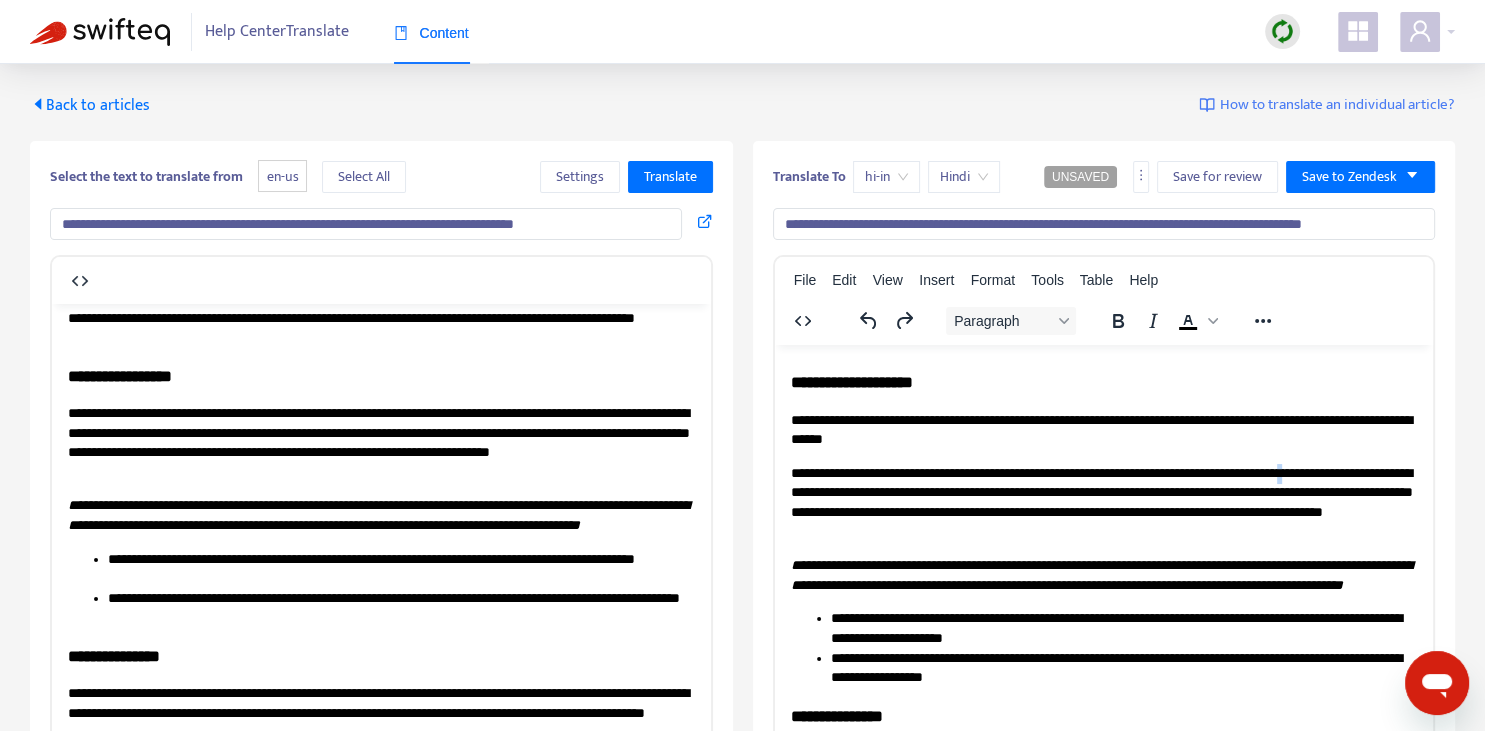 copy on "*" 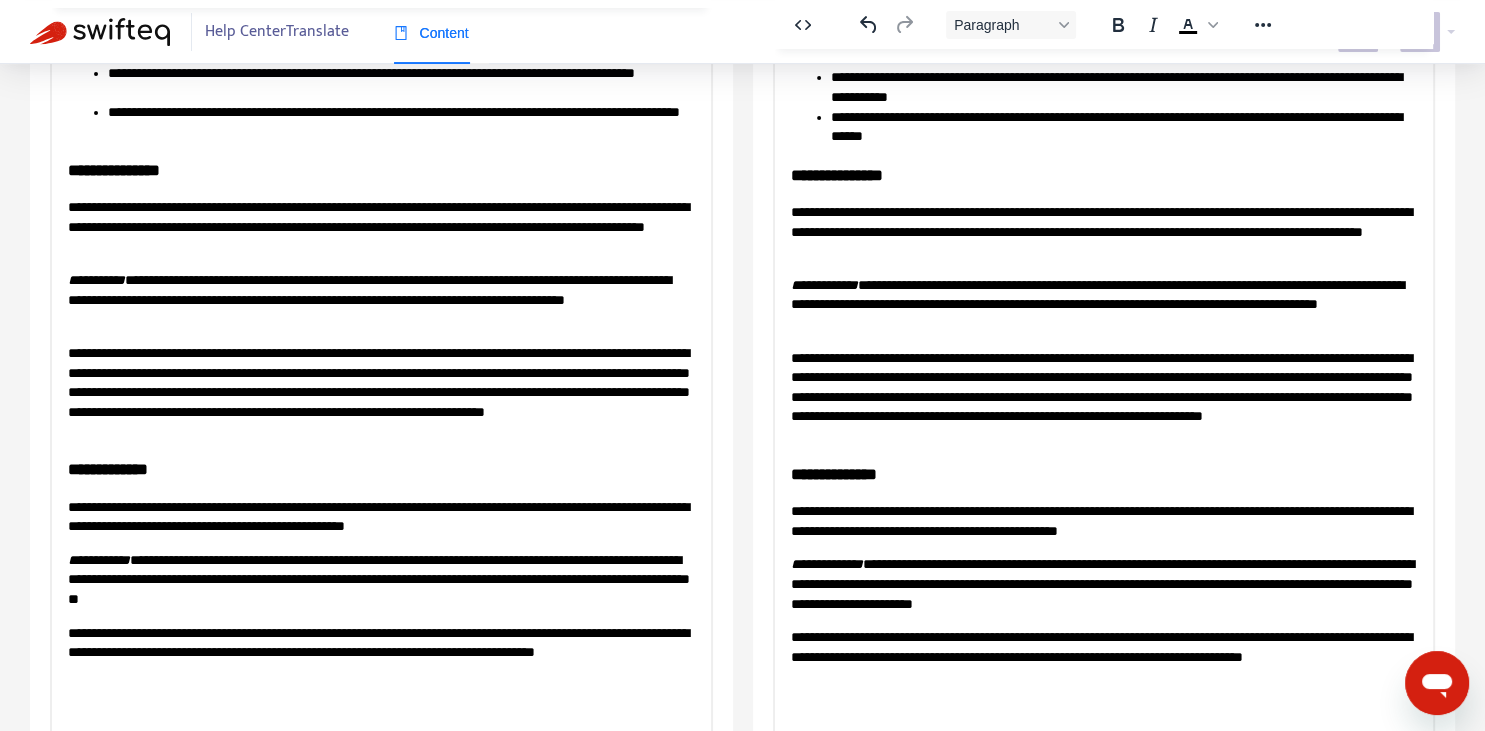 scroll, scrollTop: 1689, scrollLeft: 0, axis: vertical 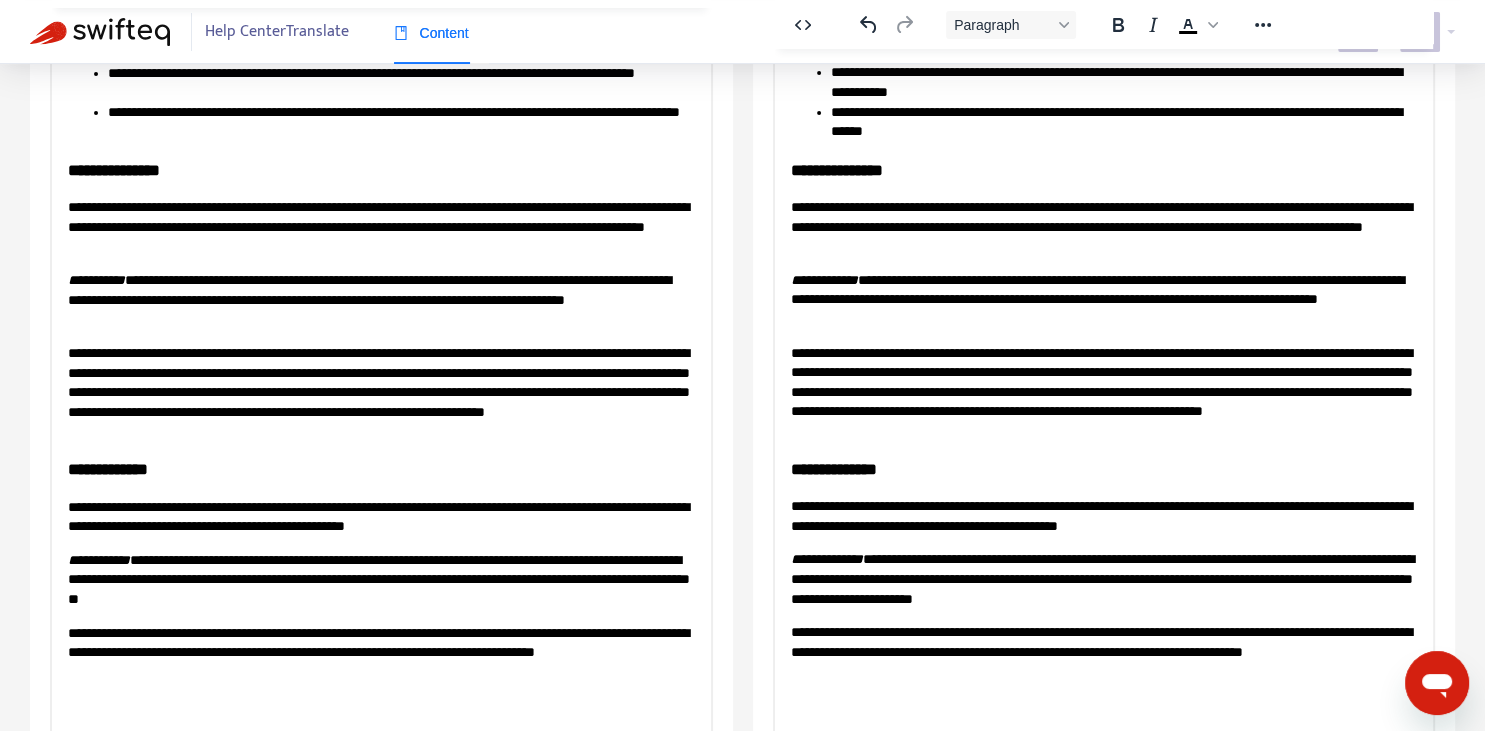 click on "**********" at bounding box center [1103, 226] 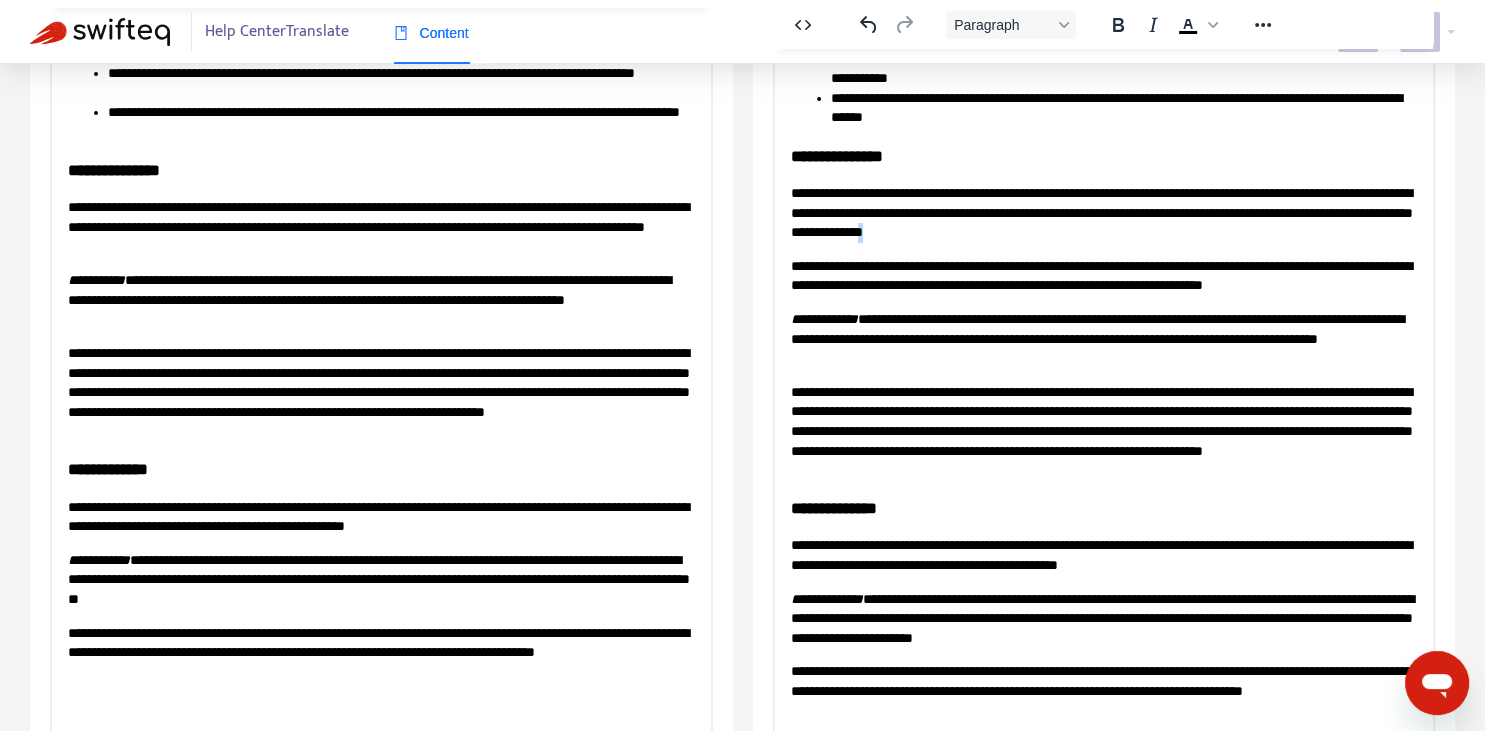 copy on "*" 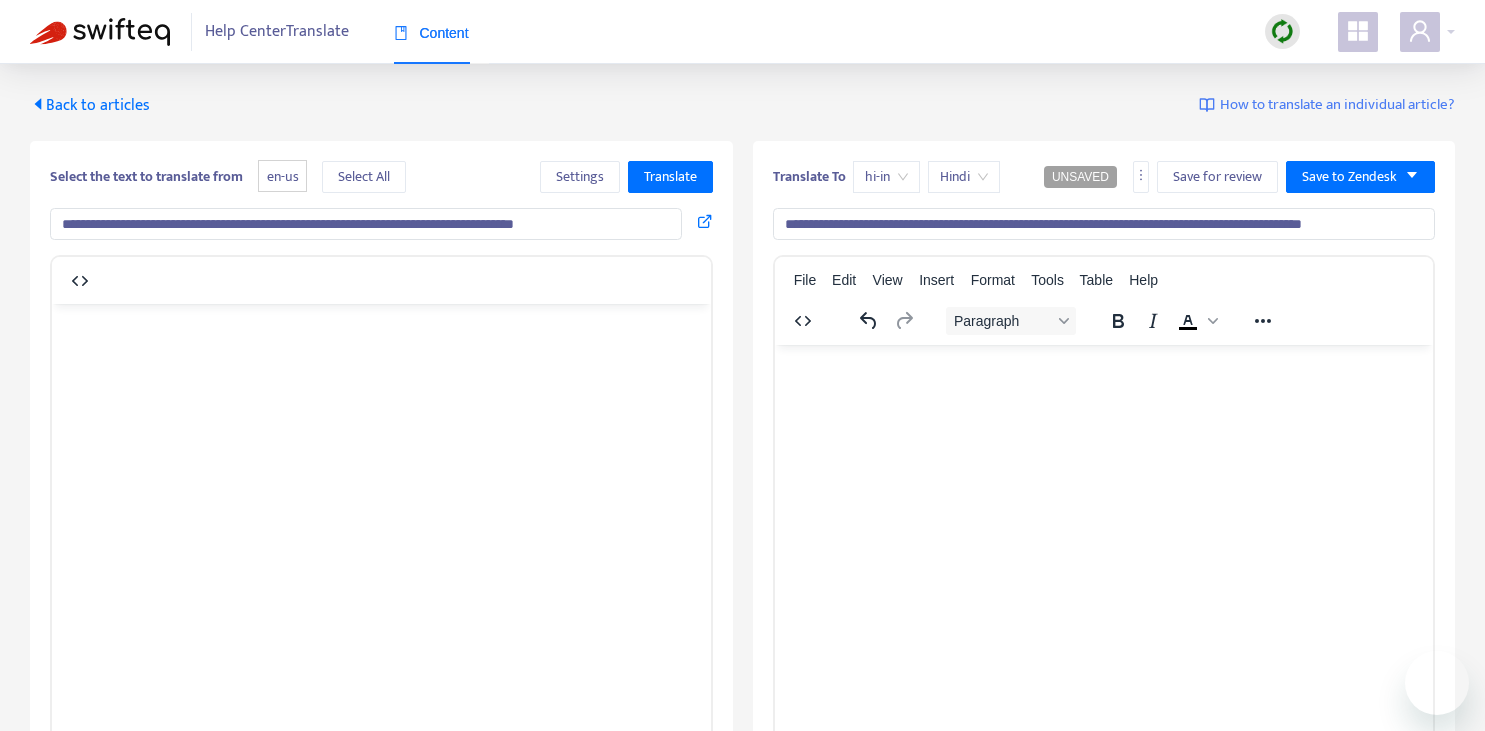 scroll, scrollTop: 296, scrollLeft: 0, axis: vertical 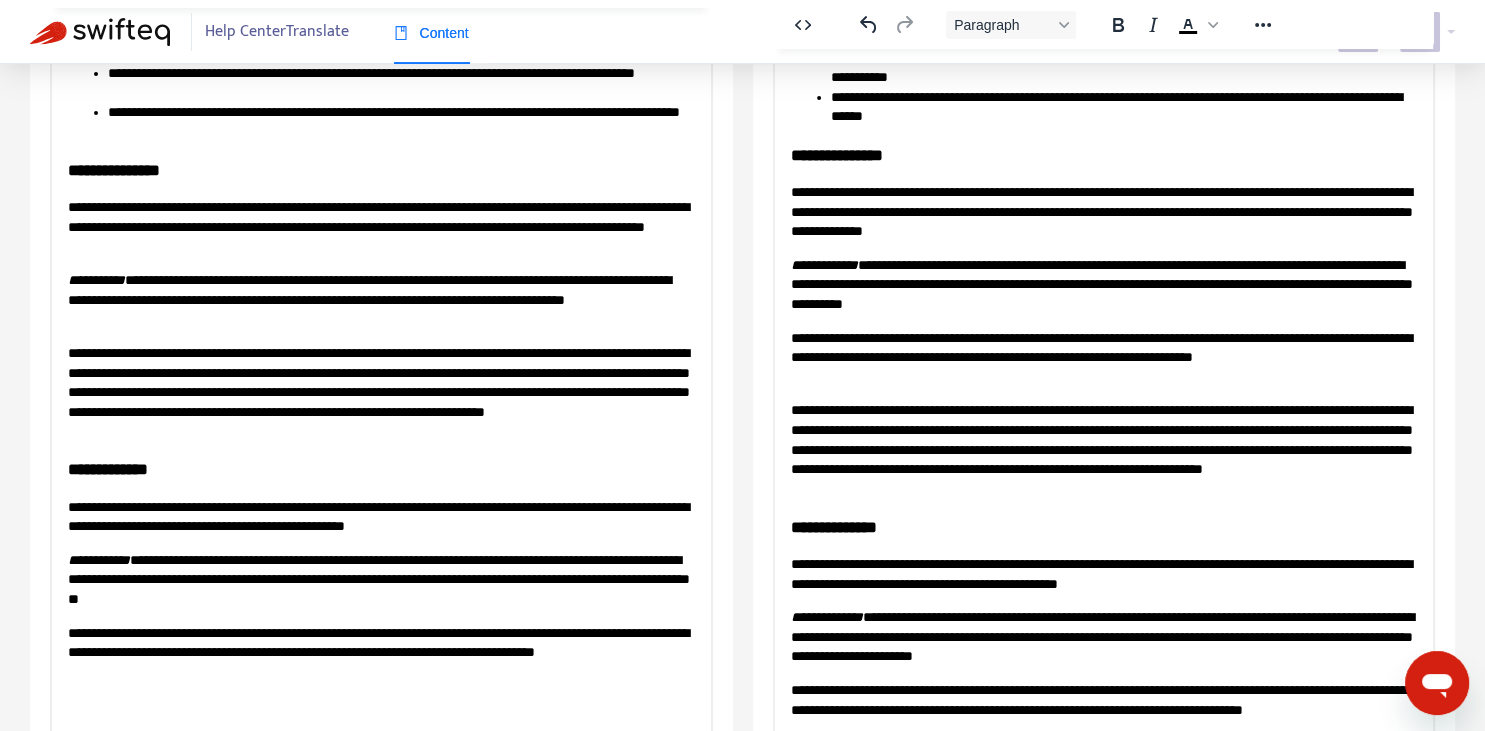 type 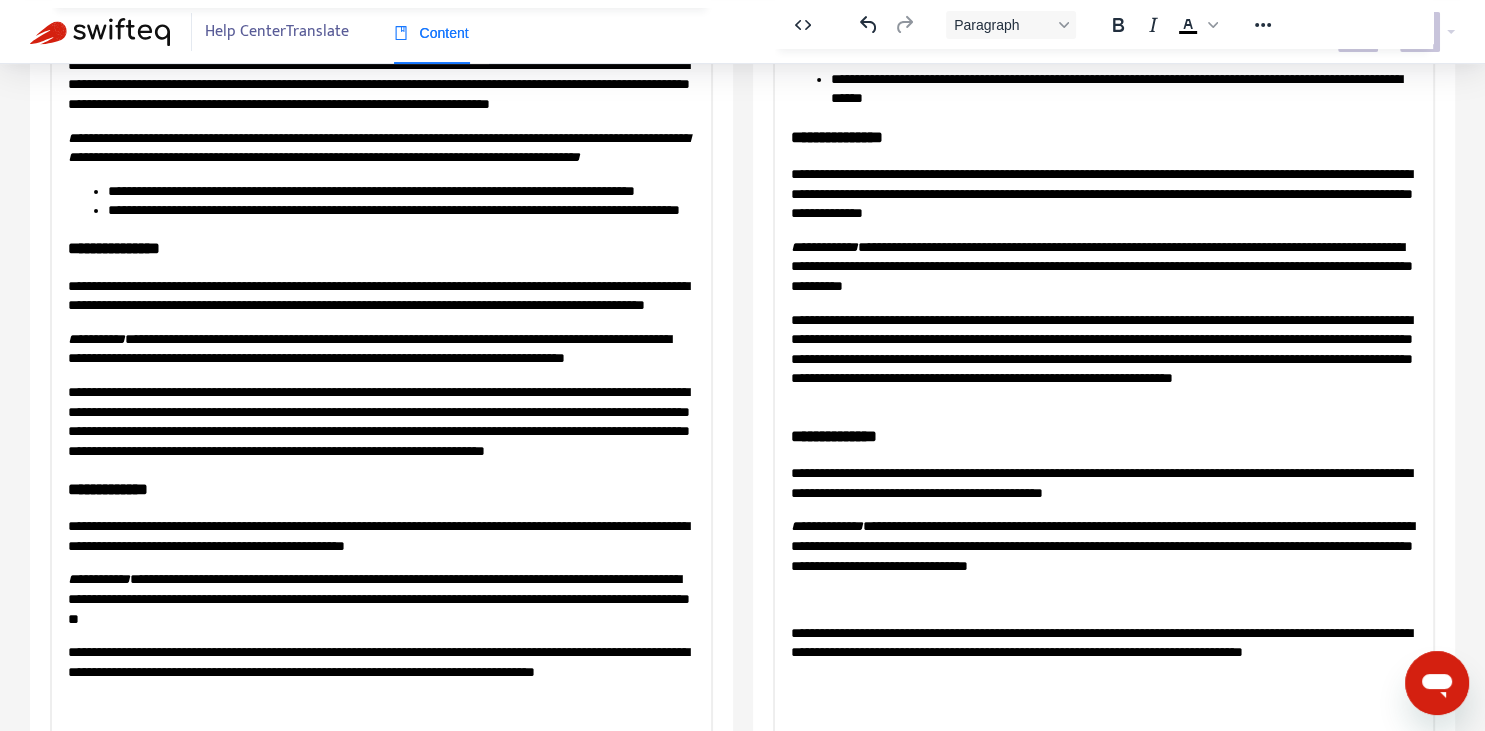 scroll, scrollTop: 1723, scrollLeft: 0, axis: vertical 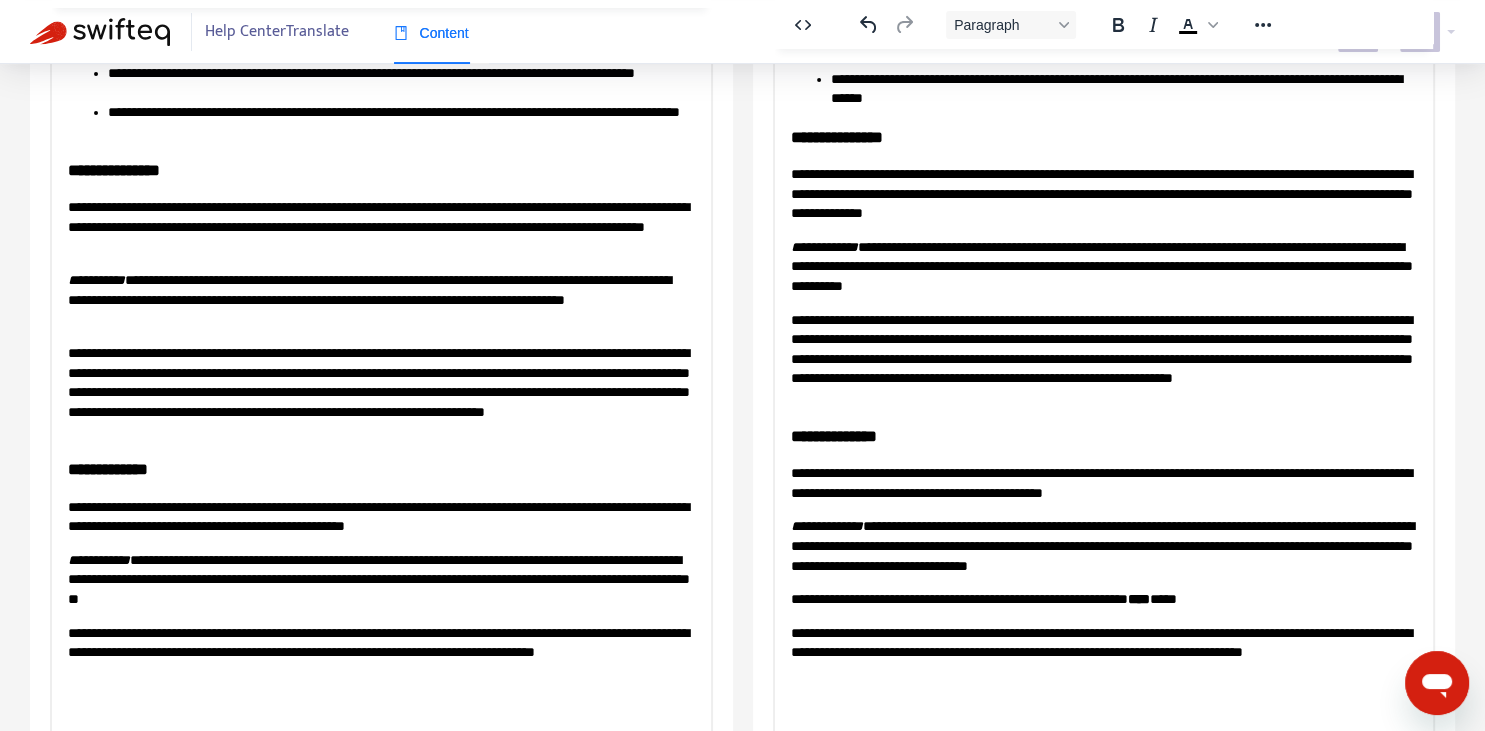 click on "**********" at bounding box center (1103, 599) 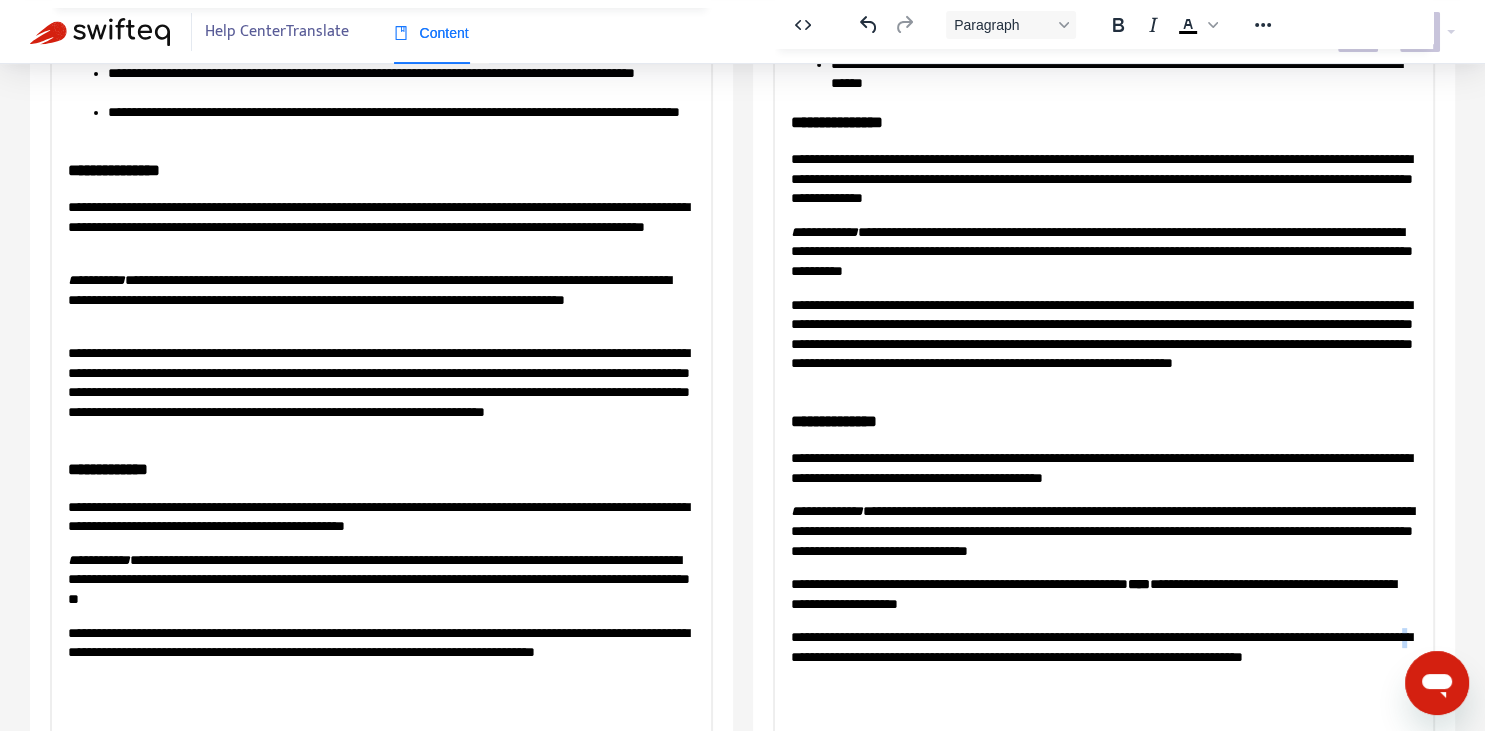 copy on "*" 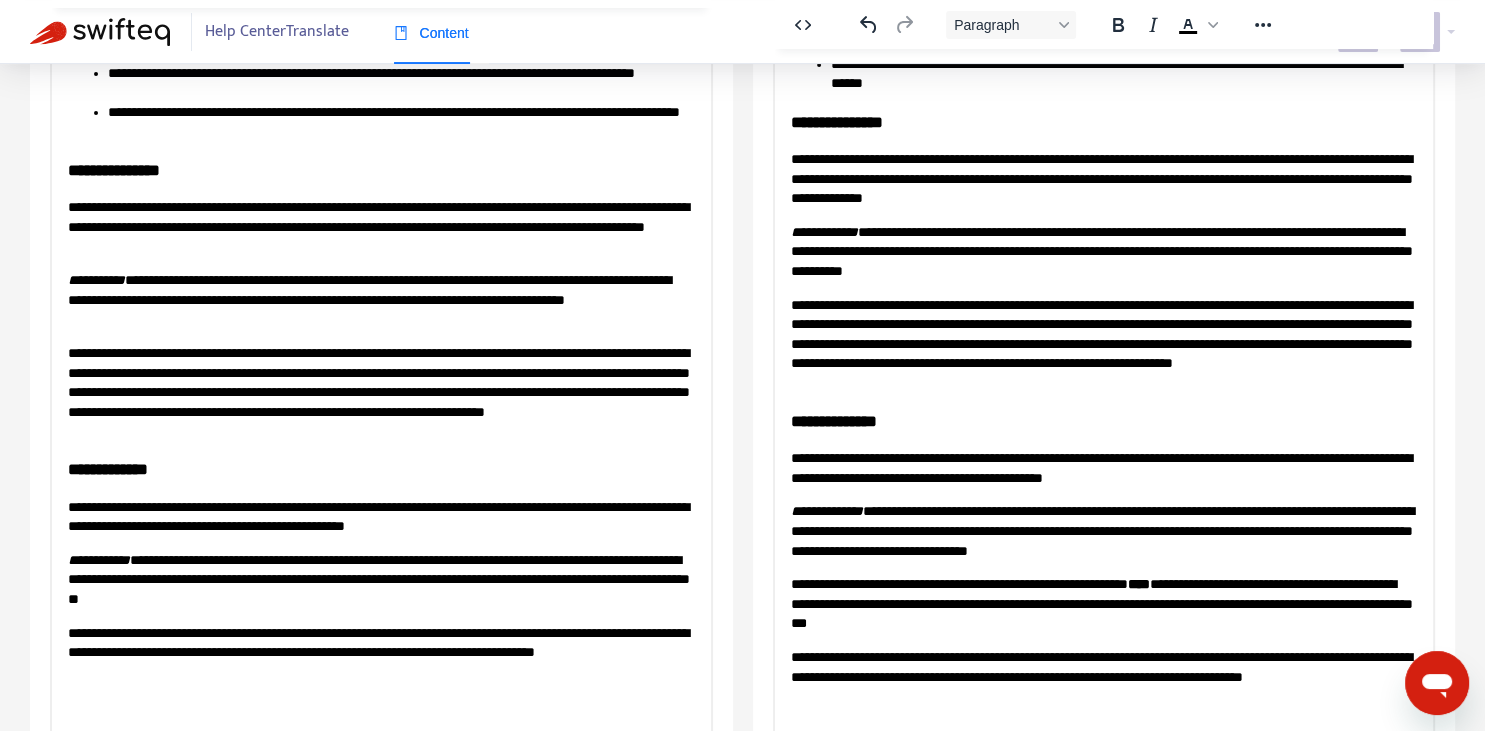 scroll, scrollTop: 1689, scrollLeft: 0, axis: vertical 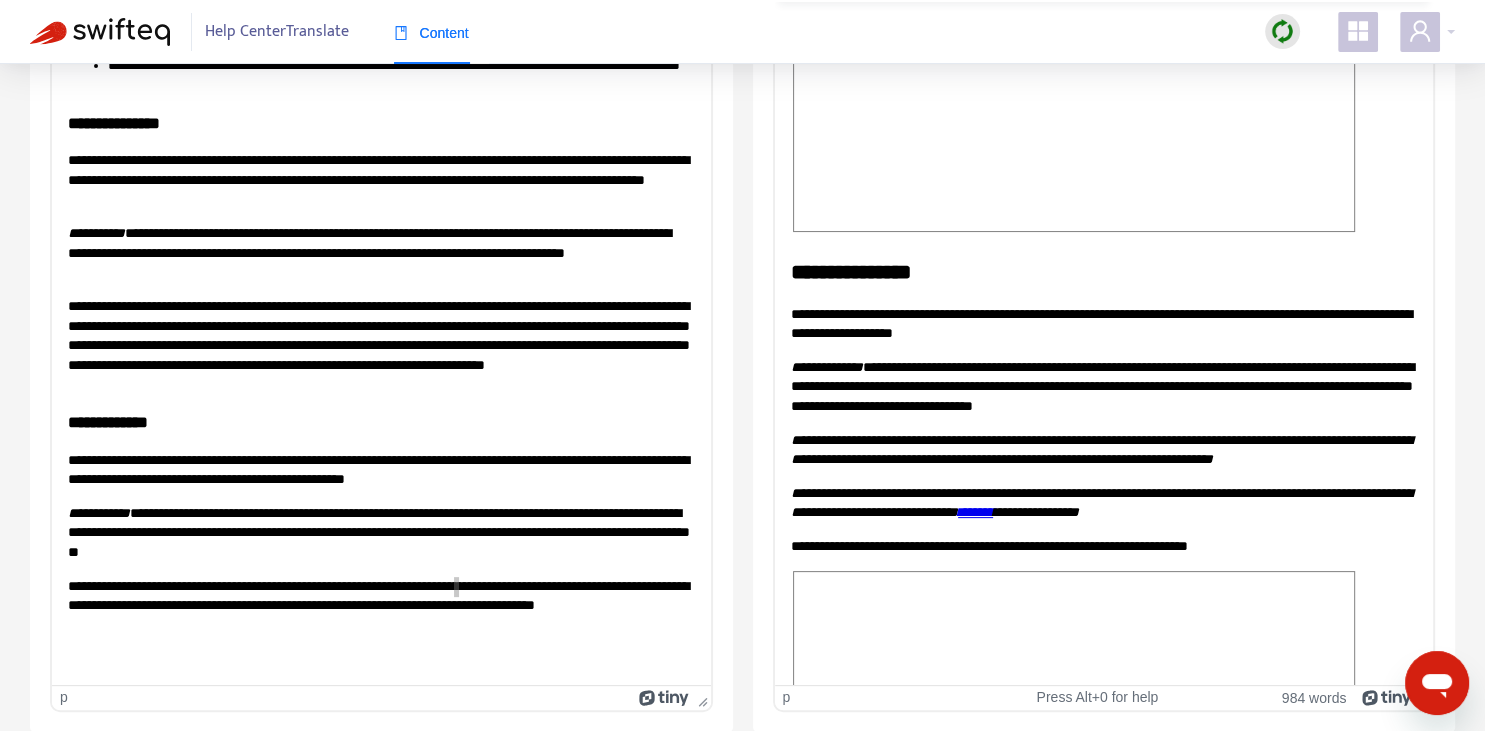 click on "**********" at bounding box center [1103, 1040] 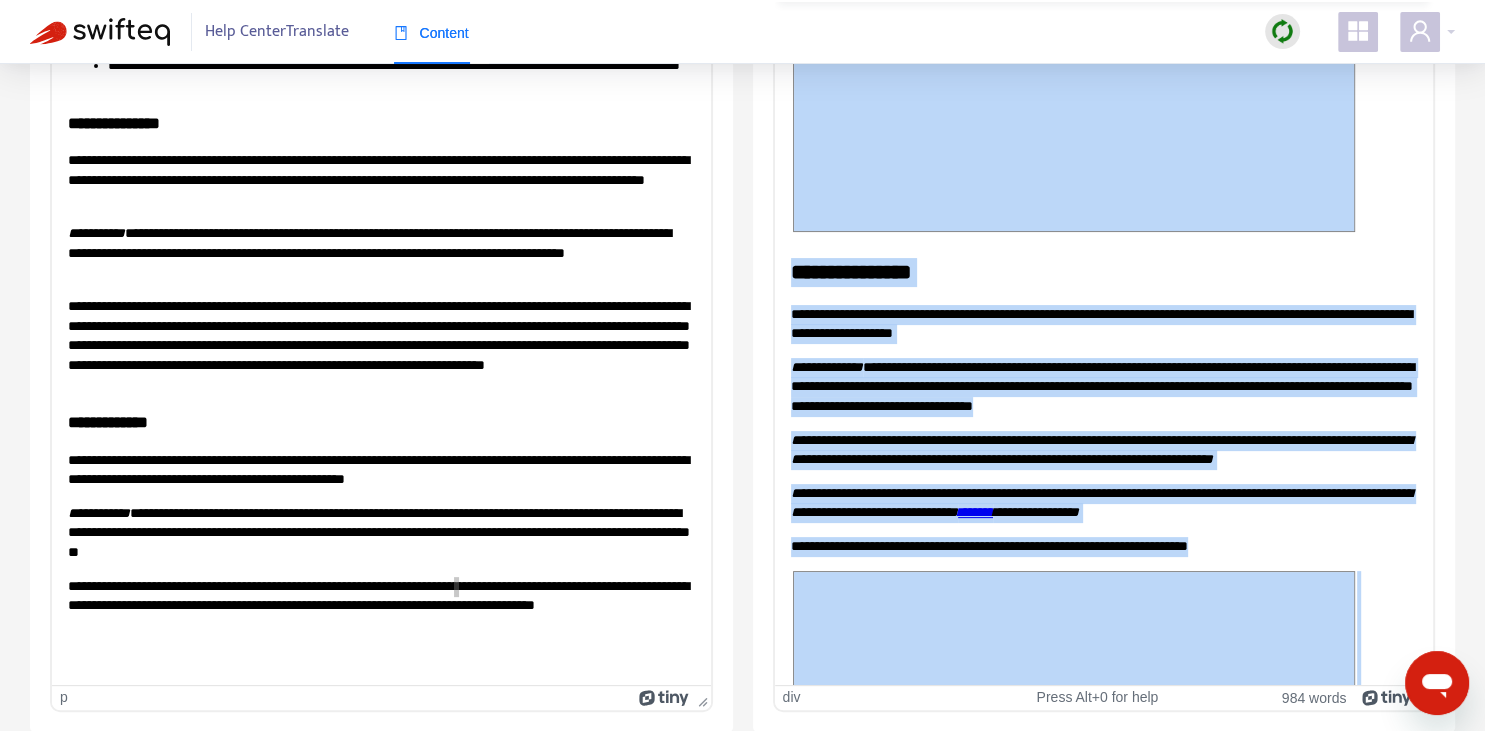 copy on "**********" 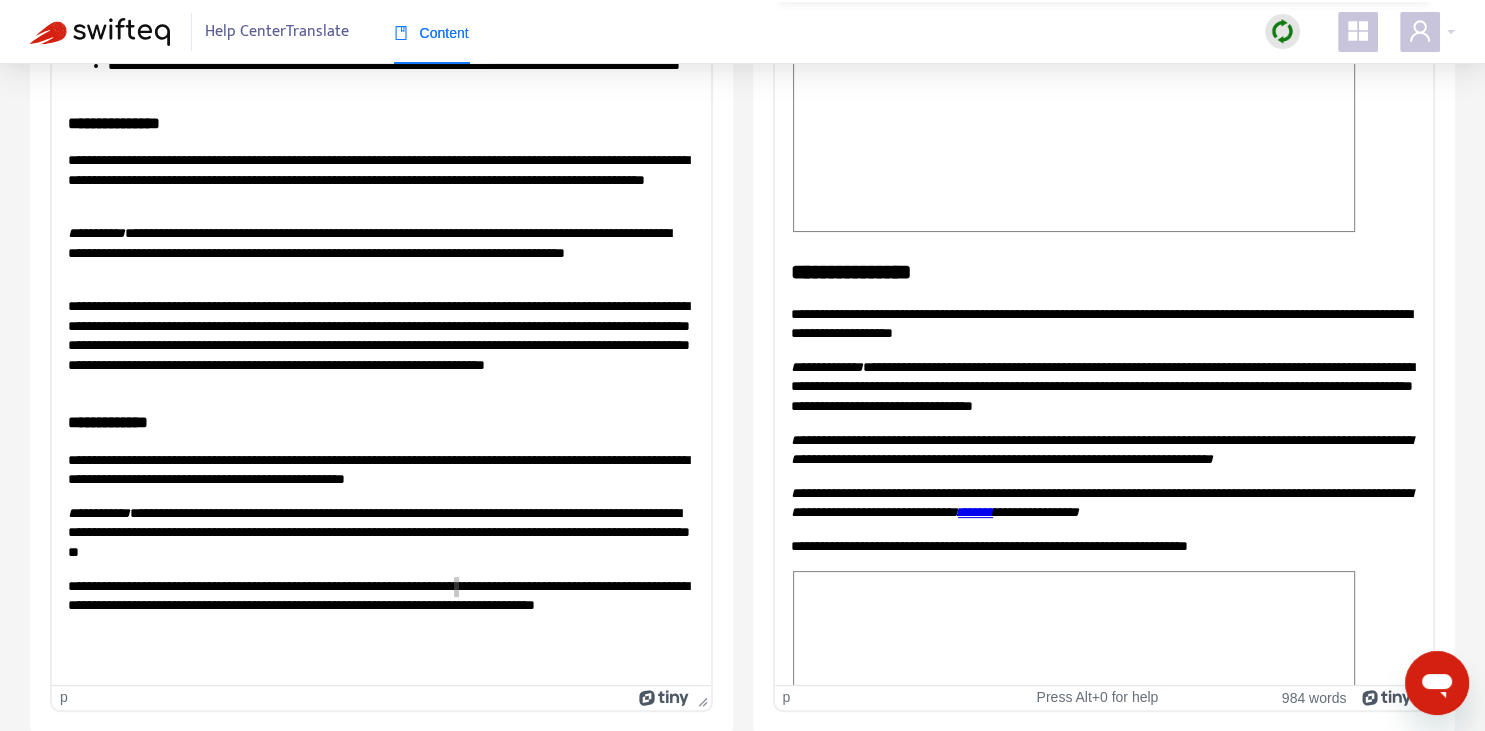 click on "**********" at bounding box center (1103, 323) 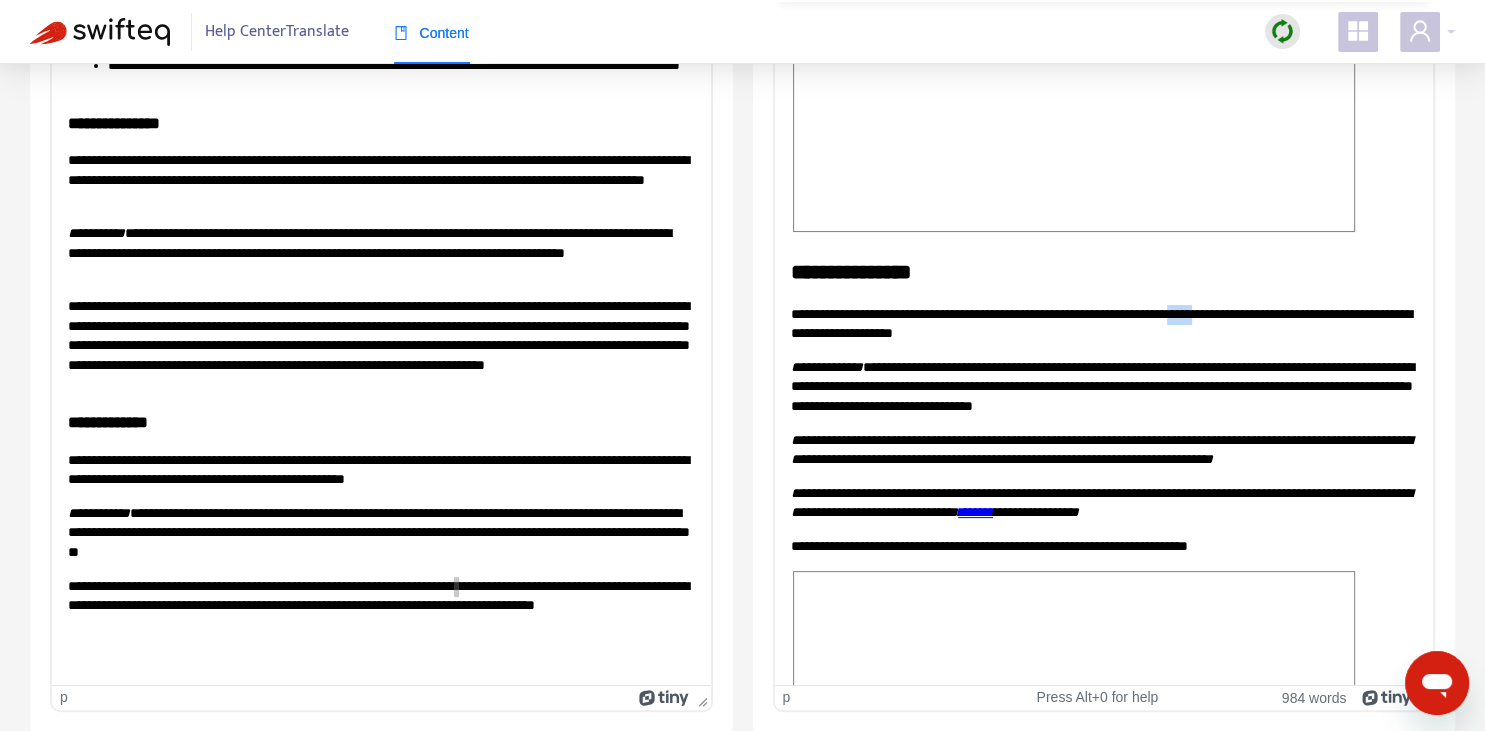 click on "**********" at bounding box center [1103, 323] 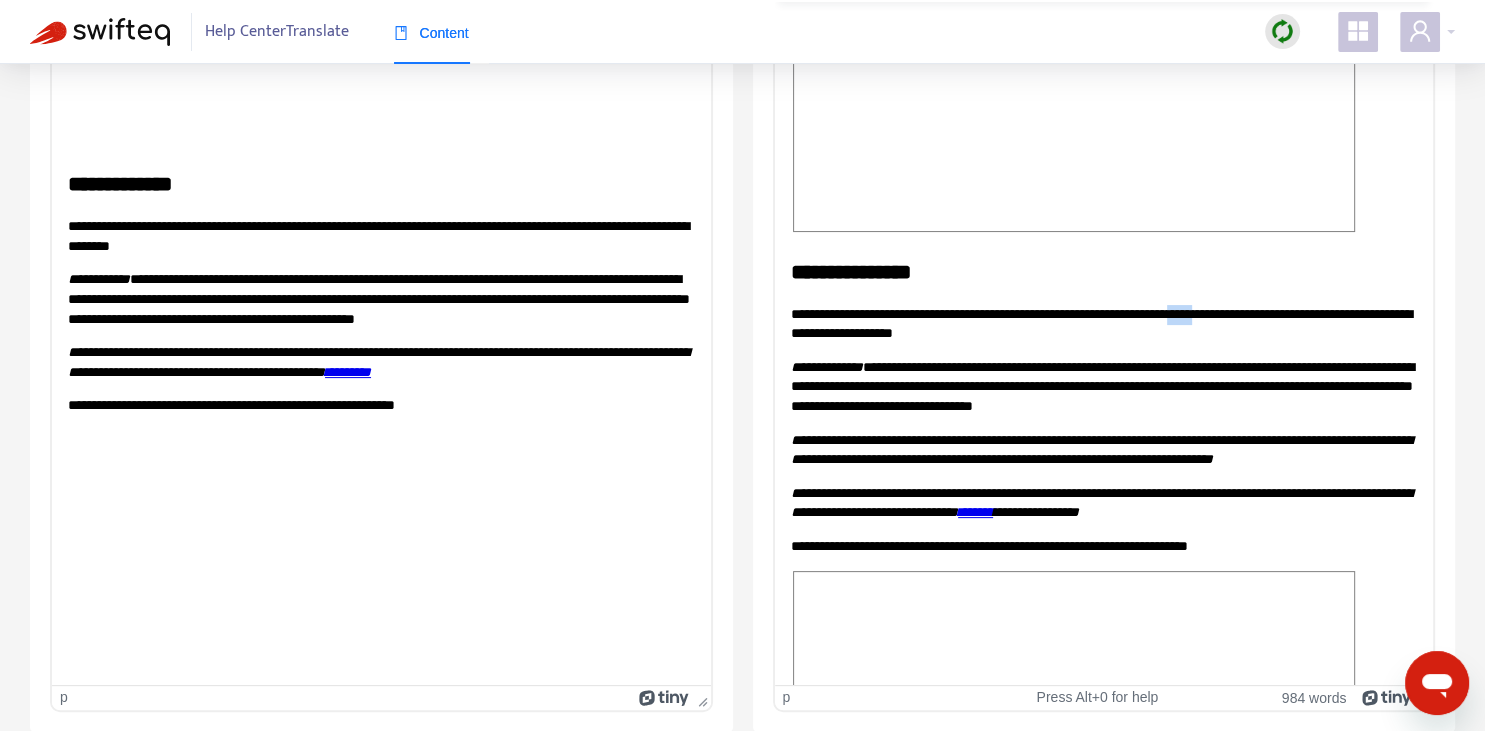 scroll, scrollTop: 0, scrollLeft: 0, axis: both 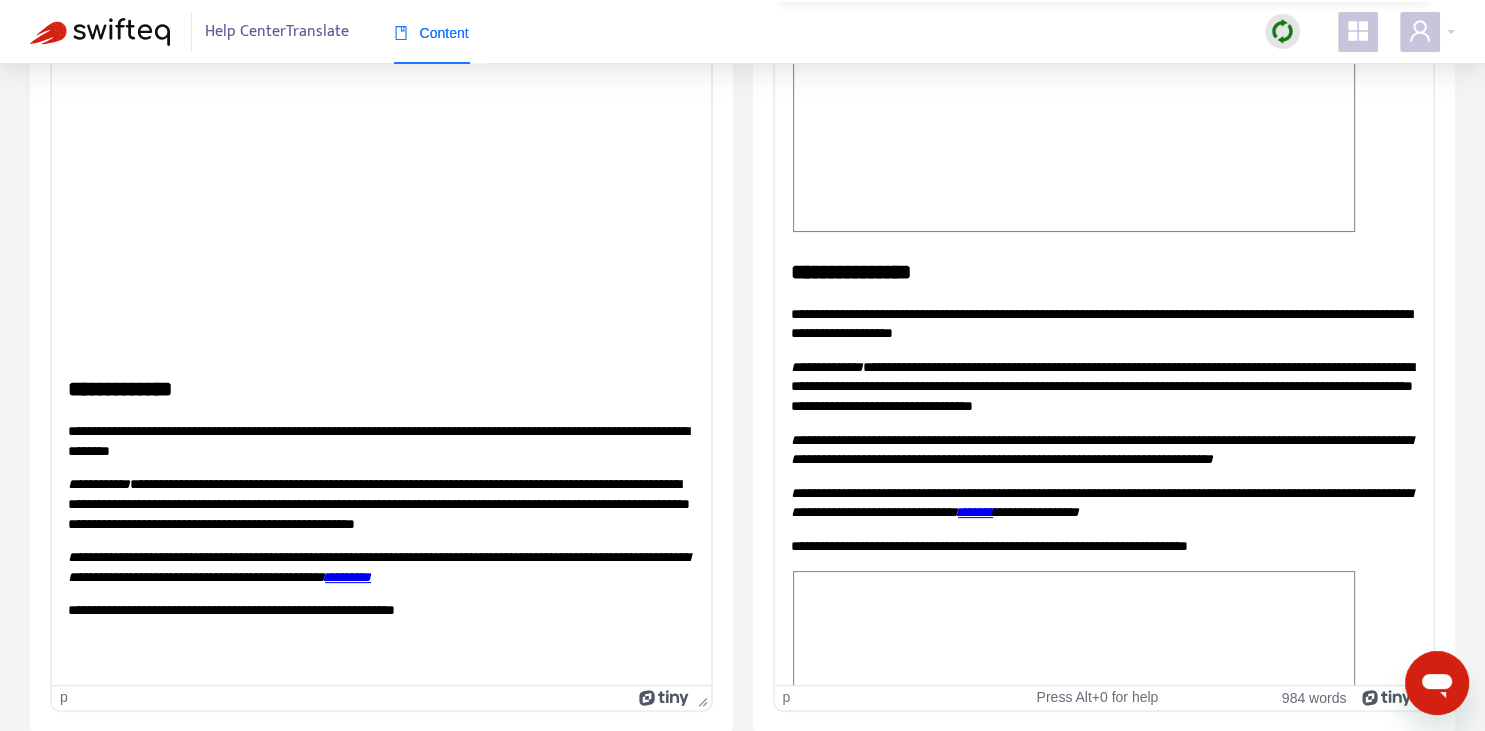 click on "**********" at bounding box center [1103, 1040] 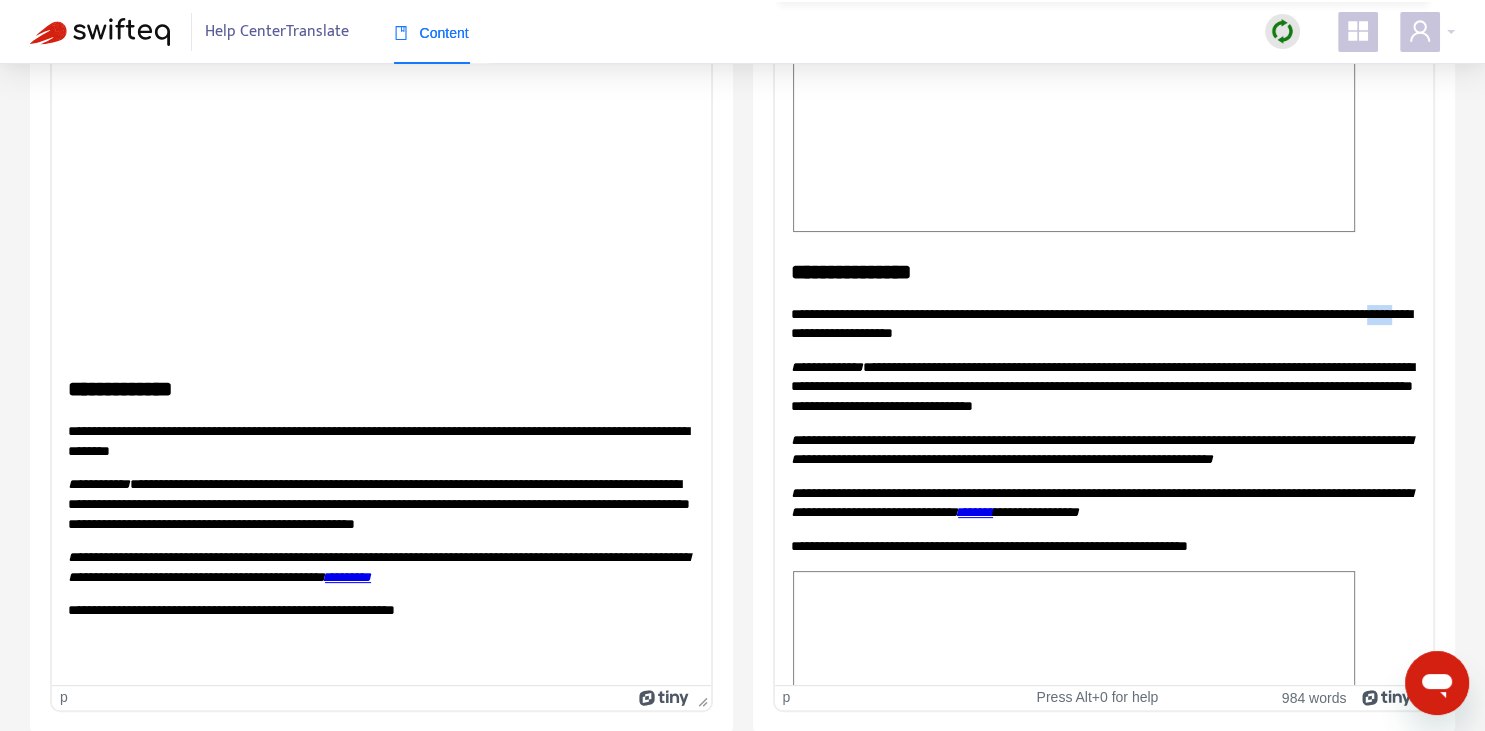 click on "**********" at bounding box center [1103, 323] 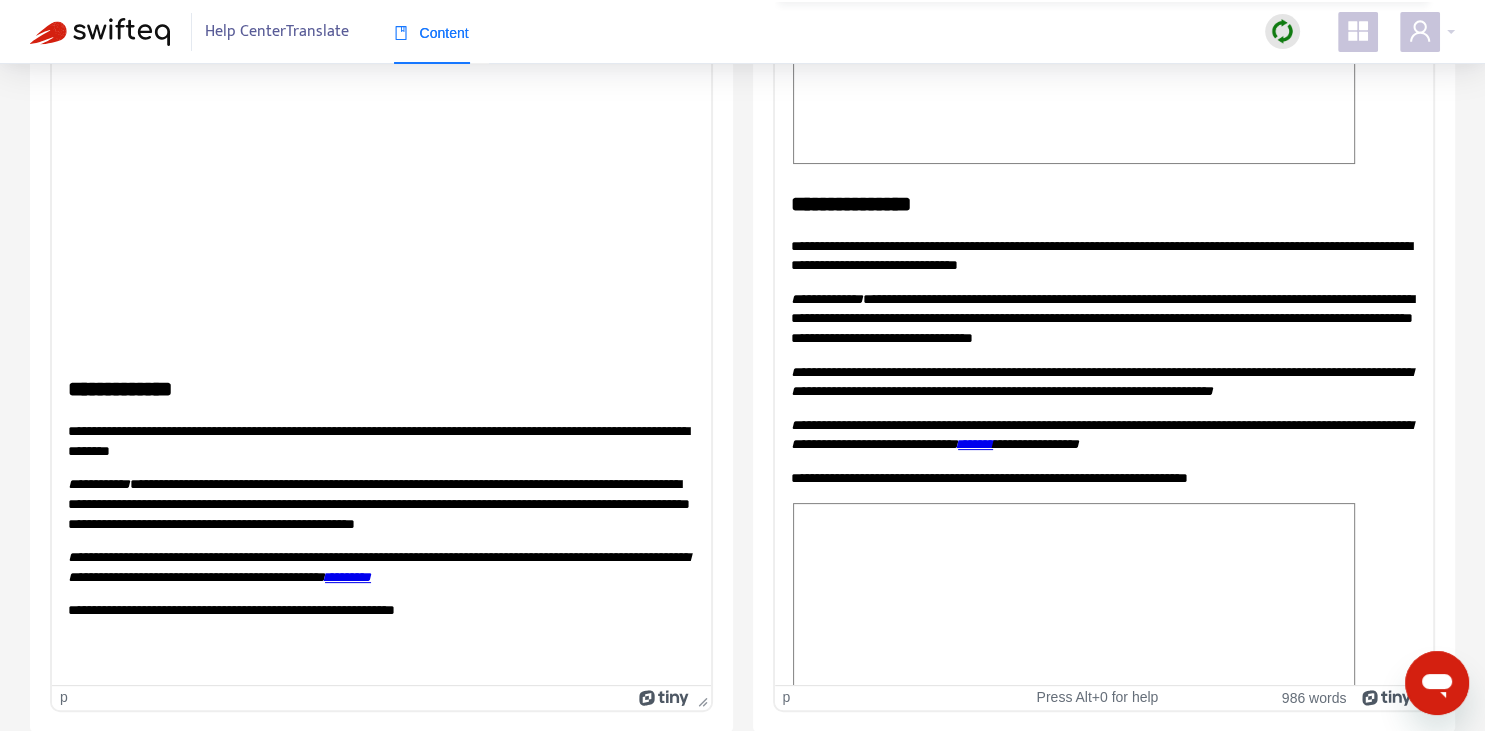 scroll, scrollTop: 211, scrollLeft: 0, axis: vertical 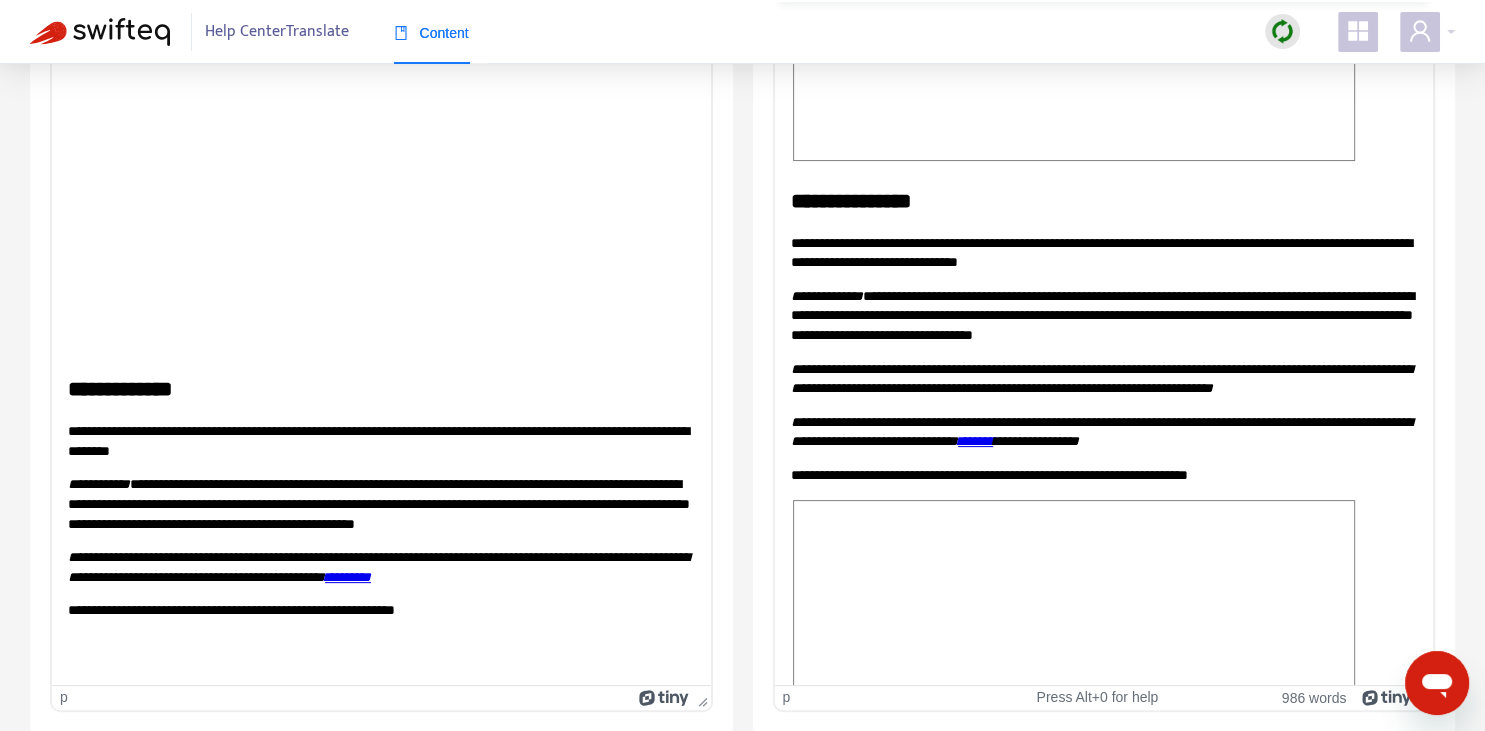 click on "**********" at bounding box center [1103, 315] 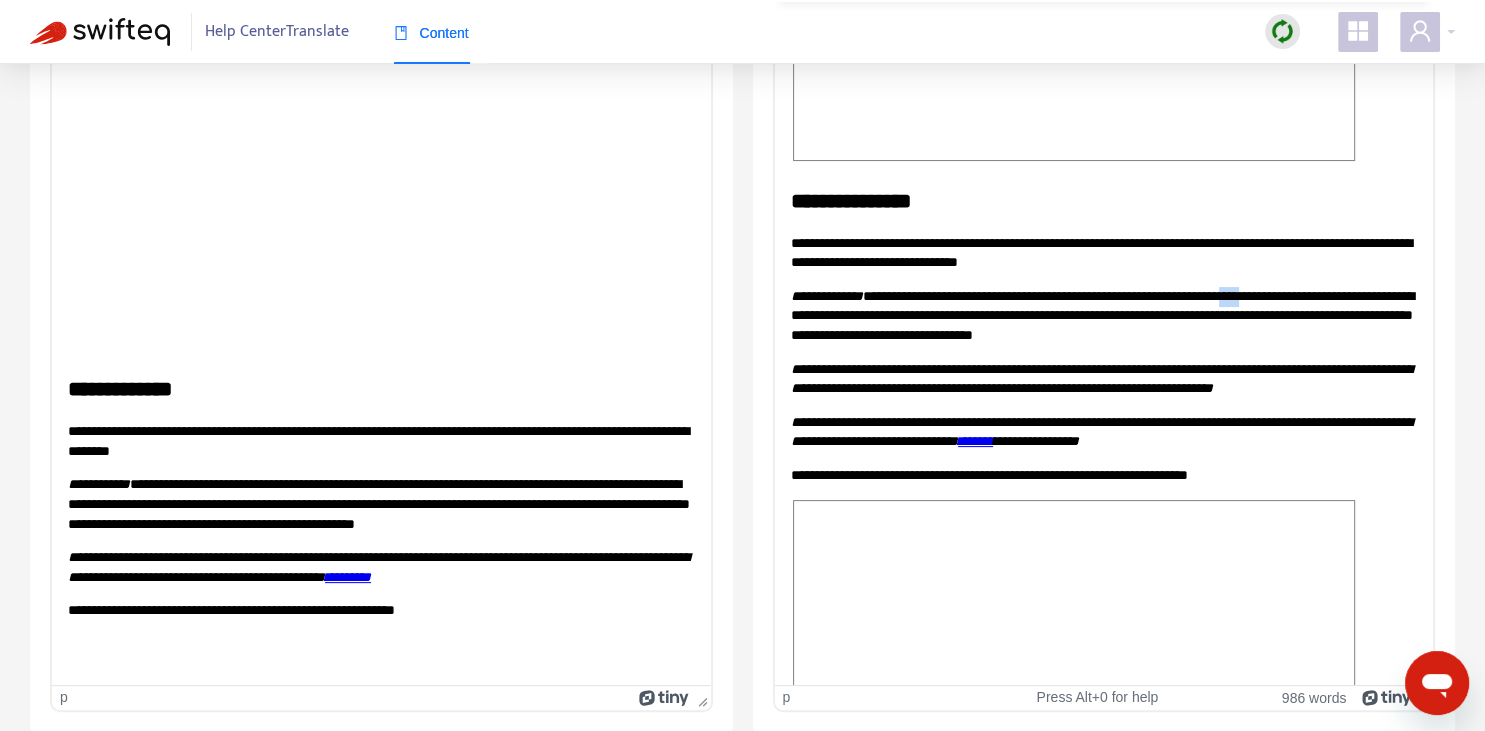 click on "**********" at bounding box center (1103, 315) 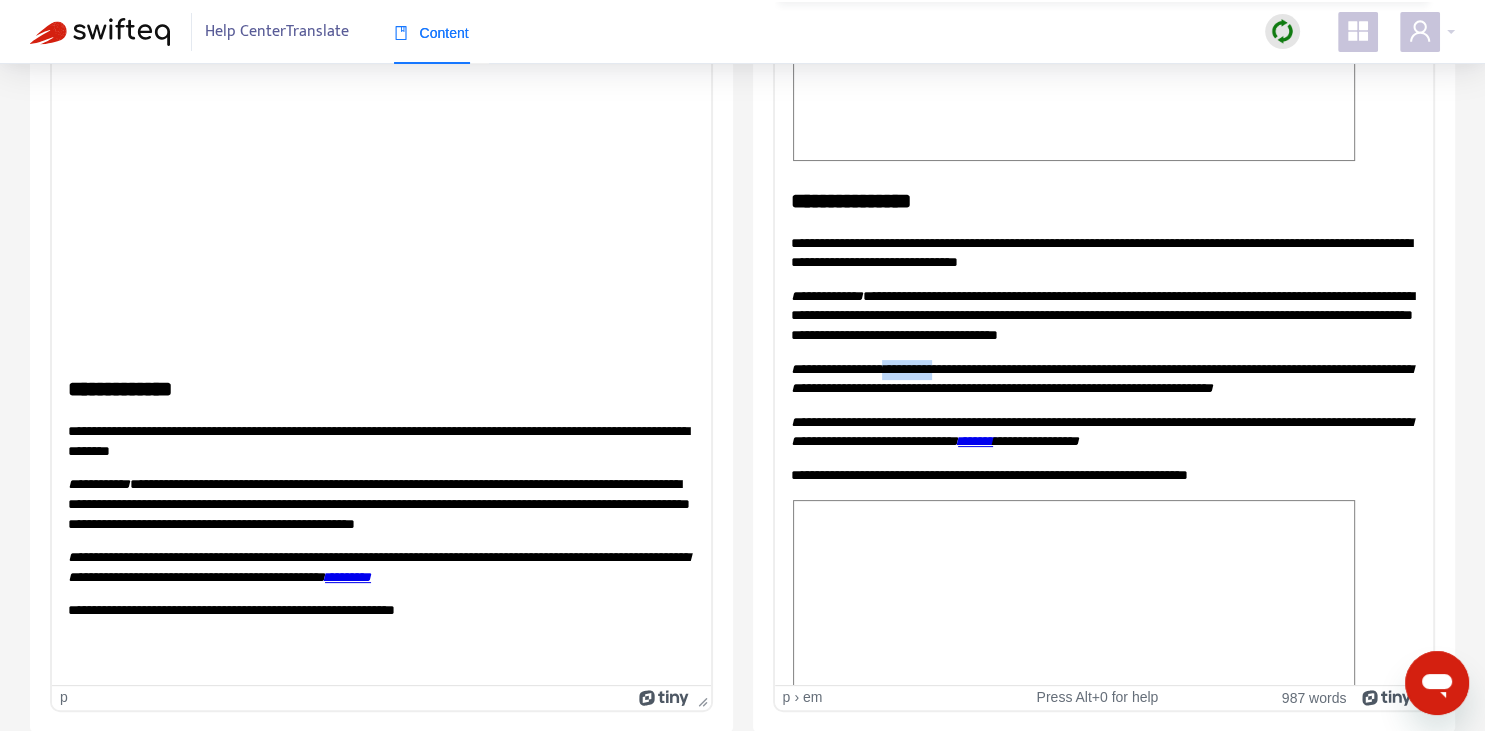 drag, startPoint x: 877, startPoint y: 360, endPoint x: 929, endPoint y: 361, distance: 52.009613 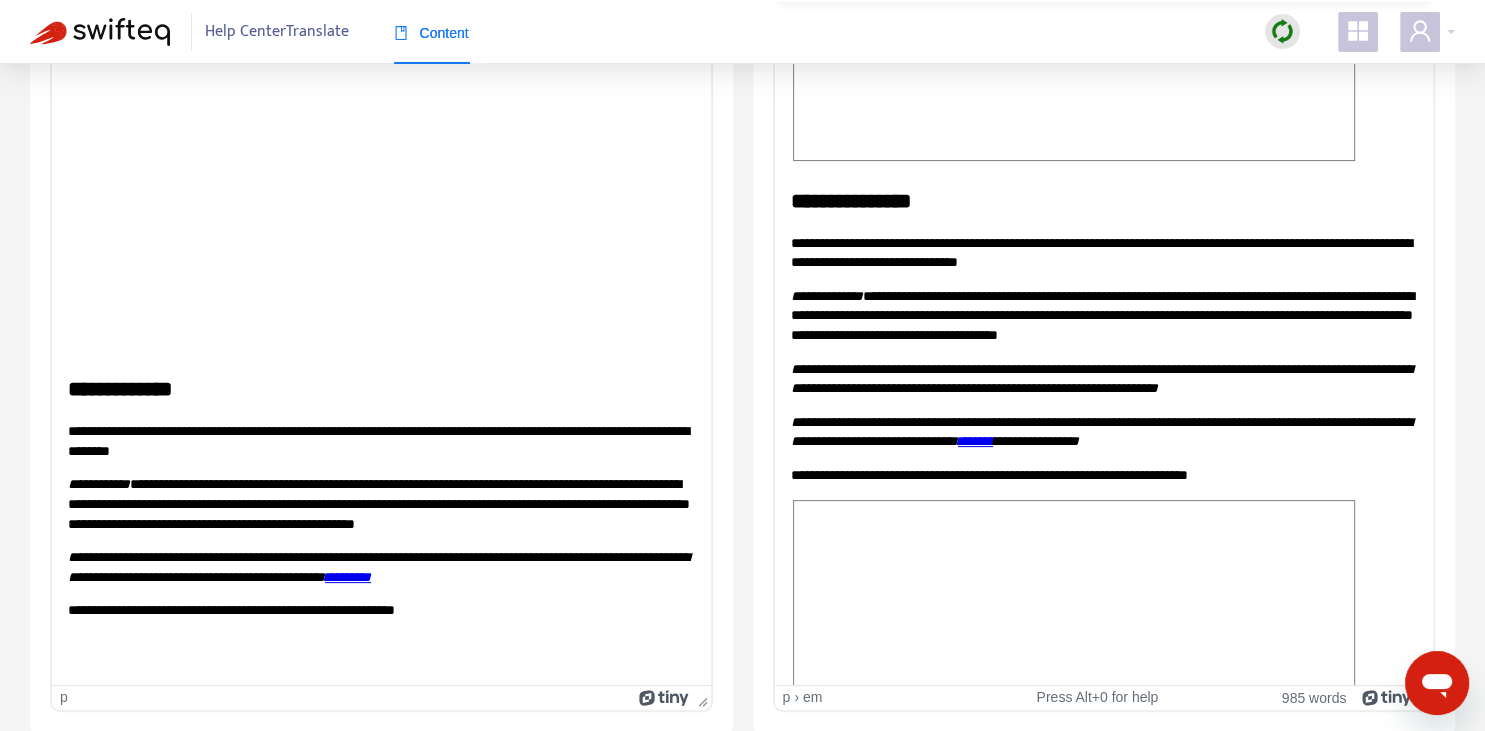 click on "**********" at bounding box center [1103, 431] 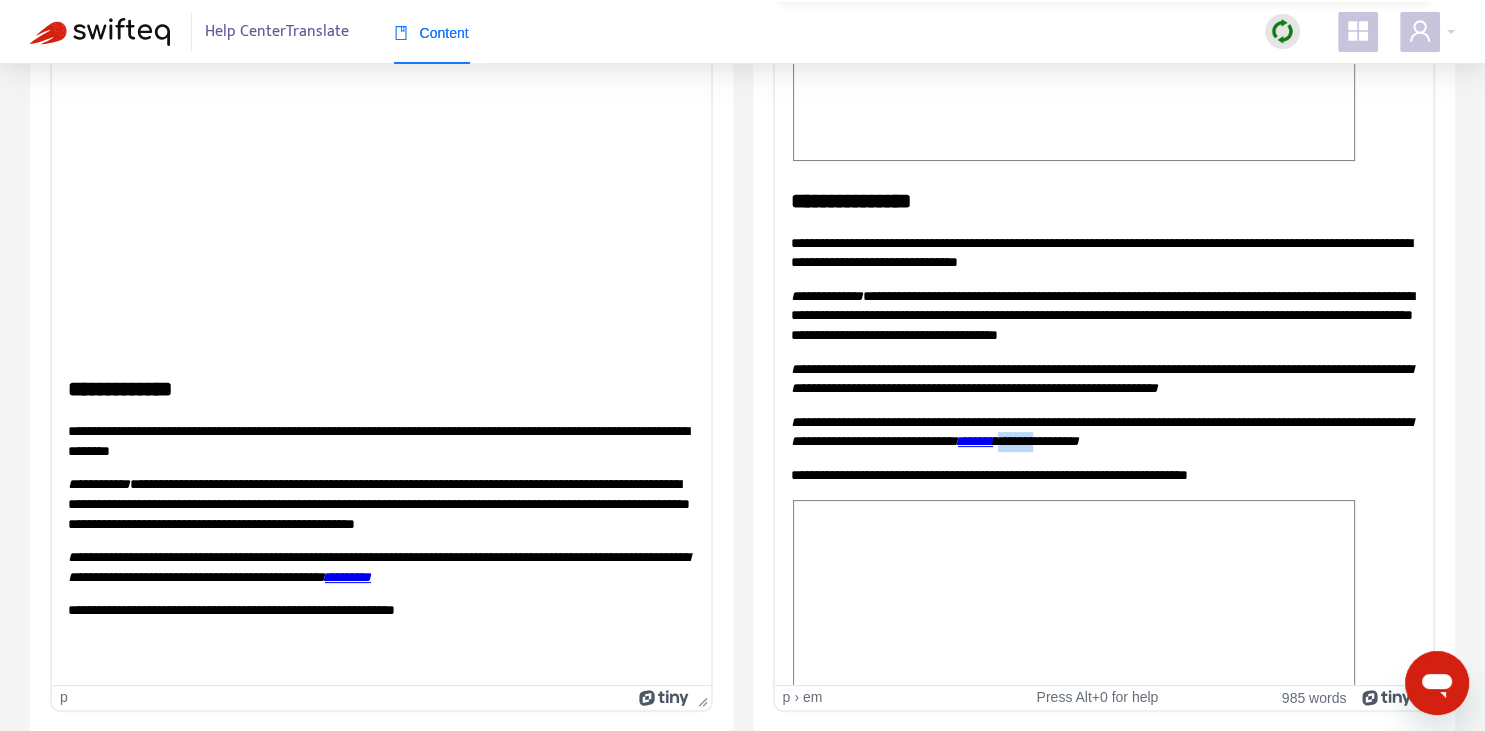 click on "**********" at bounding box center (1100, 431) 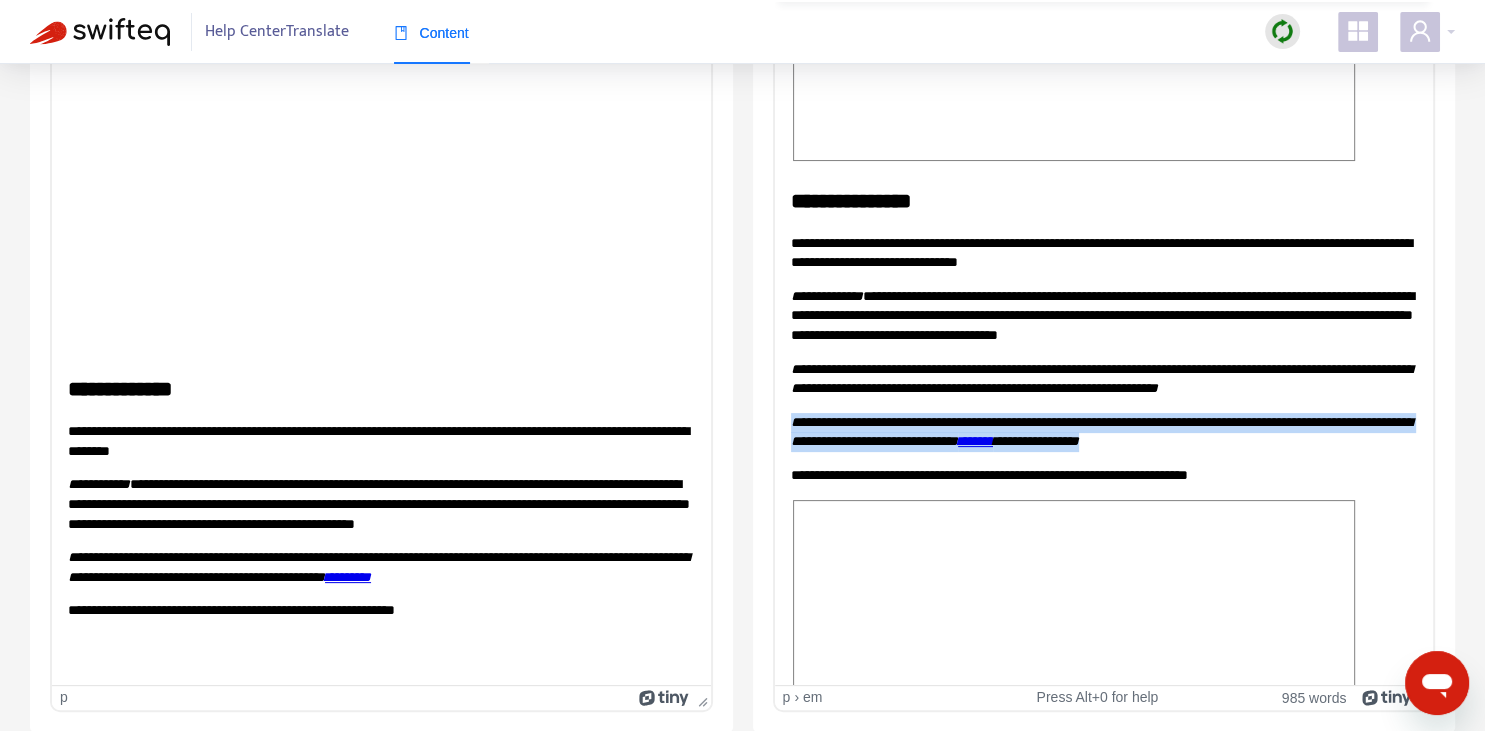 click on "**********" at bounding box center (1100, 431) 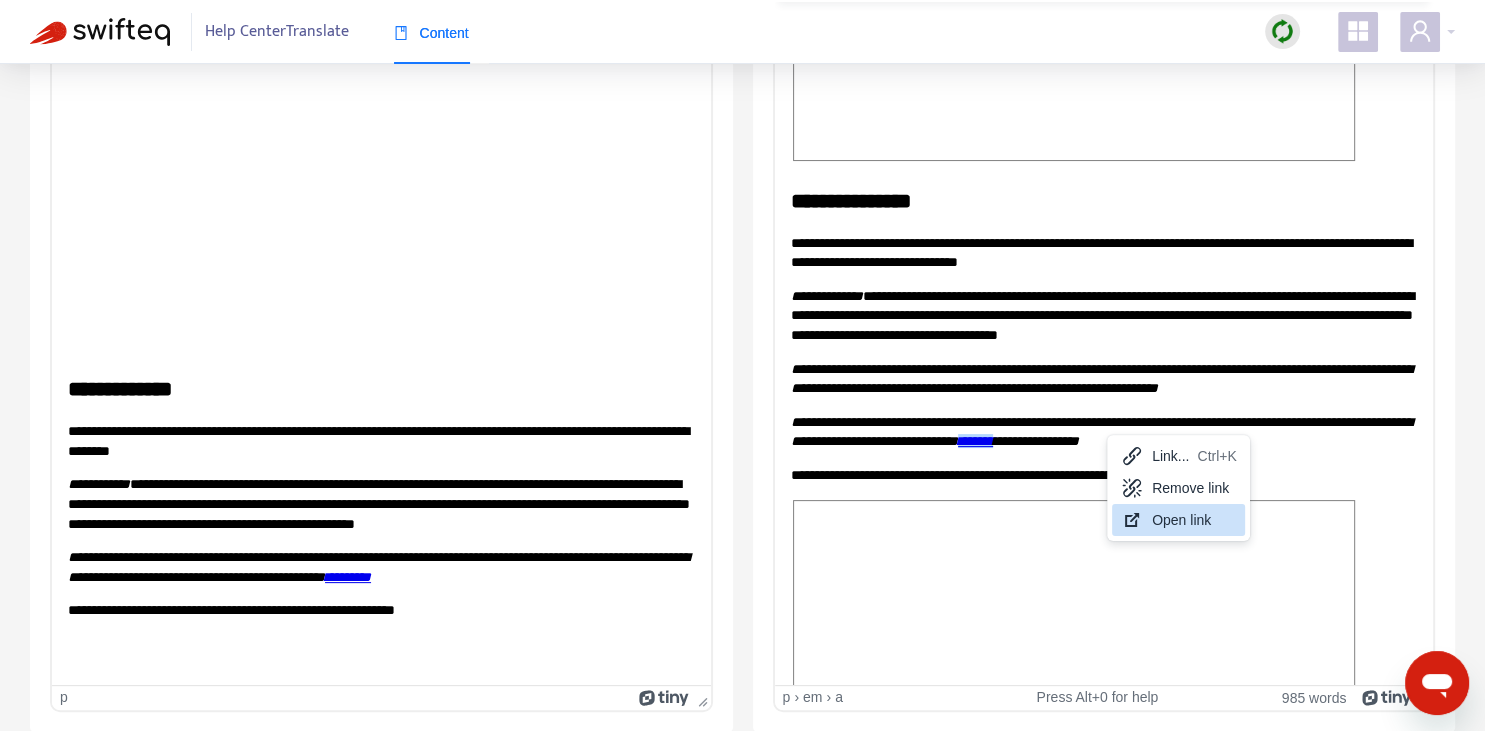 click on "Open link" at bounding box center (1194, 520) 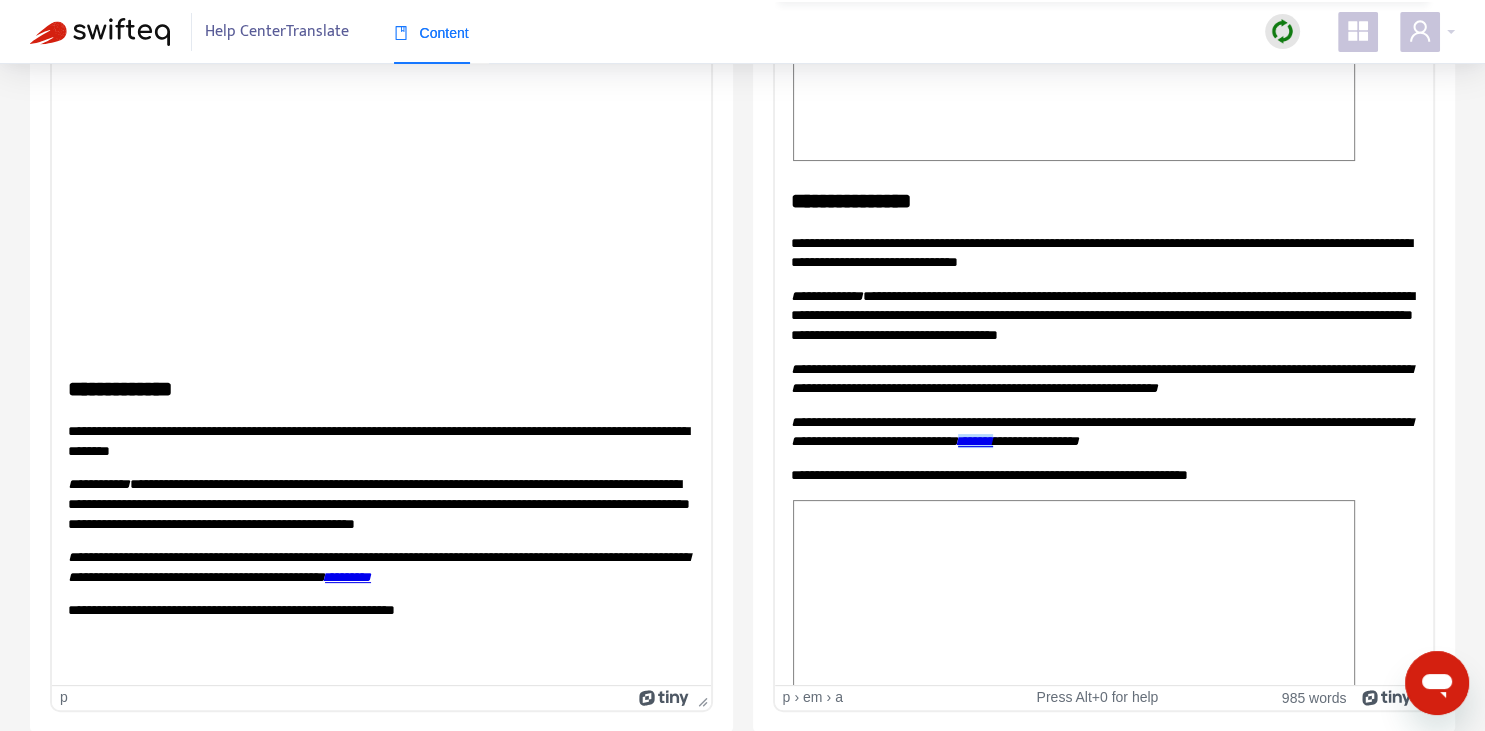 click on "**********" at bounding box center (1100, 431) 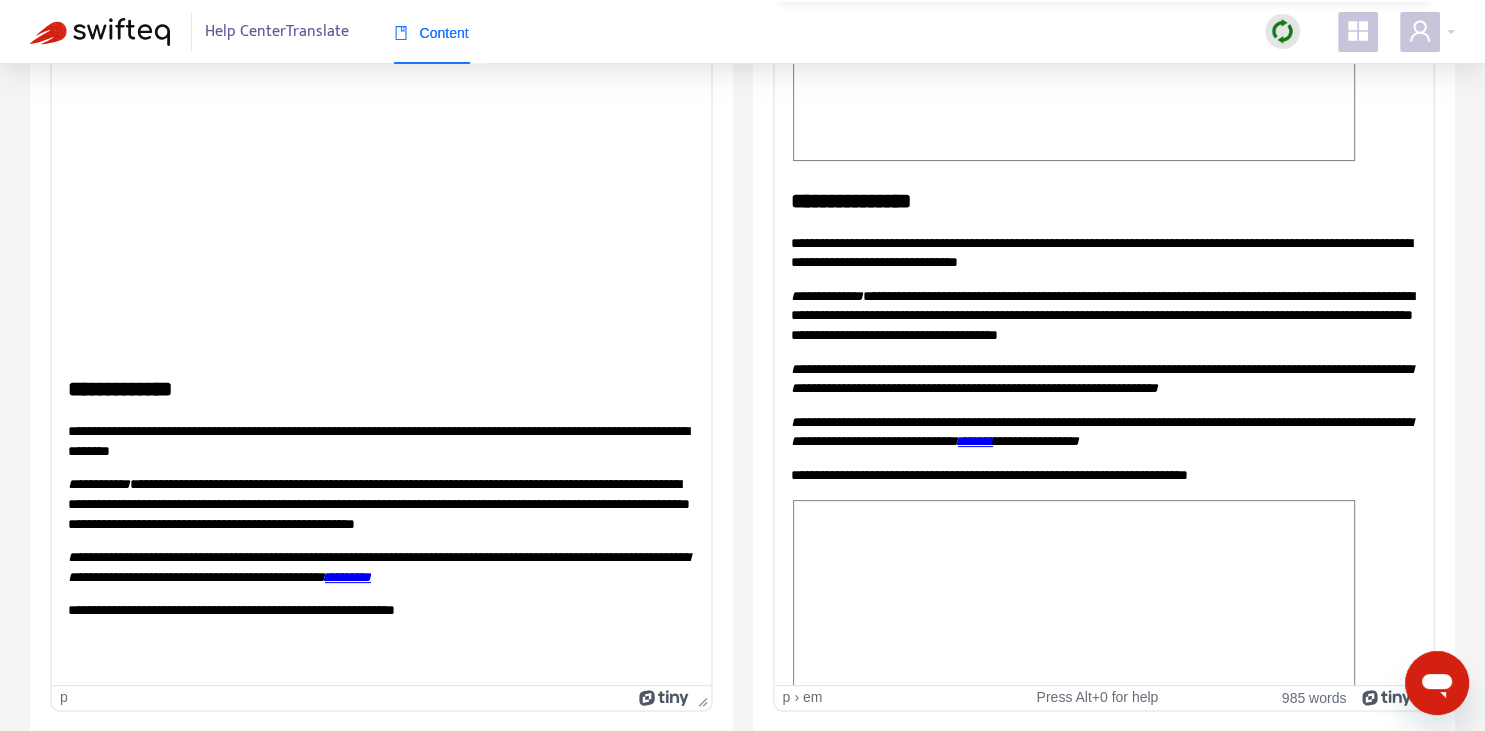 click on "**********" at bounding box center [1100, 431] 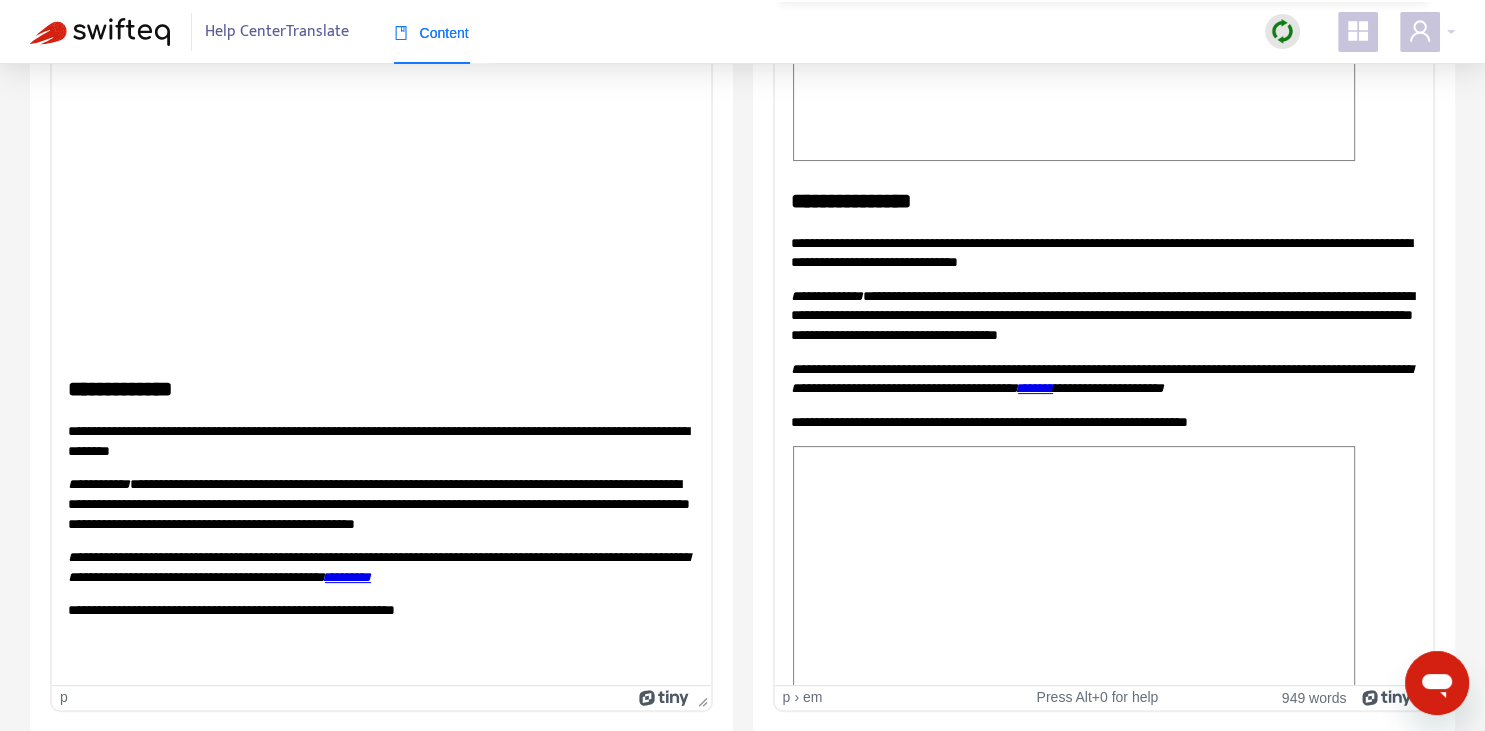 click on "**********" at bounding box center [1100, 378] 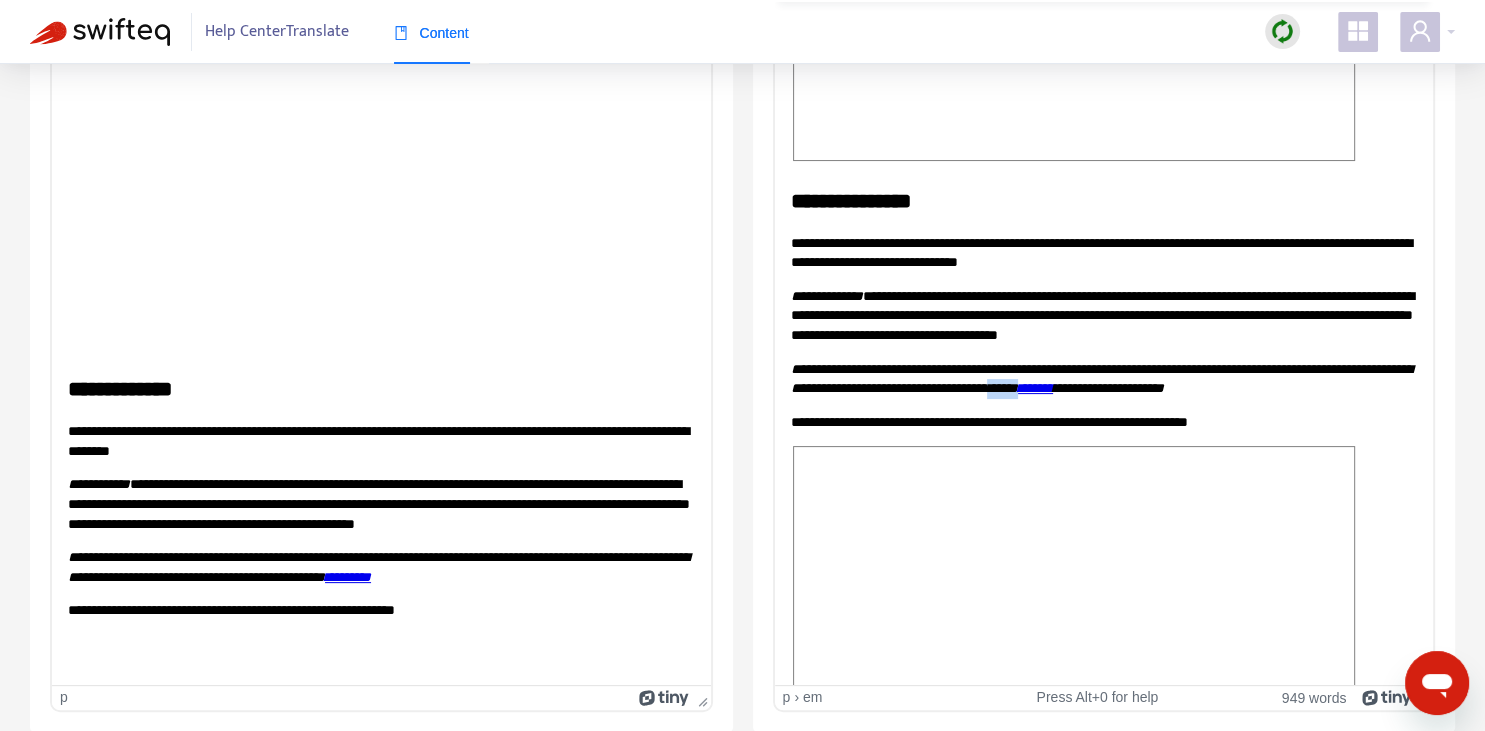 click on "**********" at bounding box center [1100, 378] 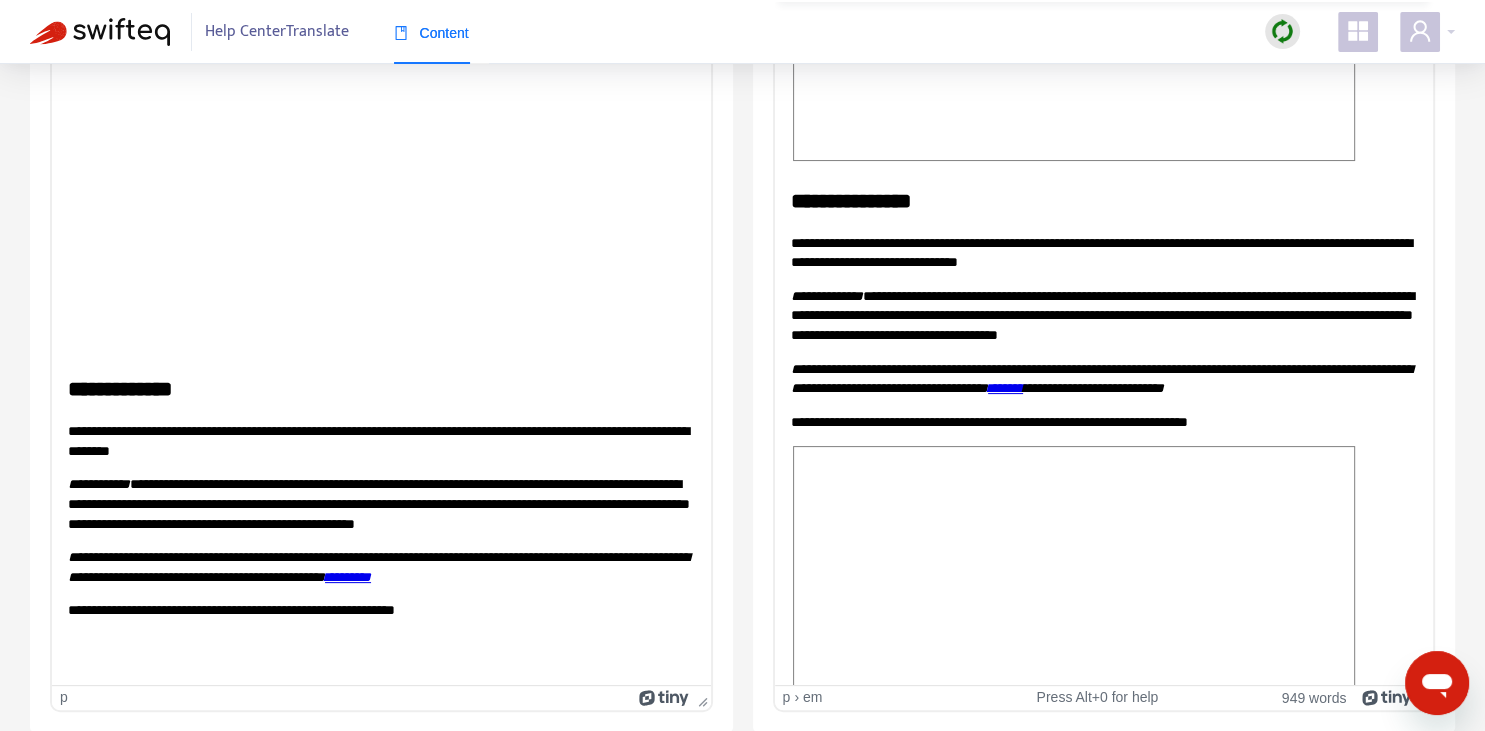 click on "**********" at bounding box center (1103, 422) 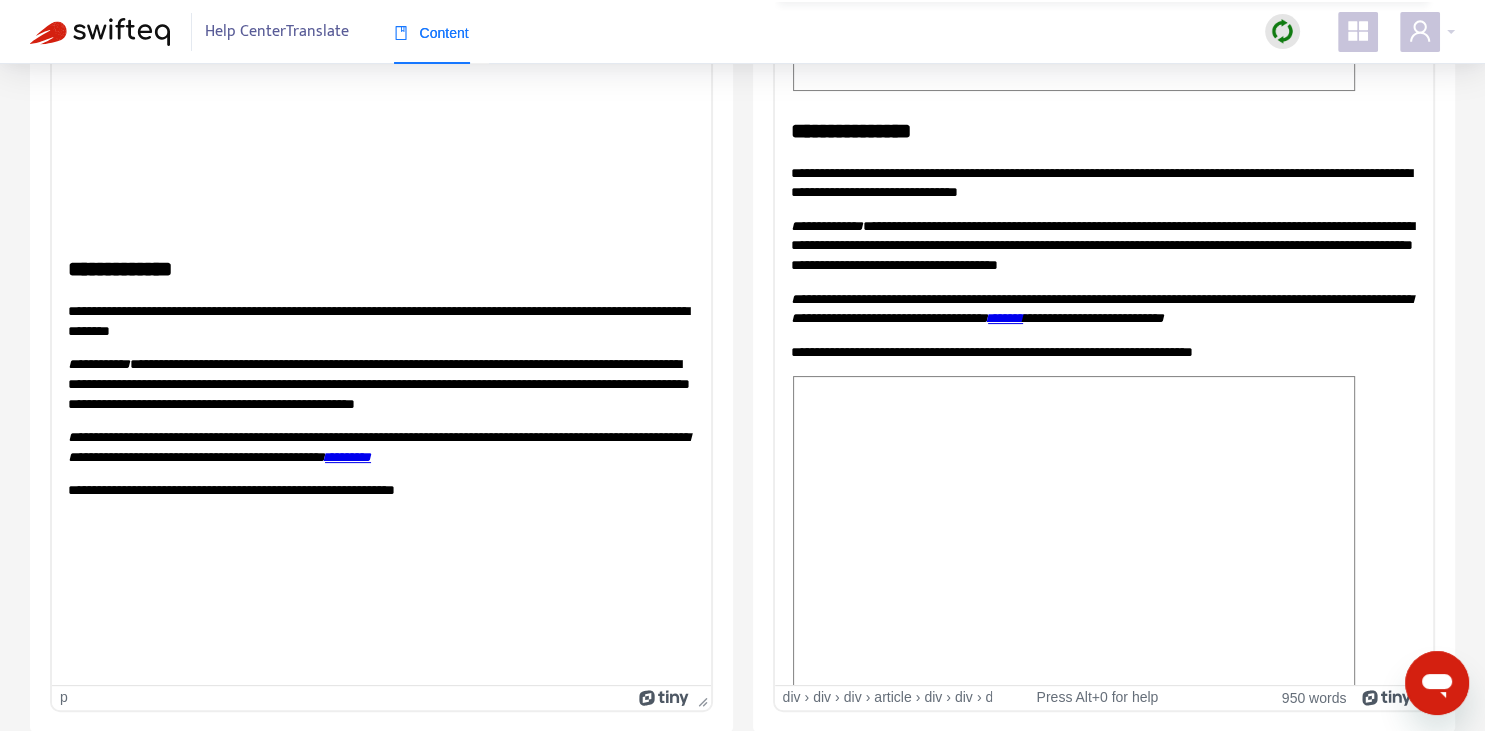 scroll, scrollTop: 140, scrollLeft: 0, axis: vertical 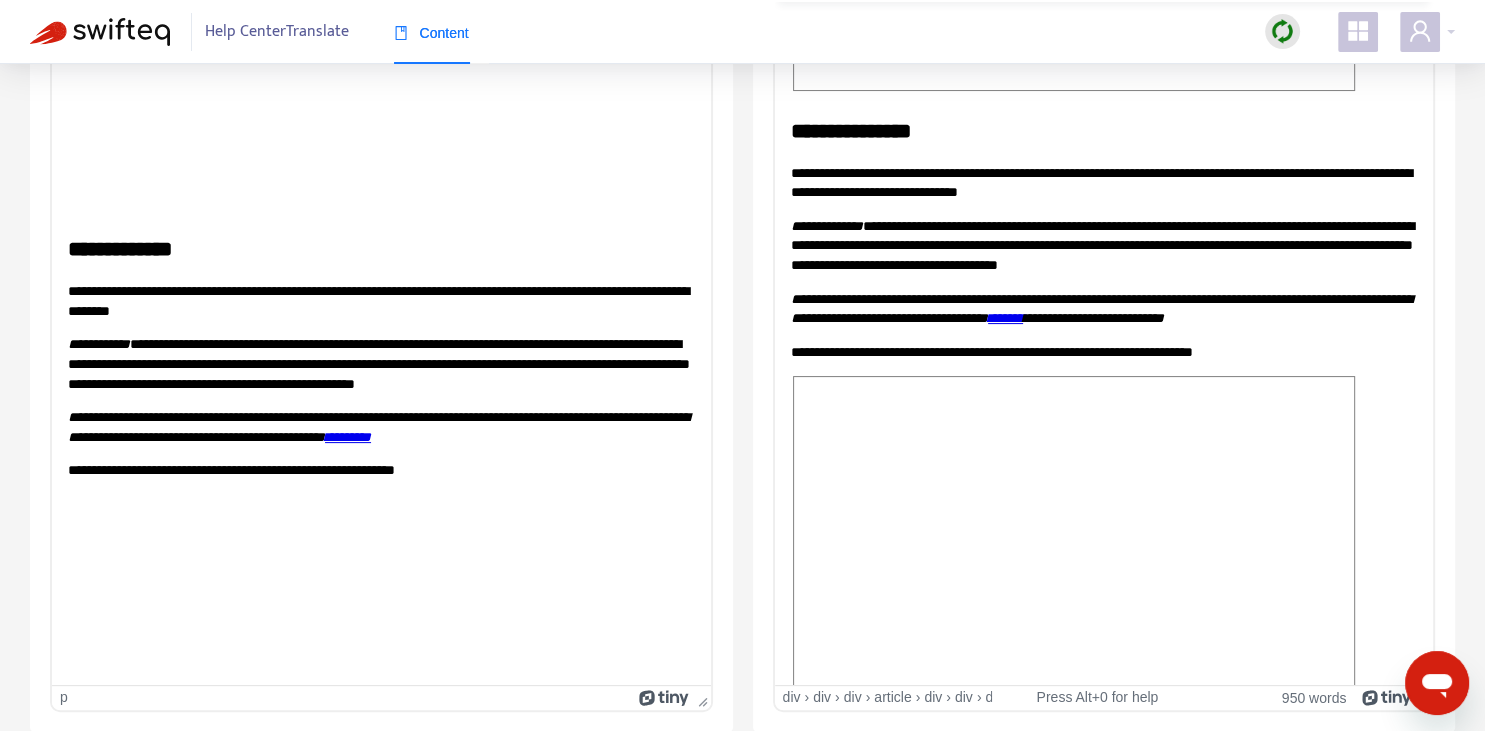 click on "**********" at bounding box center (1103, 352) 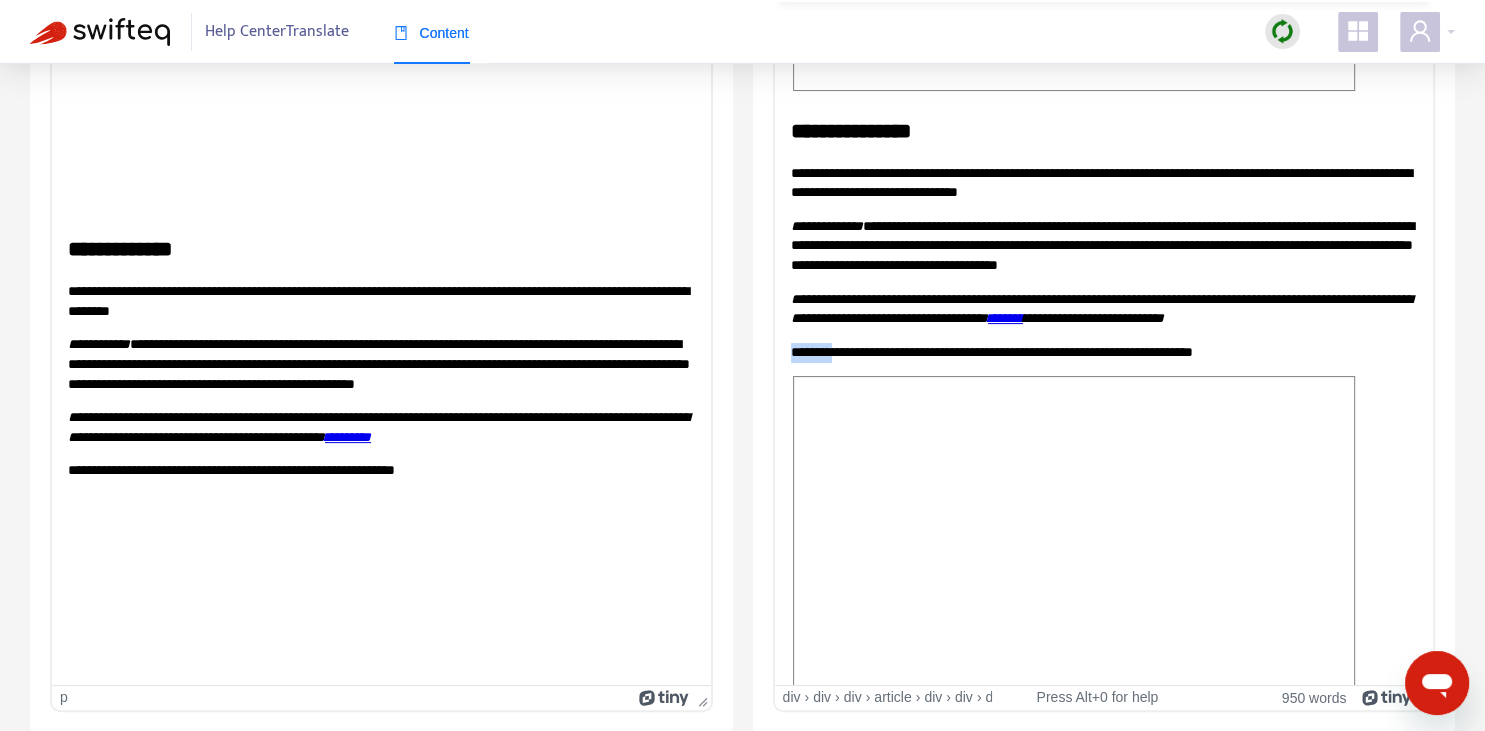 click on "**********" at bounding box center (1103, 352) 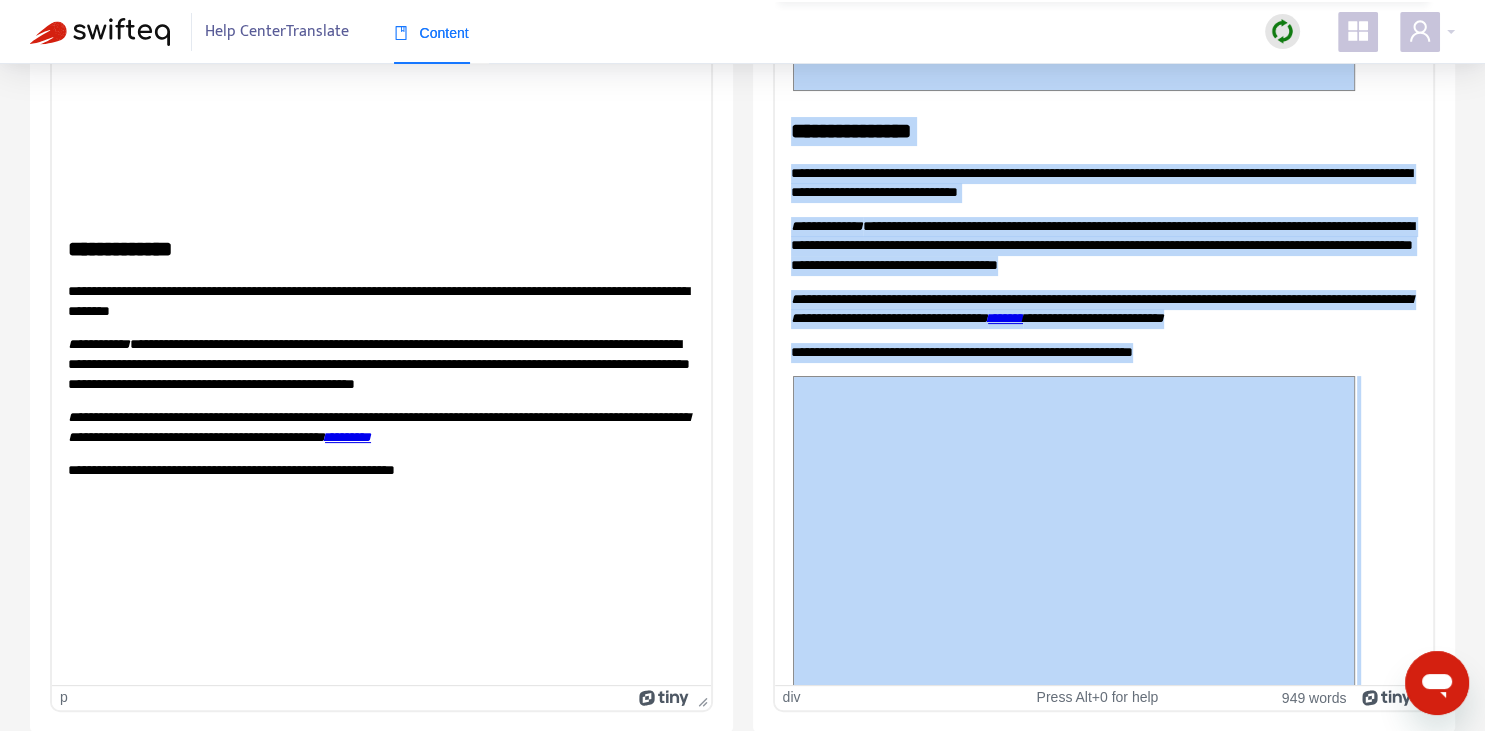 click on "**********" at bounding box center (1100, 308) 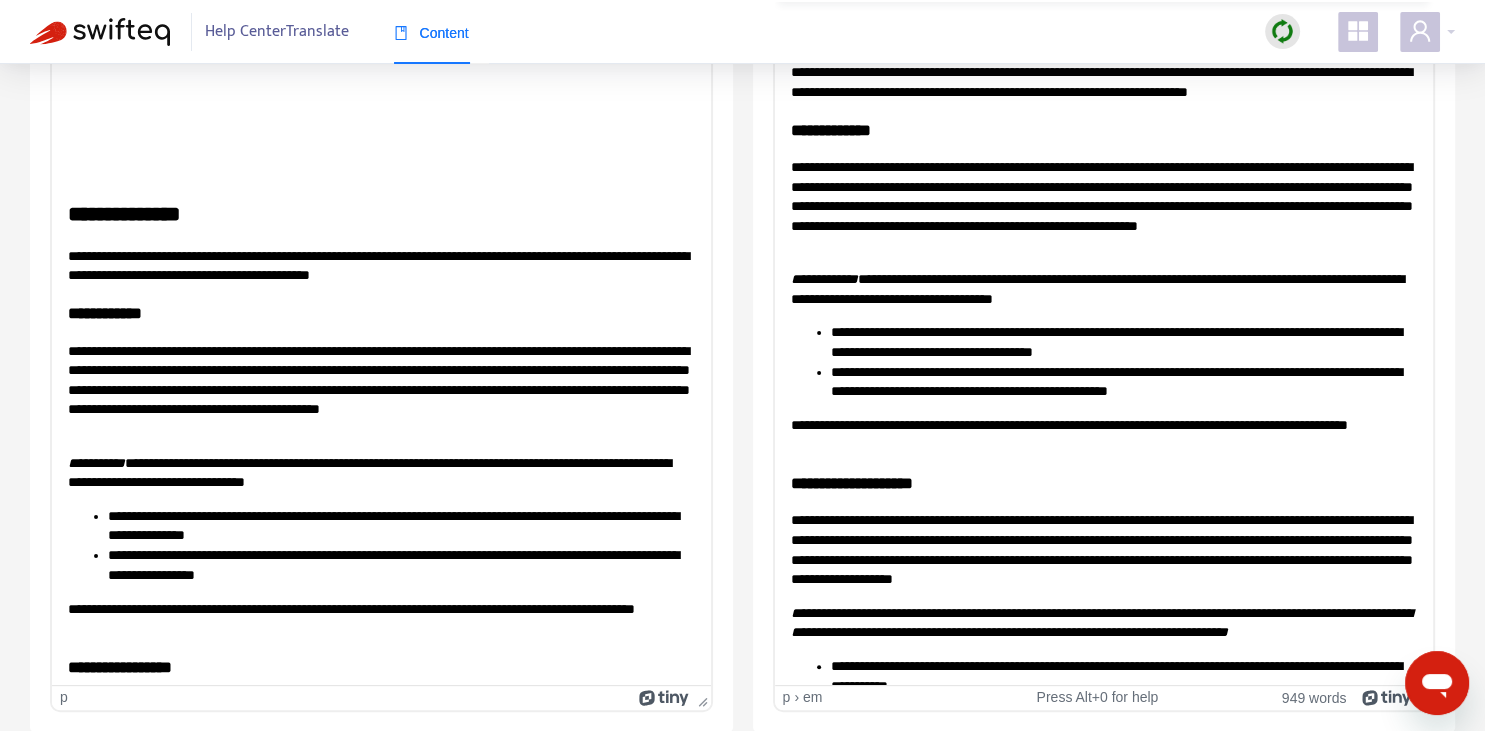 scroll, scrollTop: 985, scrollLeft: 0, axis: vertical 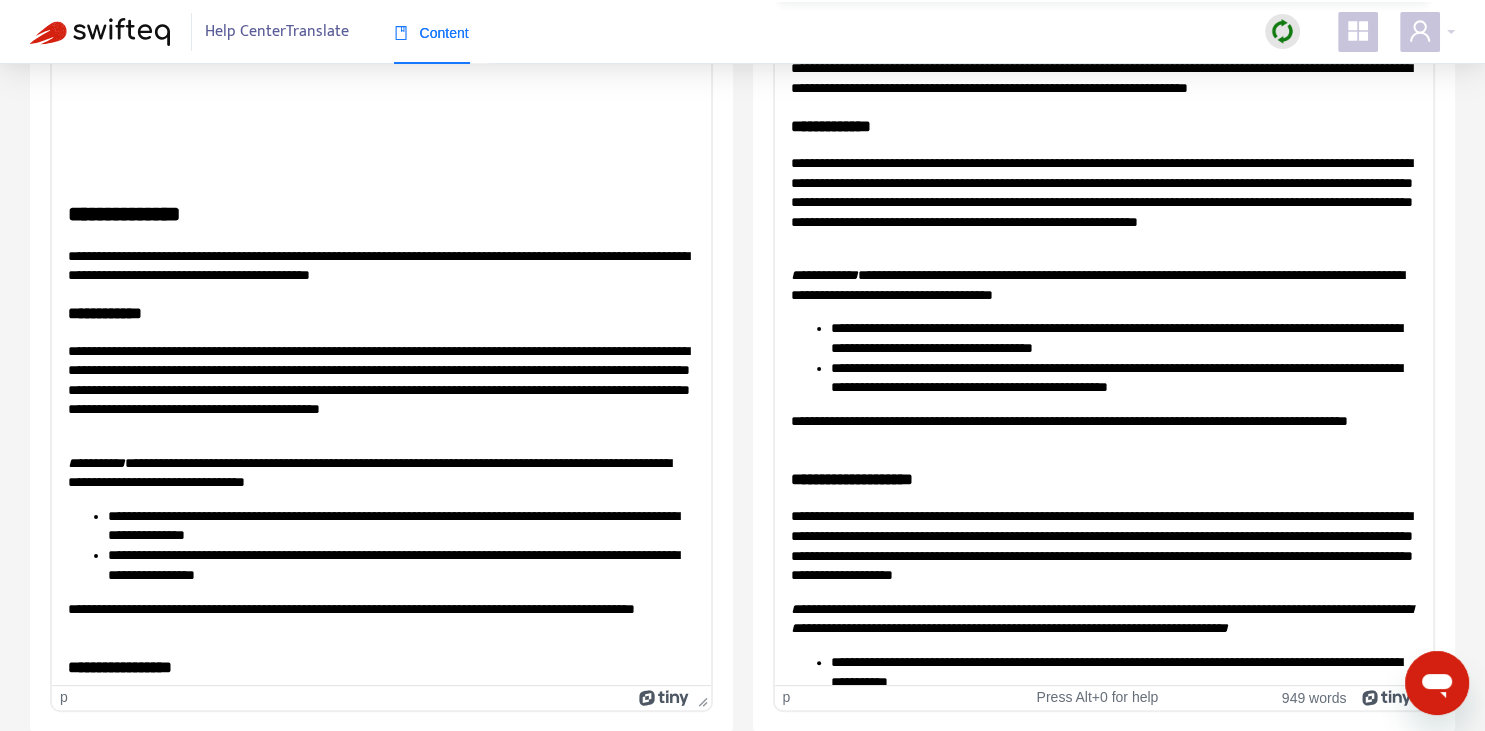 click on "**********" at bounding box center [1103, 202] 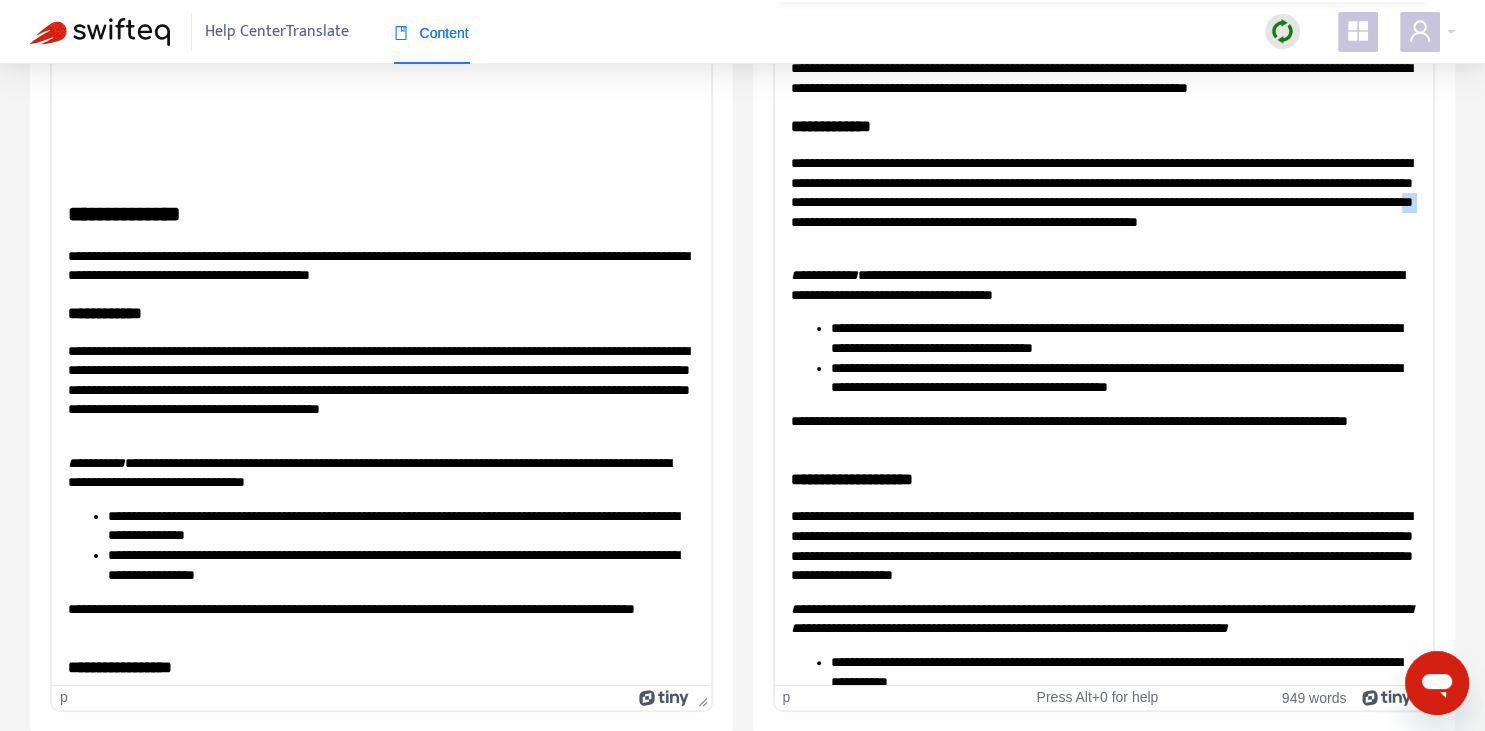 click on "**********" at bounding box center [1103, 202] 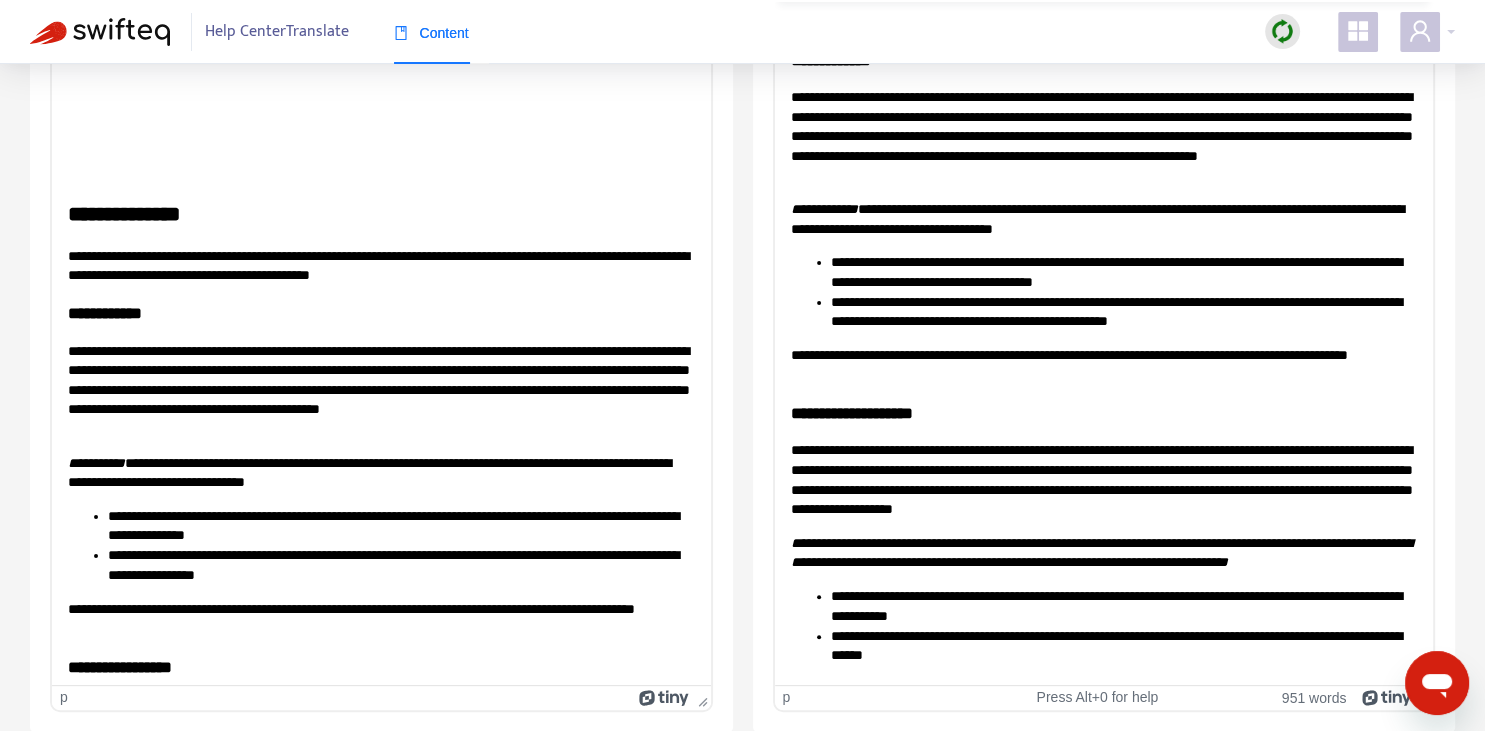 scroll, scrollTop: 1056, scrollLeft: 0, axis: vertical 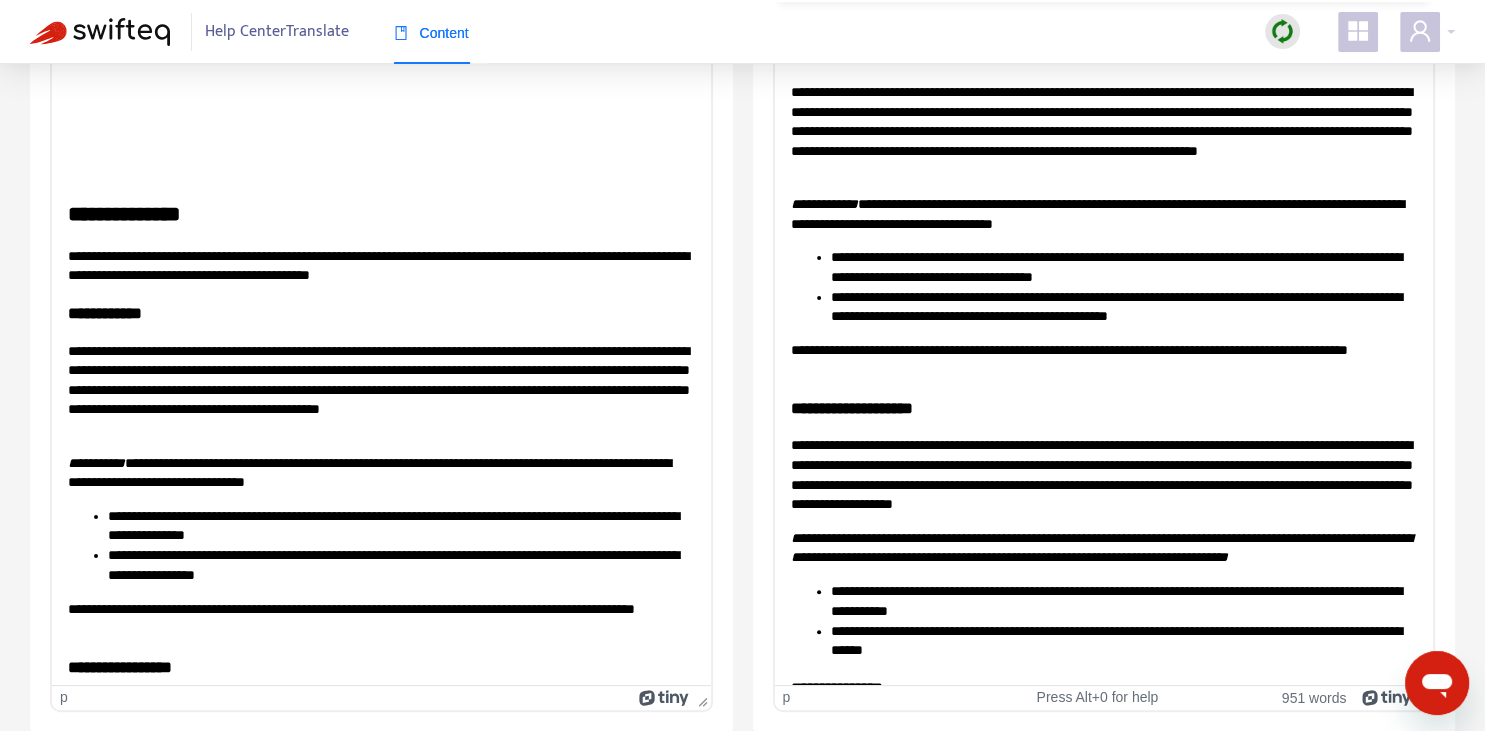 click on "**********" at bounding box center [1103, 213] 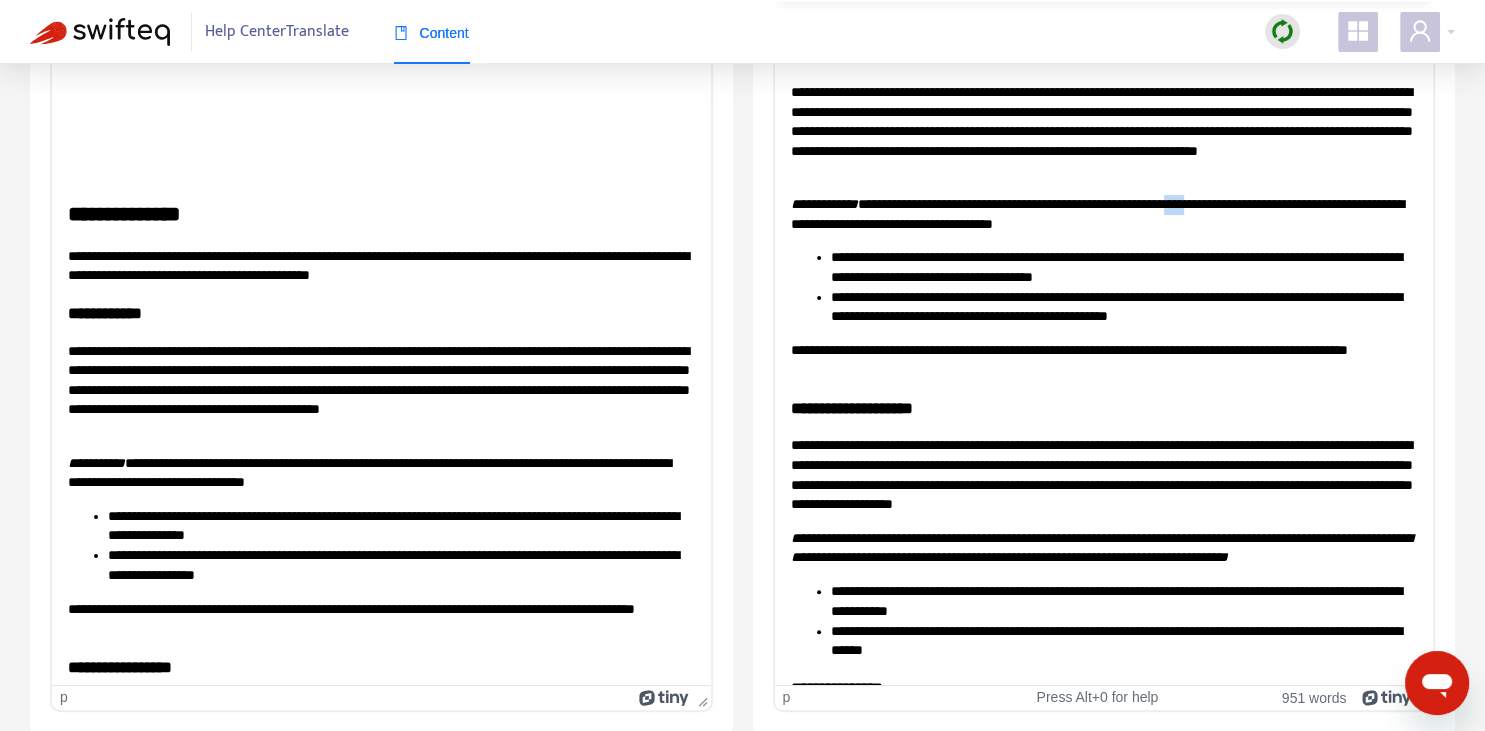 click on "**********" at bounding box center [1103, 213] 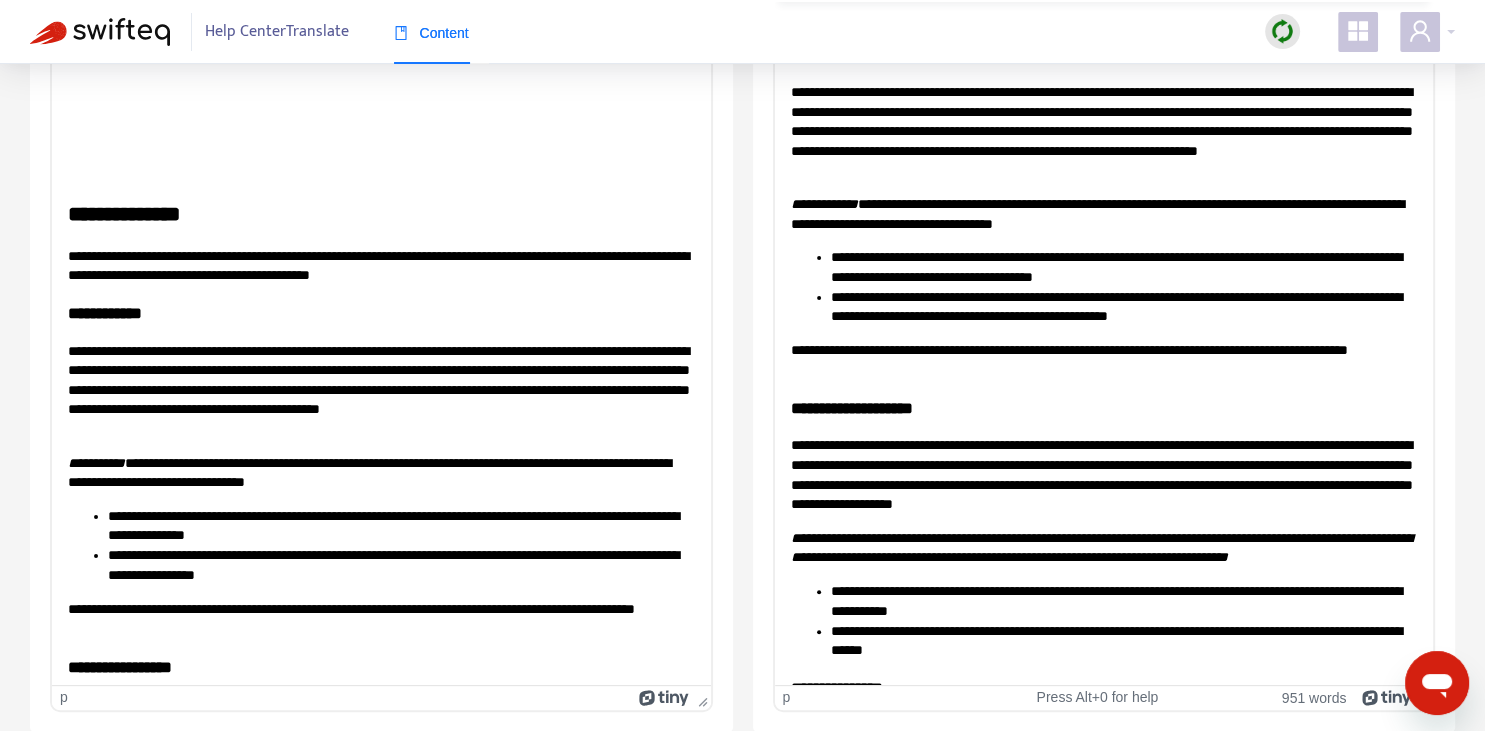 click on "**********" at bounding box center [1103, 213] 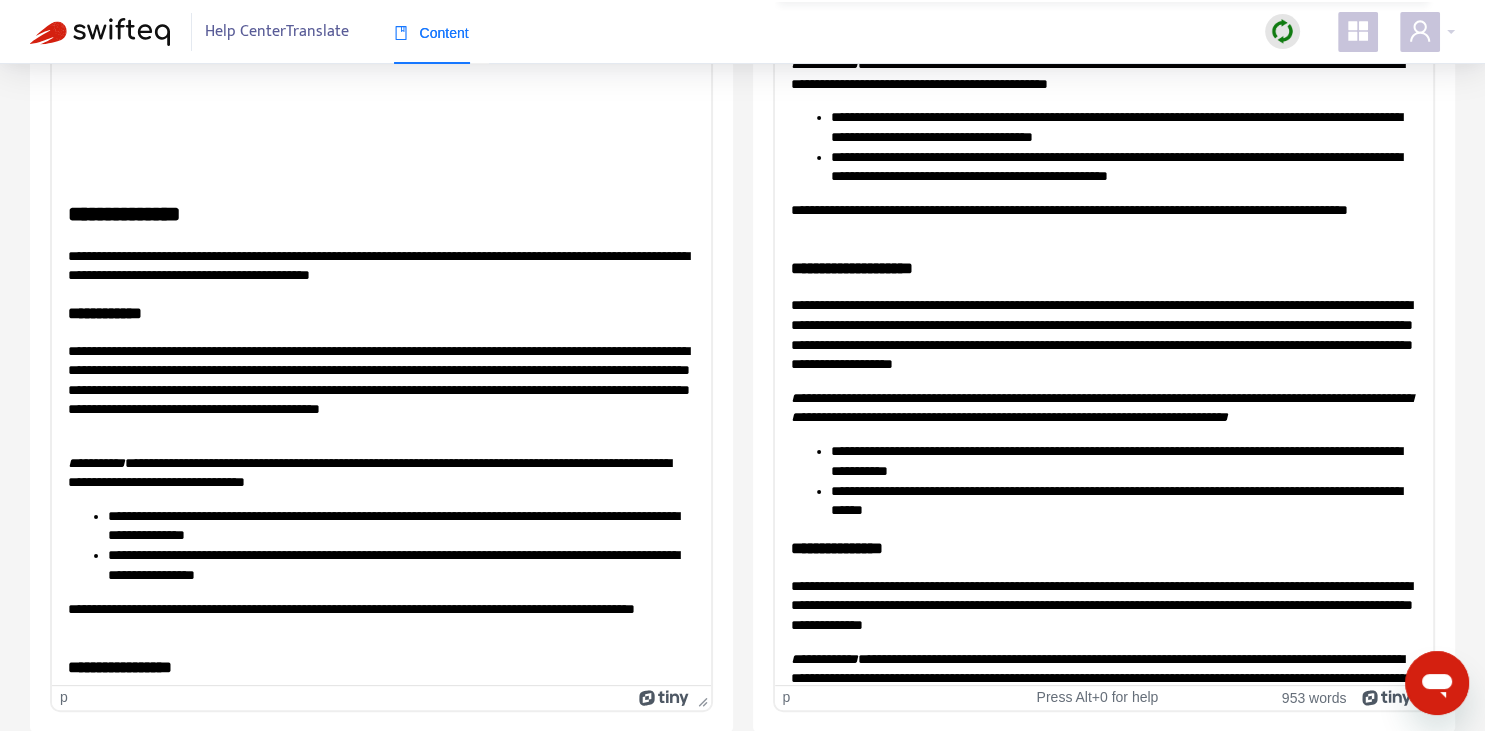 scroll, scrollTop: 1126, scrollLeft: 0, axis: vertical 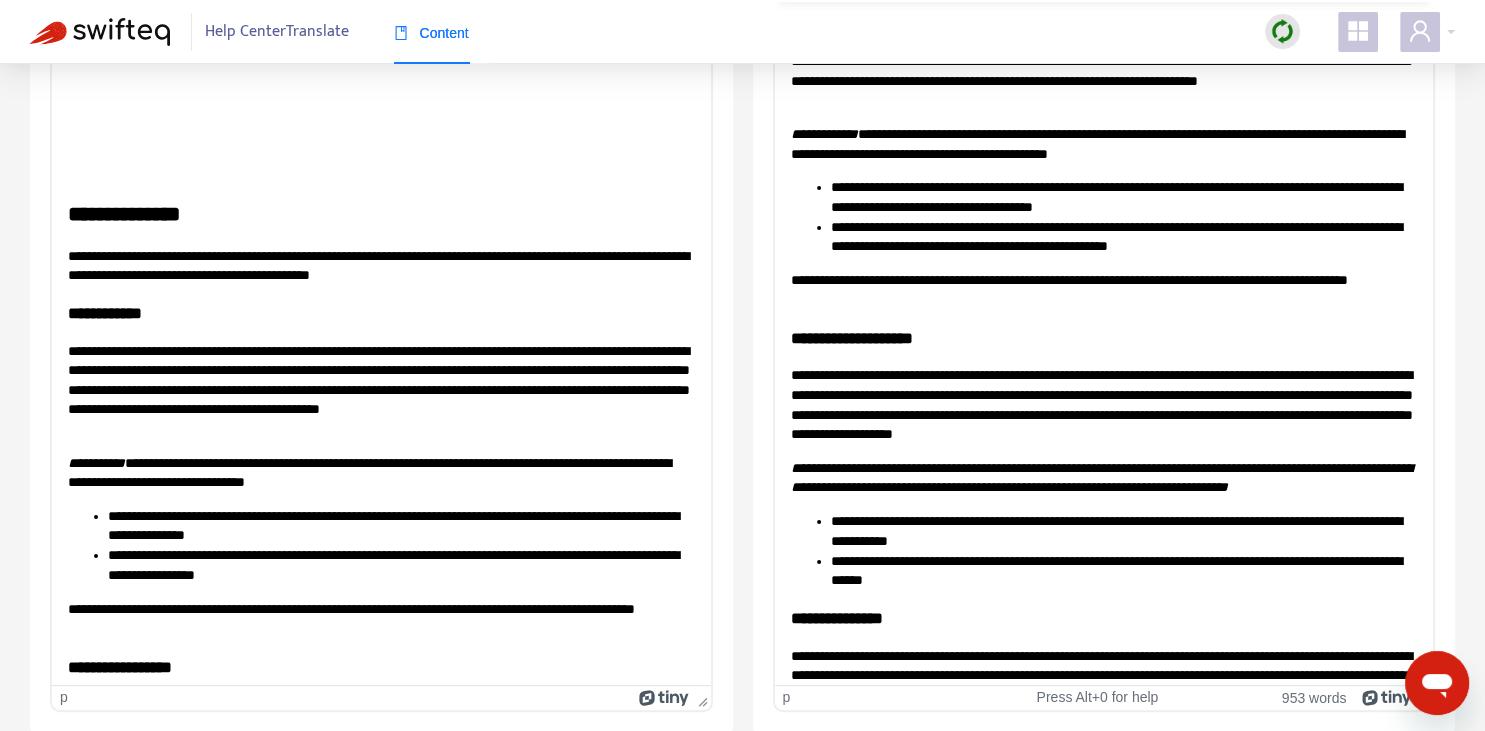 click on "**********" at bounding box center [1123, 197] 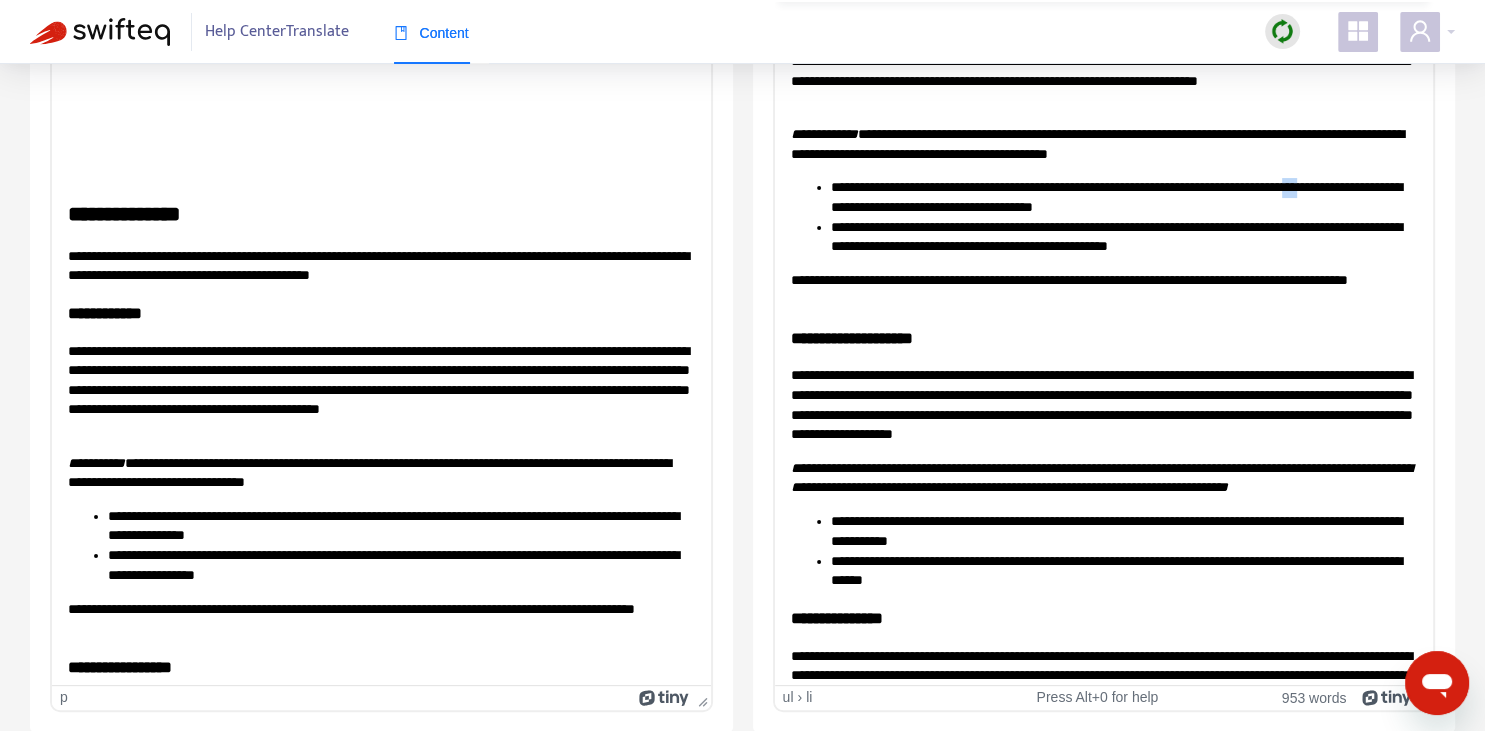 click on "**********" at bounding box center [1123, 197] 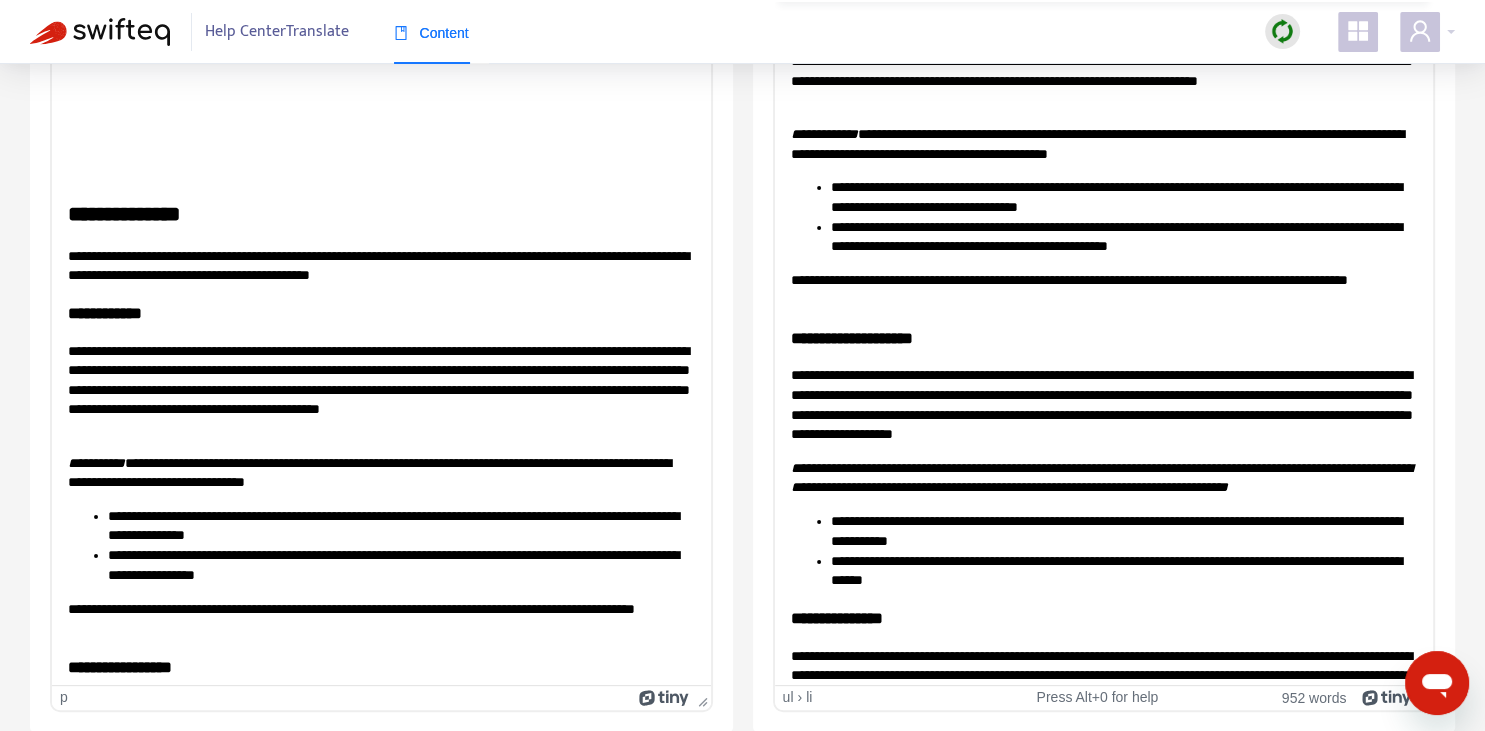 click on "**********" at bounding box center [1123, 237] 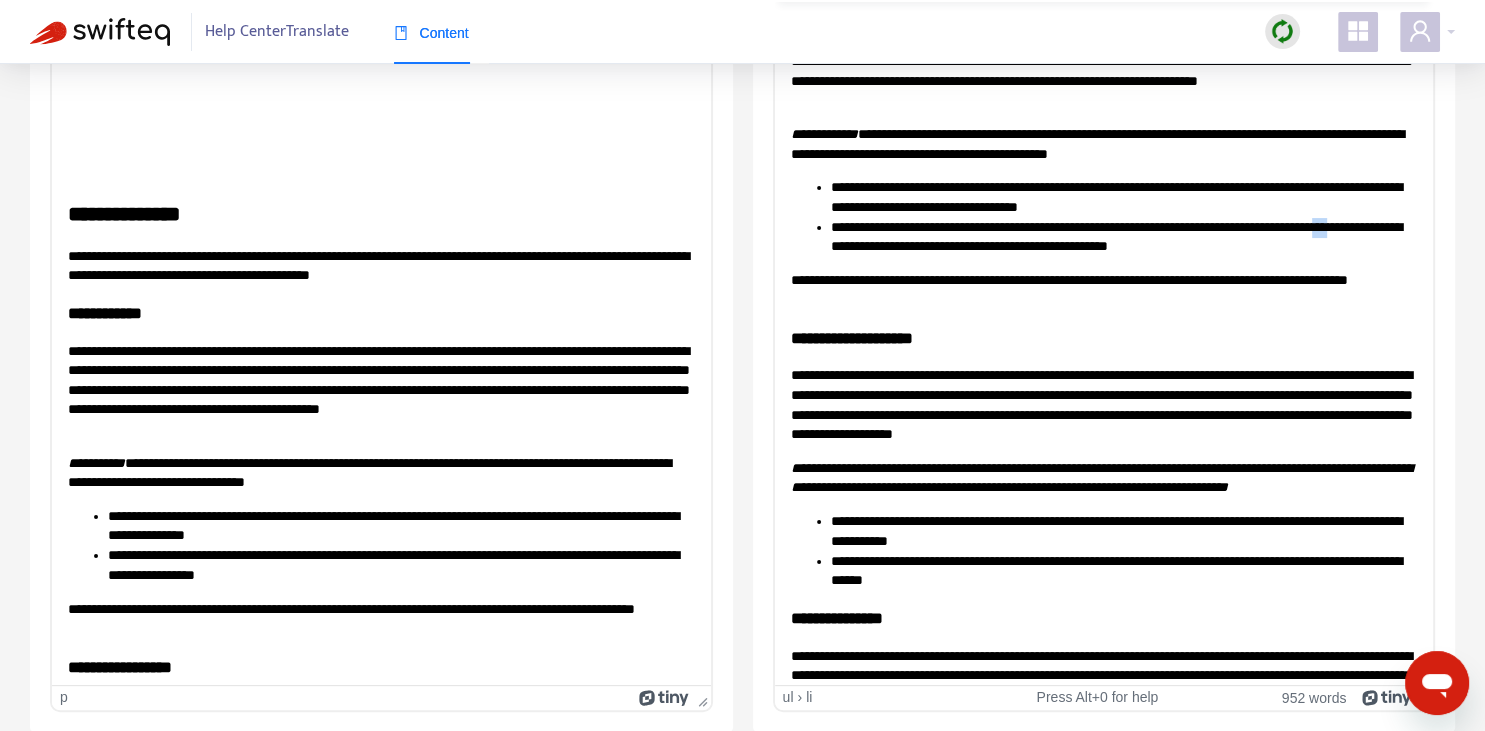 click on "**********" at bounding box center (1123, 237) 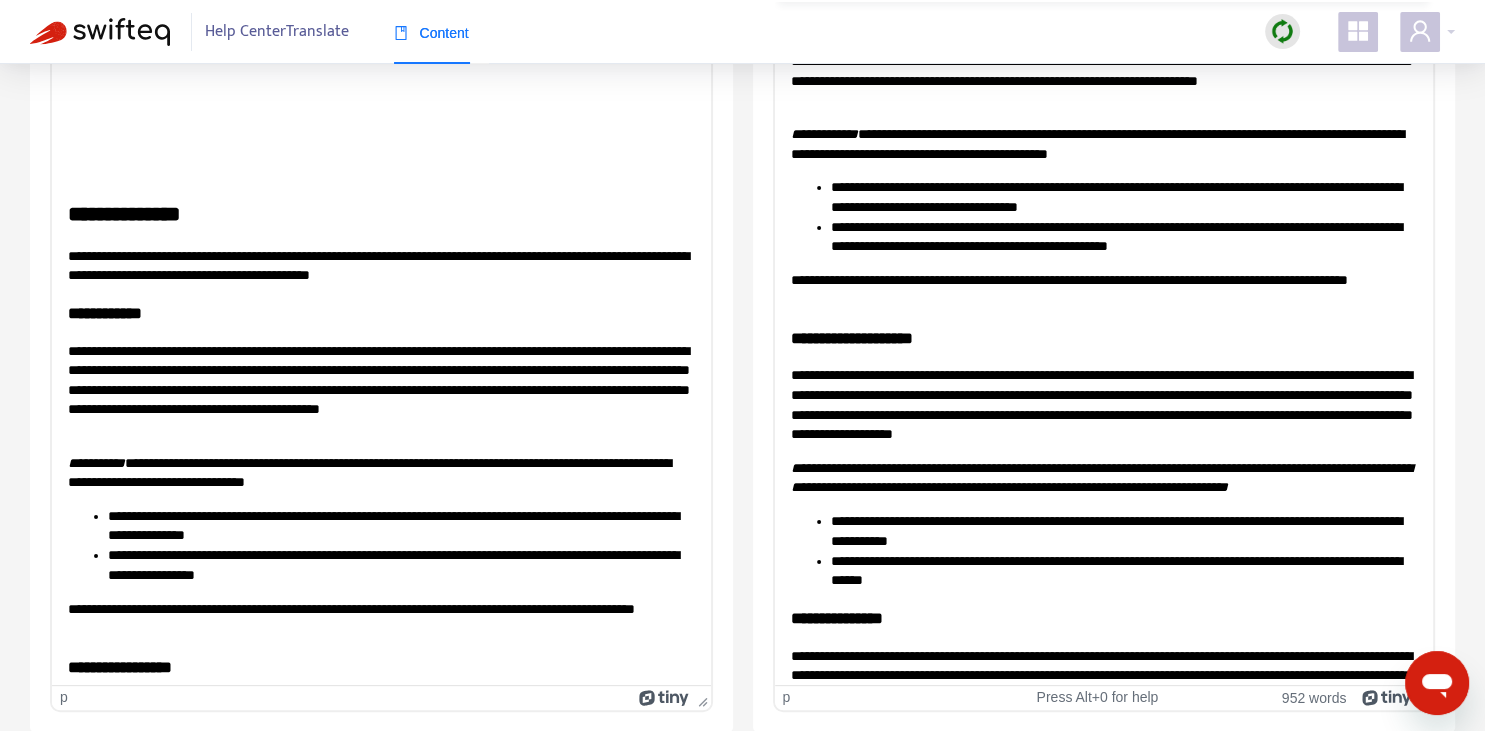click on "**********" at bounding box center (1103, 289) 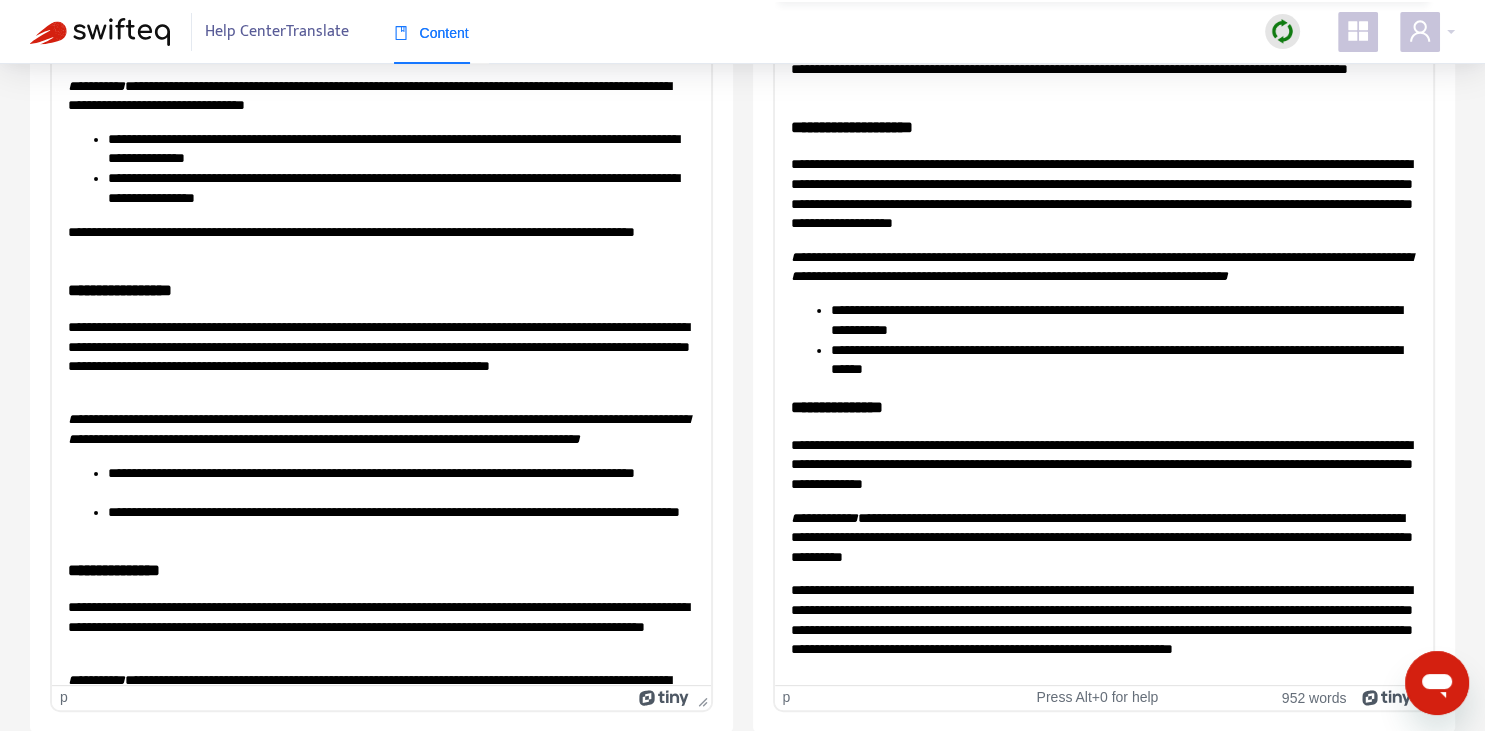 scroll, scrollTop: 1196, scrollLeft: 0, axis: vertical 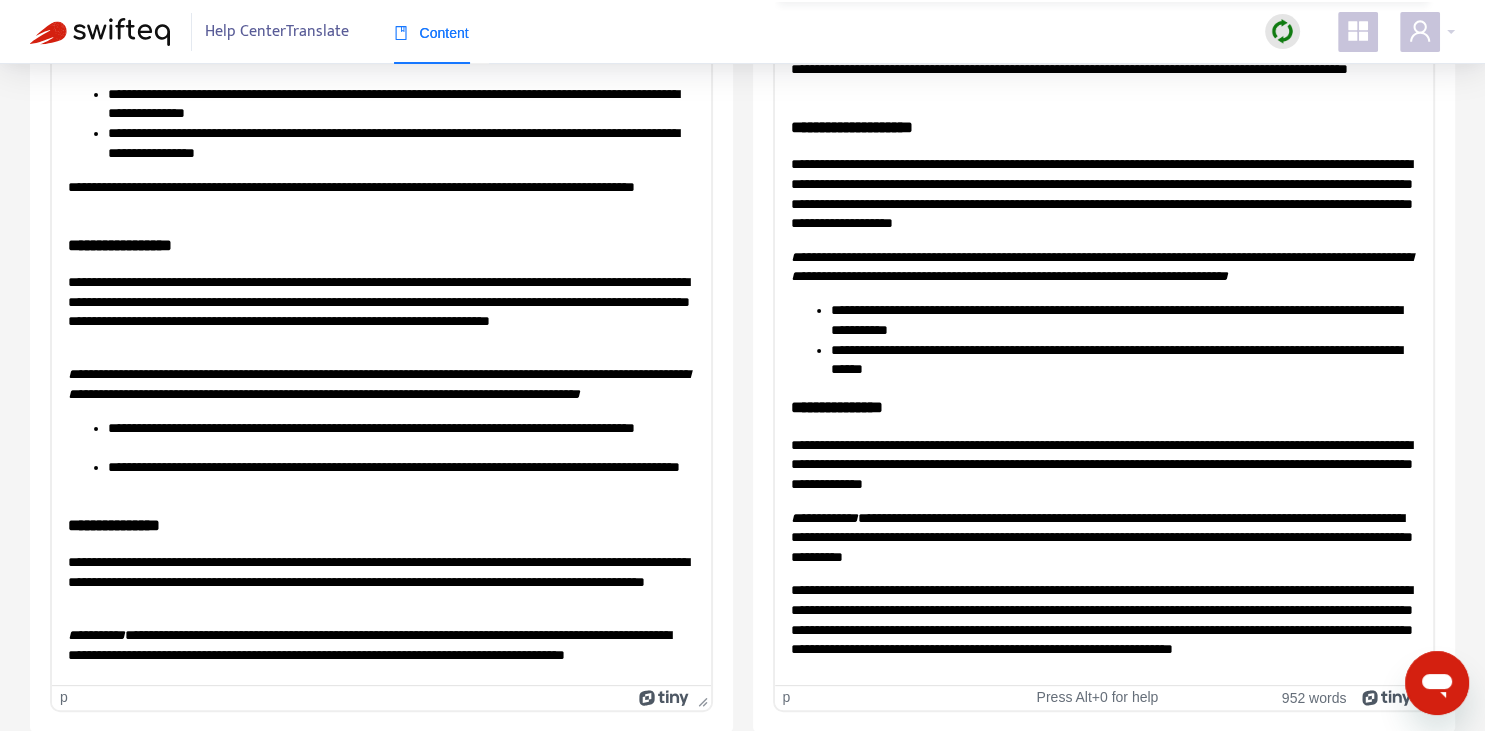click on "**********" at bounding box center (1103, 193) 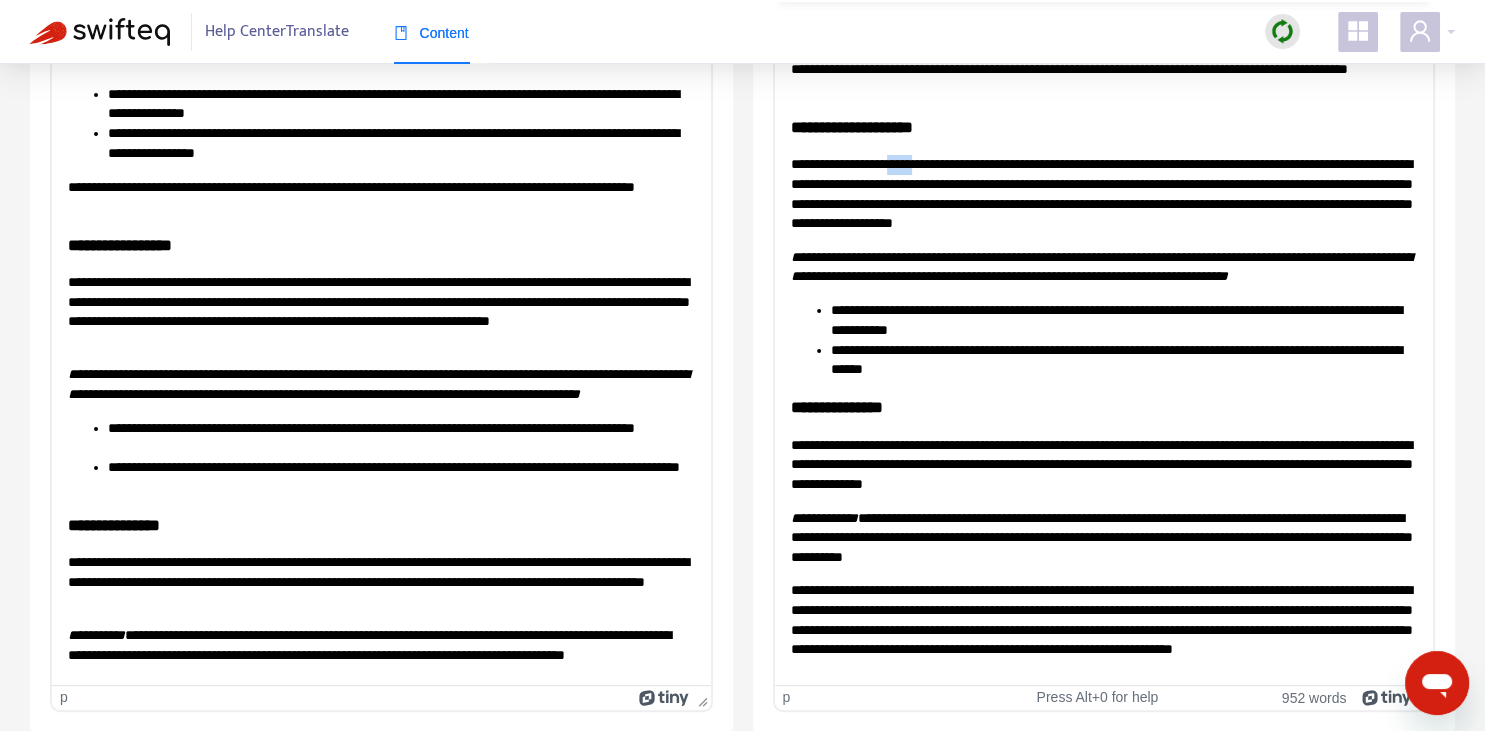 click on "**********" at bounding box center [1103, 193] 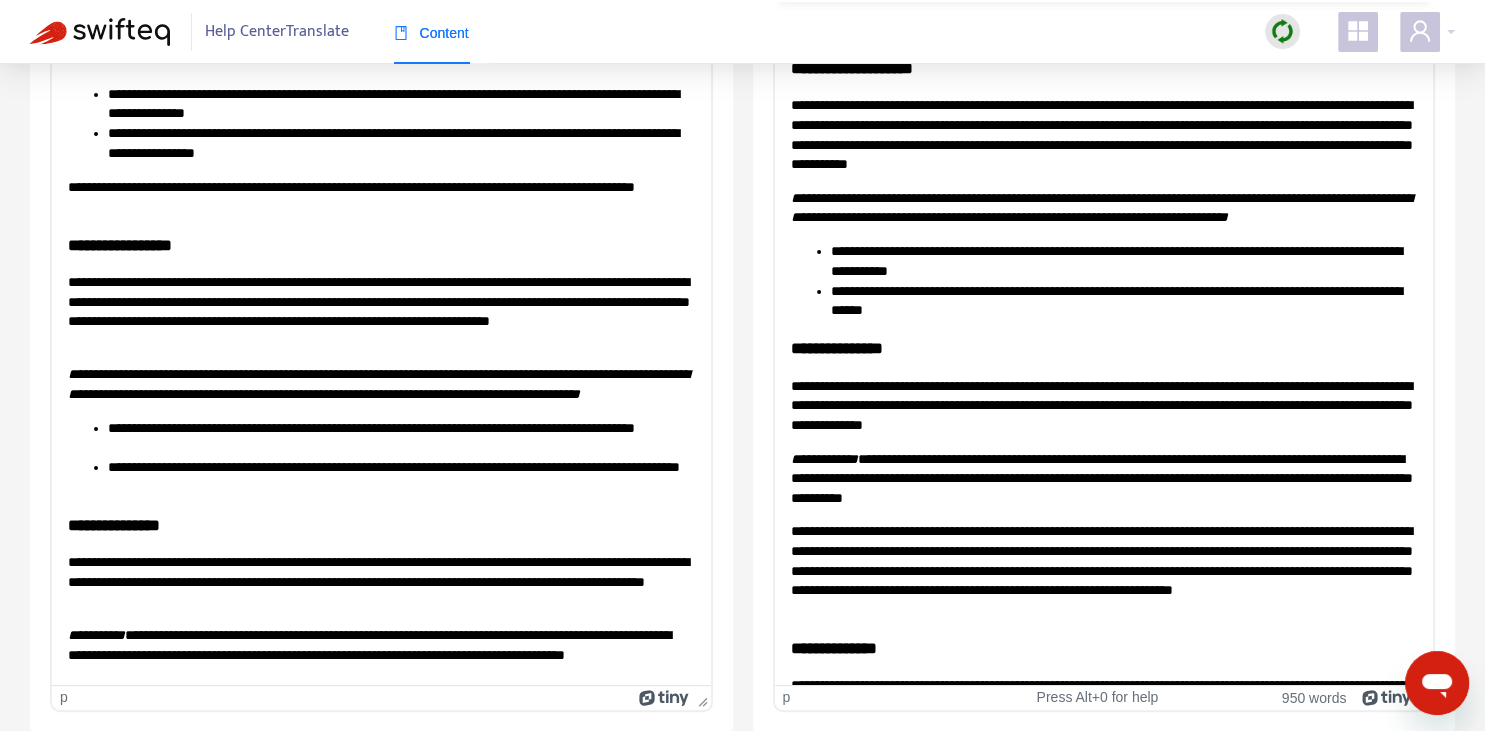 scroll, scrollTop: 1408, scrollLeft: 0, axis: vertical 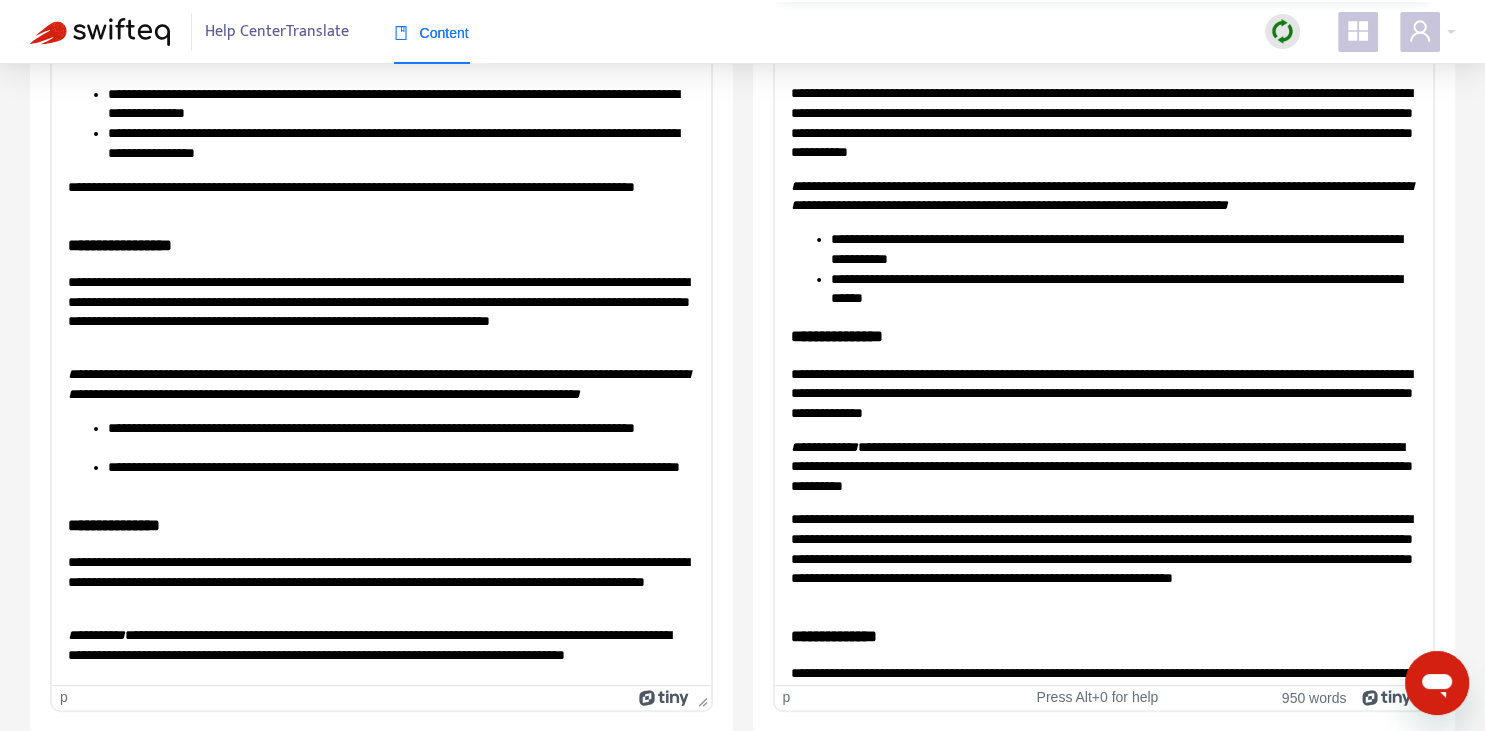 click on "**********" at bounding box center (1123, 249) 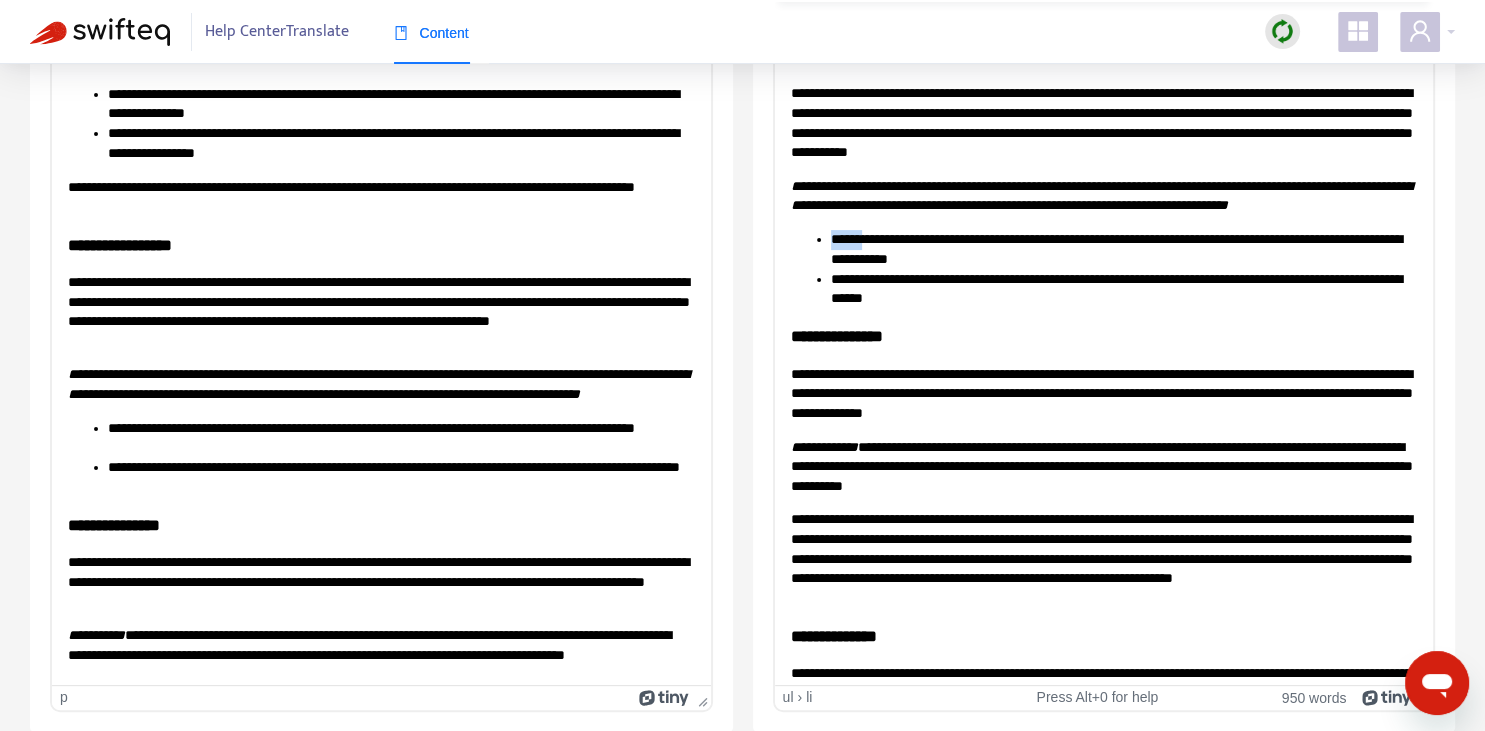 click on "**********" at bounding box center (1123, 249) 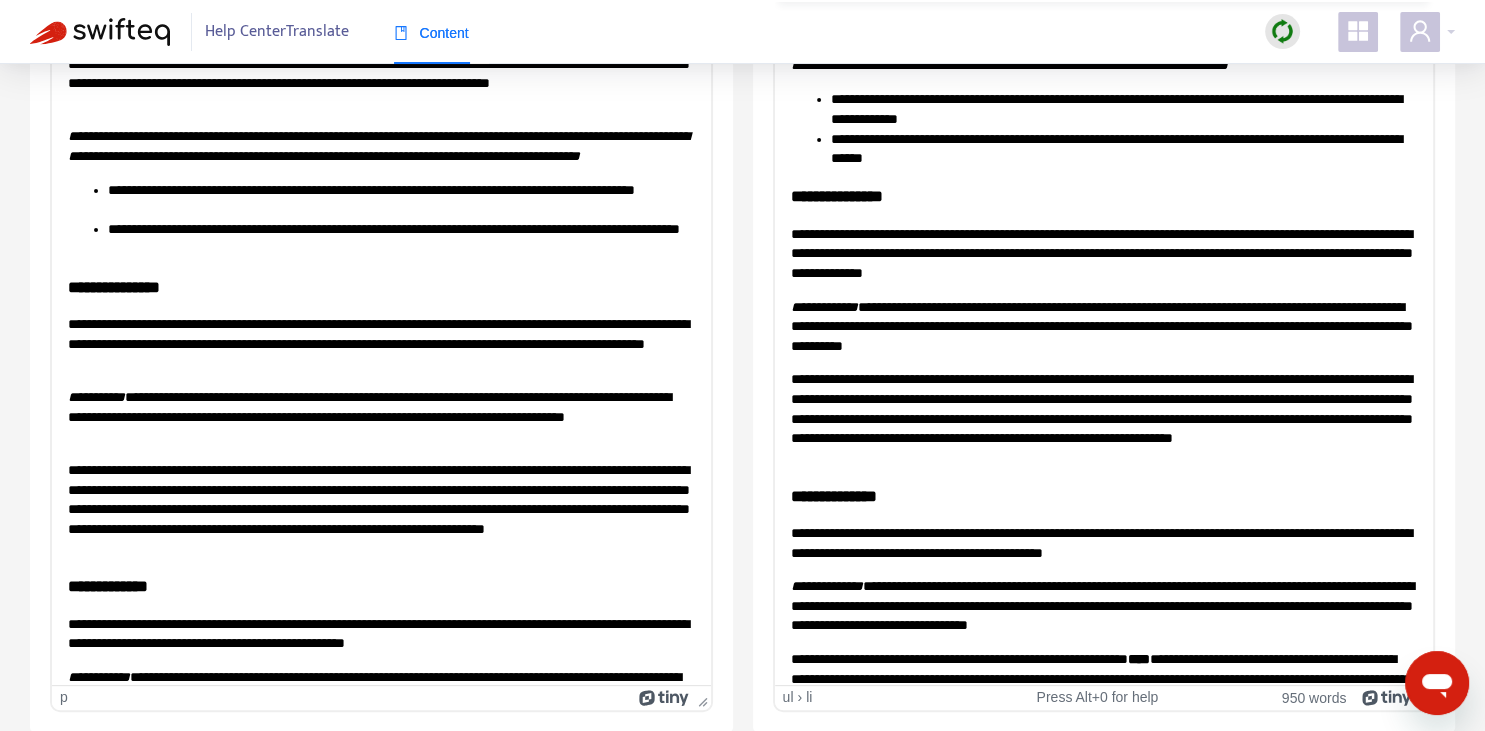 scroll, scrollTop: 1548, scrollLeft: 0, axis: vertical 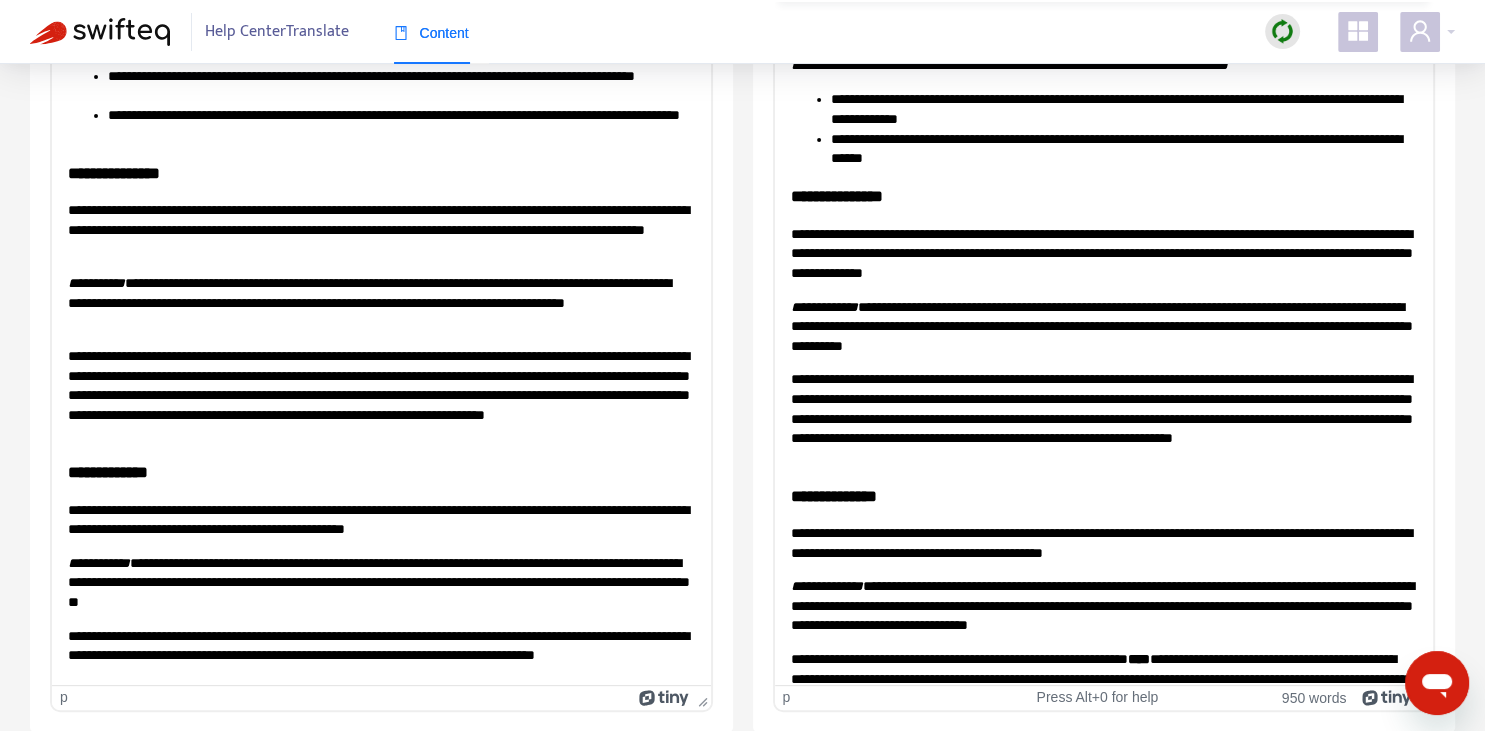 click on "**********" at bounding box center [1103, 253] 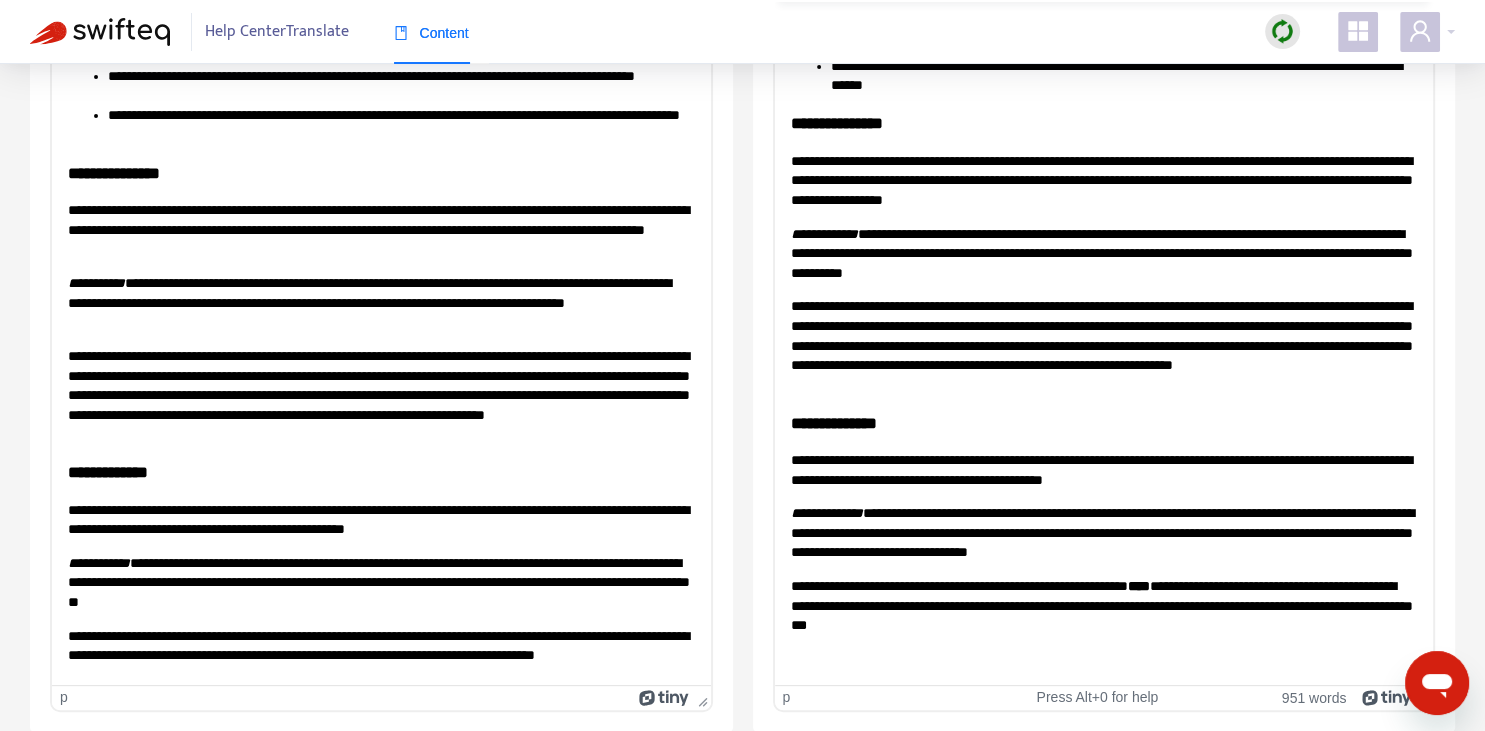 scroll, scrollTop: 1613, scrollLeft: 0, axis: vertical 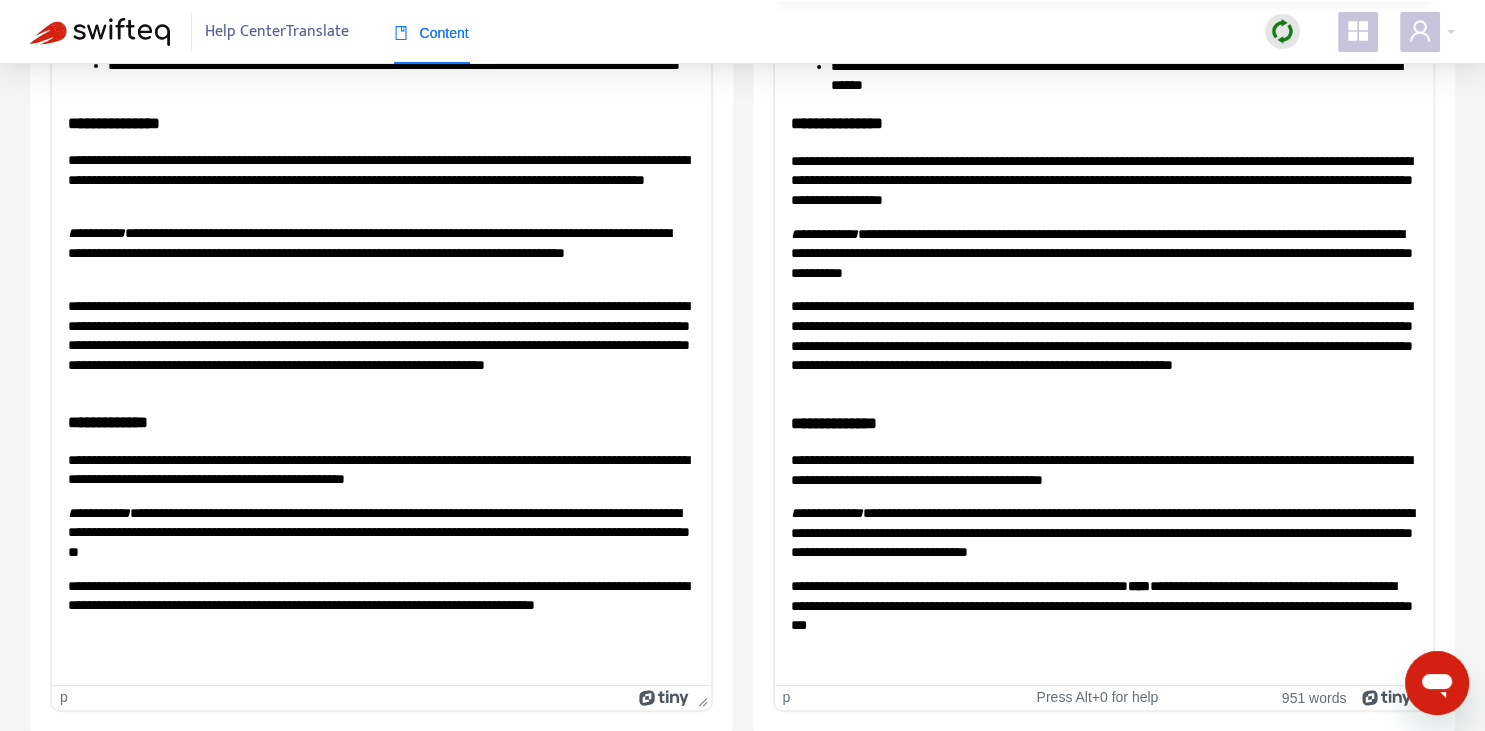 click on "**********" at bounding box center (1103, 345) 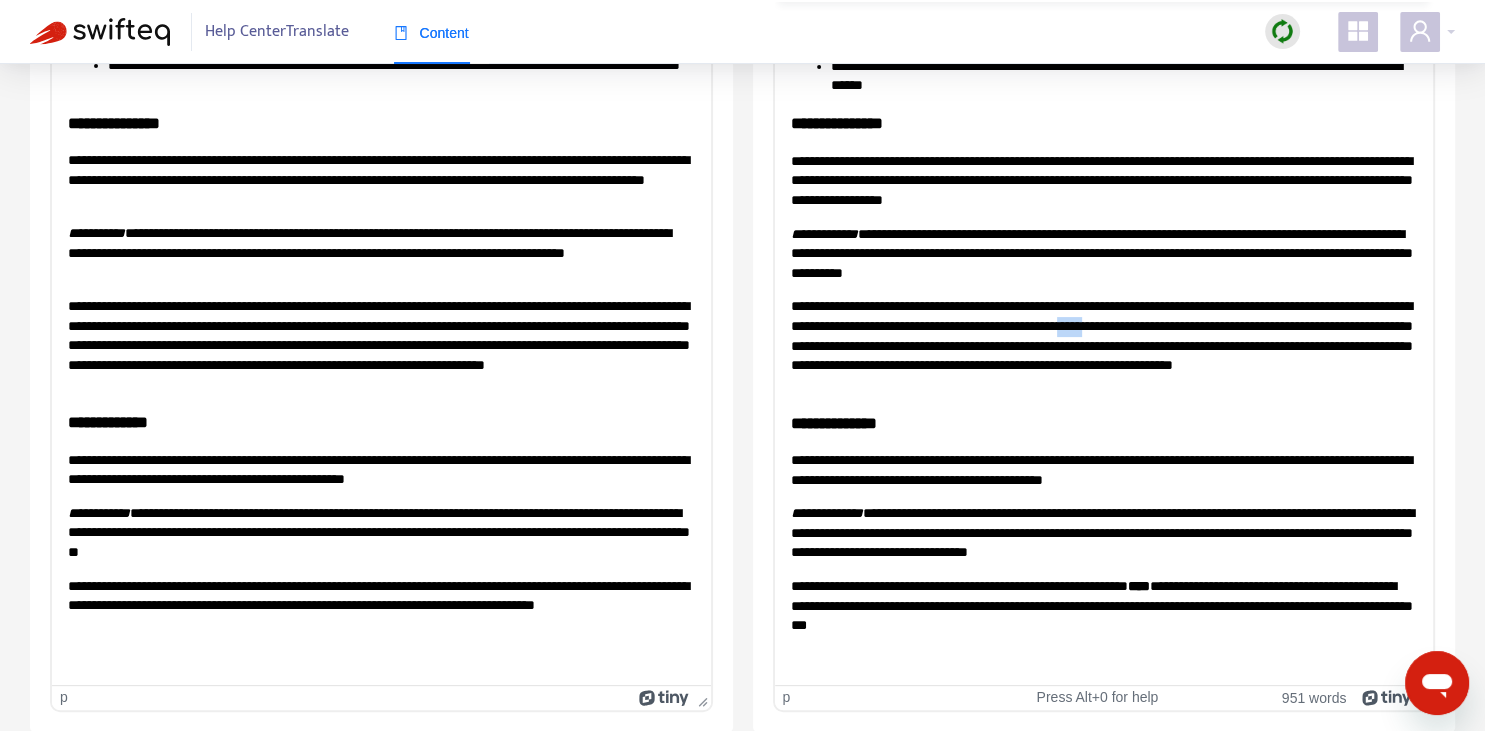 click on "**********" at bounding box center [1103, 345] 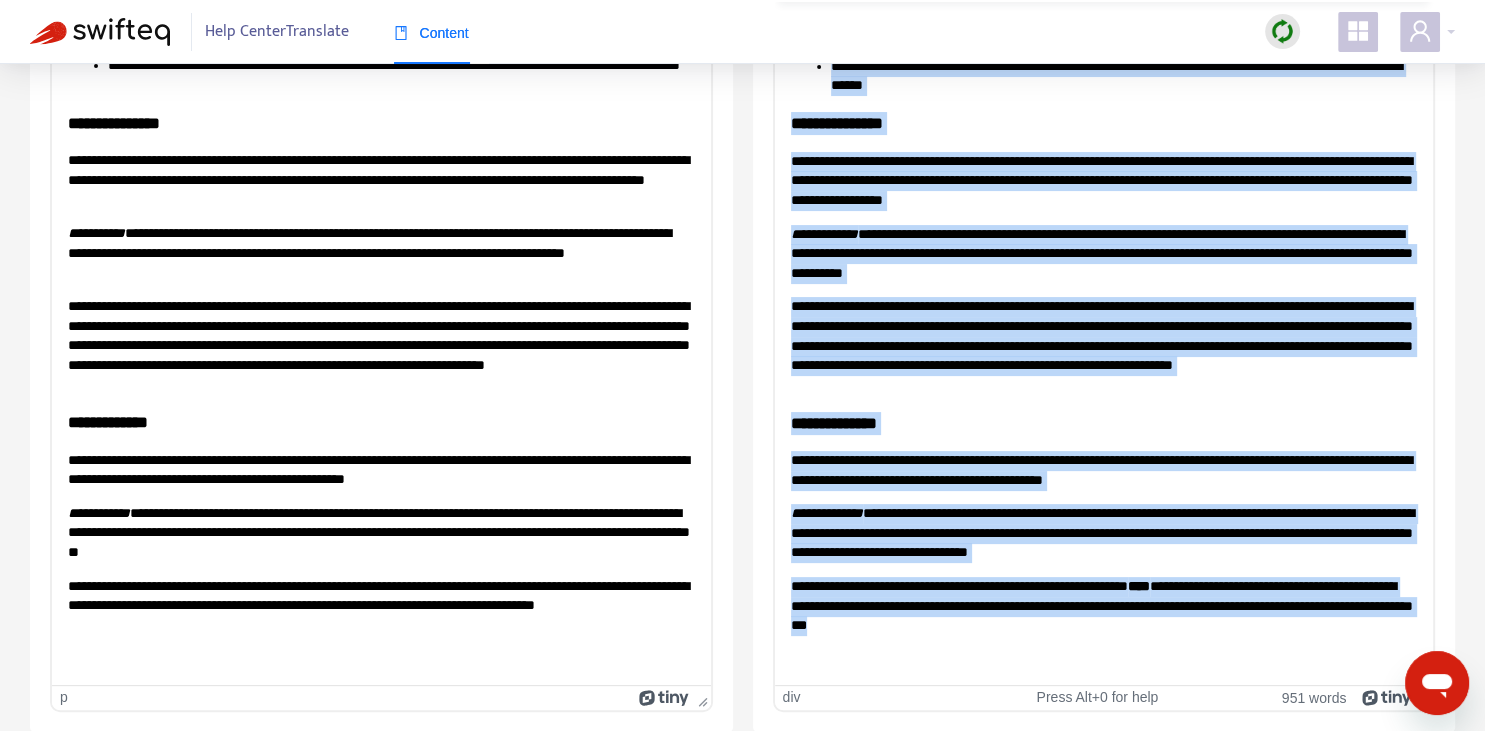 copy on "**********" 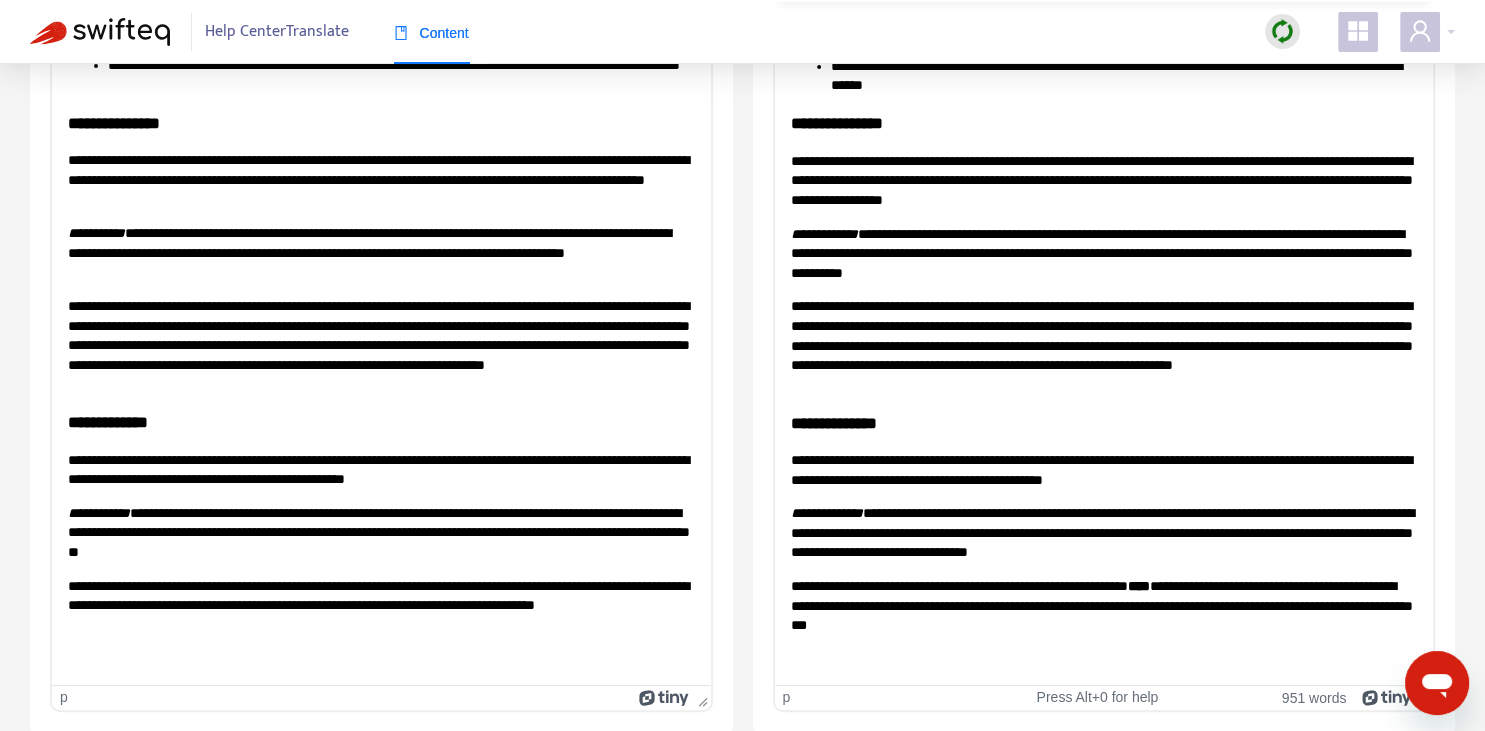 click on "**********" at bounding box center (1103, 253) 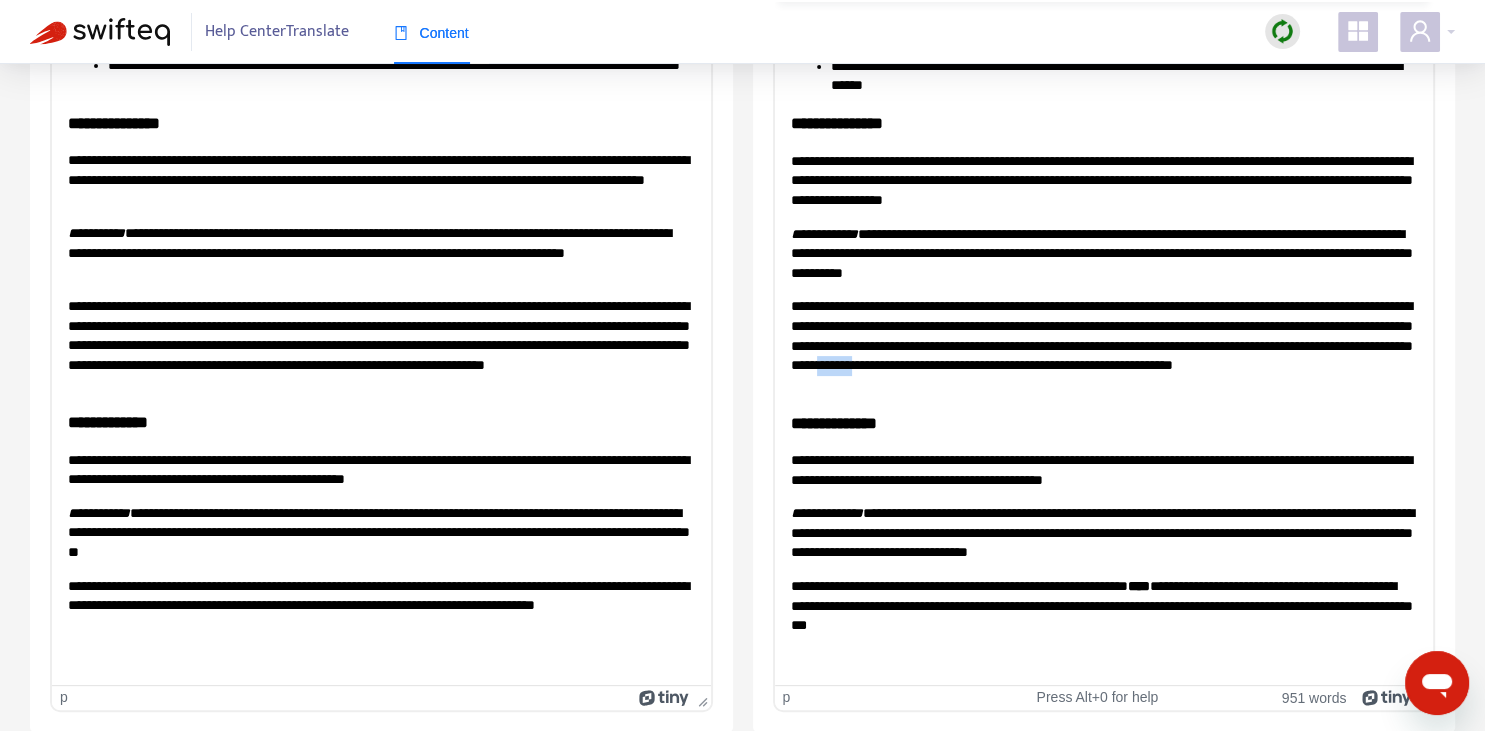 click on "**********" at bounding box center [1103, 345] 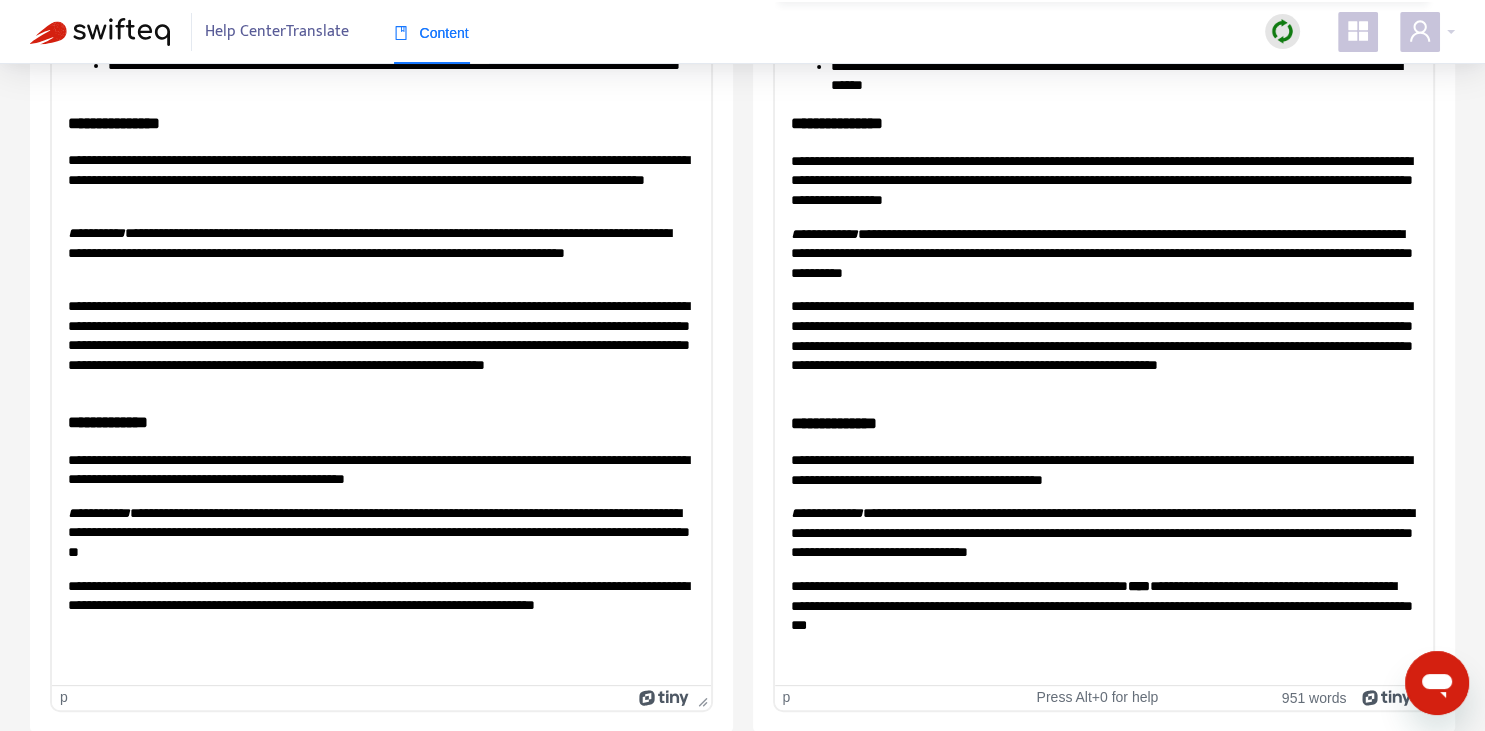 click on "**********" at bounding box center [1103, 469] 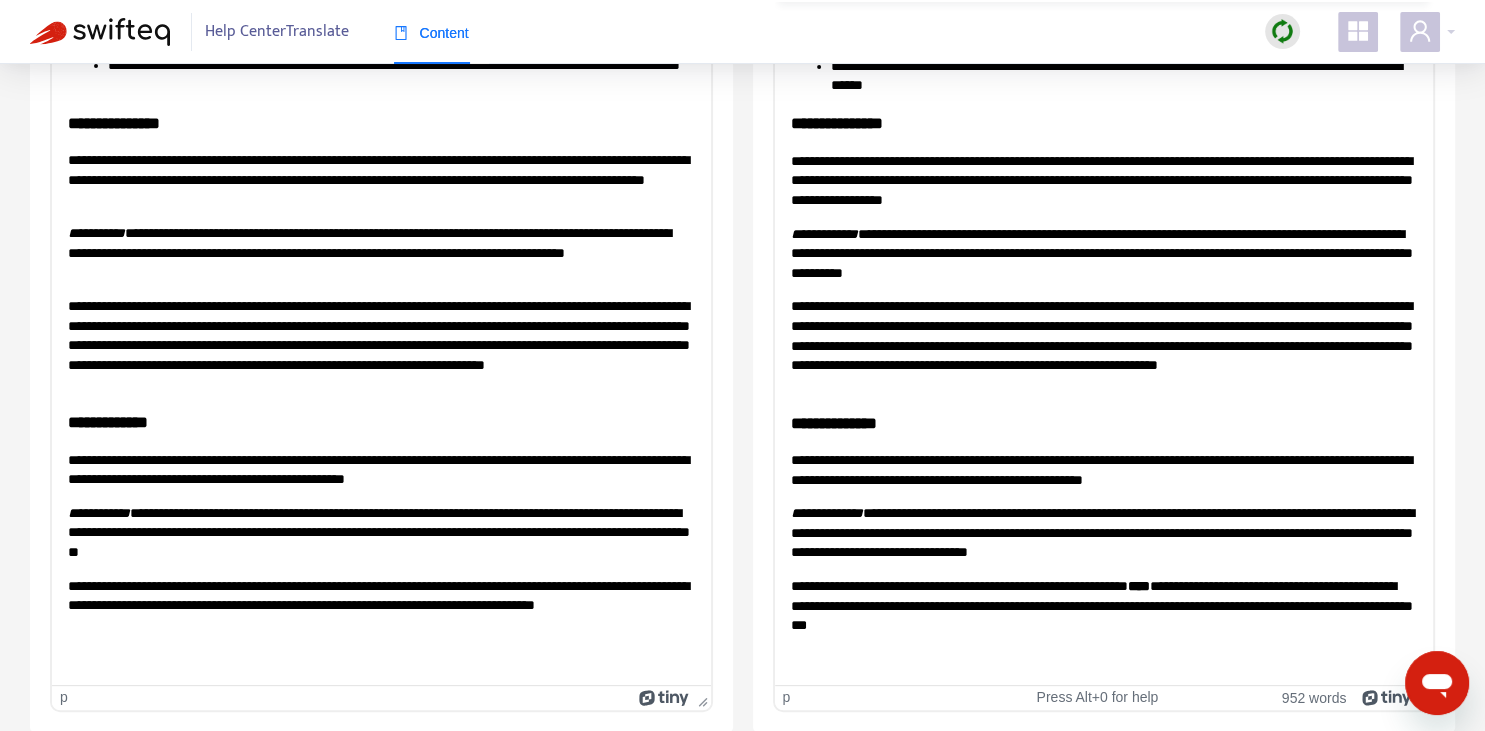 click on "**********" at bounding box center [1103, 605] 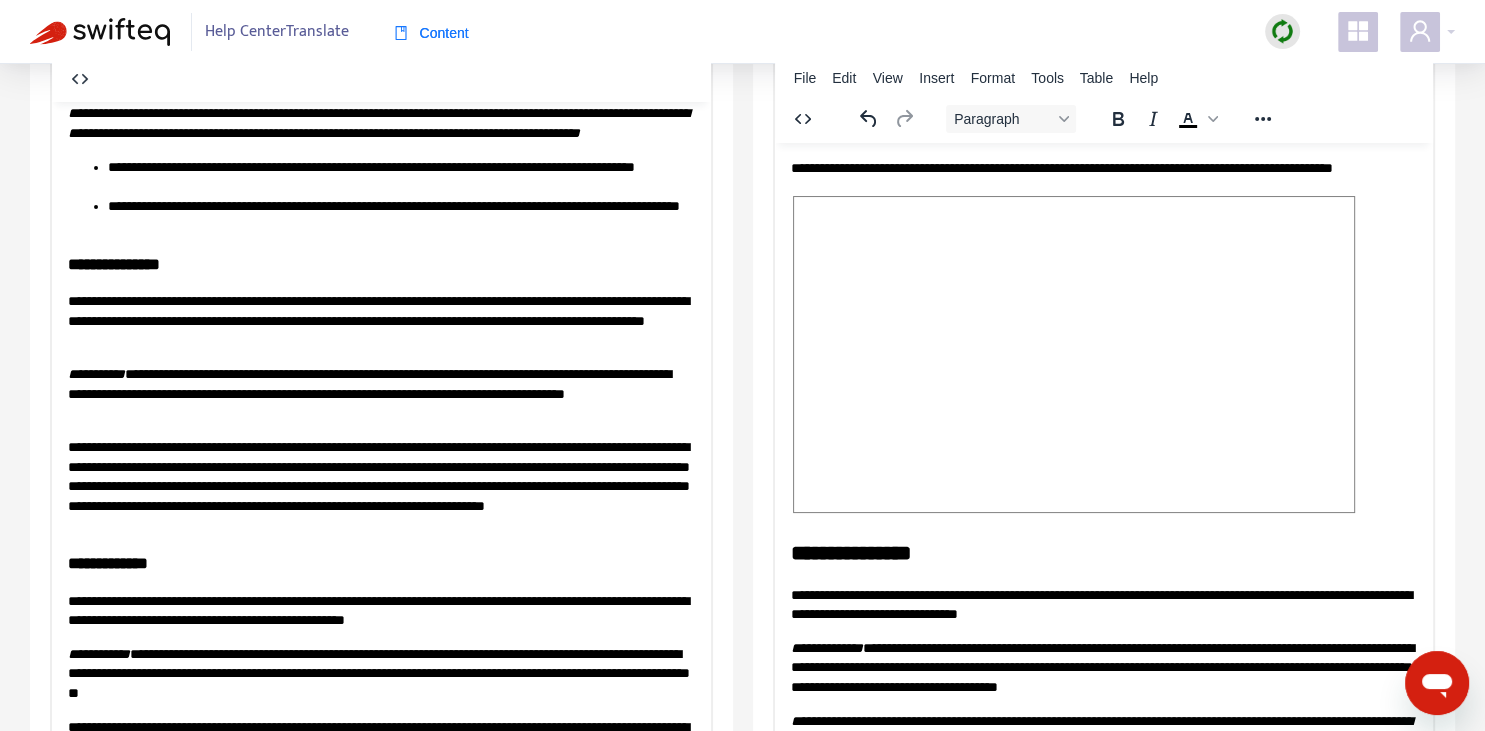 scroll, scrollTop: 0, scrollLeft: 0, axis: both 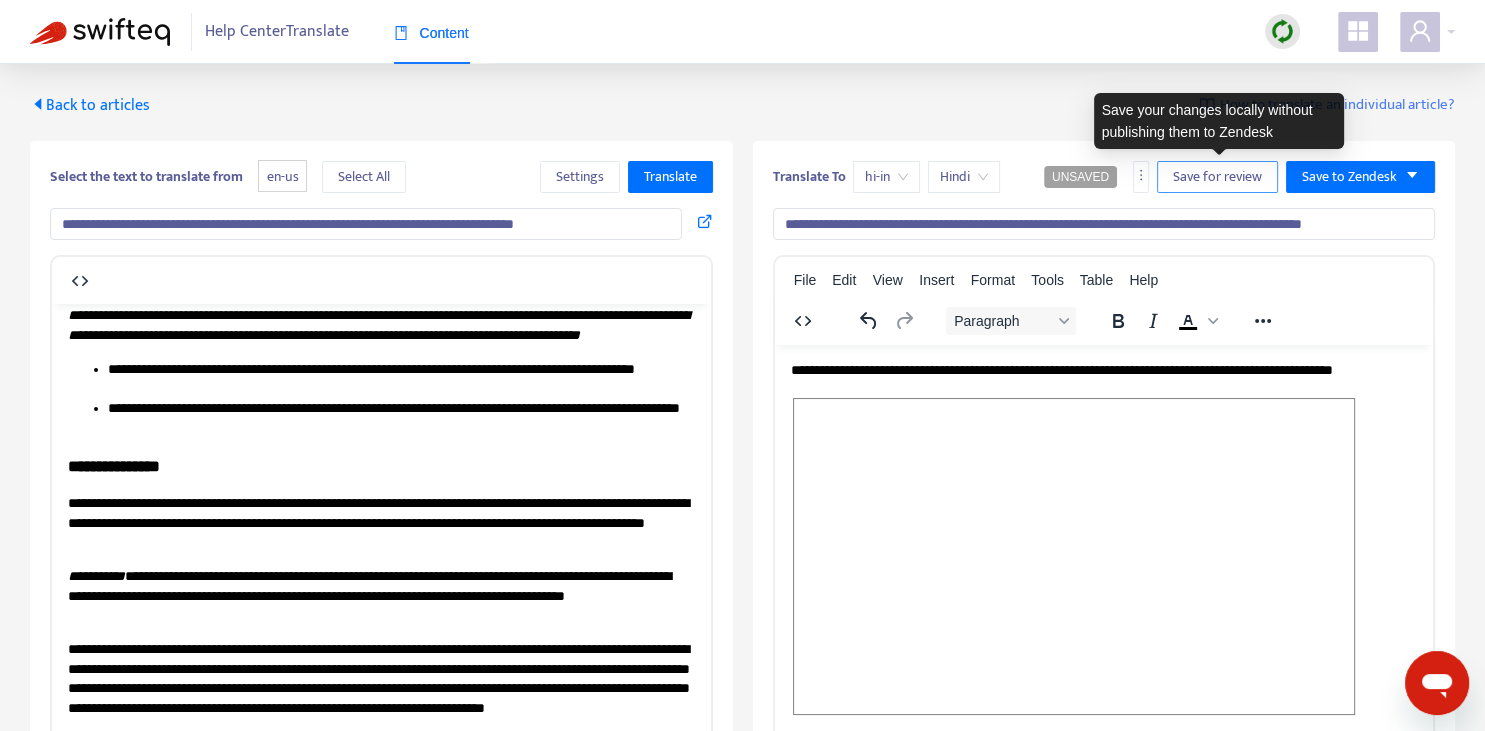 click on "Save for review" at bounding box center (1217, 177) 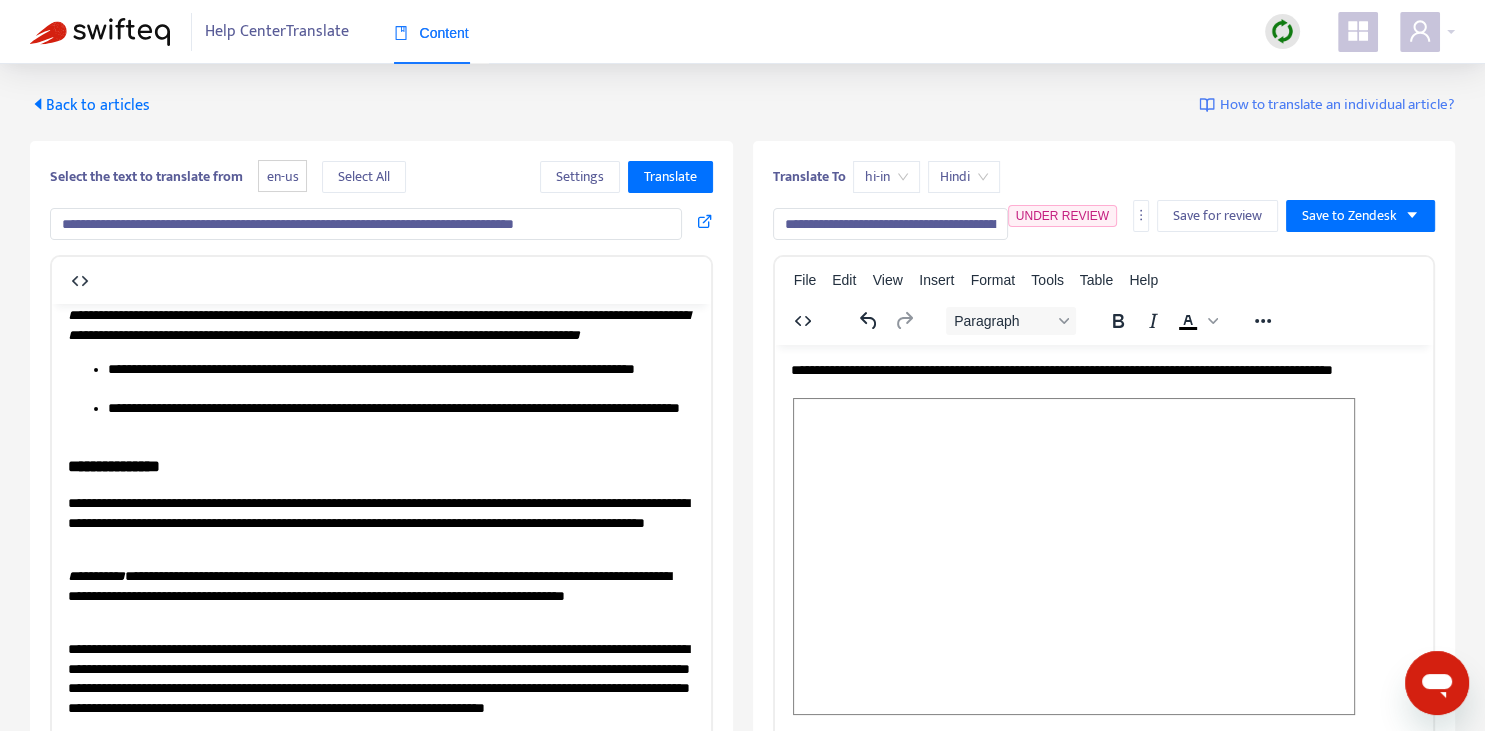 click on "Back to articles" at bounding box center [90, 105] 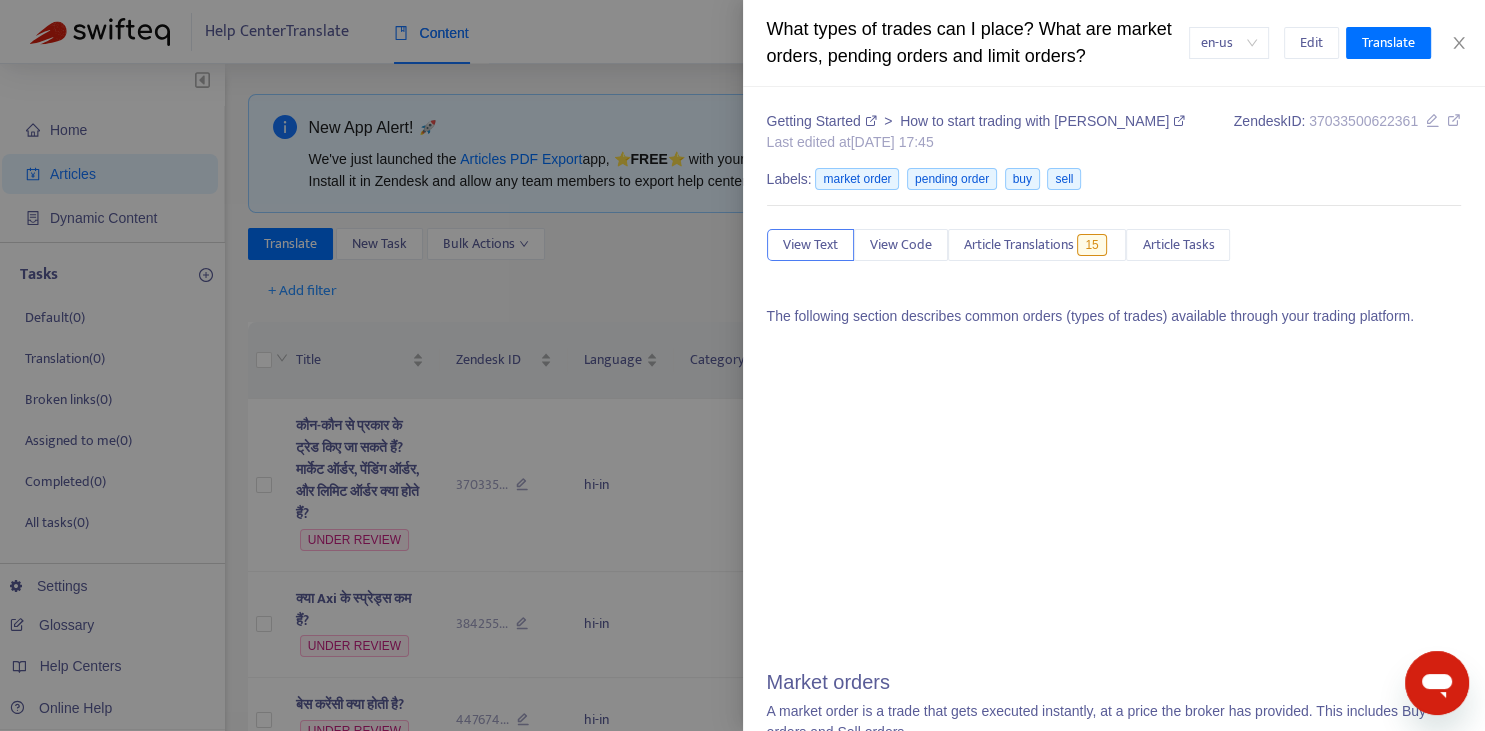 click at bounding box center (742, 365) 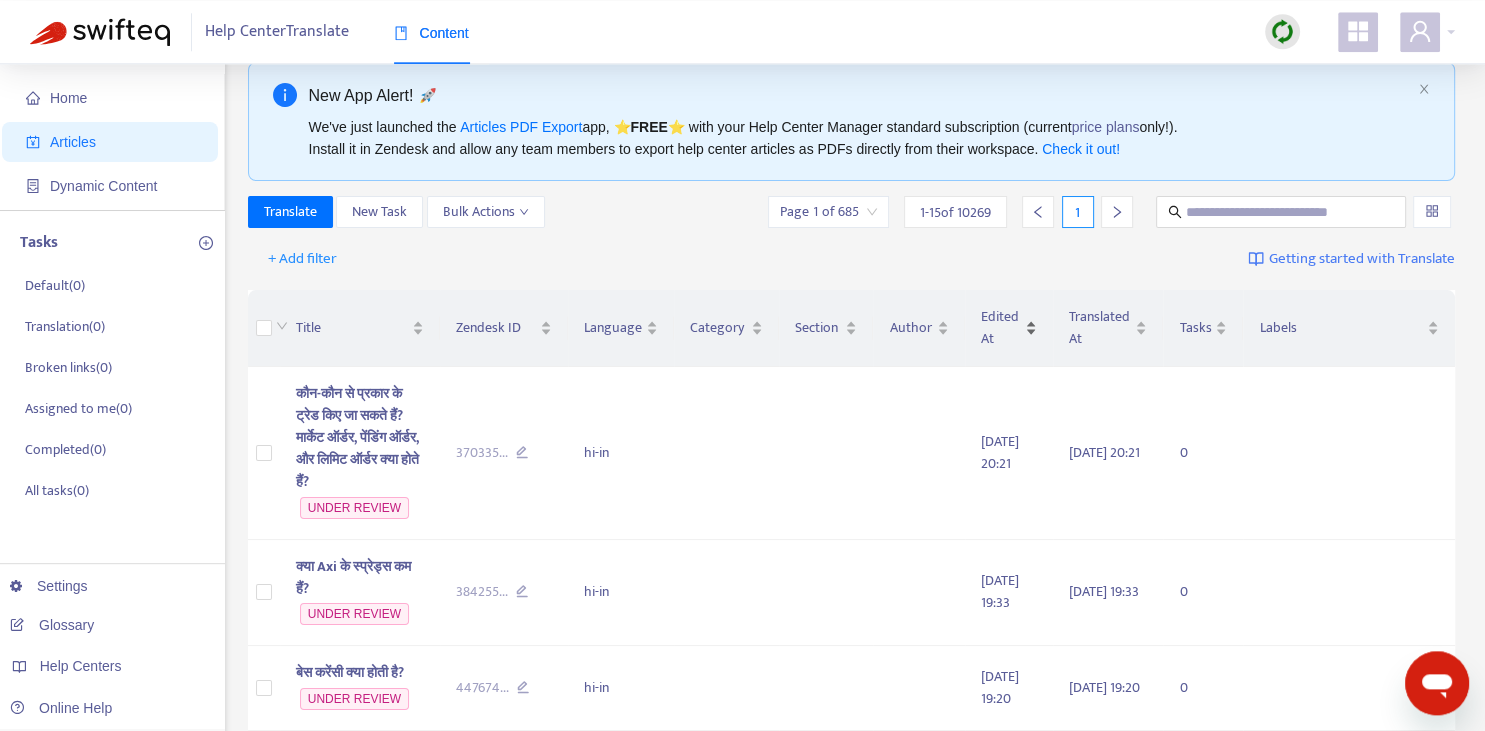 scroll, scrollTop: 70, scrollLeft: 0, axis: vertical 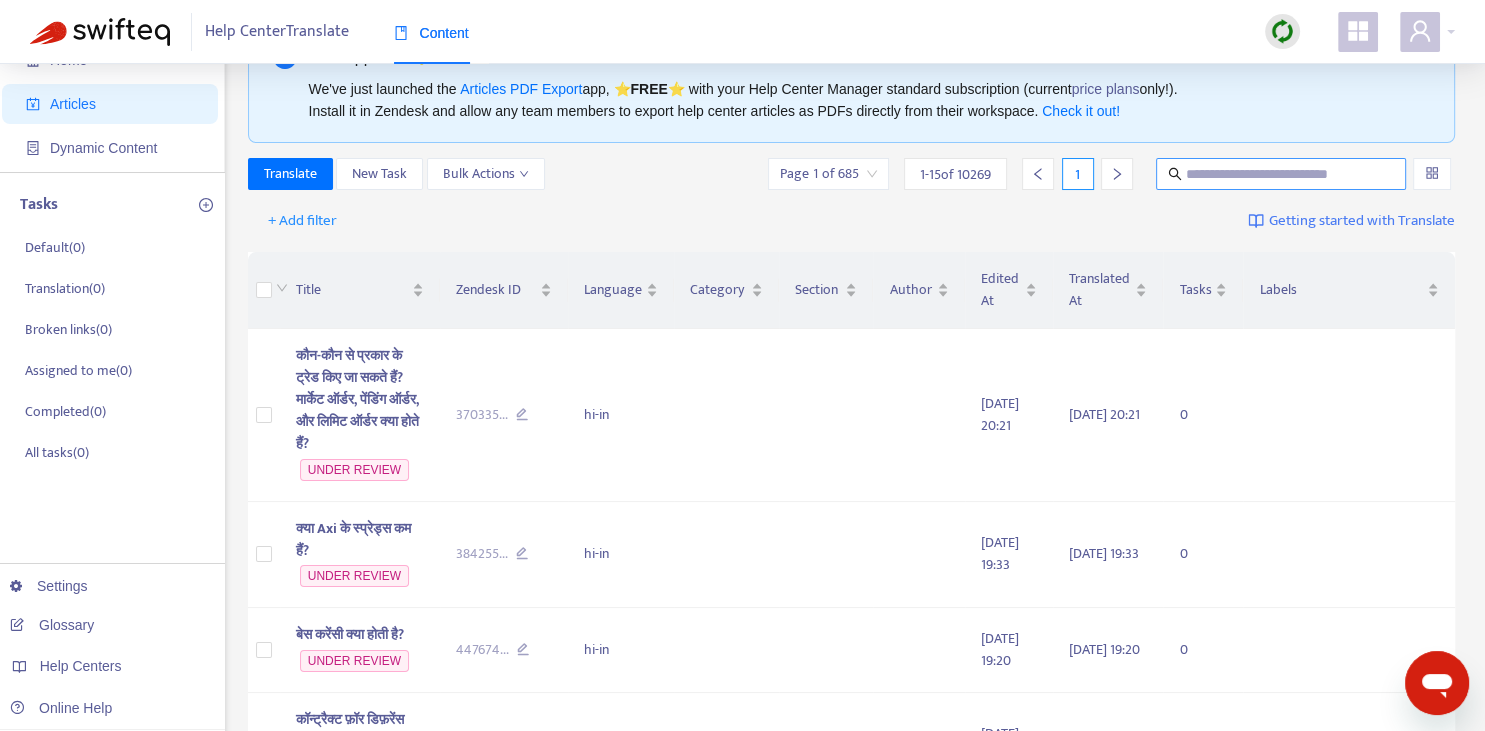click at bounding box center (1282, 174) 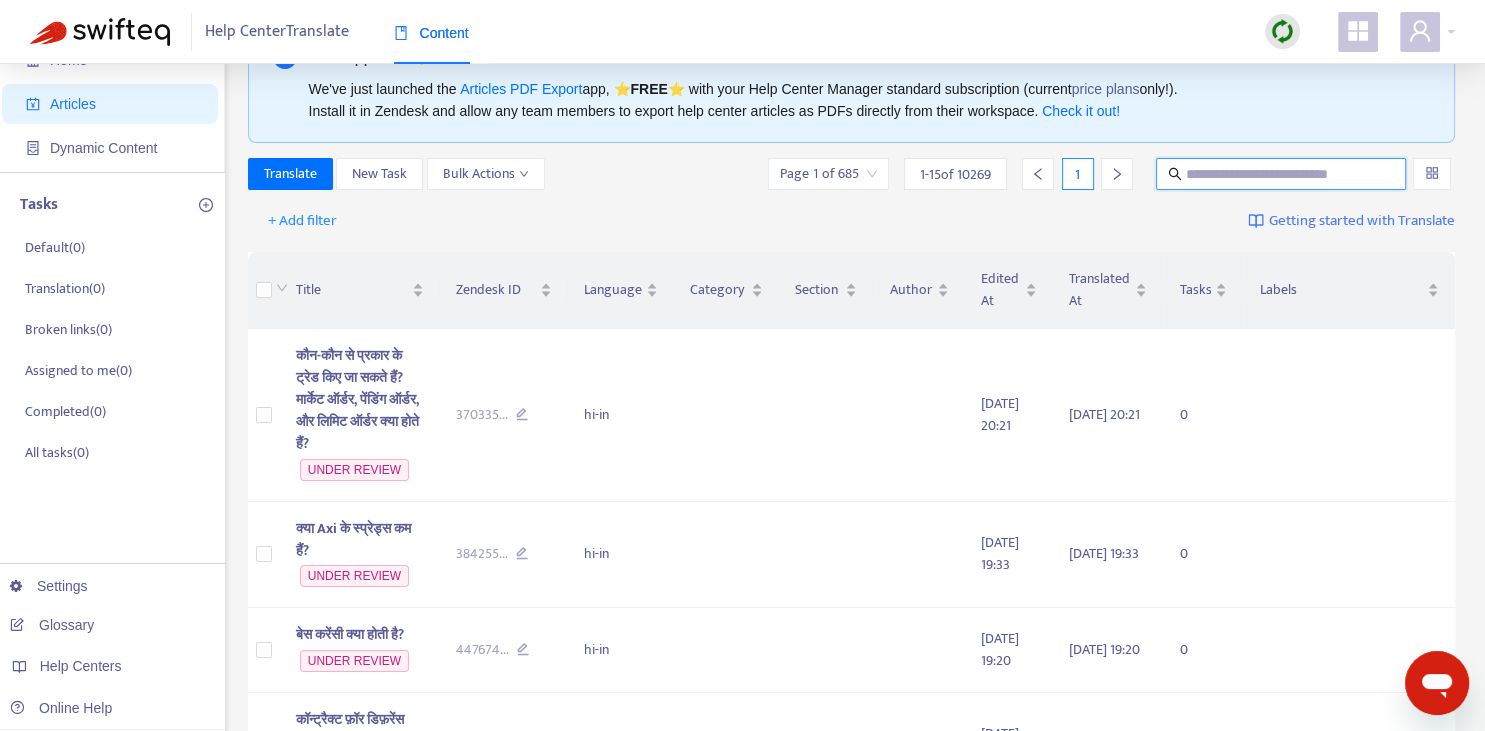 paste on "**********" 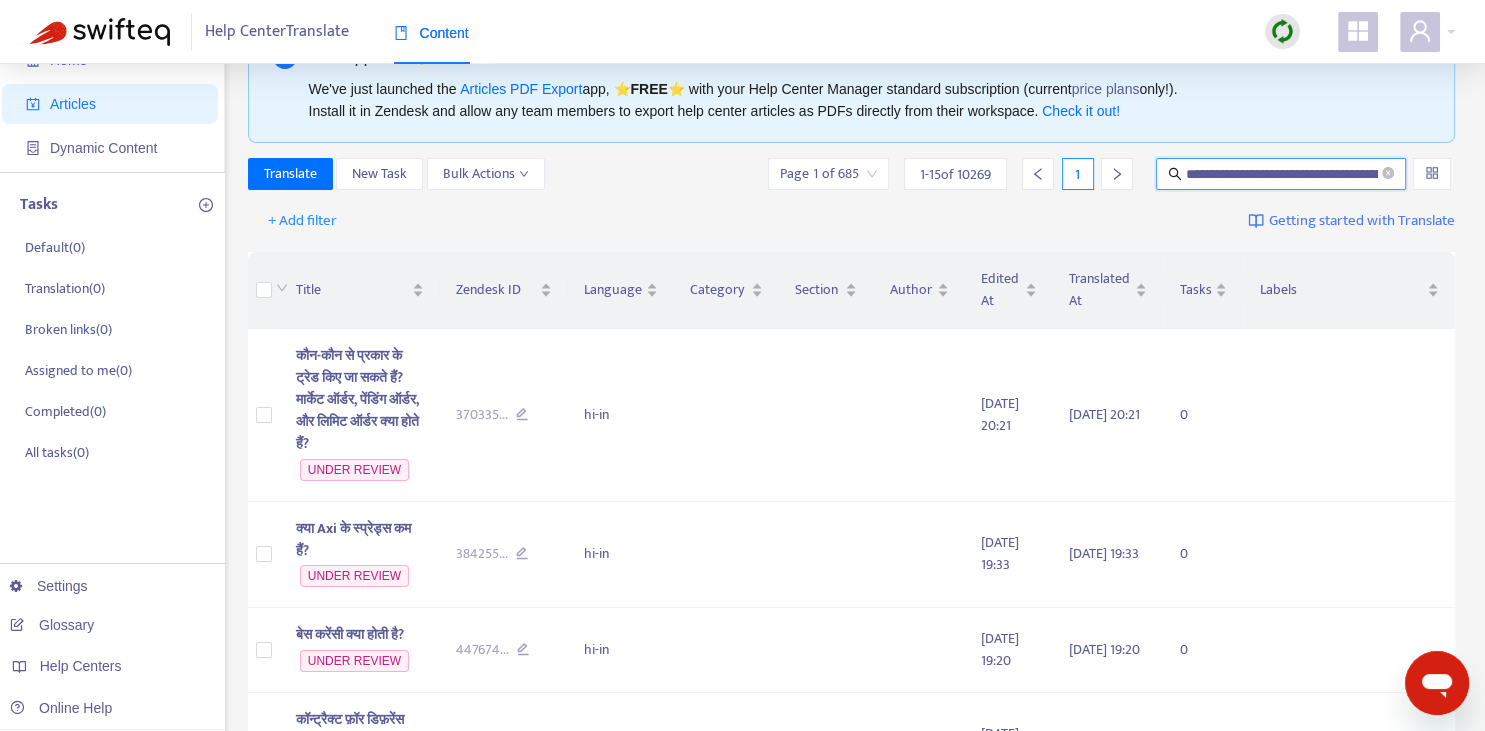 scroll, scrollTop: 0, scrollLeft: 93, axis: horizontal 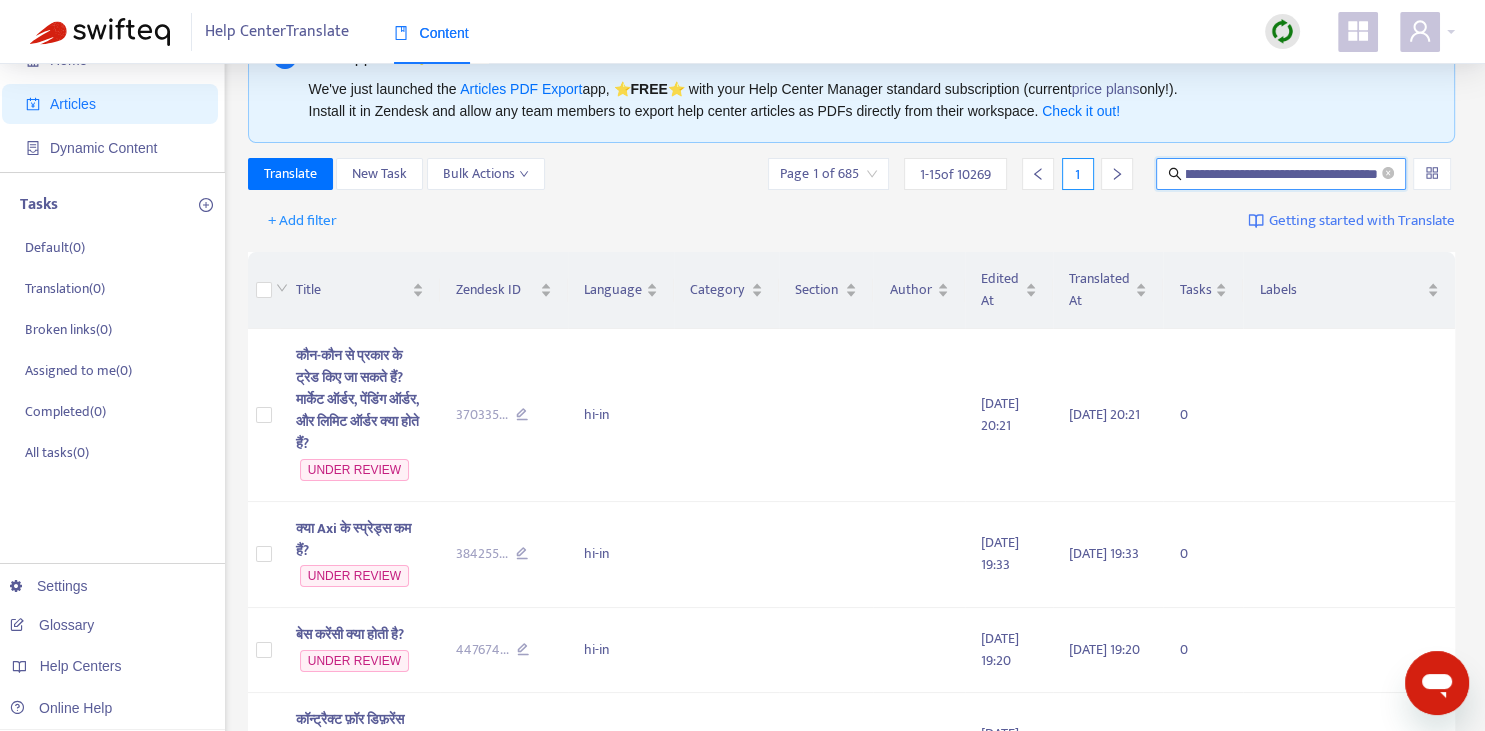 type on "**********" 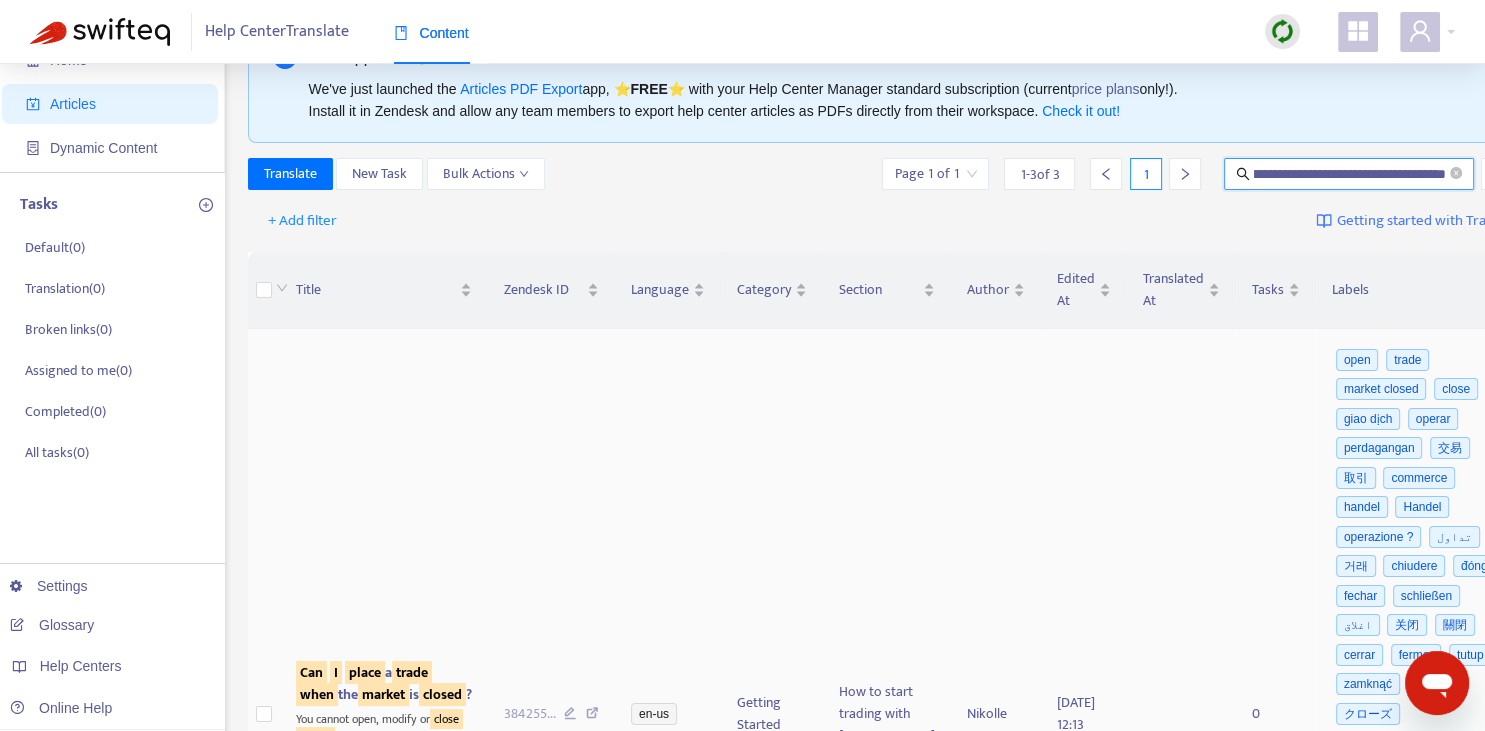 scroll, scrollTop: 352, scrollLeft: 0, axis: vertical 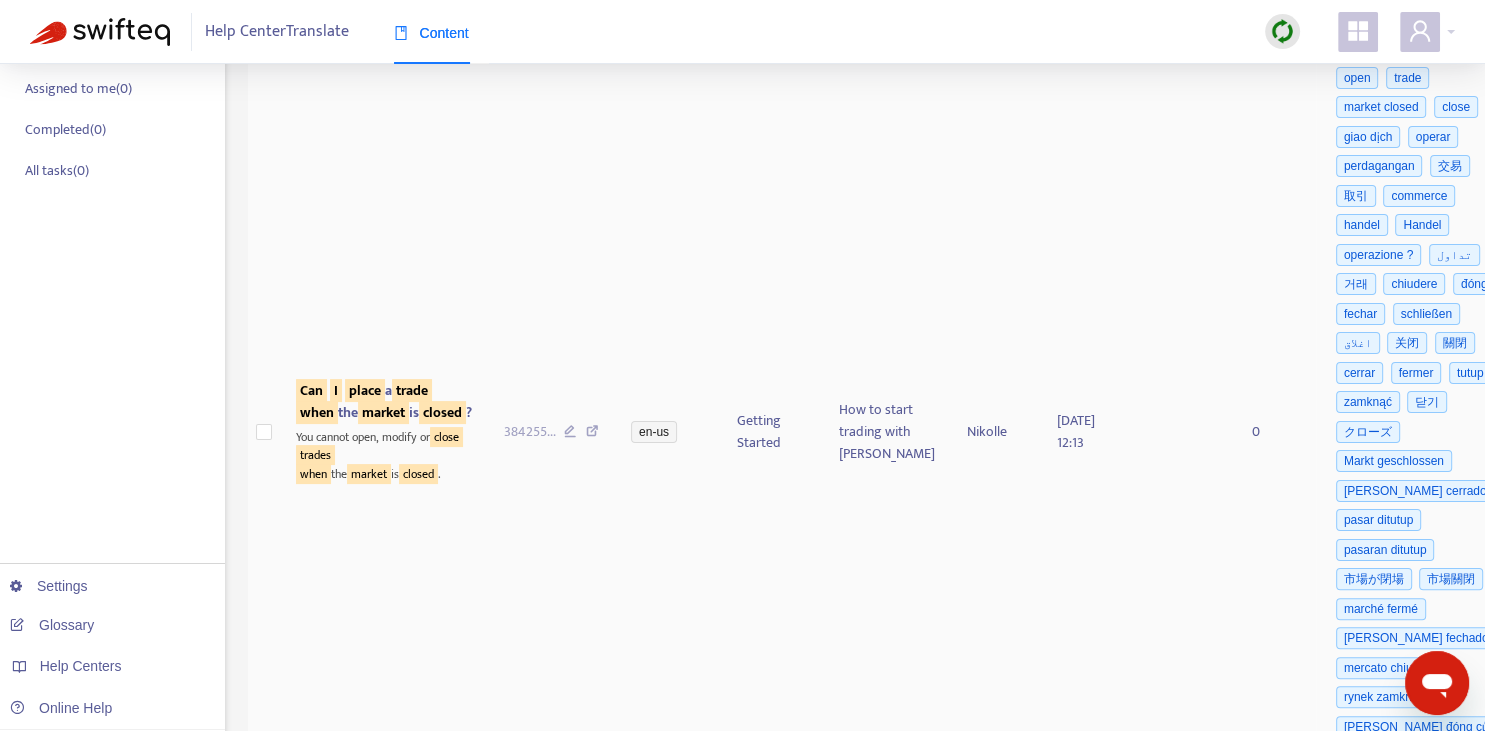 click on "when" at bounding box center (317, 412) 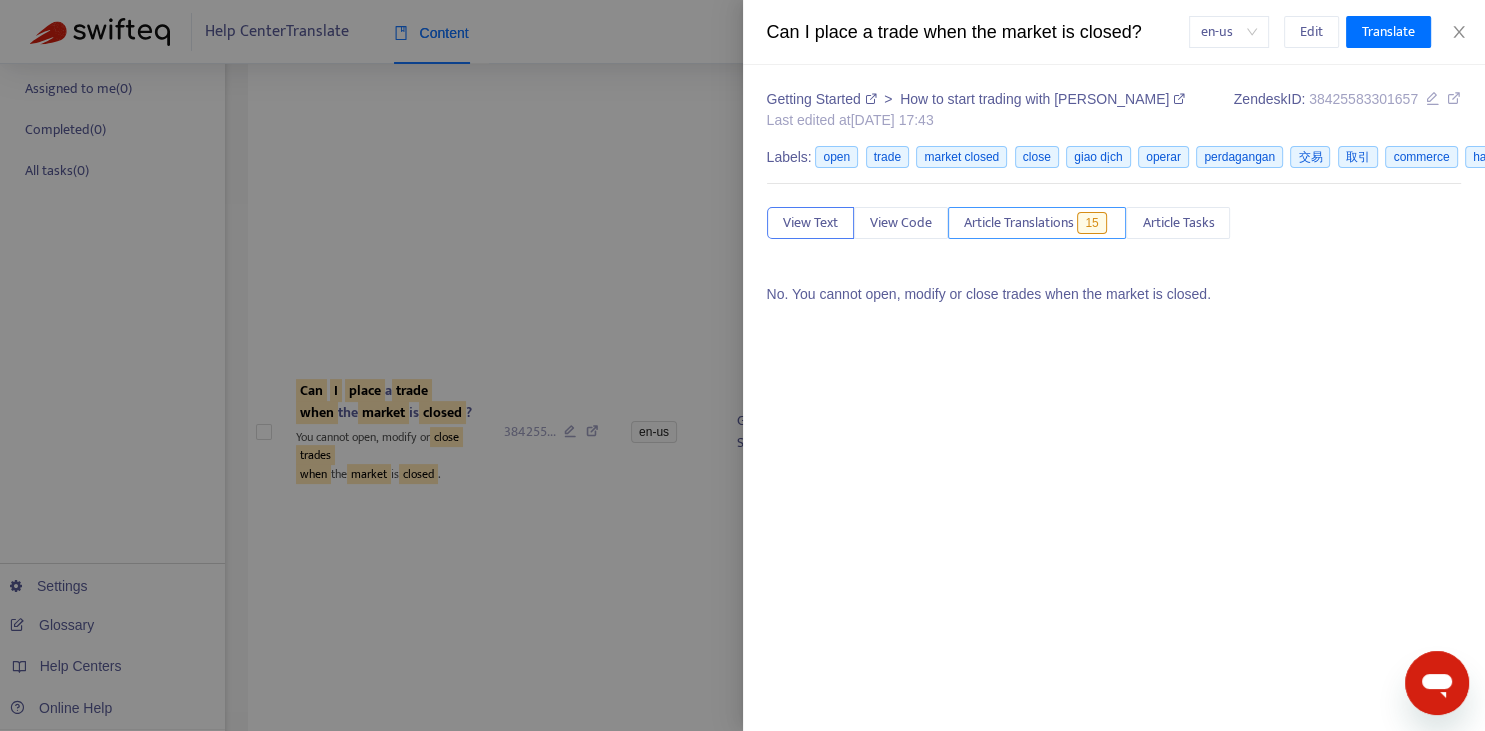 click on "Article Translations" at bounding box center (1019, 223) 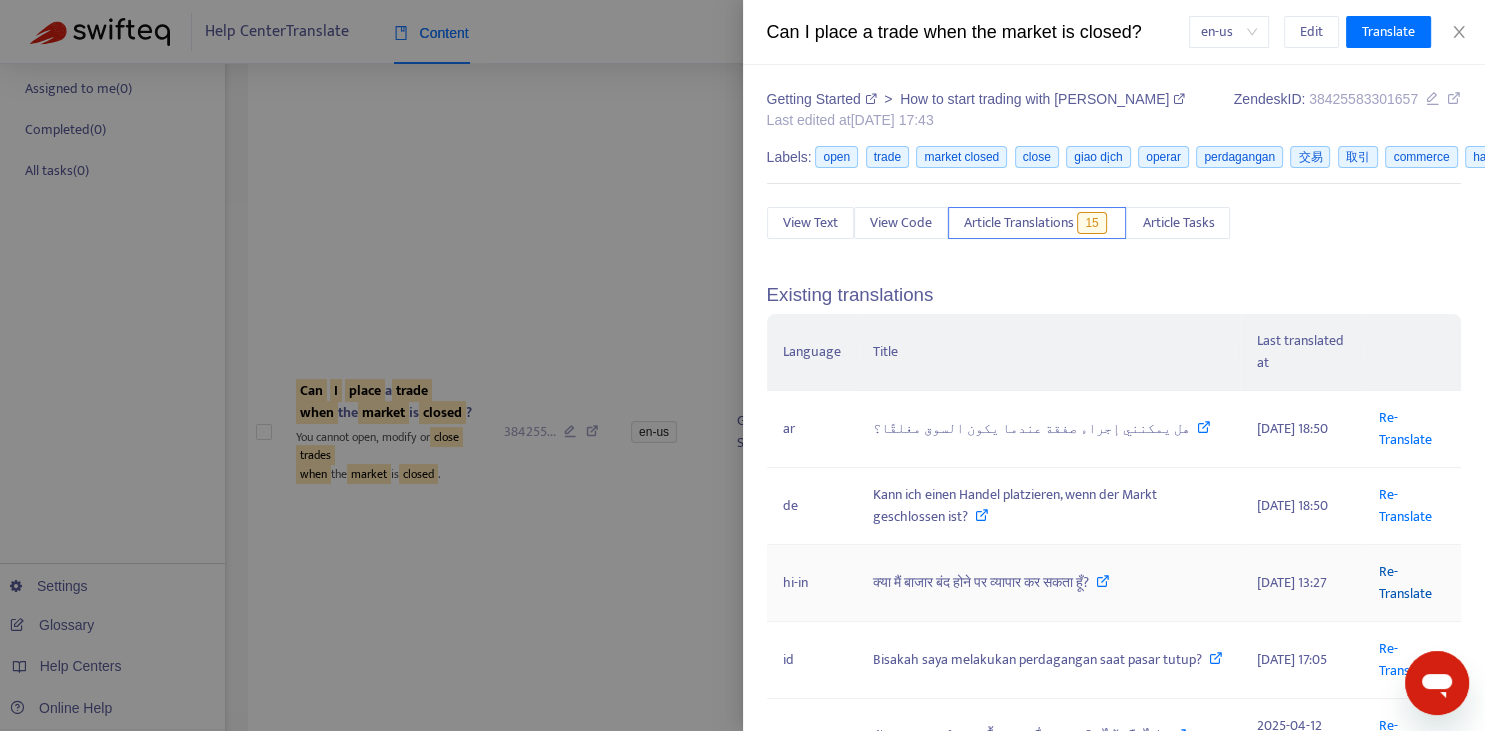 click on "Re-Translate" at bounding box center (1404, 582) 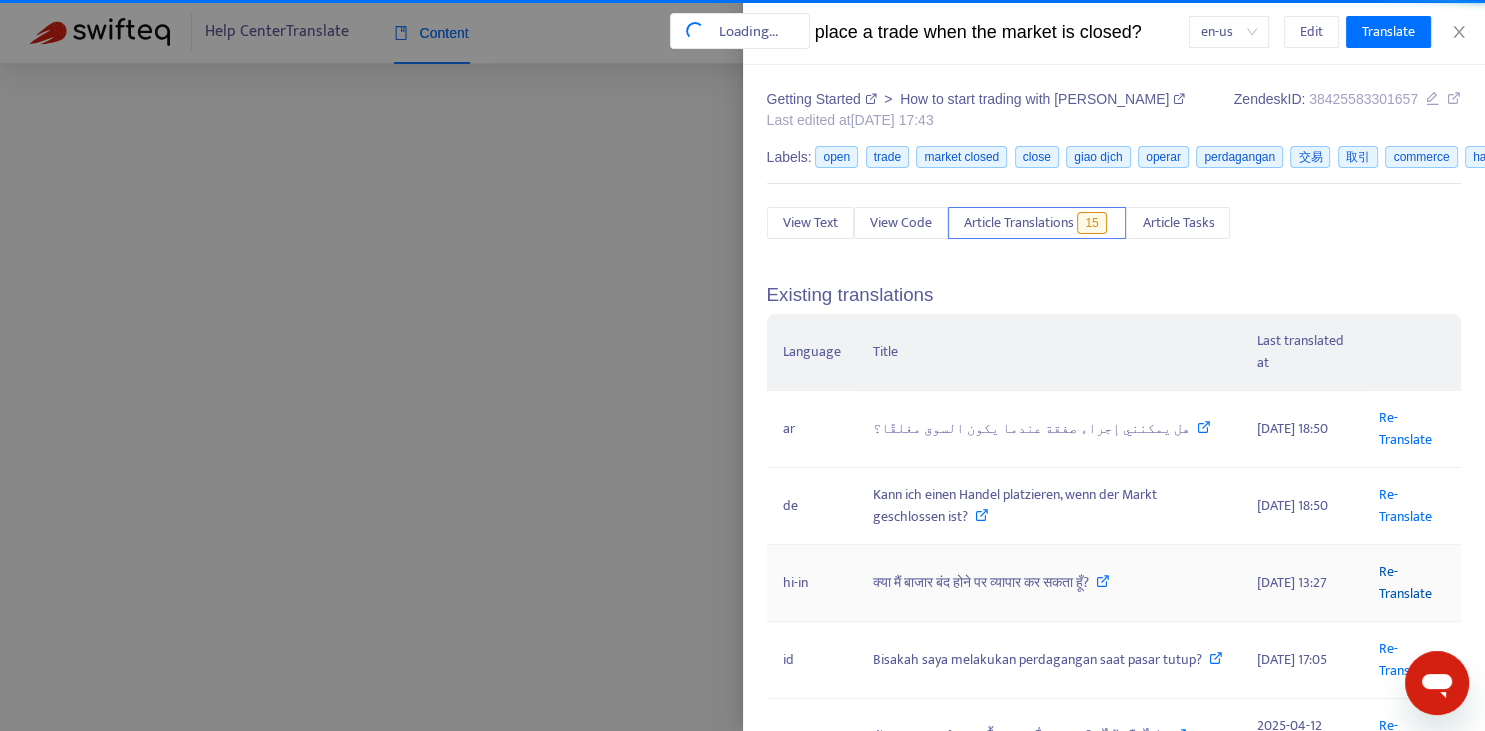 scroll, scrollTop: 0, scrollLeft: 93, axis: horizontal 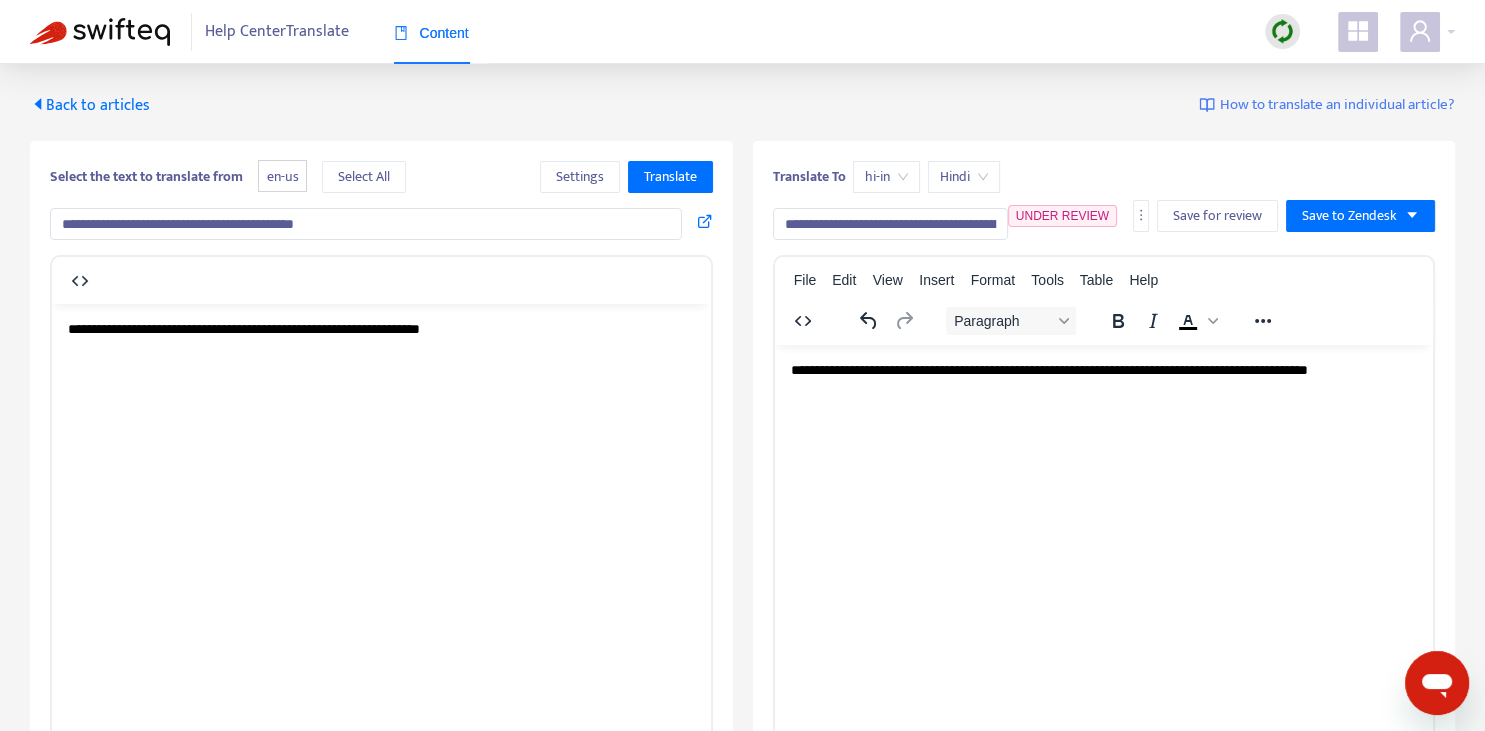 click on "**********" at bounding box center [890, 224] 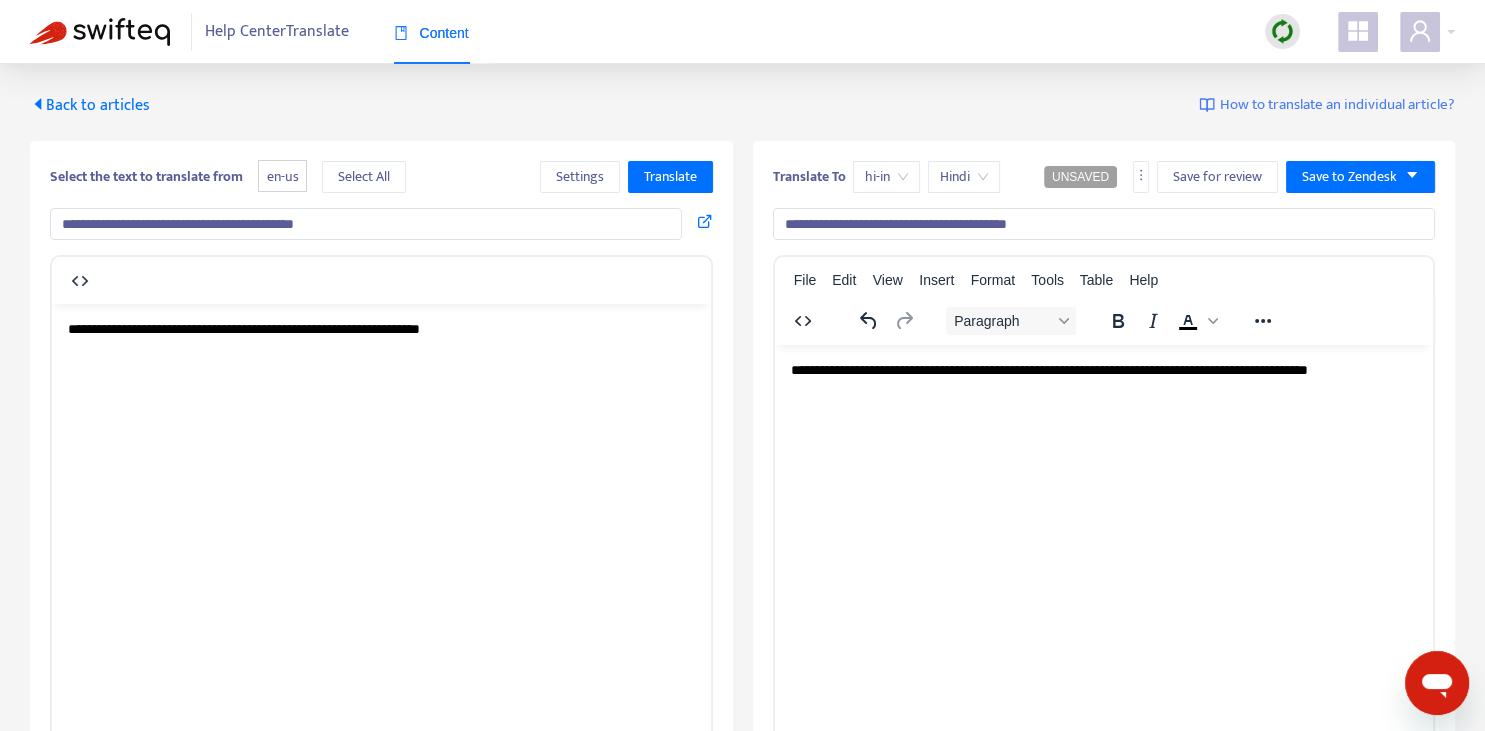 type on "**********" 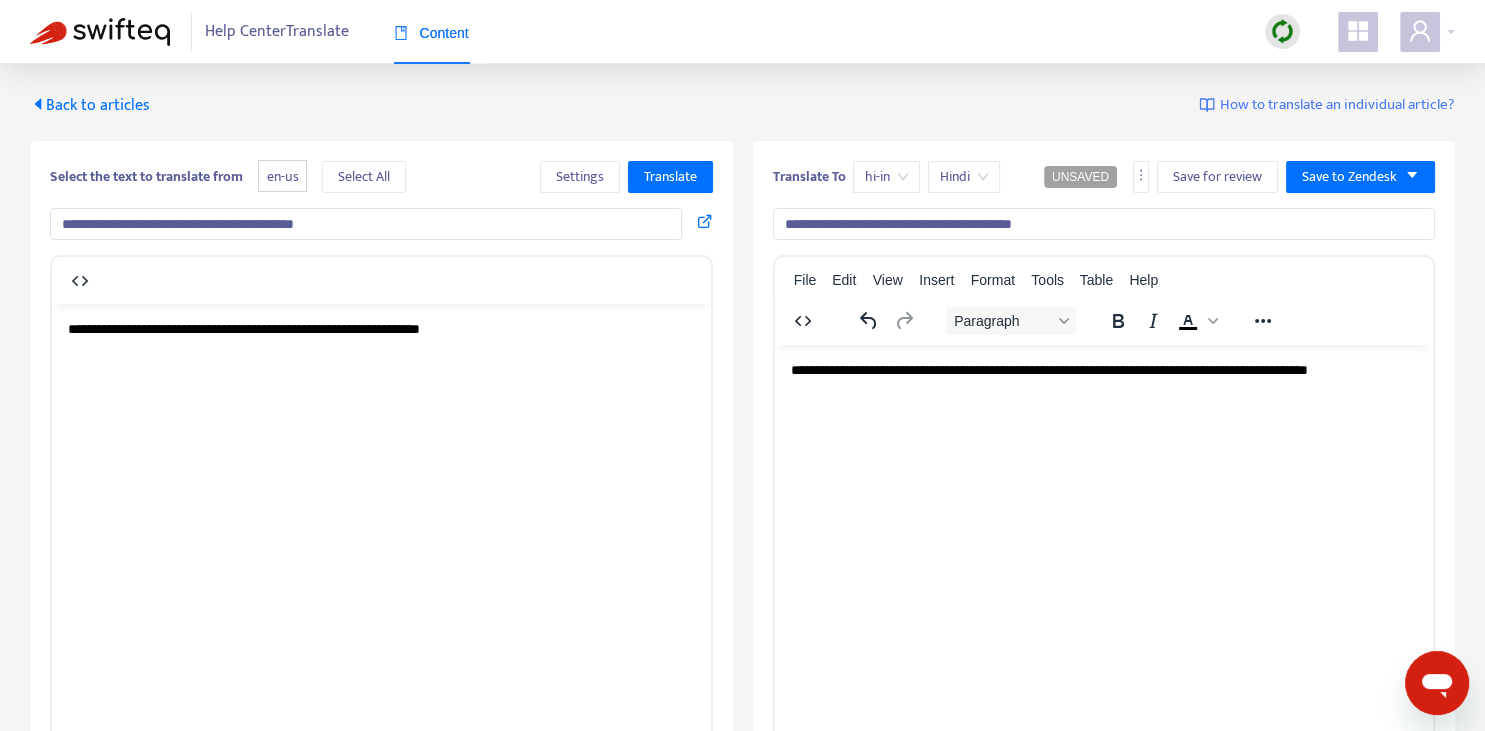 click on "**********" at bounding box center [1103, 370] 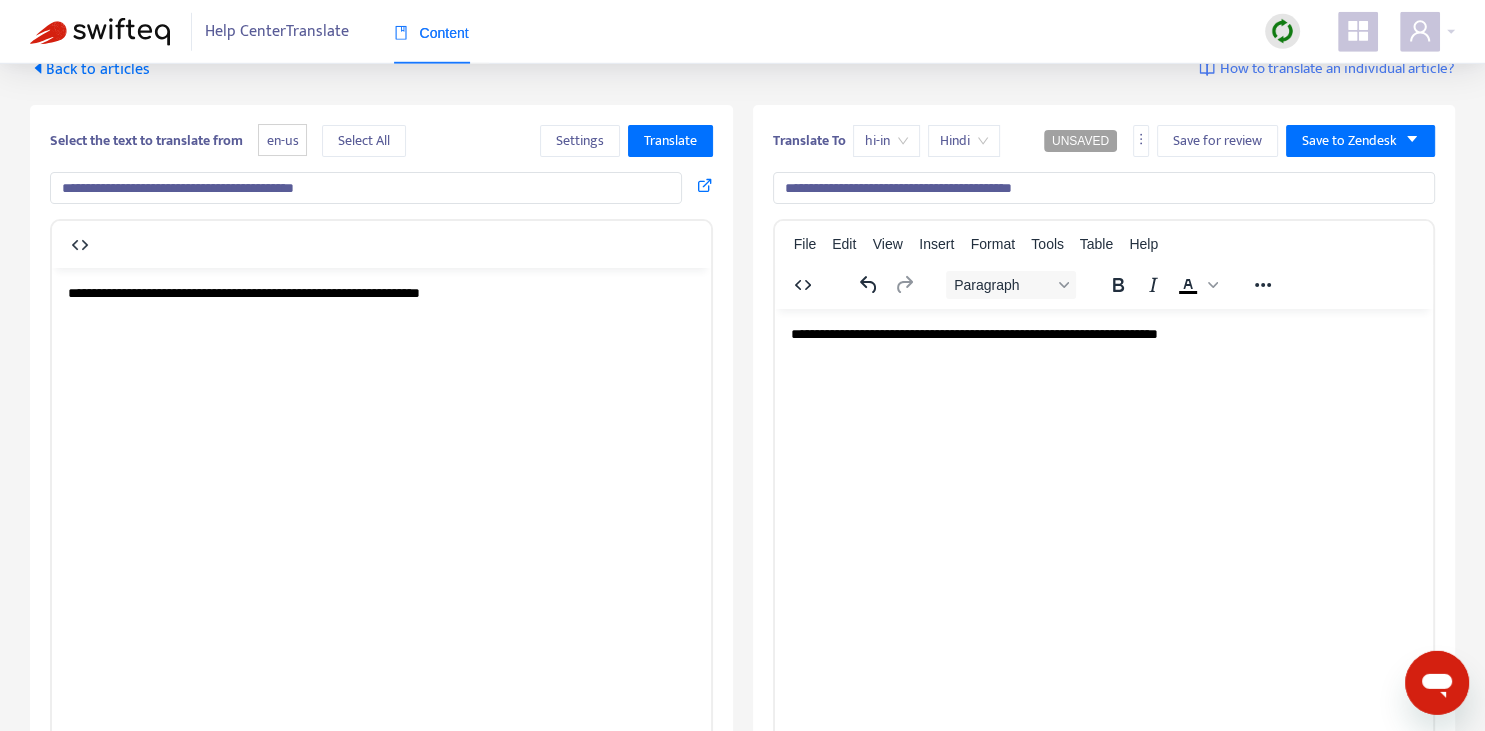 scroll, scrollTop: 0, scrollLeft: 0, axis: both 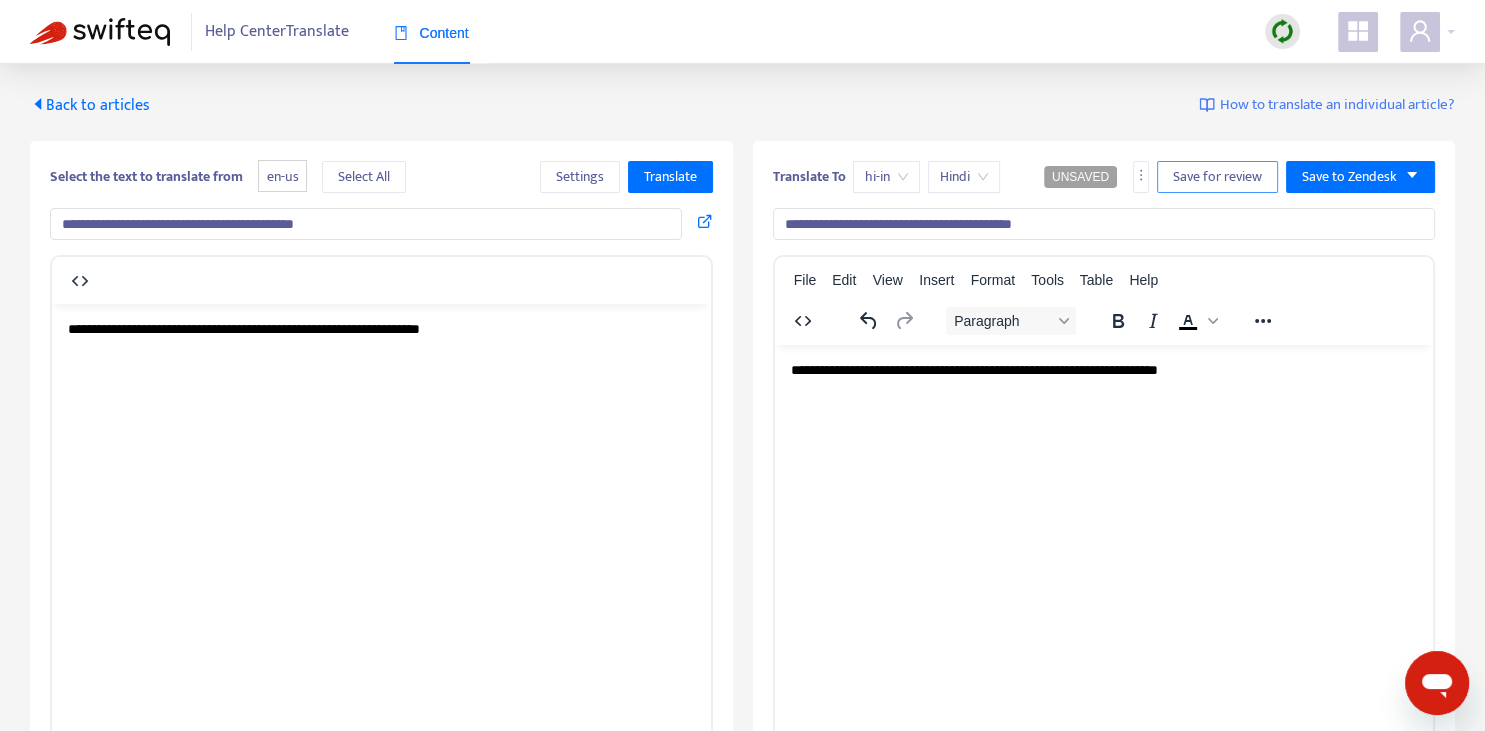 click on "Save for review" at bounding box center (1217, 177) 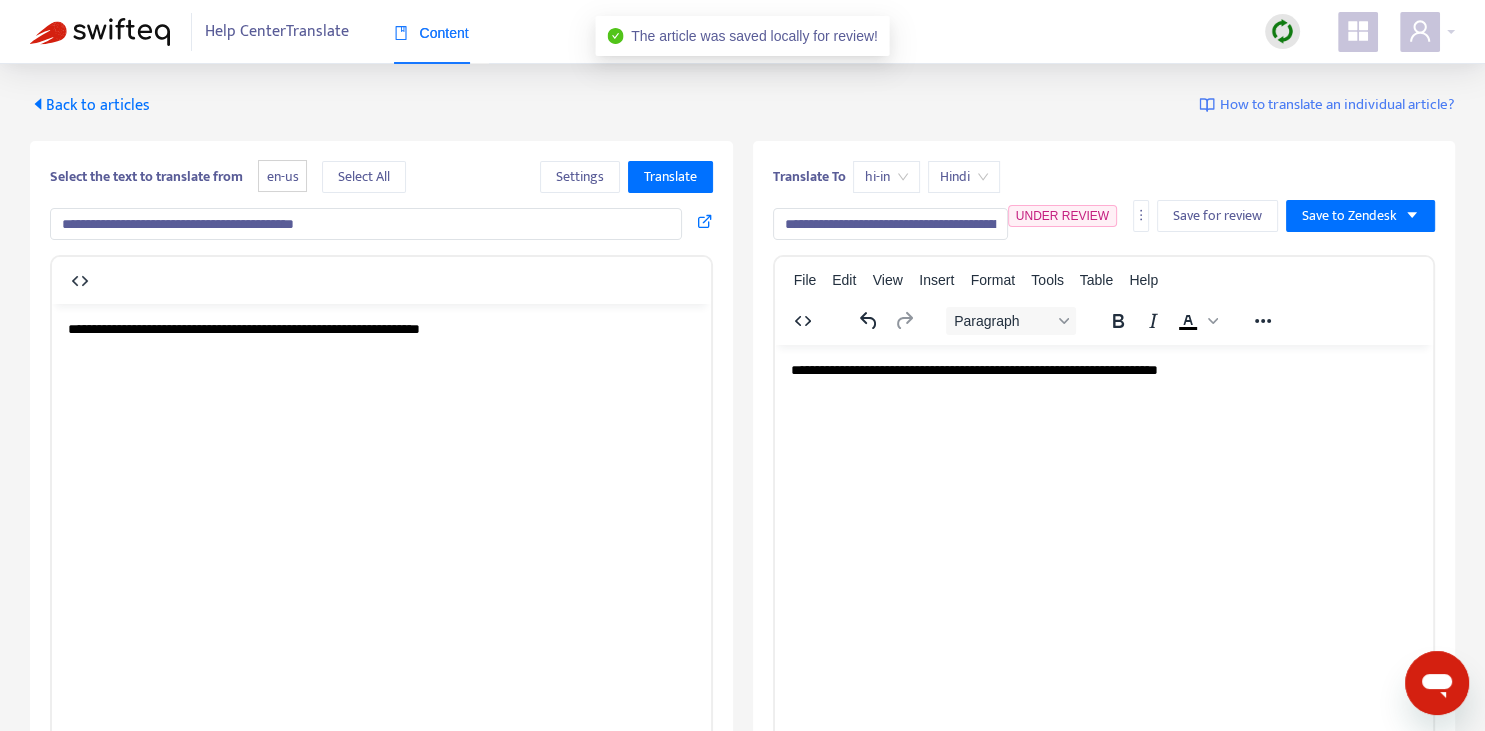 click on "Back to articles" at bounding box center [90, 105] 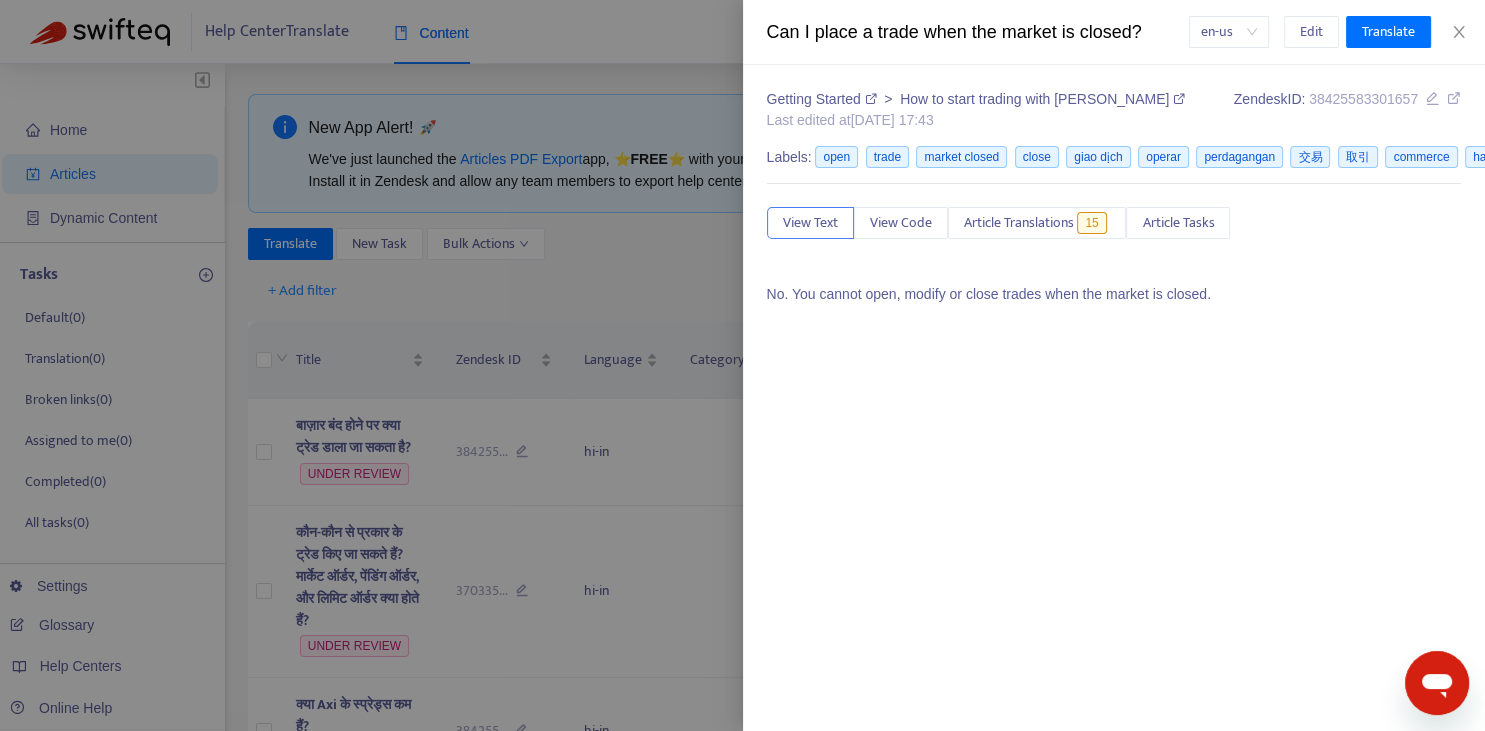 click at bounding box center (742, 365) 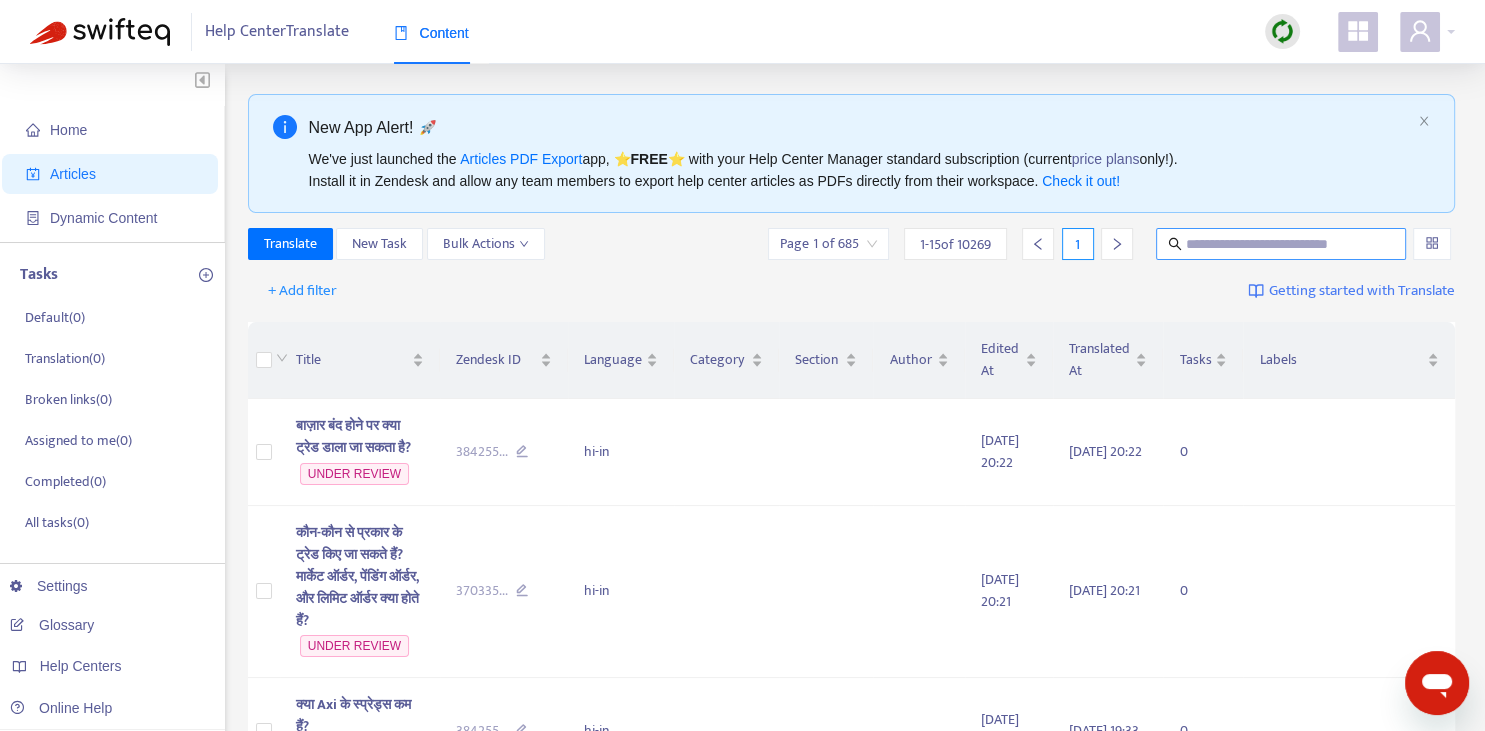 click at bounding box center [1281, 244] 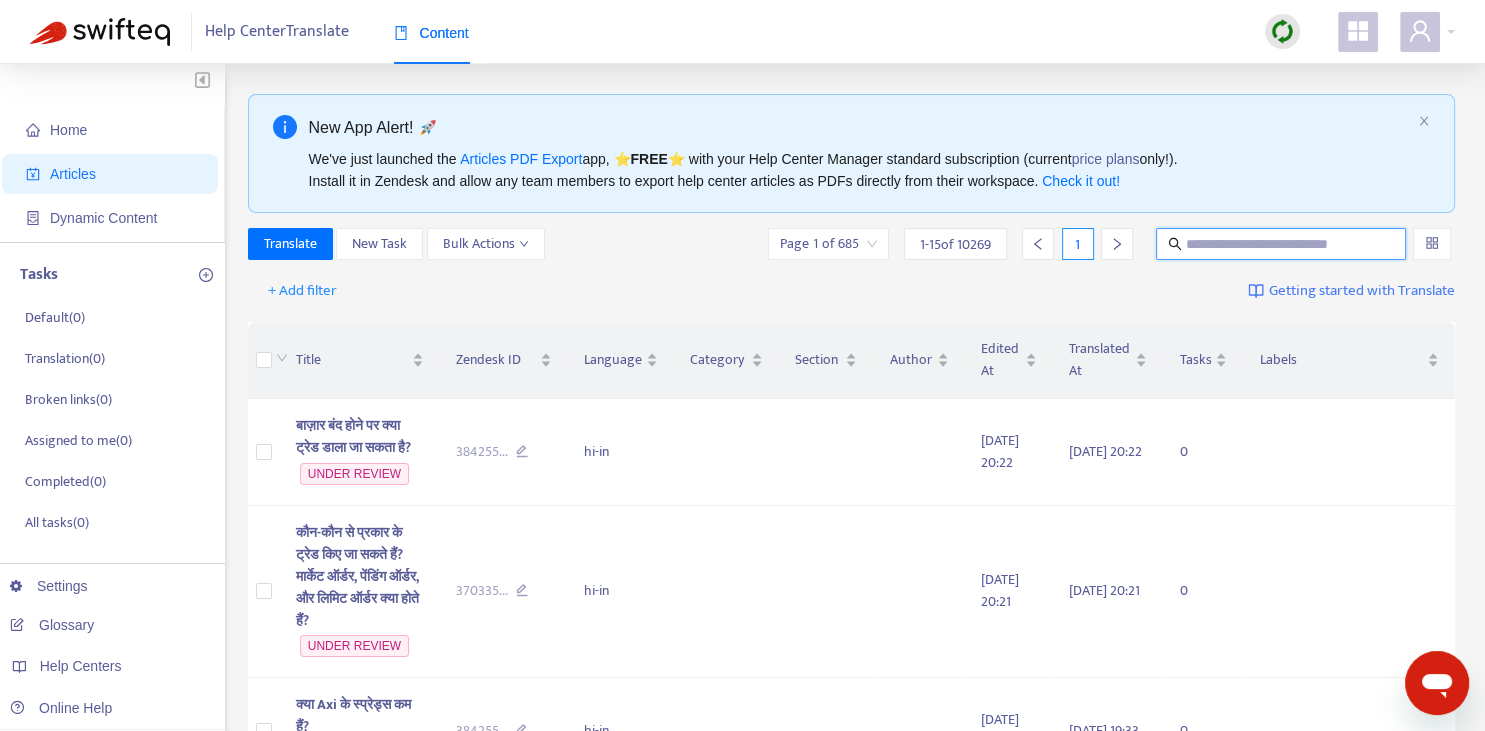 paste on "**********" 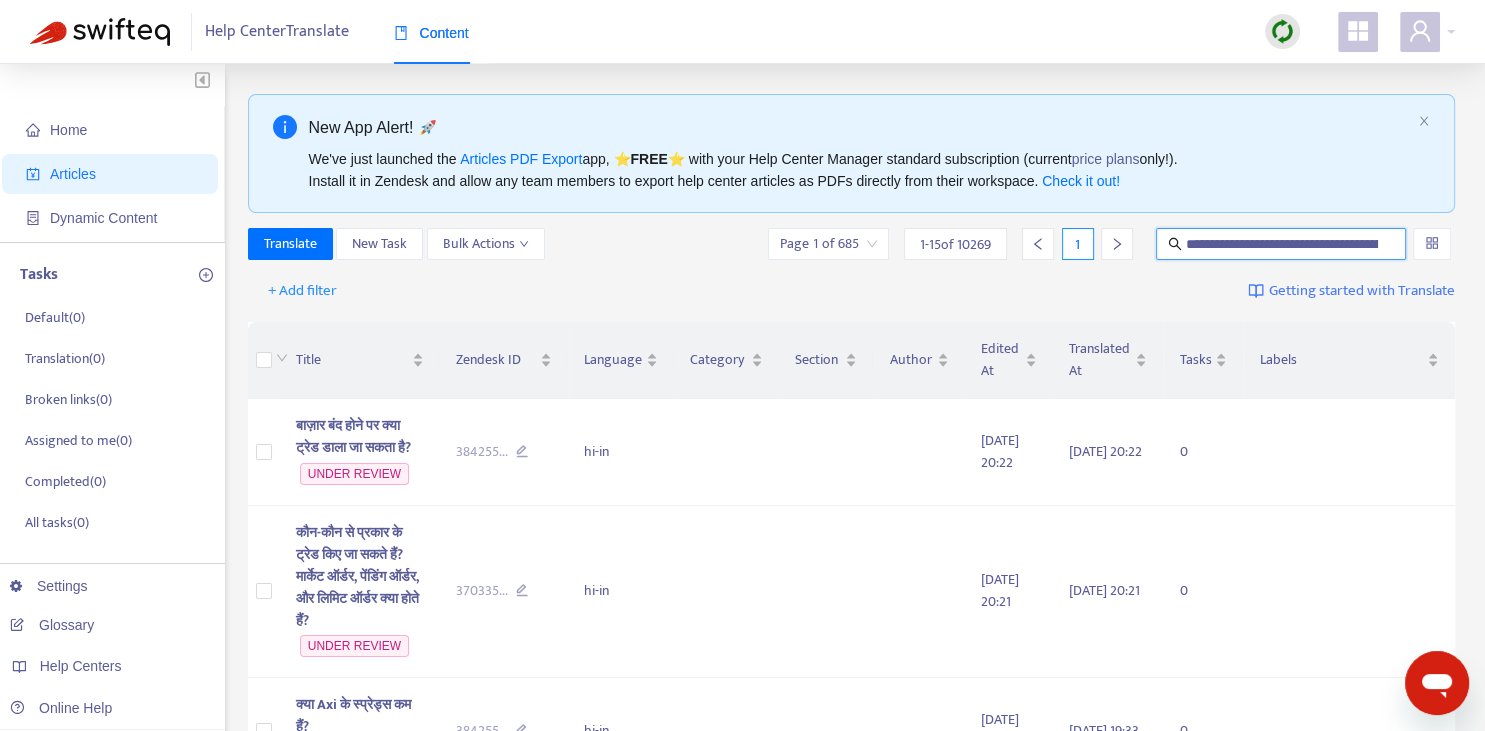 scroll, scrollTop: 0, scrollLeft: 56, axis: horizontal 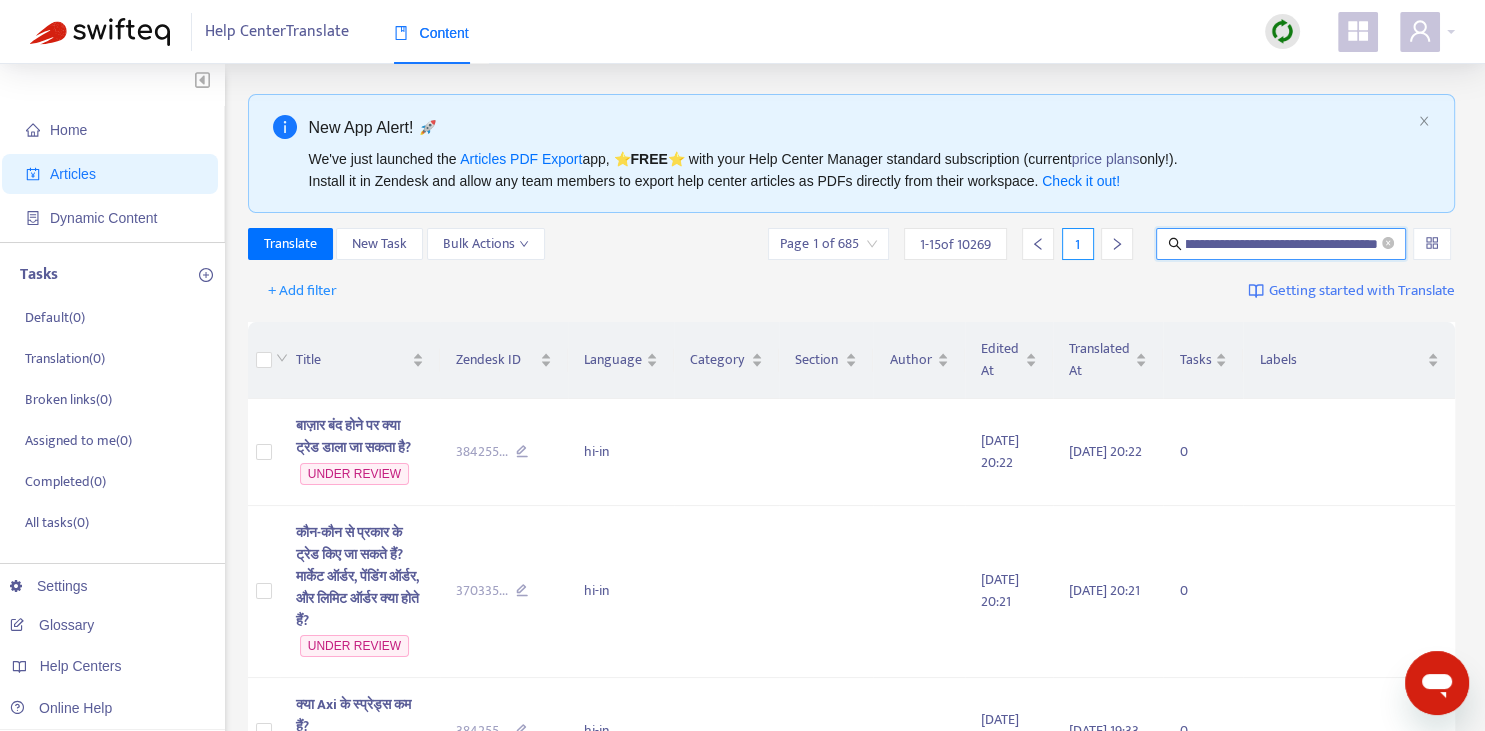 type on "**********" 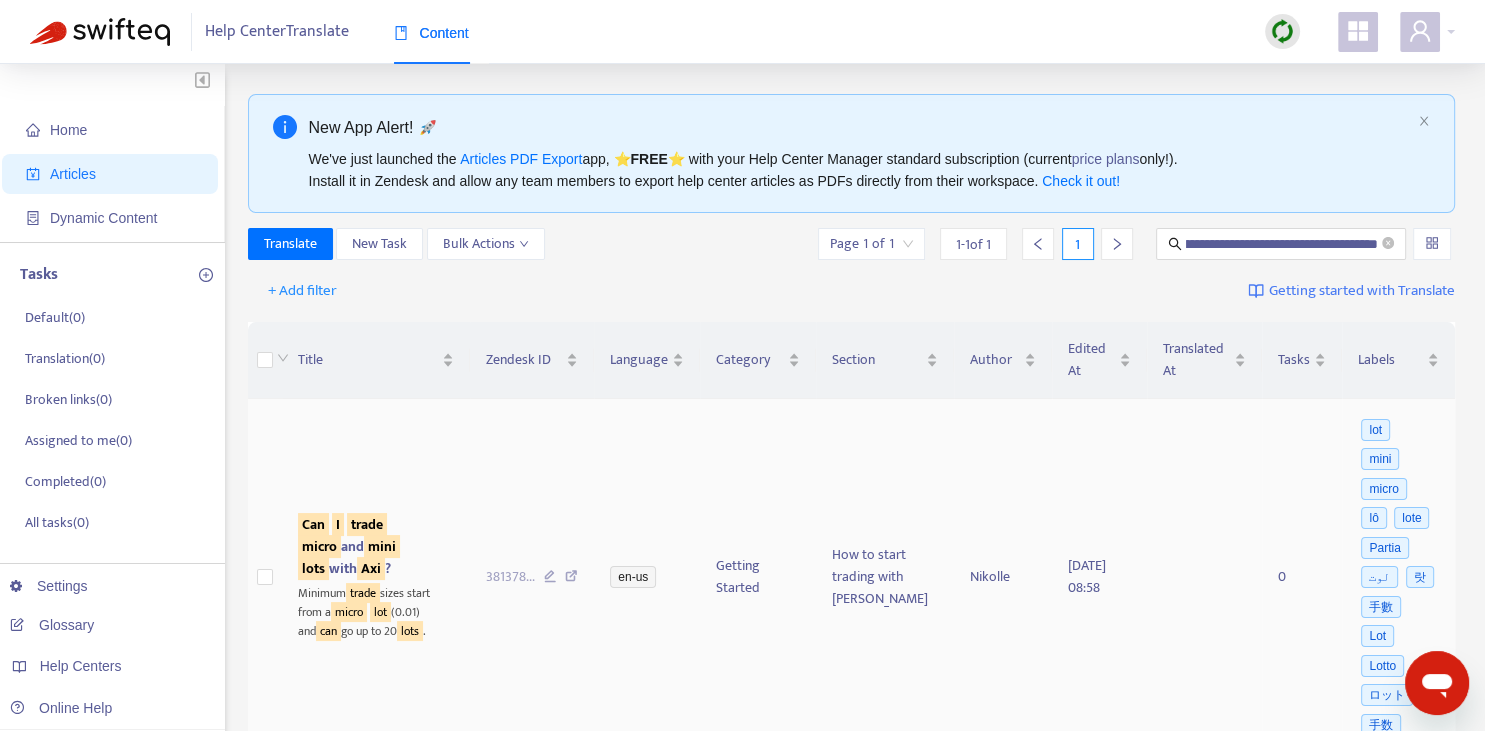 click on "lots" at bounding box center (313, 568) 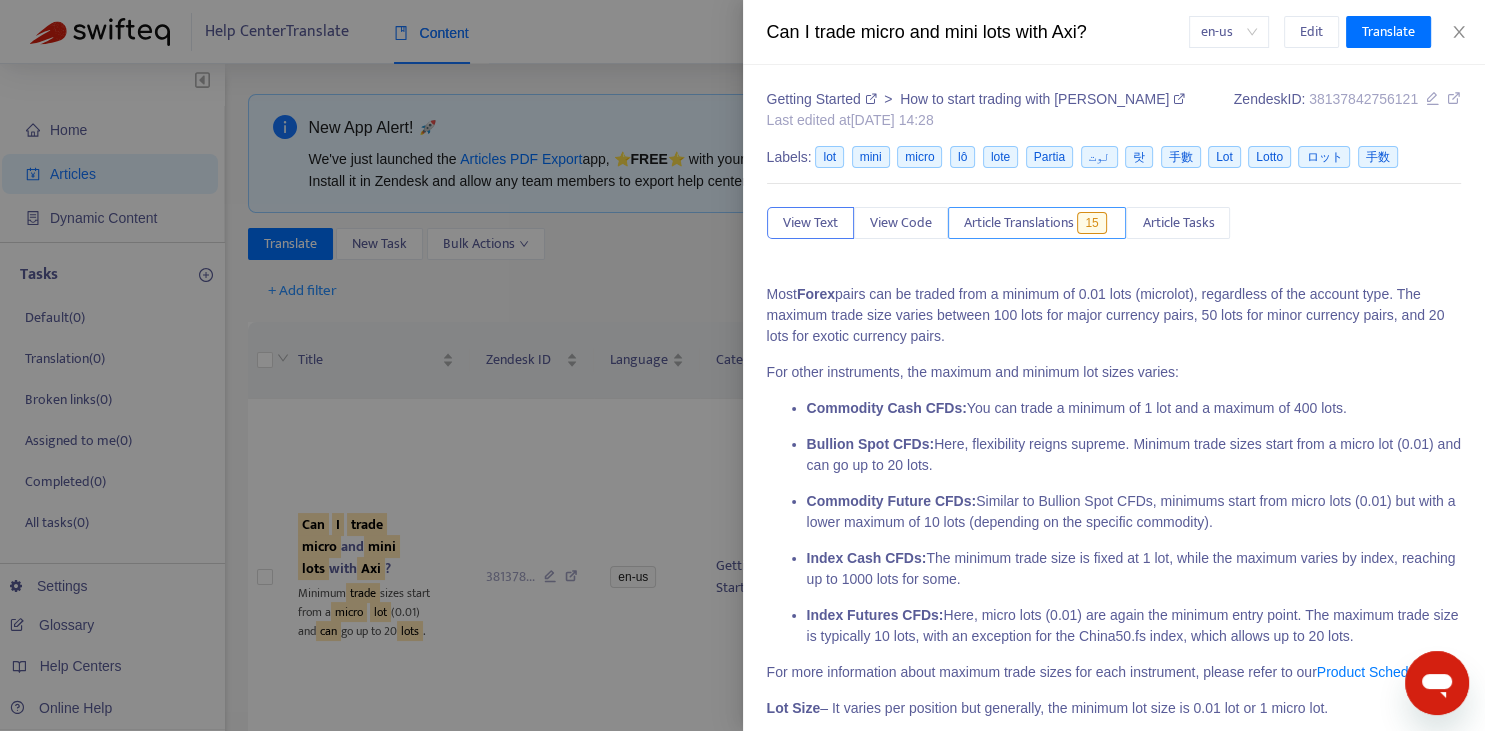 click on "Article Translations" at bounding box center (1019, 223) 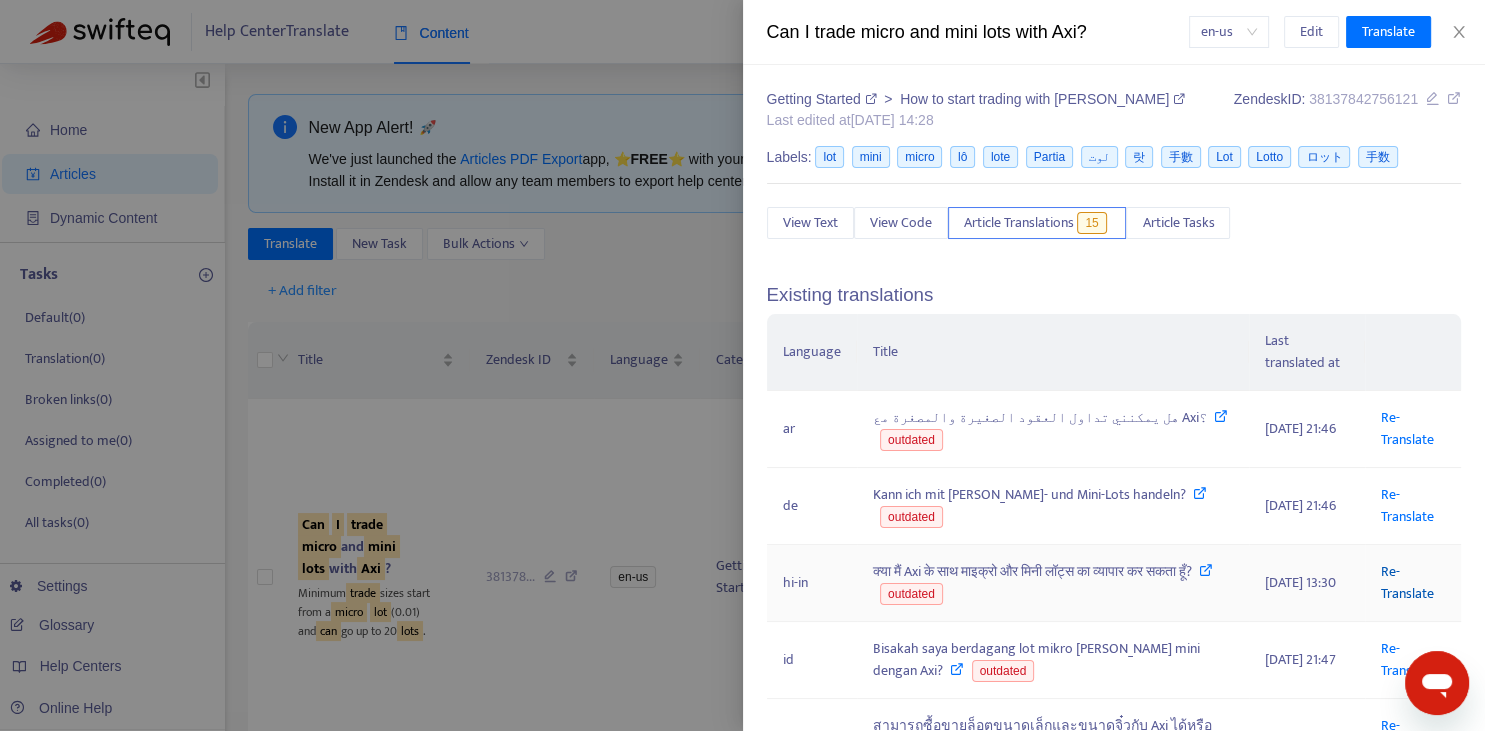 click on "Re-Translate" at bounding box center [1407, 582] 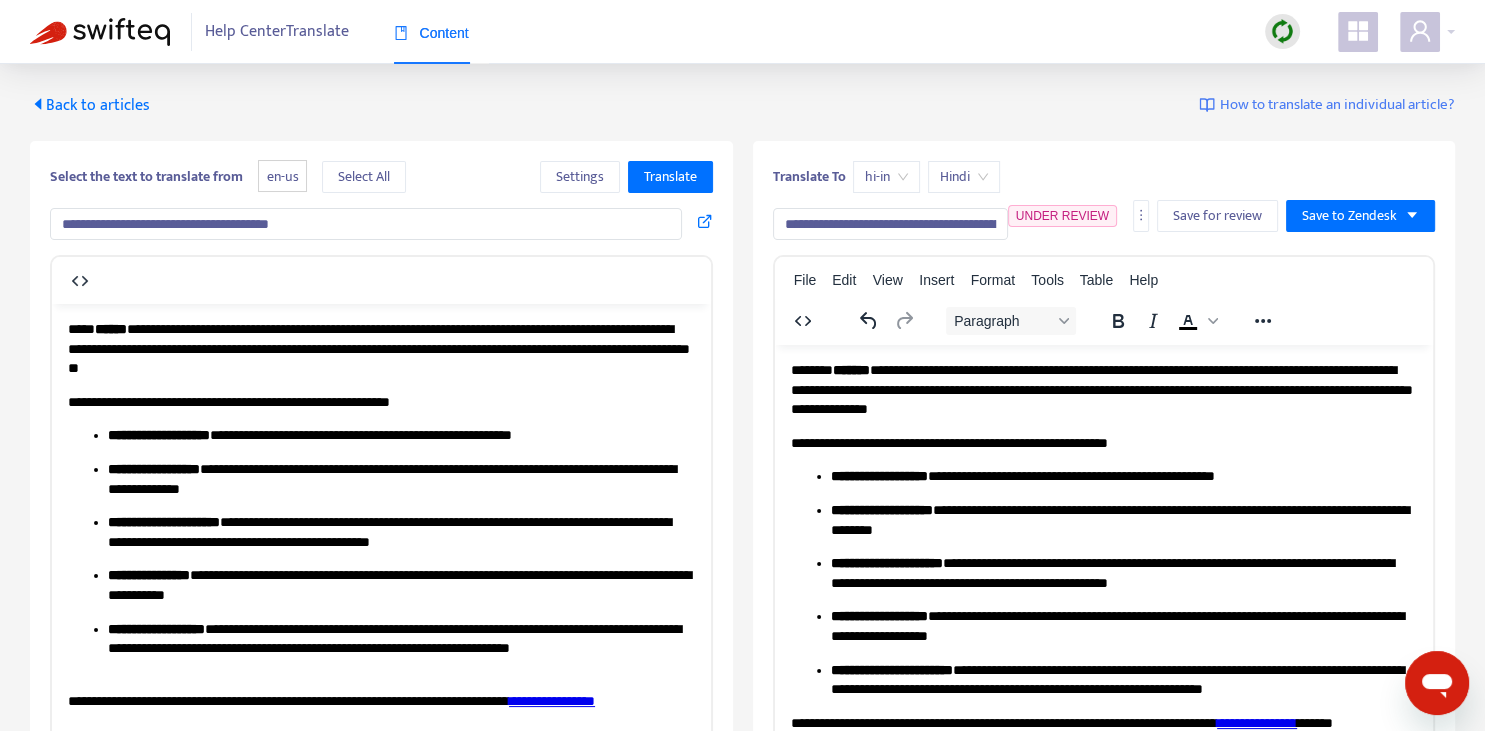scroll, scrollTop: 0, scrollLeft: 0, axis: both 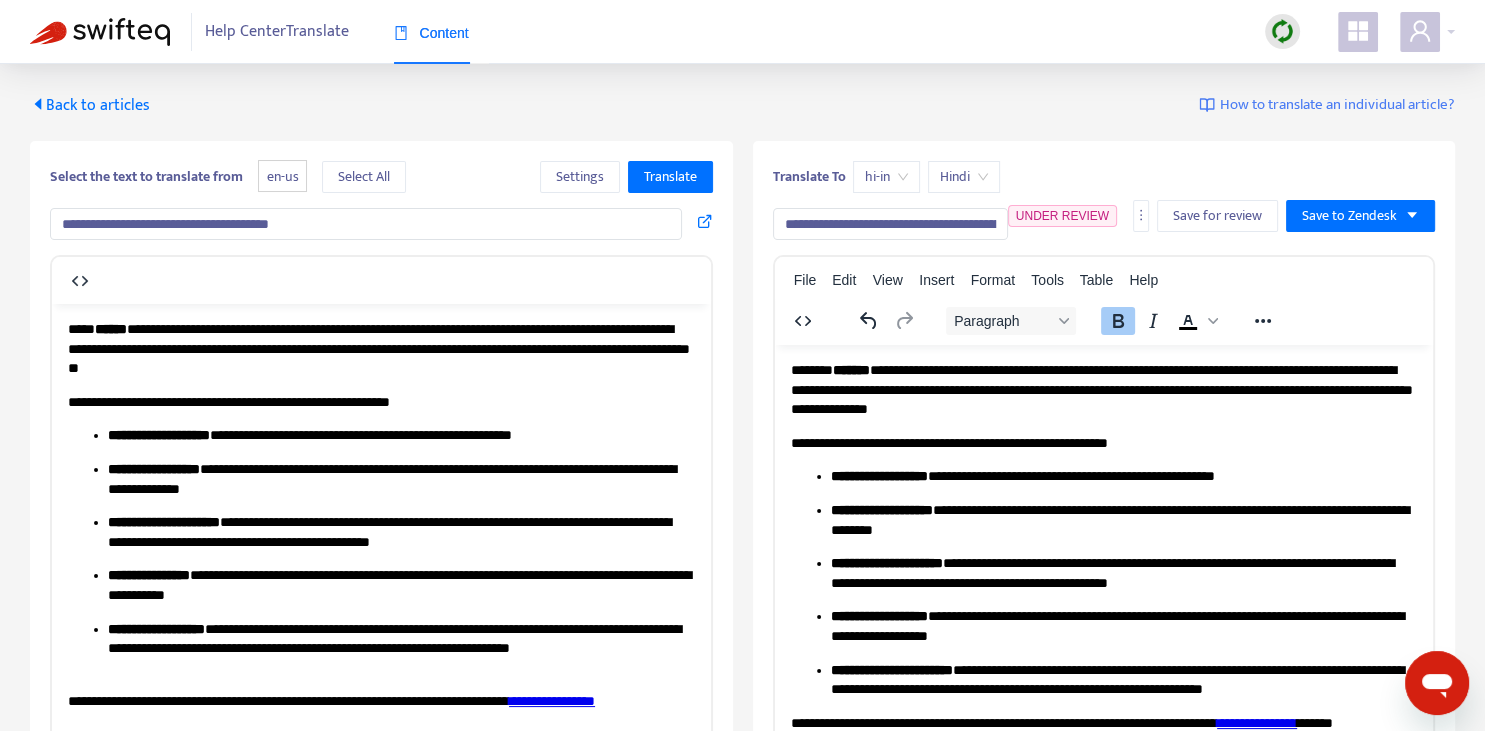 click on "**********" at bounding box center [890, 224] 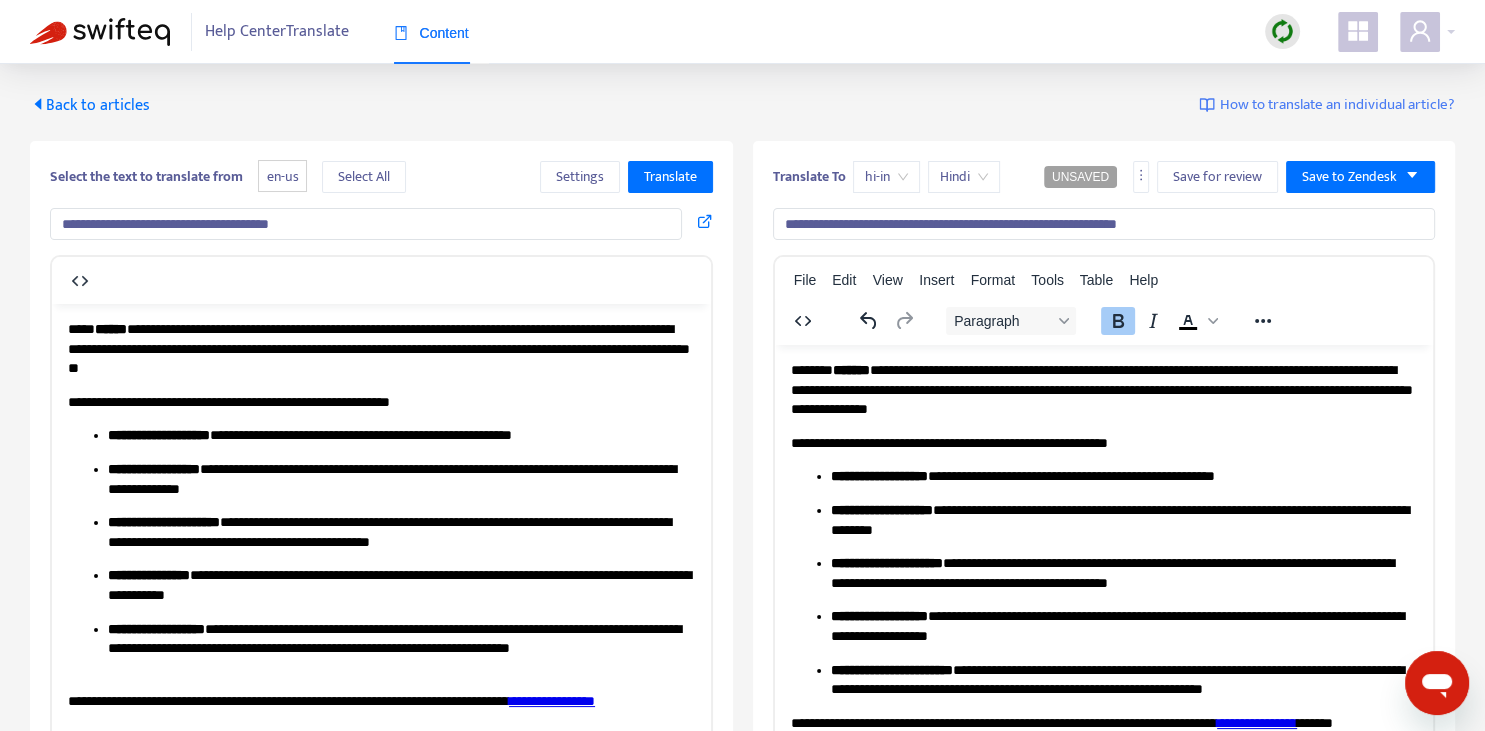 type on "**********" 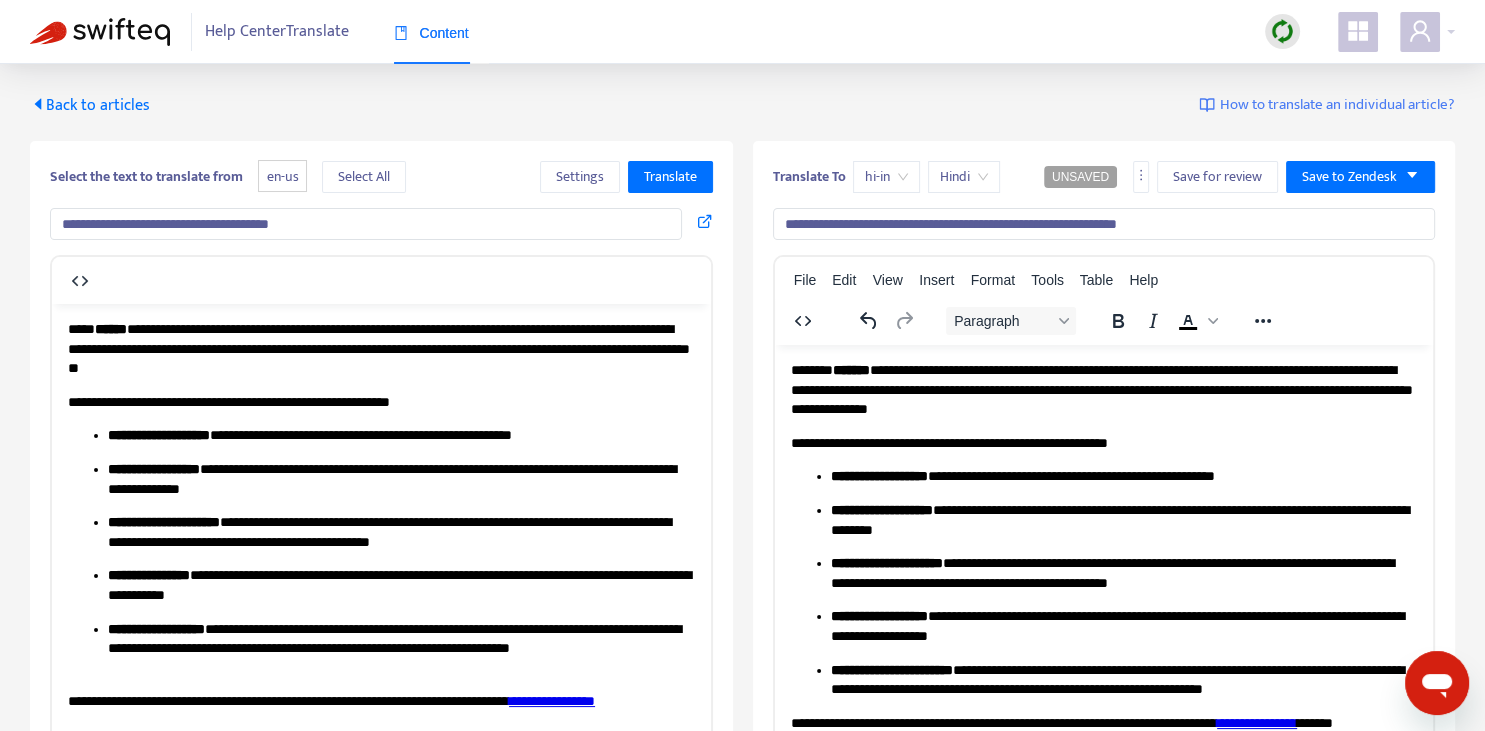 click on "**********" at bounding box center [1103, 389] 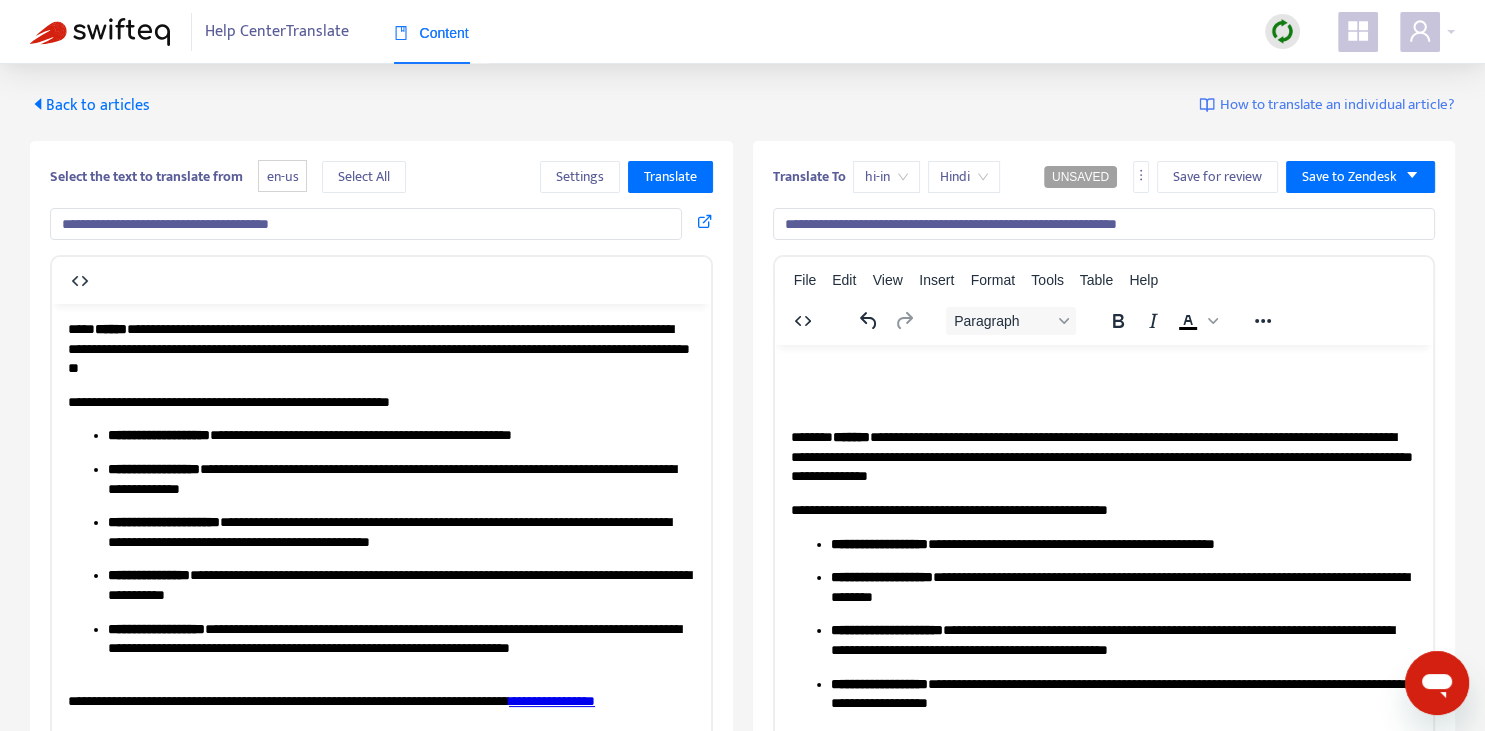 type 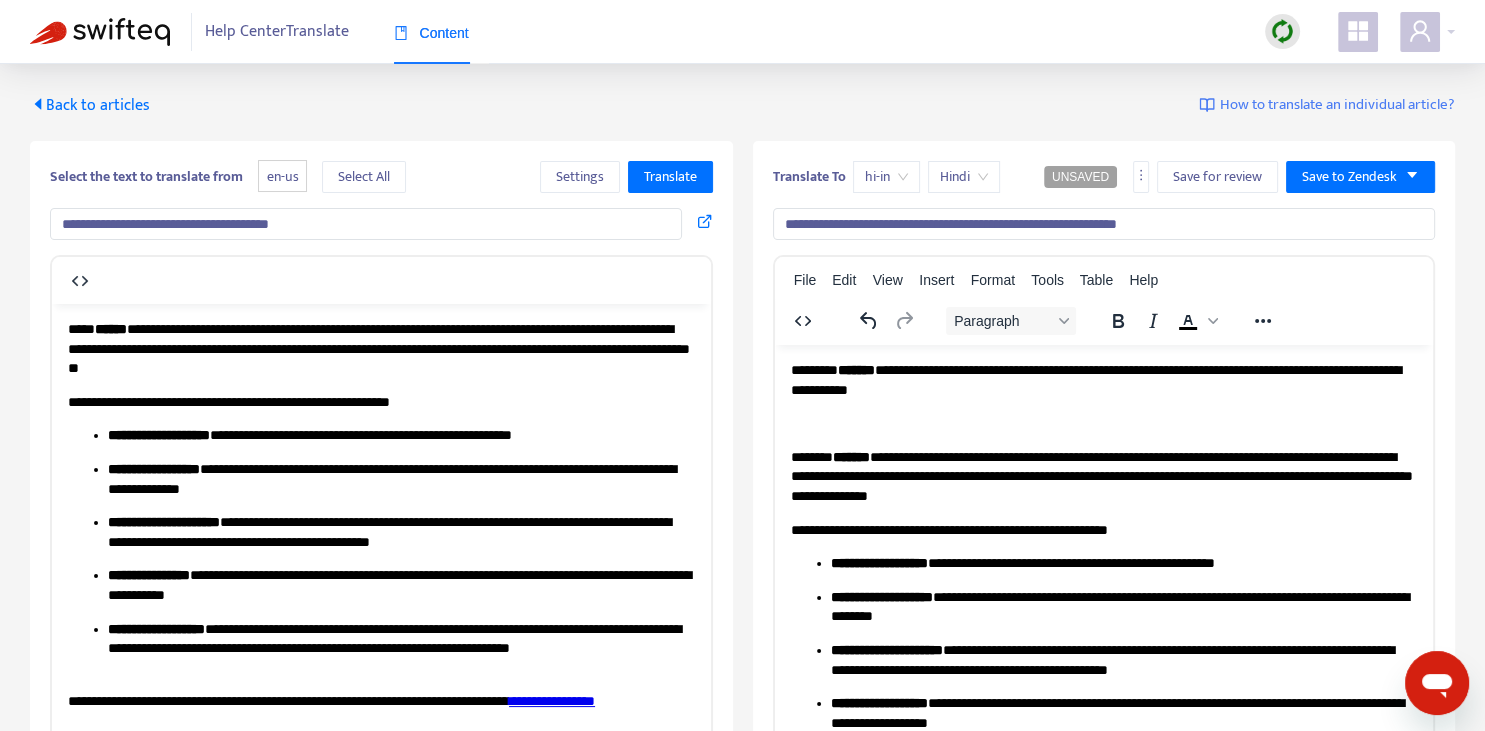 click on "**********" at bounding box center [1103, 476] 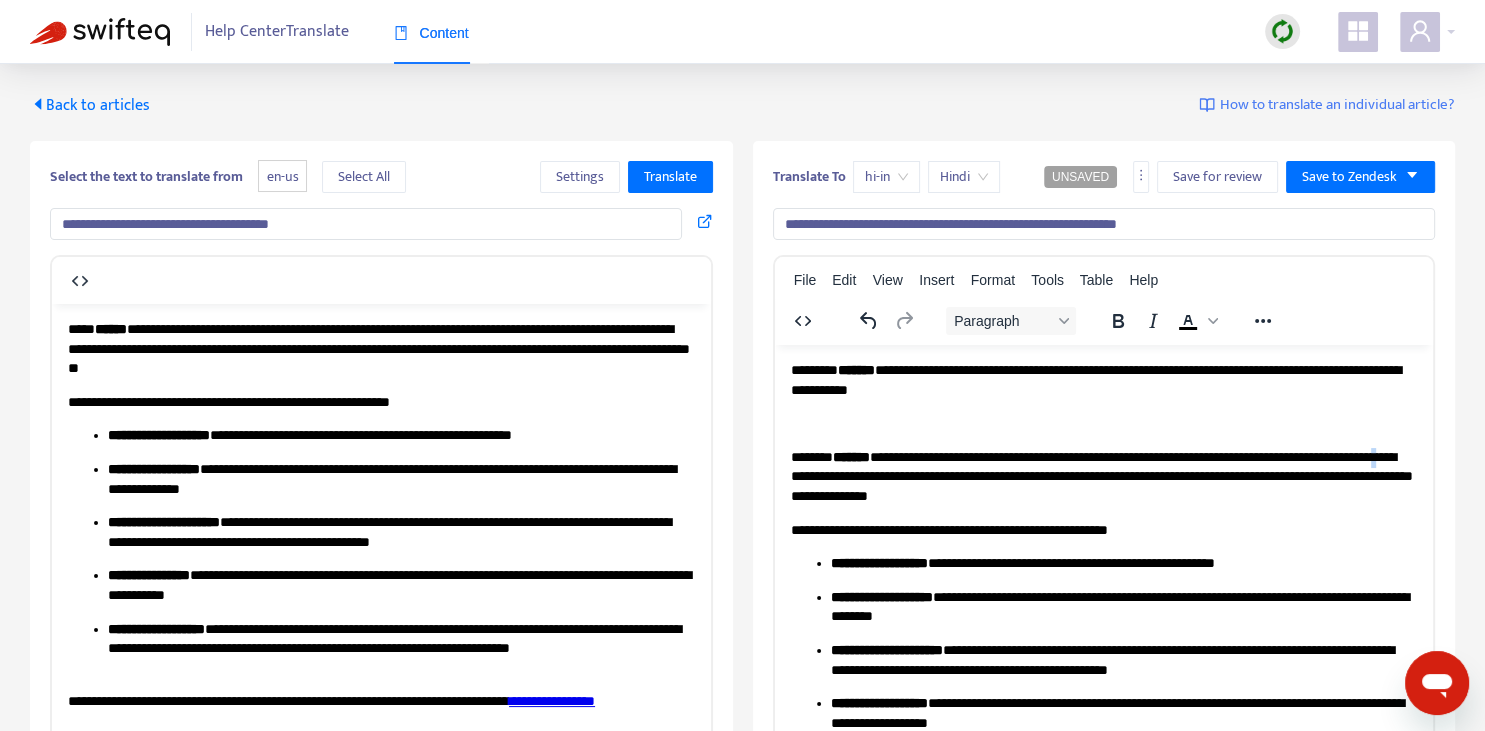 copy on "*" 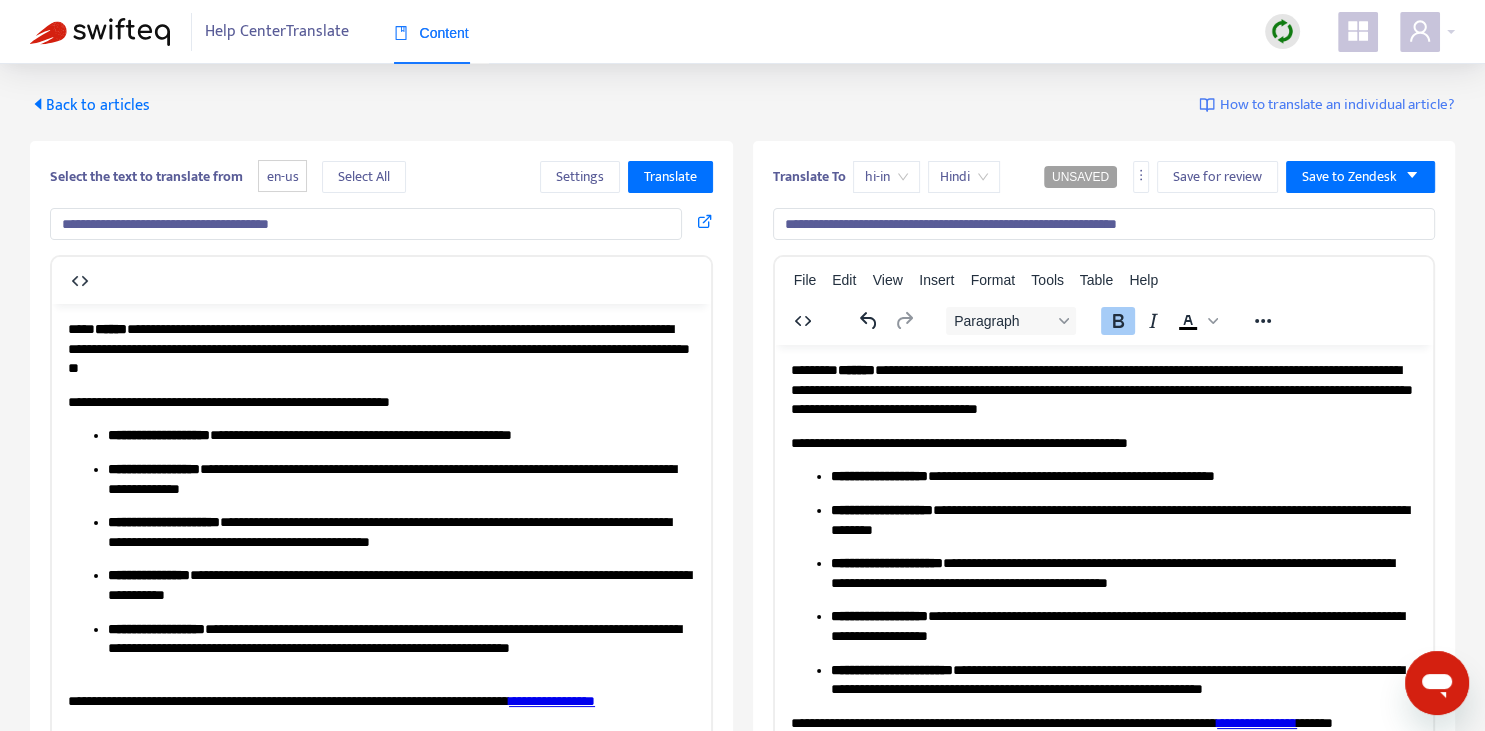 click on "**********" at bounding box center (878, 475) 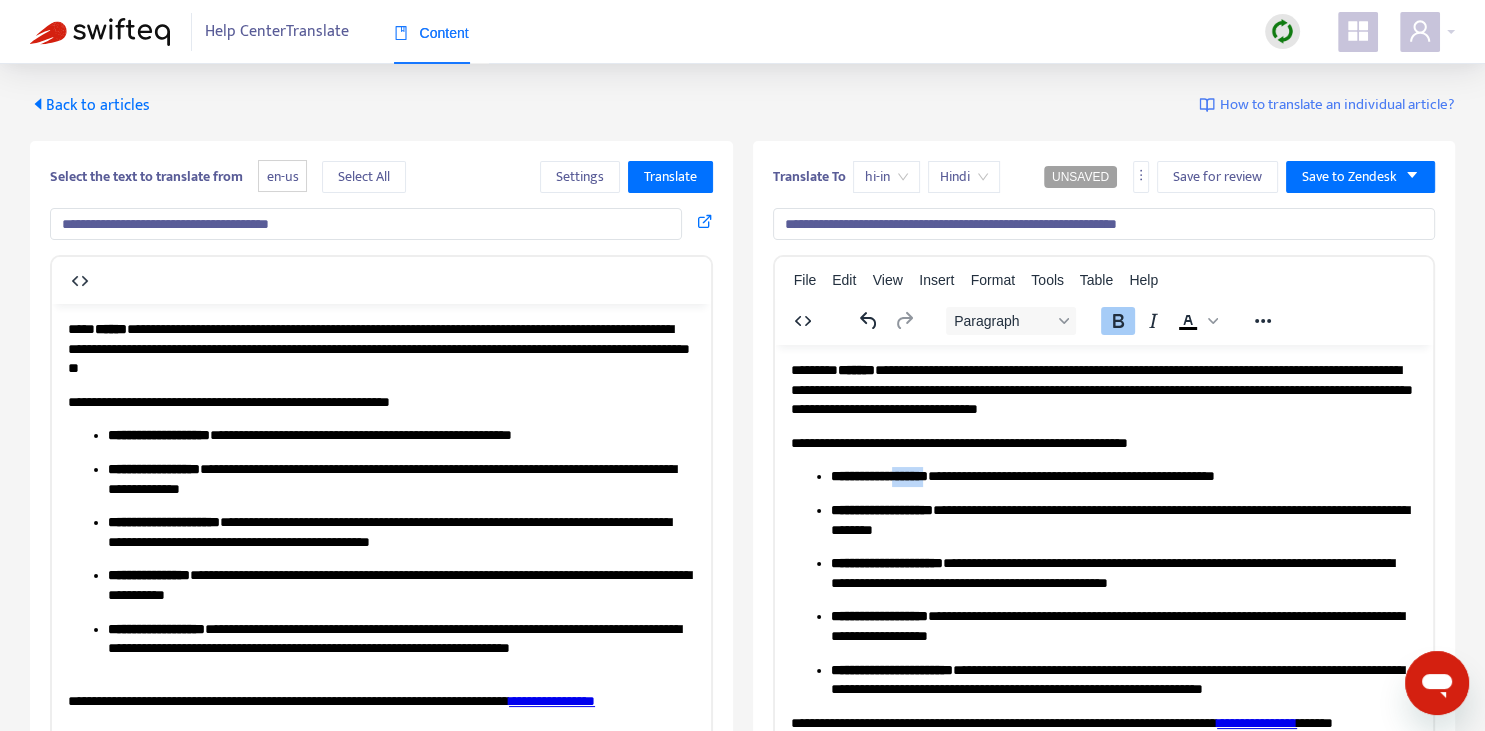 click on "**********" at bounding box center (878, 475) 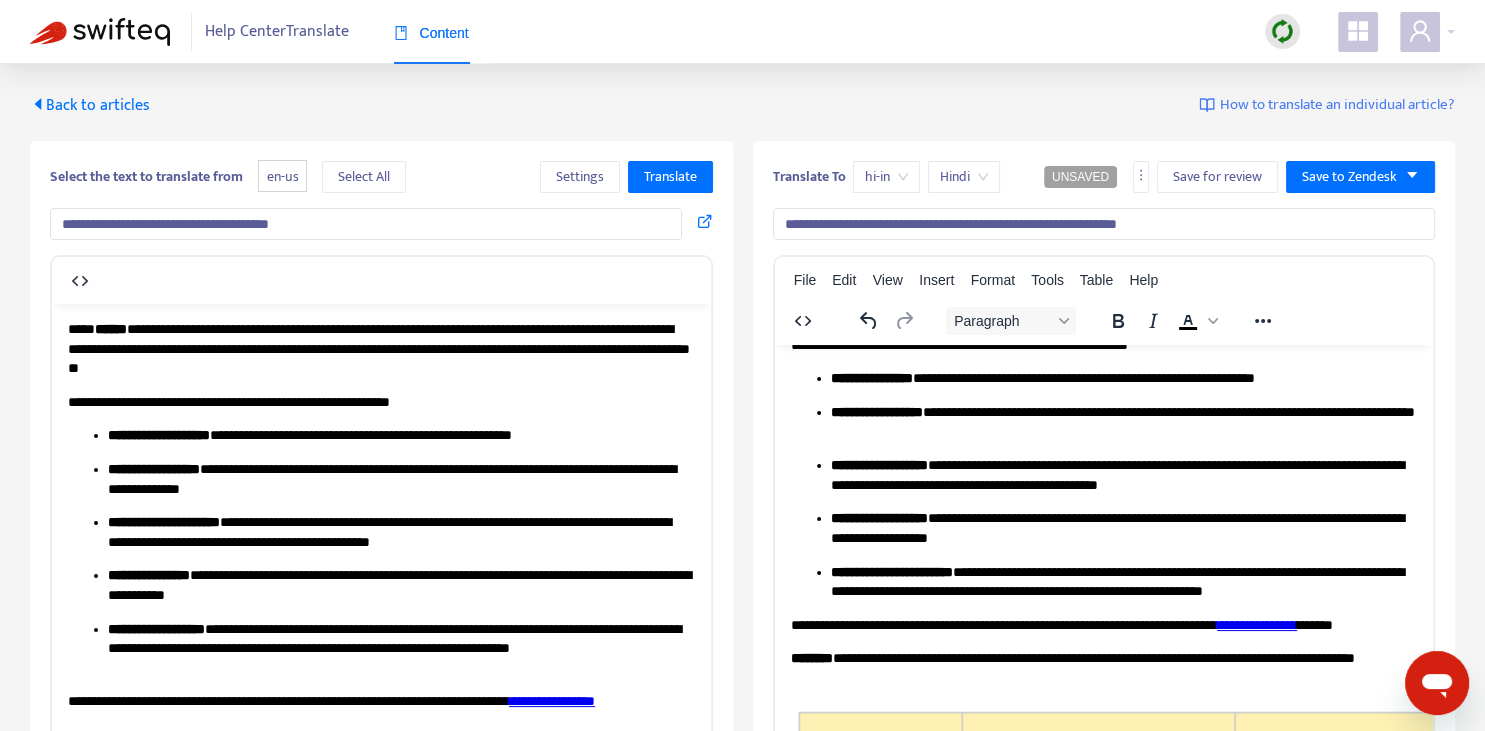 scroll, scrollTop: 140, scrollLeft: 0, axis: vertical 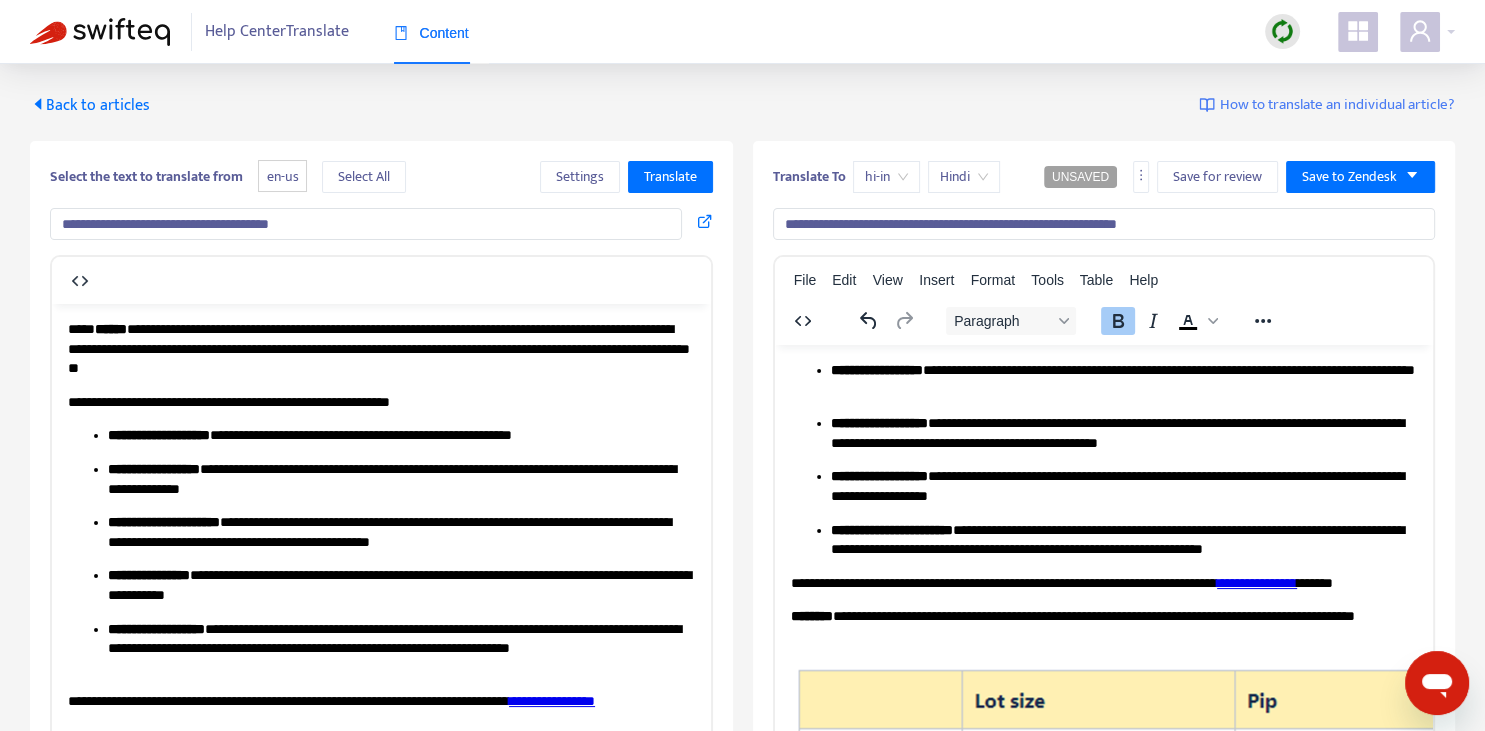 click on "**********" at bounding box center (878, 475) 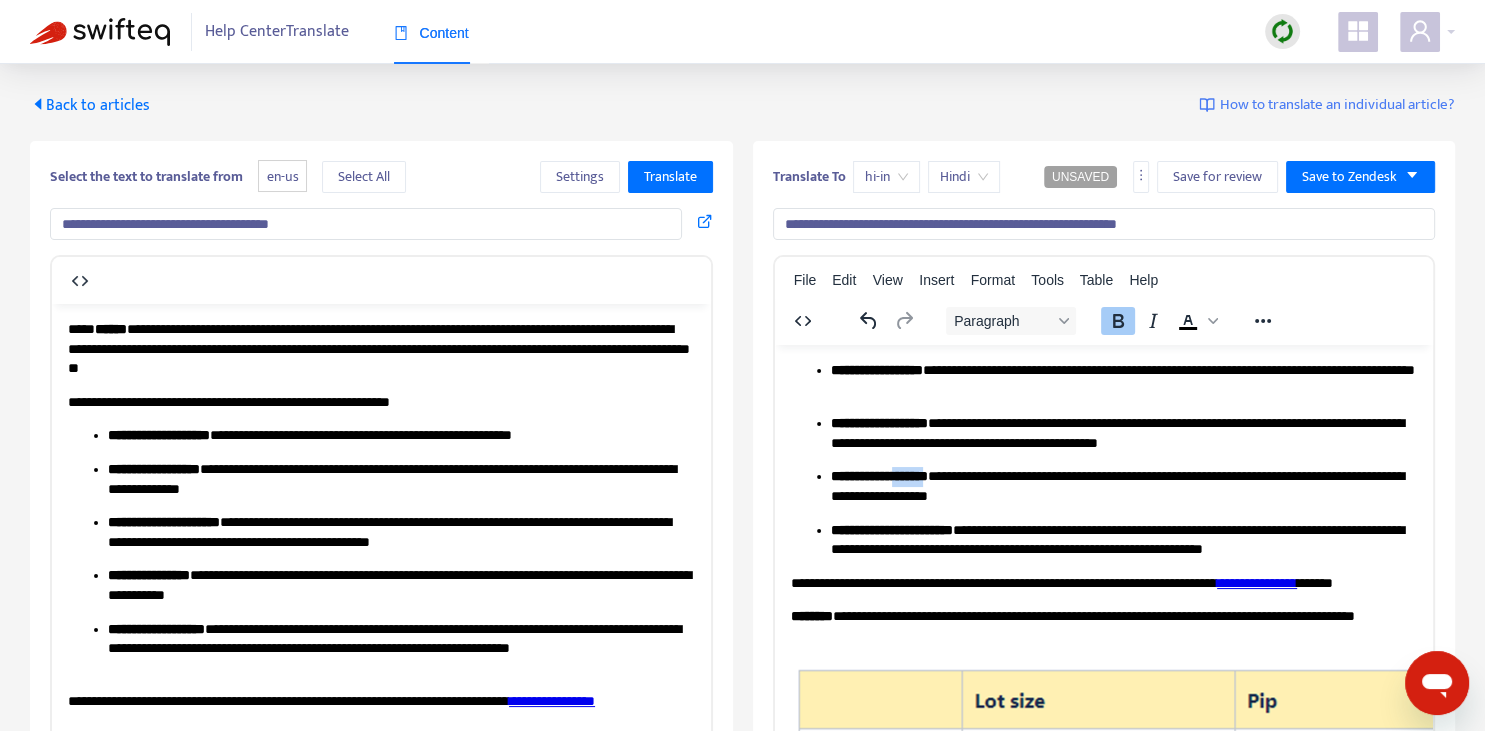 click on "**********" at bounding box center (878, 475) 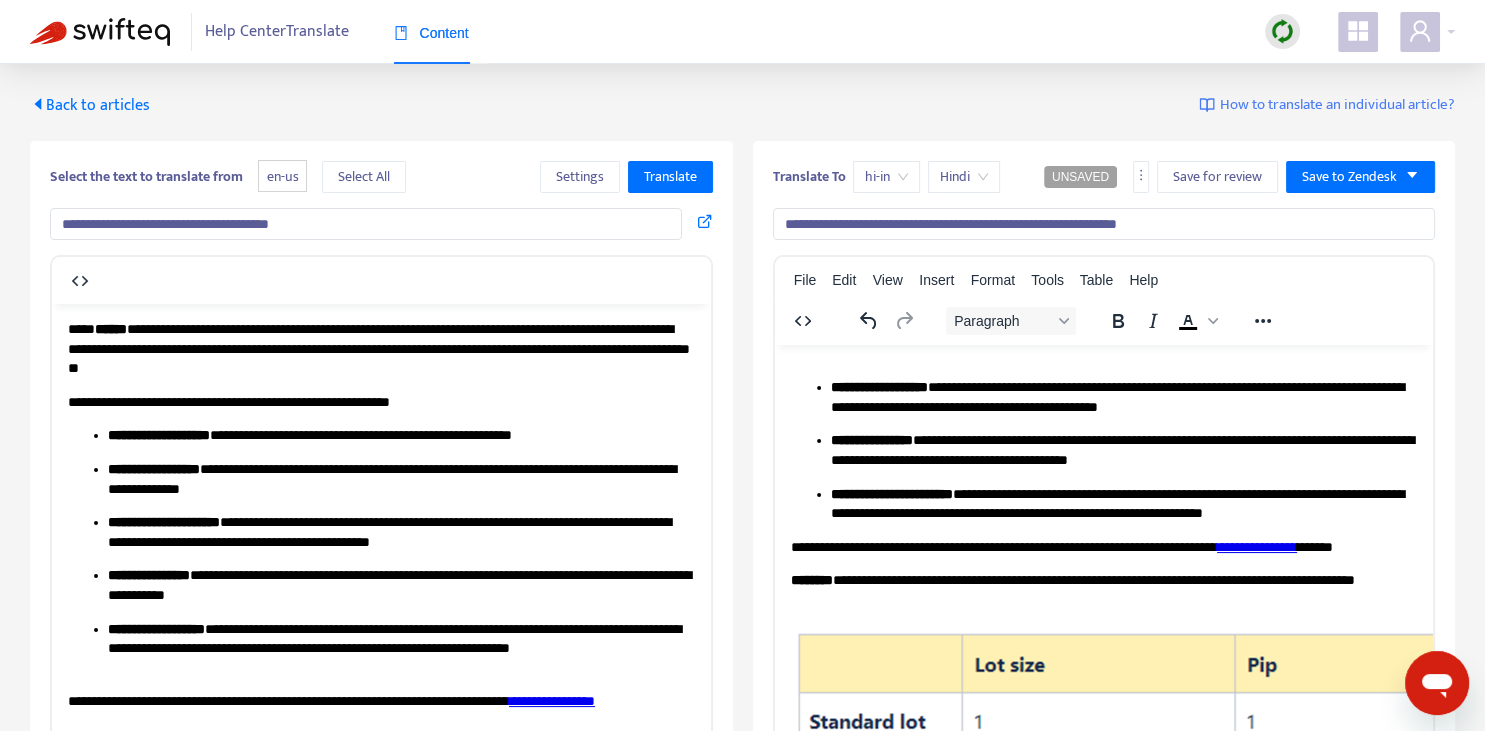 scroll, scrollTop: 211, scrollLeft: 0, axis: vertical 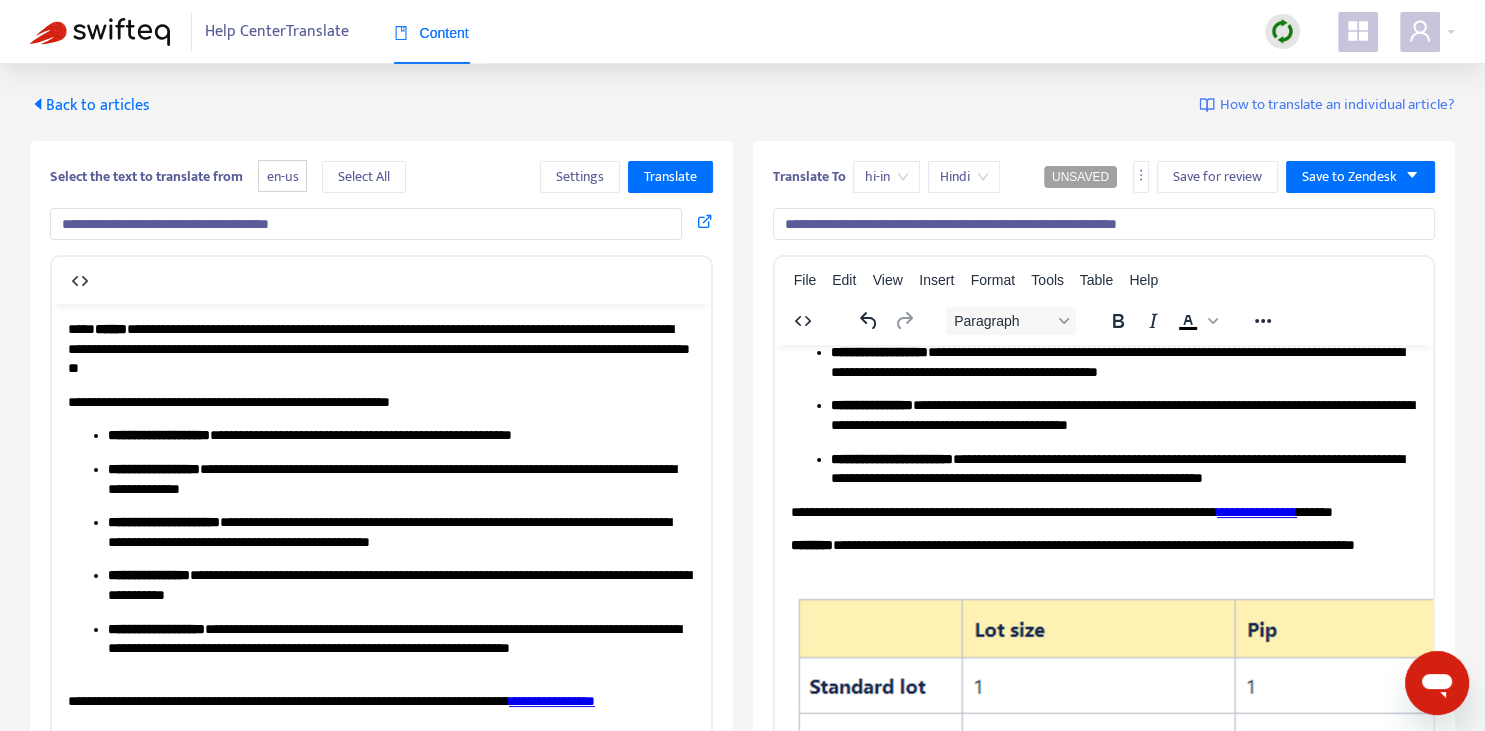 click on "**********" at bounding box center (871, 404) 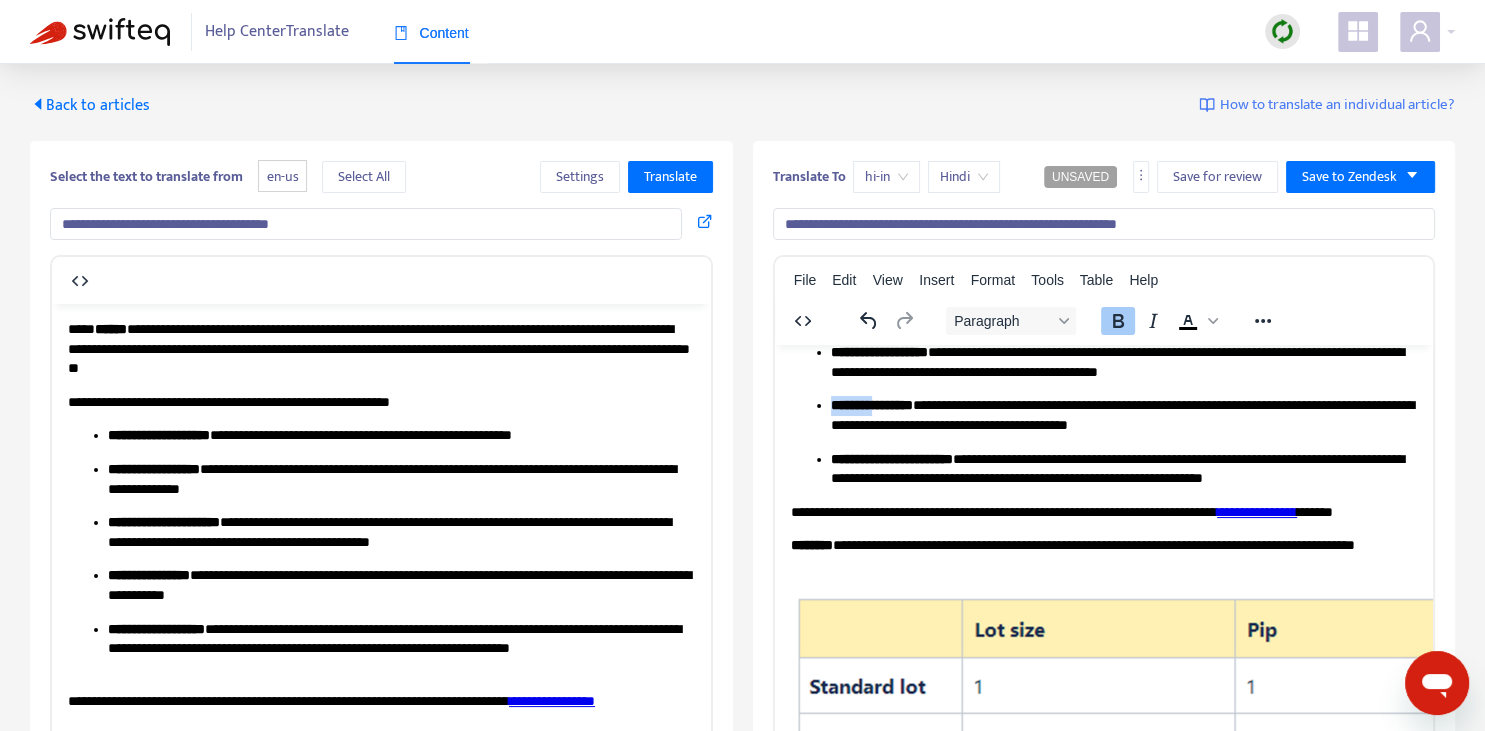 click on "**********" at bounding box center (871, 404) 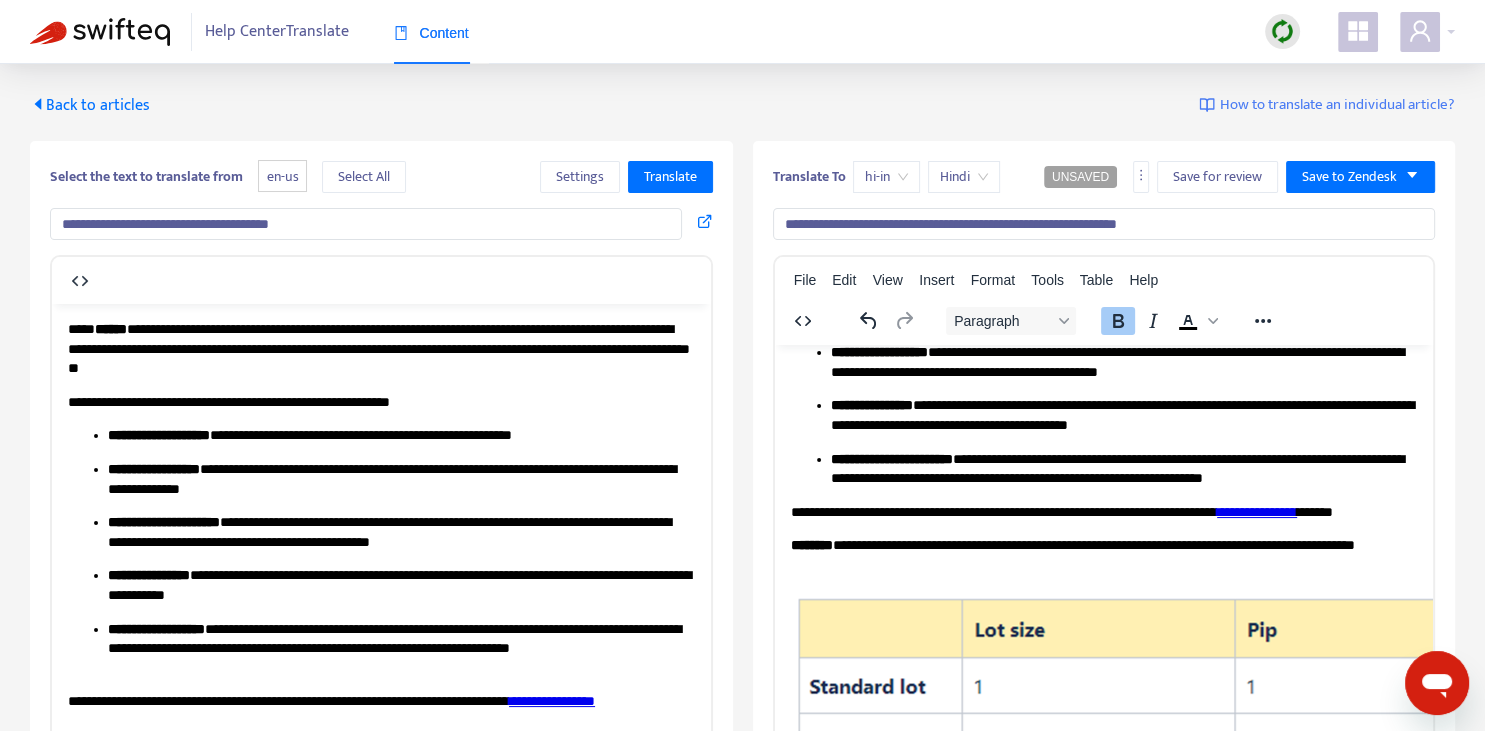 click on "**********" at bounding box center (891, 458) 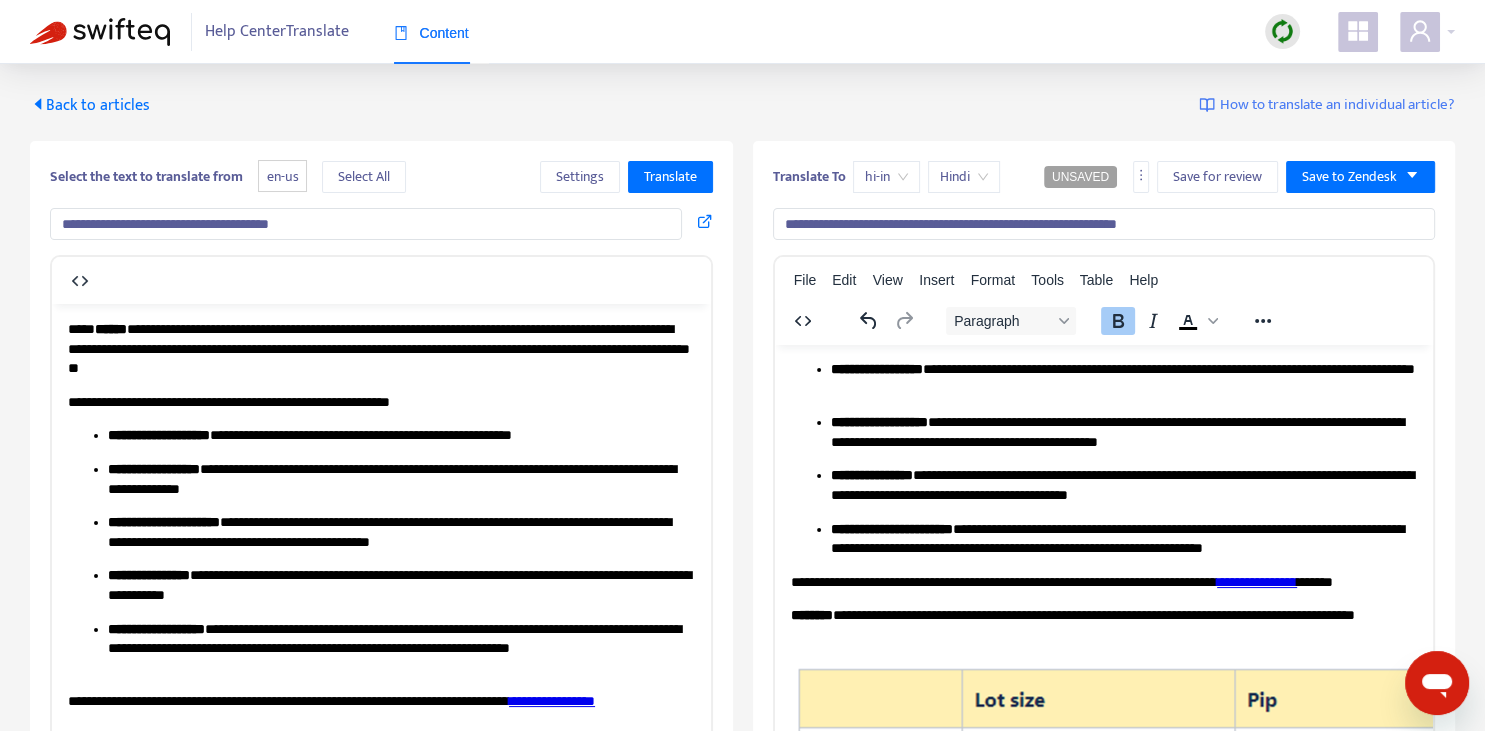 scroll, scrollTop: 140, scrollLeft: 0, axis: vertical 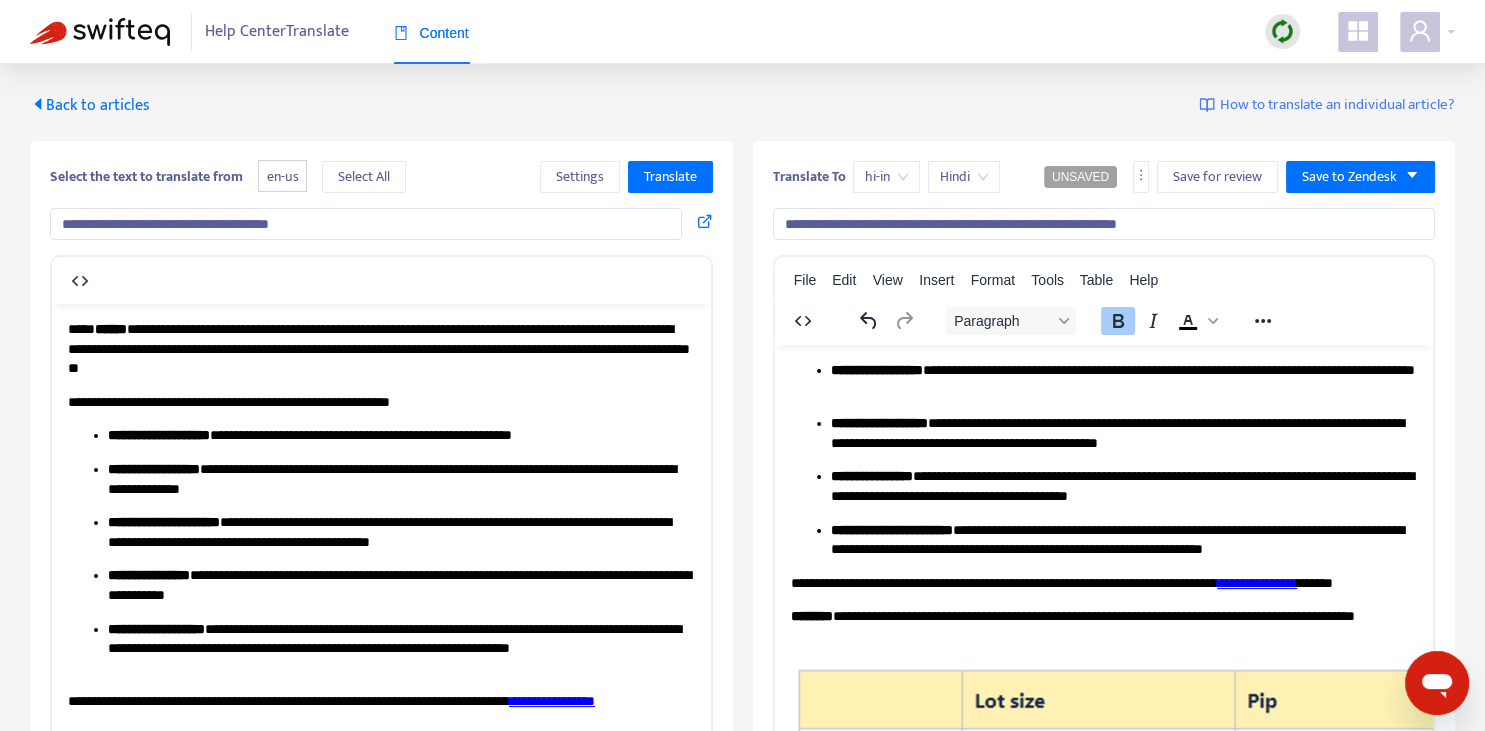 click on "**********" at bounding box center [878, 422] 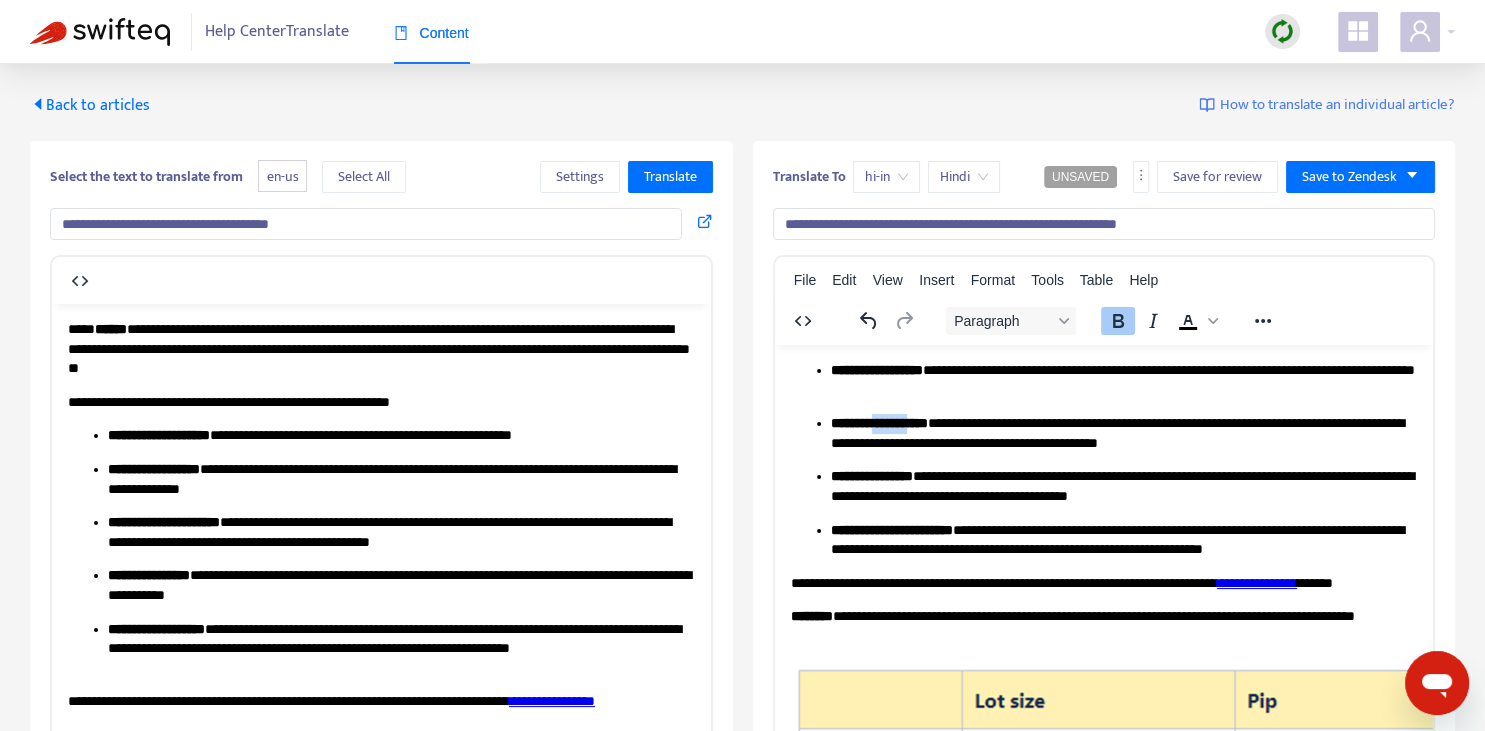 click on "**********" at bounding box center [878, 422] 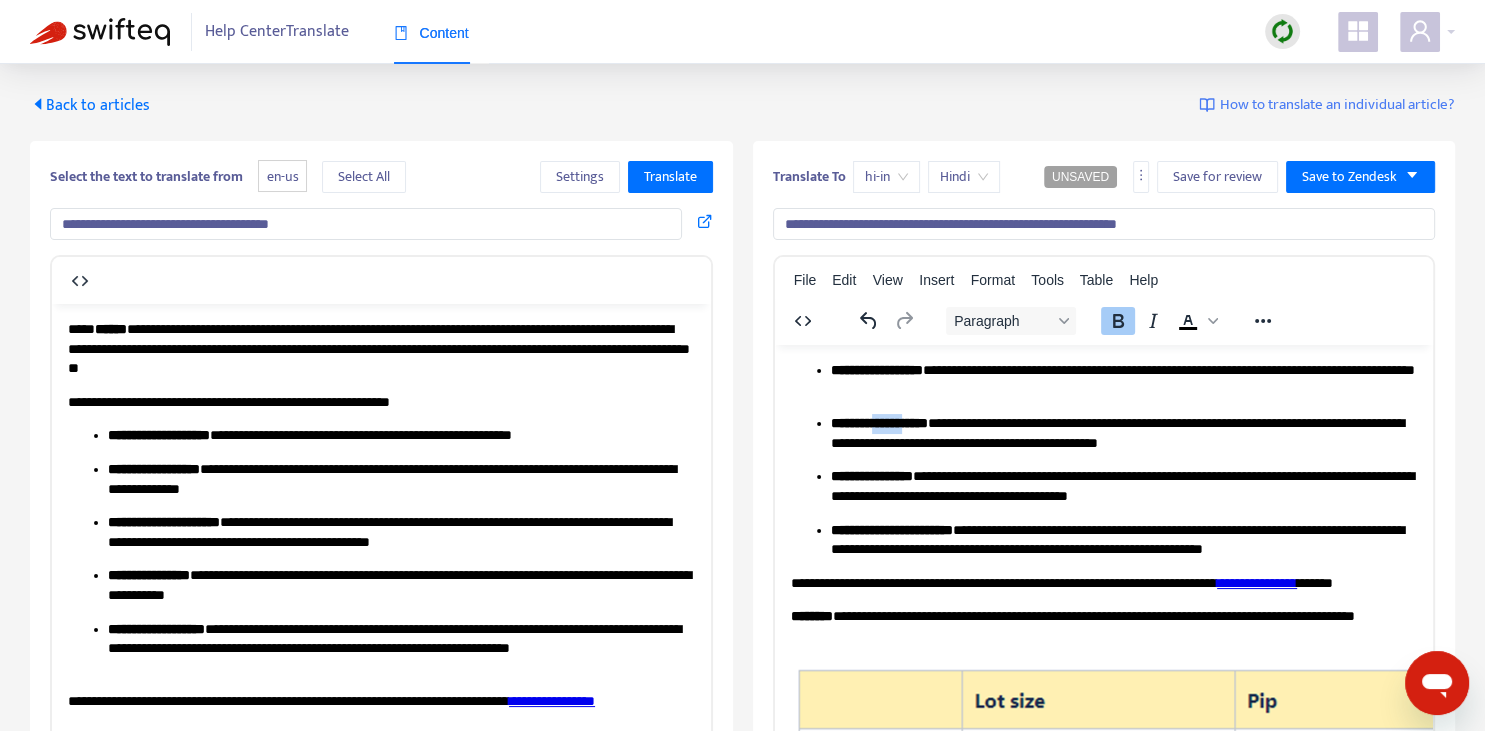 copy on "******" 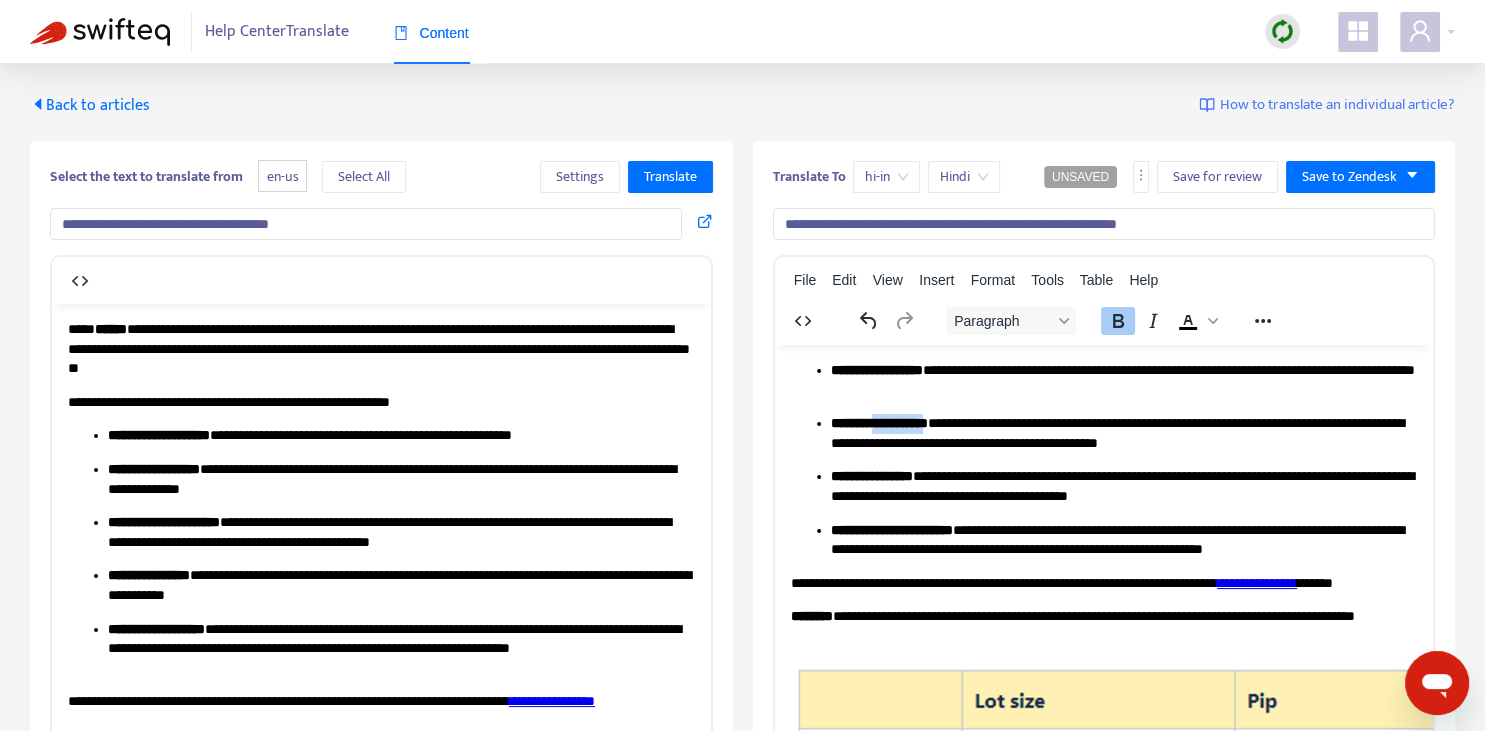 copy on "**********" 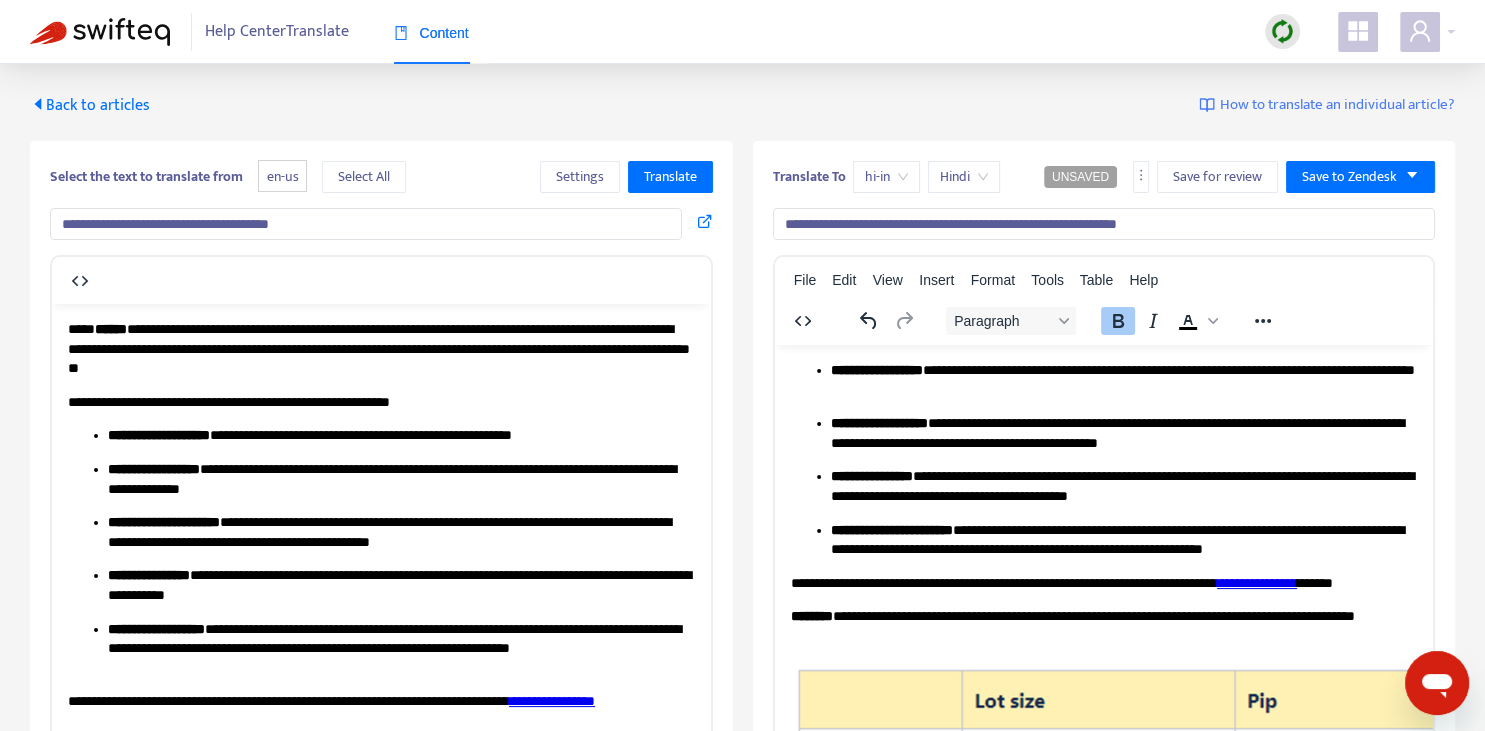 click on "**********" at bounding box center [891, 529] 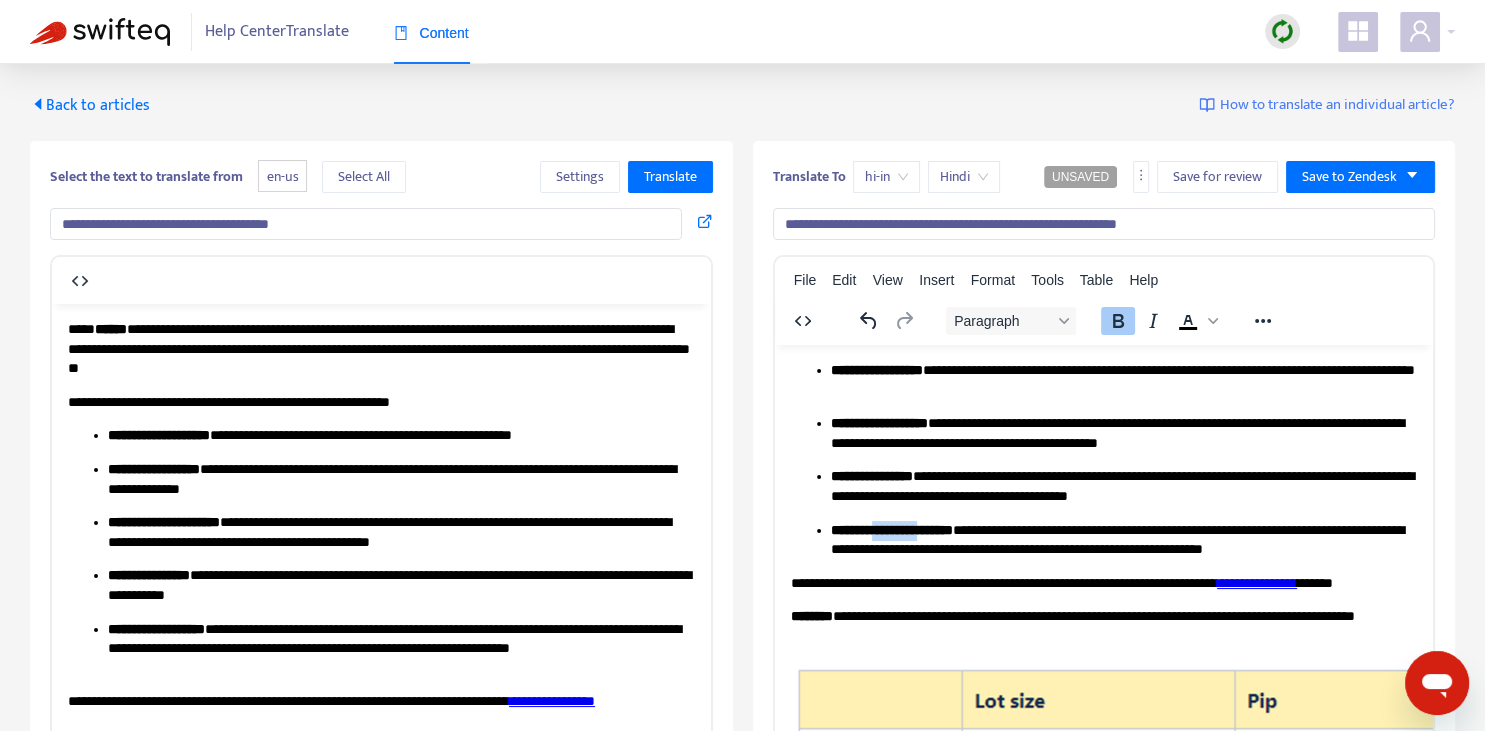 click on "**********" at bounding box center [891, 529] 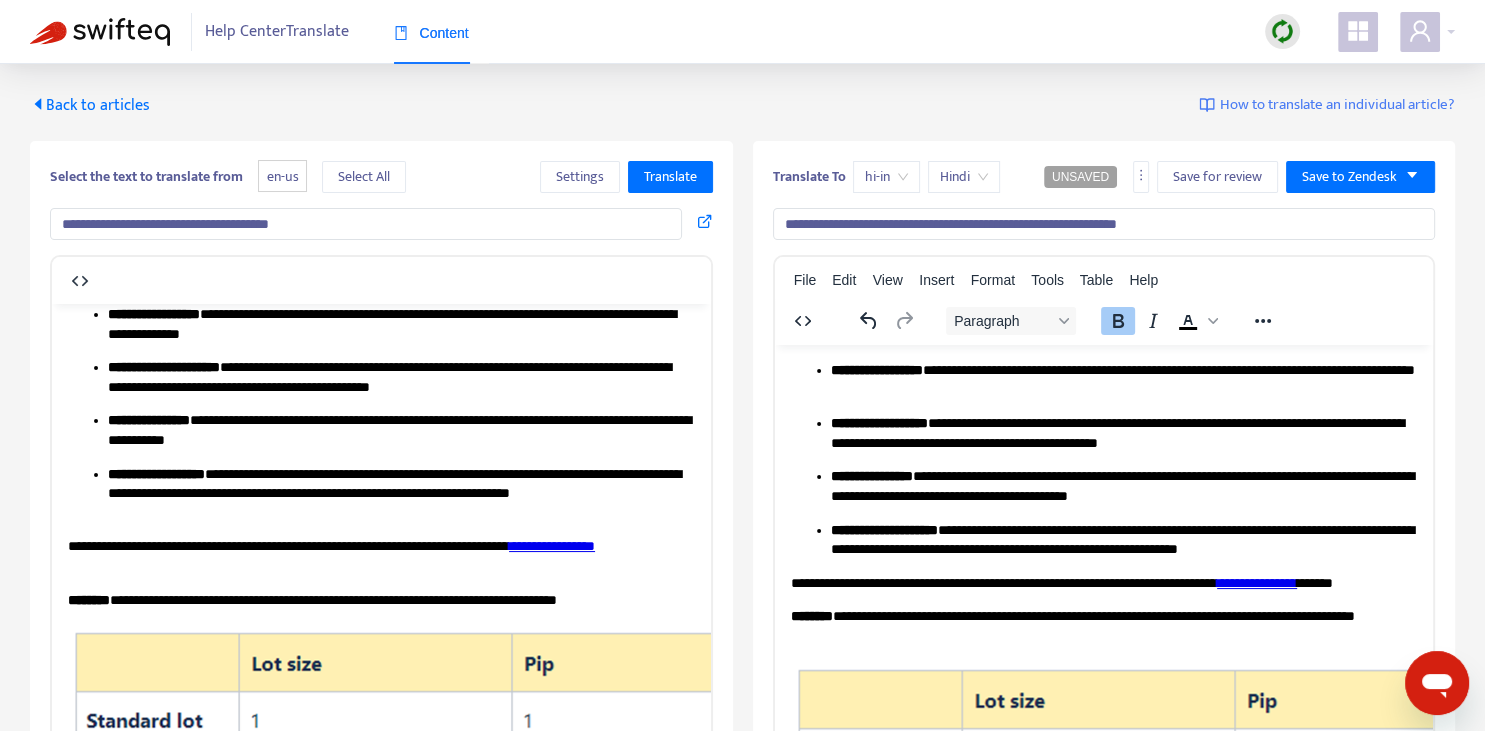 scroll, scrollTop: 211, scrollLeft: 0, axis: vertical 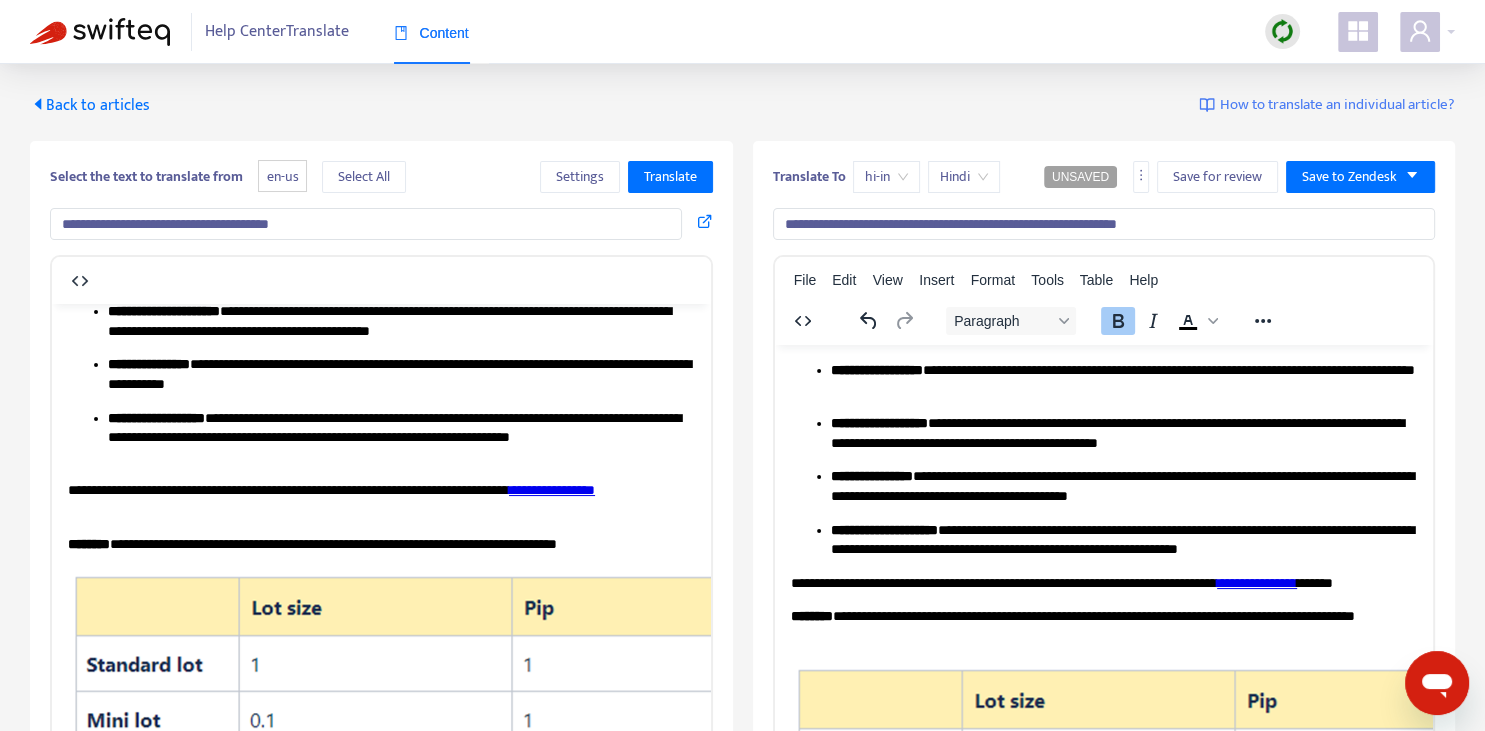 click on "**********" at bounding box center [1123, 539] 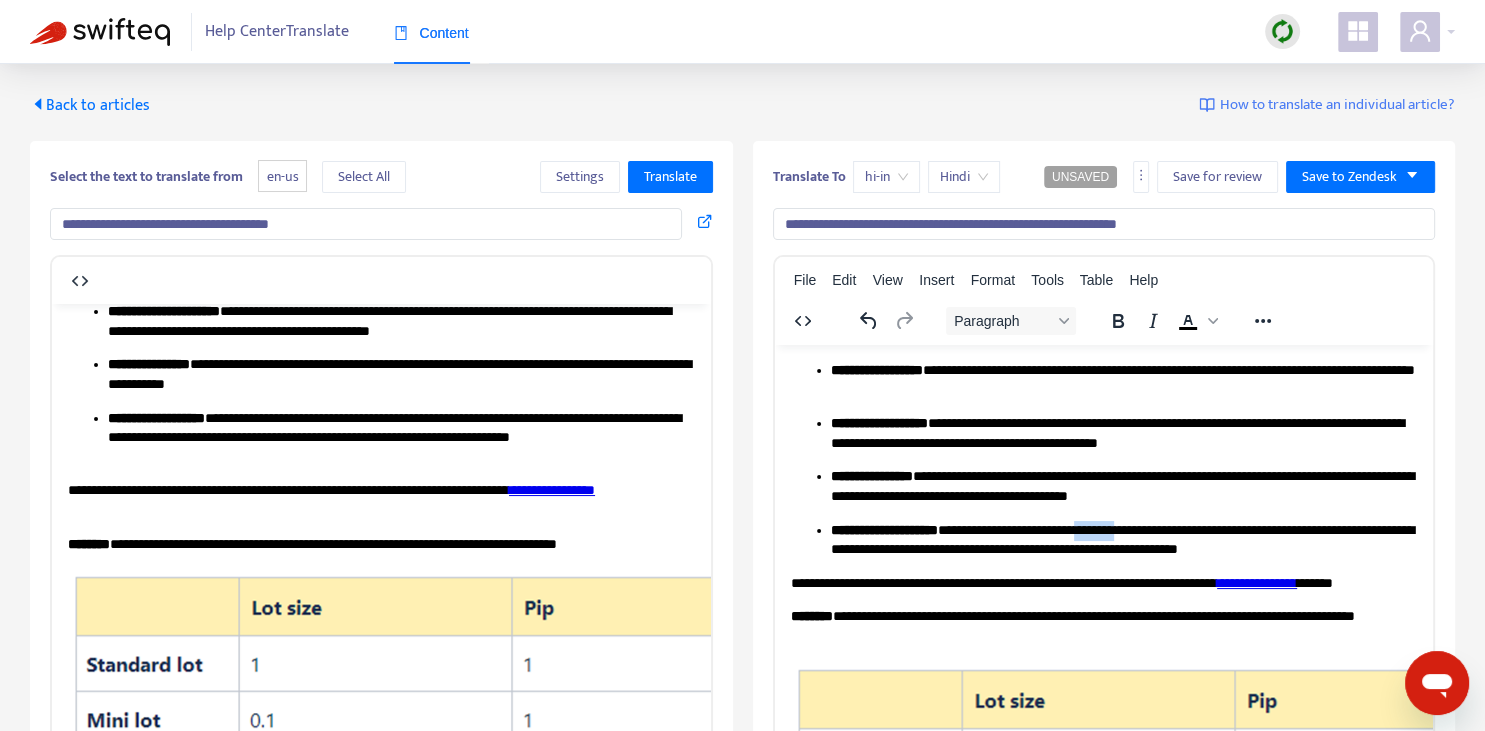 click on "**********" at bounding box center [1123, 539] 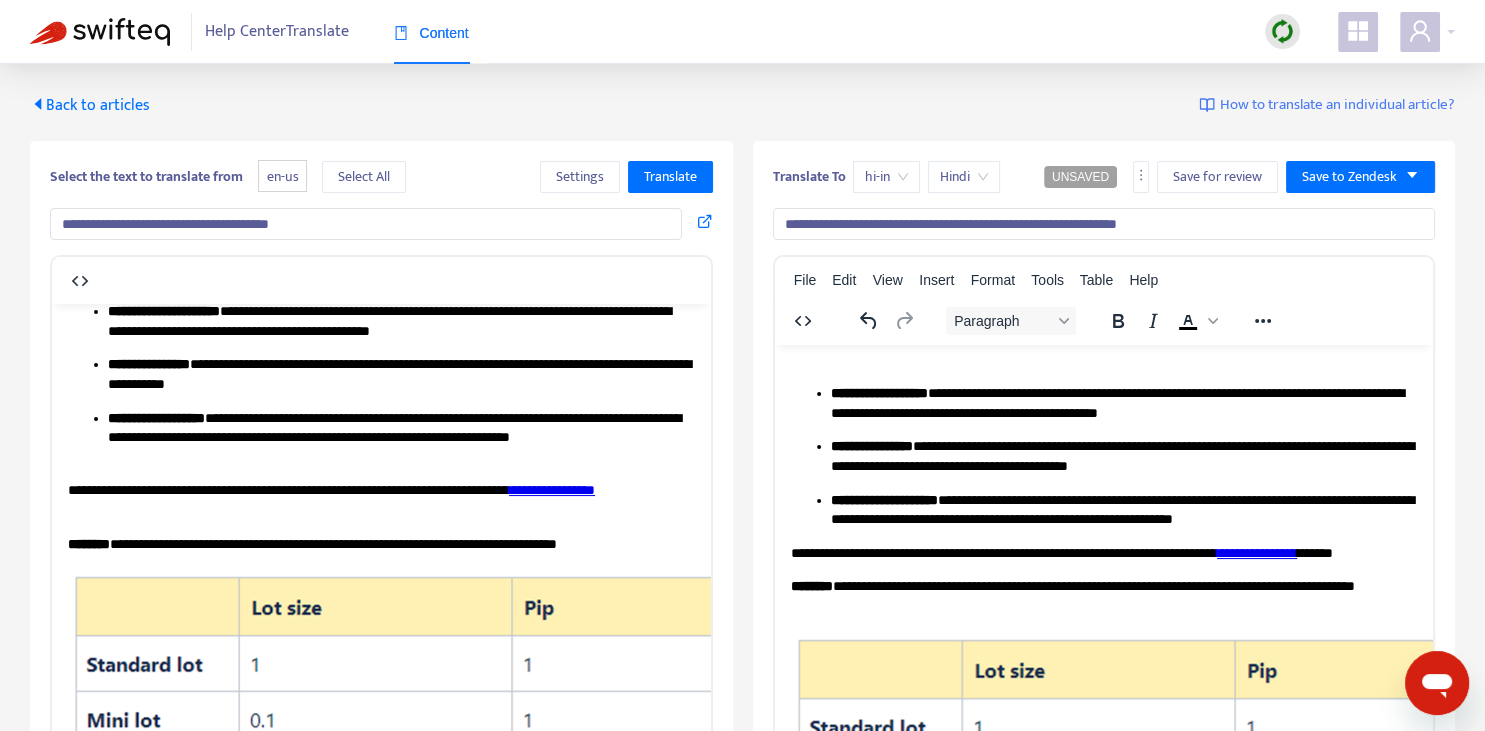 scroll, scrollTop: 211, scrollLeft: 0, axis: vertical 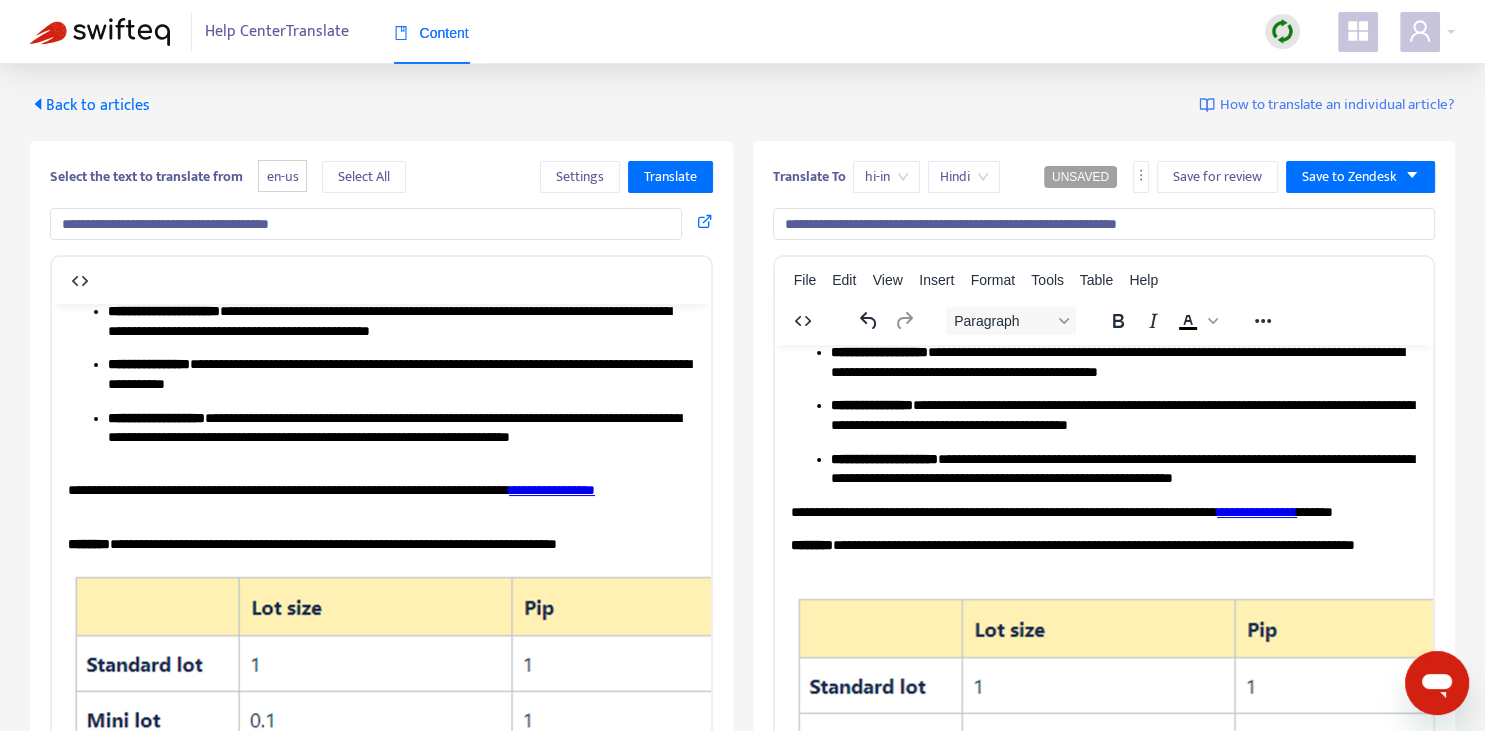 click on "**********" at bounding box center [1103, 512] 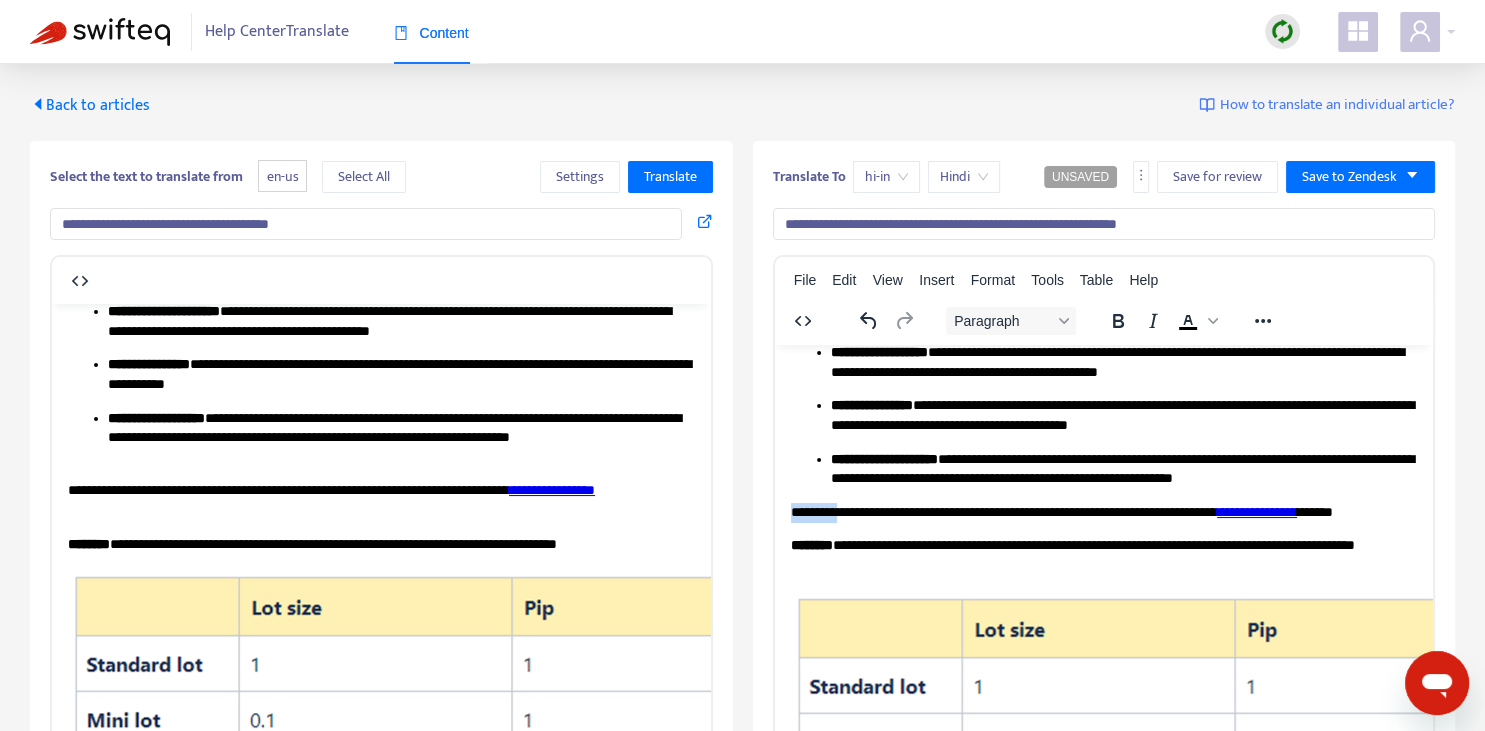 click on "**********" at bounding box center (1103, 512) 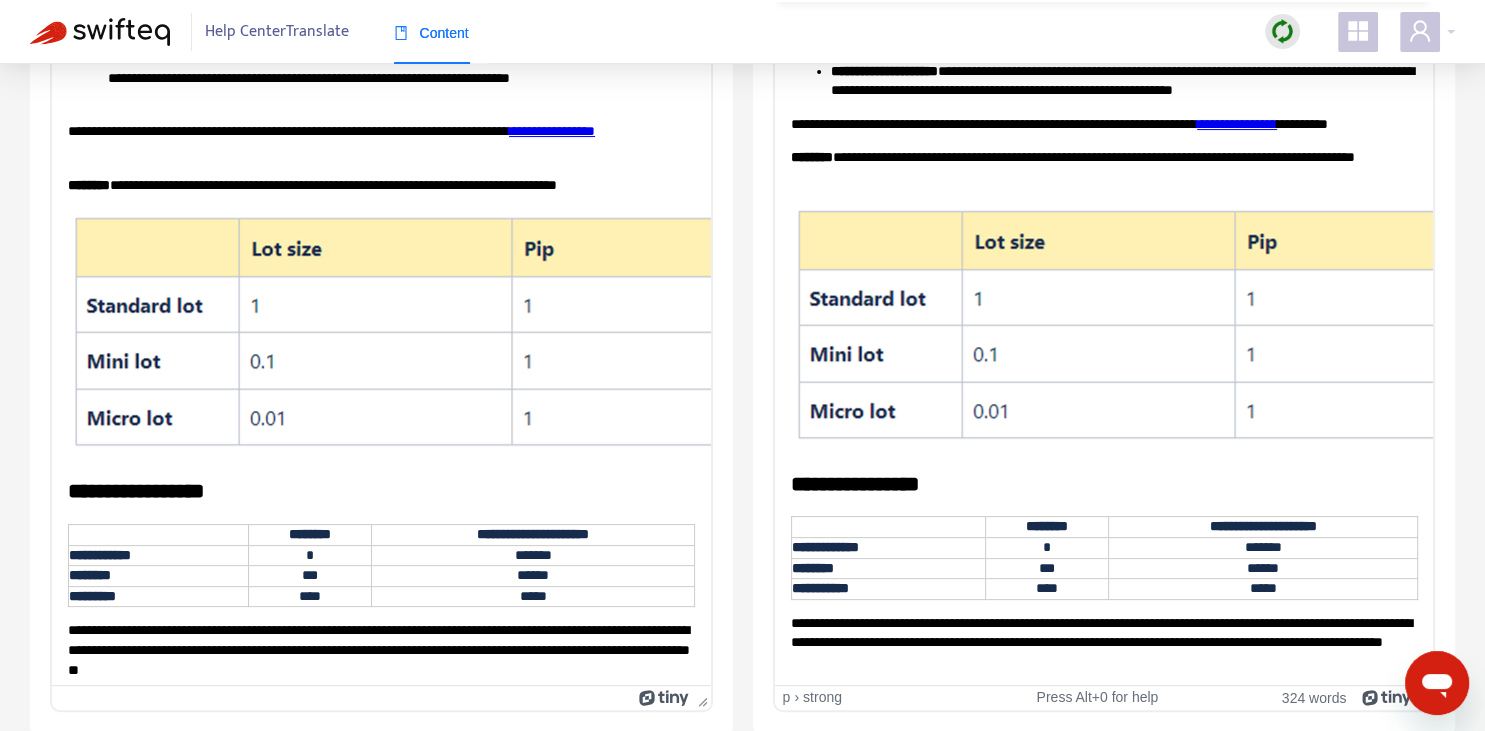 scroll, scrollTop: 235, scrollLeft: 0, axis: vertical 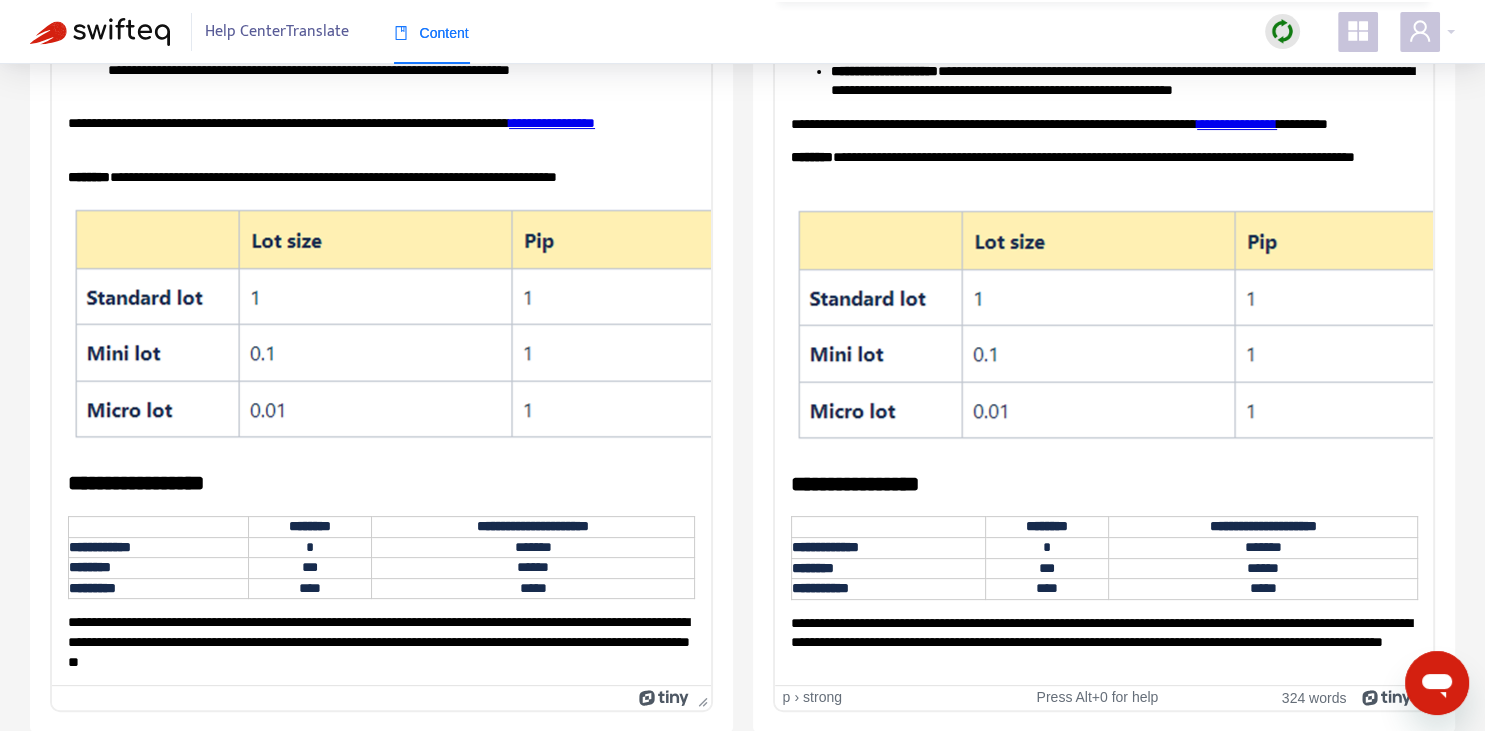 click on "**********" at bounding box center [1103, 166] 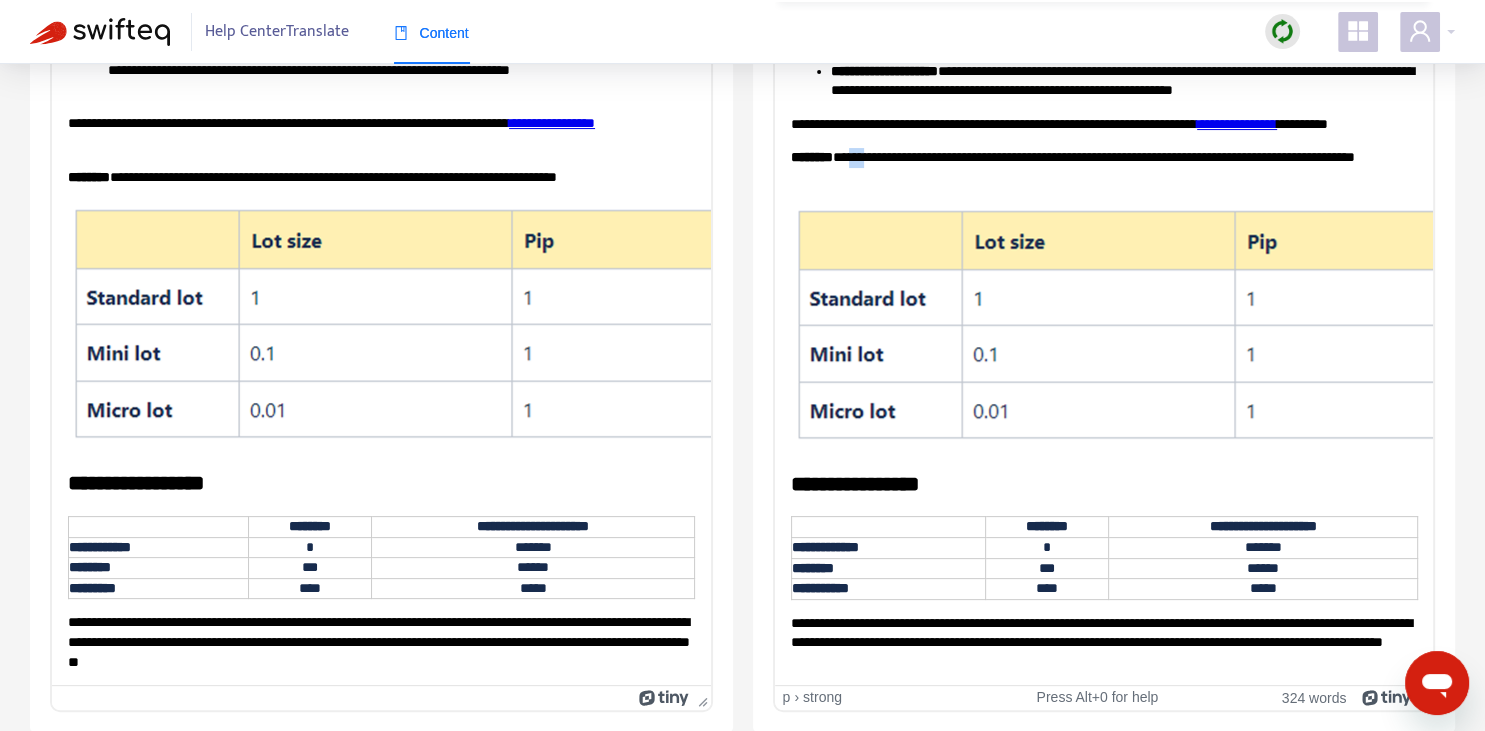 click on "**********" at bounding box center [1103, 166] 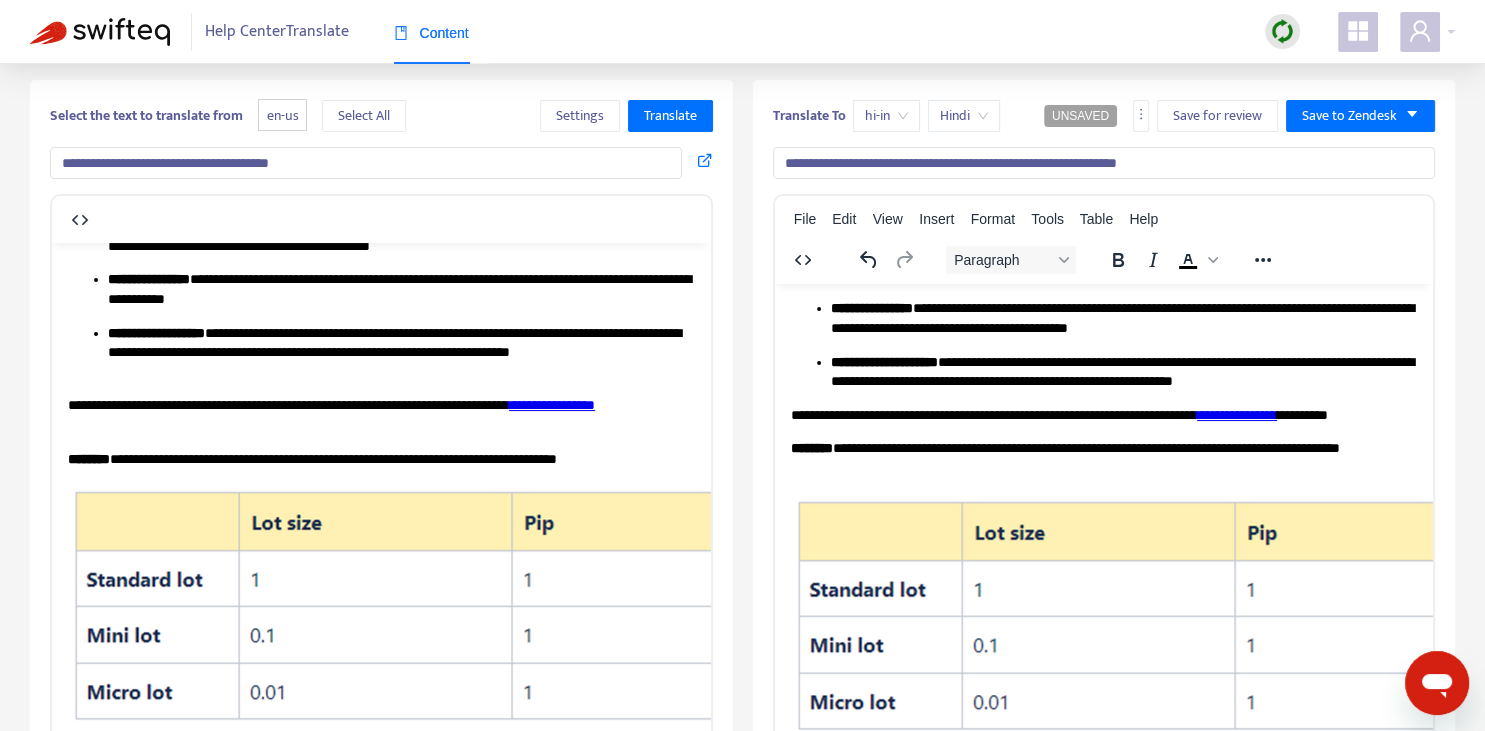 scroll, scrollTop: 256, scrollLeft: 0, axis: vertical 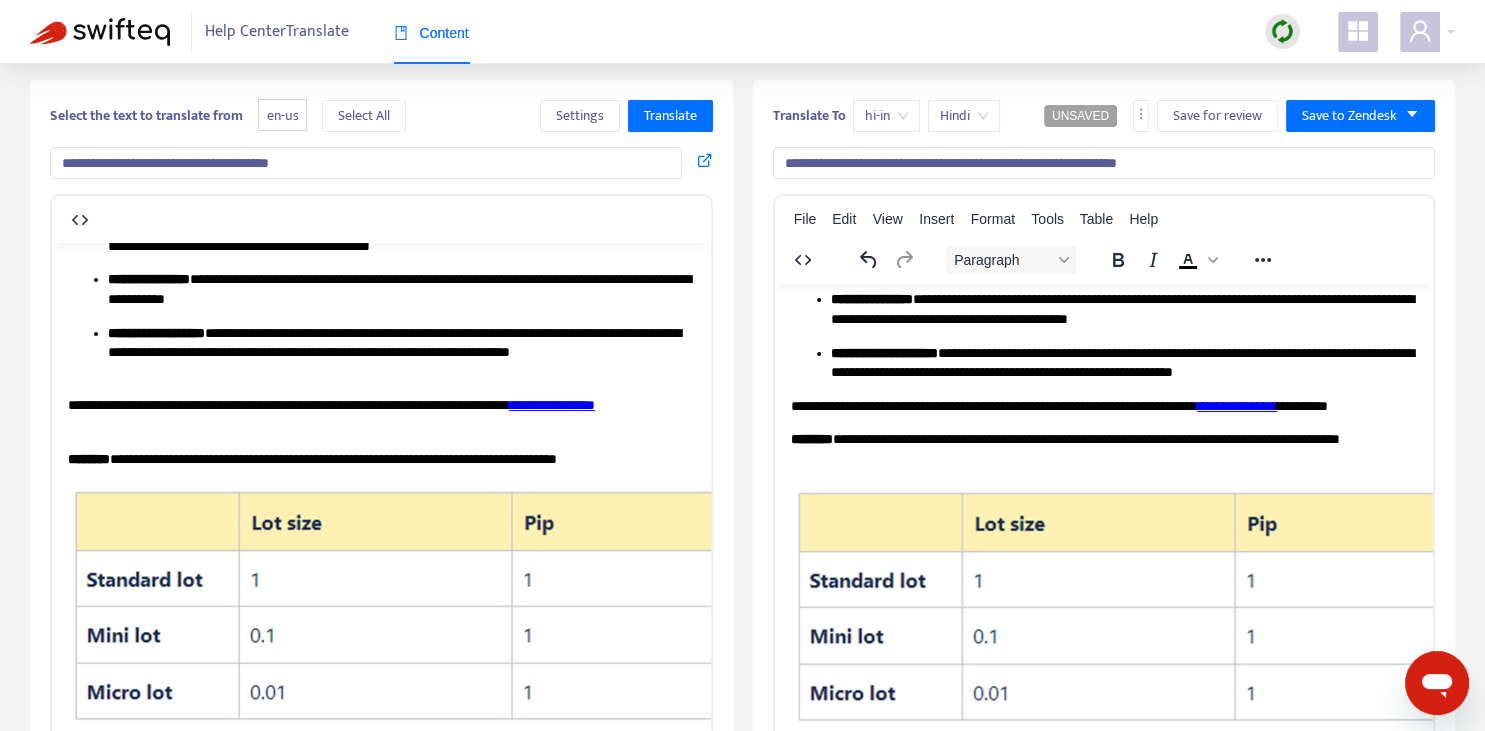 click on "**********" at bounding box center (552, 404) 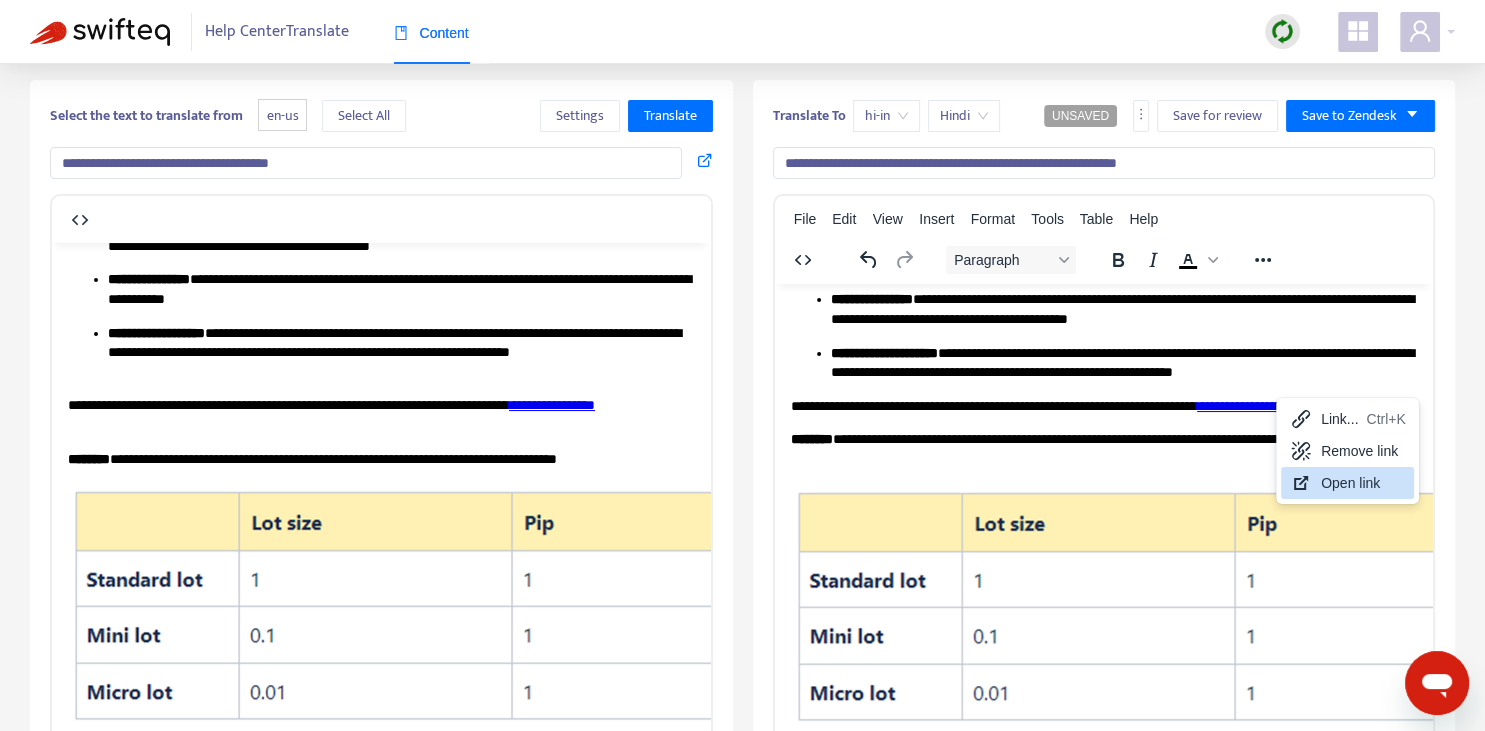 click on "Open link" at bounding box center (1363, 483) 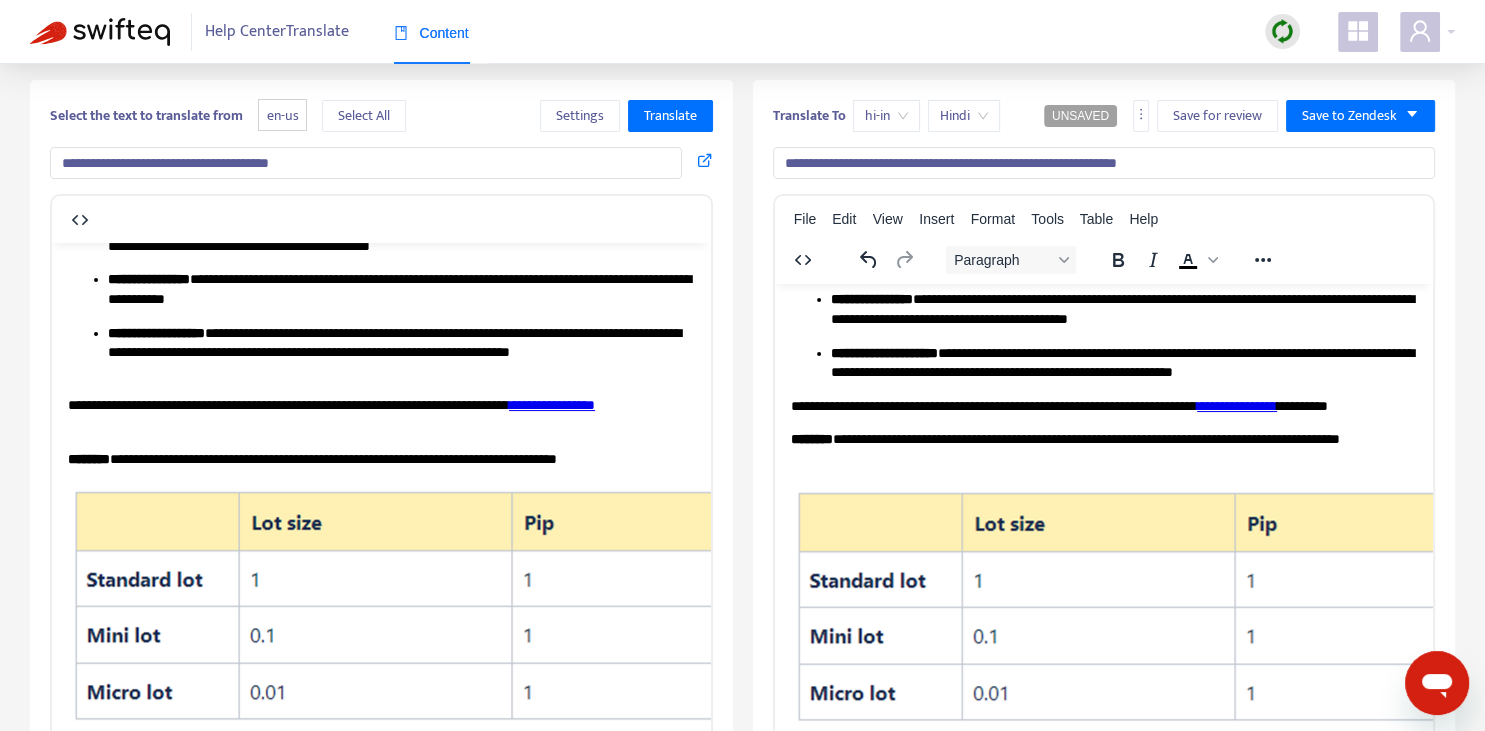 click on "**********" at bounding box center [1103, 448] 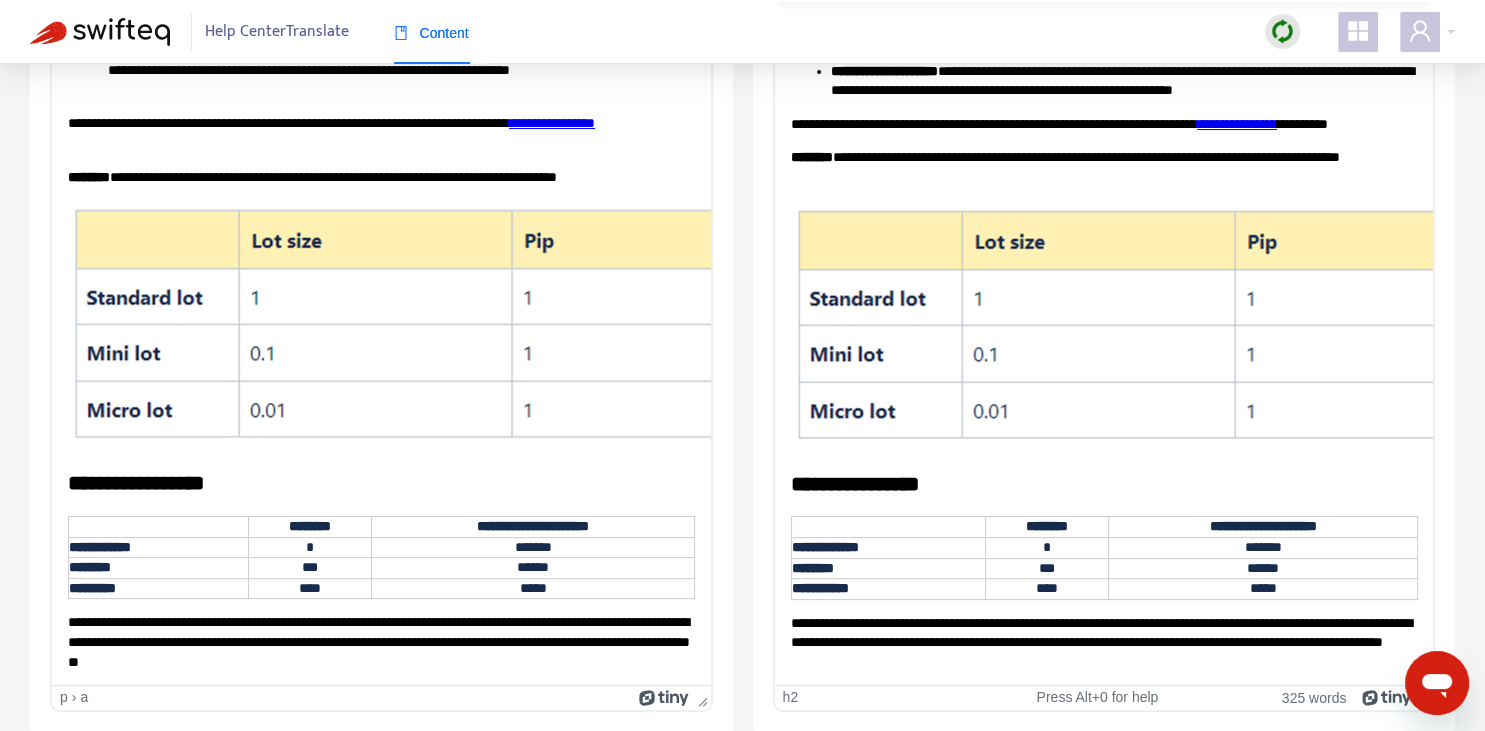 click on "**********" at bounding box center [1103, 483] 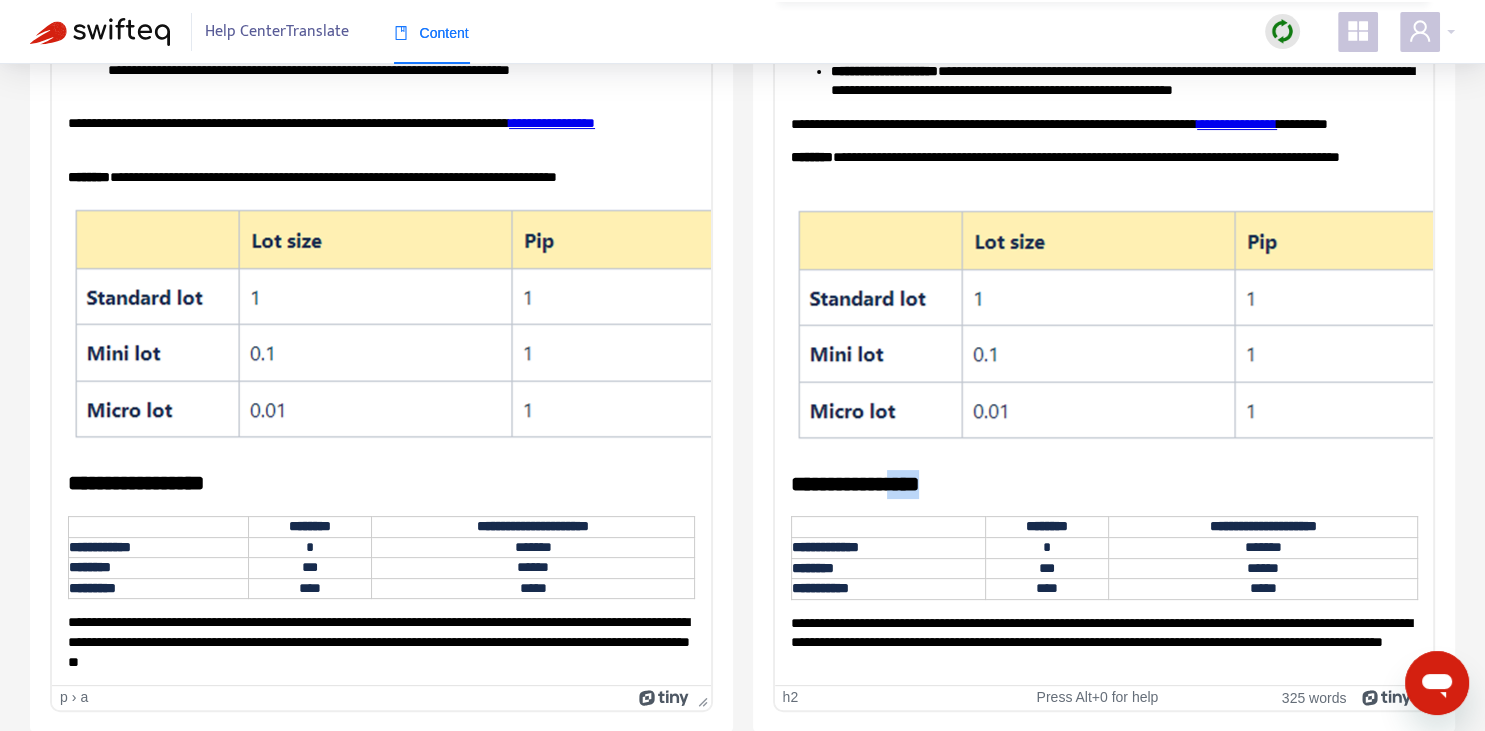 click on "**********" at bounding box center [1103, 483] 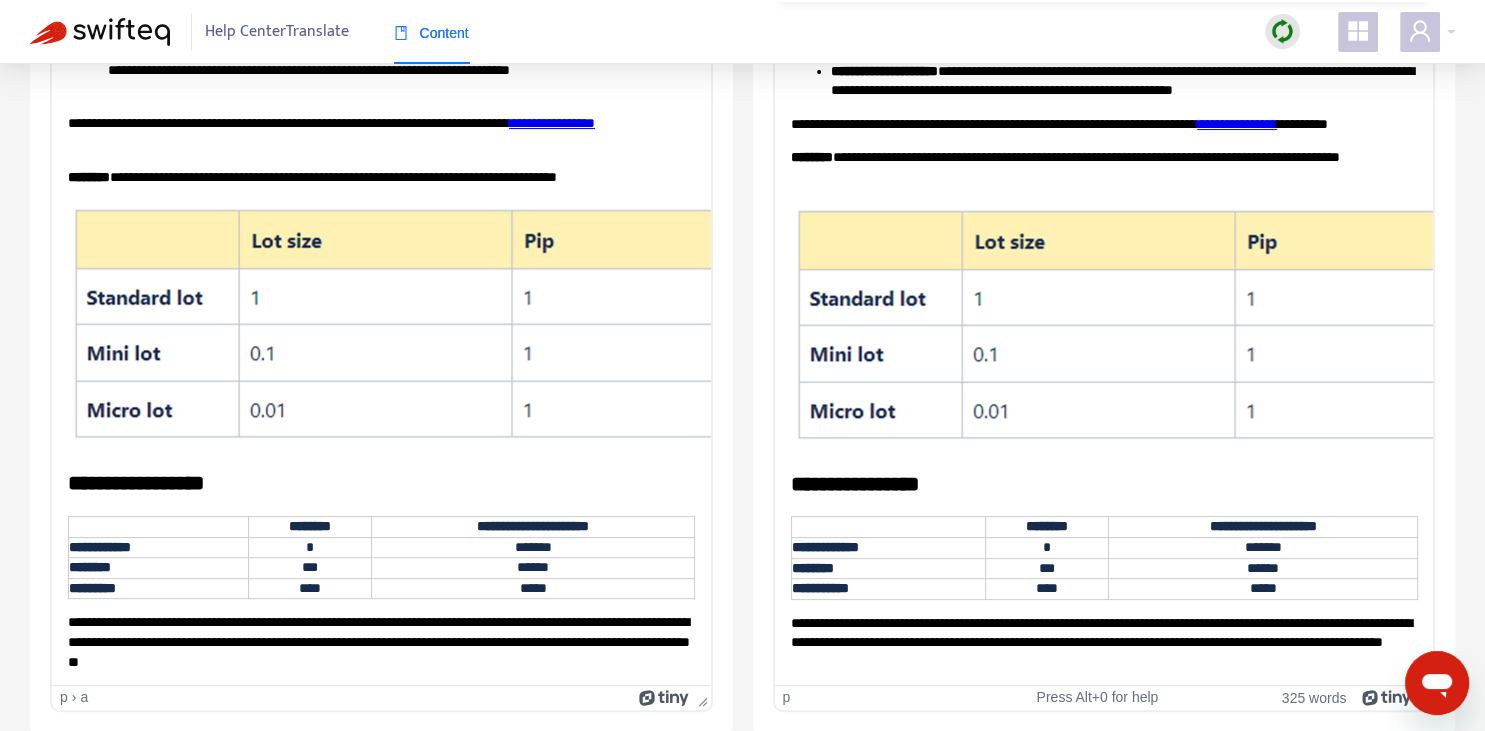 click on "**********" at bounding box center [1103, 642] 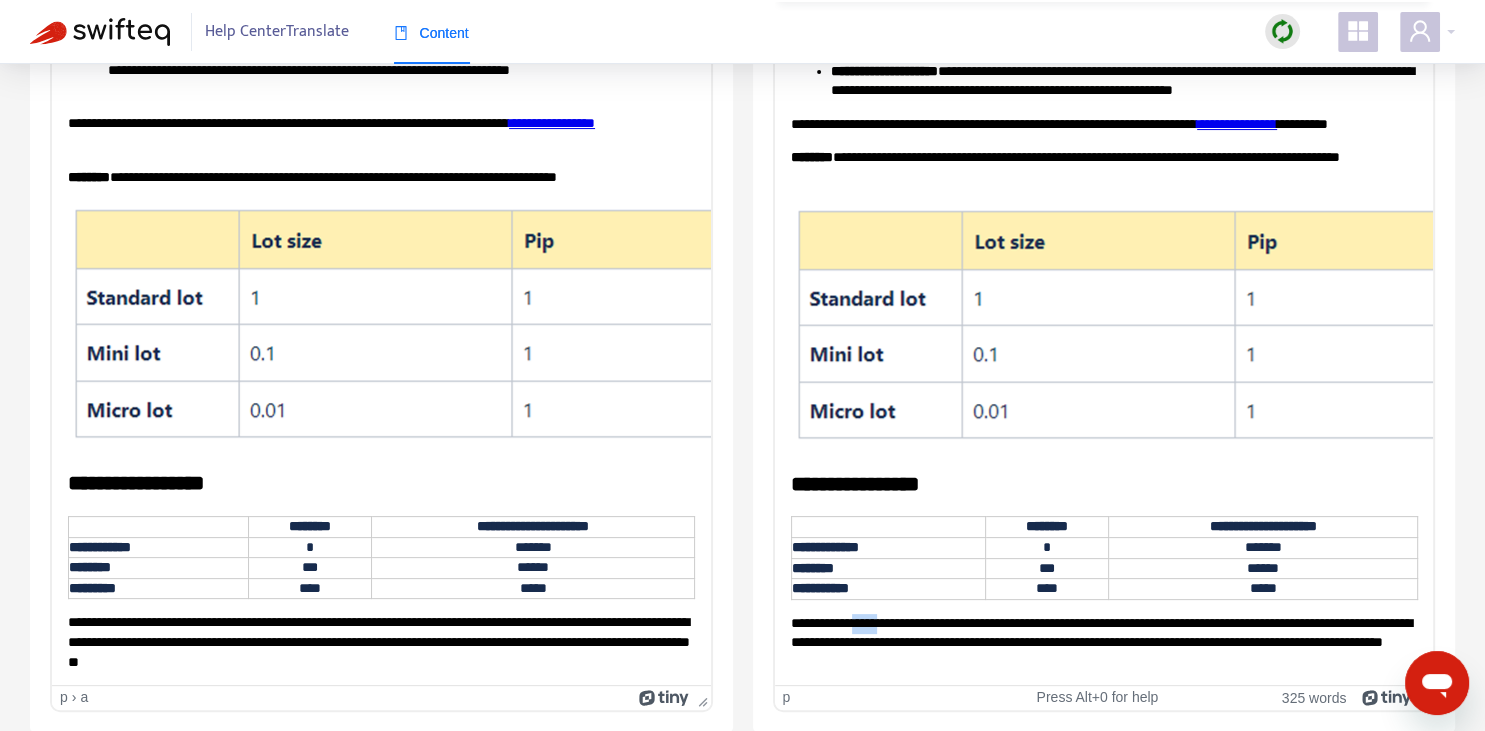 click on "**********" at bounding box center [1103, 642] 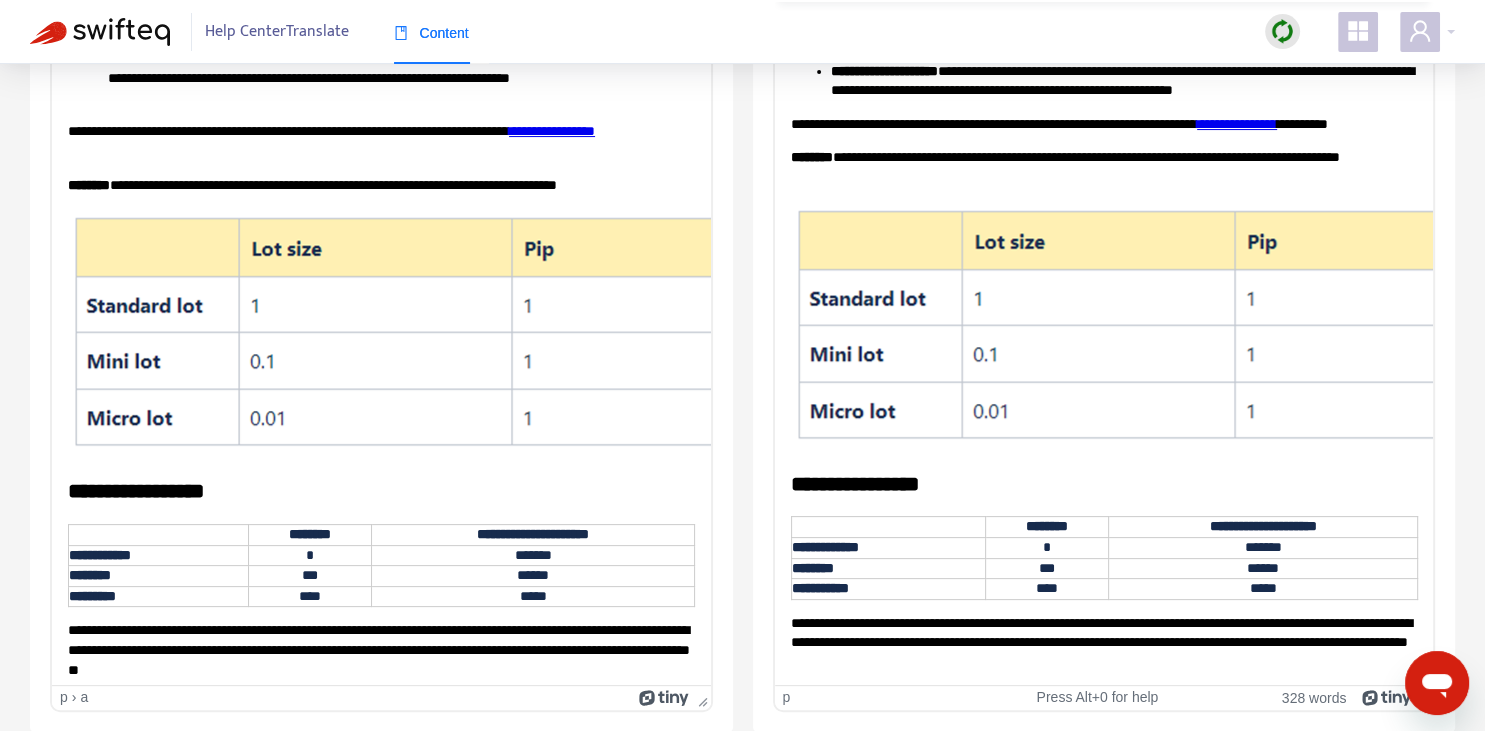 scroll, scrollTop: 235, scrollLeft: 0, axis: vertical 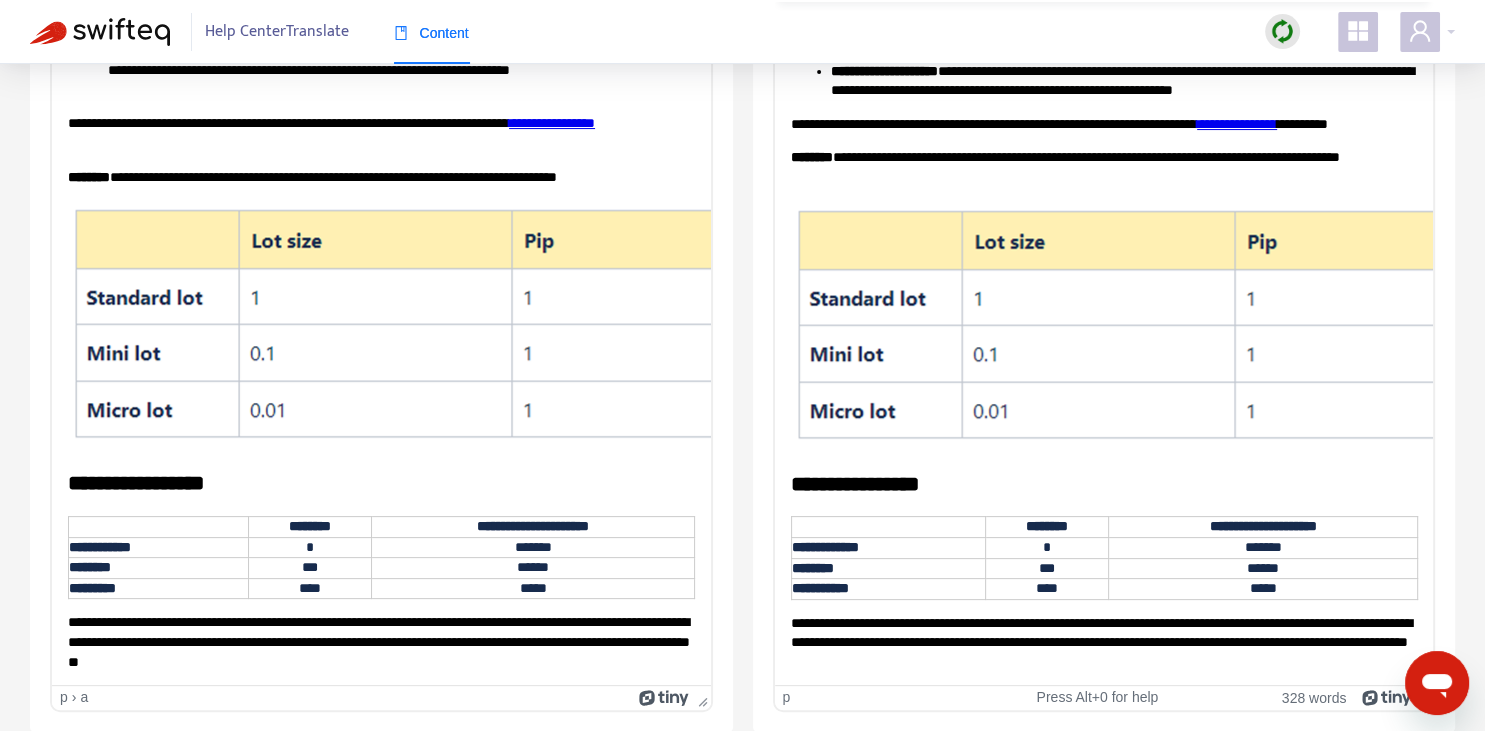 click on "**********" at bounding box center (1103, 642) 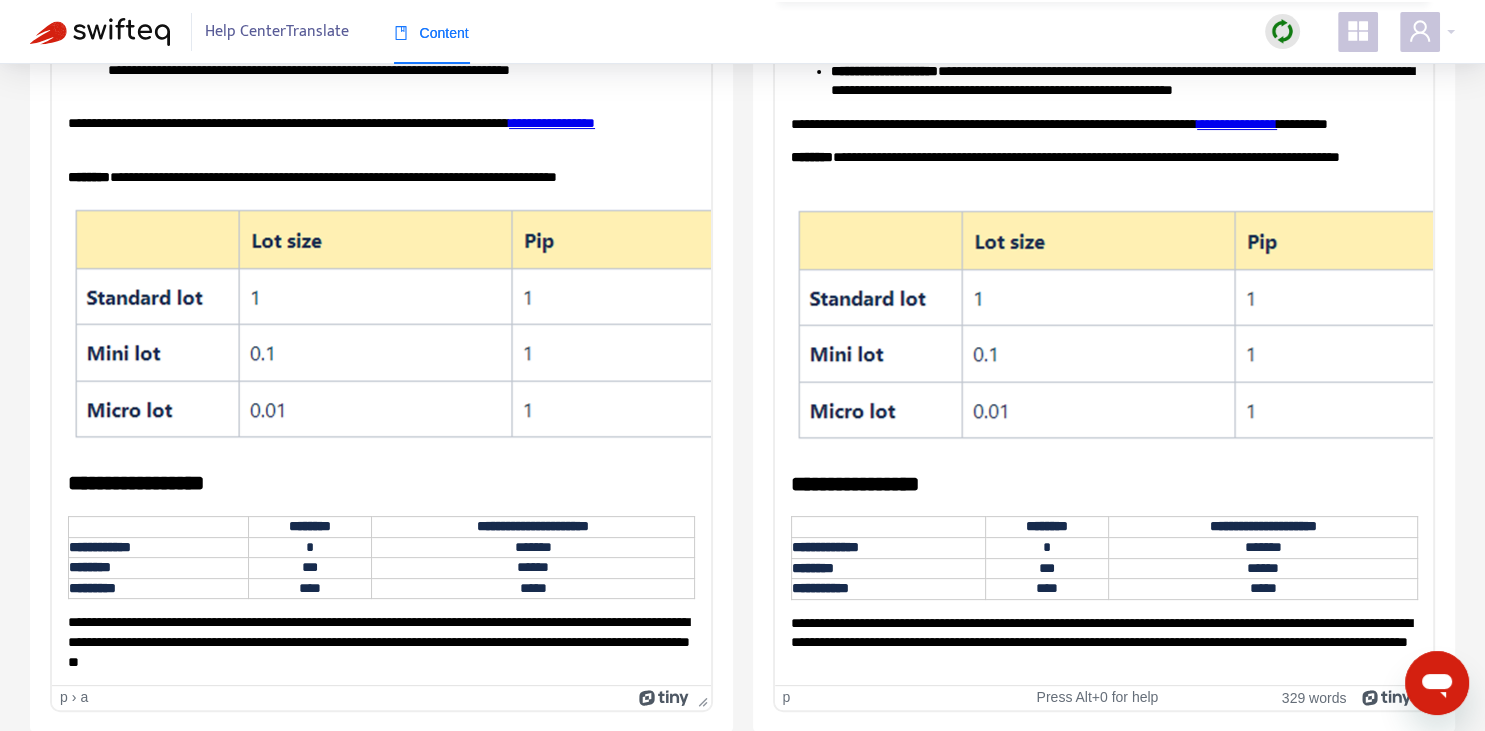 click on "**********" at bounding box center (1103, 642) 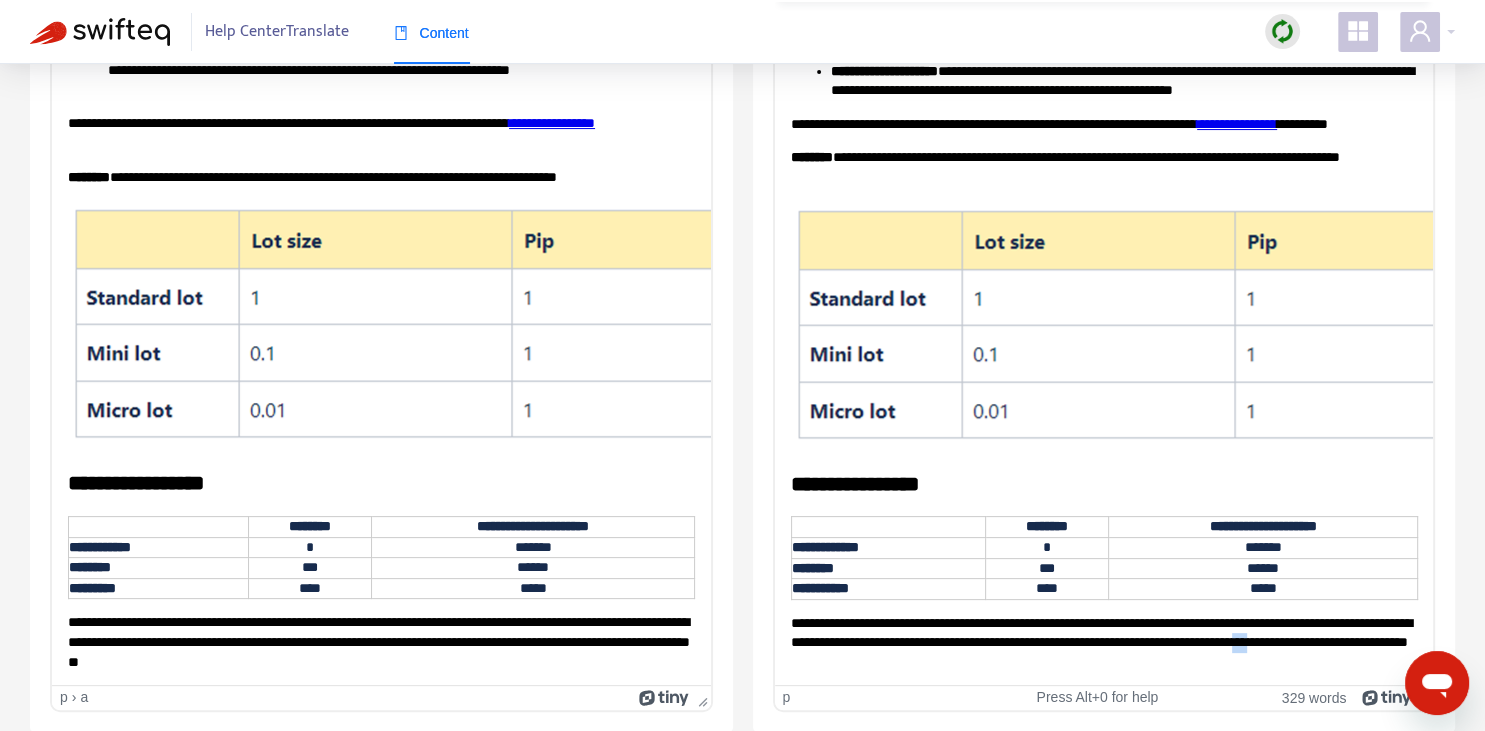 click on "**********" at bounding box center (1103, 642) 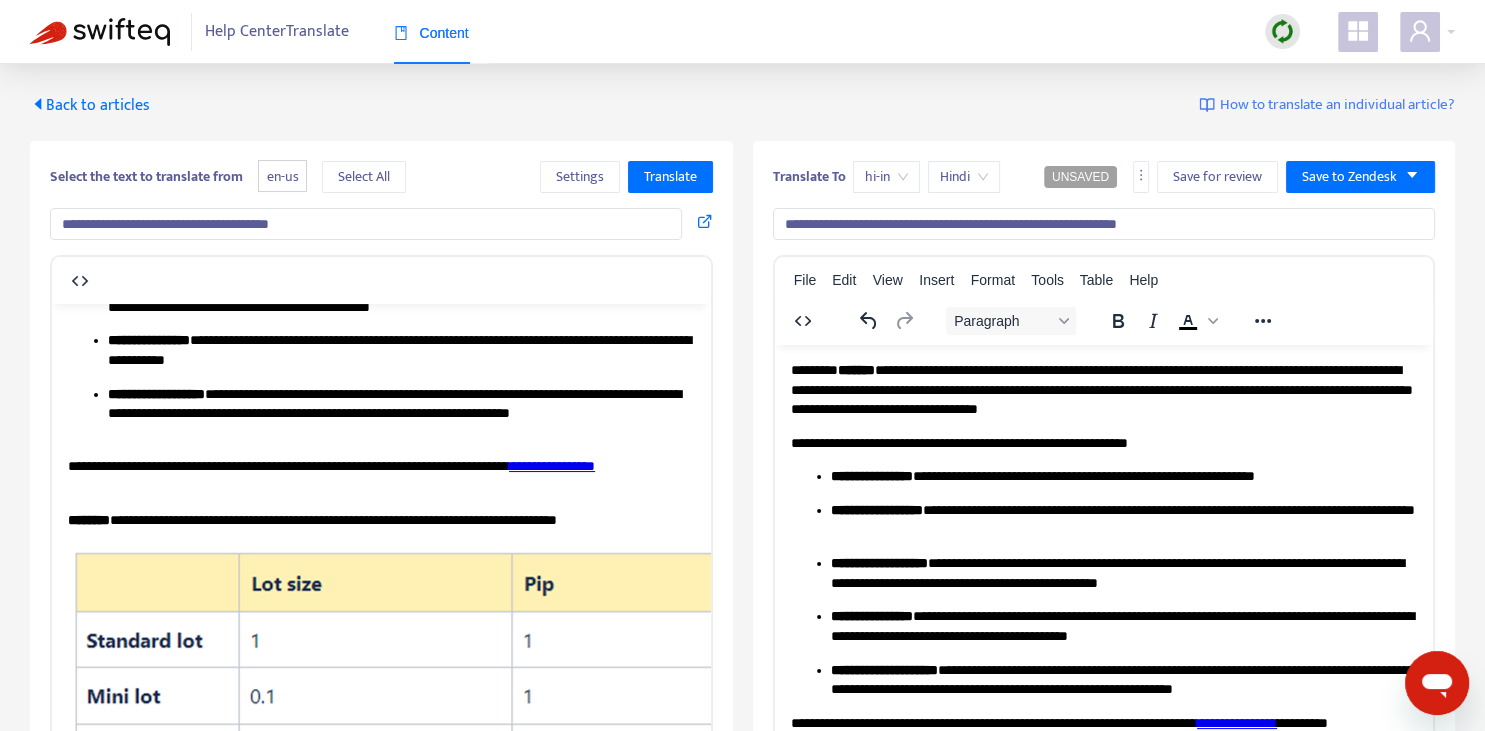 scroll, scrollTop: 0, scrollLeft: 0, axis: both 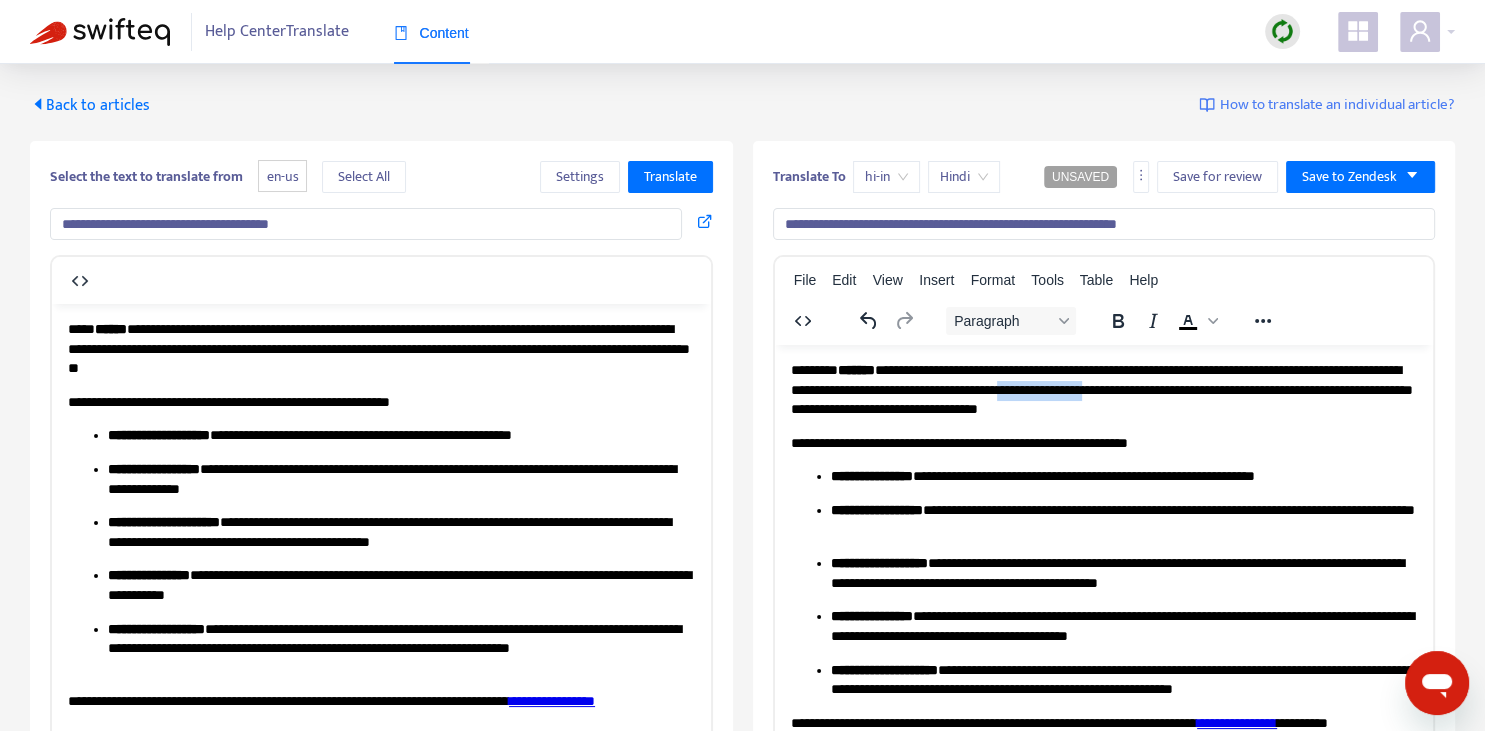 drag, startPoint x: 1095, startPoint y: 385, endPoint x: 1205, endPoint y: 389, distance: 110.0727 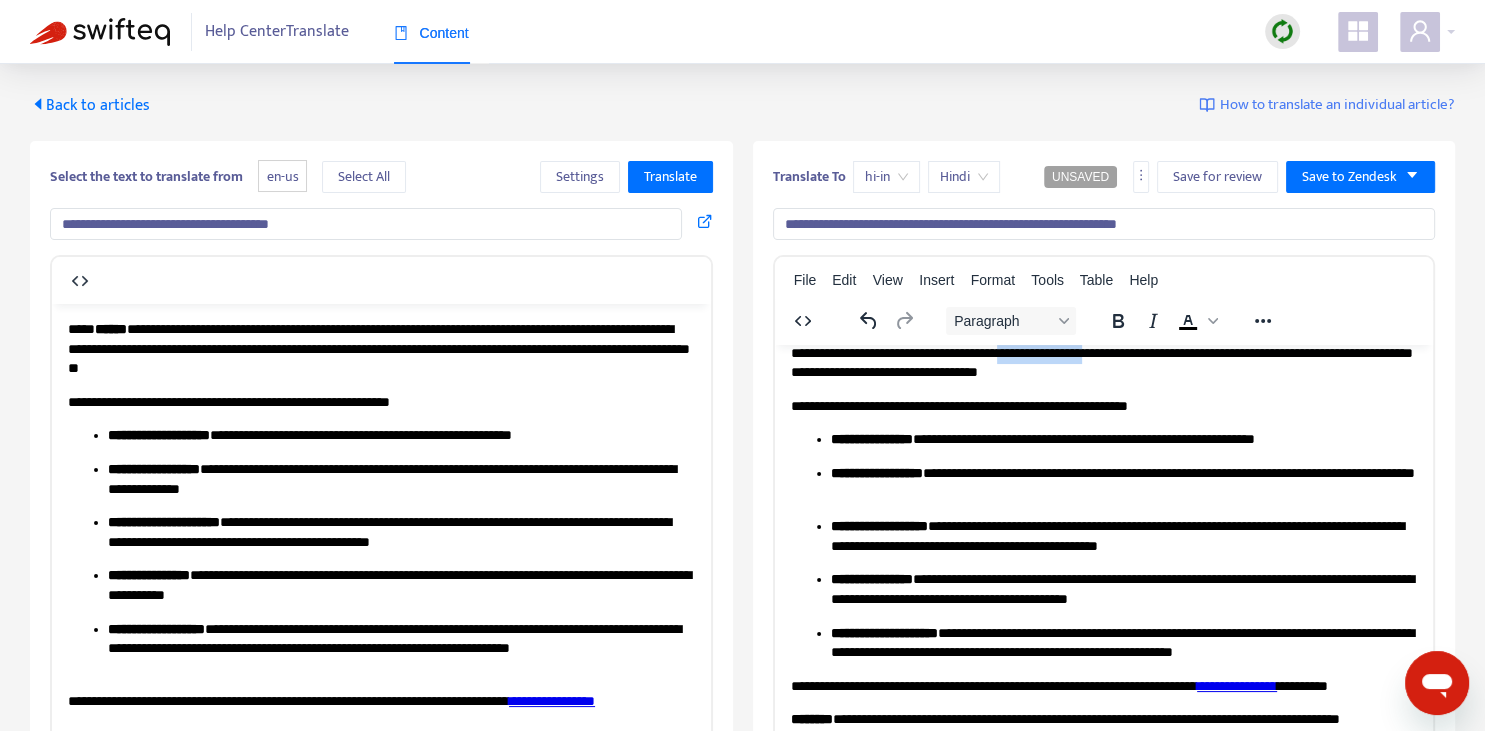scroll, scrollTop: 0, scrollLeft: 0, axis: both 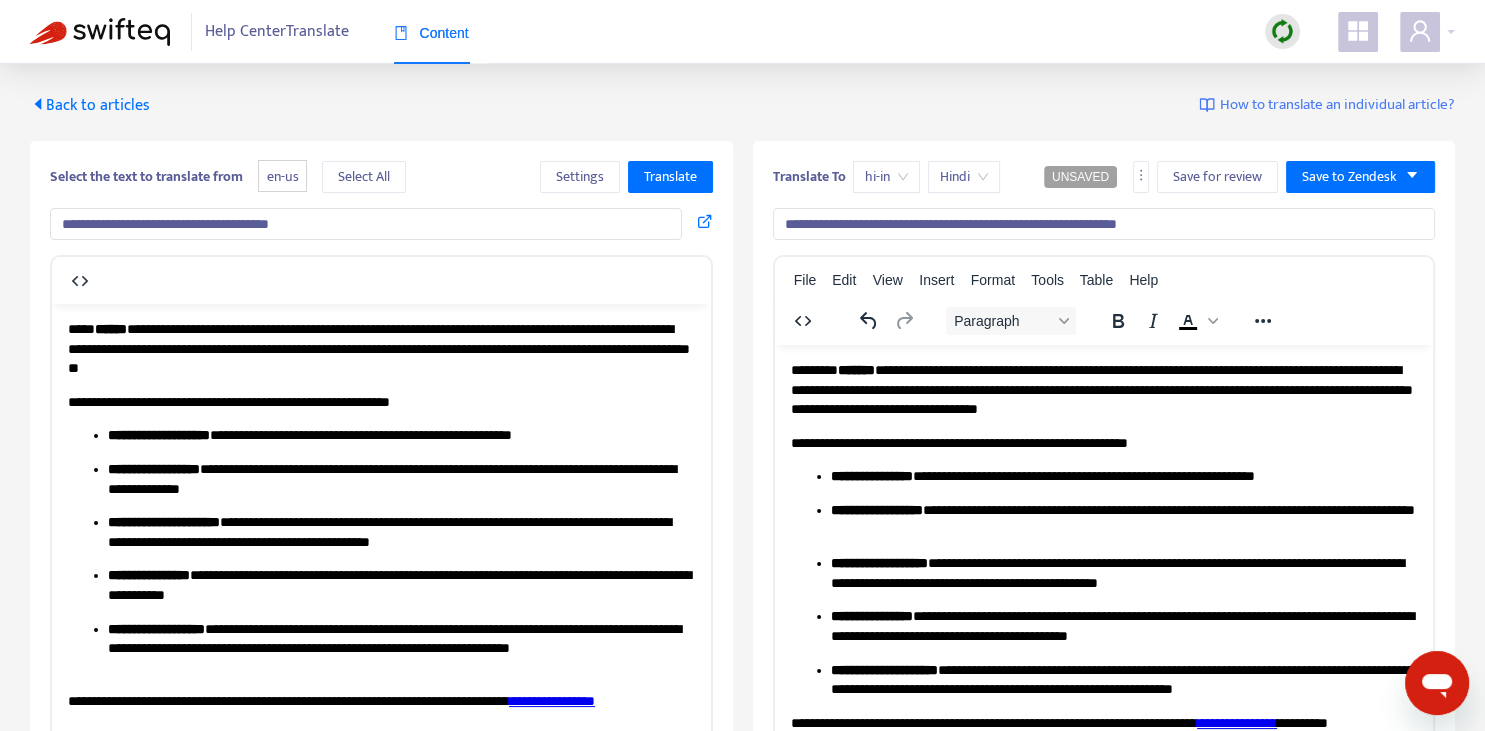 click on "**********" at bounding box center (1103, 443) 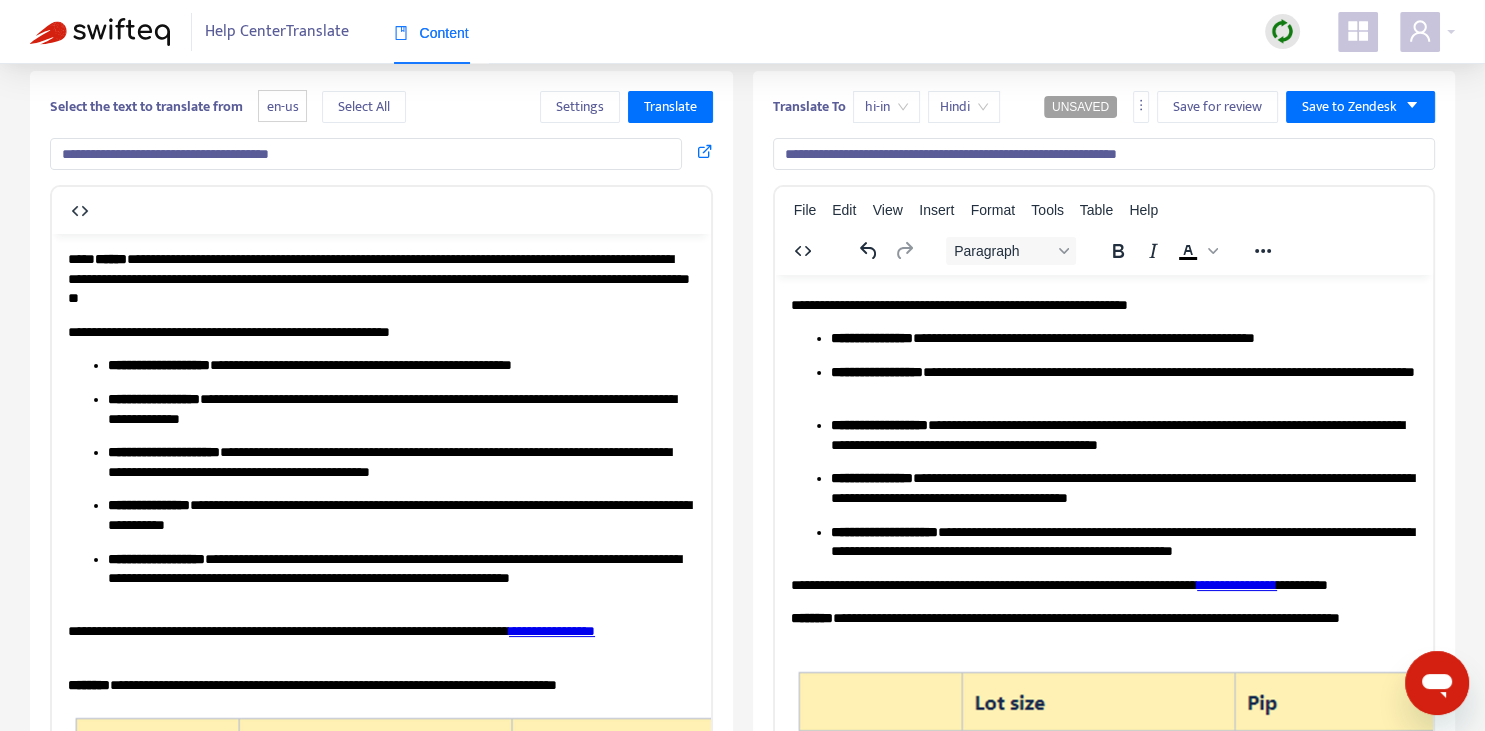 scroll, scrollTop: 70, scrollLeft: 0, axis: vertical 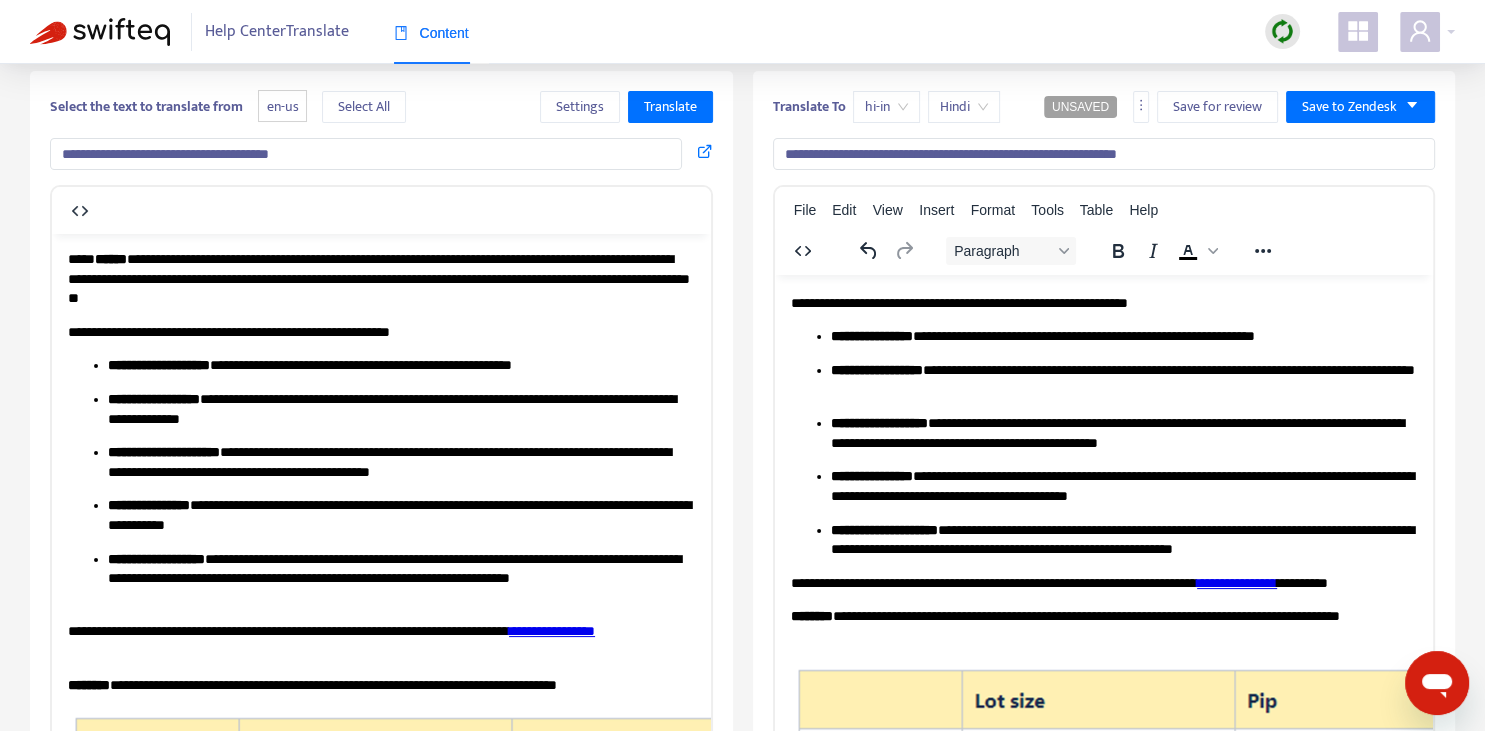 click on "**********" at bounding box center [1123, 379] 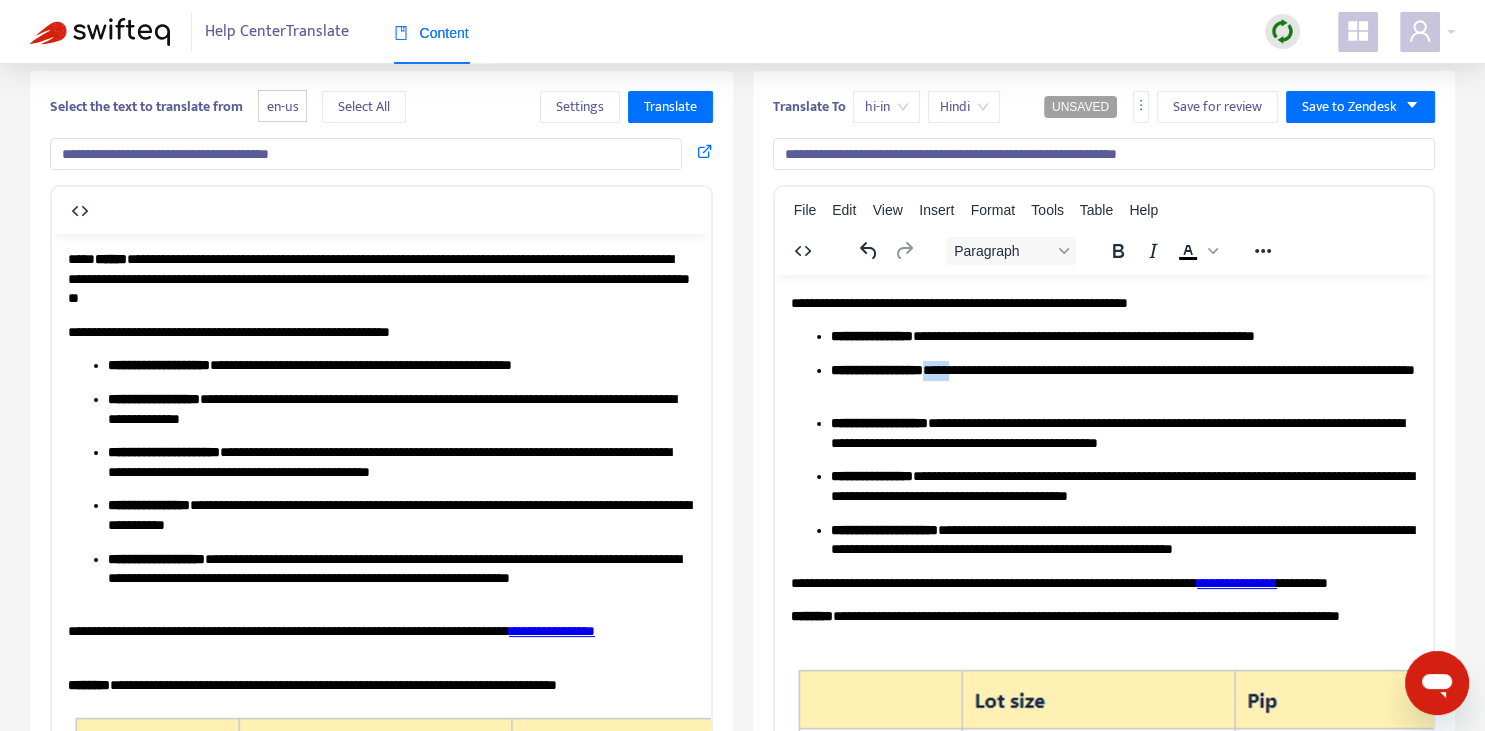 click on "**********" at bounding box center (1123, 379) 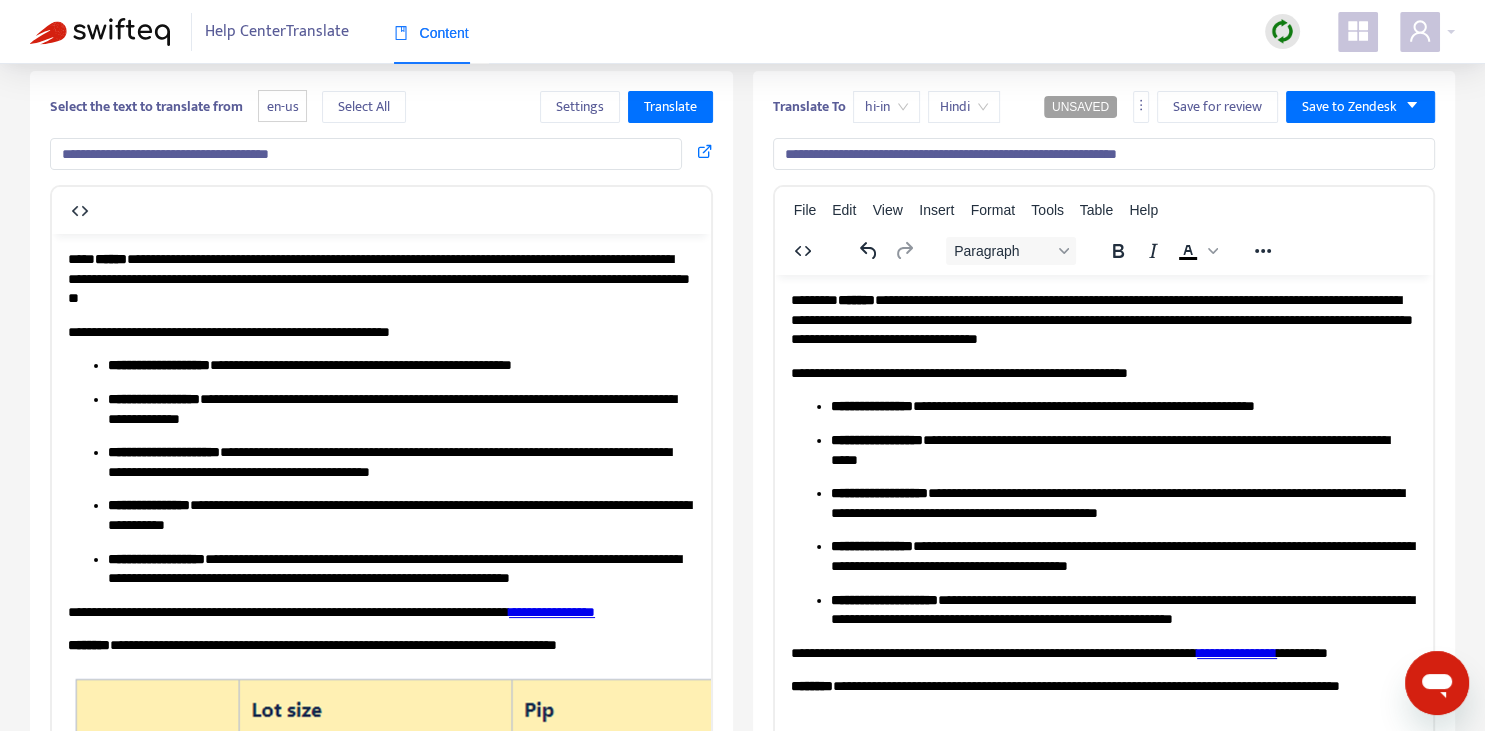 scroll, scrollTop: 70, scrollLeft: 0, axis: vertical 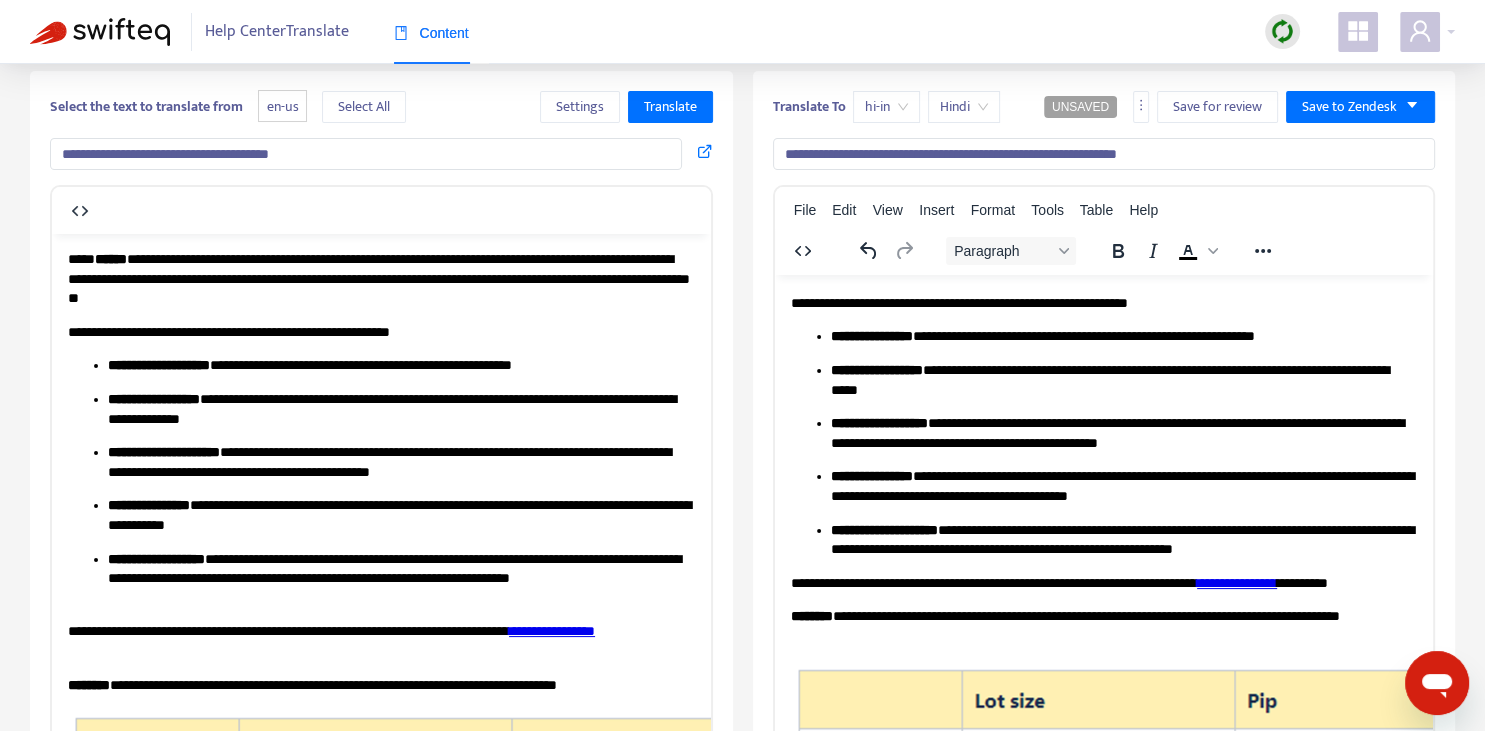 click on "**********" at bounding box center [1123, 379] 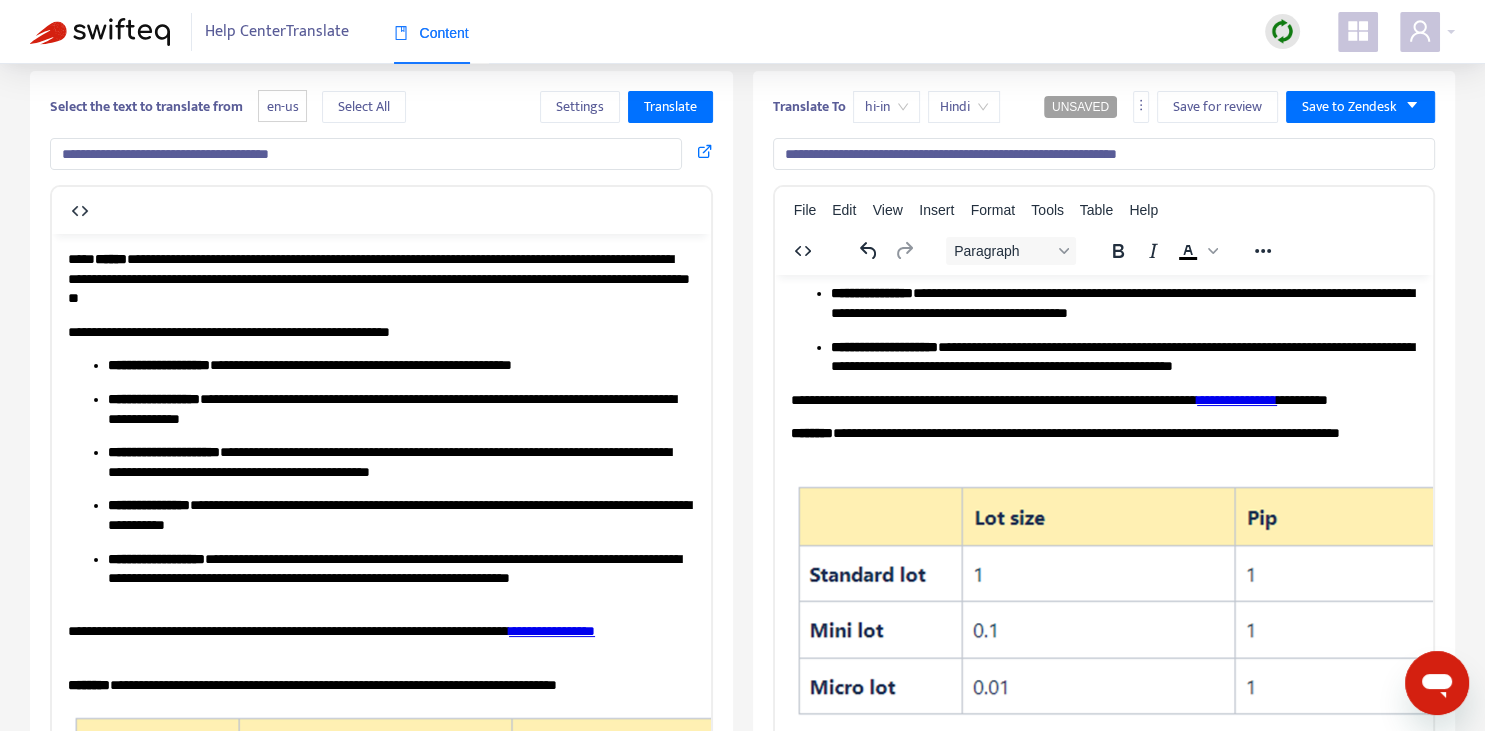 scroll, scrollTop: 256, scrollLeft: 0, axis: vertical 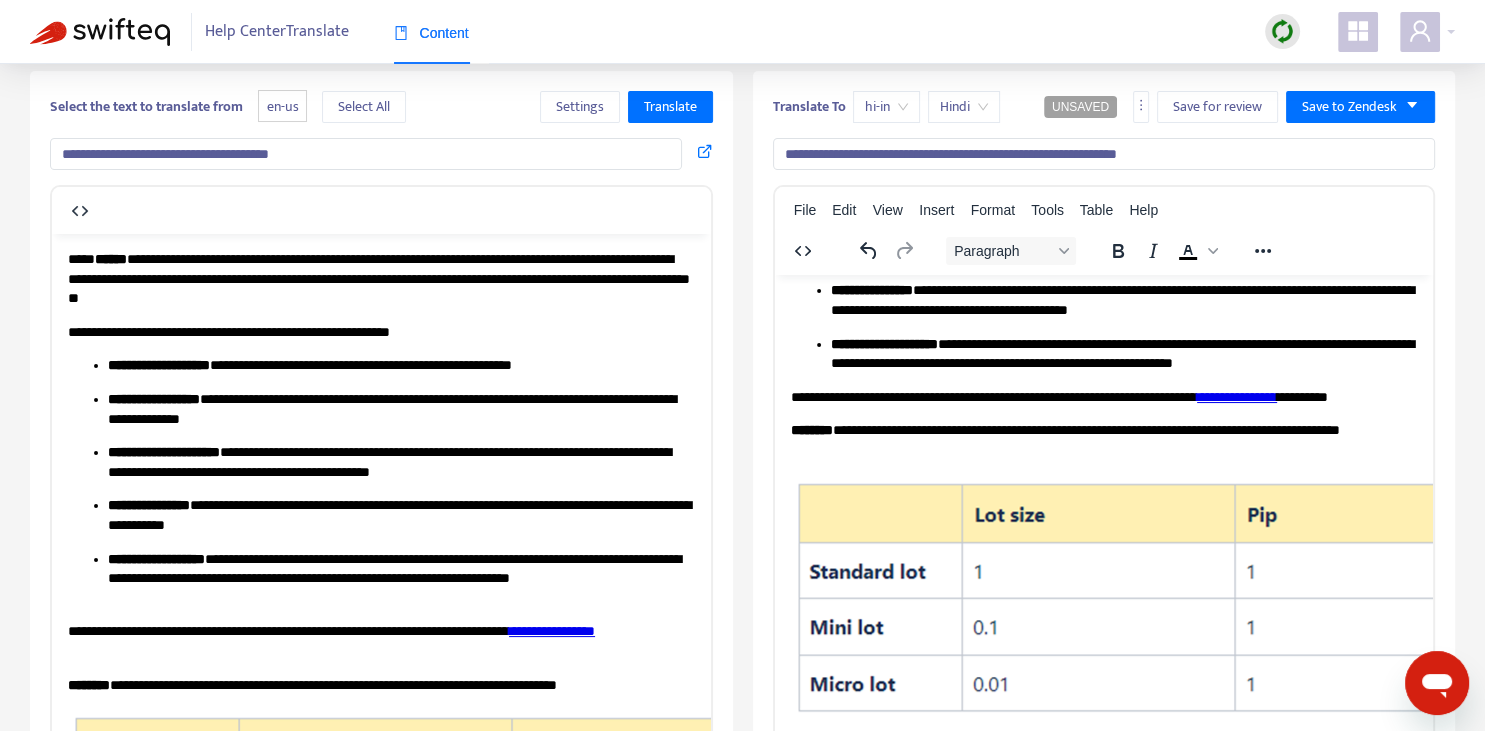 drag, startPoint x: 998, startPoint y: 361, endPoint x: 1010, endPoint y: 357, distance: 12.649111 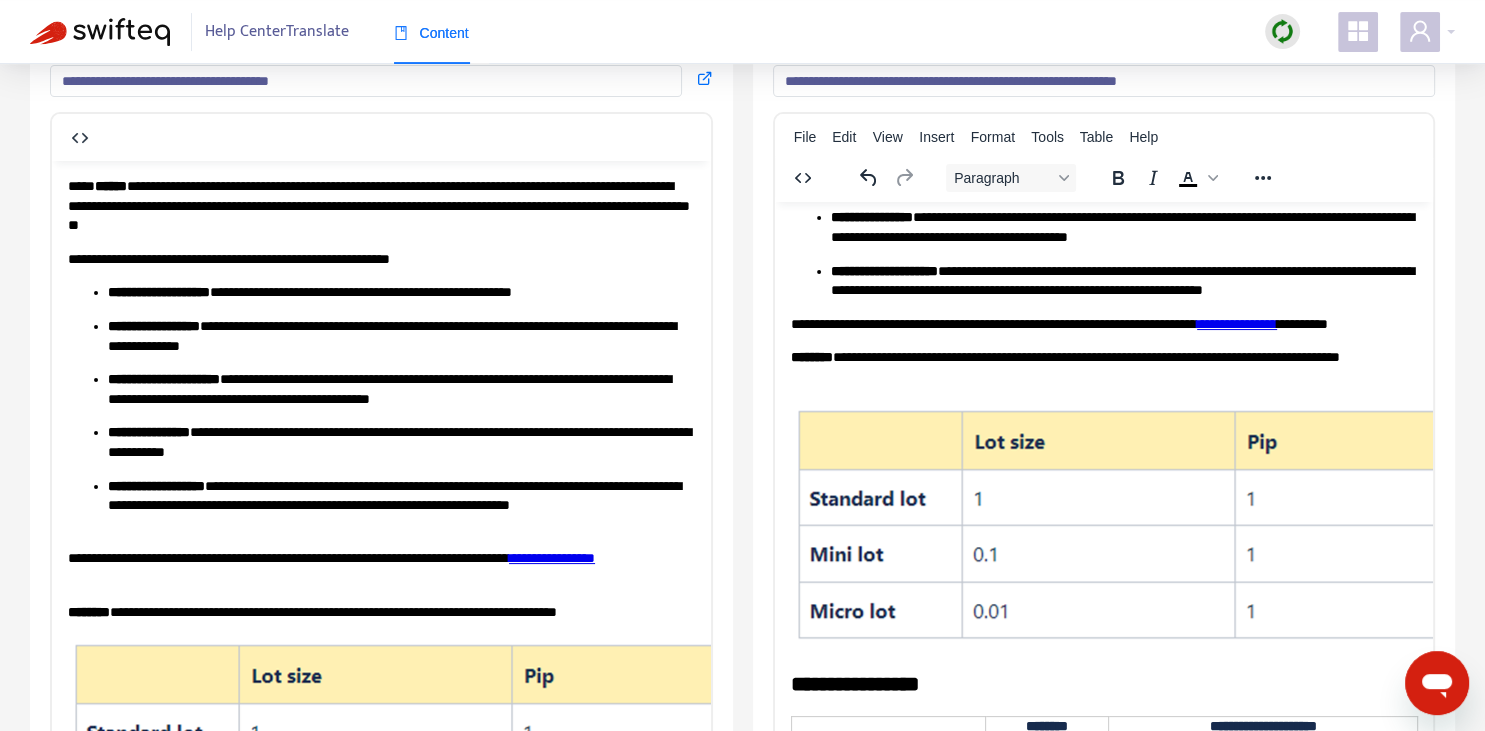 scroll, scrollTop: 281, scrollLeft: 0, axis: vertical 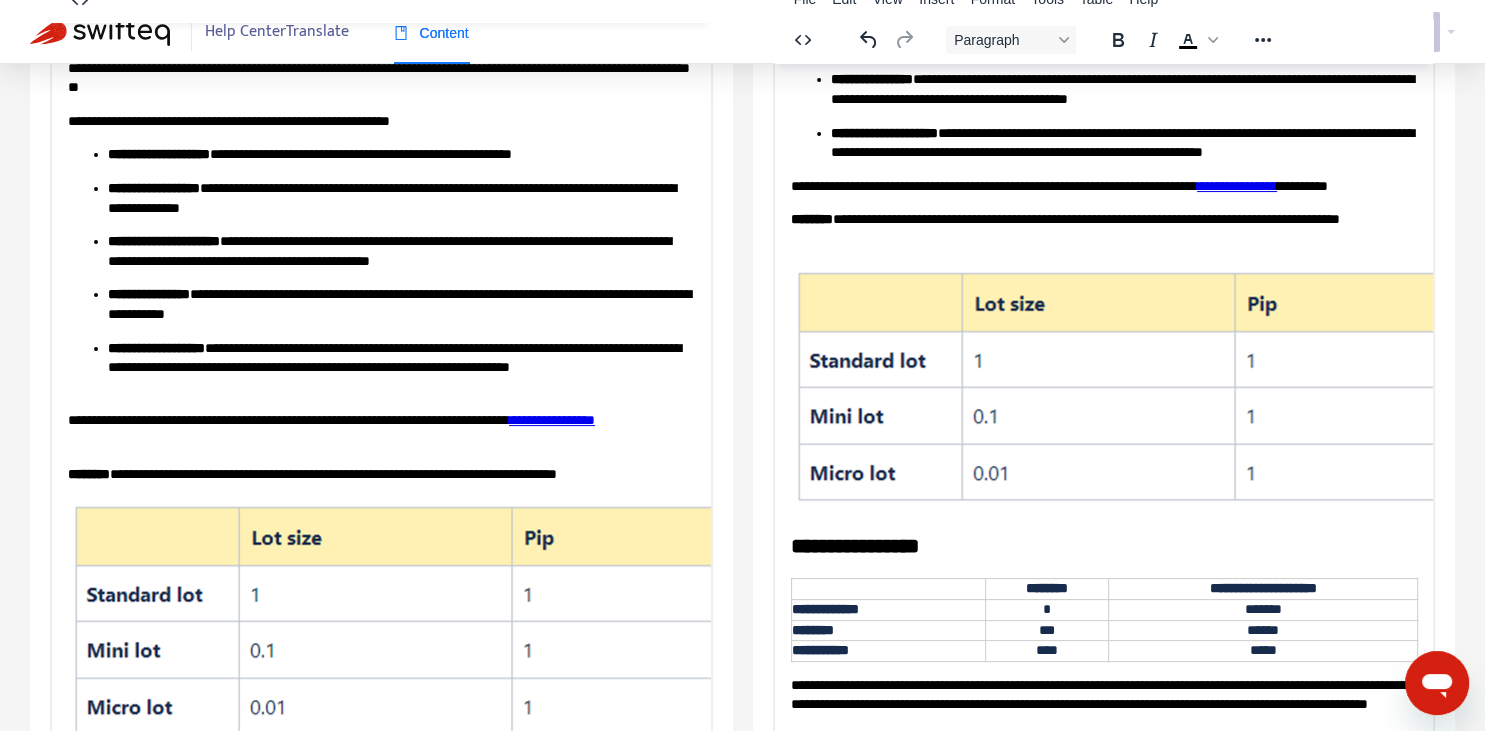 click on "**********" at bounding box center [1103, 228] 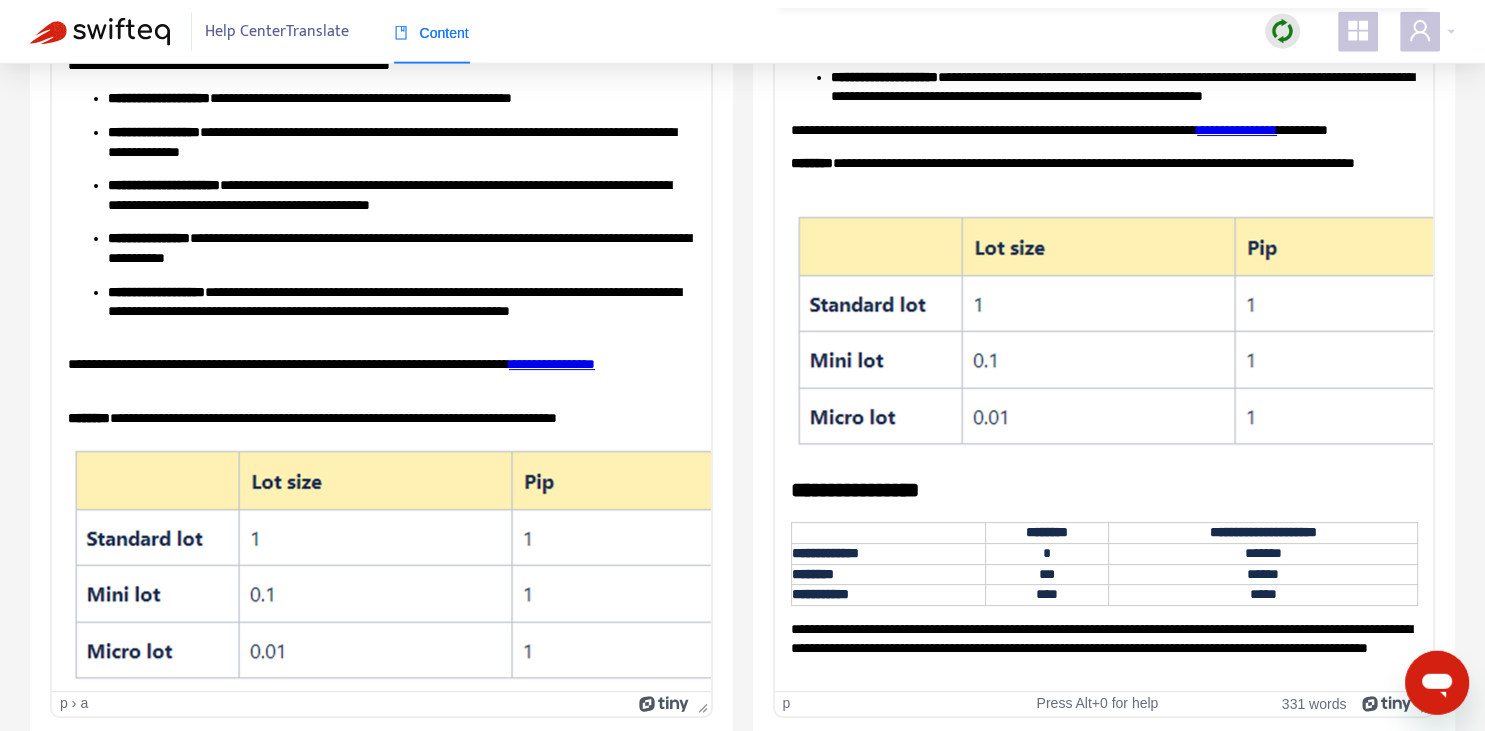 scroll, scrollTop: 343, scrollLeft: 0, axis: vertical 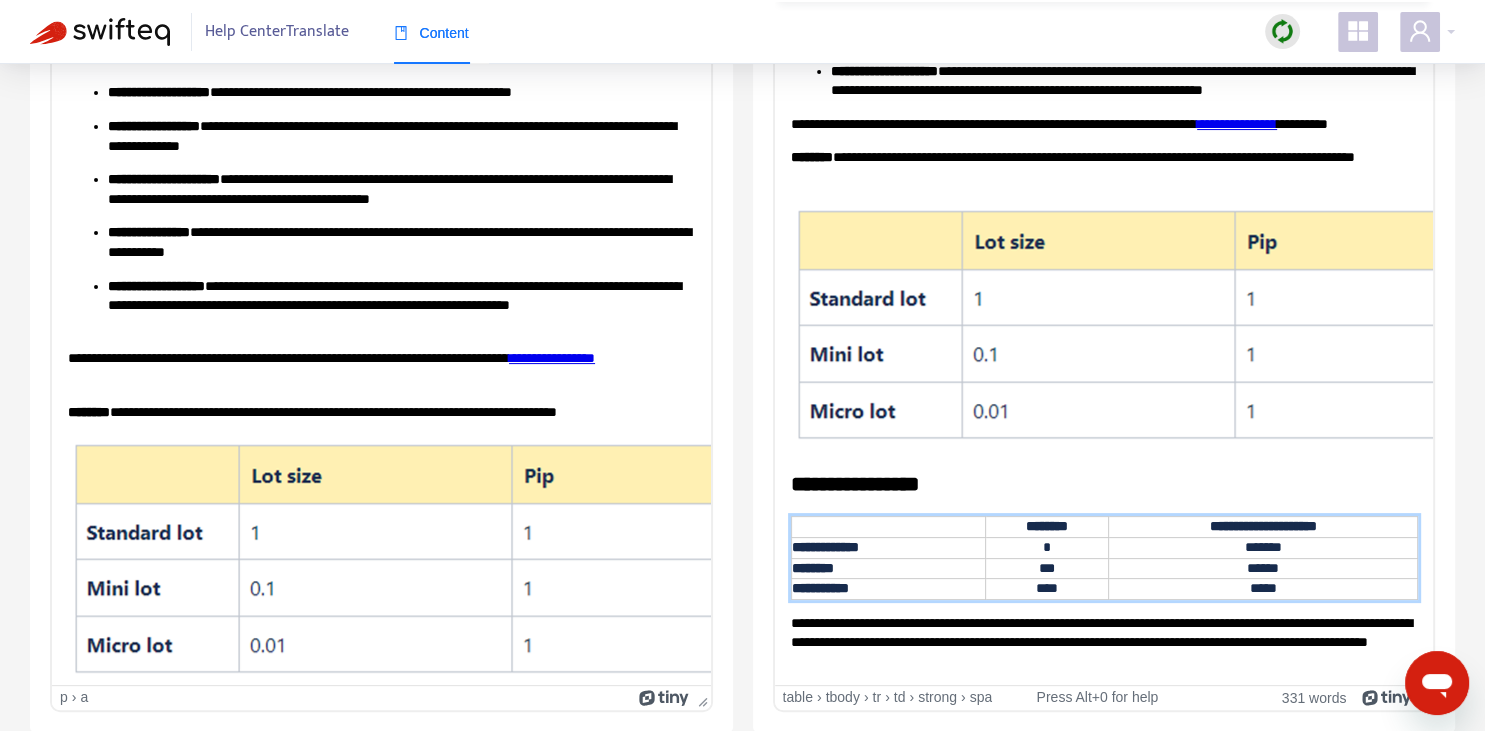 click on "********" at bounding box center (1046, 525) 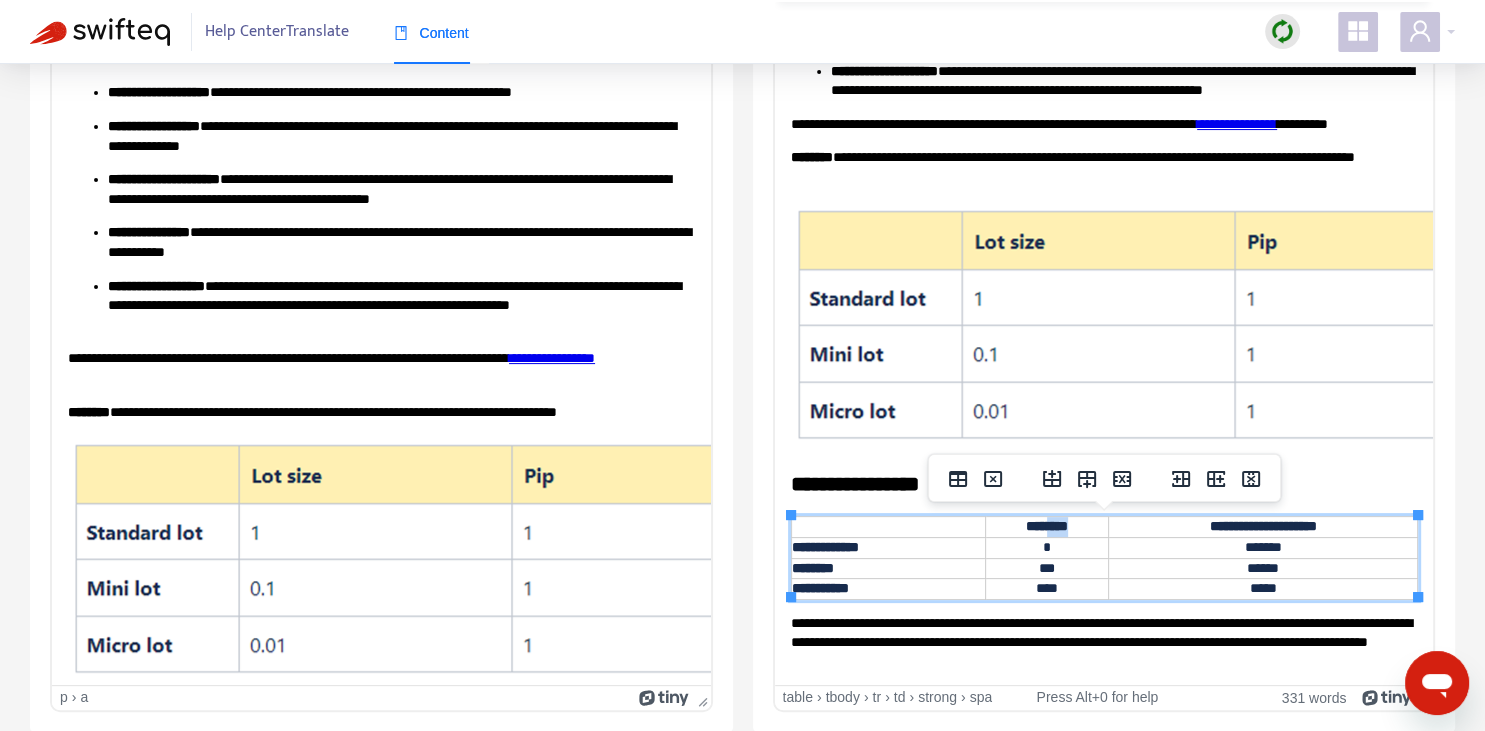 click on "********" at bounding box center [1046, 525] 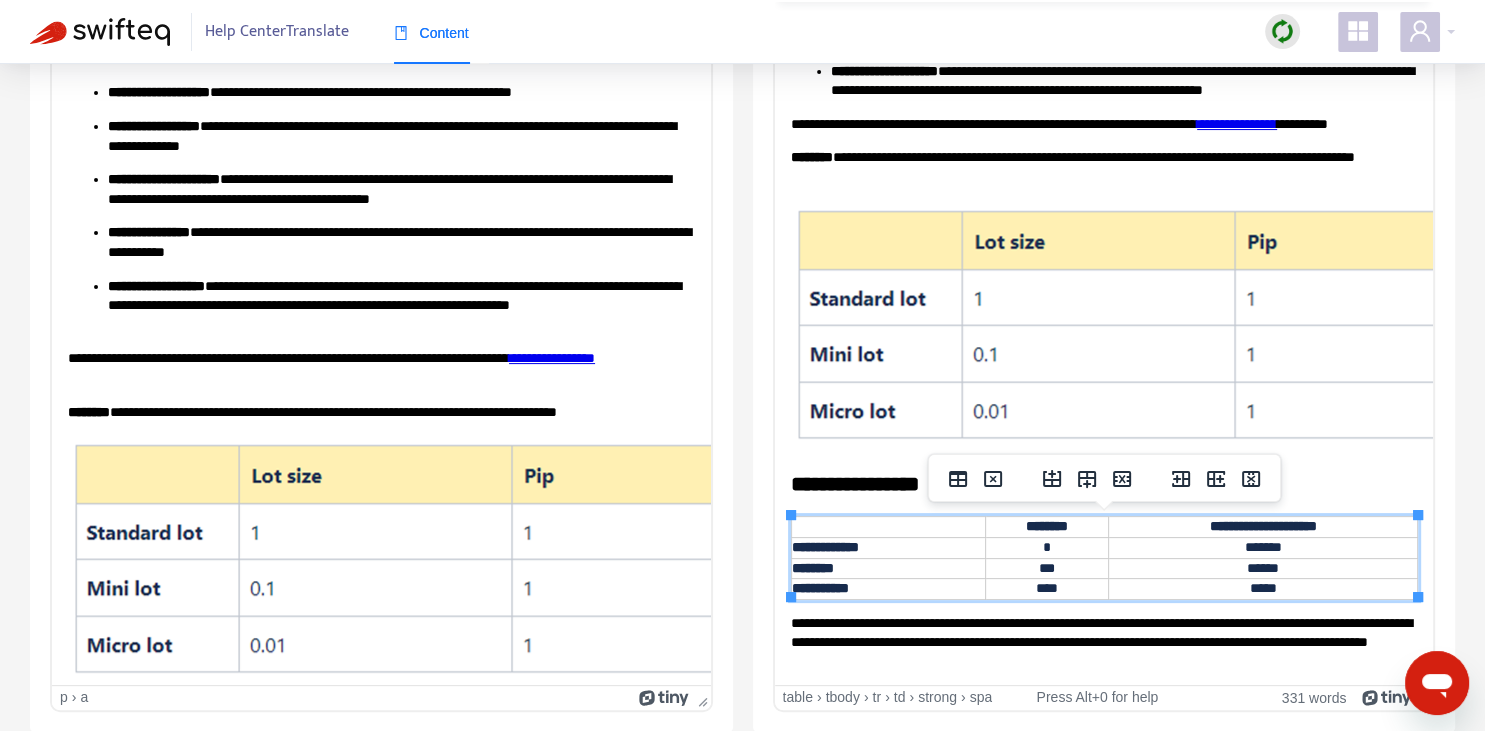 click on "********" at bounding box center (1046, 525) 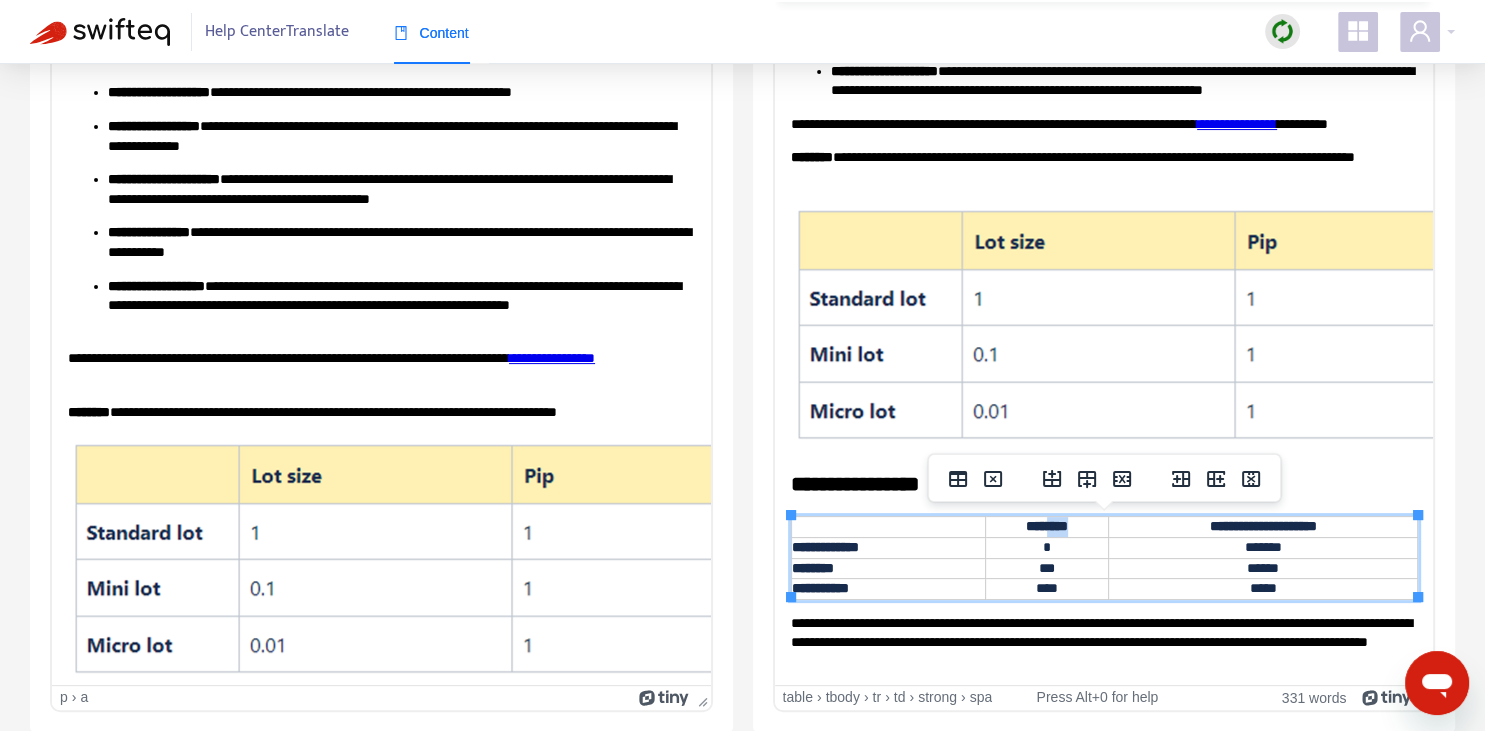 click on "********" at bounding box center (1046, 525) 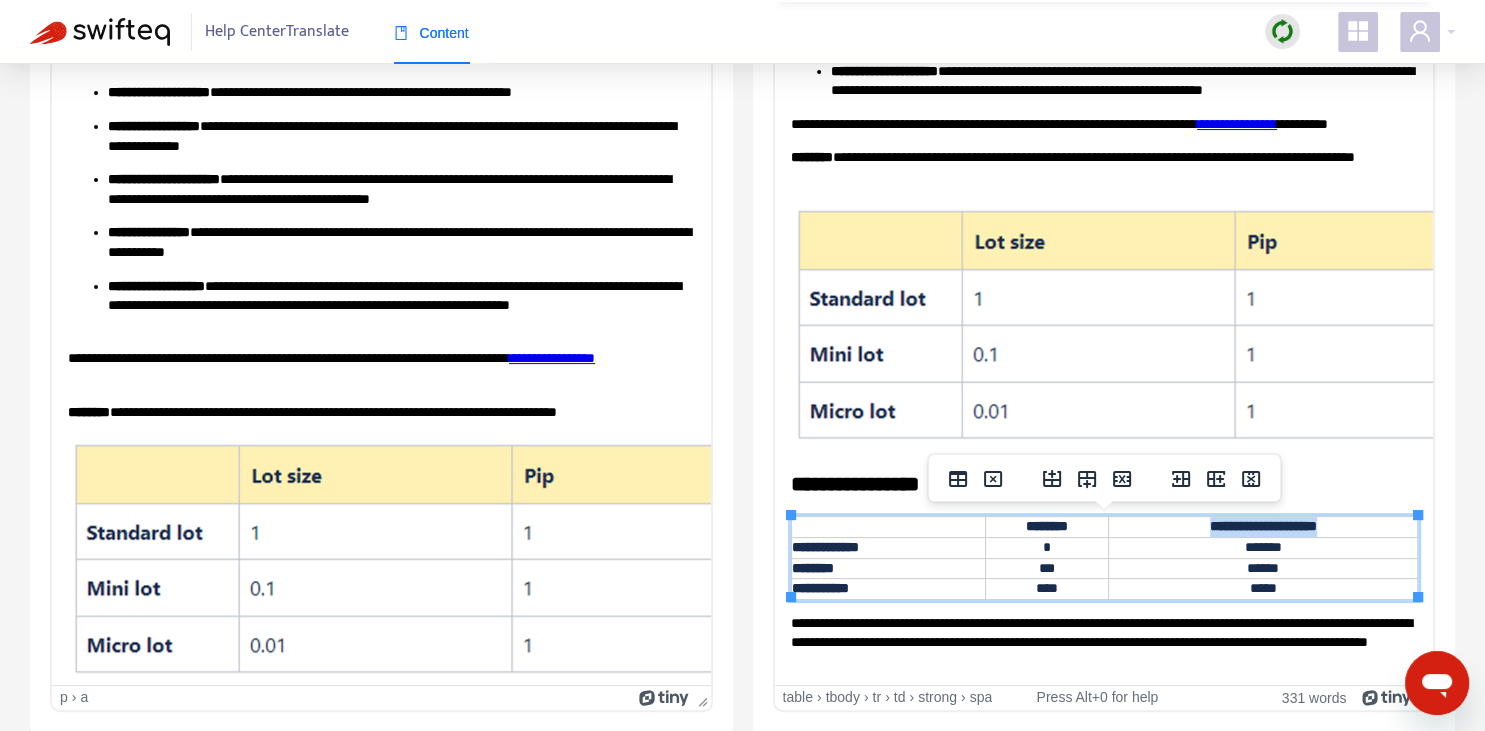 drag, startPoint x: 1211, startPoint y: 522, endPoint x: 1338, endPoint y: 526, distance: 127.06297 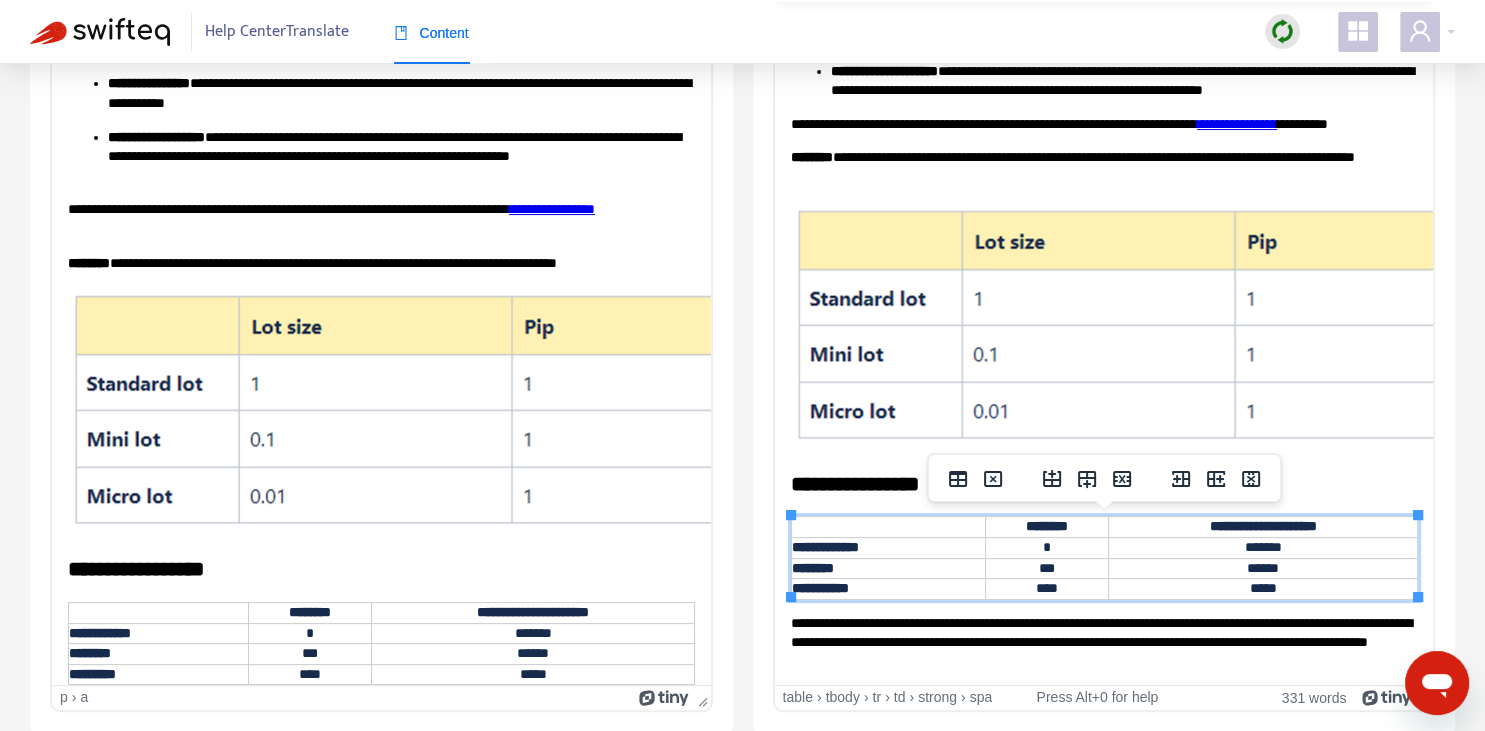 scroll, scrollTop: 5, scrollLeft: 0, axis: vertical 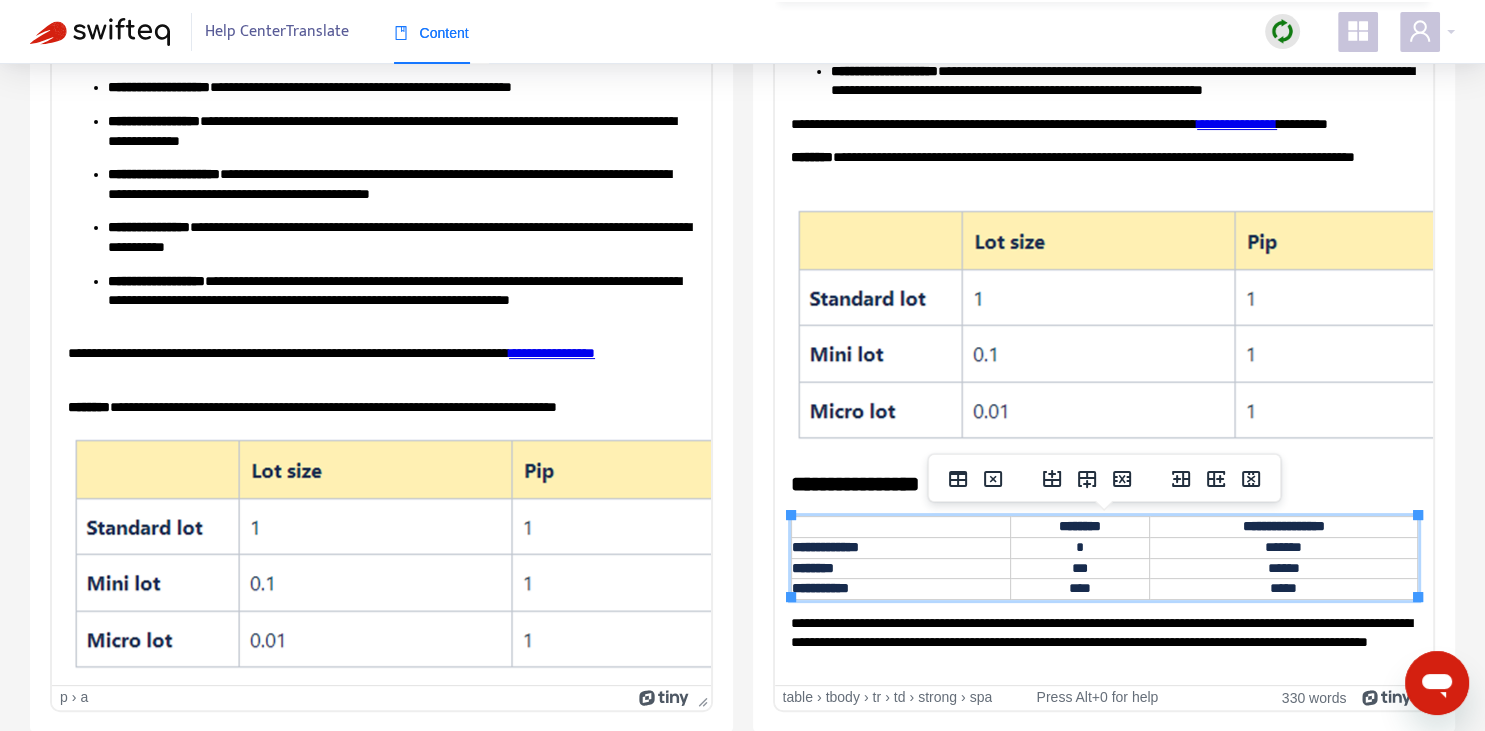 click on "**********" at bounding box center (1103, 642) 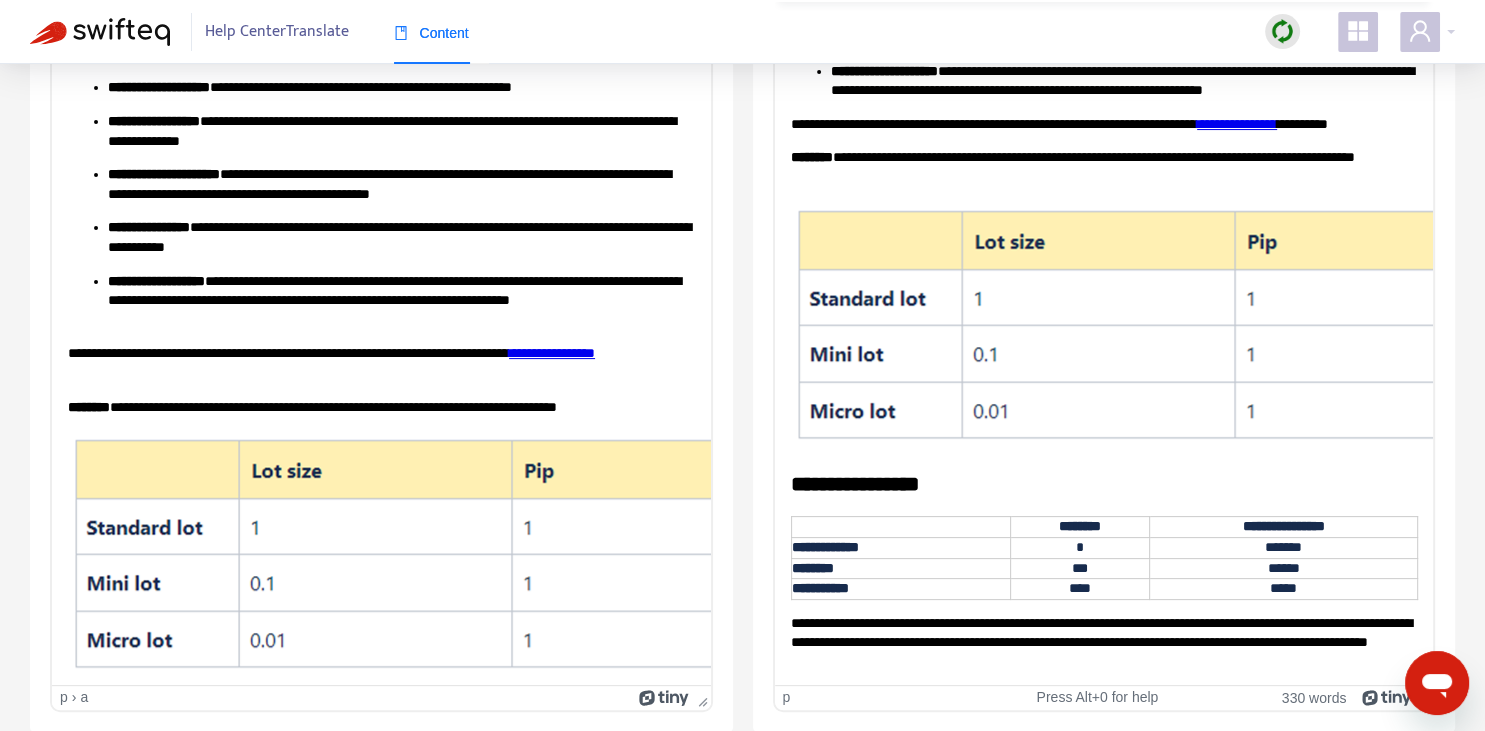 click on "**********" at bounding box center [1103, 642] 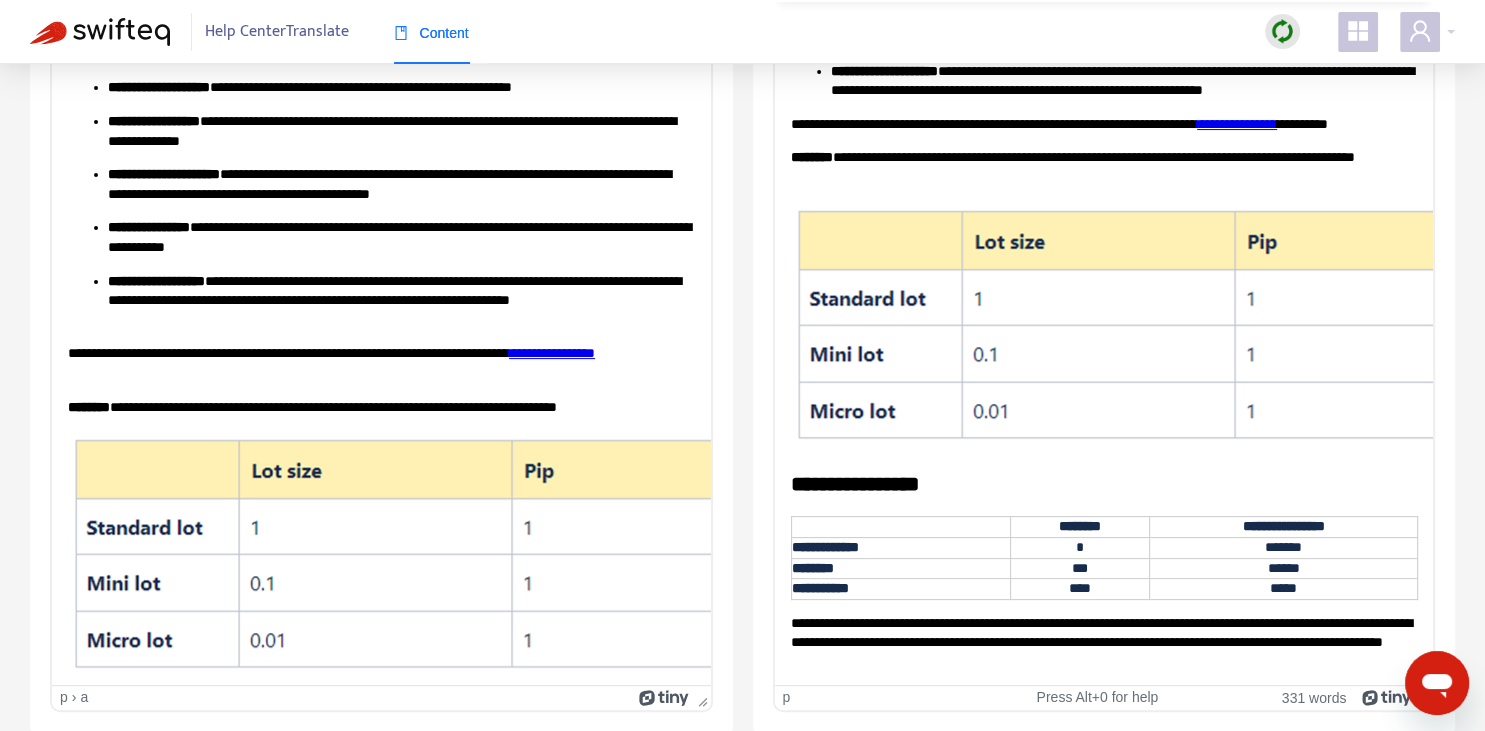 click on "**********" at bounding box center (1103, 642) 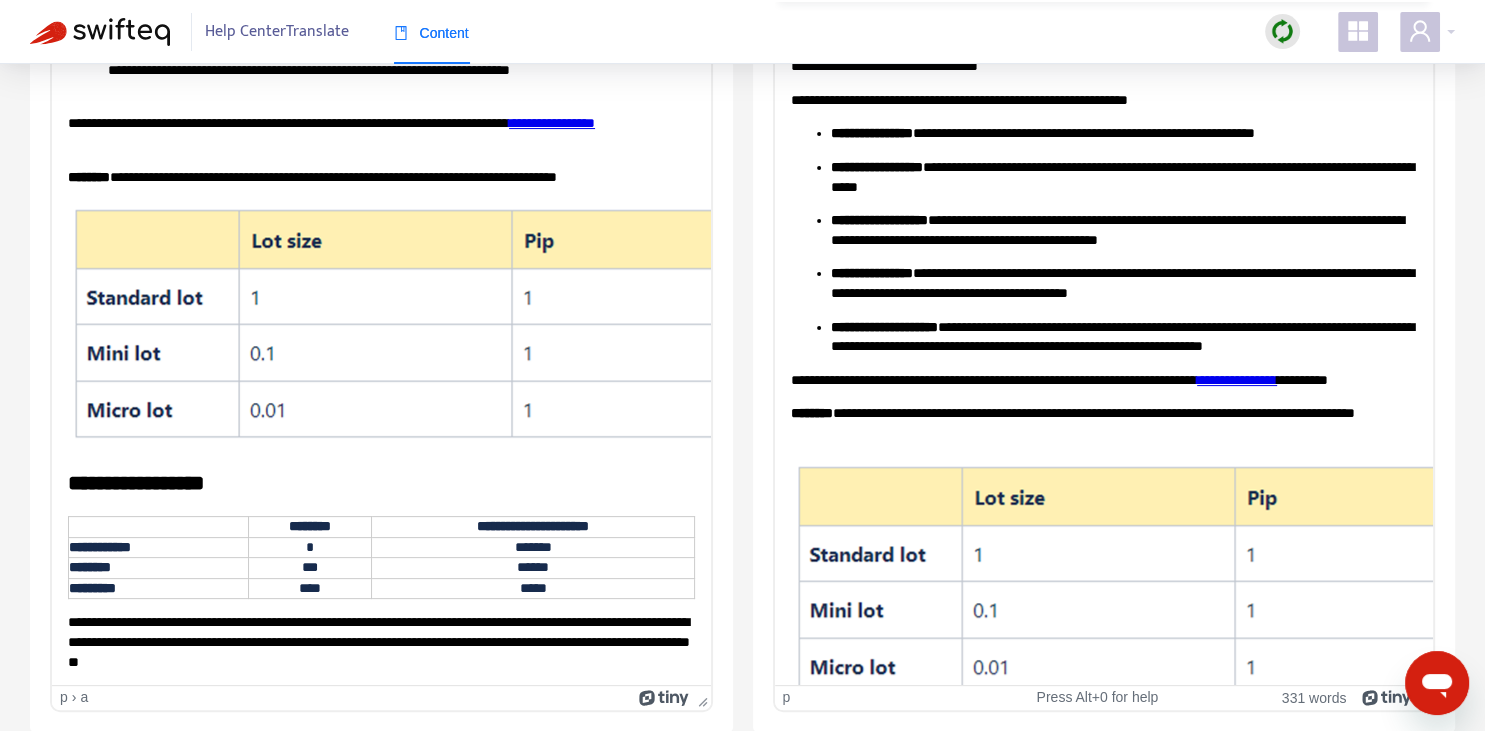 scroll, scrollTop: 0, scrollLeft: 0, axis: both 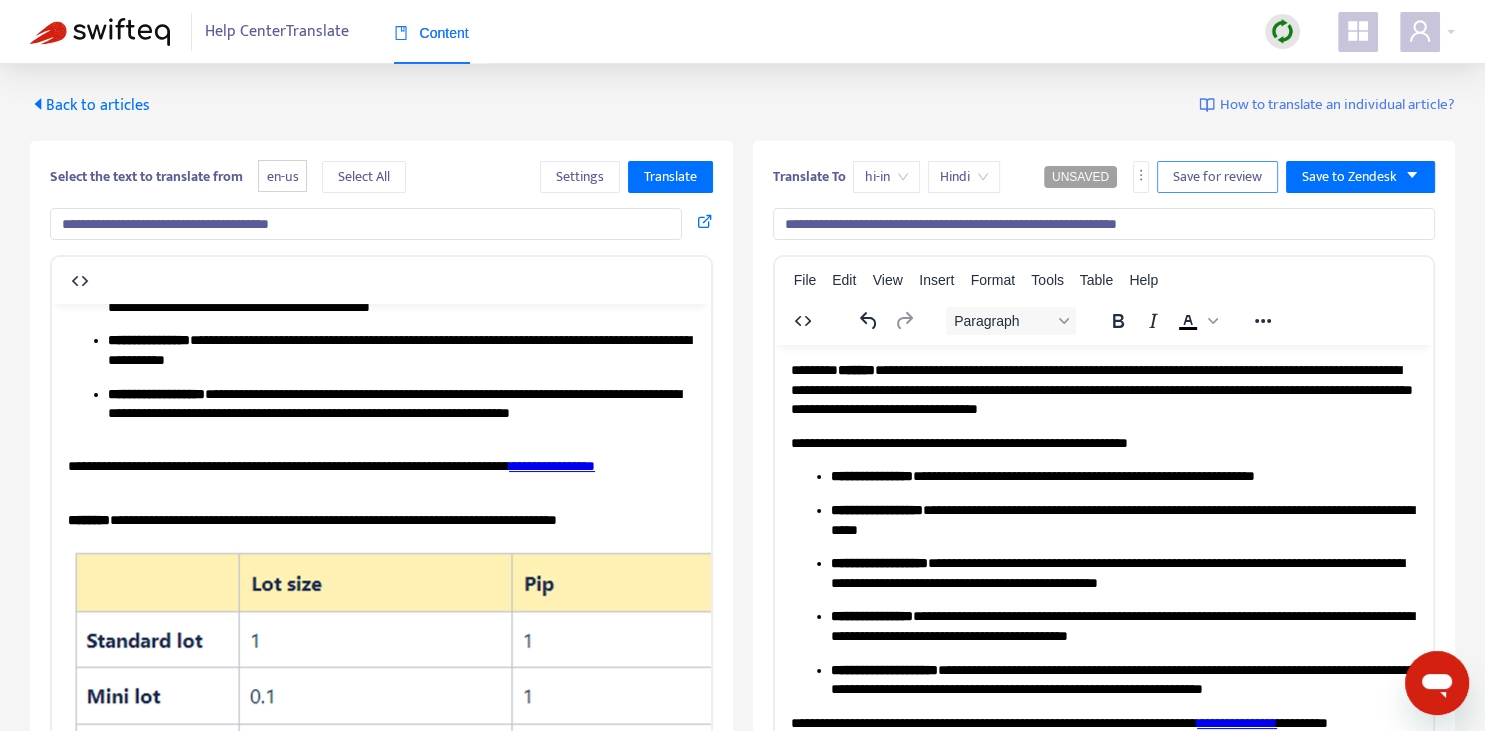 click on "Save for review" at bounding box center [1217, 177] 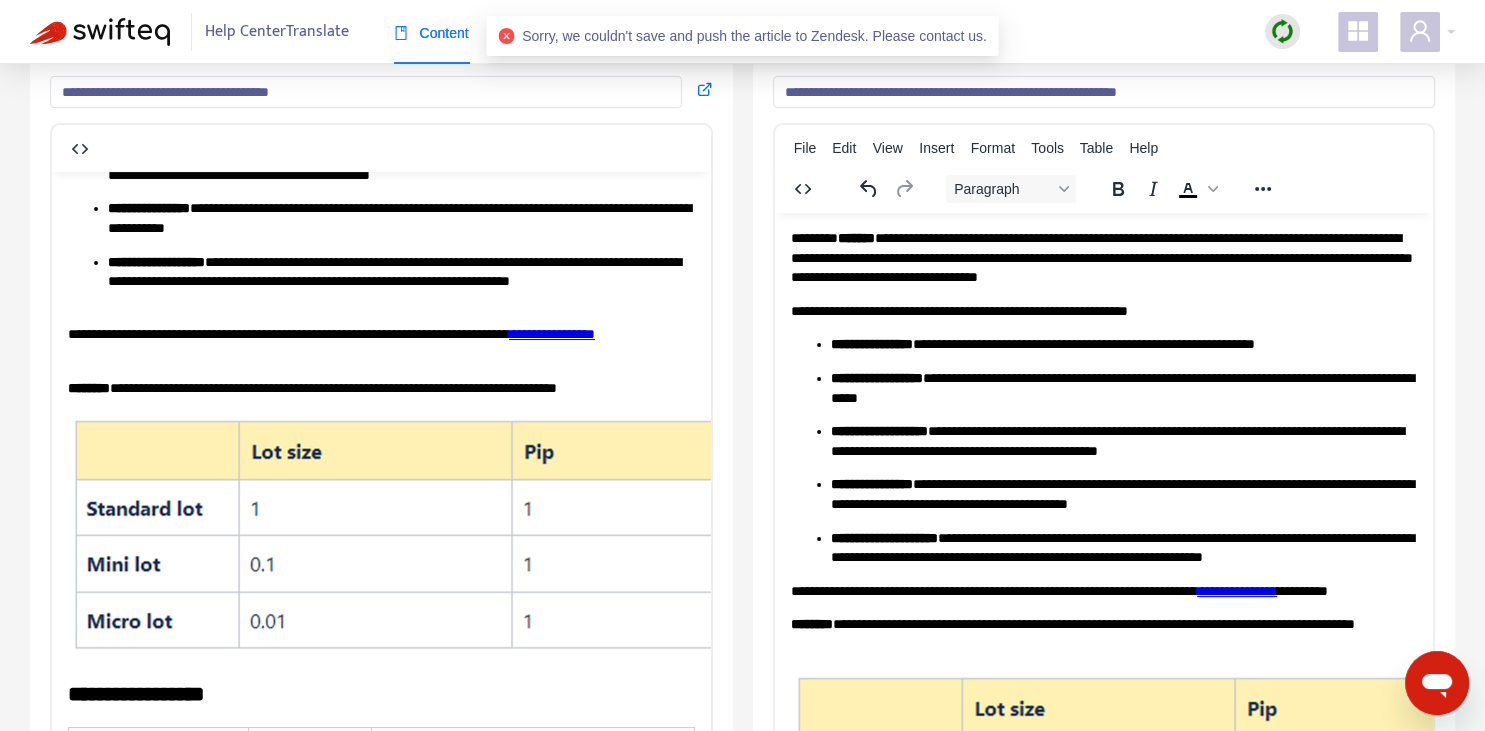 scroll, scrollTop: 0, scrollLeft: 0, axis: both 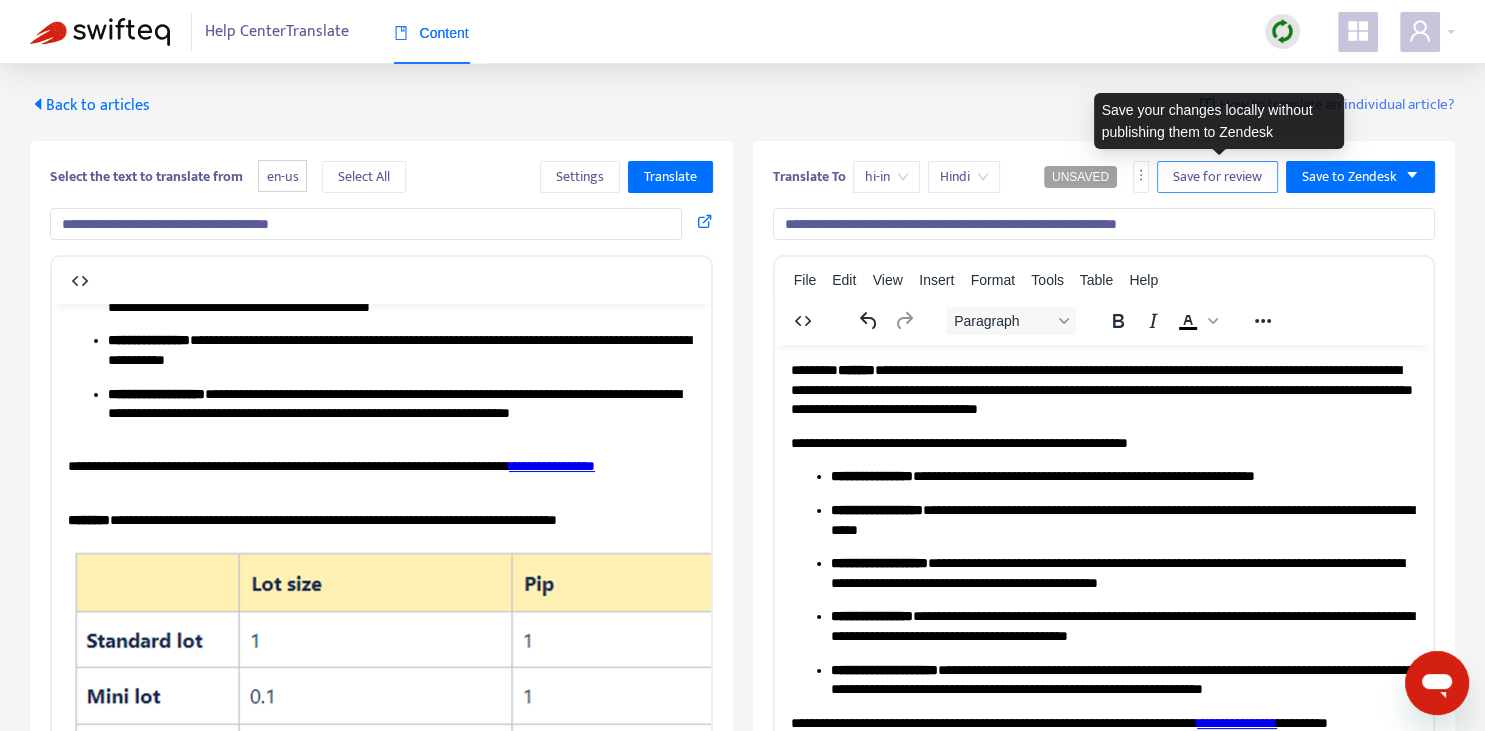 click on "Save for review" at bounding box center (1217, 177) 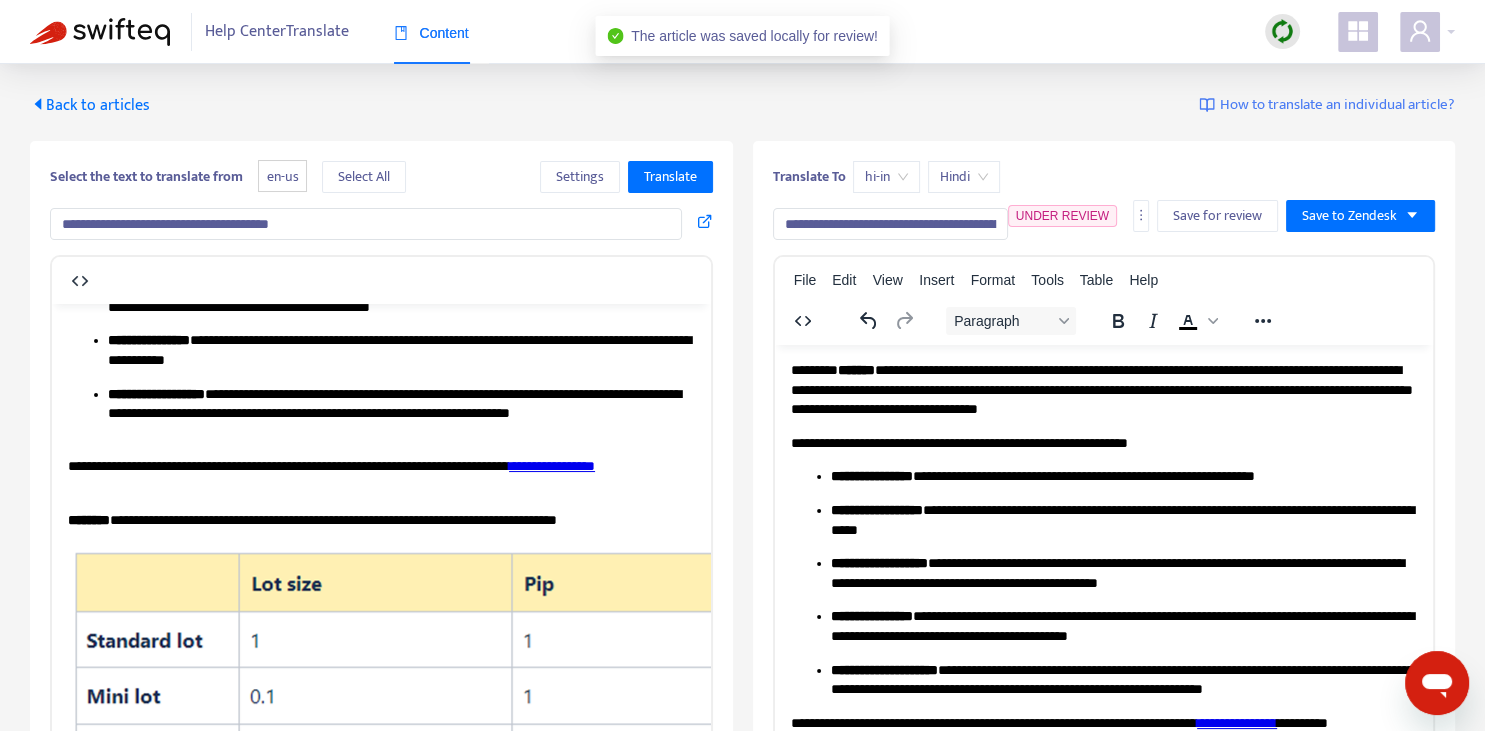 click on "**********" at bounding box center (1103, 815) 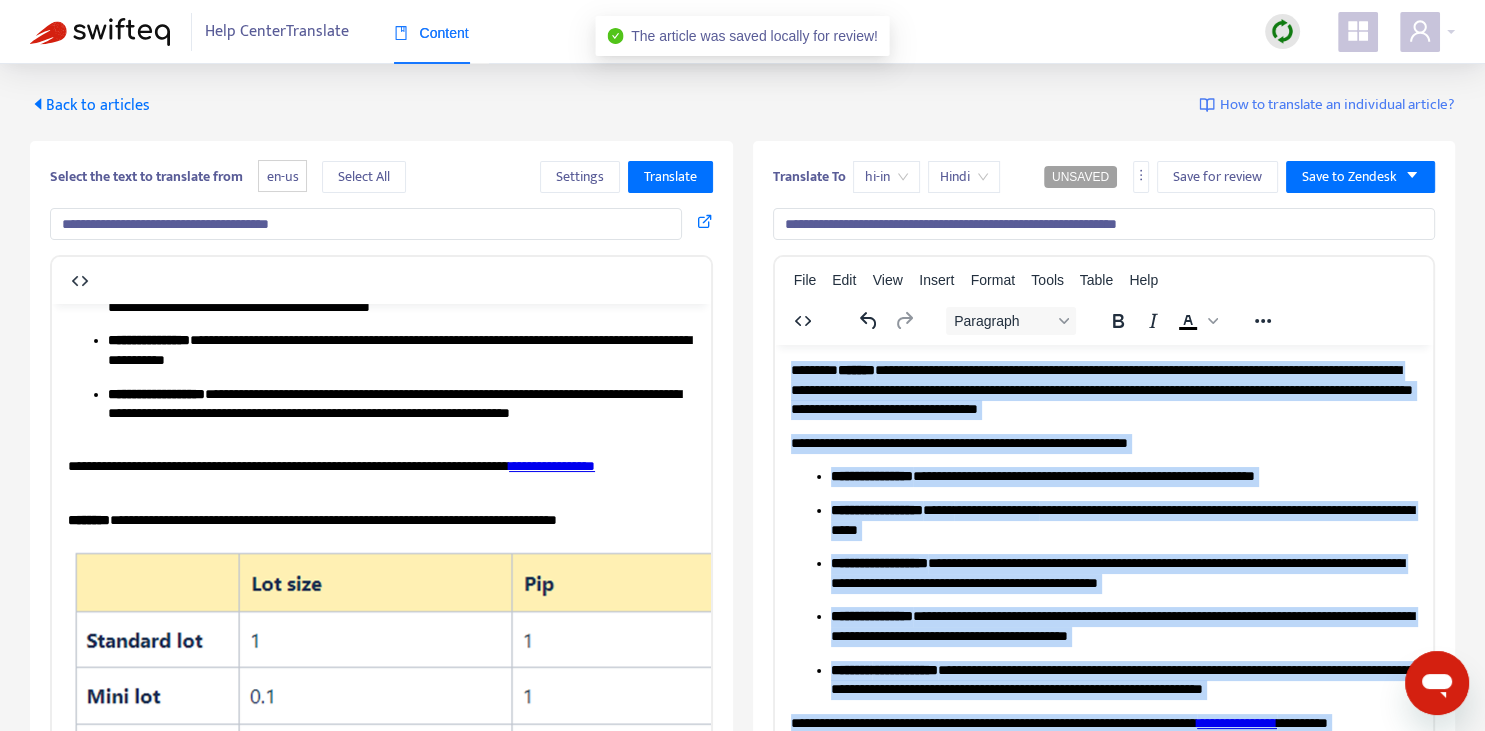 scroll, scrollTop: 5, scrollLeft: 0, axis: vertical 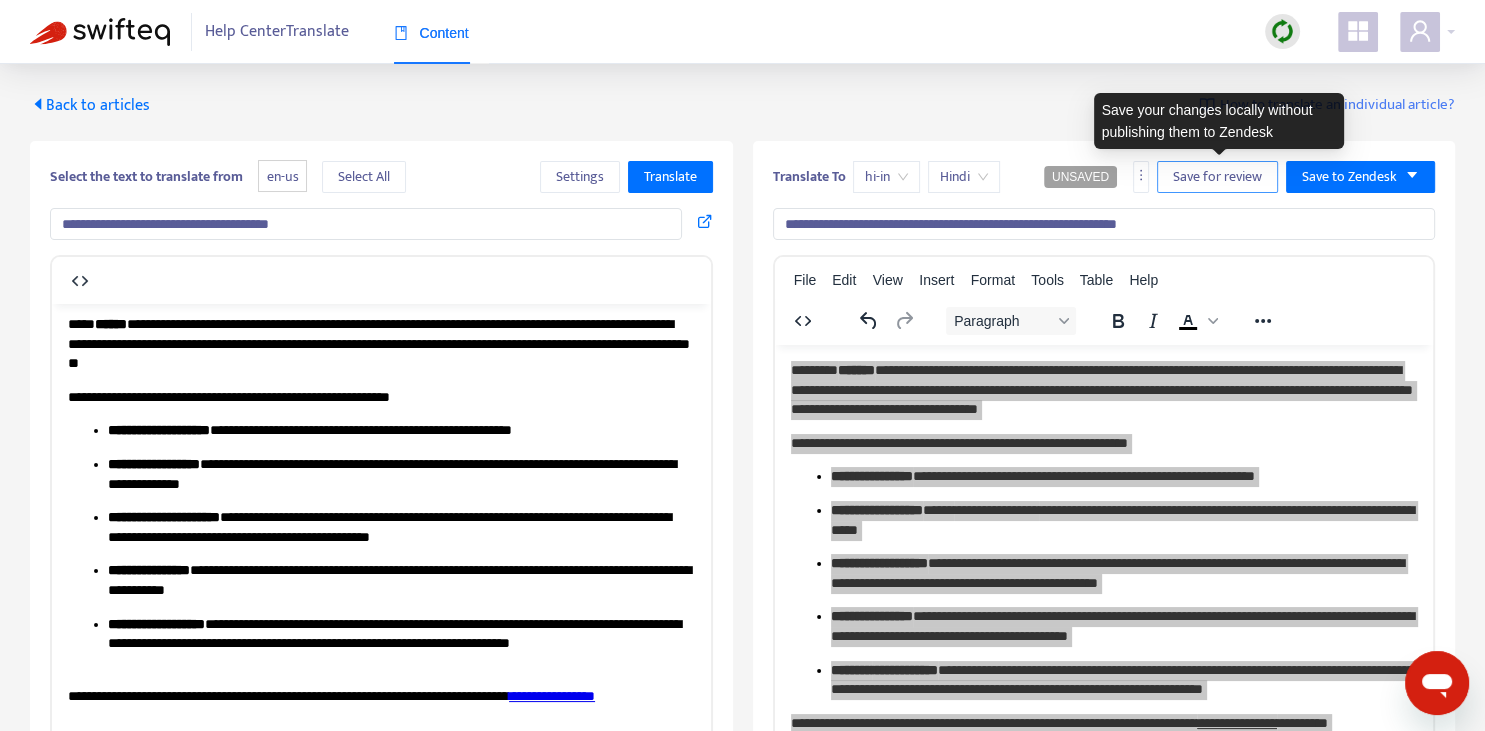 click on "Save for review" at bounding box center [1217, 177] 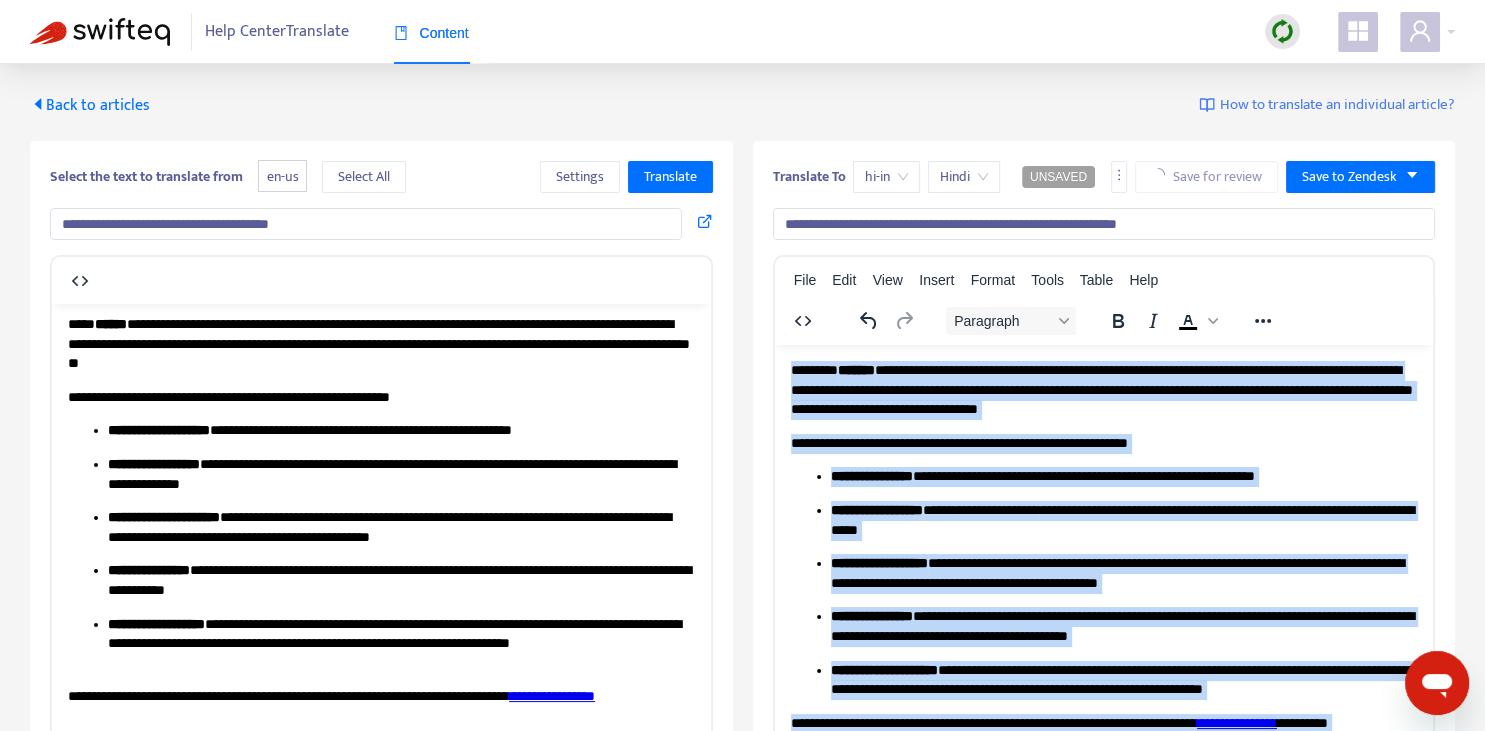 click on "**********" at bounding box center (1103, 815) 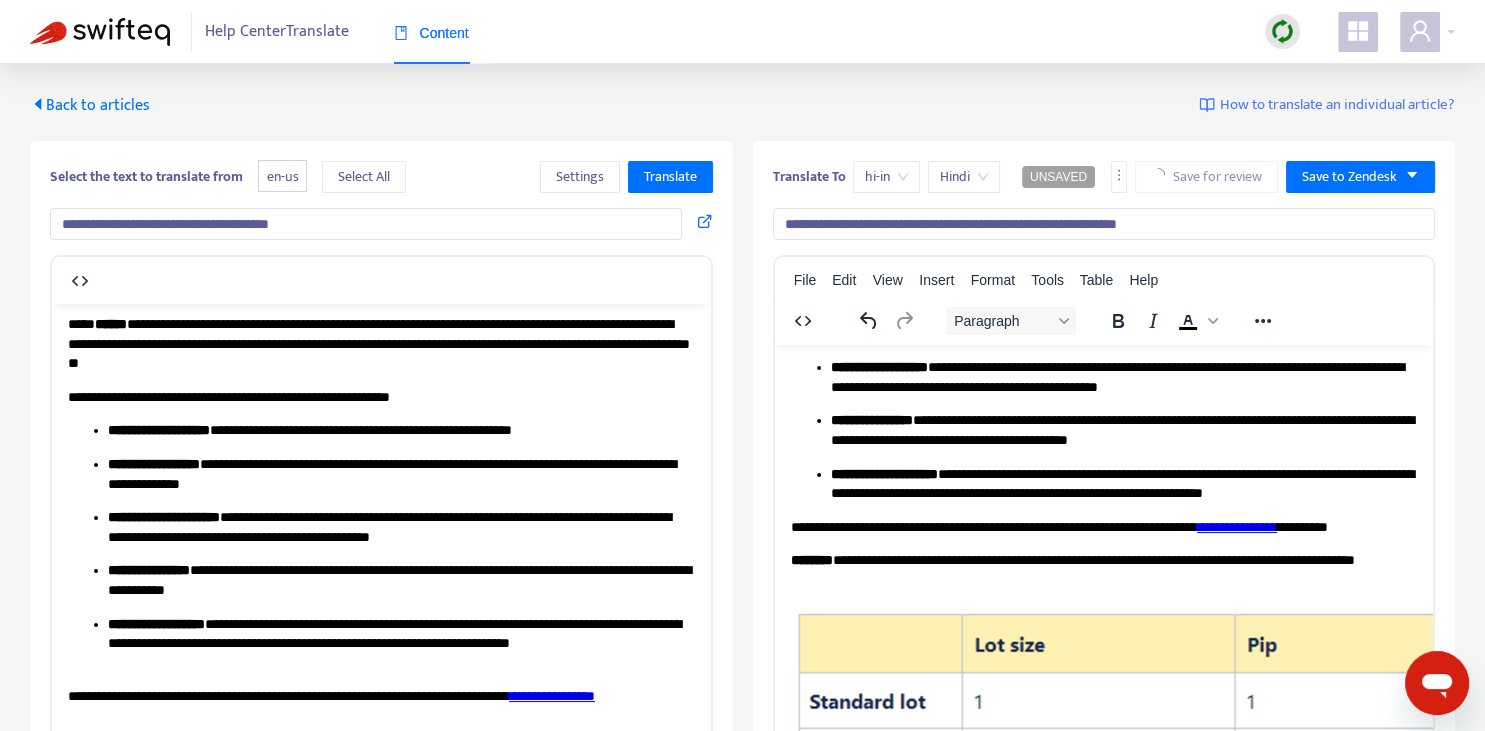 scroll, scrollTop: 256, scrollLeft: 0, axis: vertical 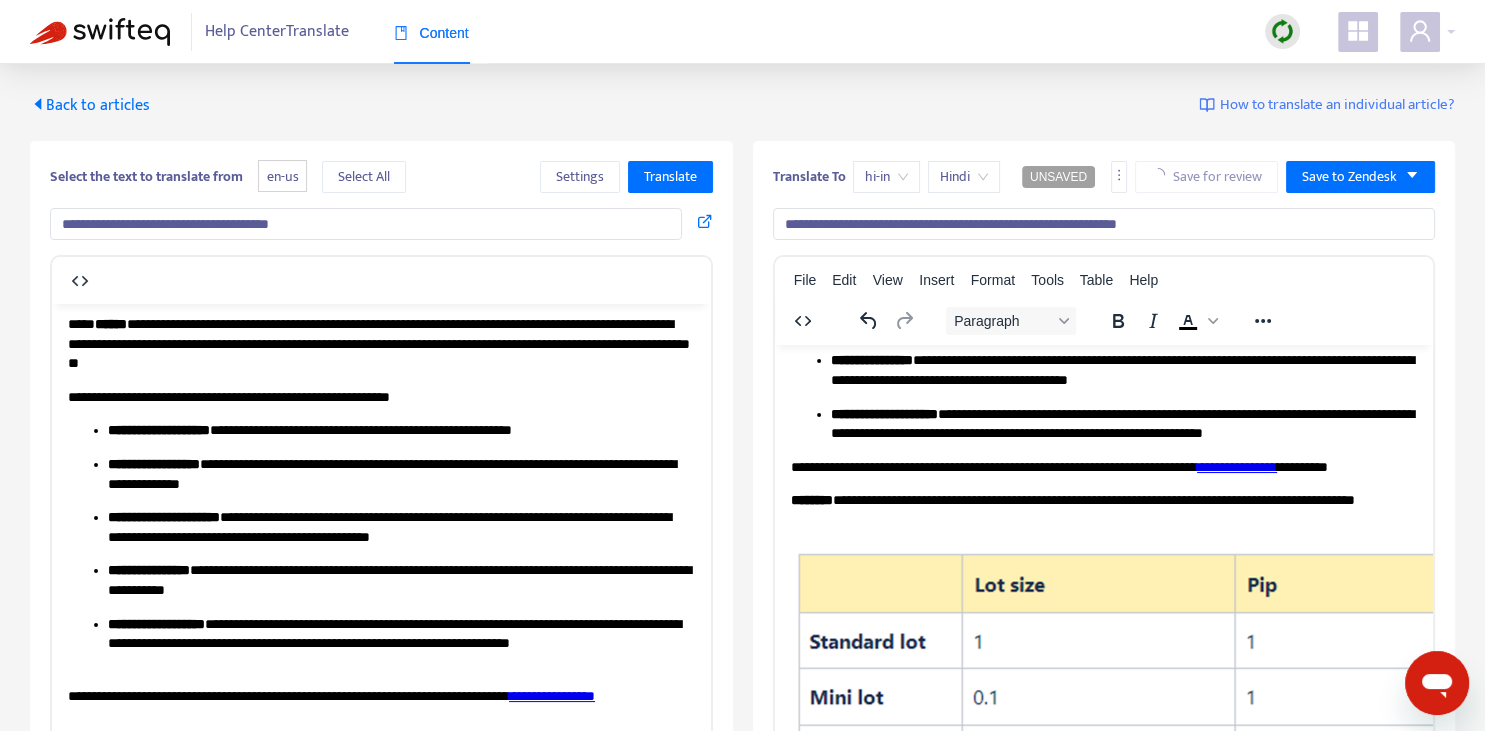 click on "**********" at bounding box center [1103, 559] 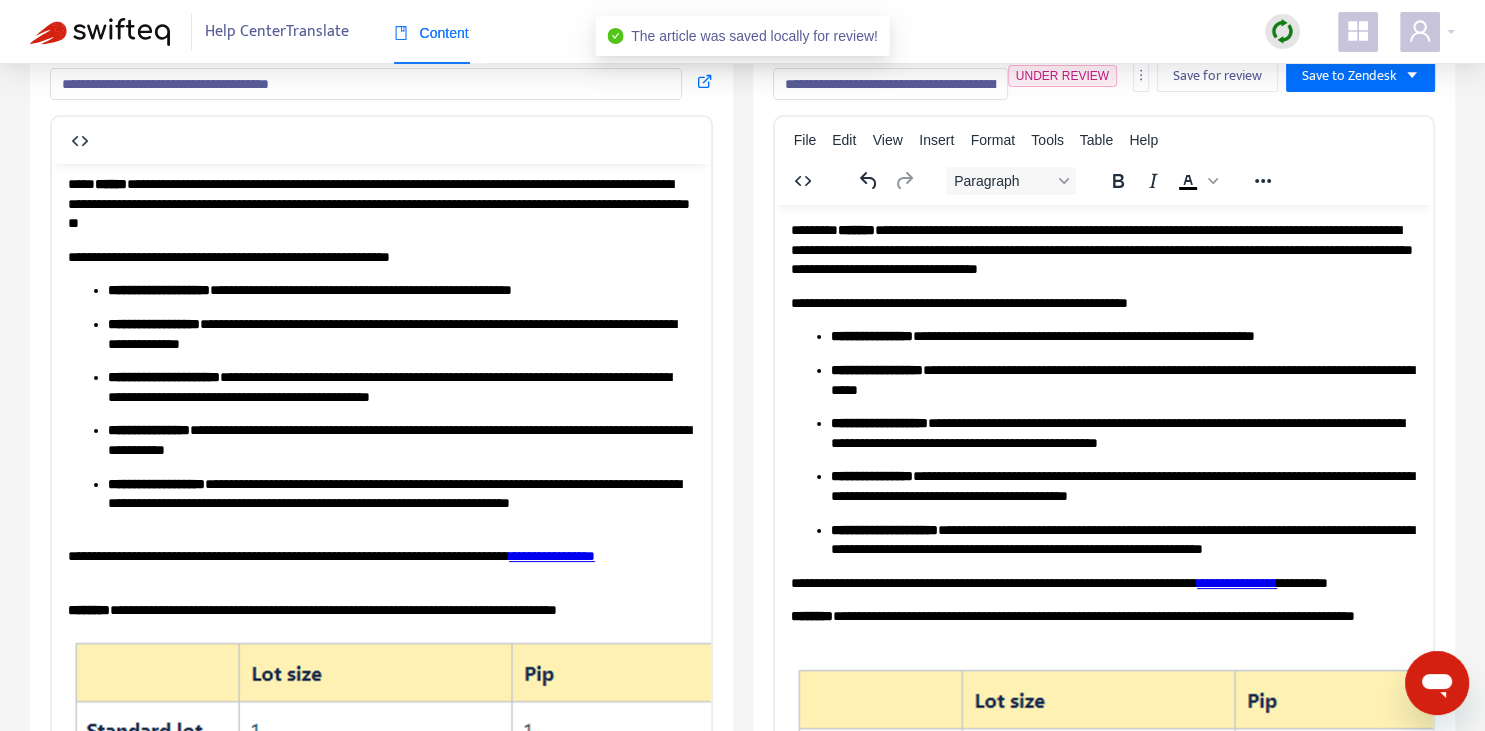 scroll, scrollTop: 0, scrollLeft: 0, axis: both 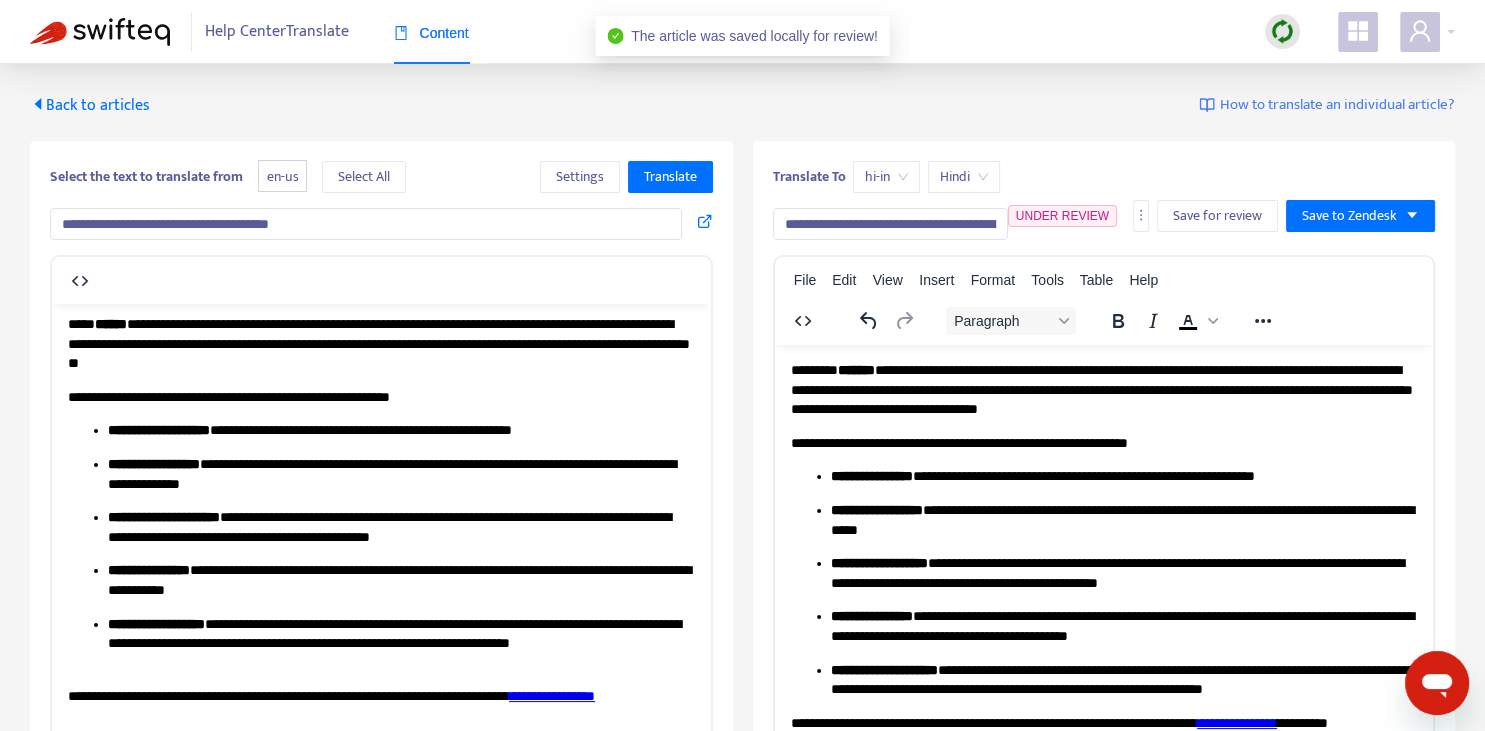 click on "Back to articles" at bounding box center [90, 105] 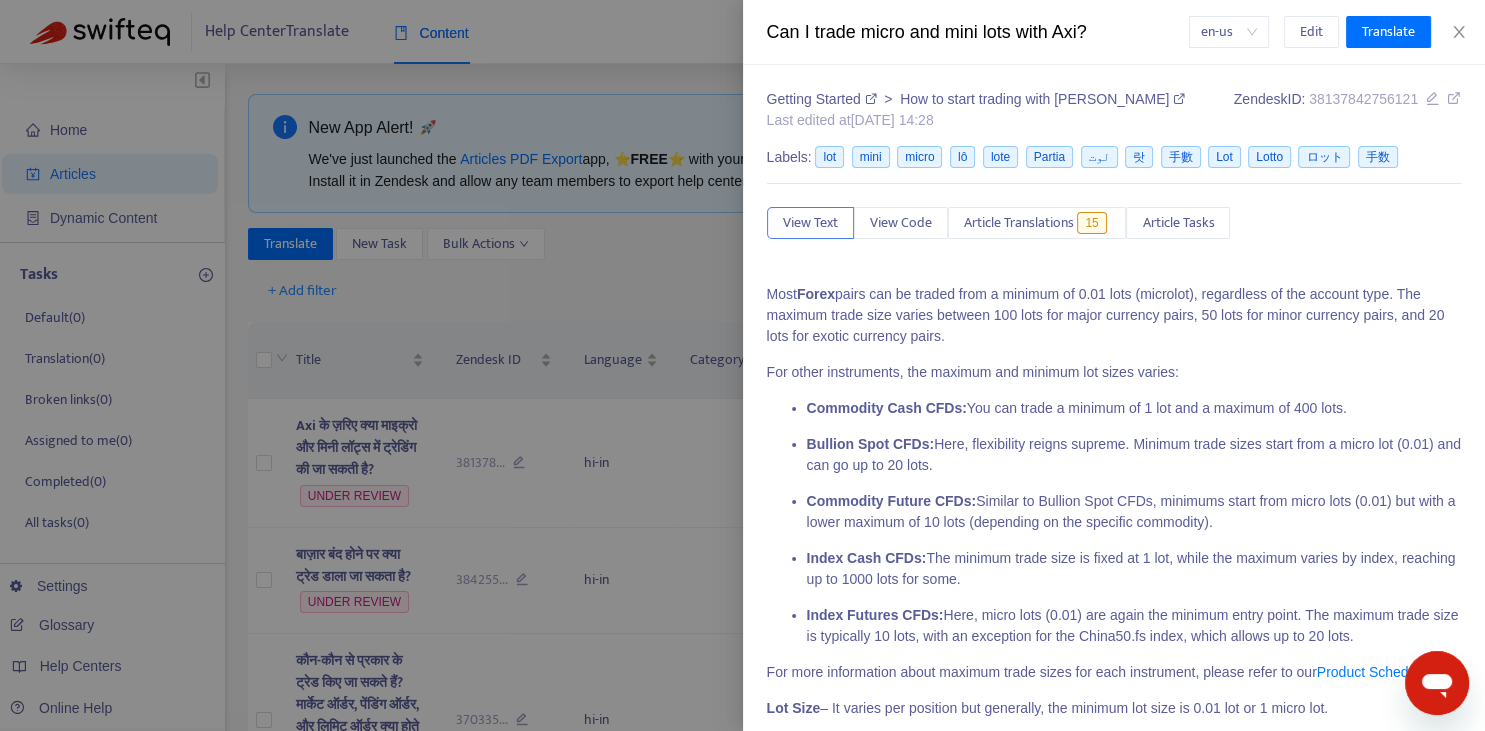 click at bounding box center [742, 365] 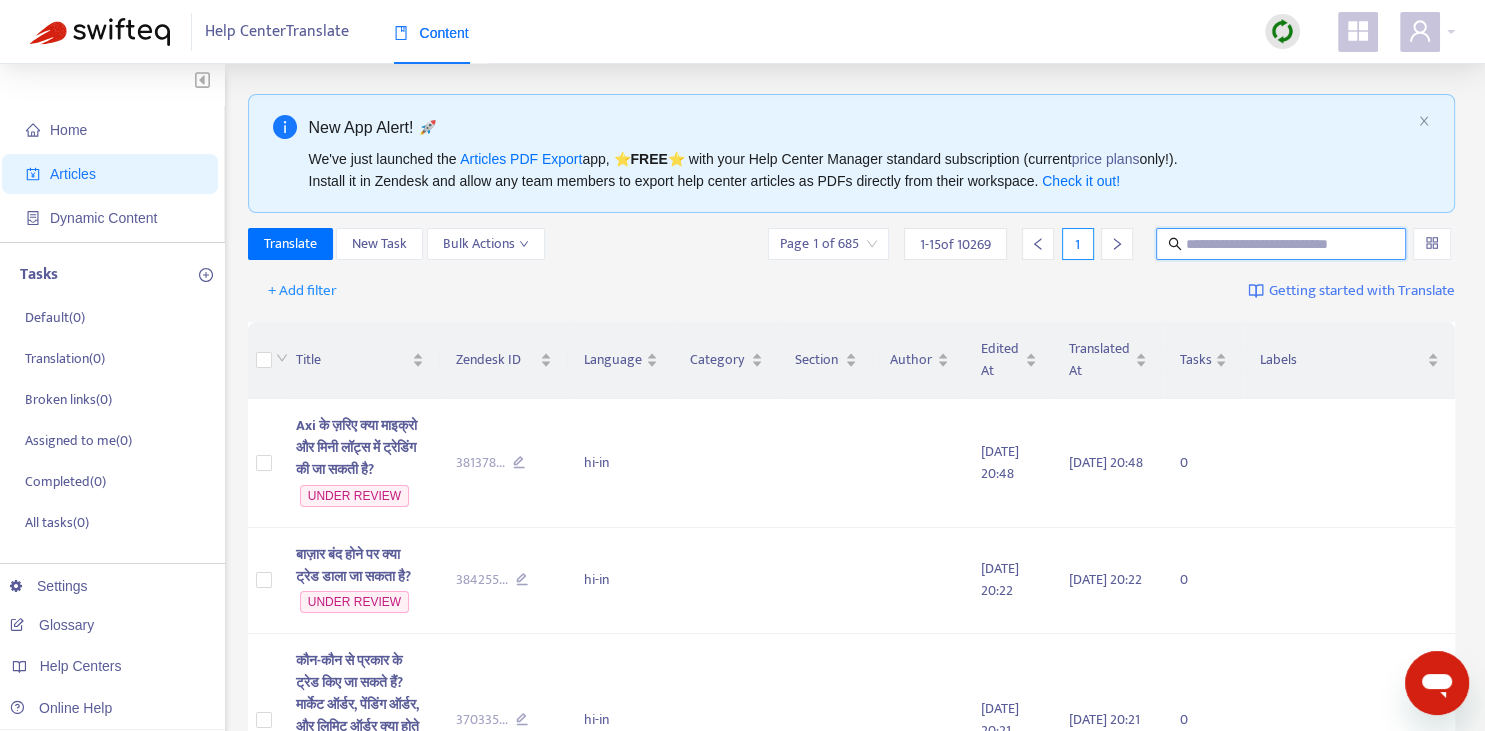 click at bounding box center (1282, 244) 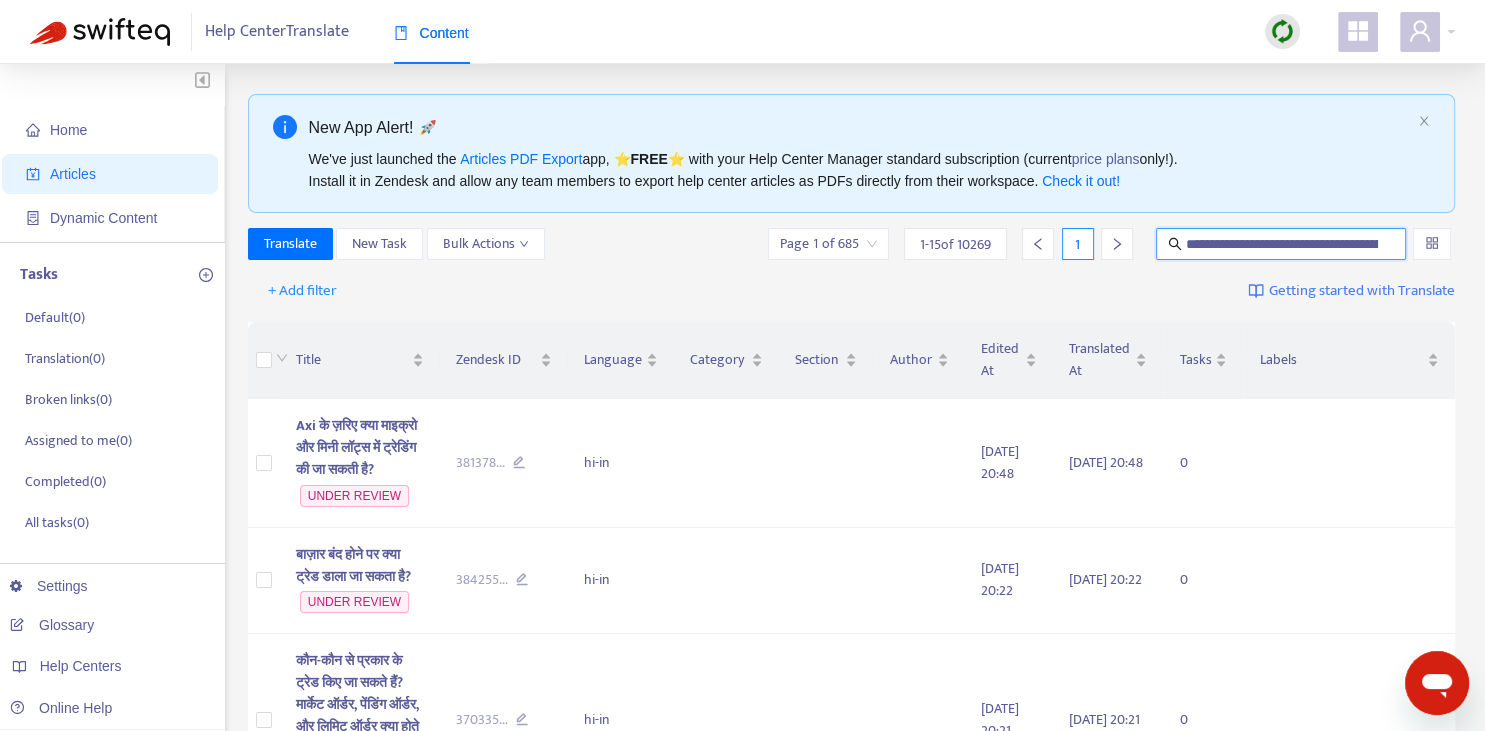 scroll, scrollTop: 0, scrollLeft: 153, axis: horizontal 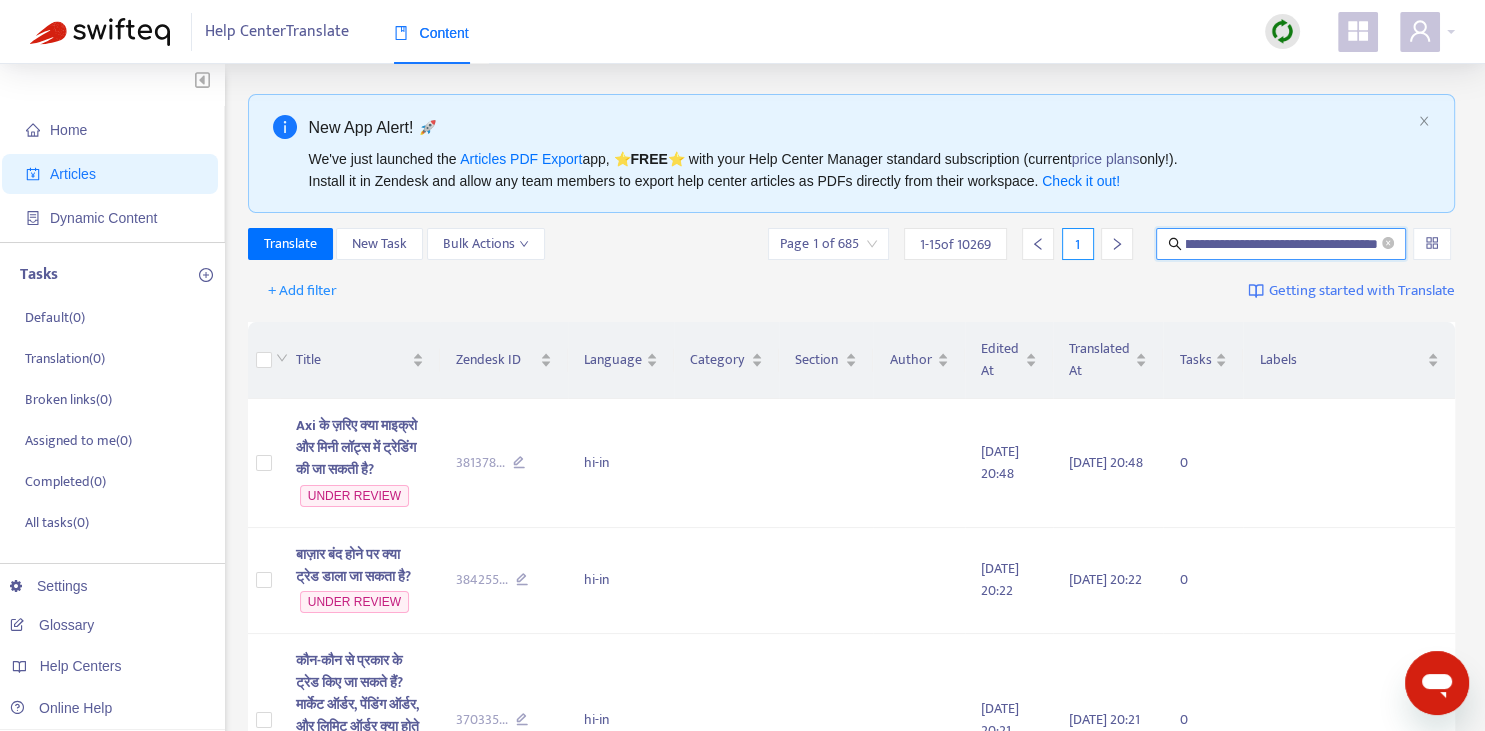 type on "**********" 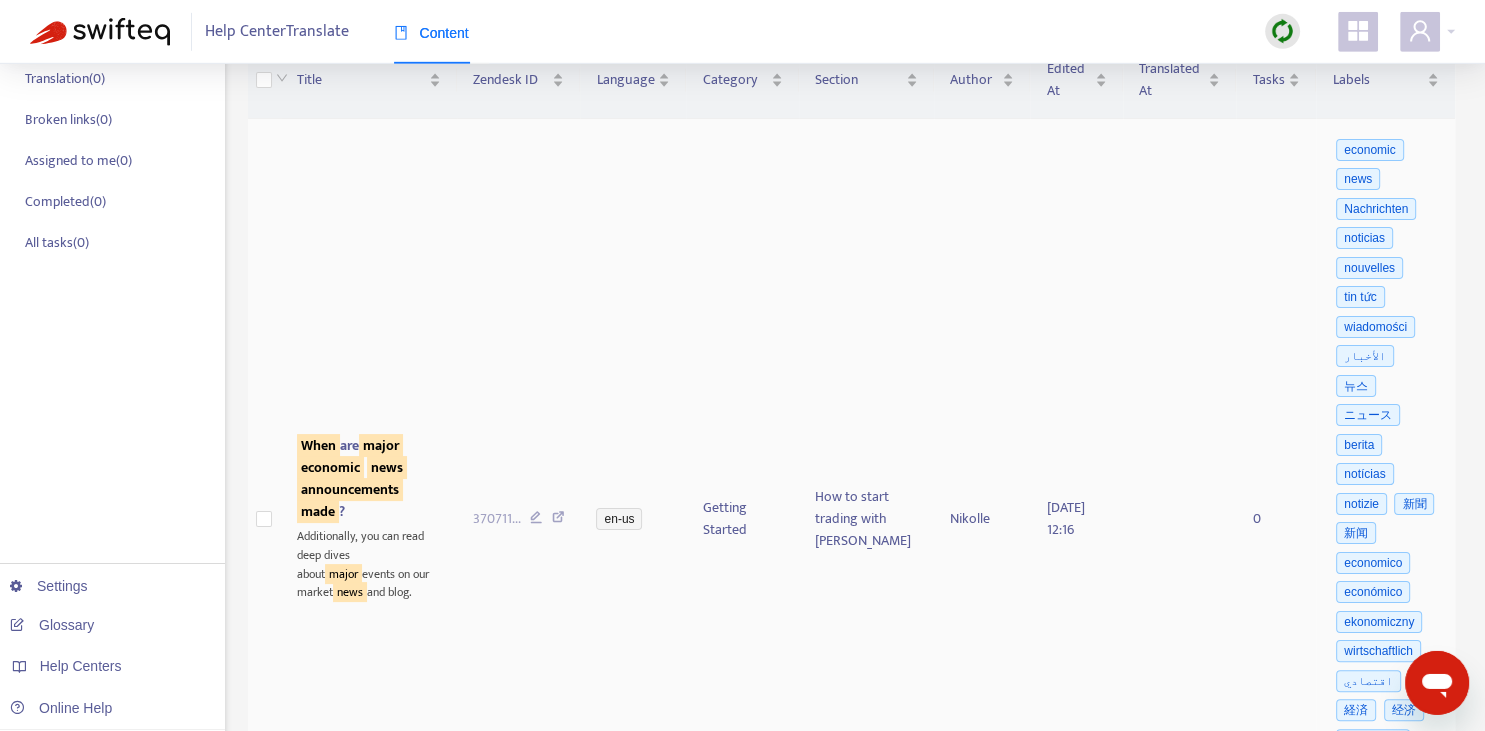 scroll, scrollTop: 281, scrollLeft: 0, axis: vertical 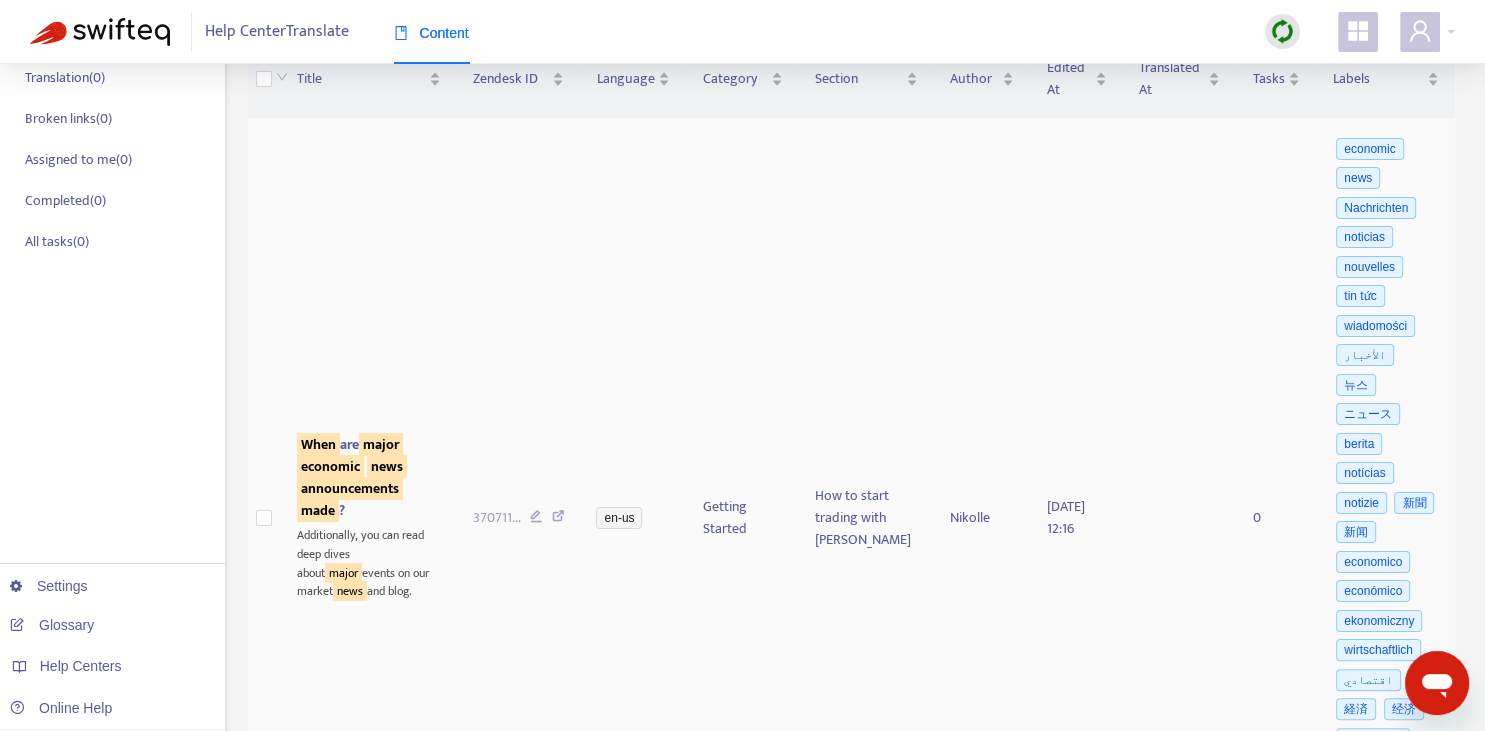 click on "economic" at bounding box center (330, 466) 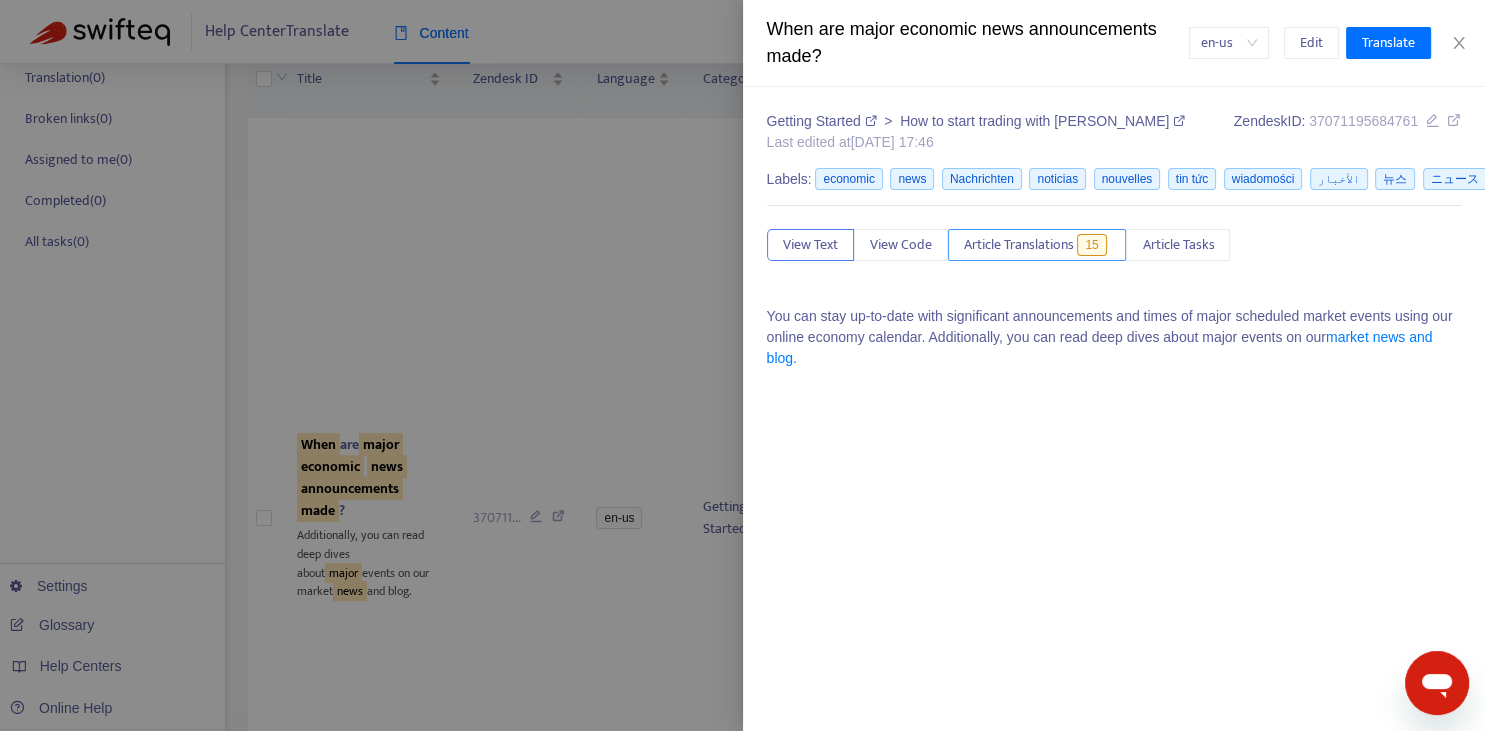 click on "Article Translations" at bounding box center (1019, 245) 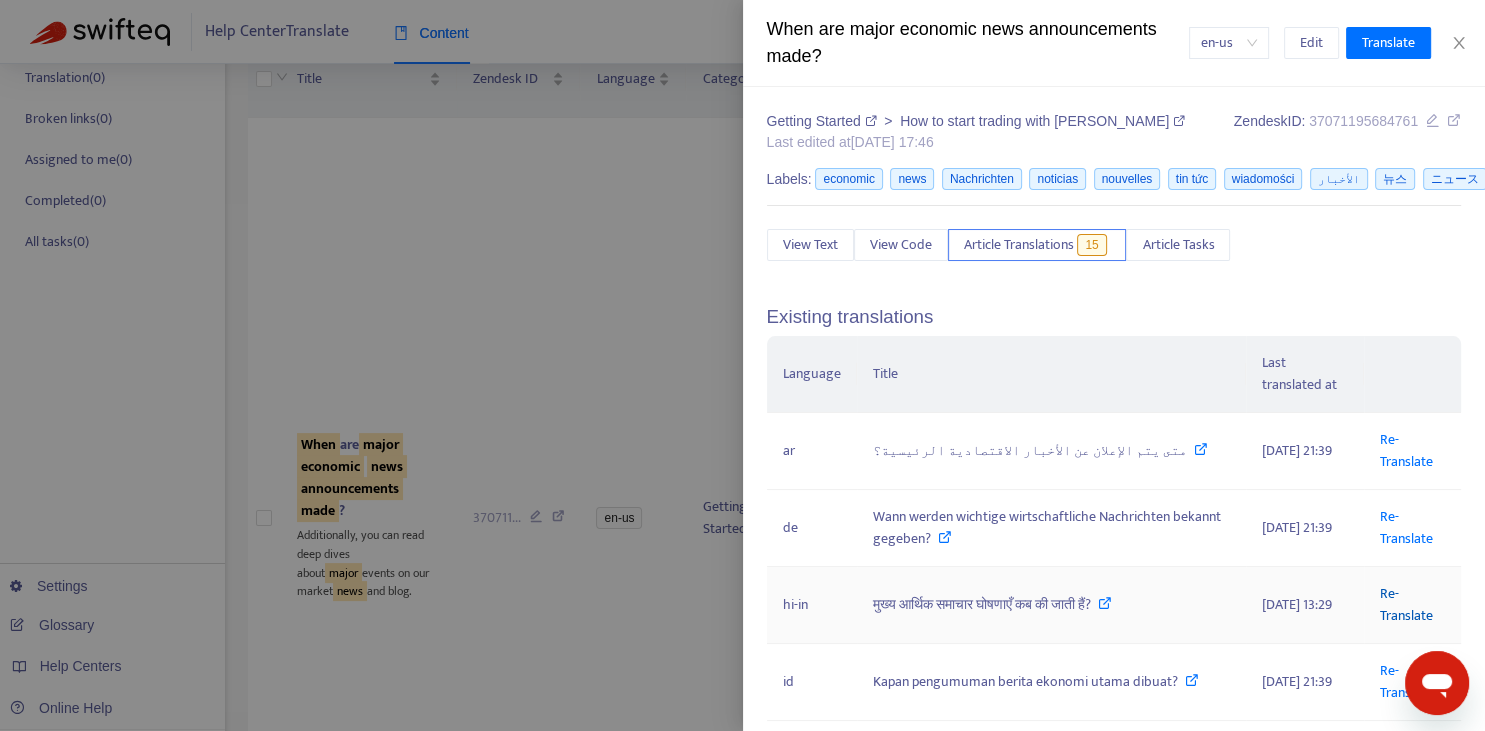 click on "Re-Translate" at bounding box center (1406, 604) 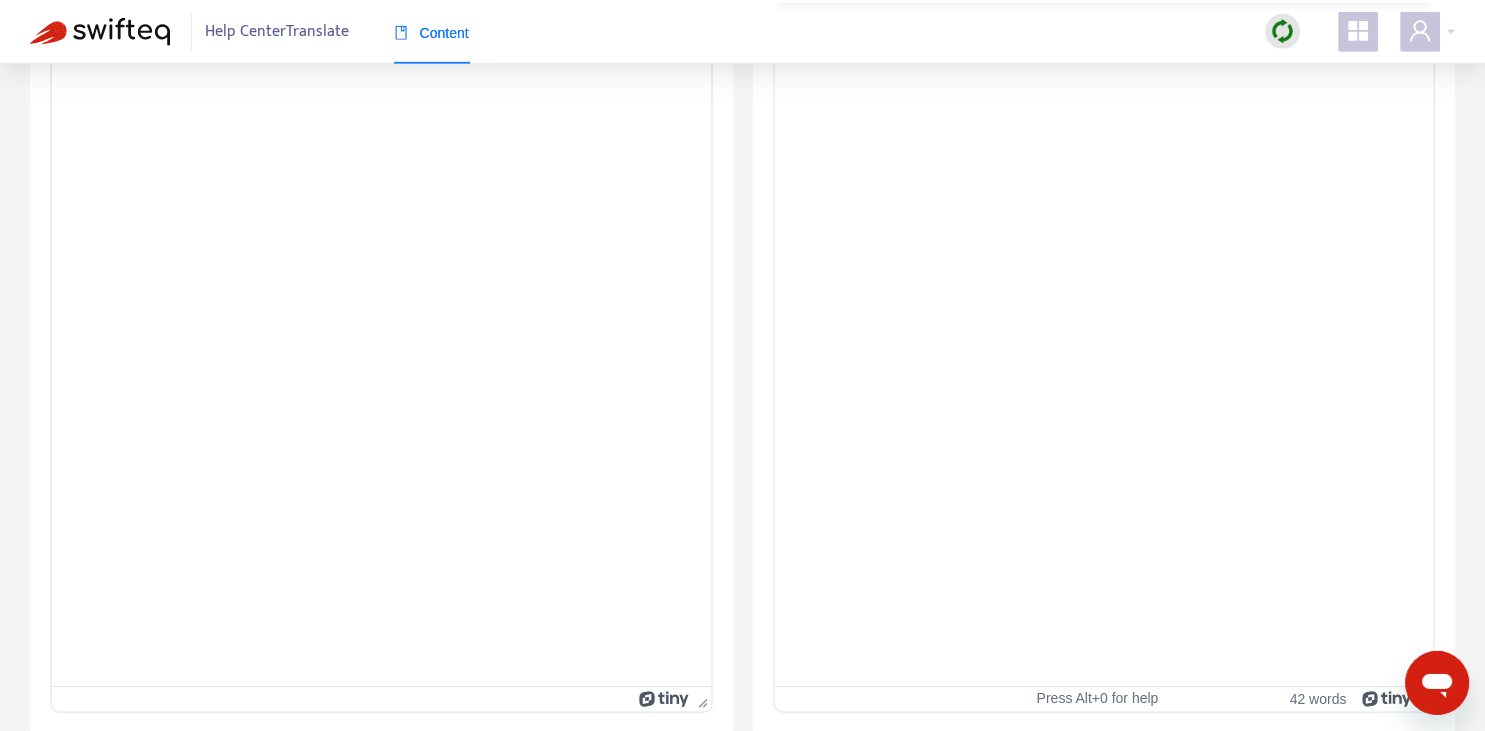 scroll, scrollTop: 343, scrollLeft: 0, axis: vertical 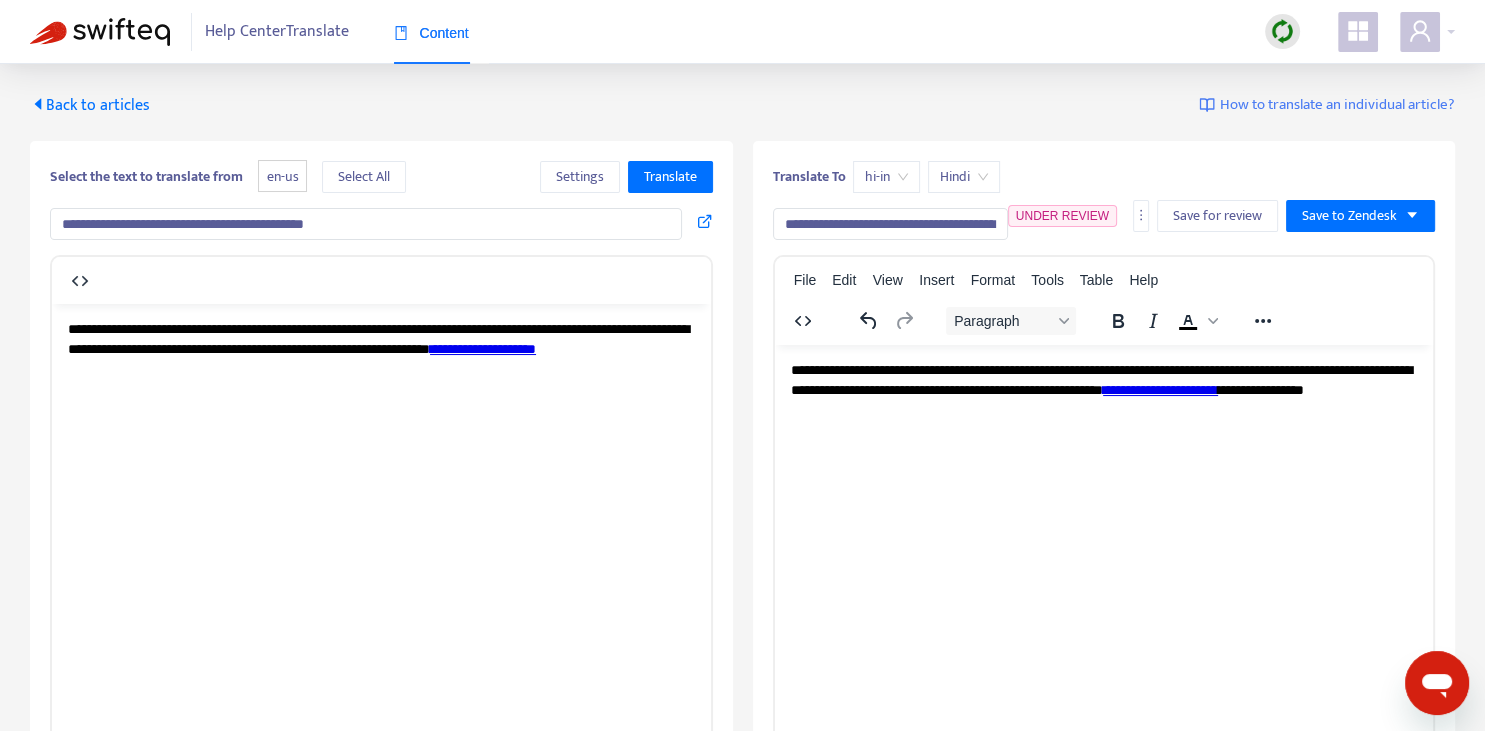 click on "**********" at bounding box center (890, 224) 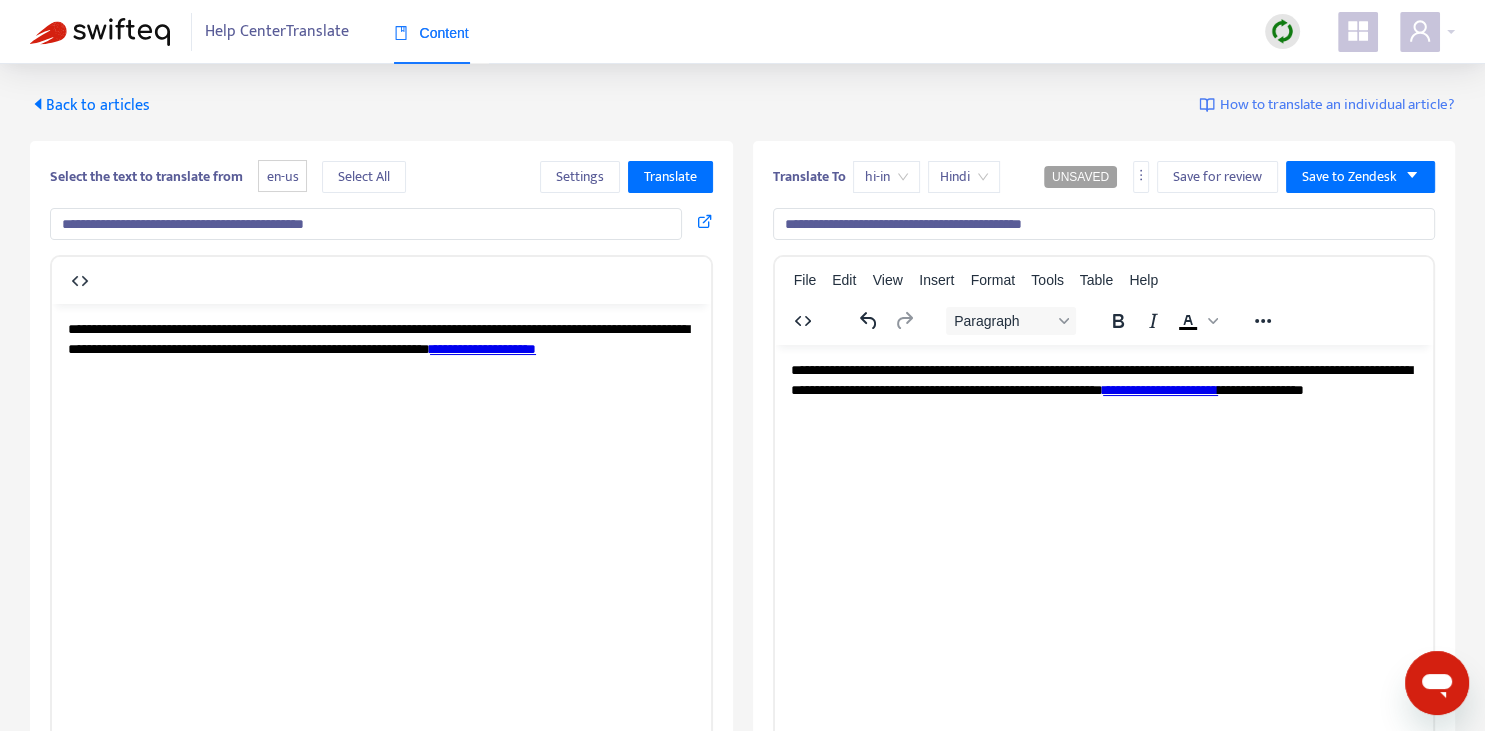 type on "**********" 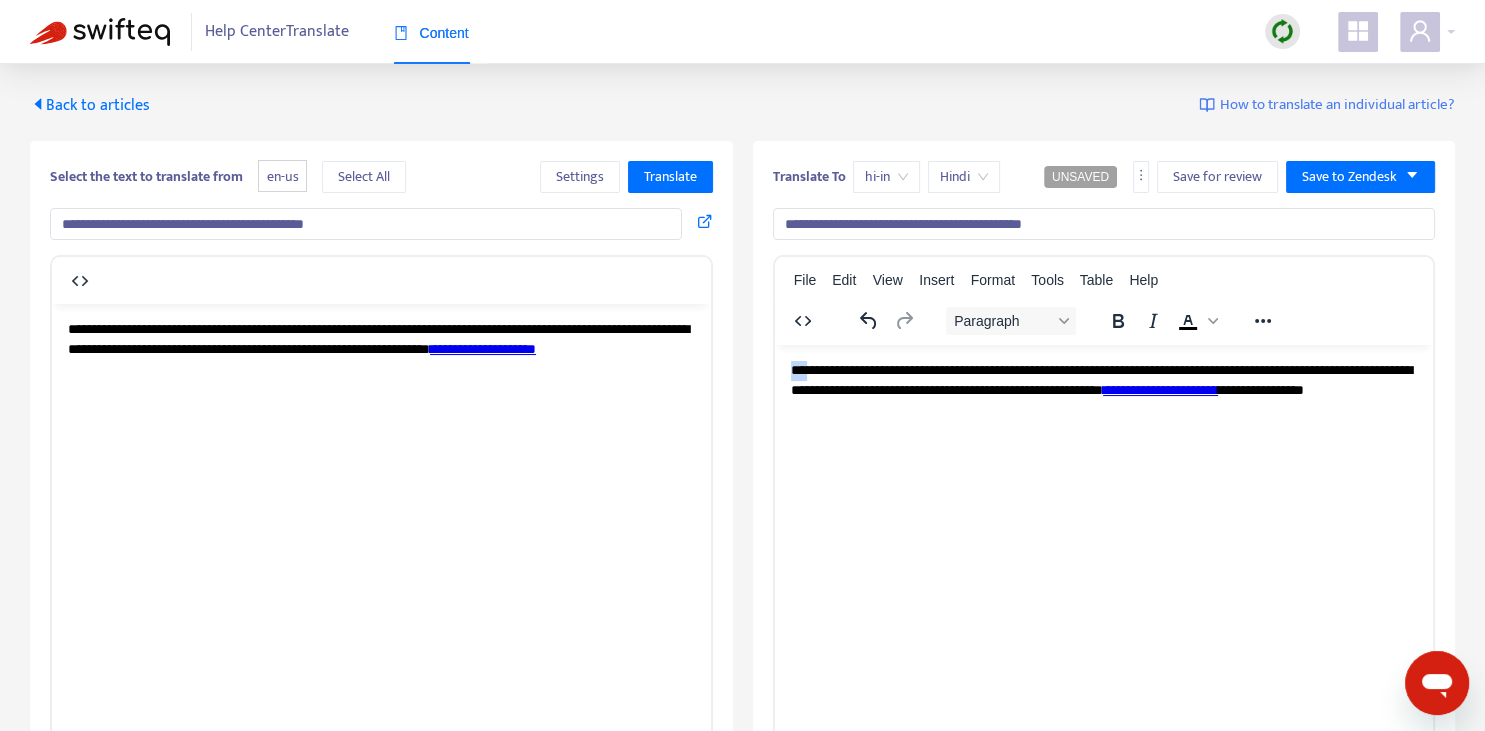 type 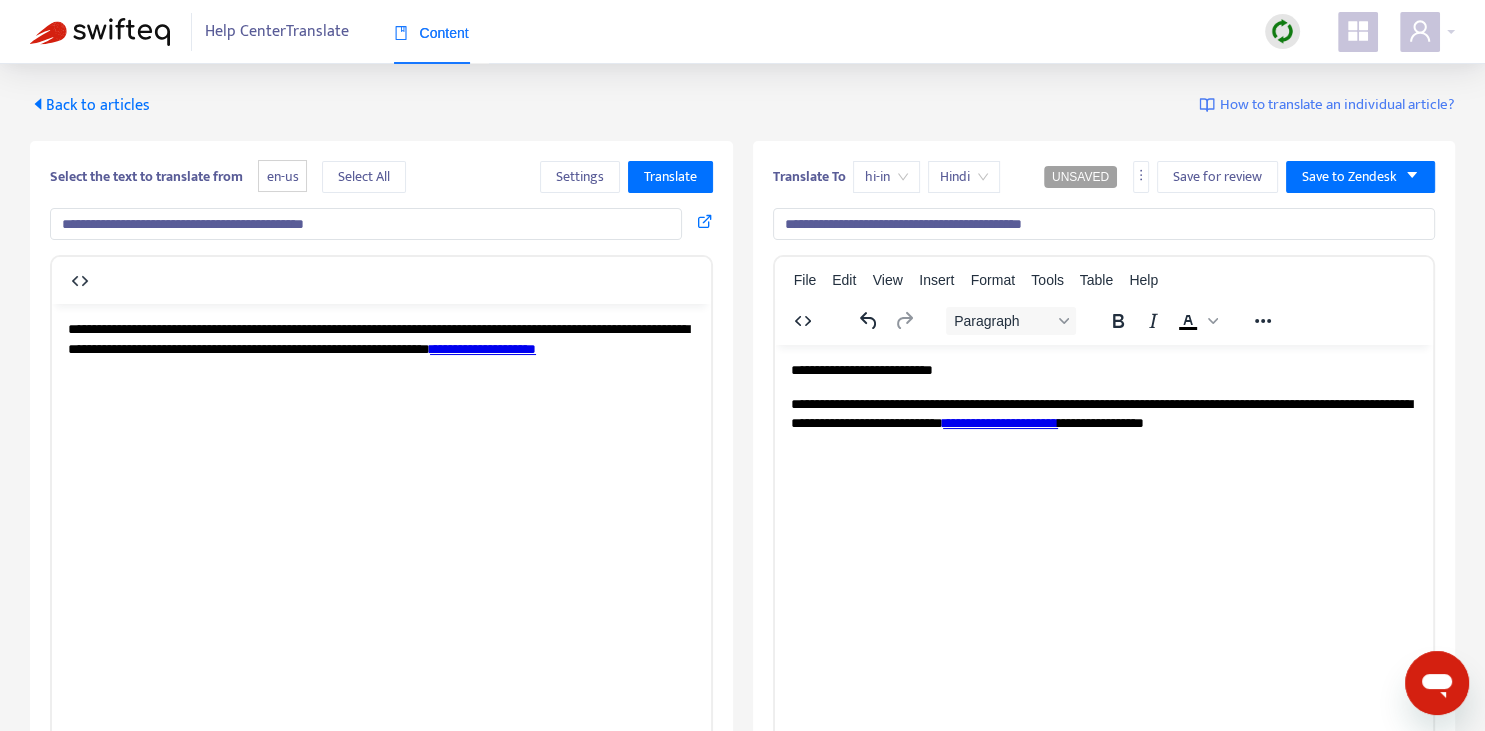 click on "**********" at bounding box center [1103, 370] 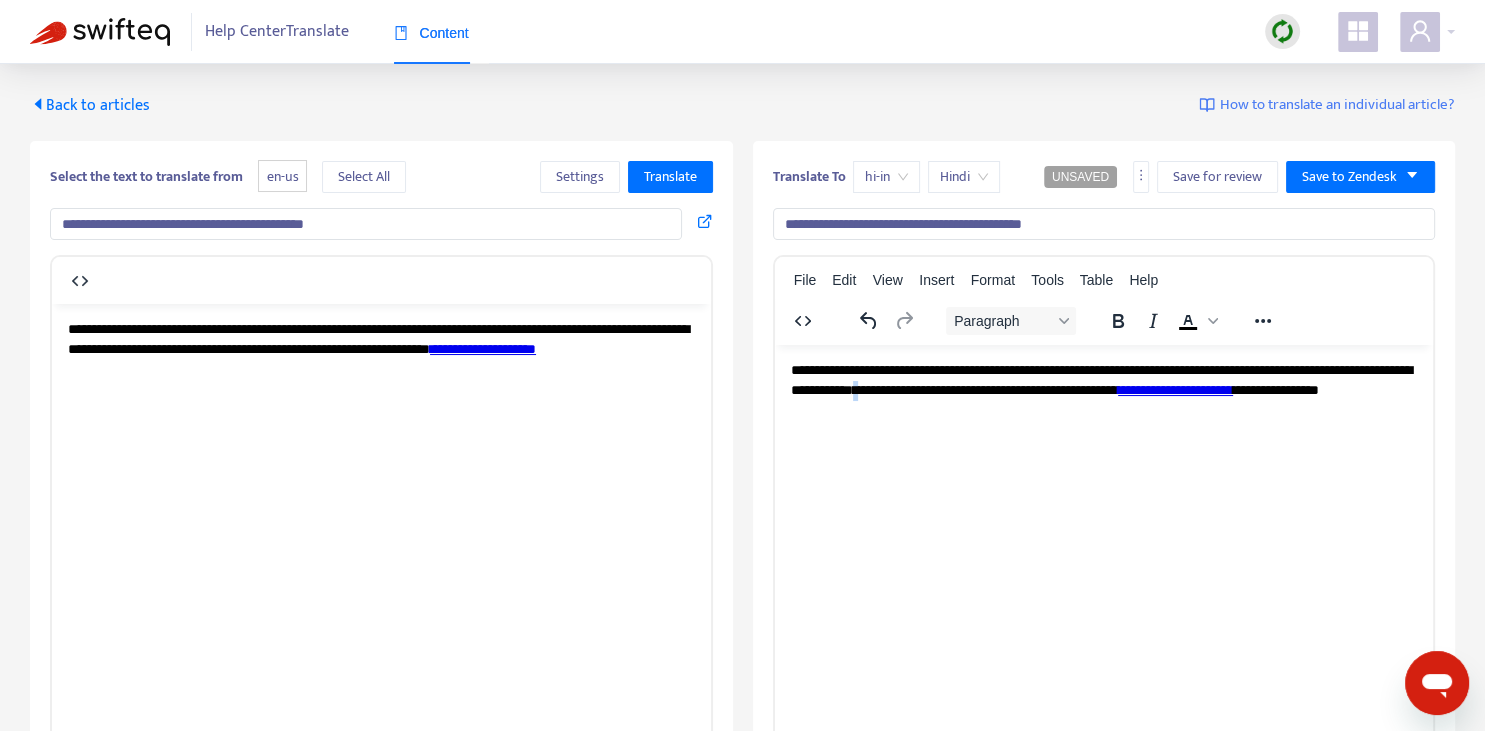 copy on "*" 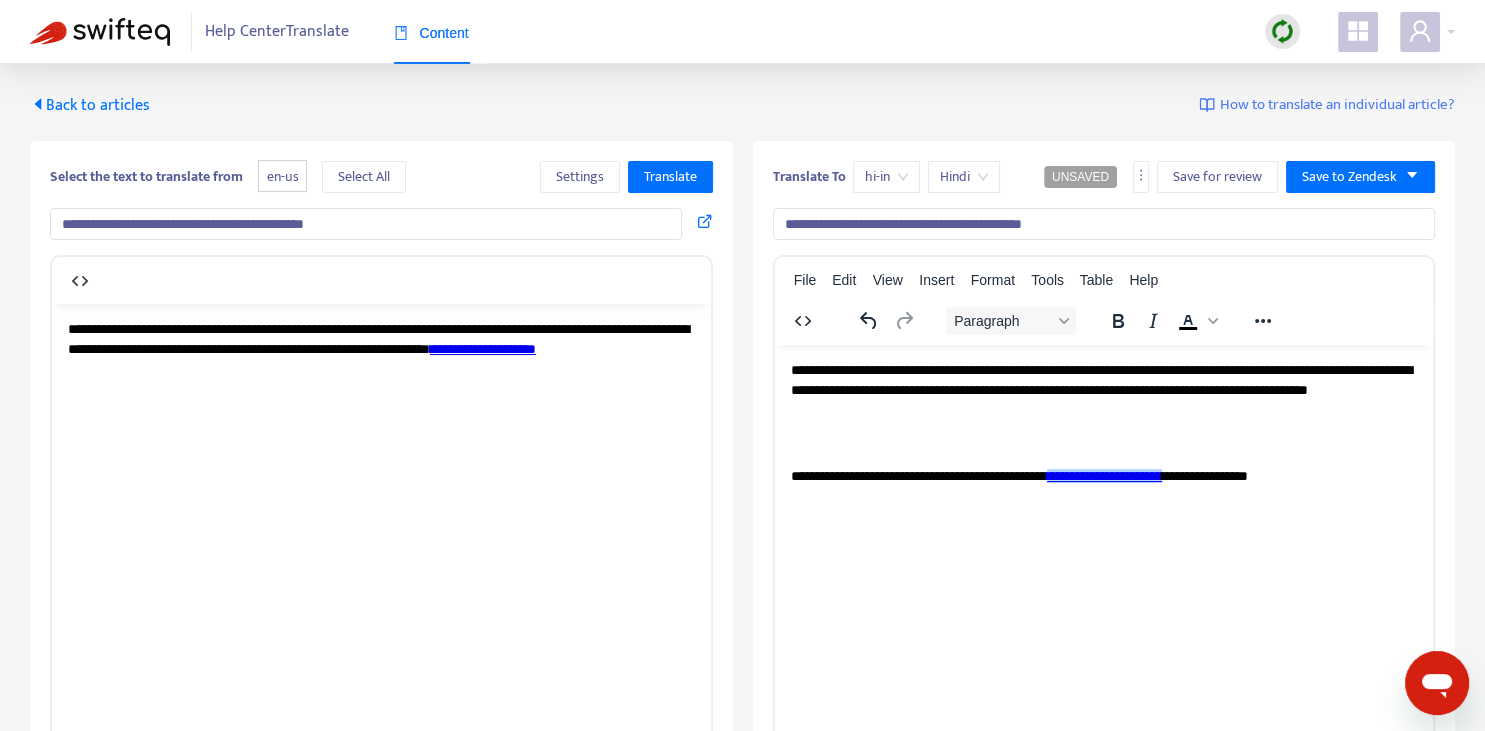 click on "**********" at bounding box center [1103, 475] 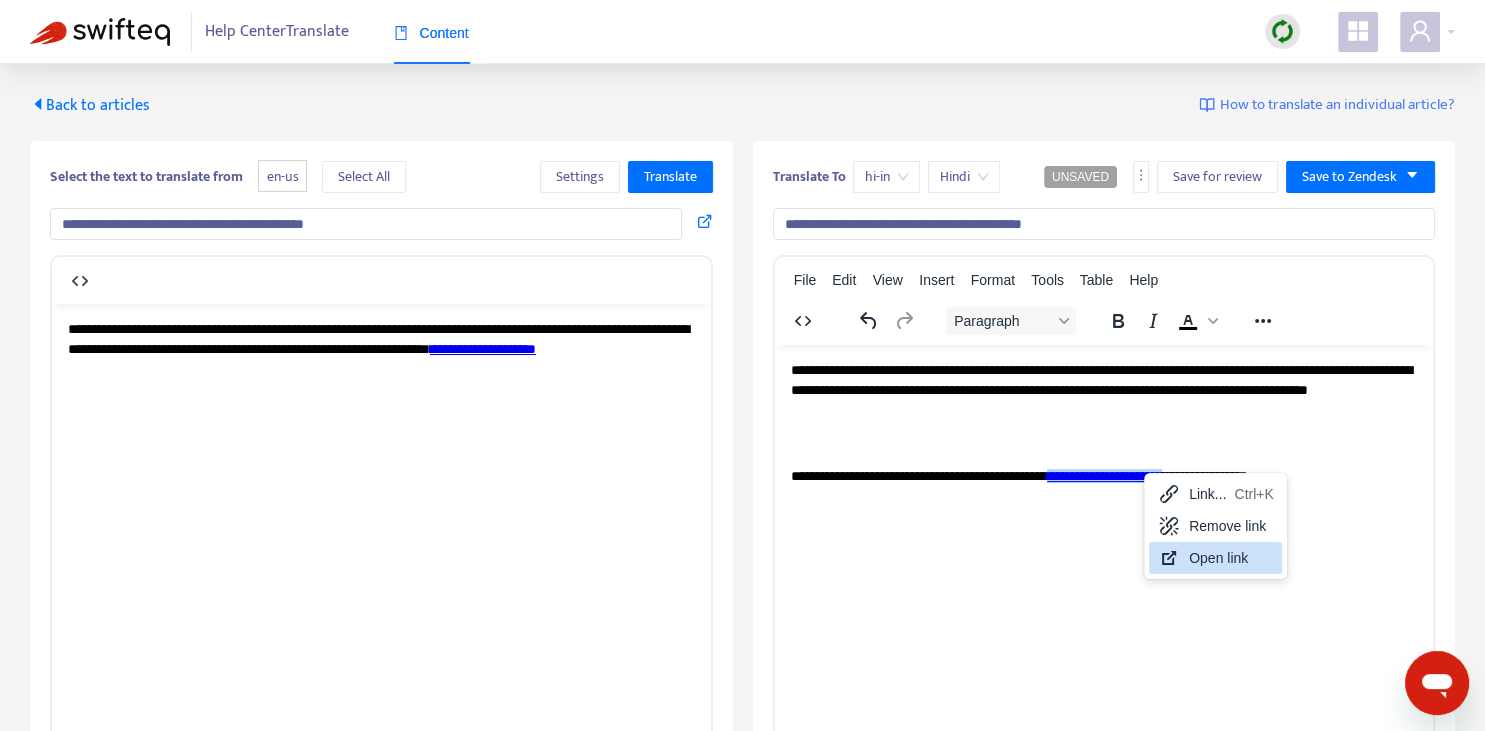 click on "Open link" at bounding box center [1231, 558] 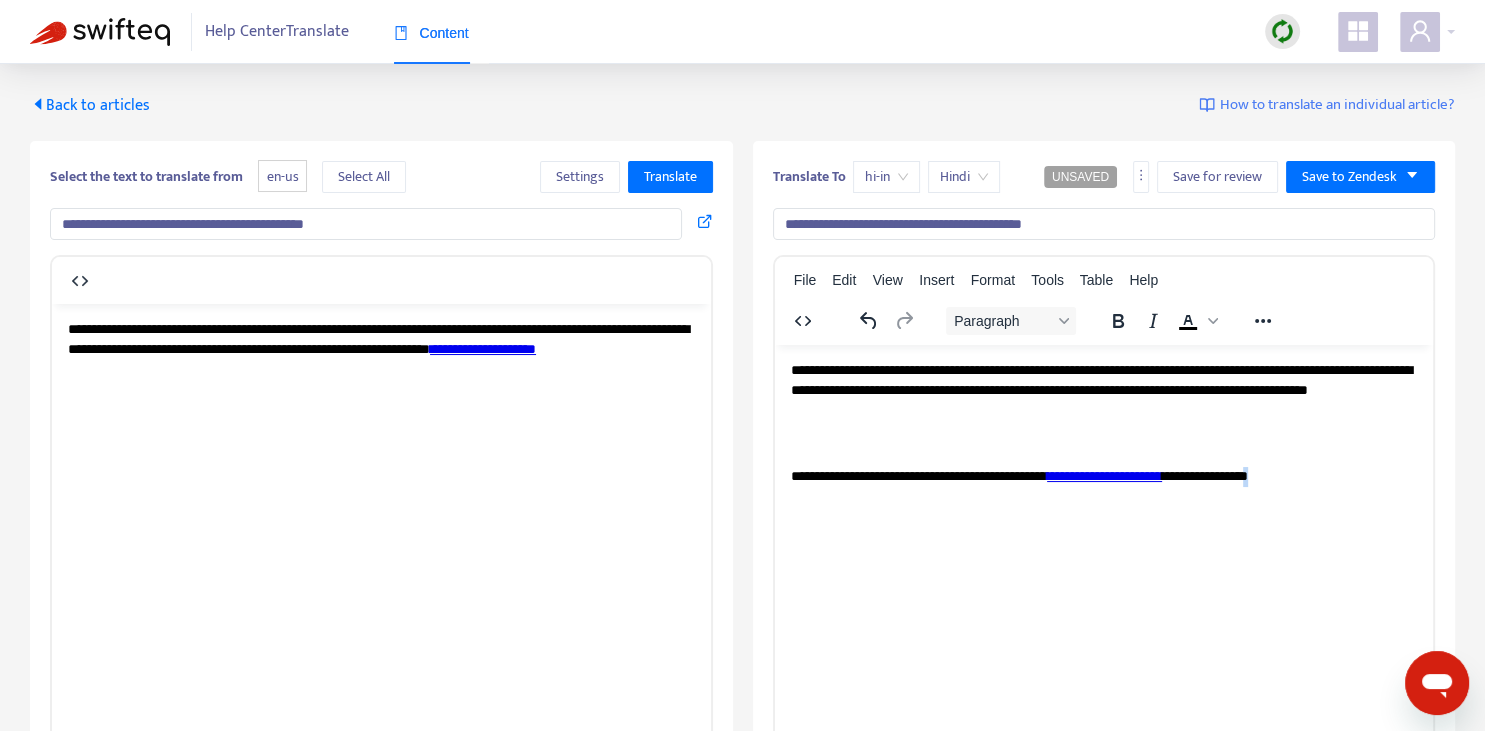 click on "**********" at bounding box center [1103, 476] 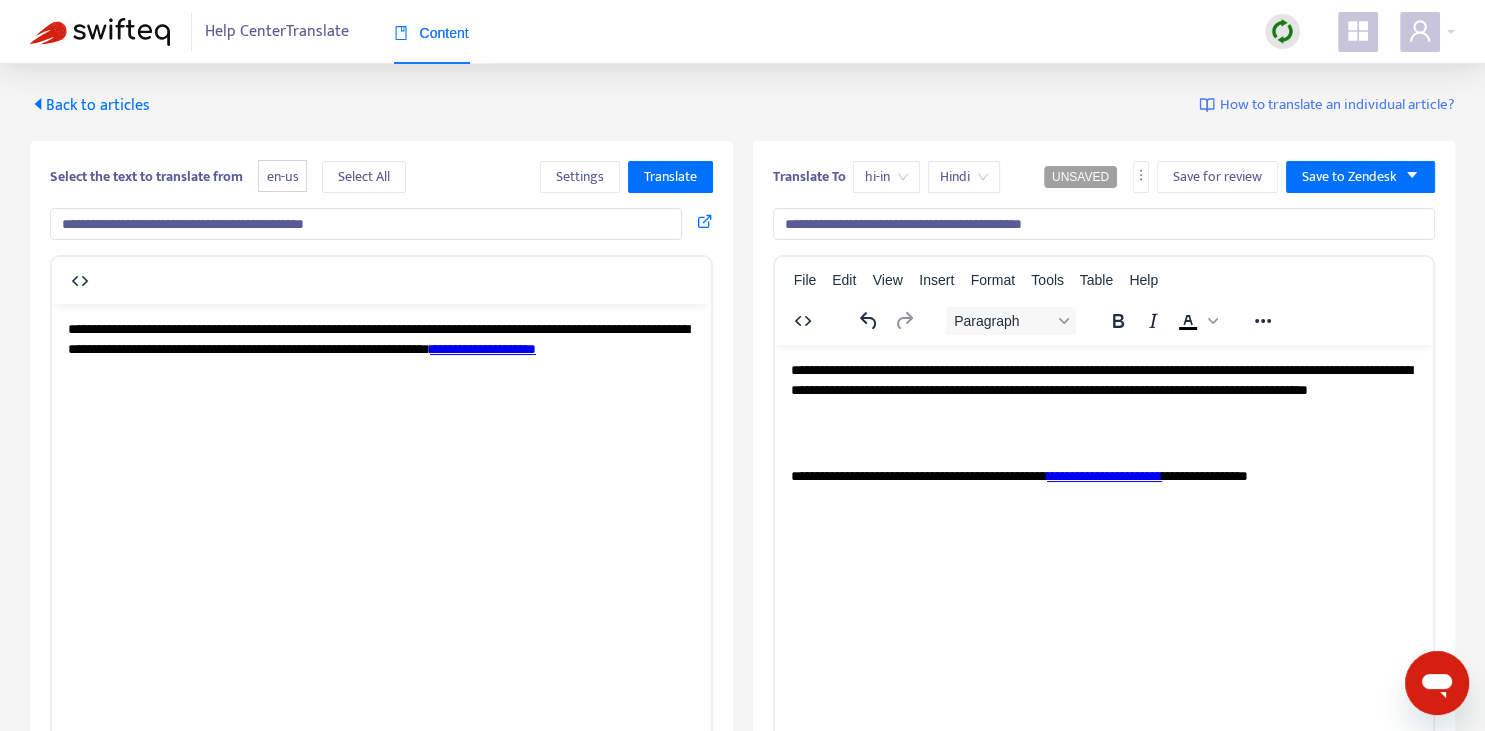 click on "**********" at bounding box center [1103, 389] 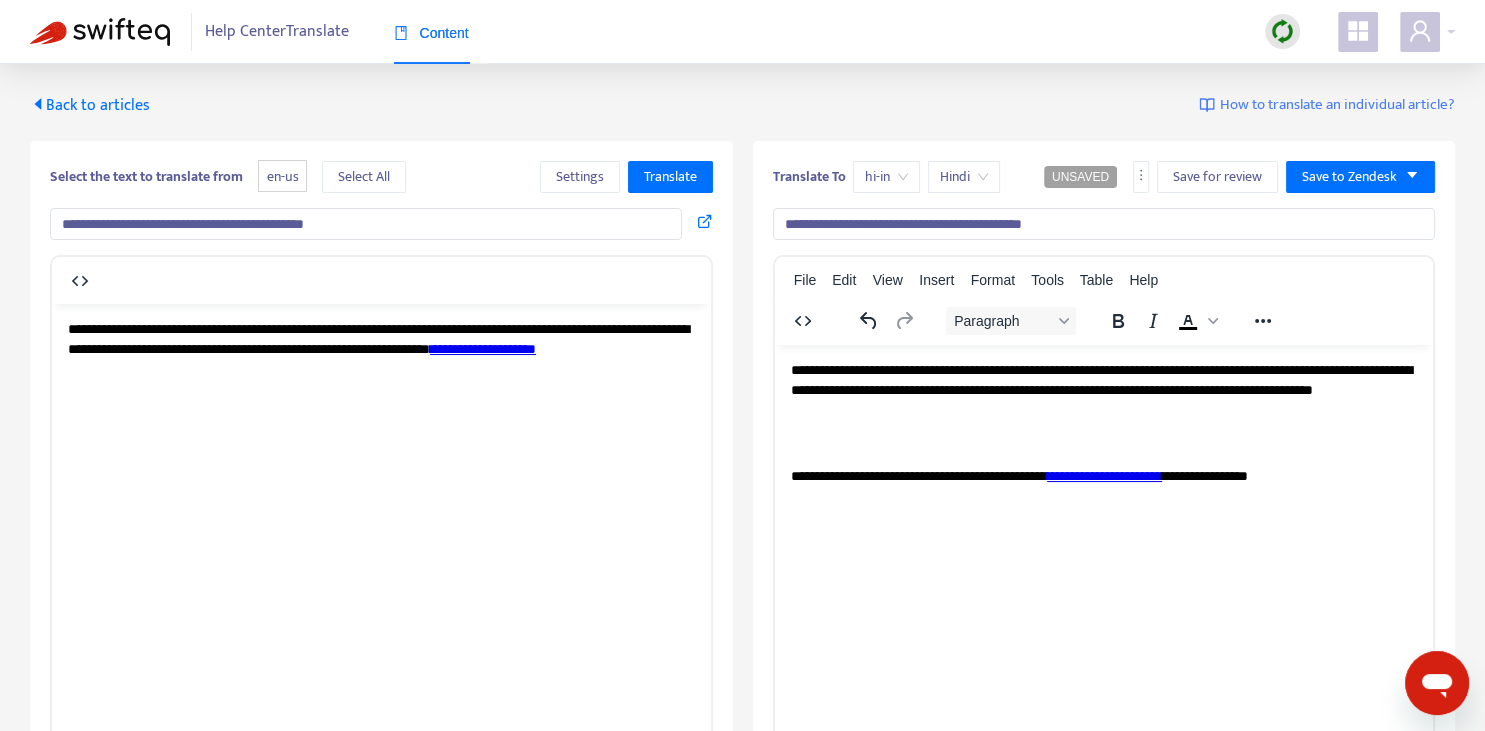 click on "**********" at bounding box center (1103, 389) 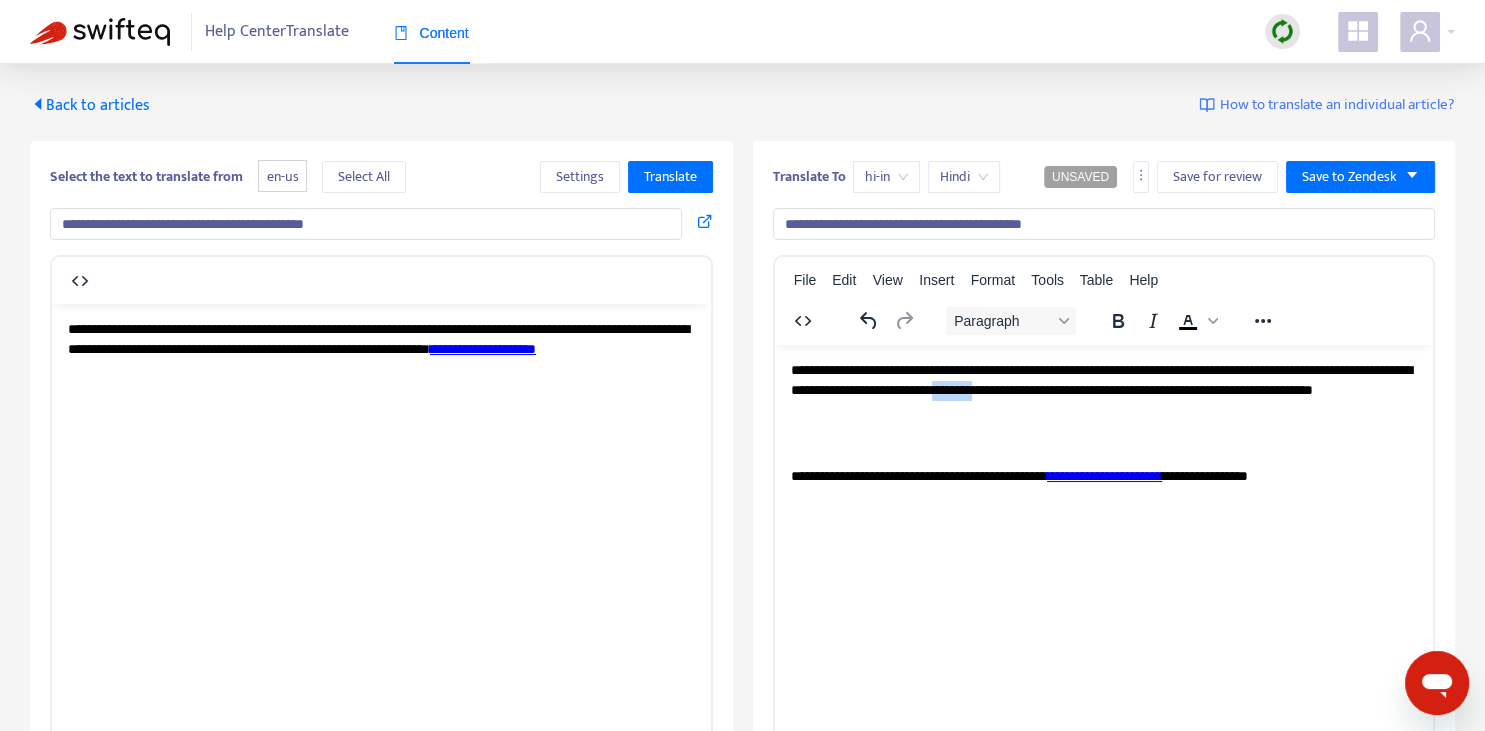 click on "**********" at bounding box center [1103, 389] 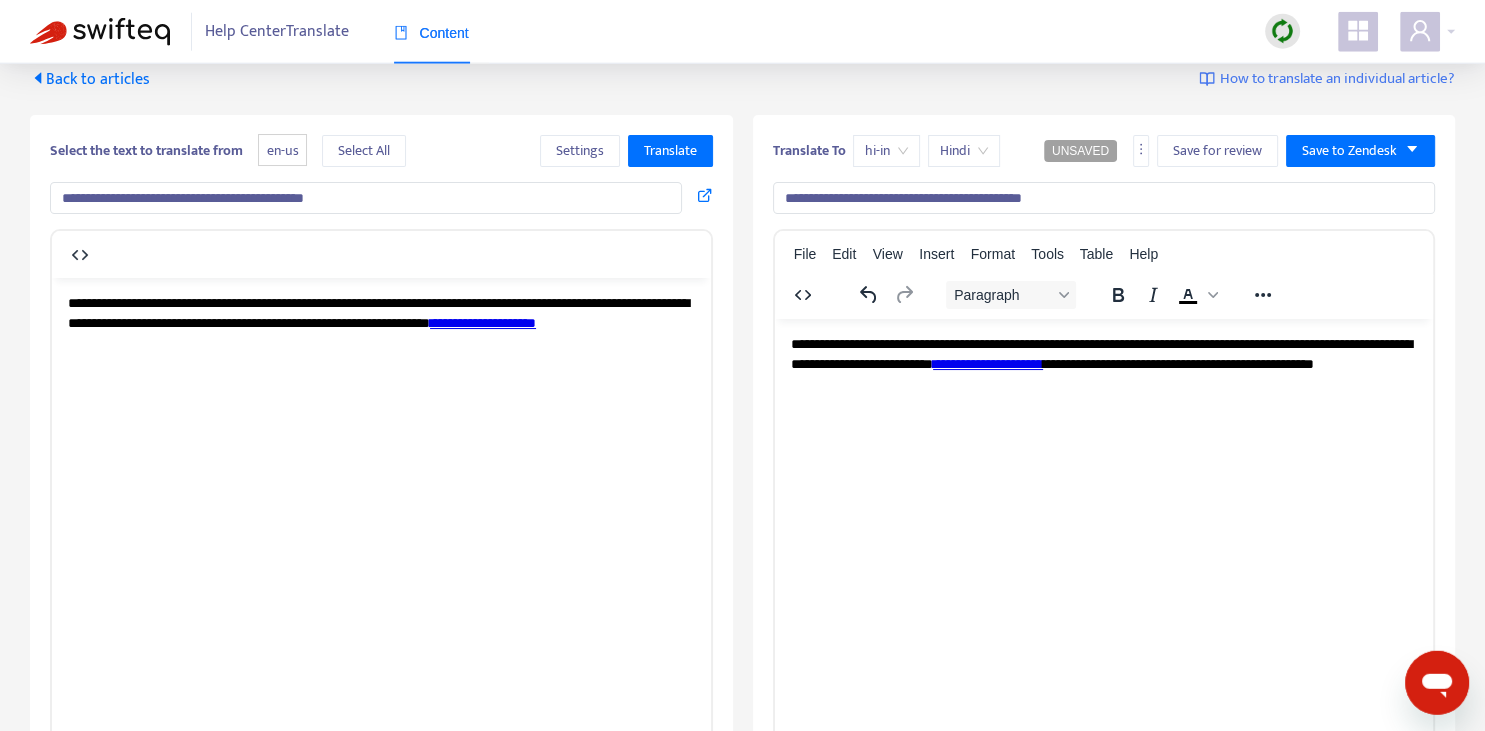 scroll, scrollTop: 70, scrollLeft: 0, axis: vertical 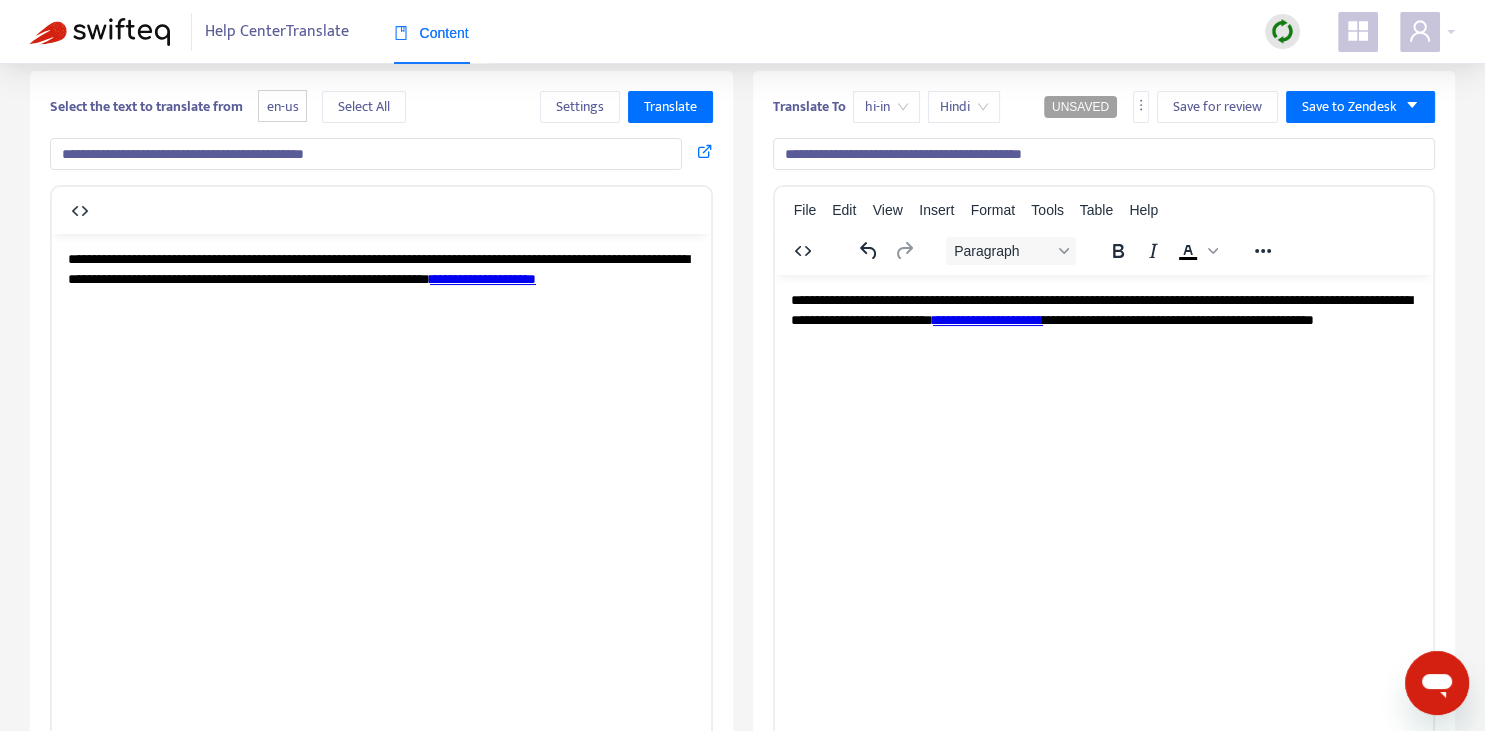 click on "**********" at bounding box center (1103, 319) 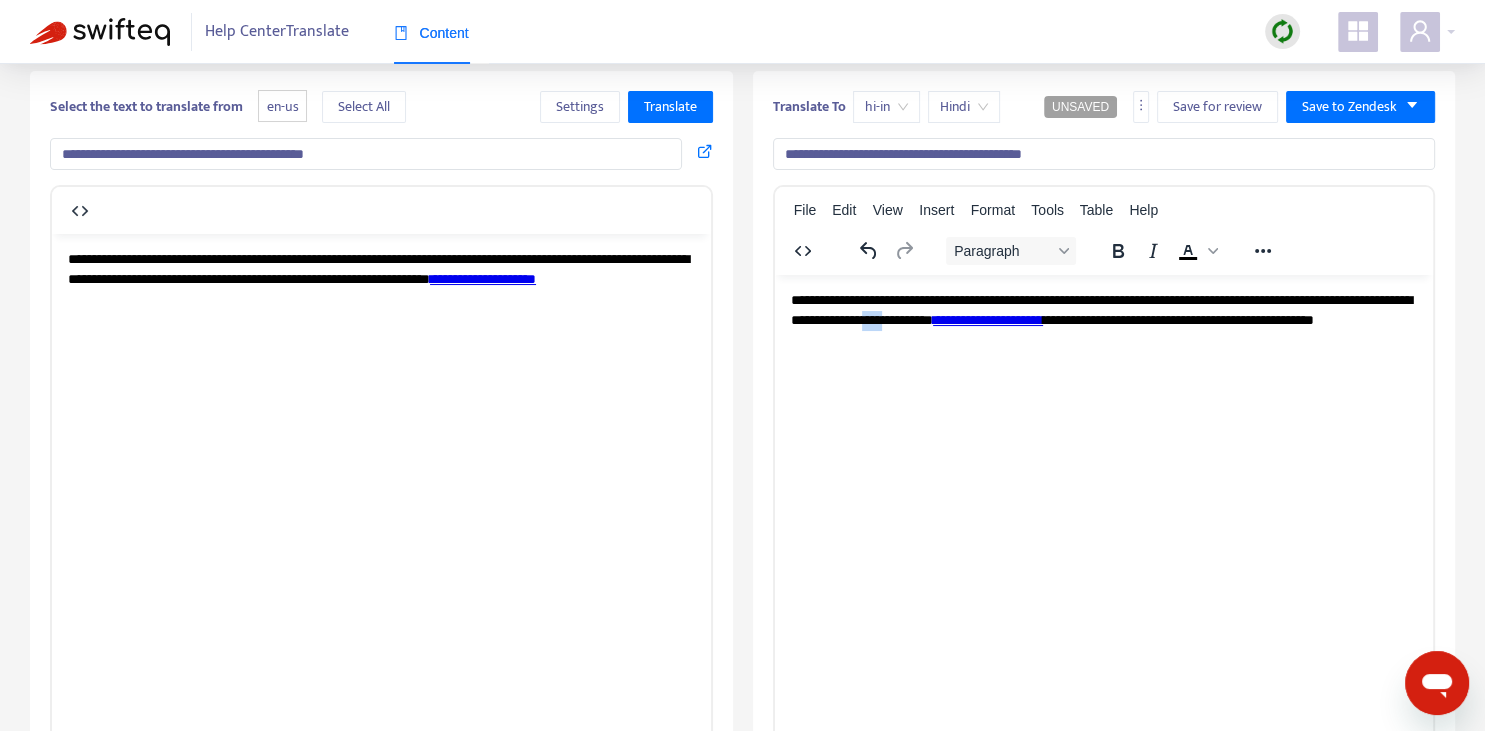 click on "**********" at bounding box center [1103, 319] 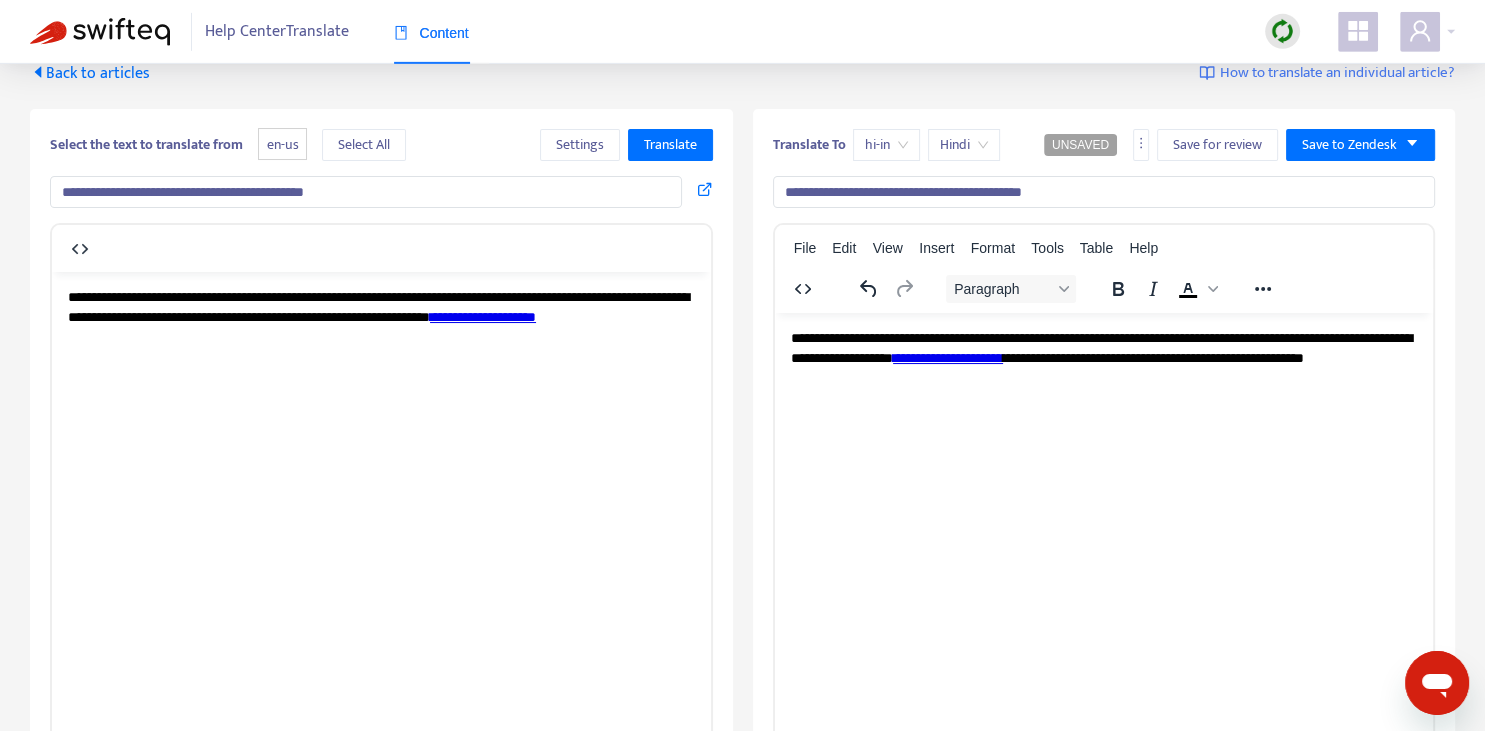 scroll, scrollTop: 0, scrollLeft: 0, axis: both 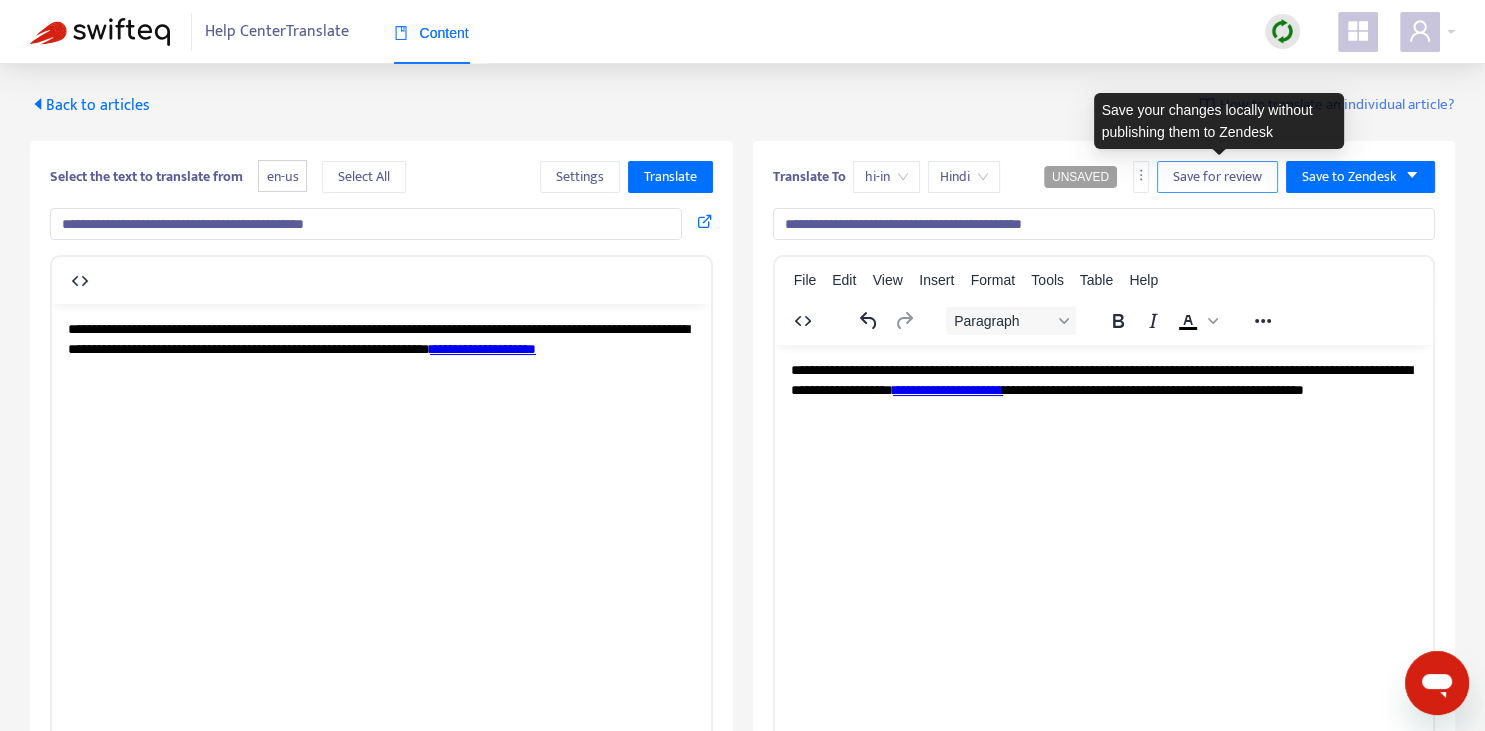 click on "Save for review" at bounding box center [1217, 177] 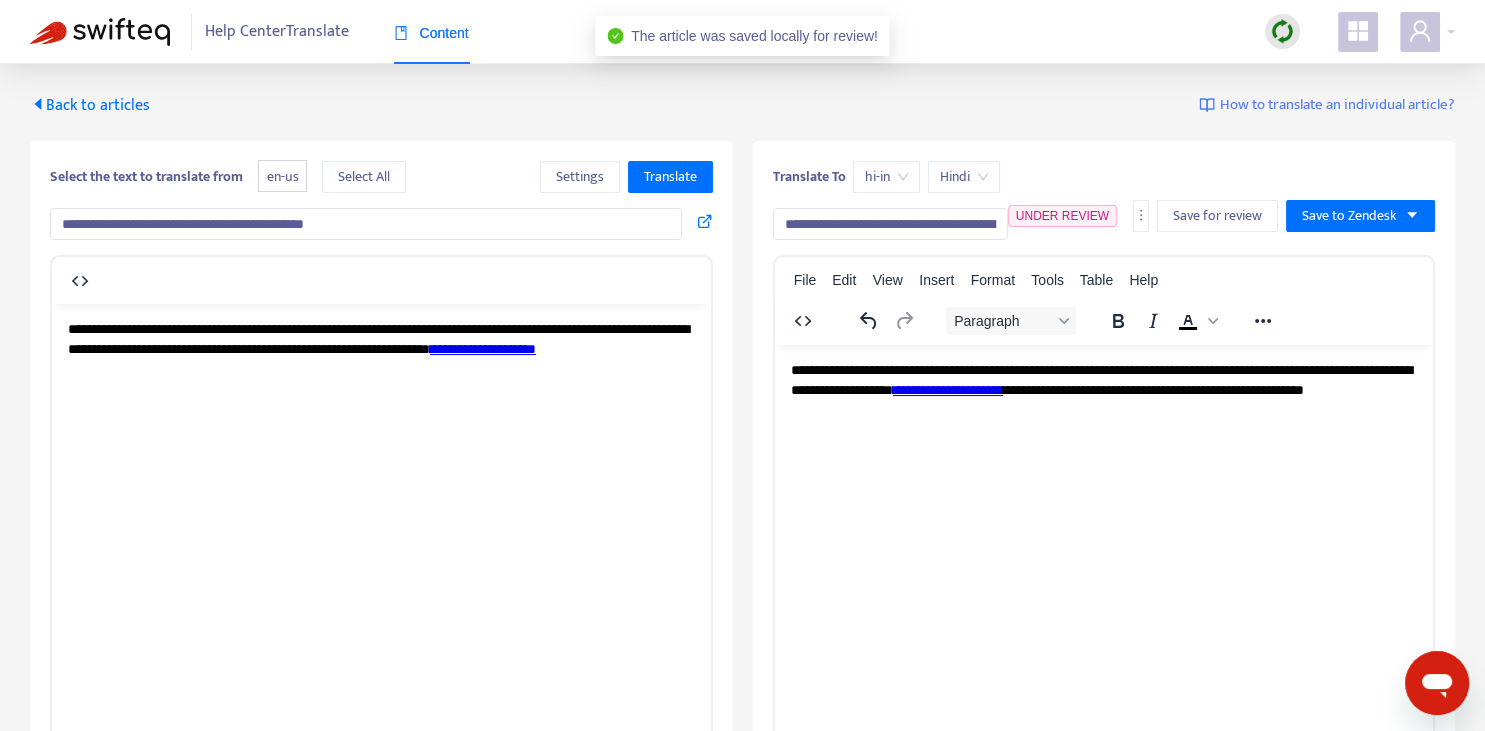click on "Back to articles" at bounding box center (90, 105) 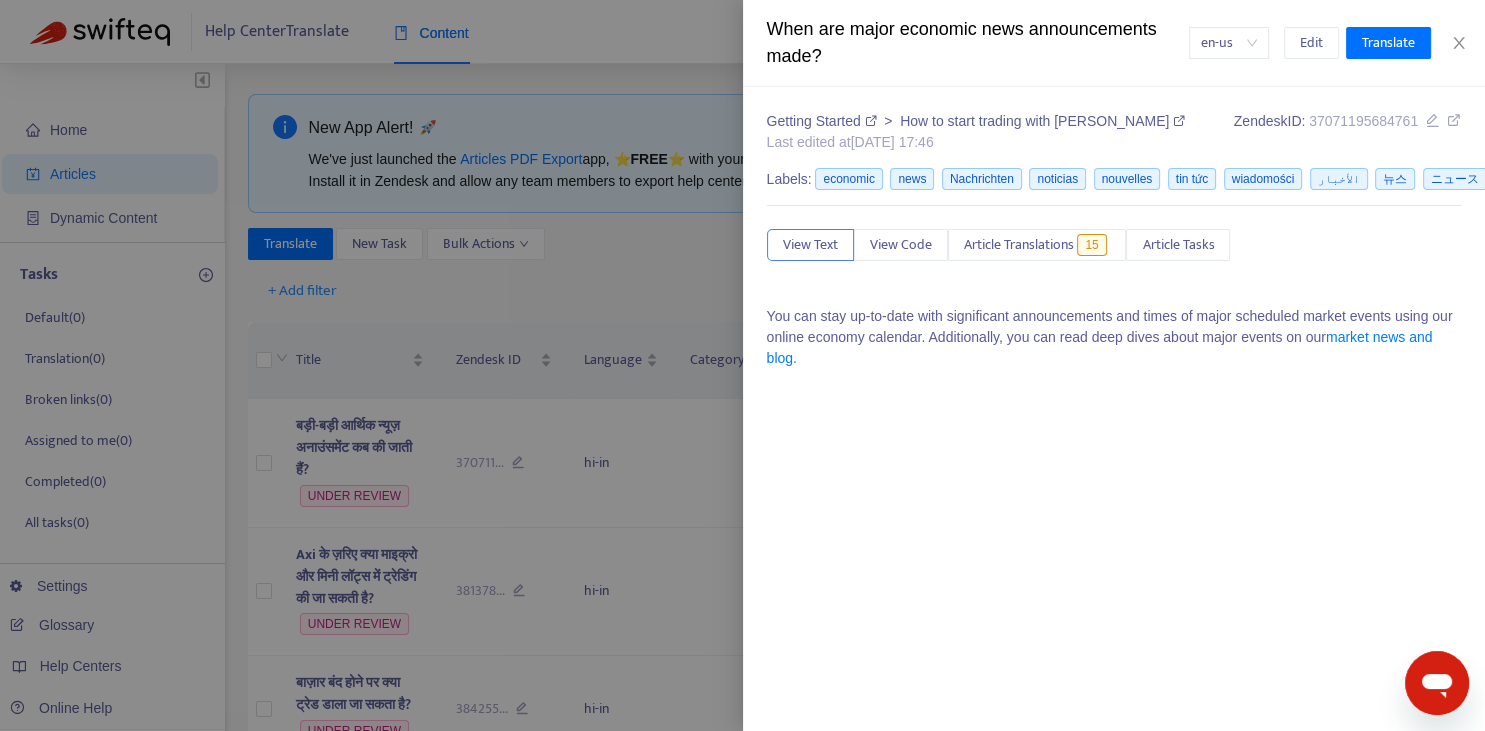 click at bounding box center [742, 365] 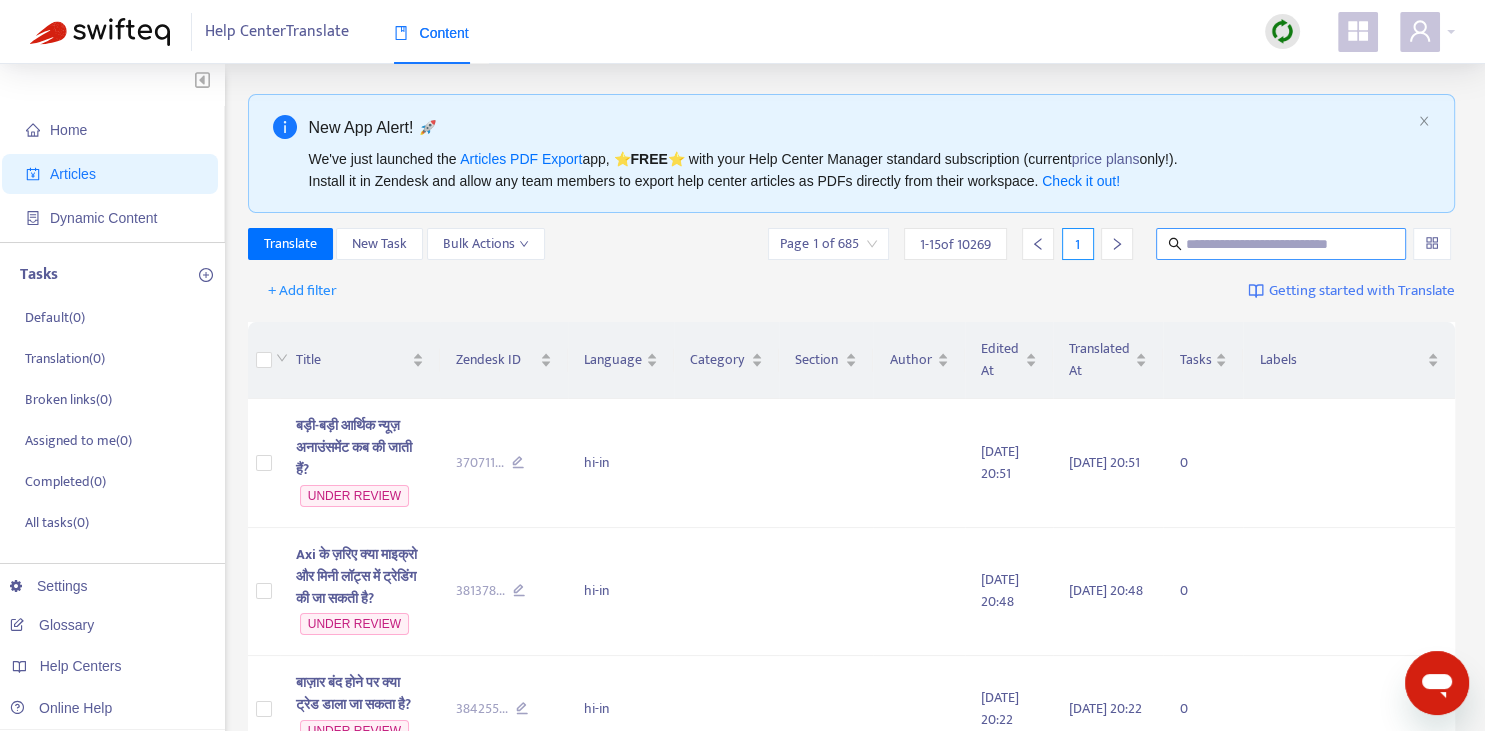 click at bounding box center (1282, 244) 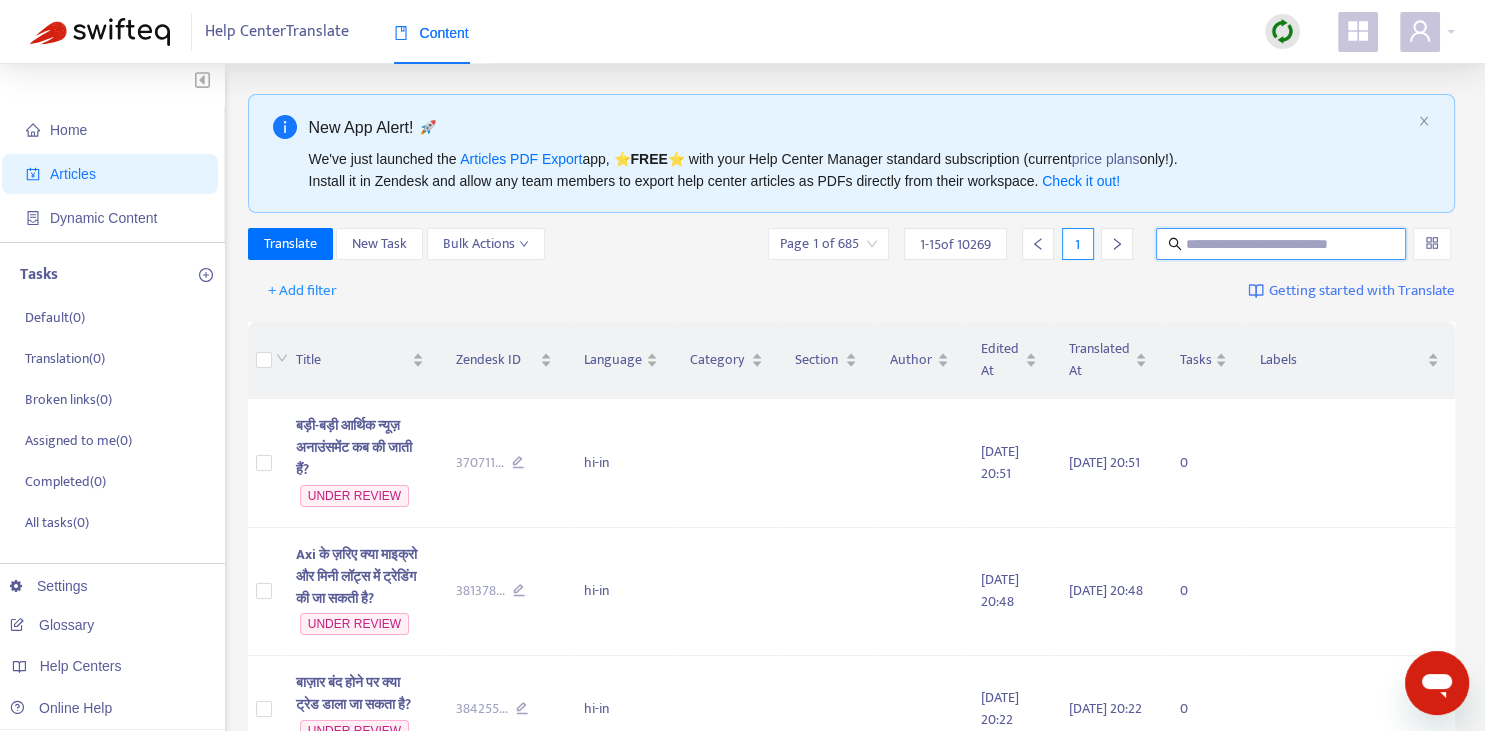 paste on "**********" 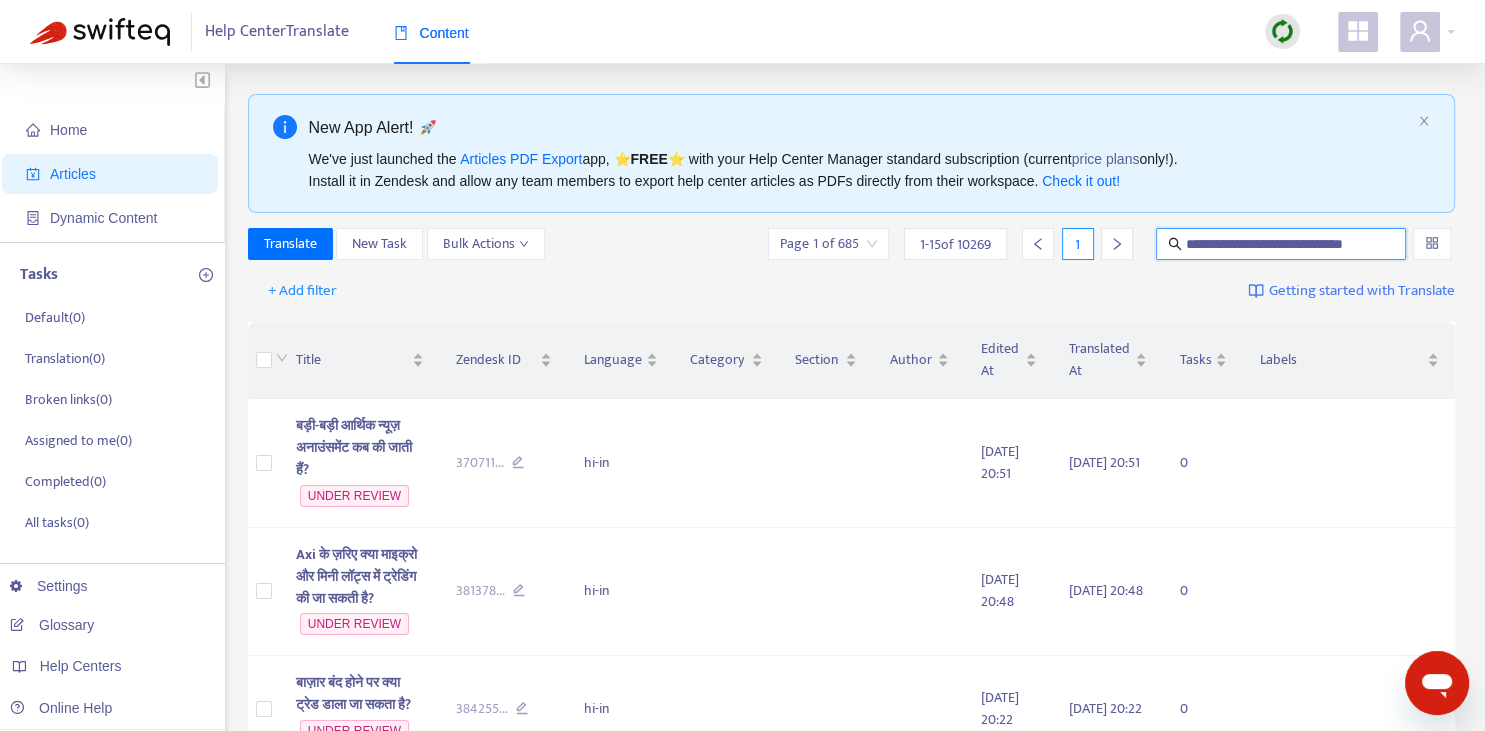 scroll, scrollTop: 0, scrollLeft: 14, axis: horizontal 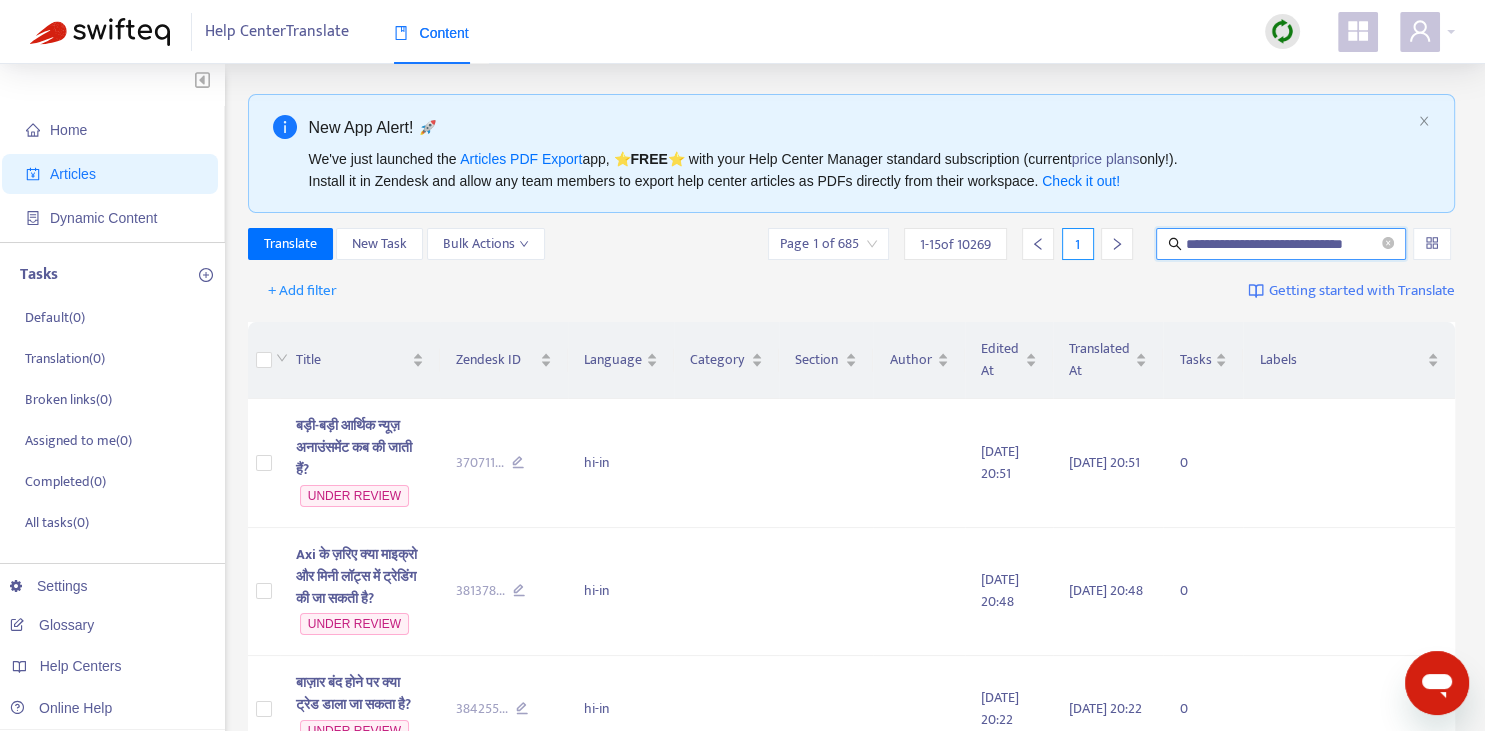 type on "**********" 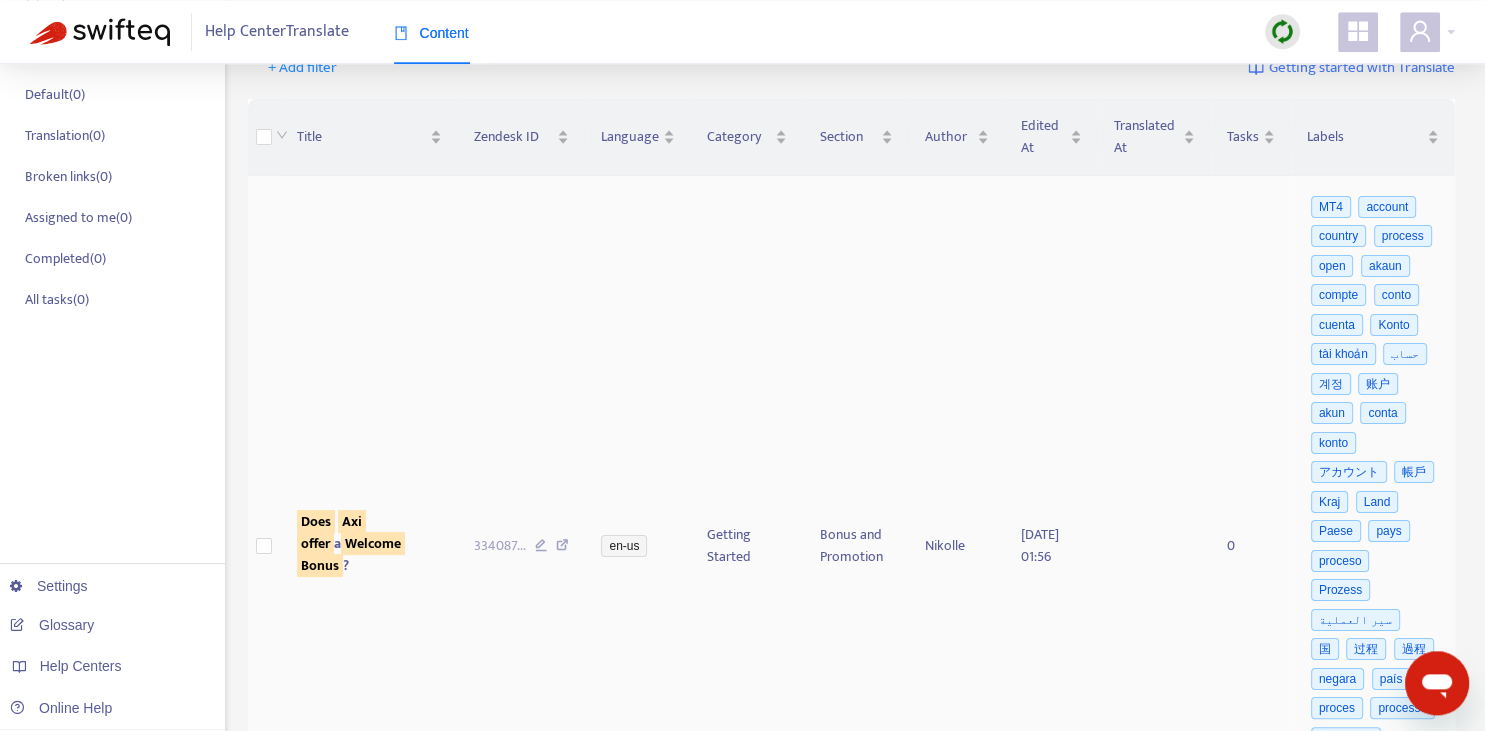 scroll, scrollTop: 422, scrollLeft: 0, axis: vertical 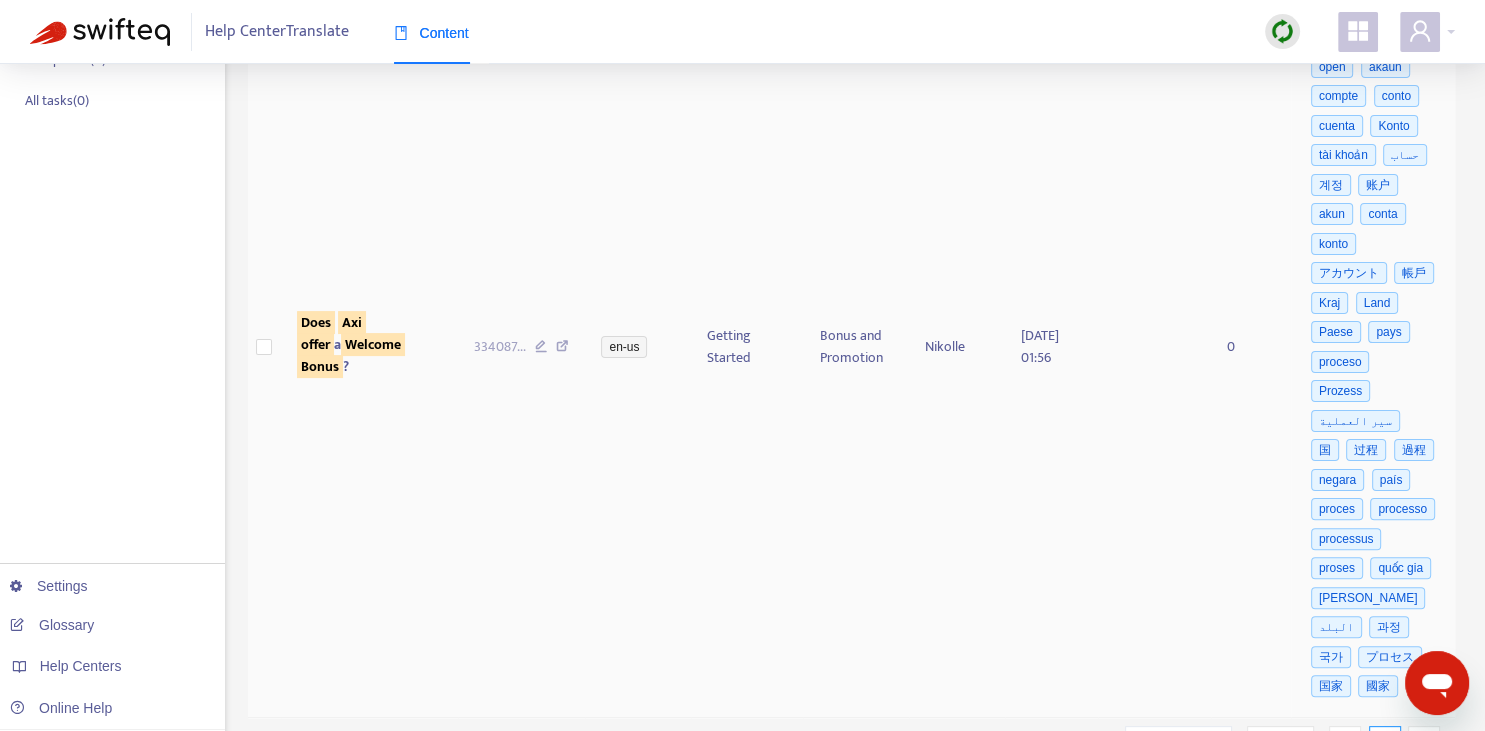 click on "Does   Axi   offer  a  Welcome   Bonus ?" at bounding box center (351, 344) 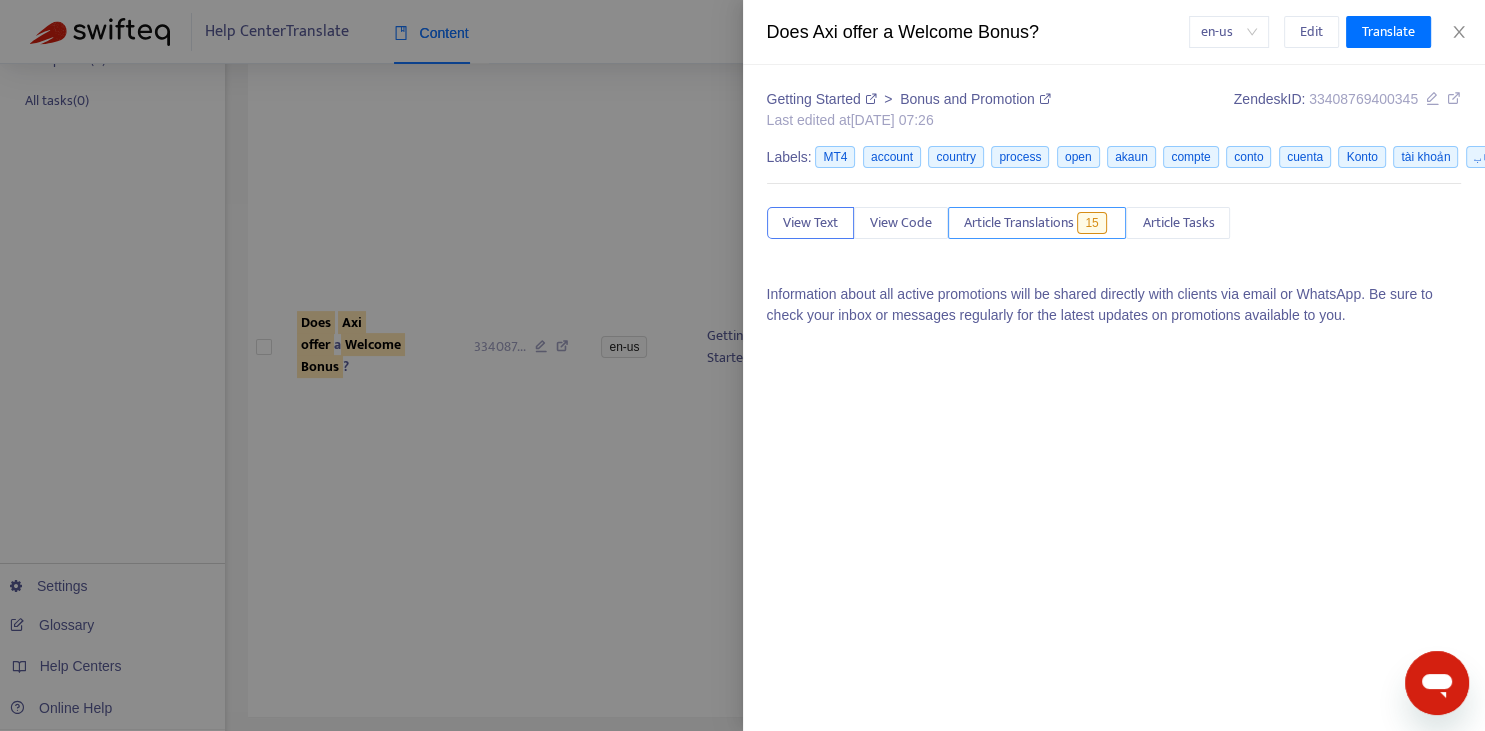 click on "Article Translations" at bounding box center [1019, 223] 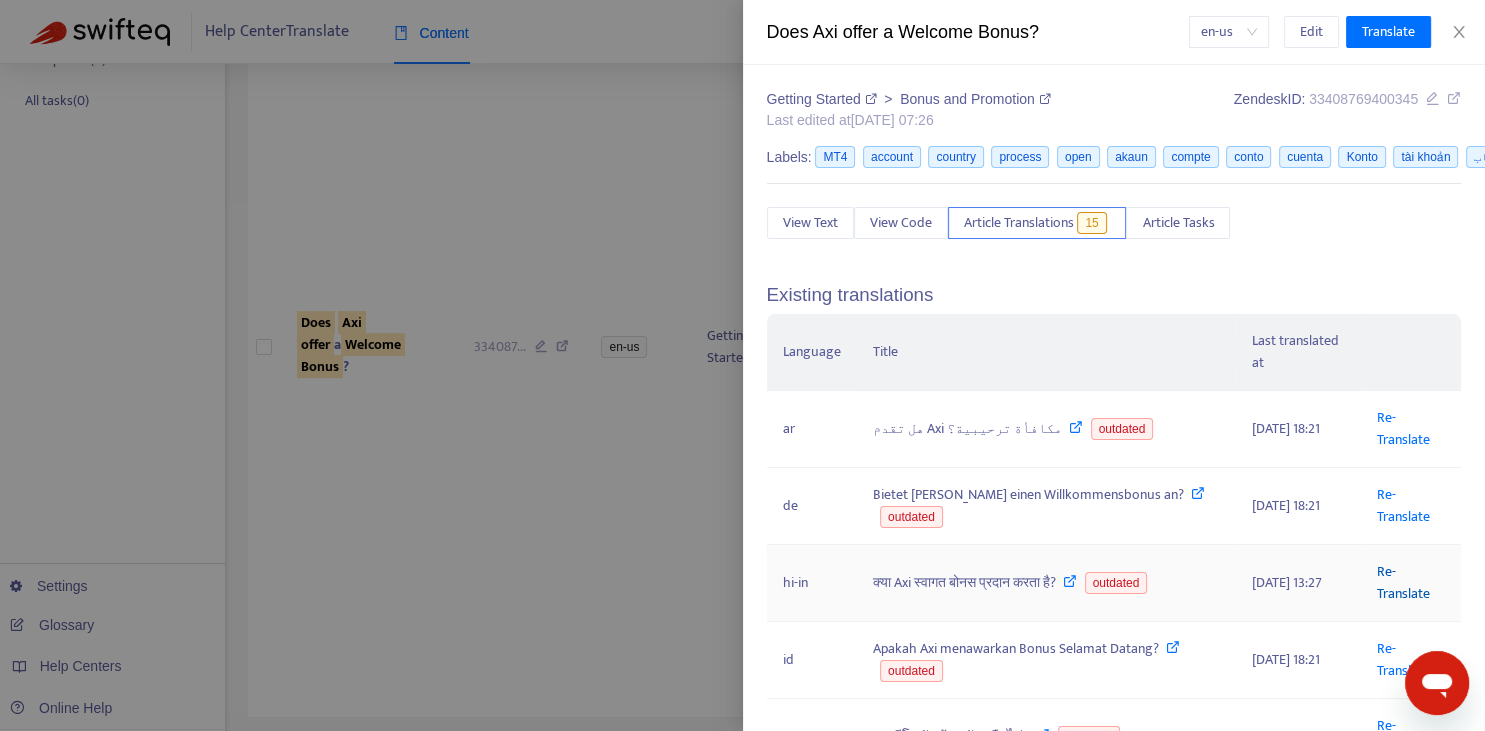 click on "Re-Translate" at bounding box center [1403, 582] 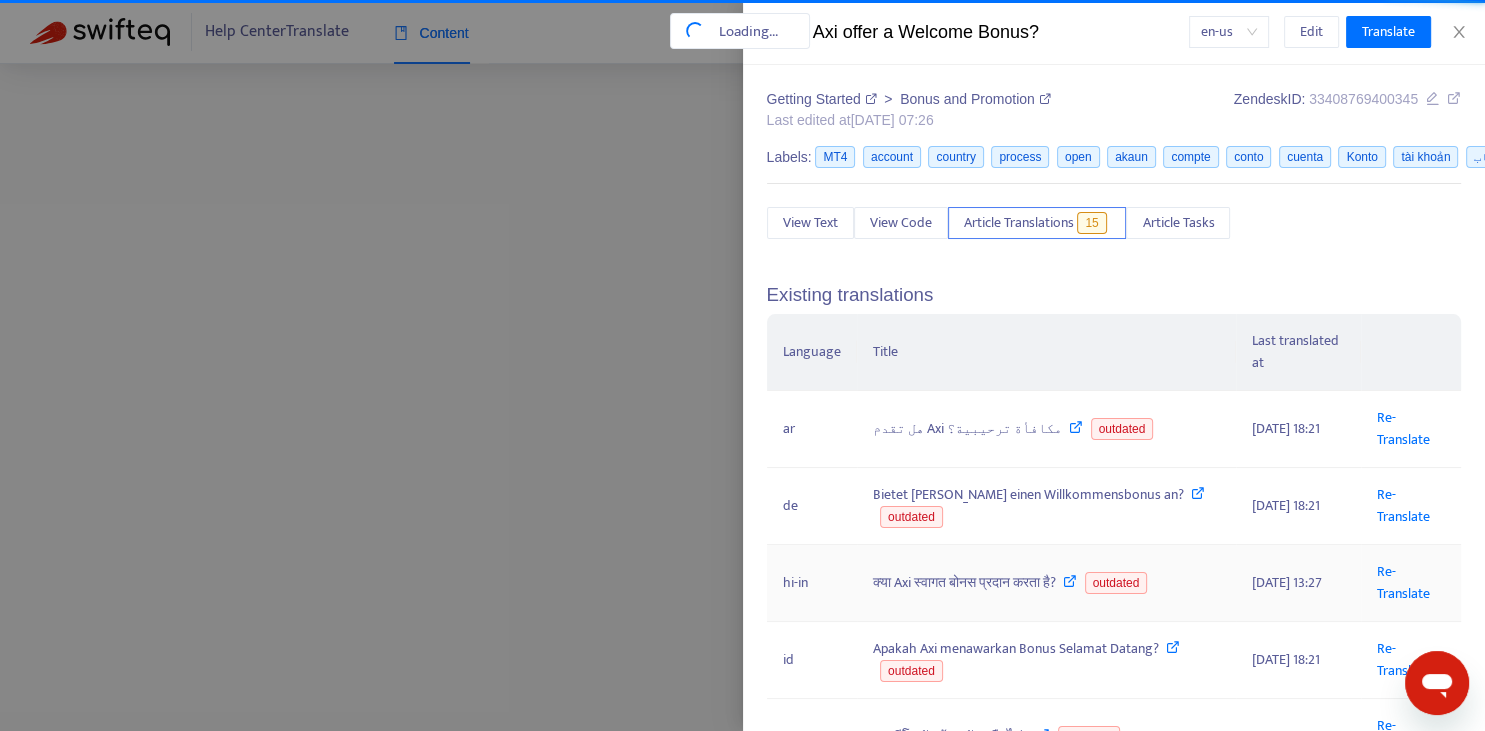 scroll, scrollTop: 77, scrollLeft: 0, axis: vertical 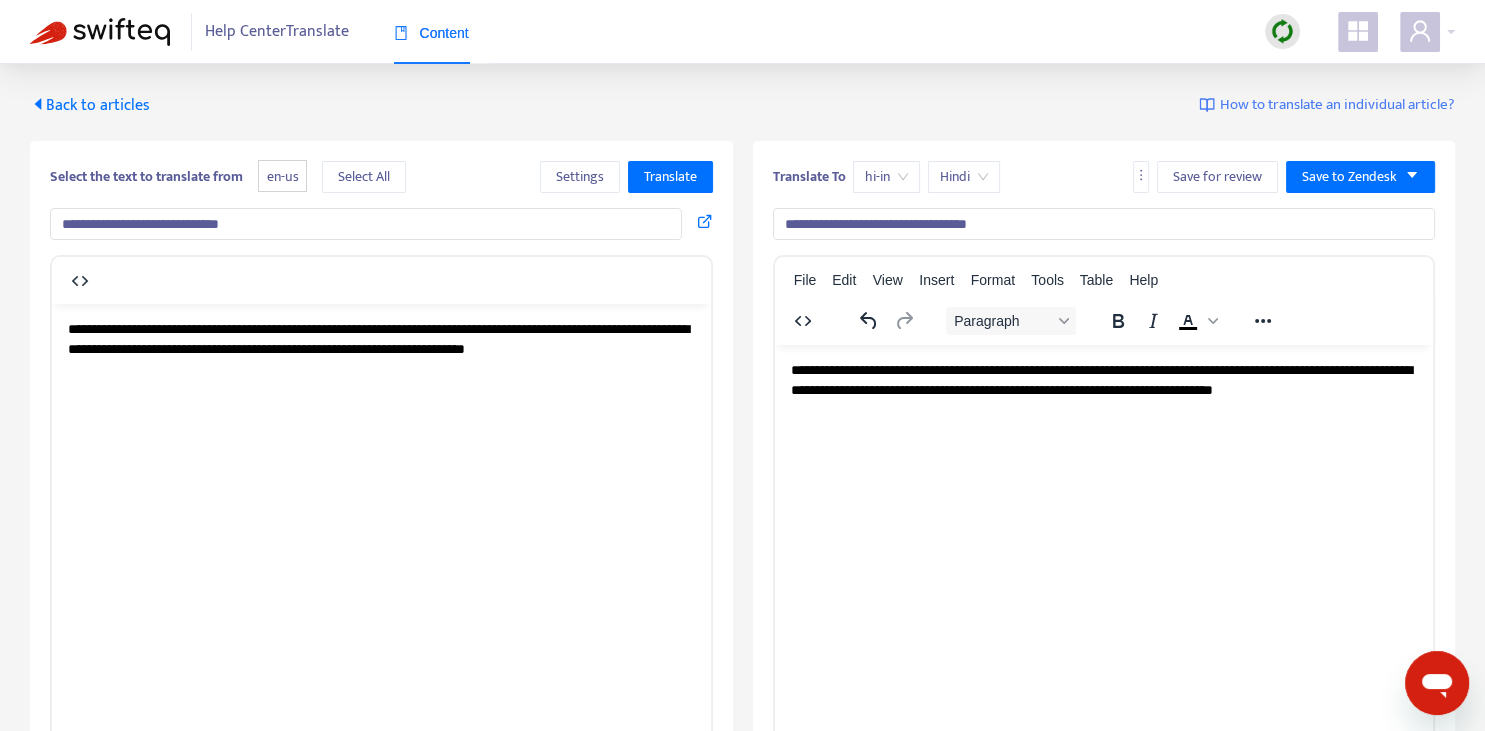 drag, startPoint x: 833, startPoint y: 223, endPoint x: 1017, endPoint y: 226, distance: 184.02446 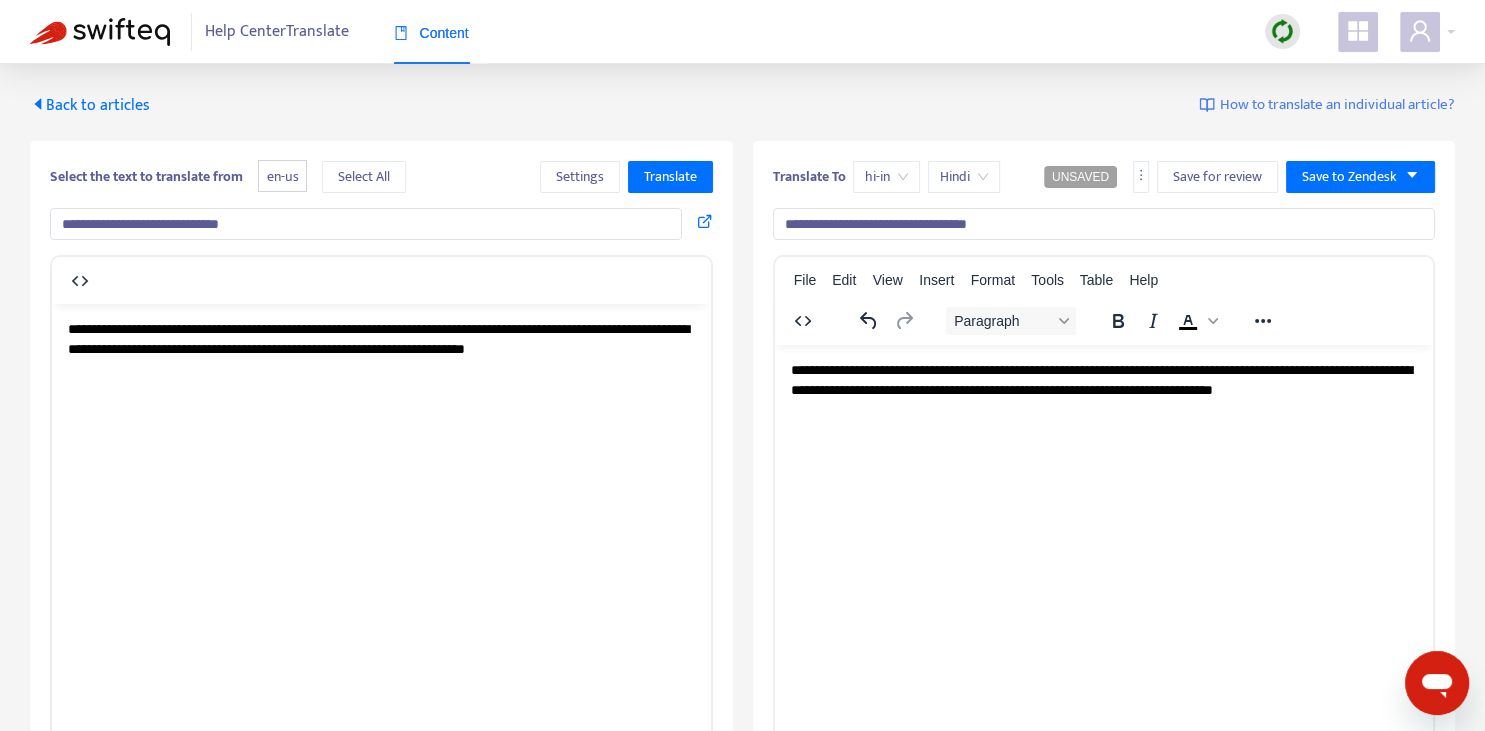 type on "**********" 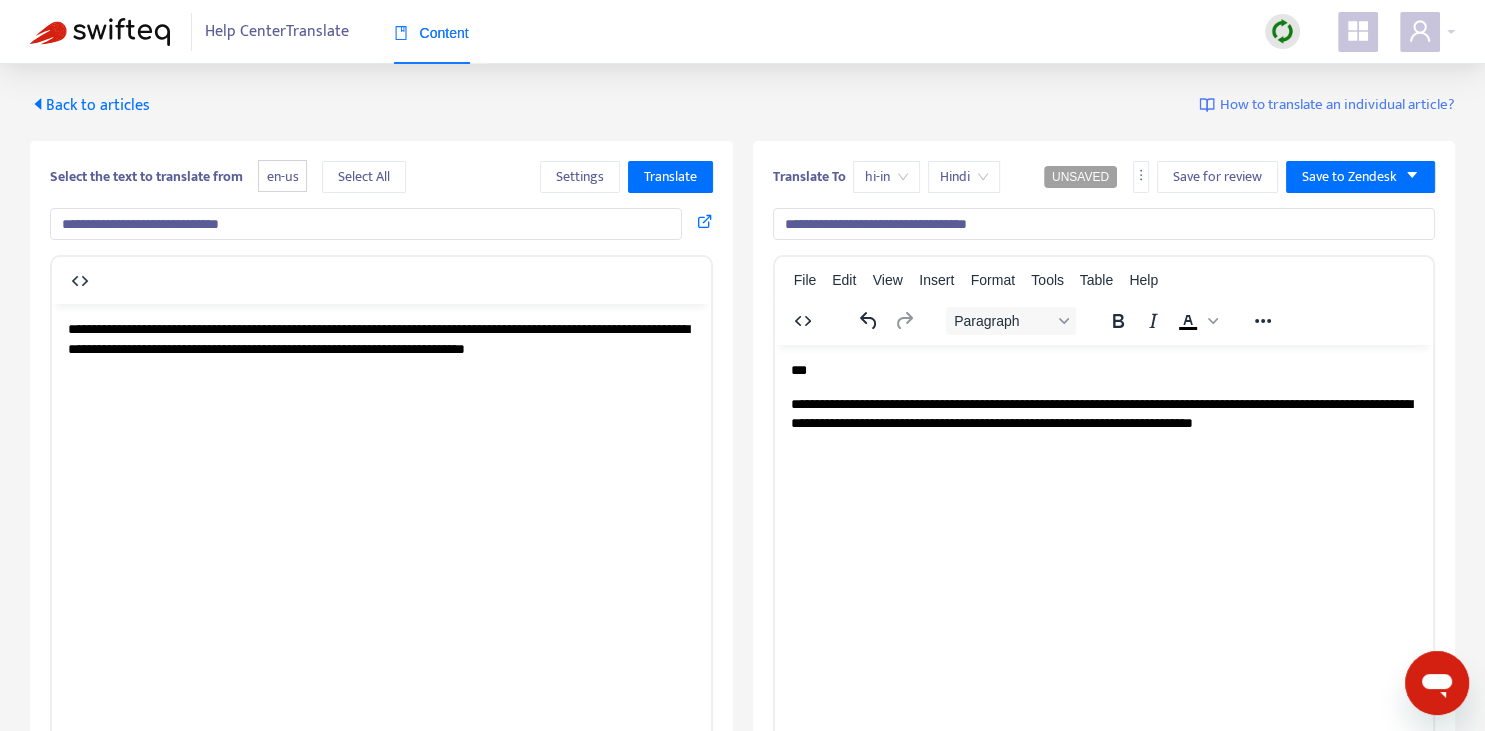 type 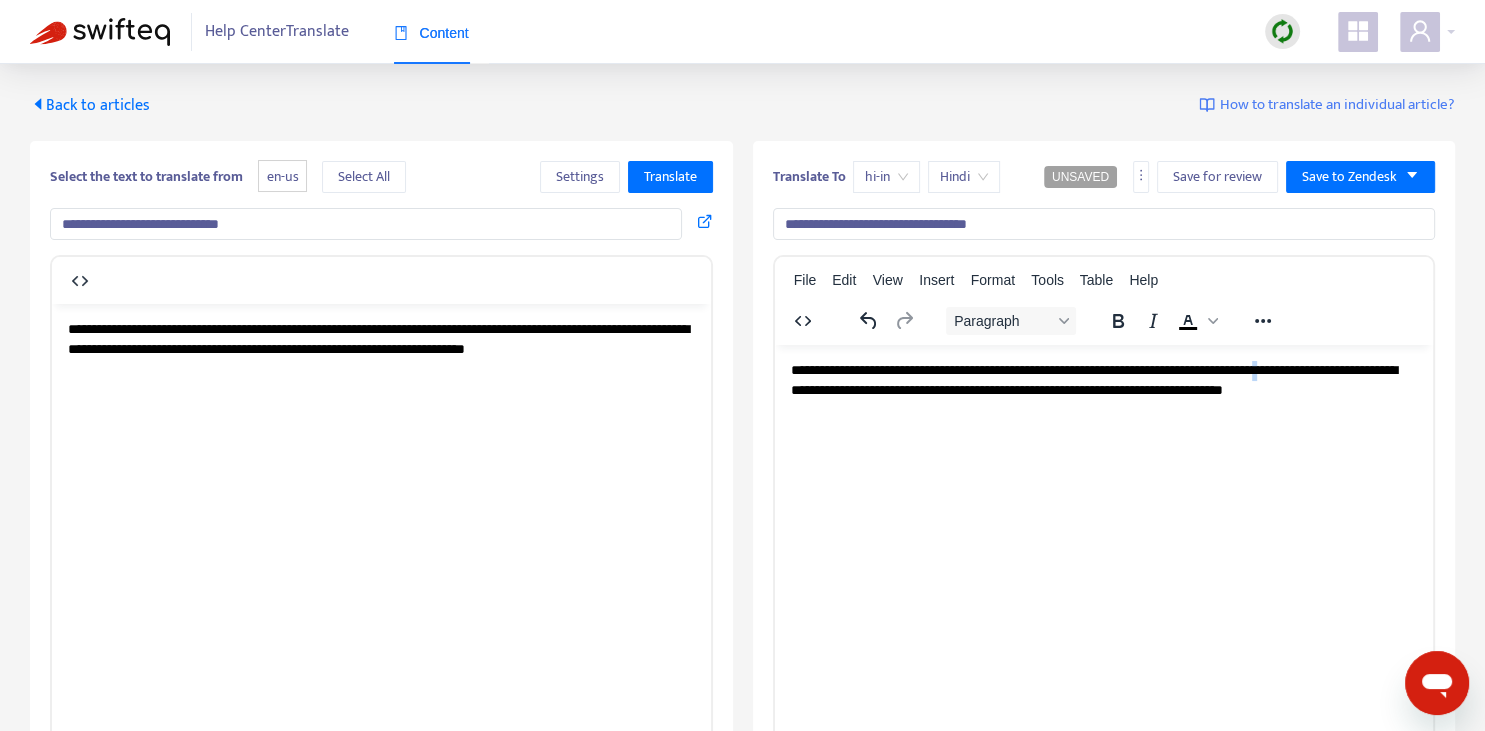 copy on "*" 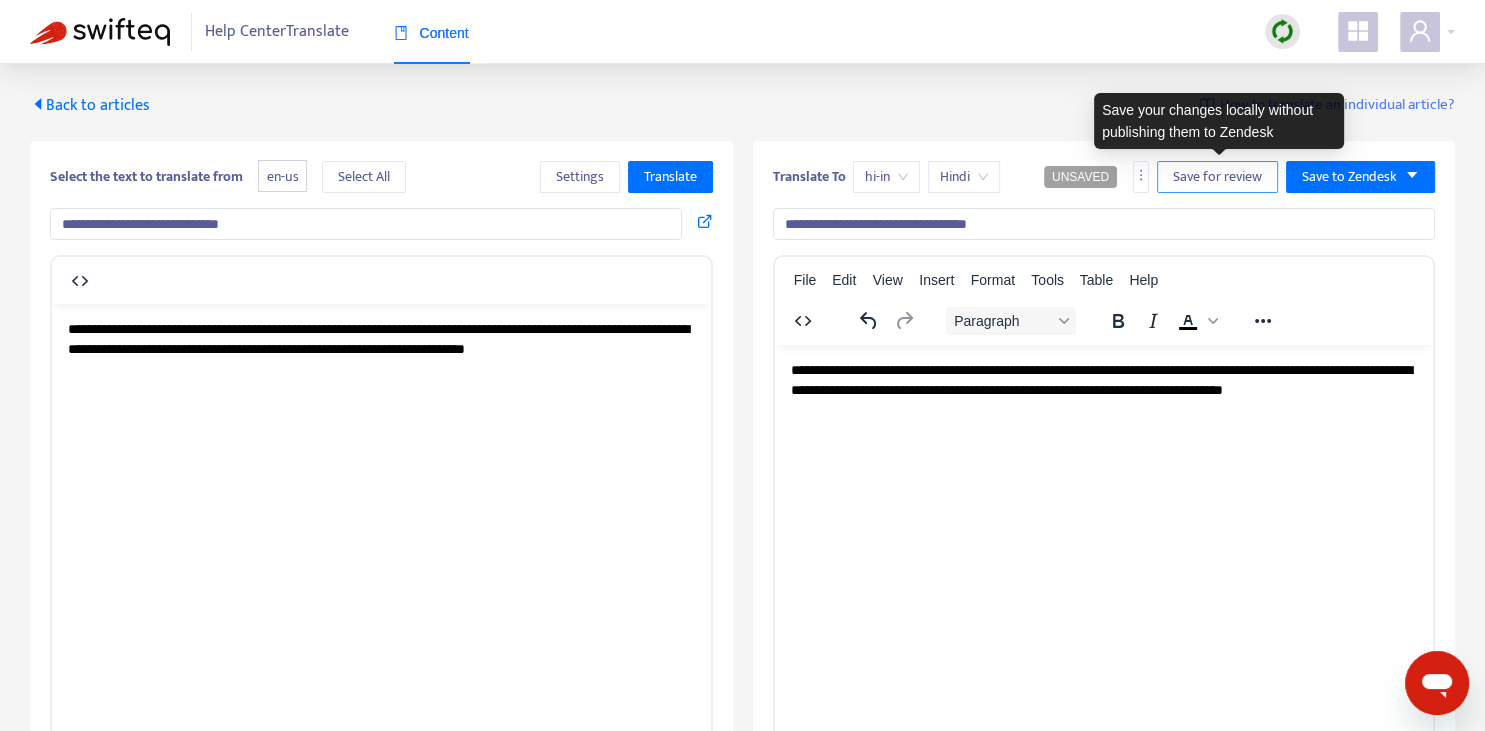 click on "Save for review" at bounding box center (1217, 177) 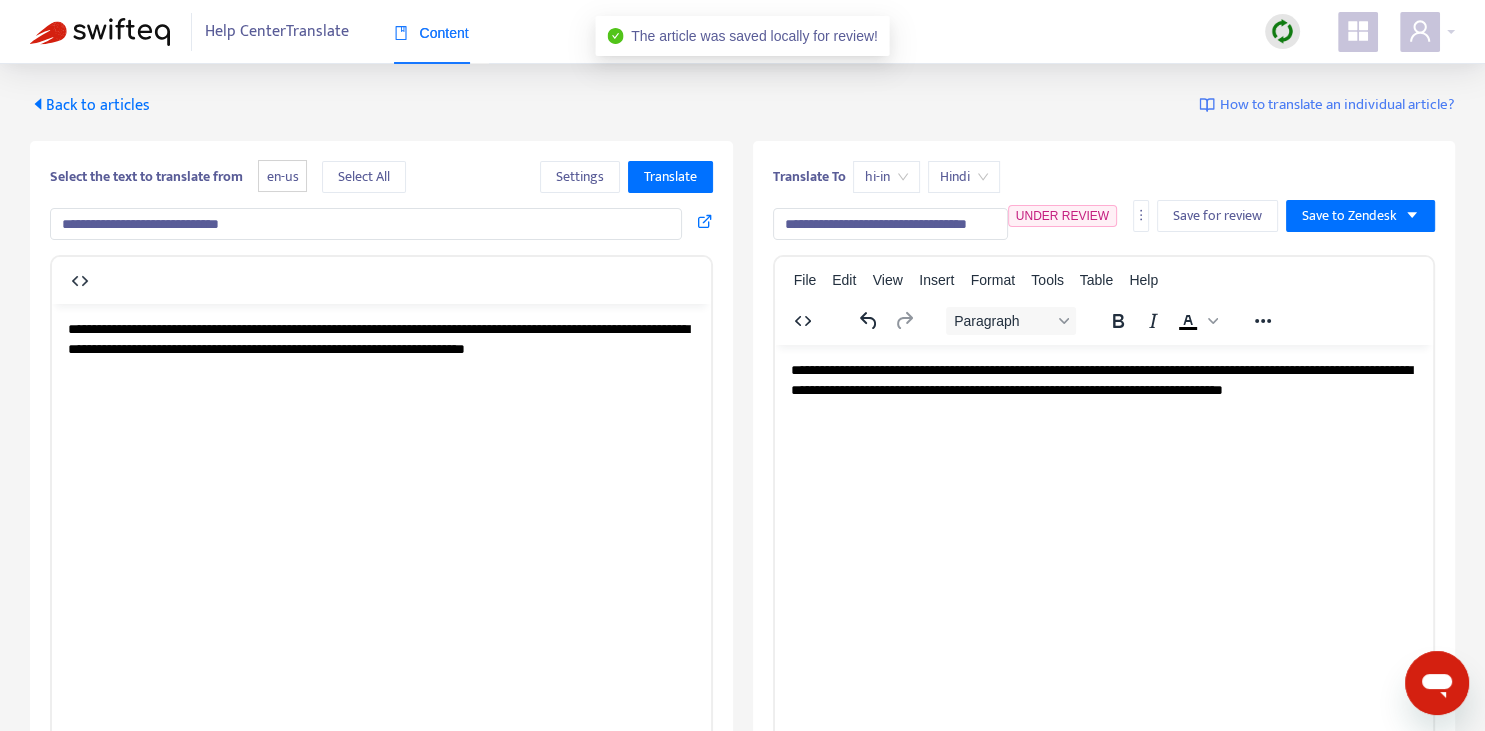 click on "Back to articles" at bounding box center (90, 105) 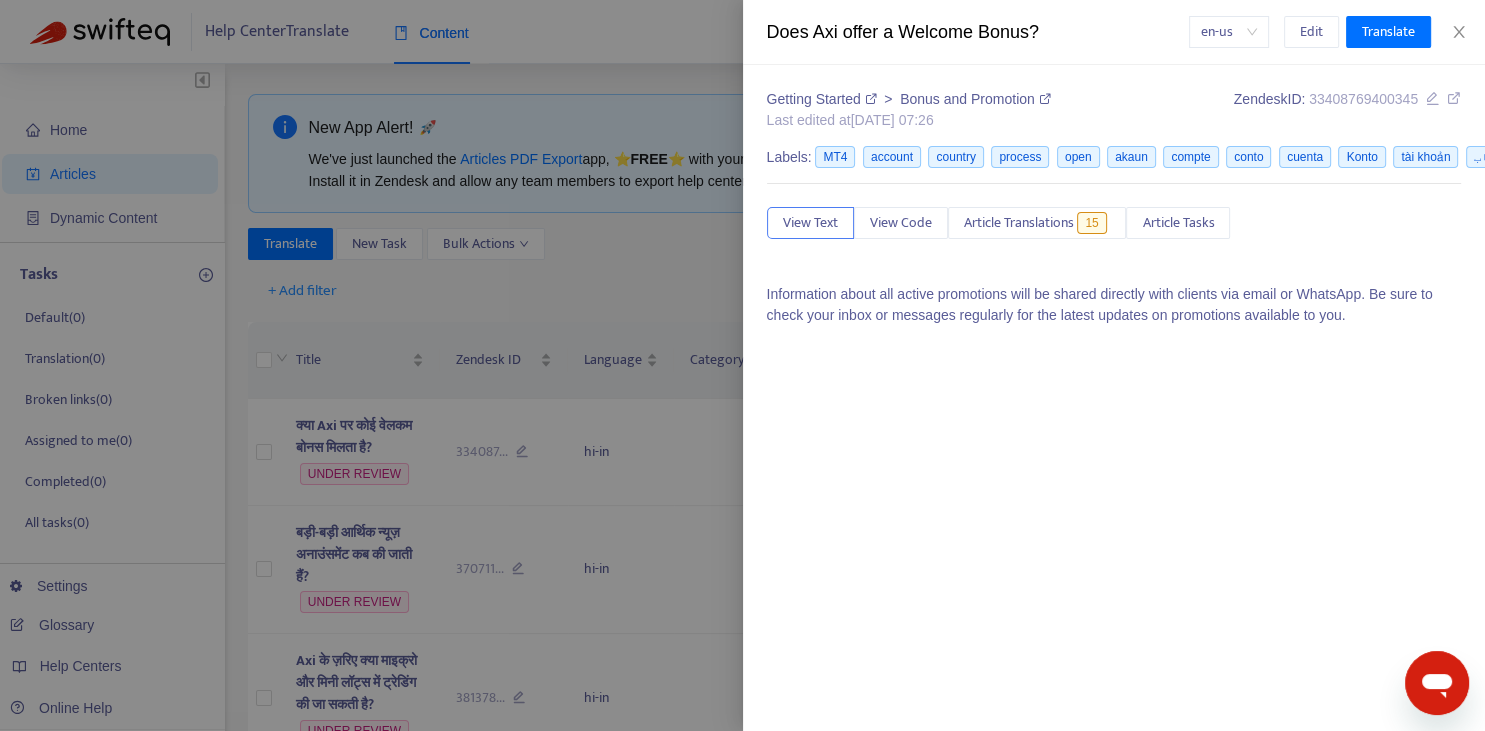 click at bounding box center [742, 365] 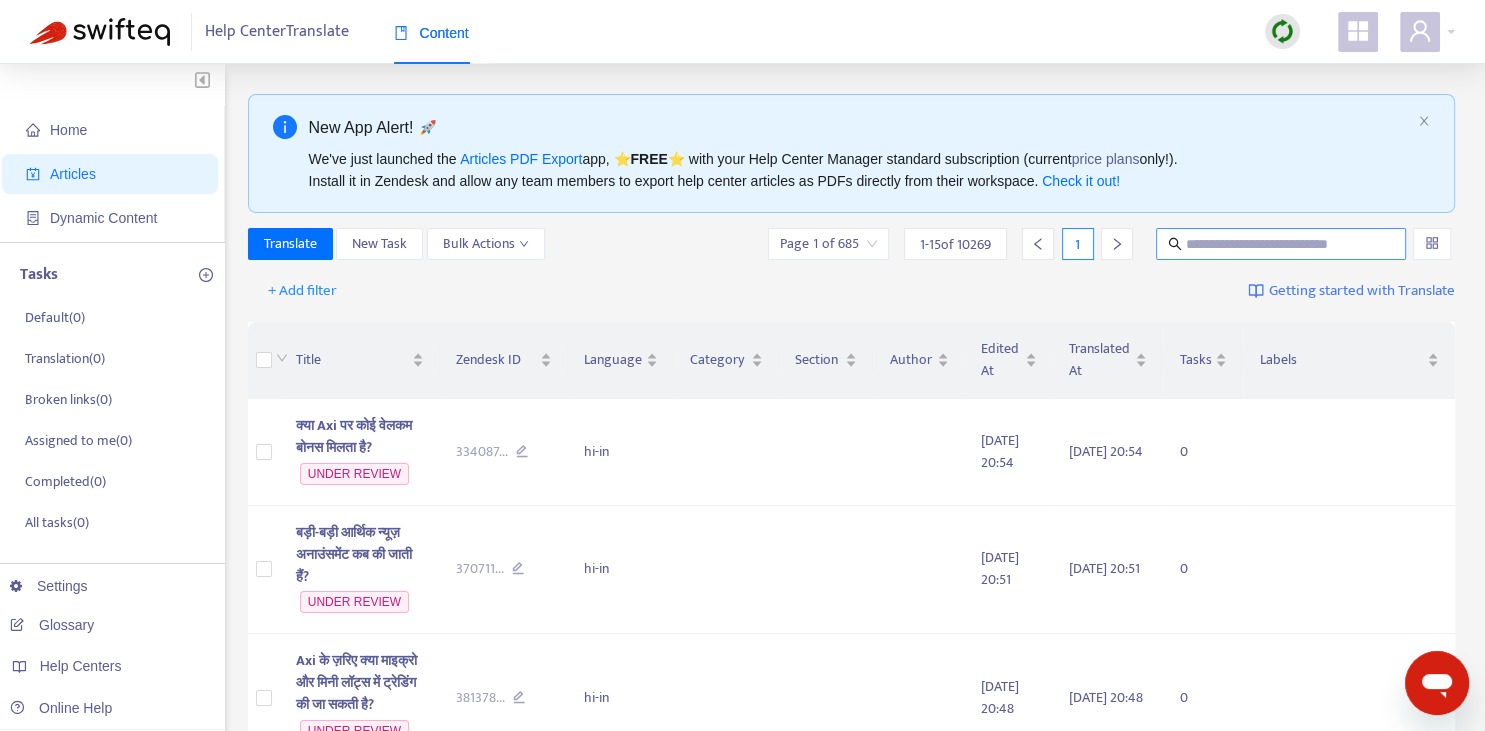 click at bounding box center [1282, 244] 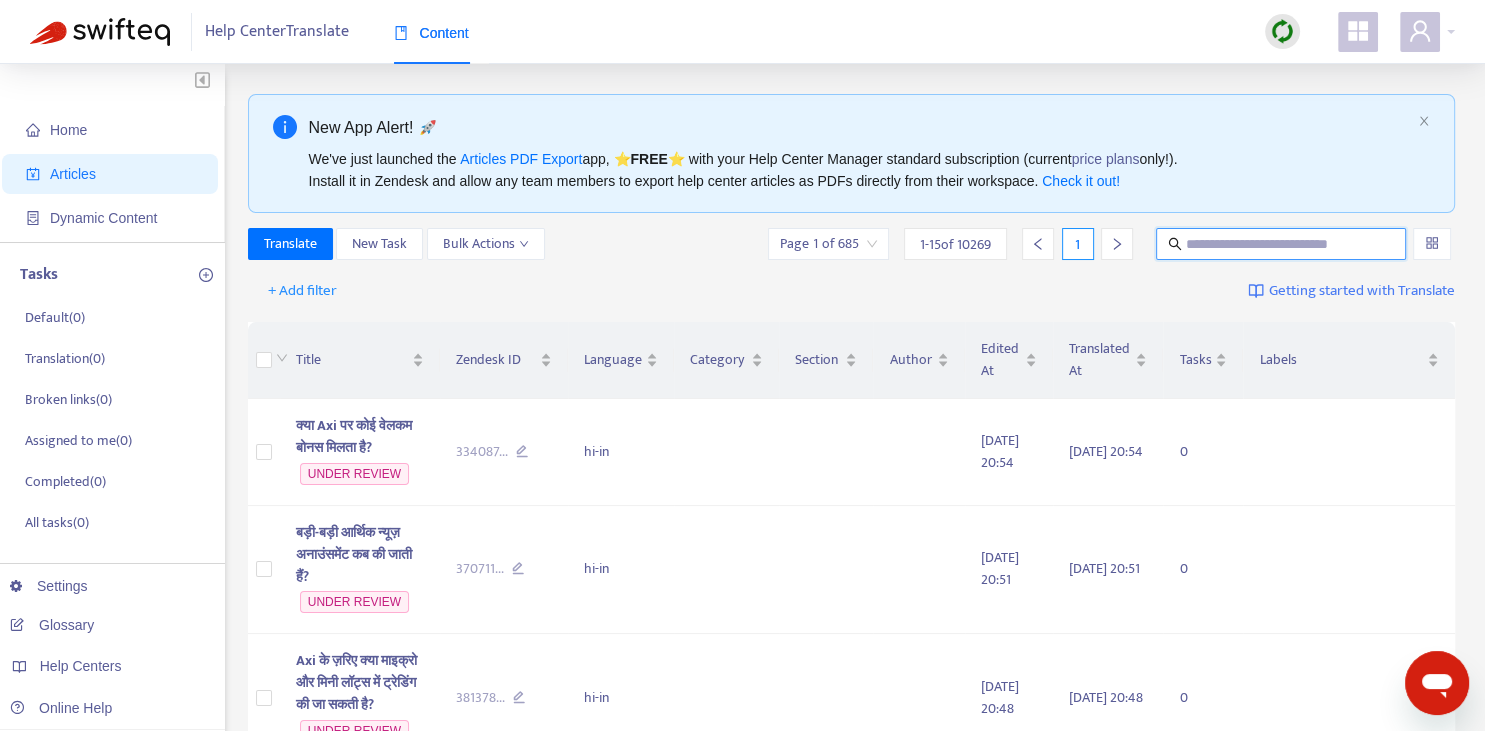 paste on "**********" 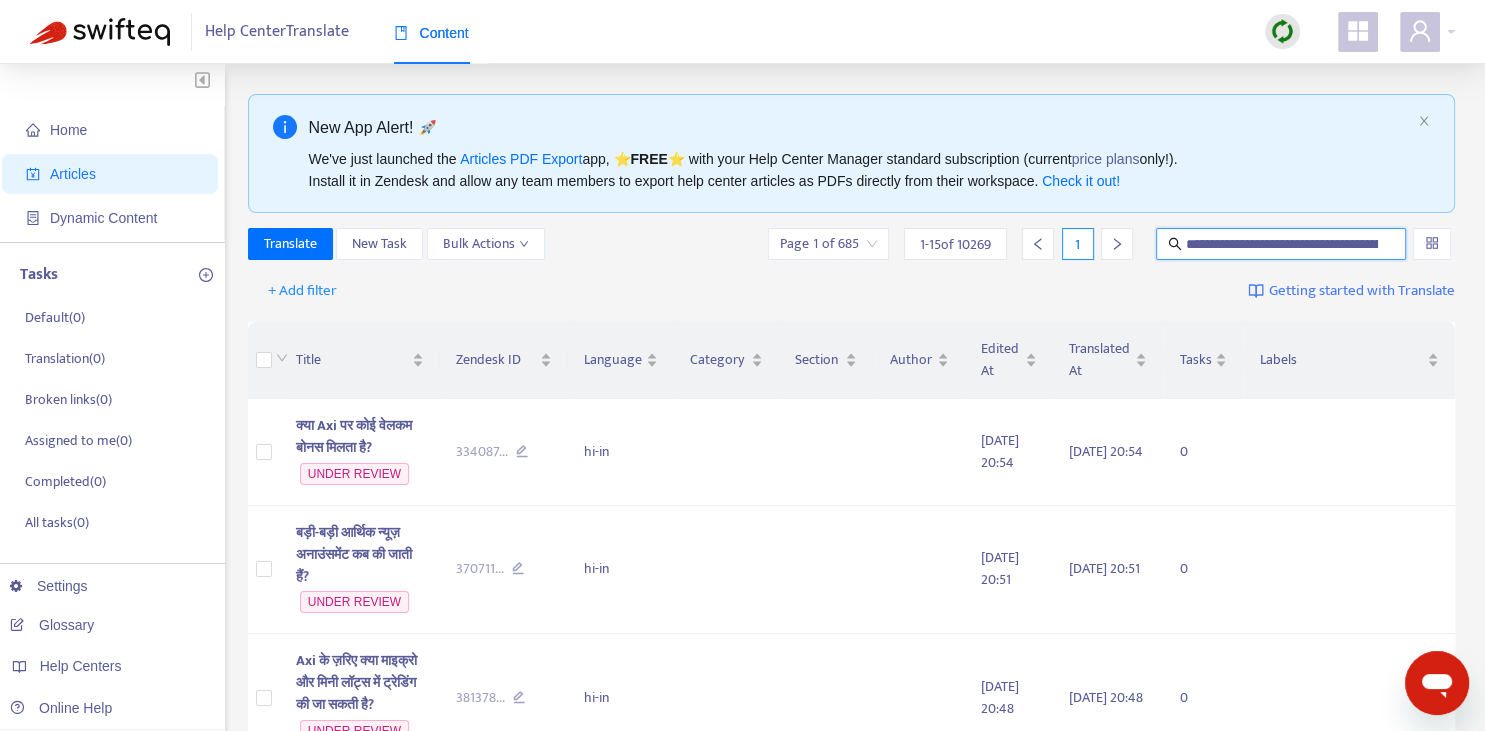 scroll, scrollTop: 0, scrollLeft: 177, axis: horizontal 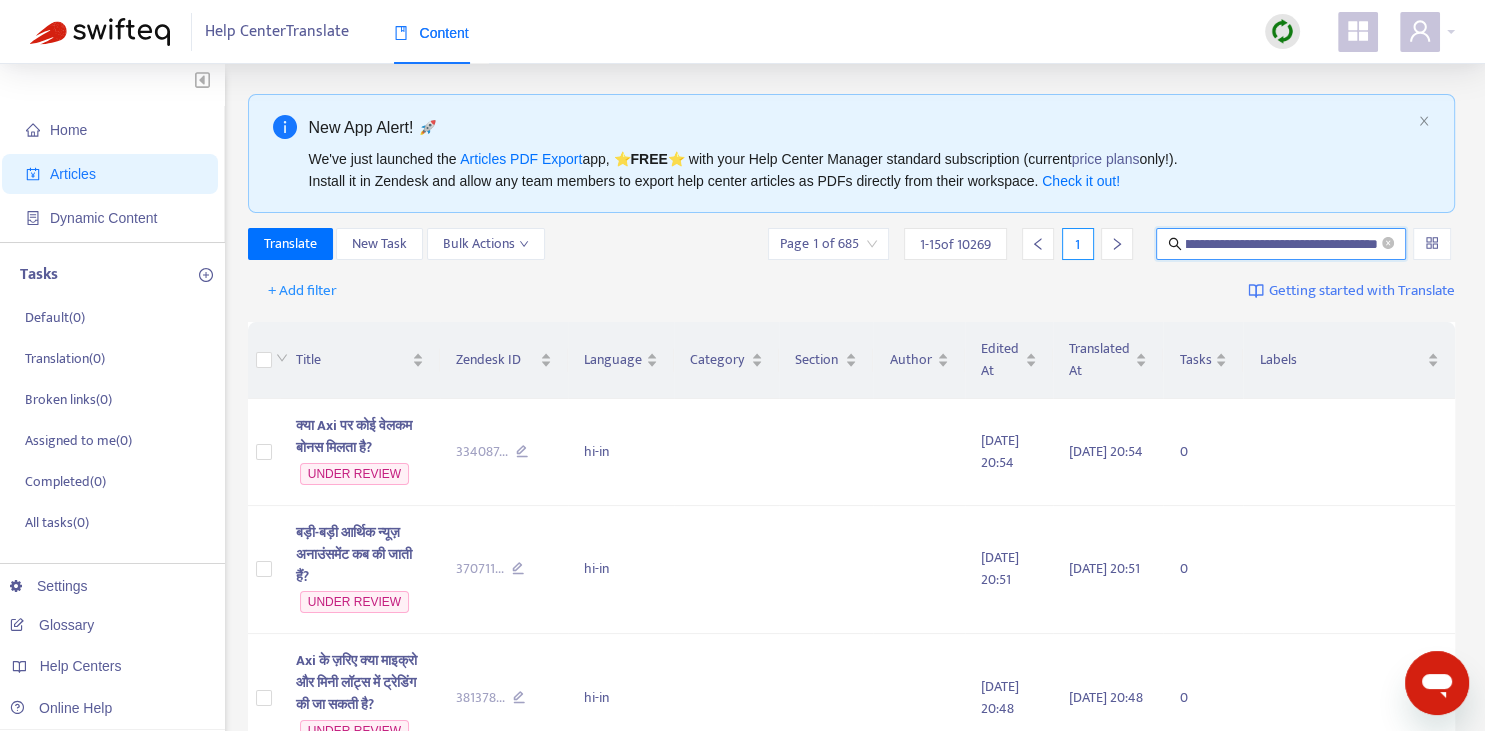 type on "**********" 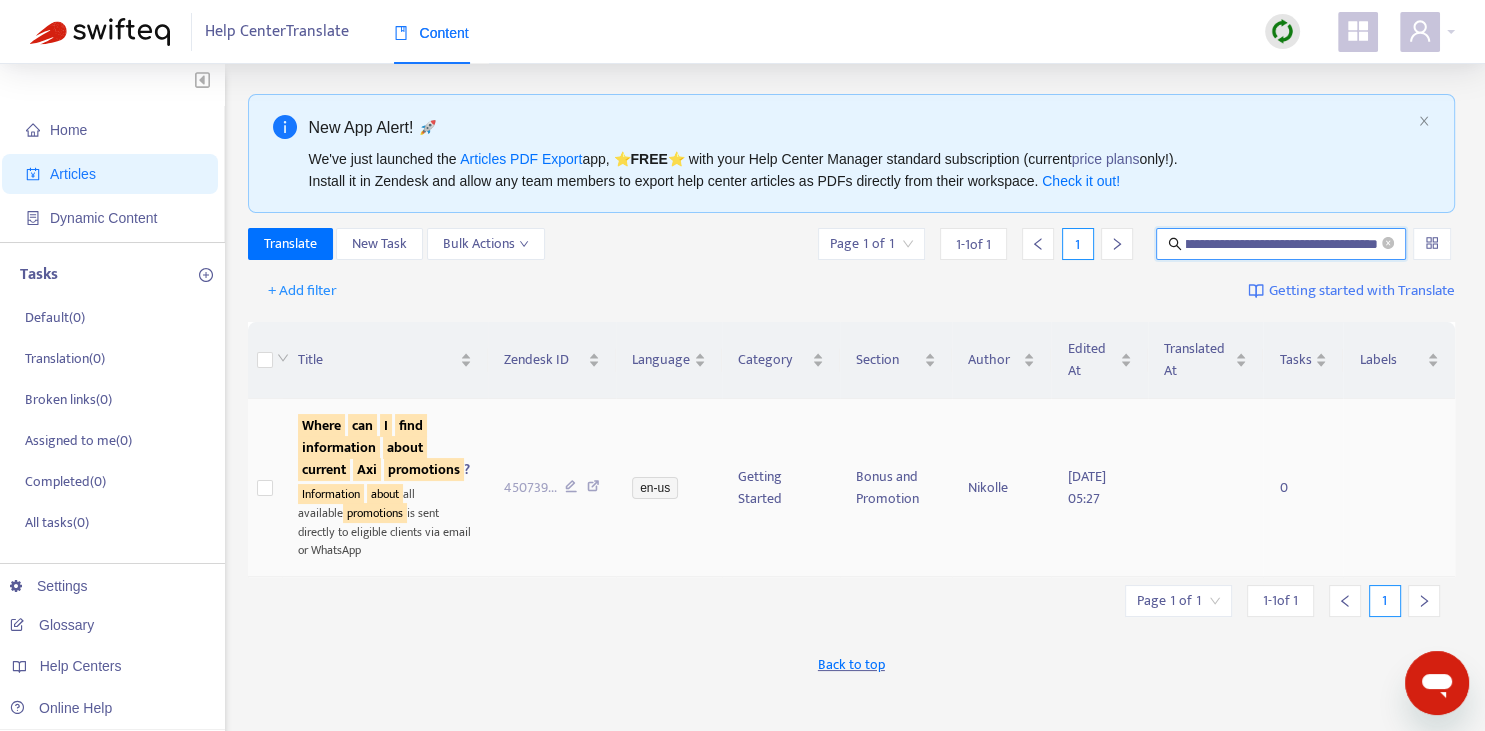 click on "information" at bounding box center (339, 447) 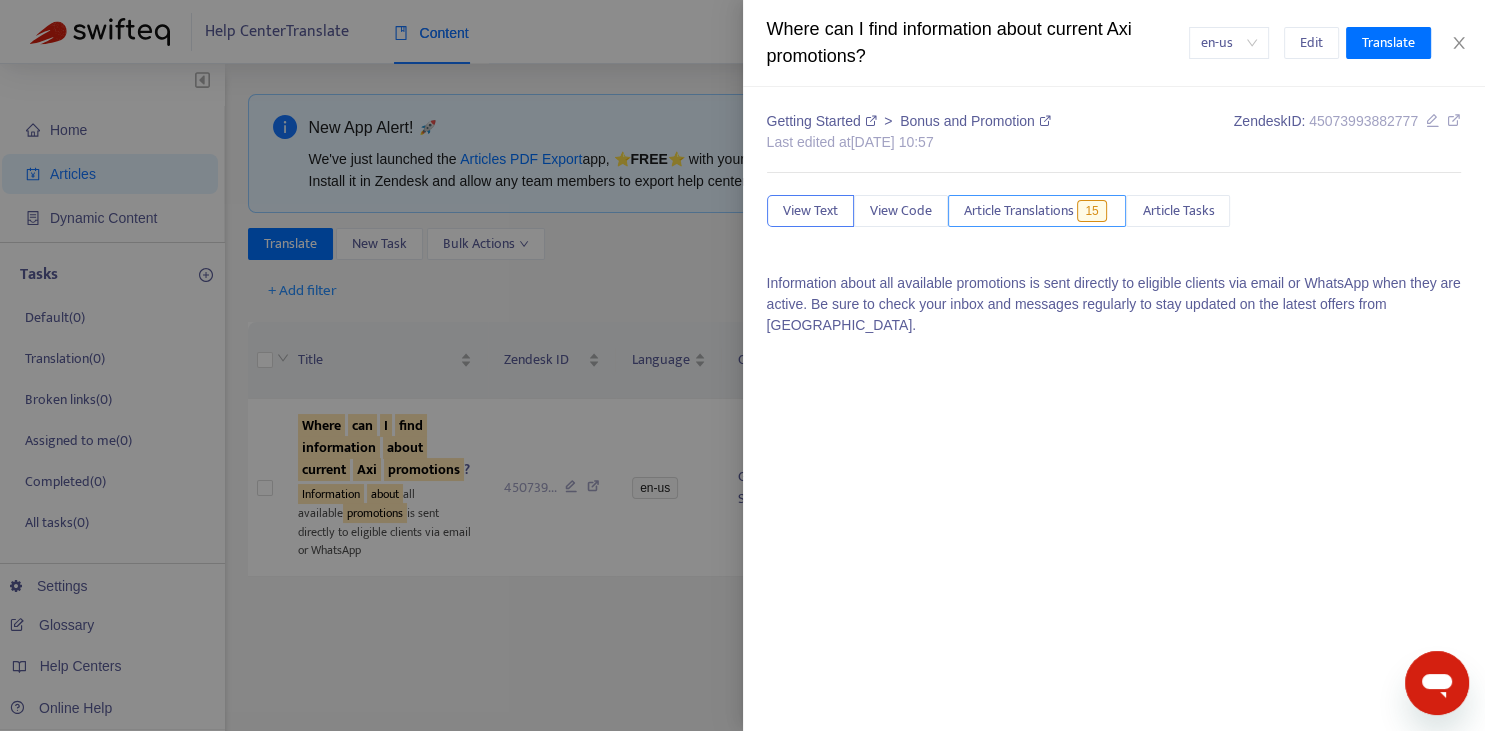 click on "Article Translations" at bounding box center (1019, 211) 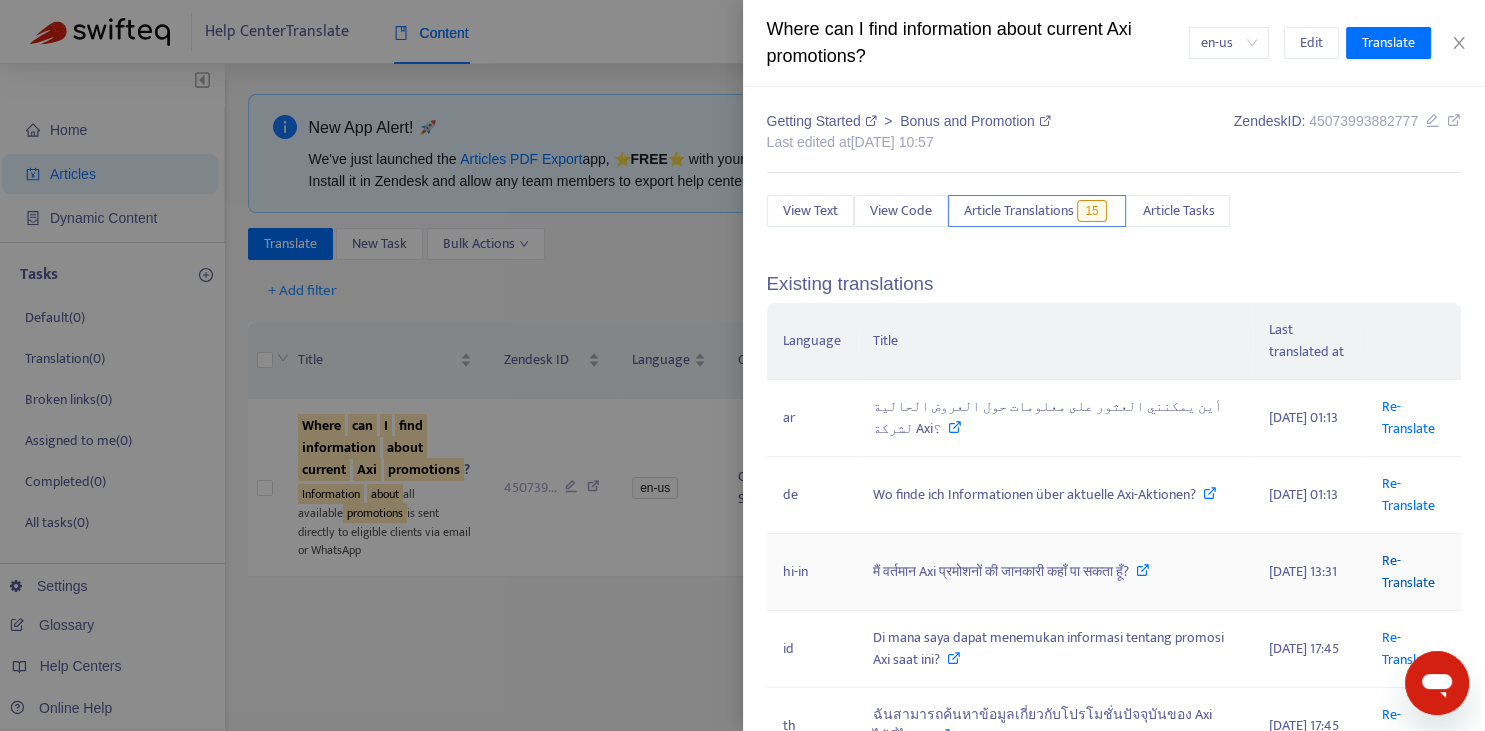 click on "Re-Translate" at bounding box center (1408, 571) 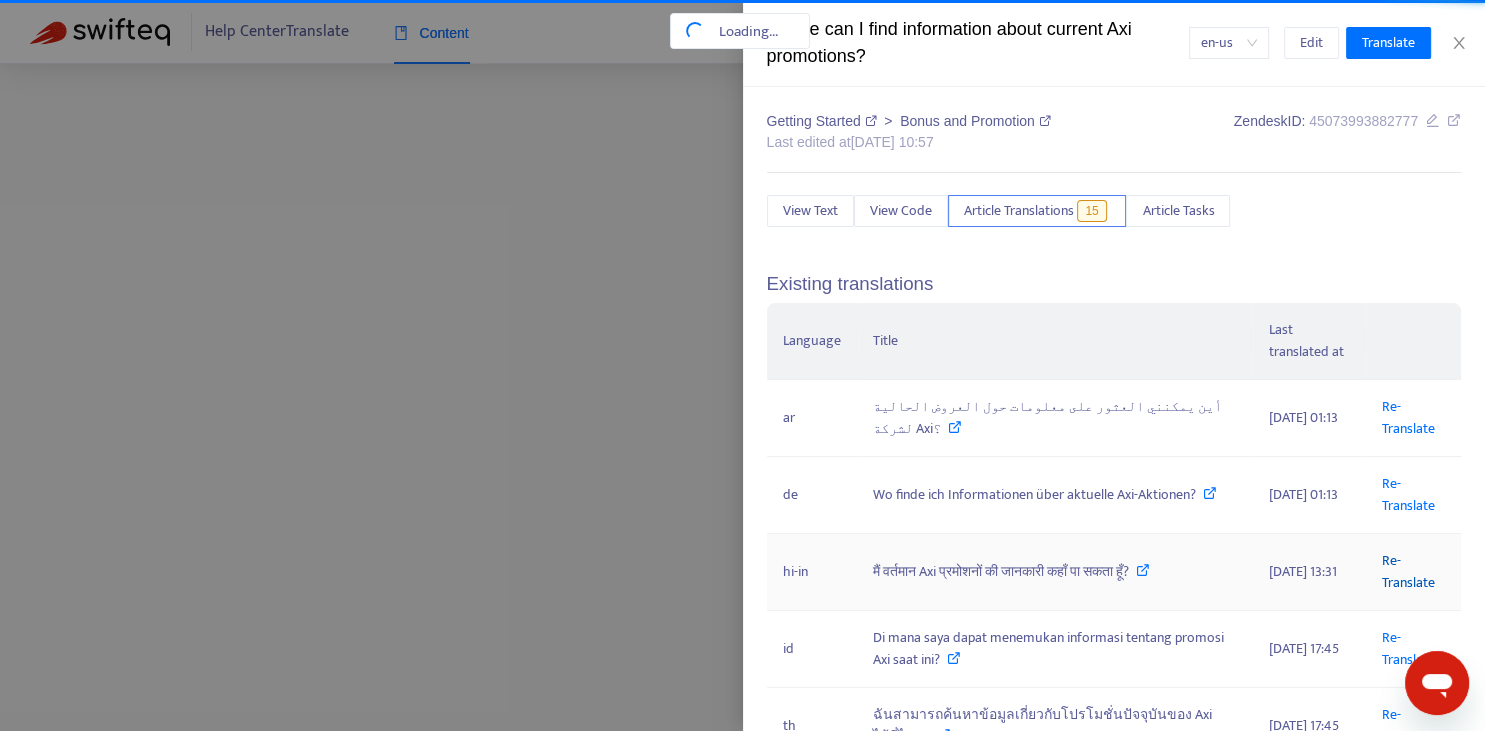 scroll, scrollTop: 0, scrollLeft: 177, axis: horizontal 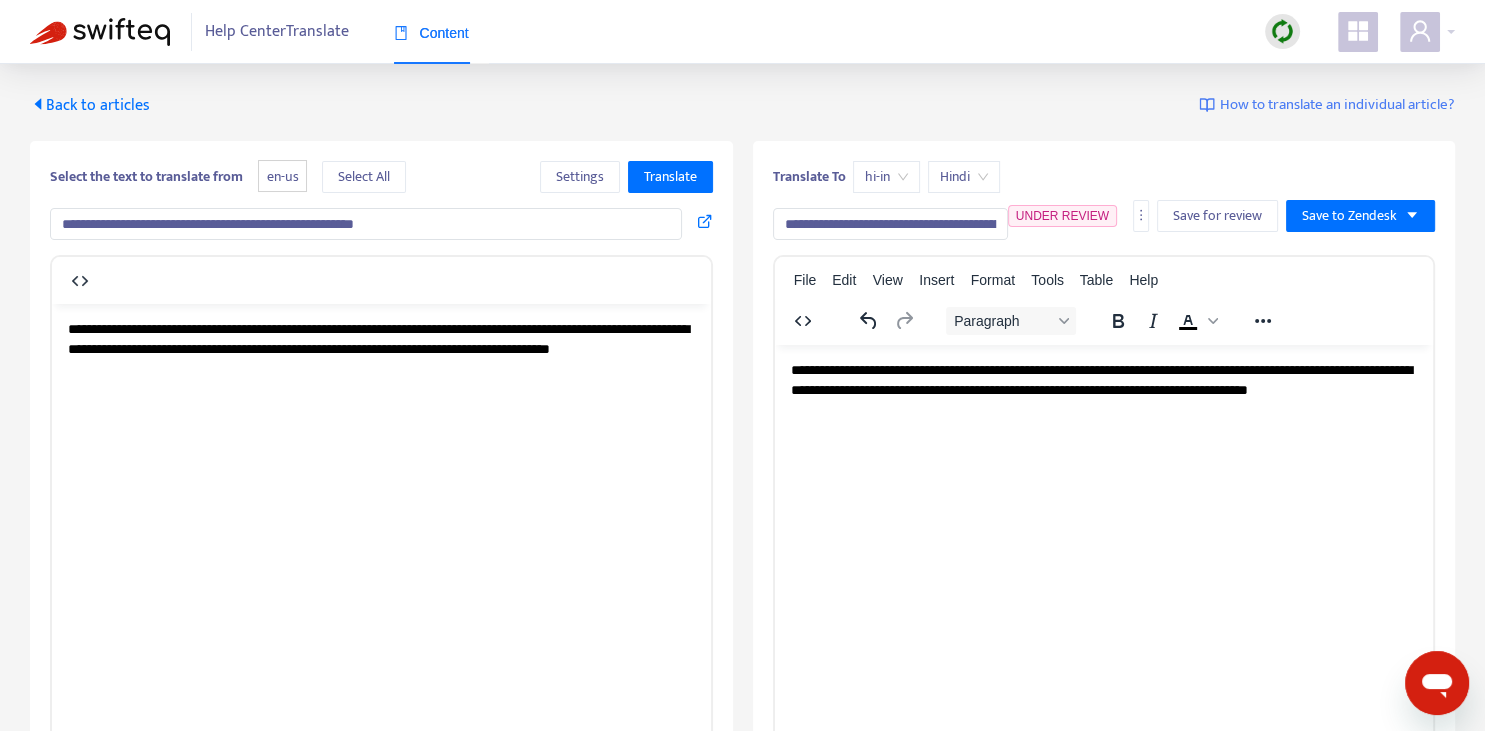 click on "**********" at bounding box center [890, 224] 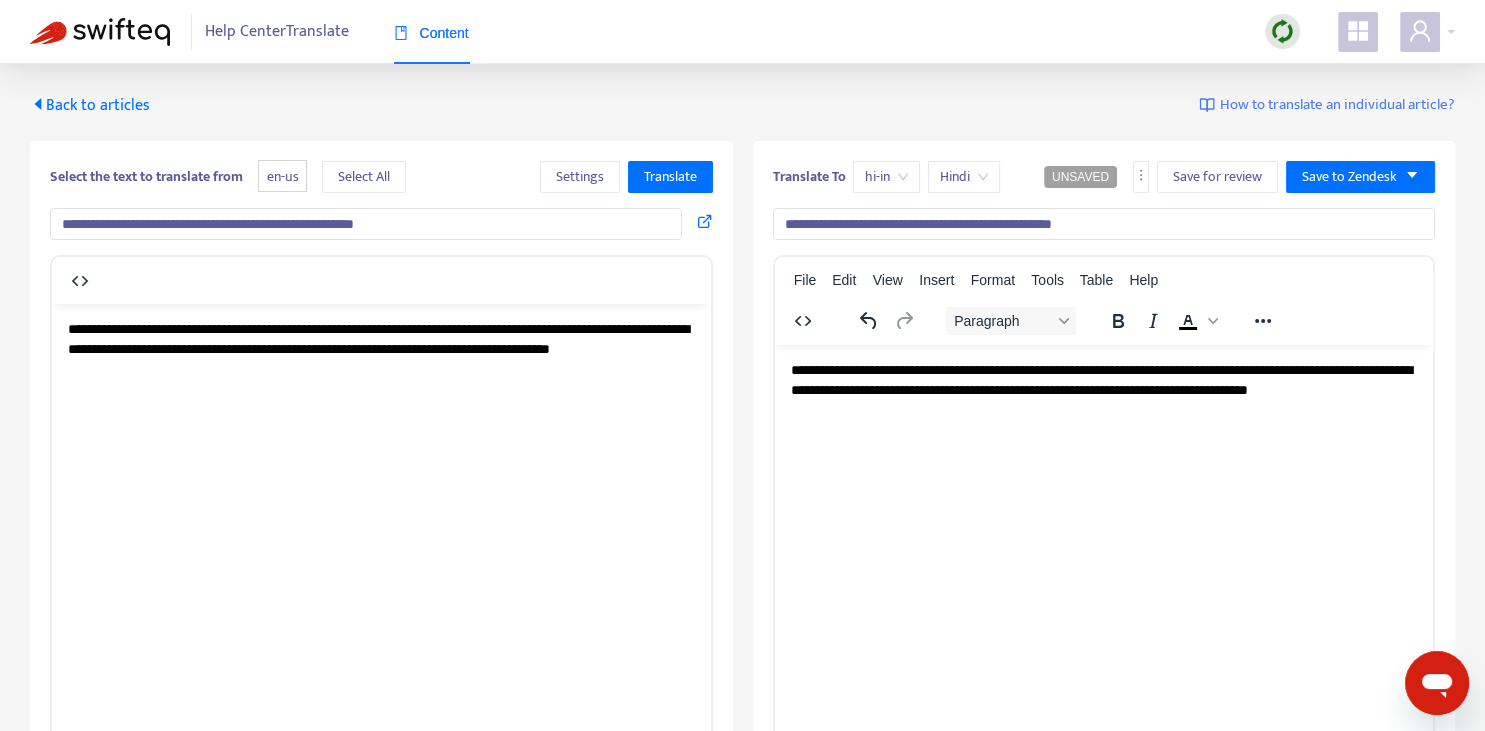 type on "**********" 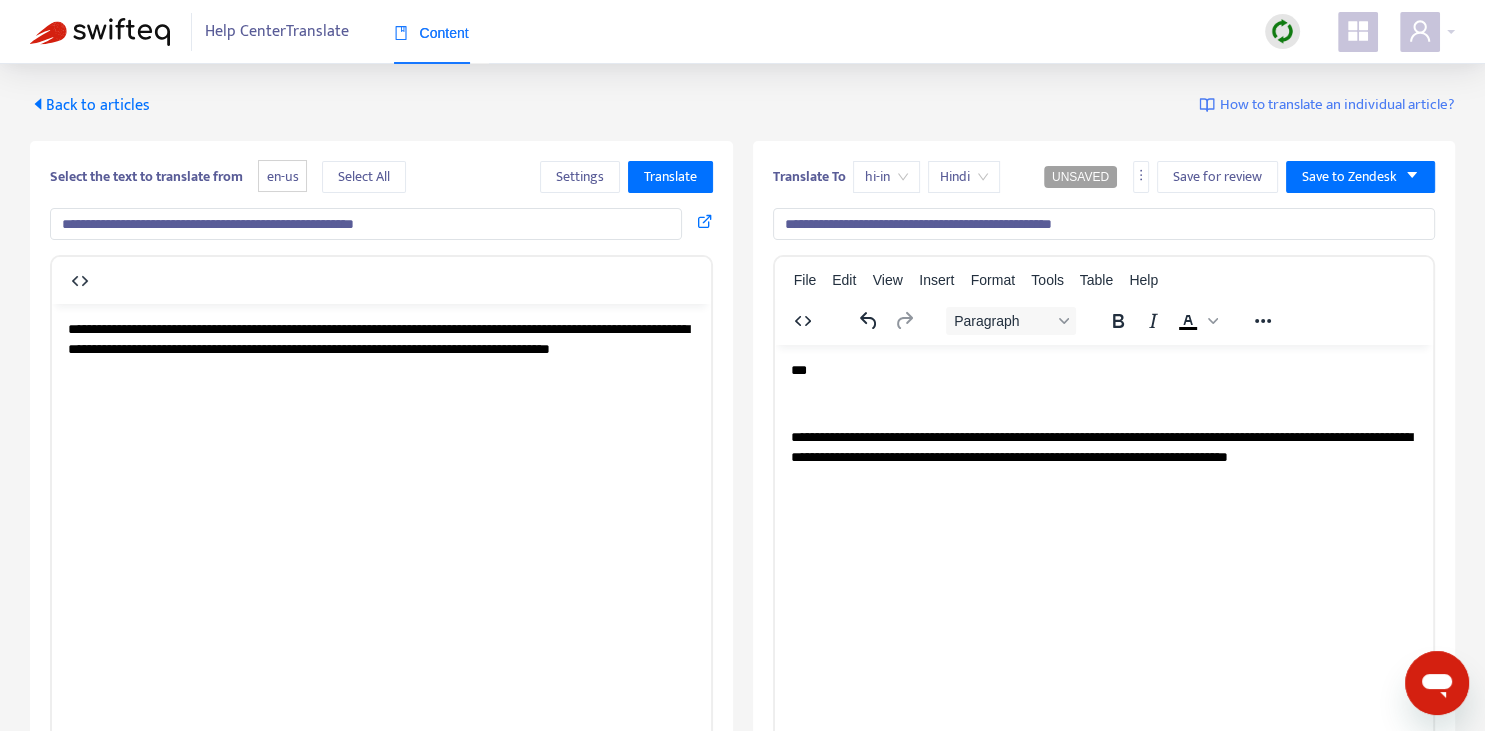 type 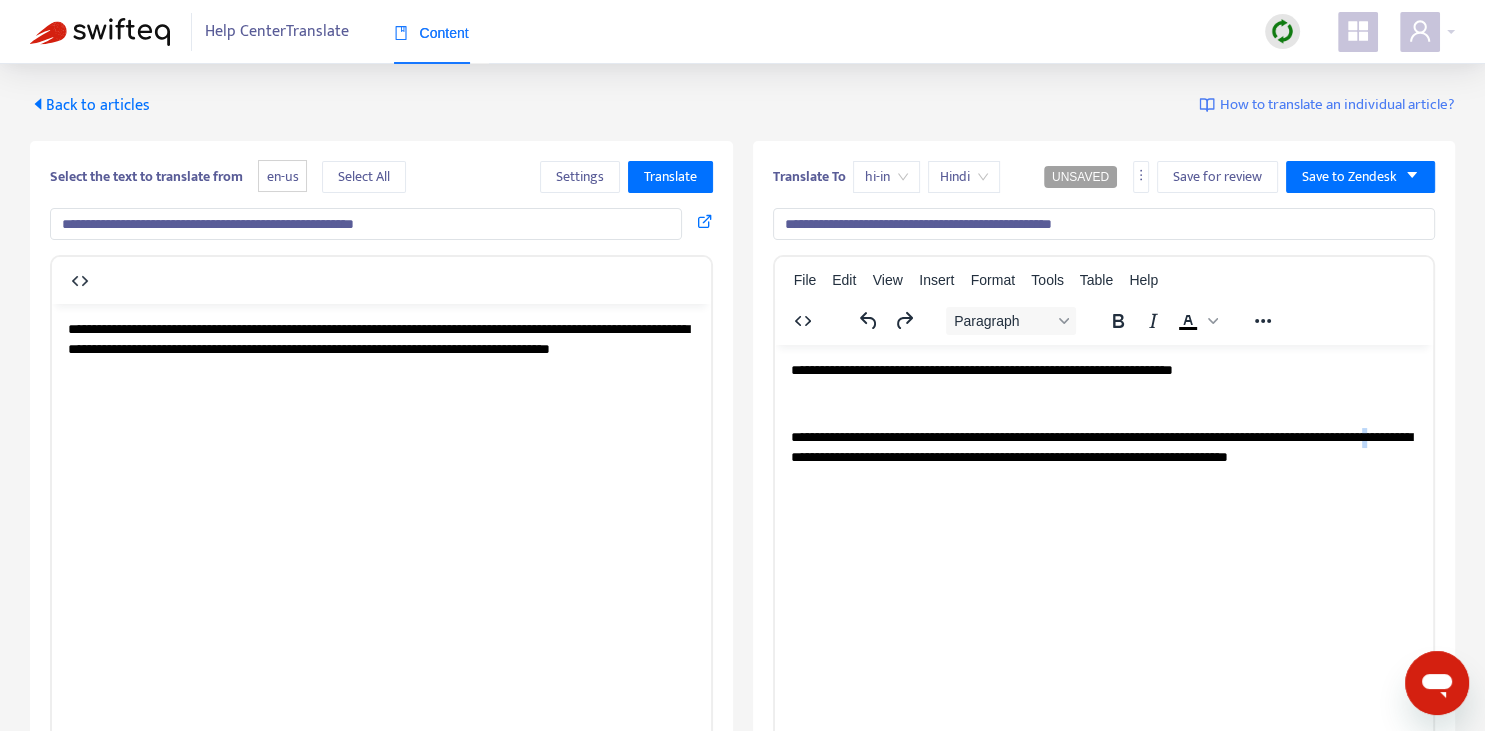 click on "**********" at bounding box center (1103, 446) 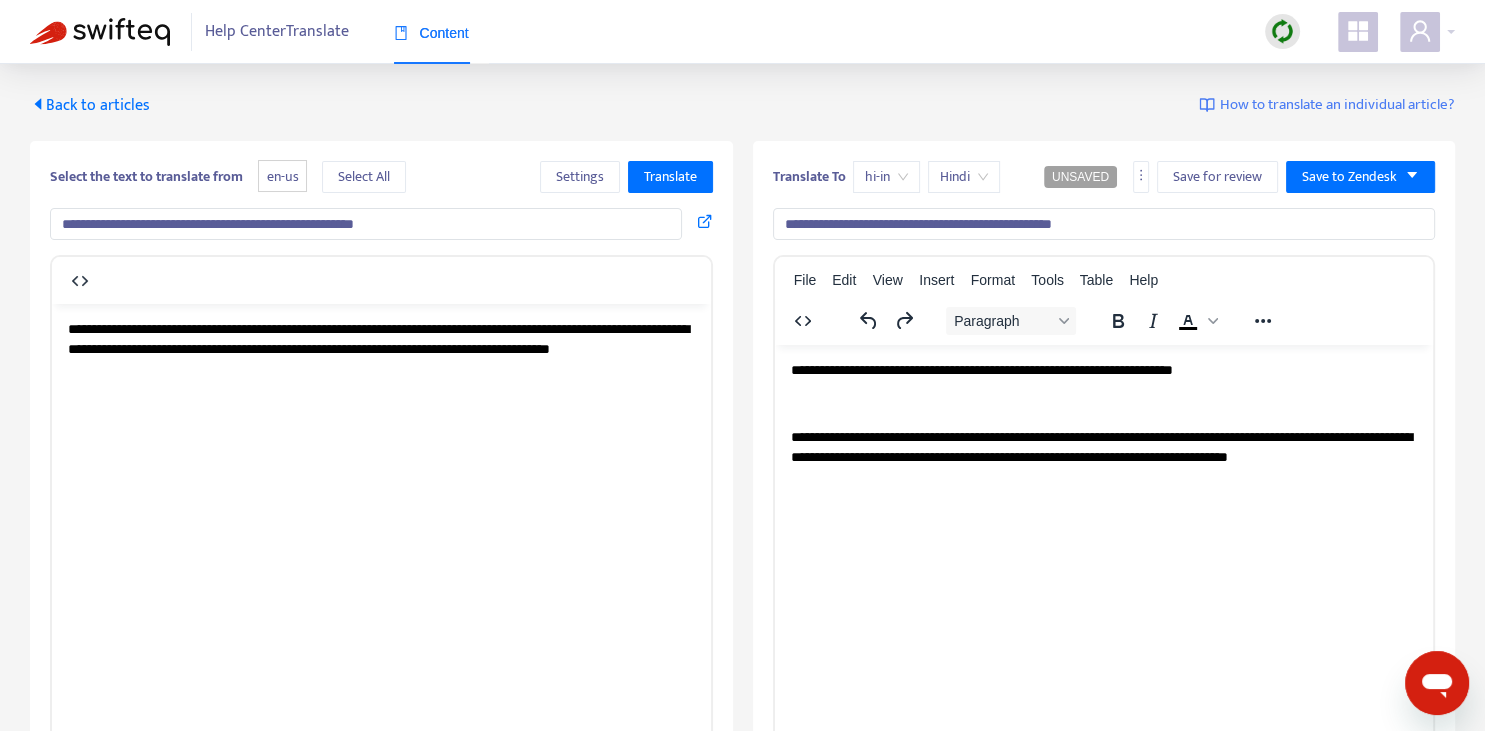click on "**********" at bounding box center (1103, 413) 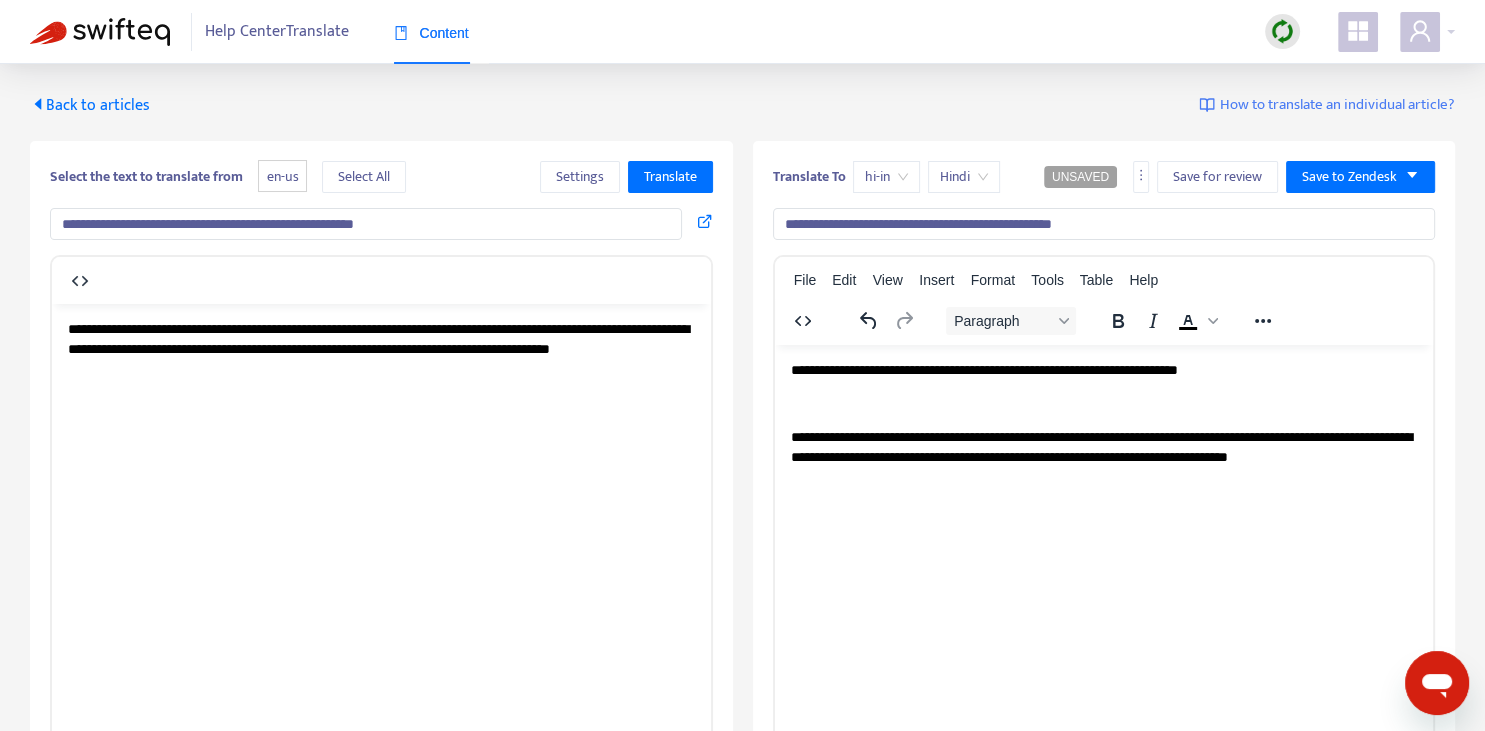 click on "**********" at bounding box center [1103, 370] 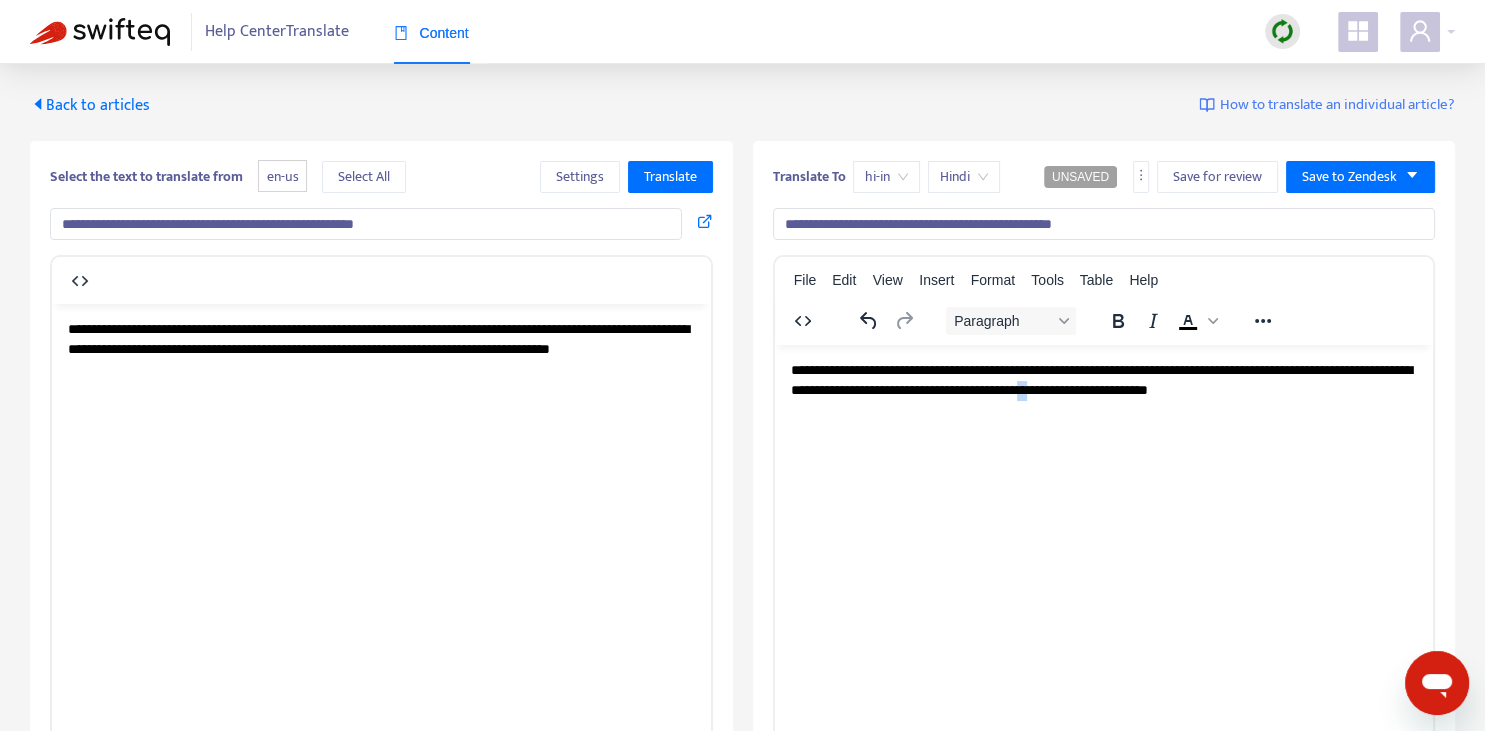 click on "**********" at bounding box center [1103, 379] 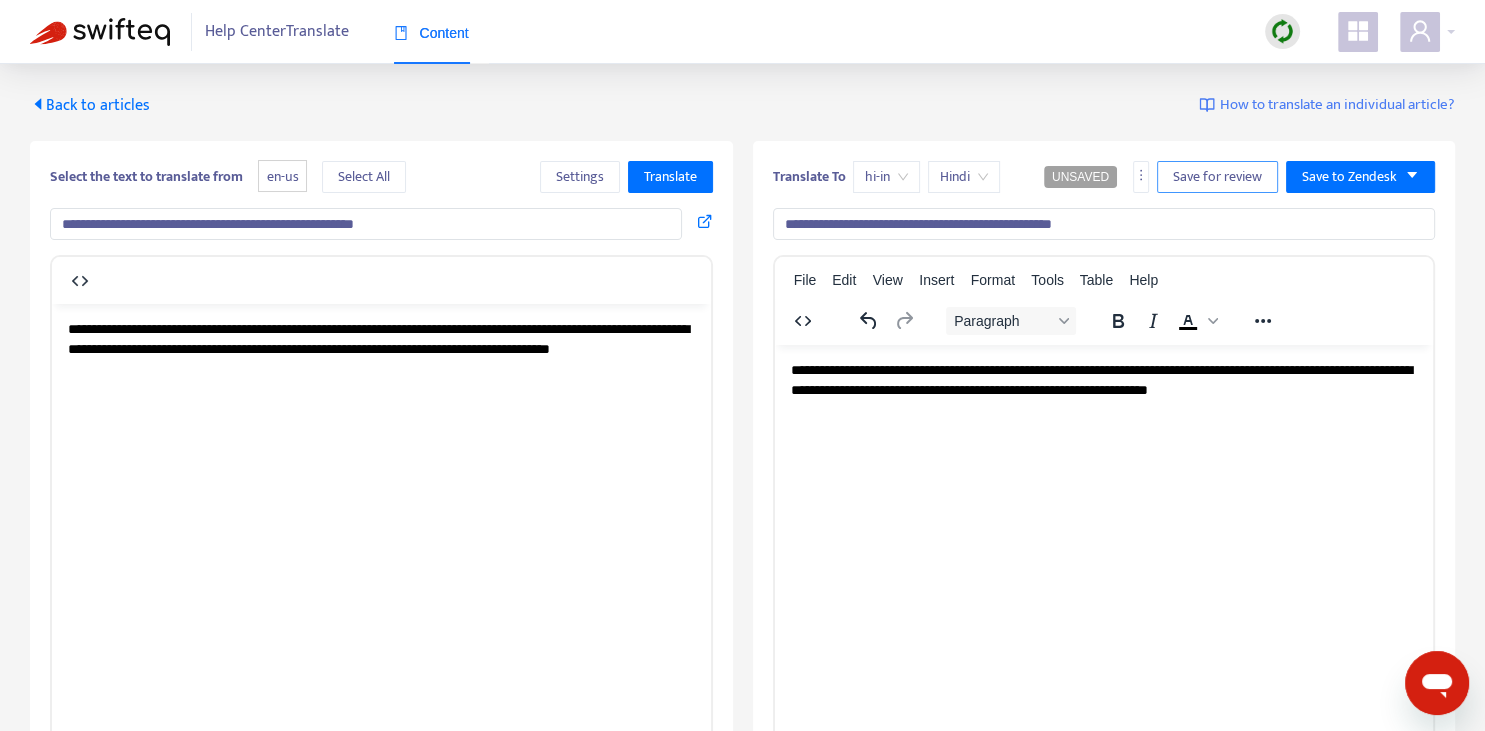 click on "Save for review" at bounding box center [1217, 177] 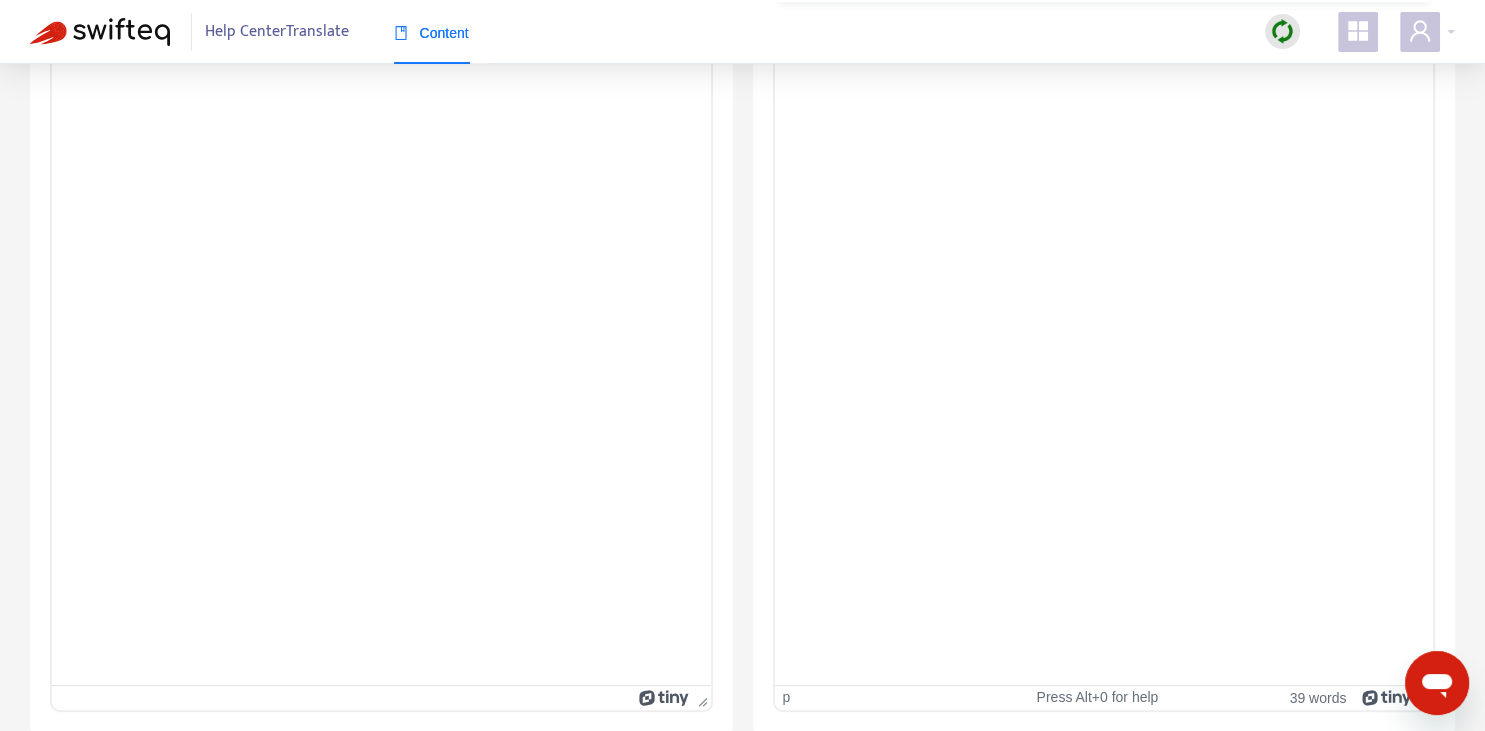 scroll, scrollTop: 0, scrollLeft: 0, axis: both 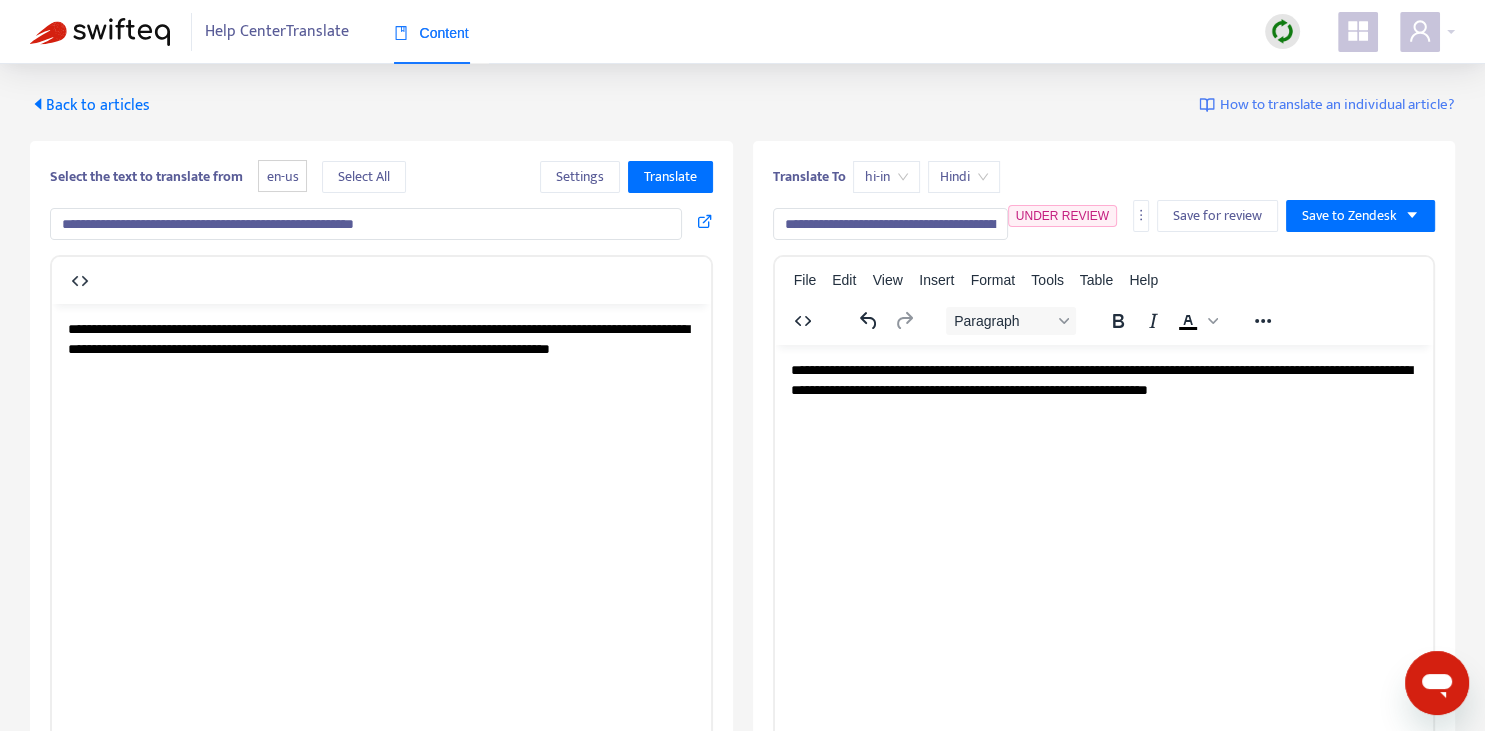 click on "Back to articles" at bounding box center (90, 105) 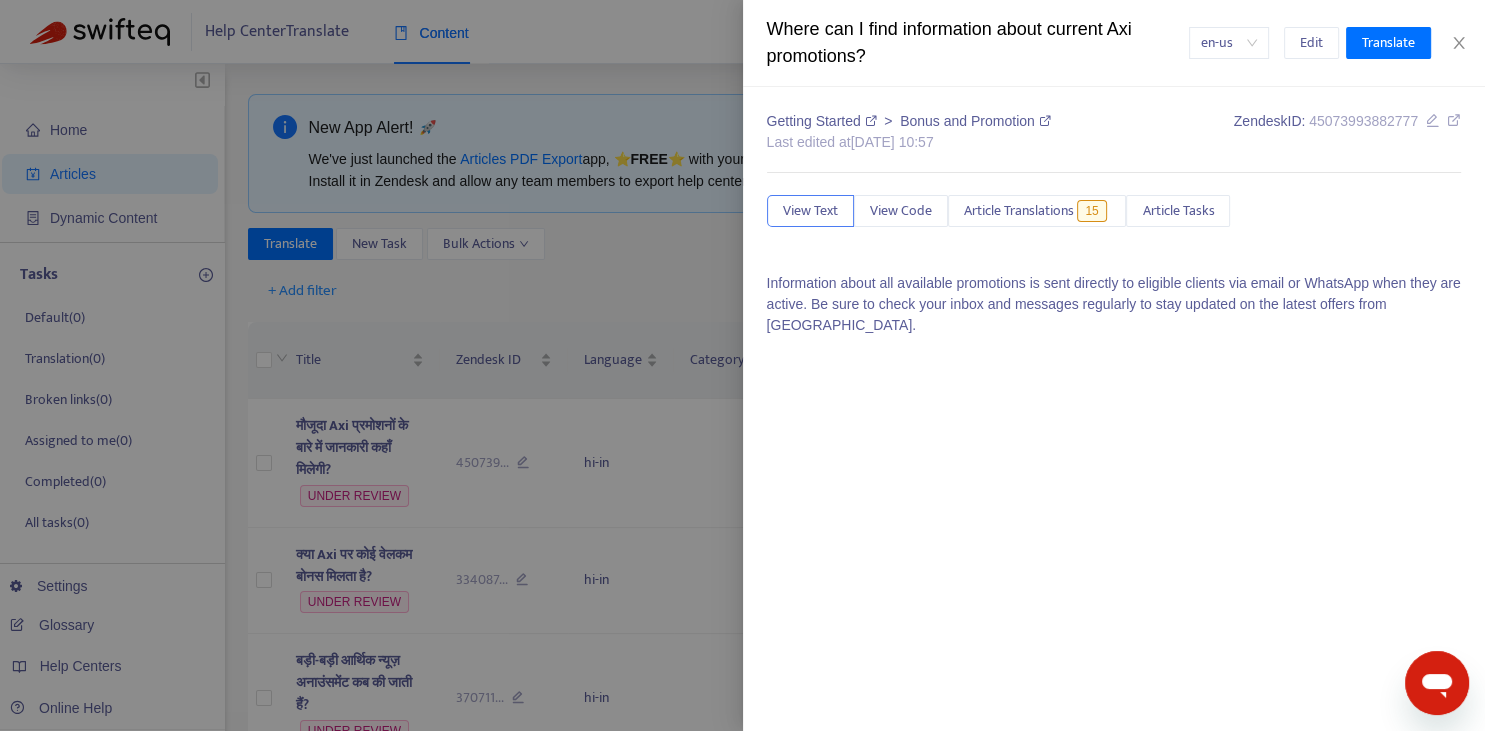 click at bounding box center (742, 365) 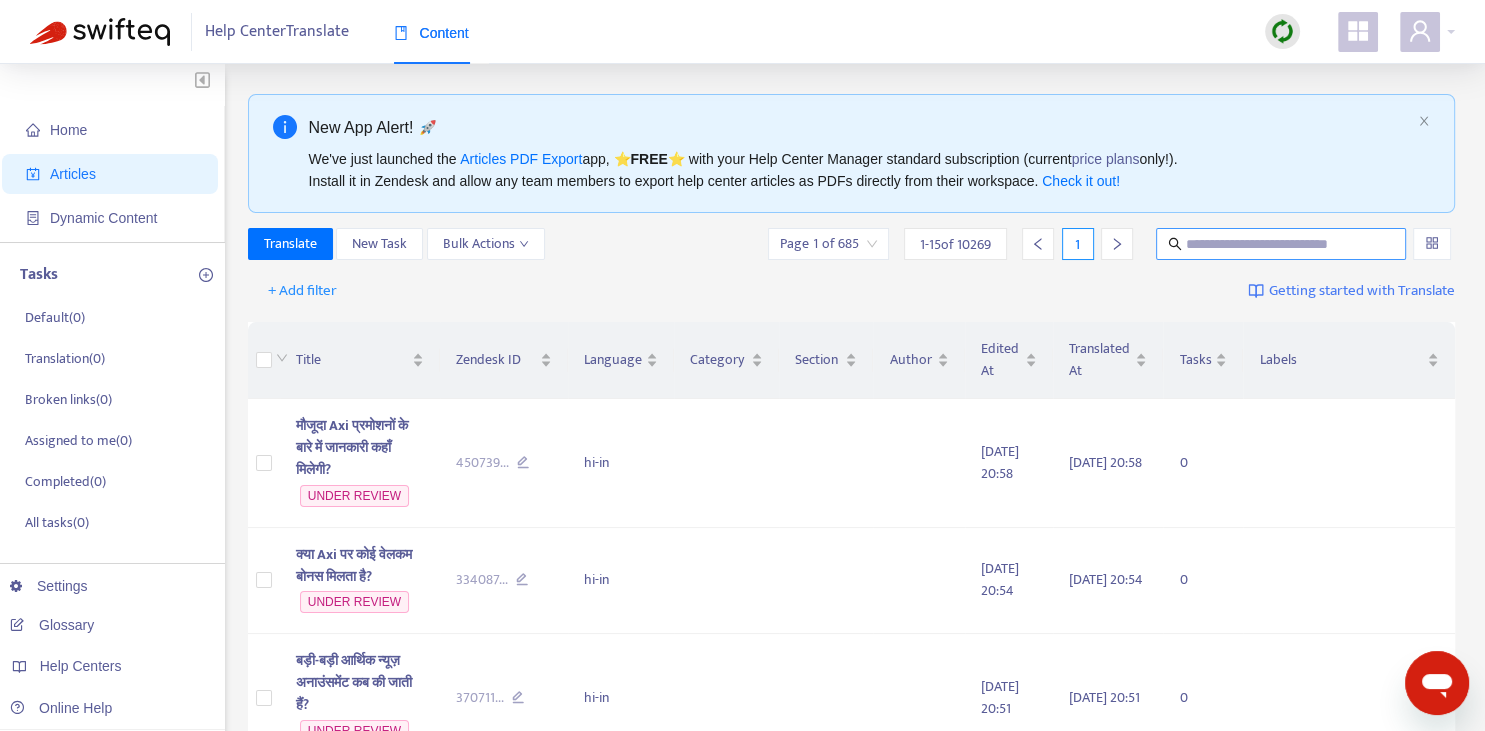 click at bounding box center (1282, 244) 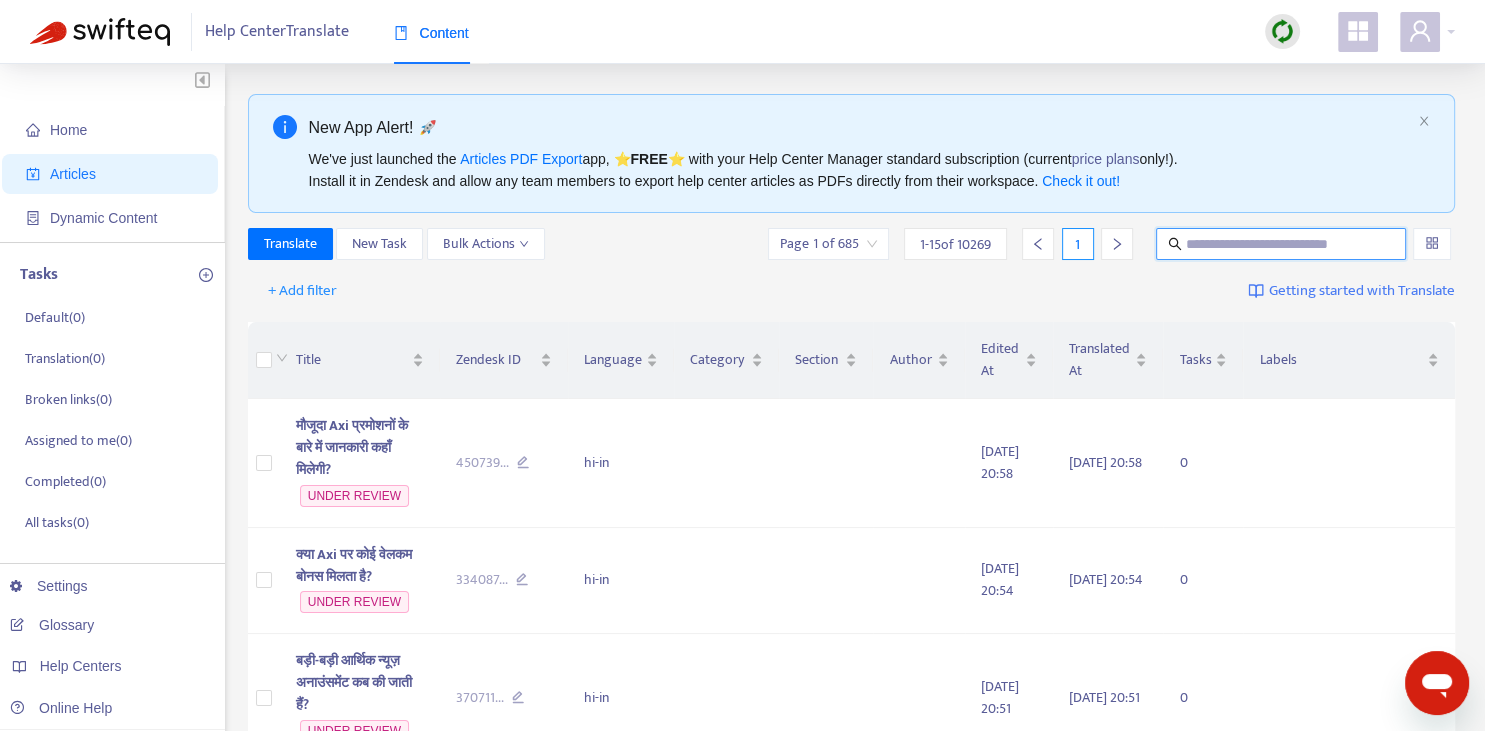 paste on "**********" 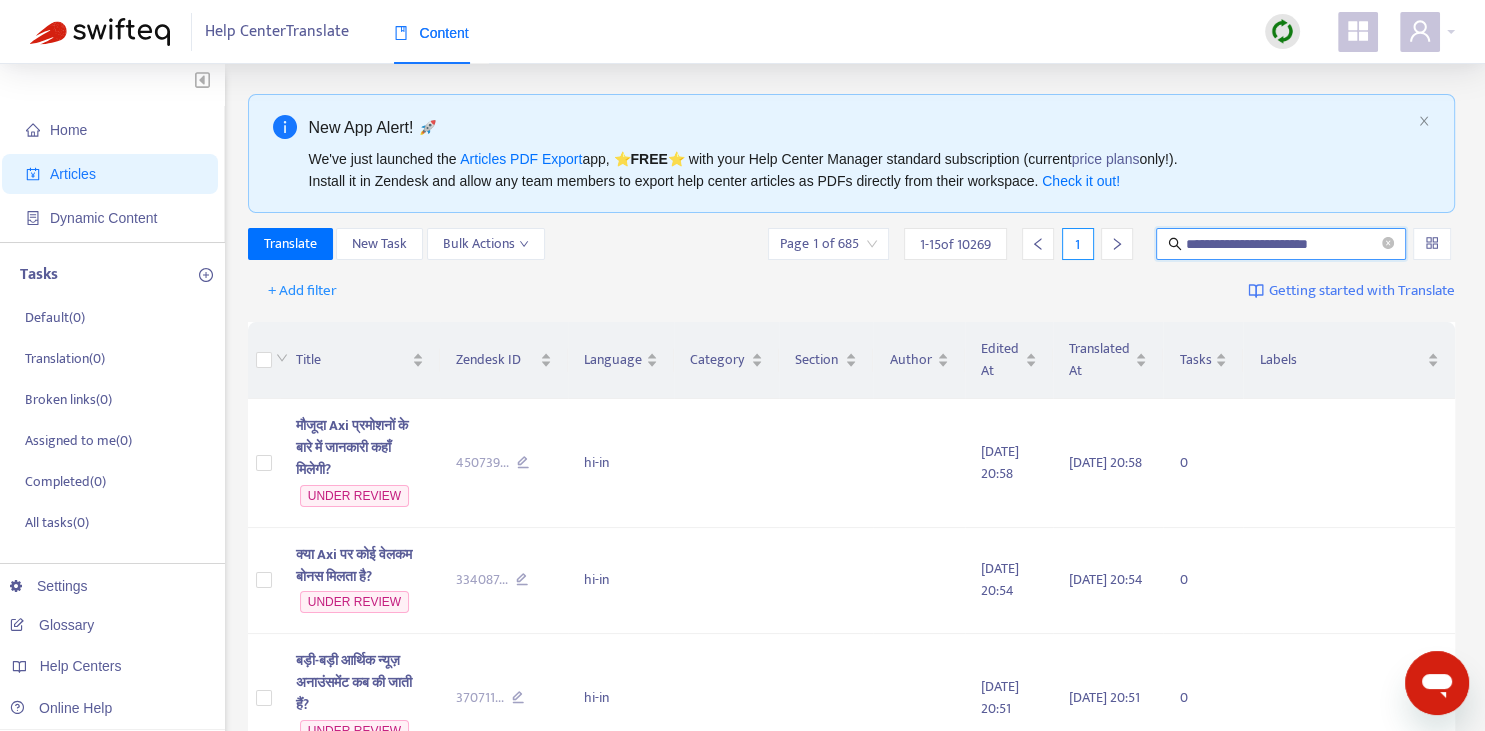 type on "**********" 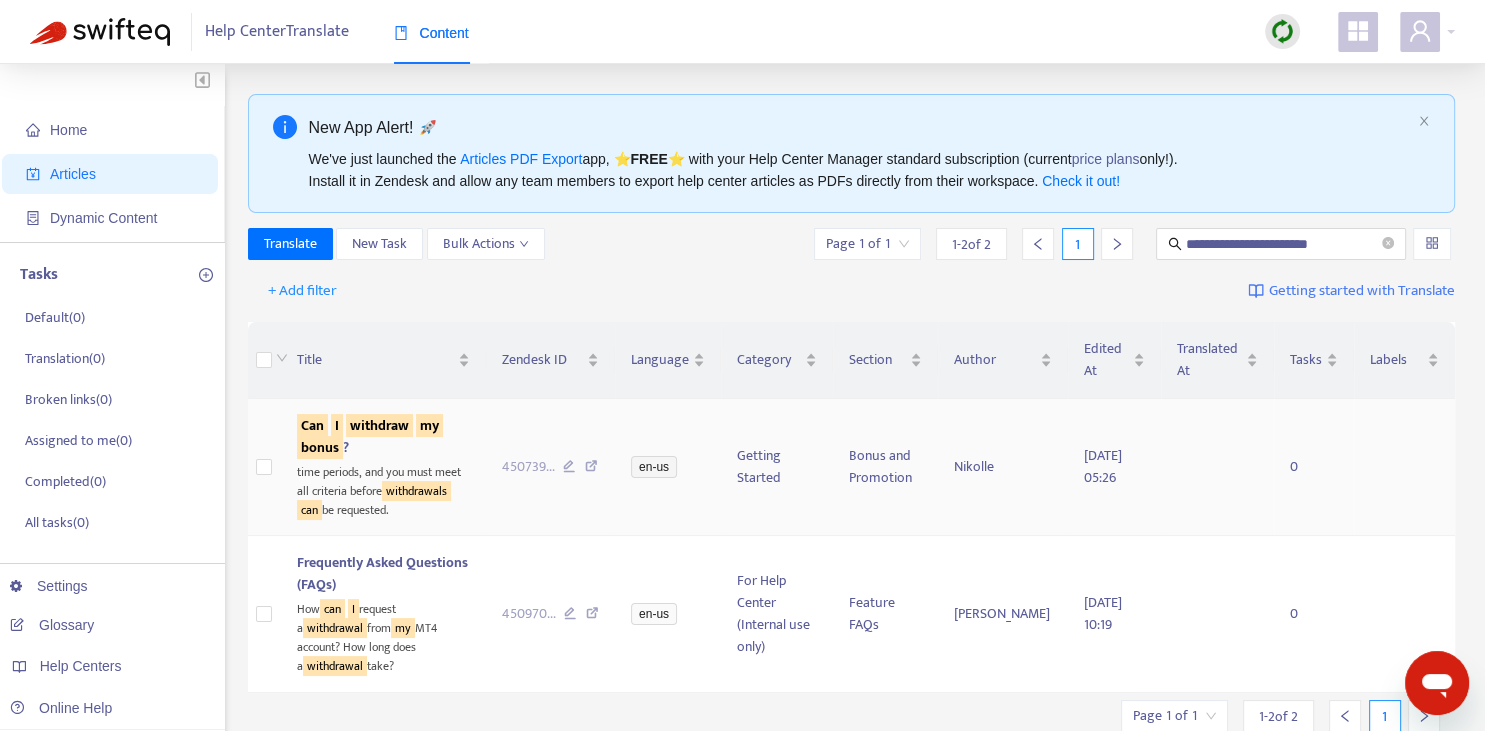 click on "withdraw" at bounding box center [379, 425] 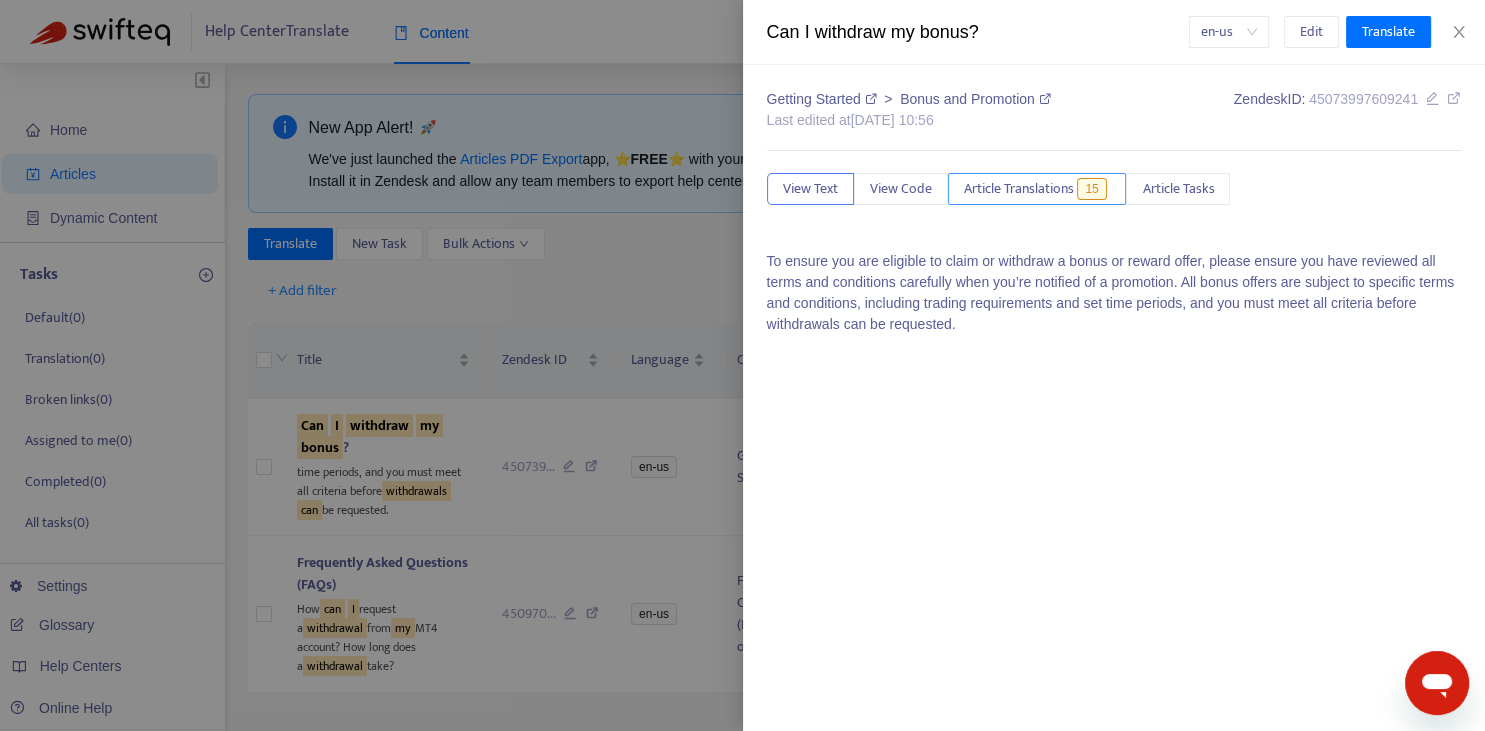 click on "Article Translations" at bounding box center (1019, 189) 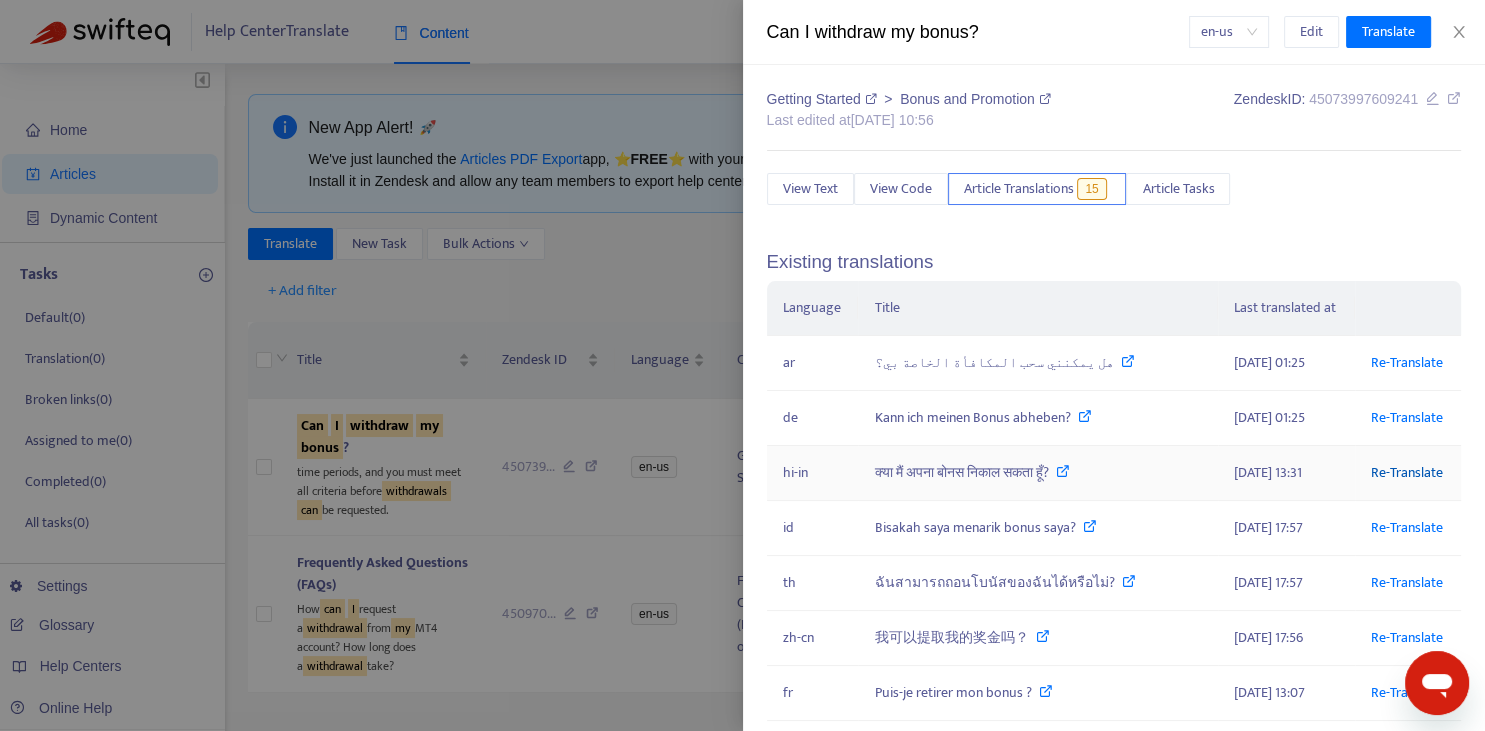 click on "Re-Translate" at bounding box center (1407, 472) 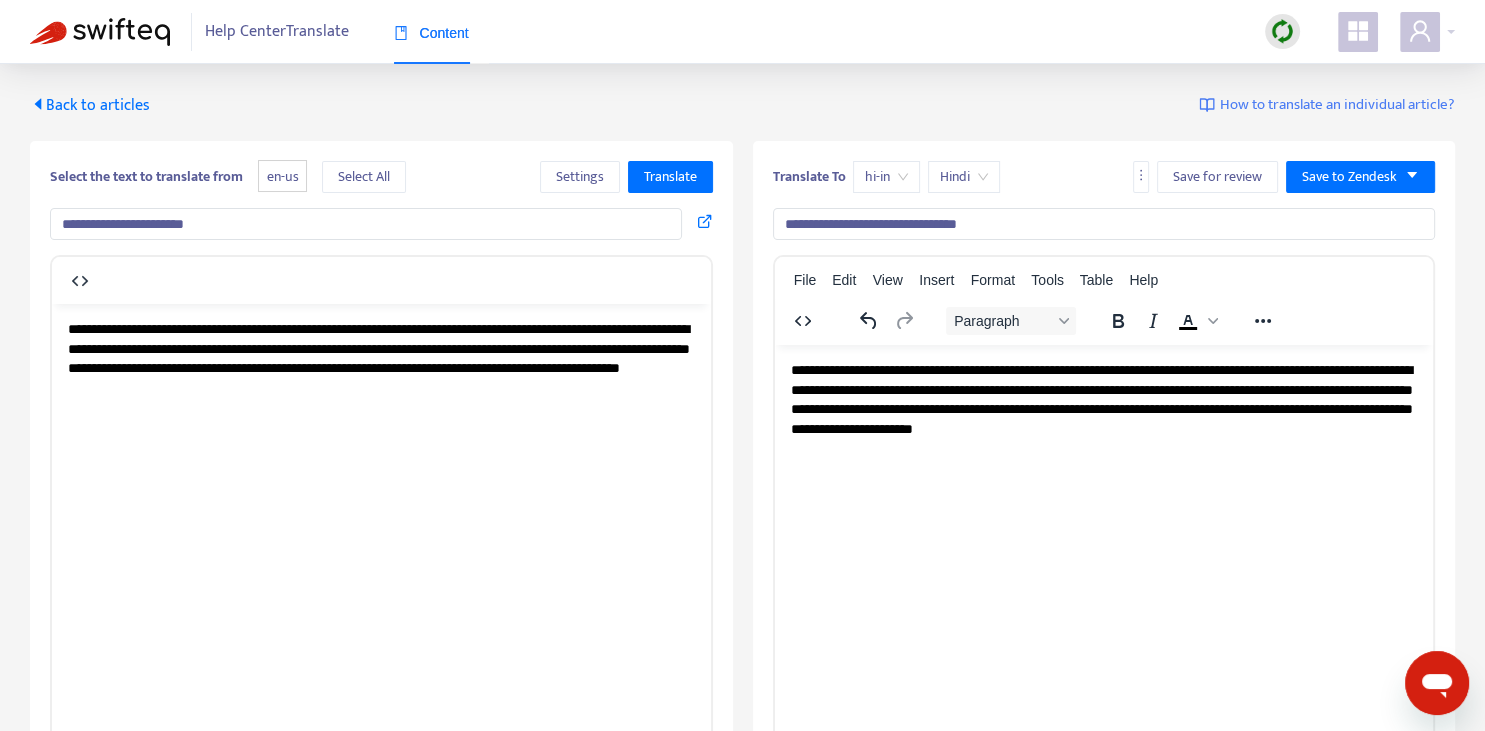 scroll, scrollTop: 343, scrollLeft: 0, axis: vertical 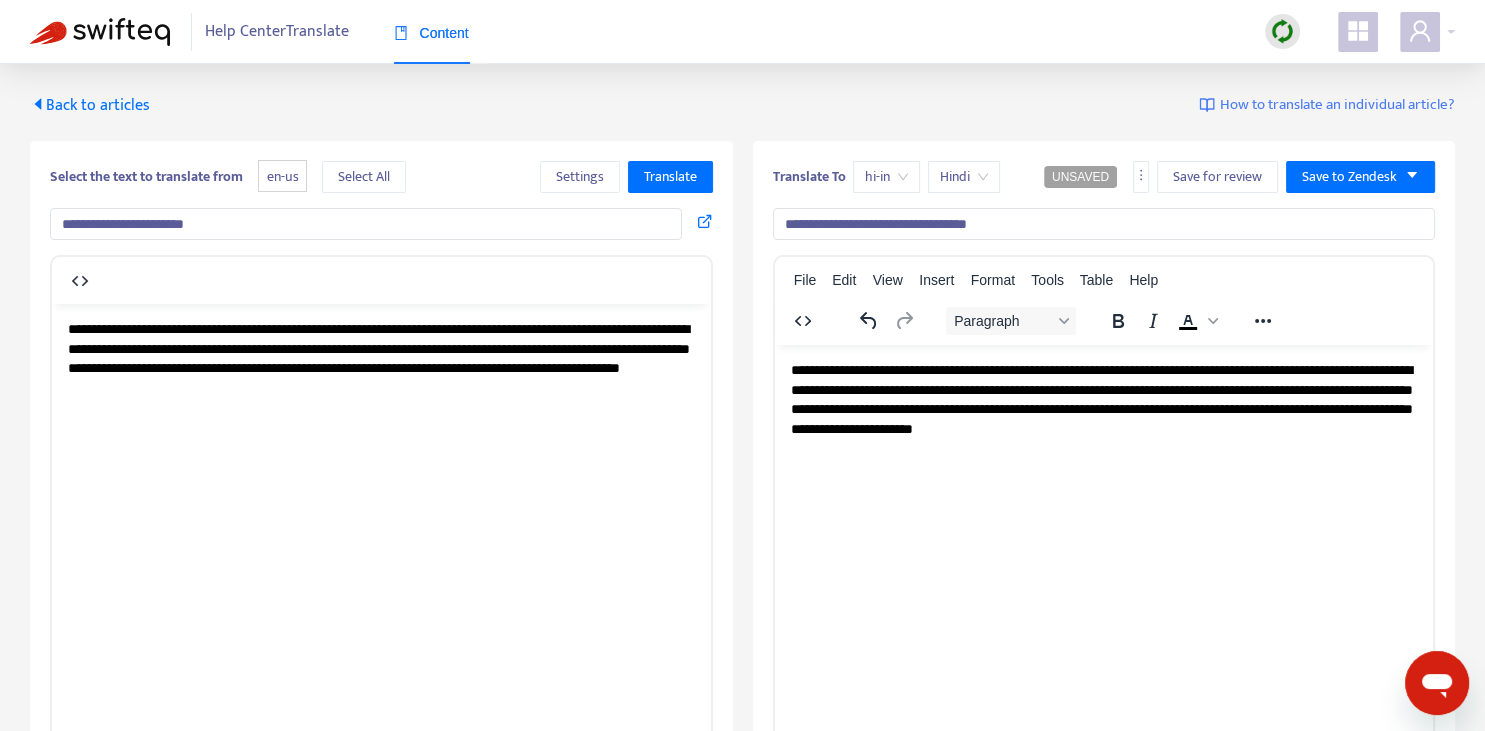 type on "**********" 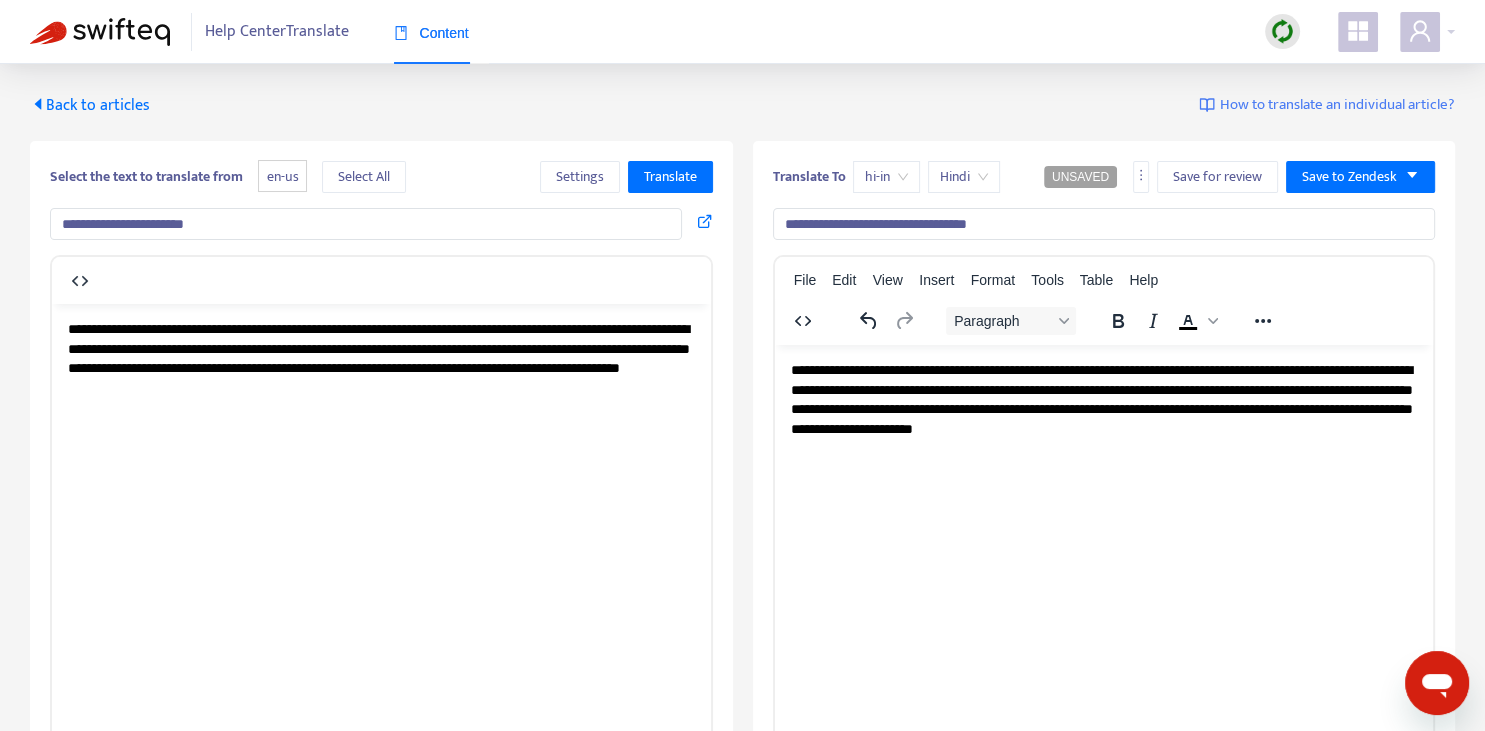 click on "**********" at bounding box center (1103, 399) 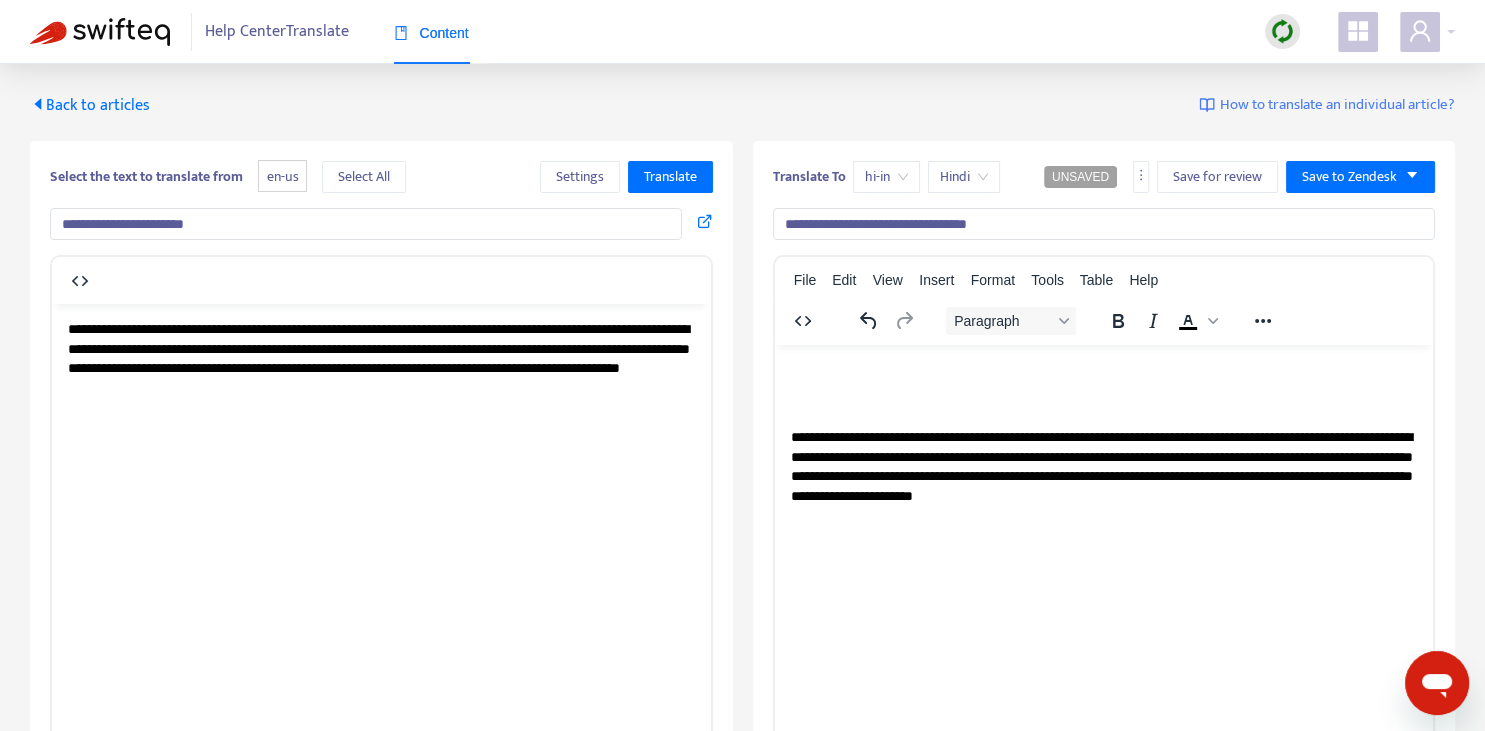 type 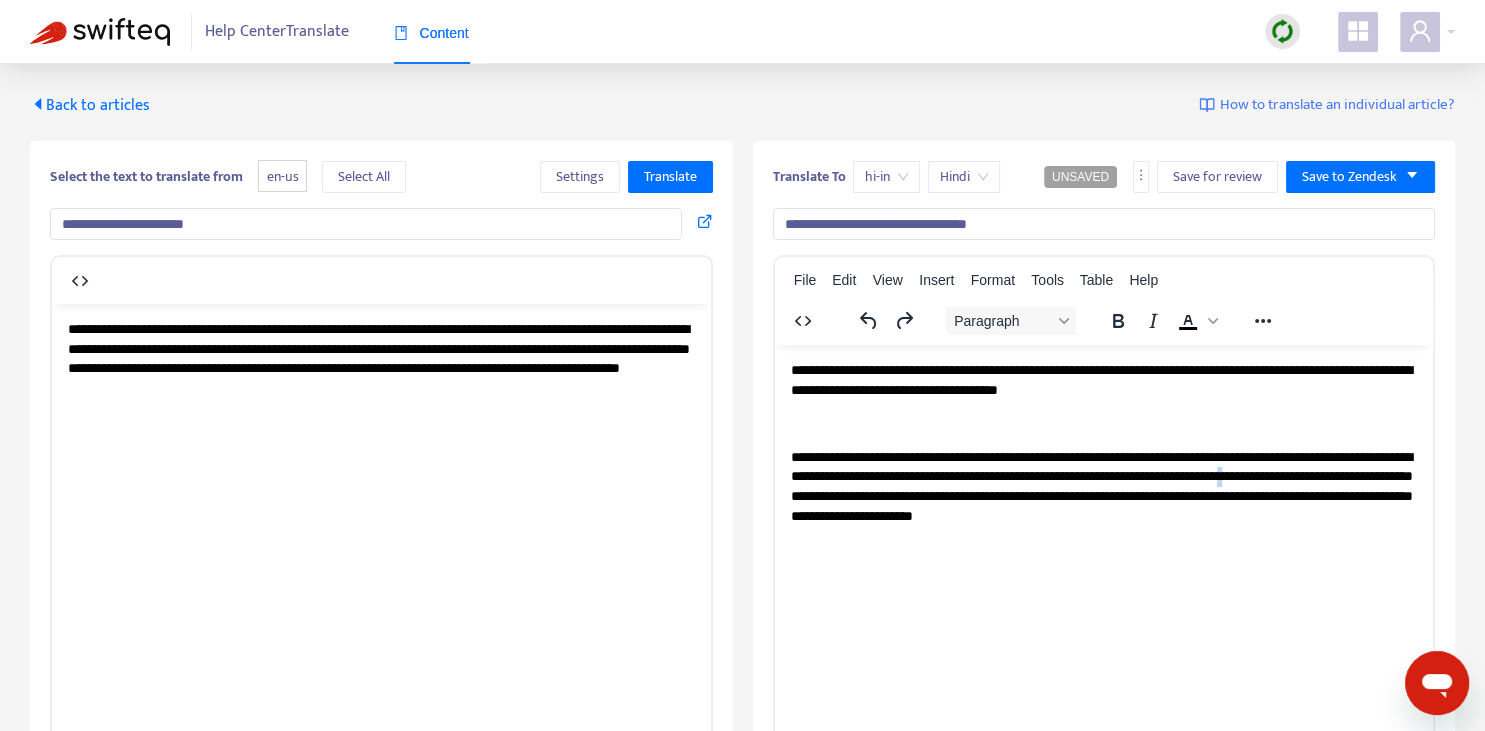 click on "**********" at bounding box center (1103, 486) 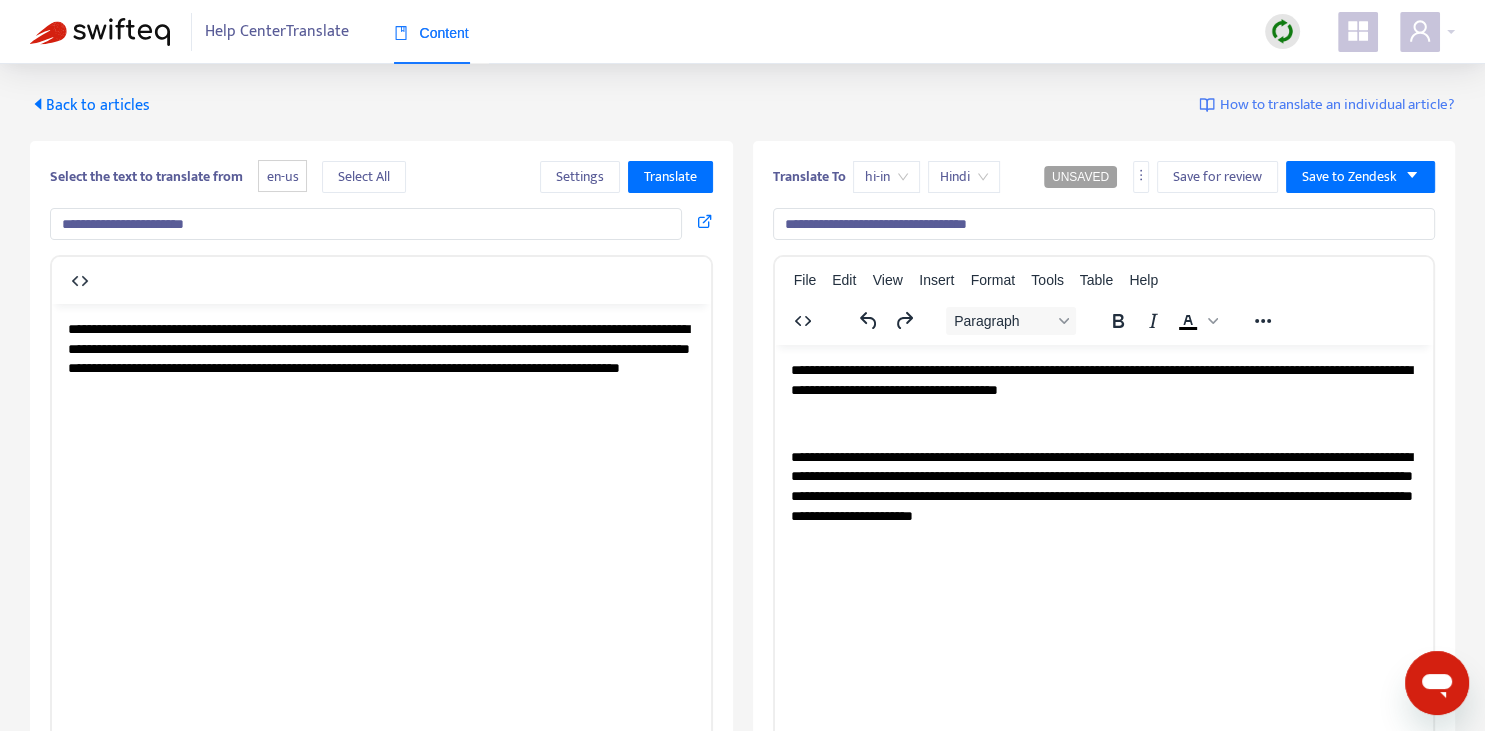 click on "**********" at bounding box center [1103, 379] 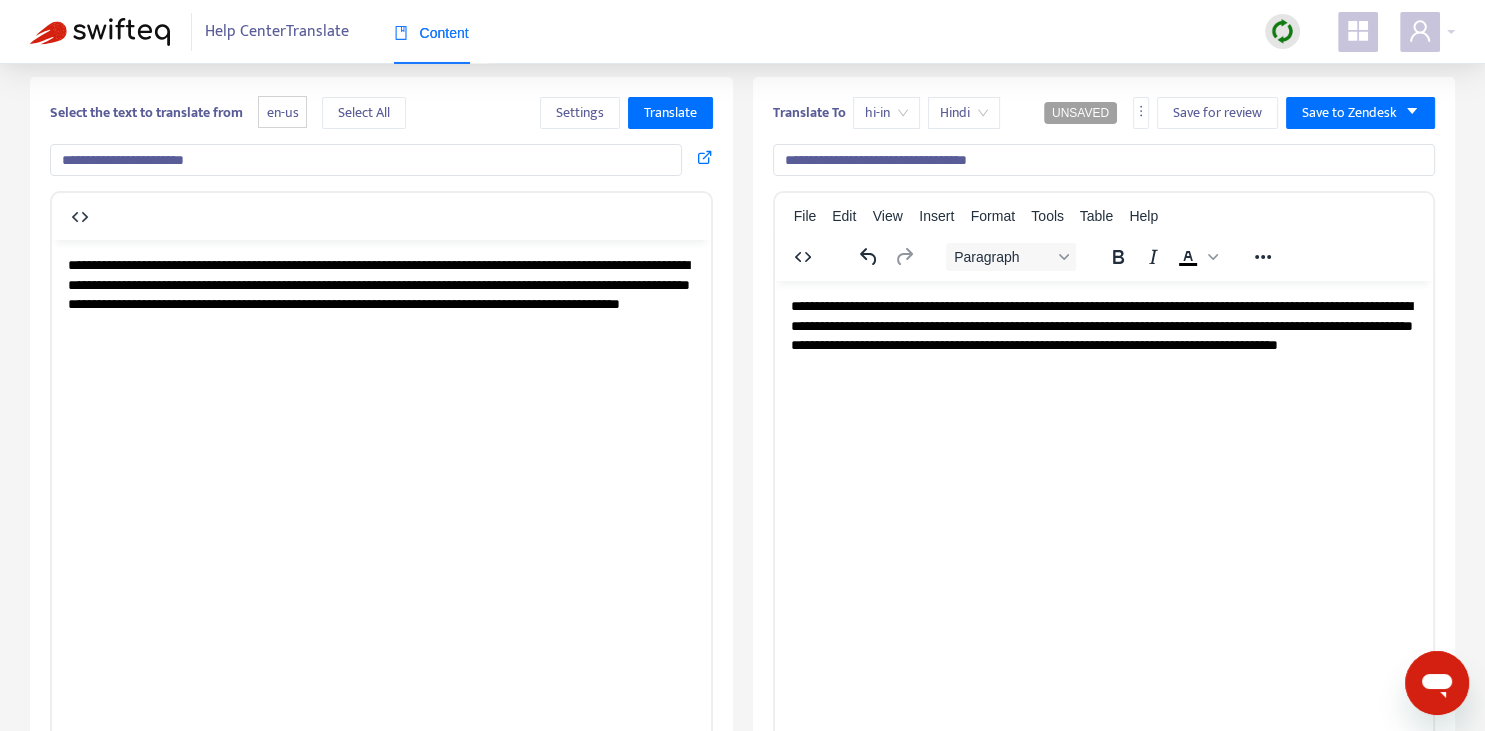 scroll, scrollTop: 70, scrollLeft: 0, axis: vertical 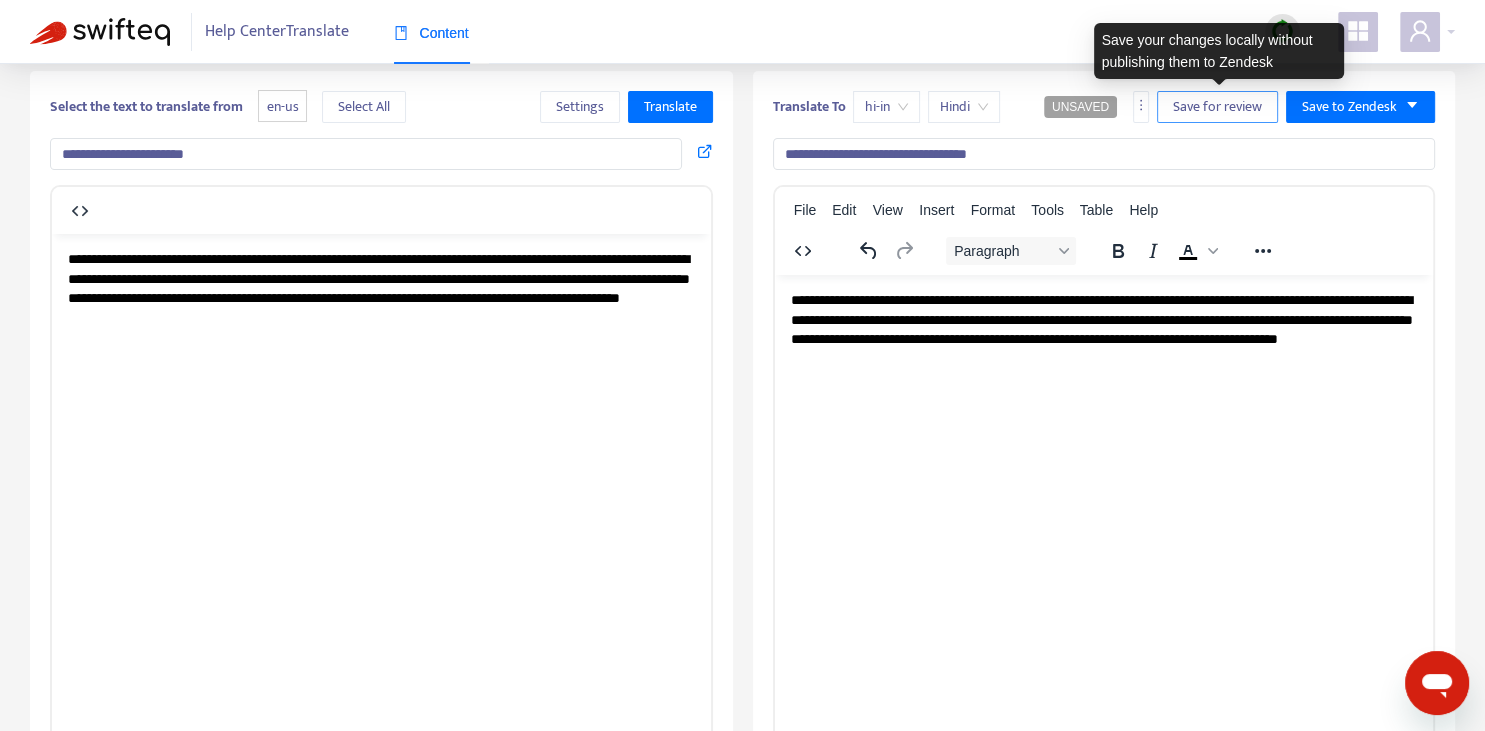 click on "Save for review" at bounding box center [1217, 107] 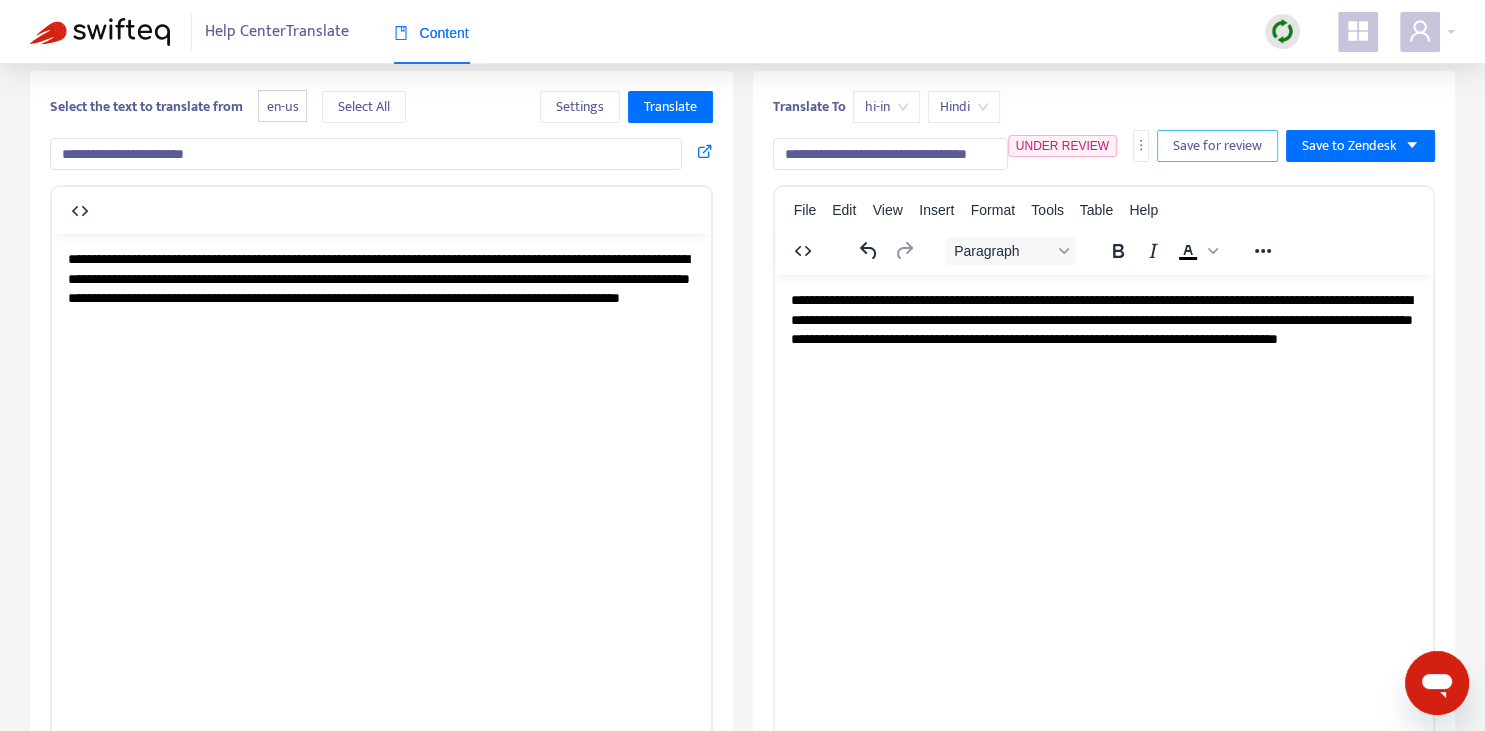 scroll, scrollTop: 0, scrollLeft: 0, axis: both 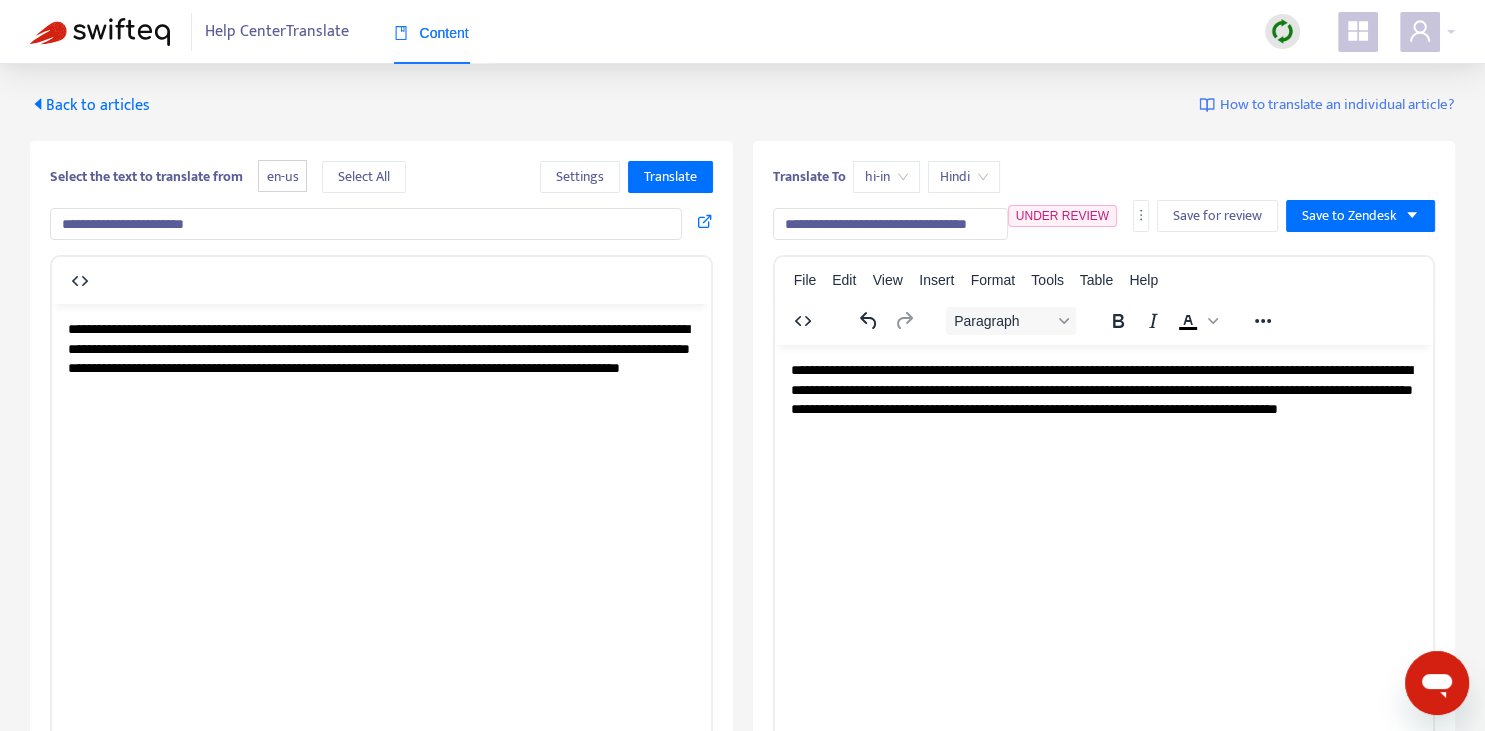 click on "Back to articles" at bounding box center [90, 105] 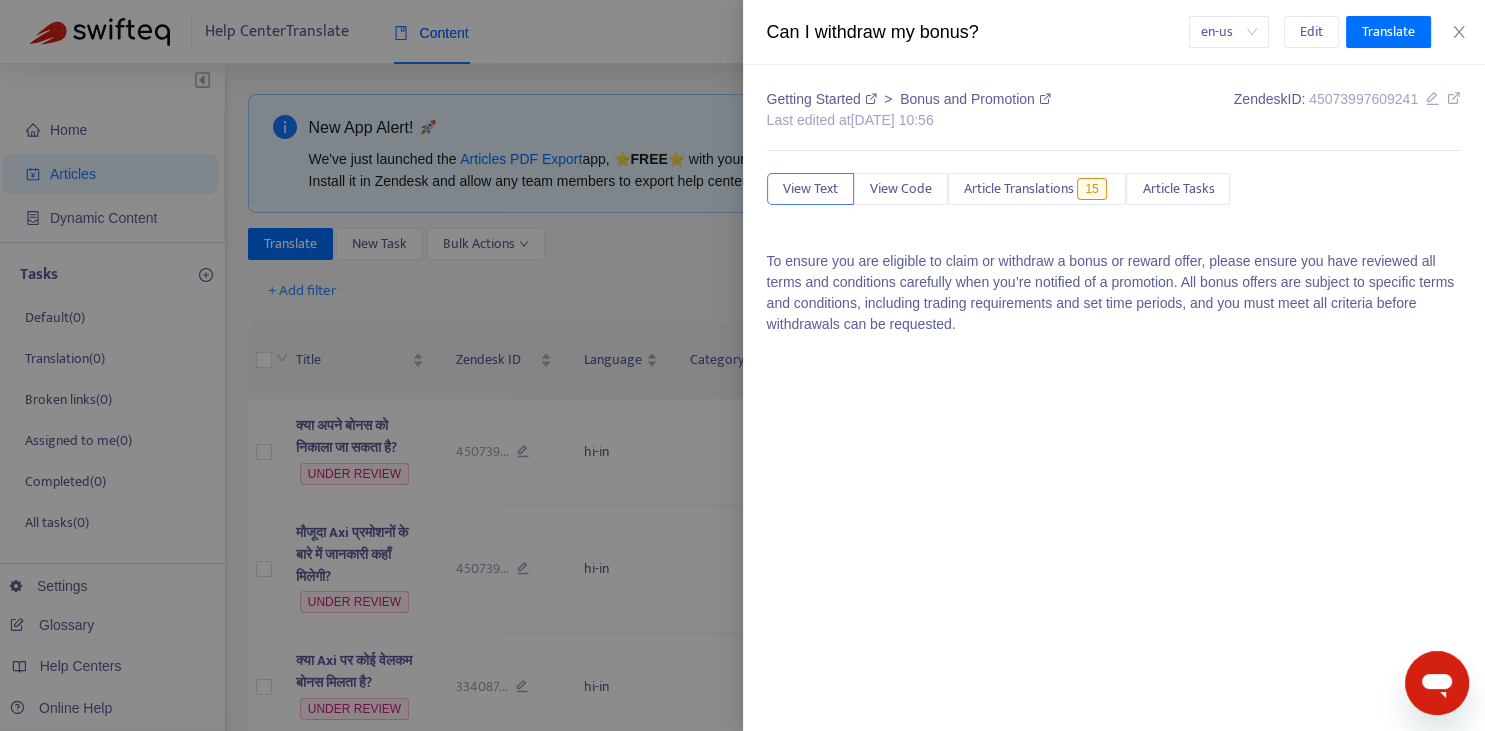 click at bounding box center (742, 365) 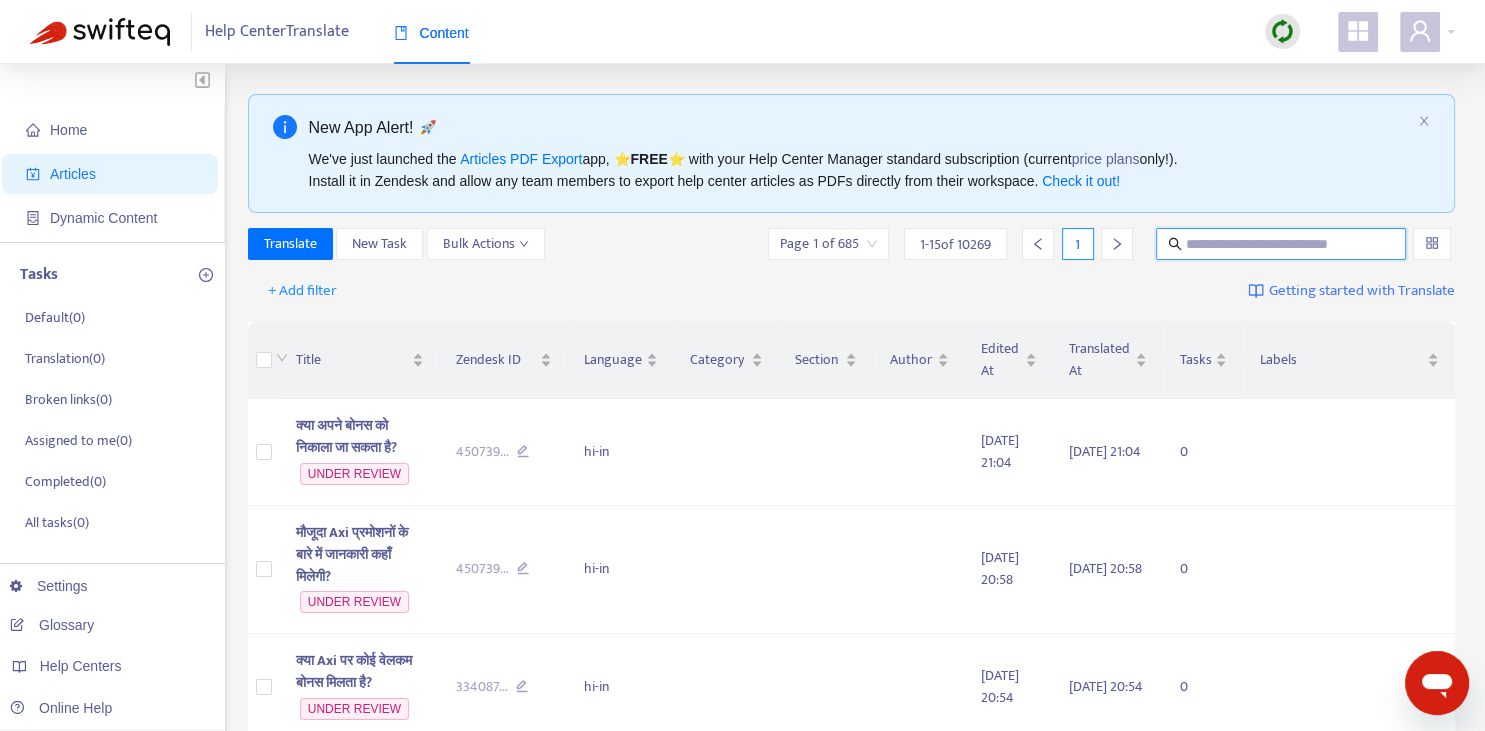 click at bounding box center [1282, 244] 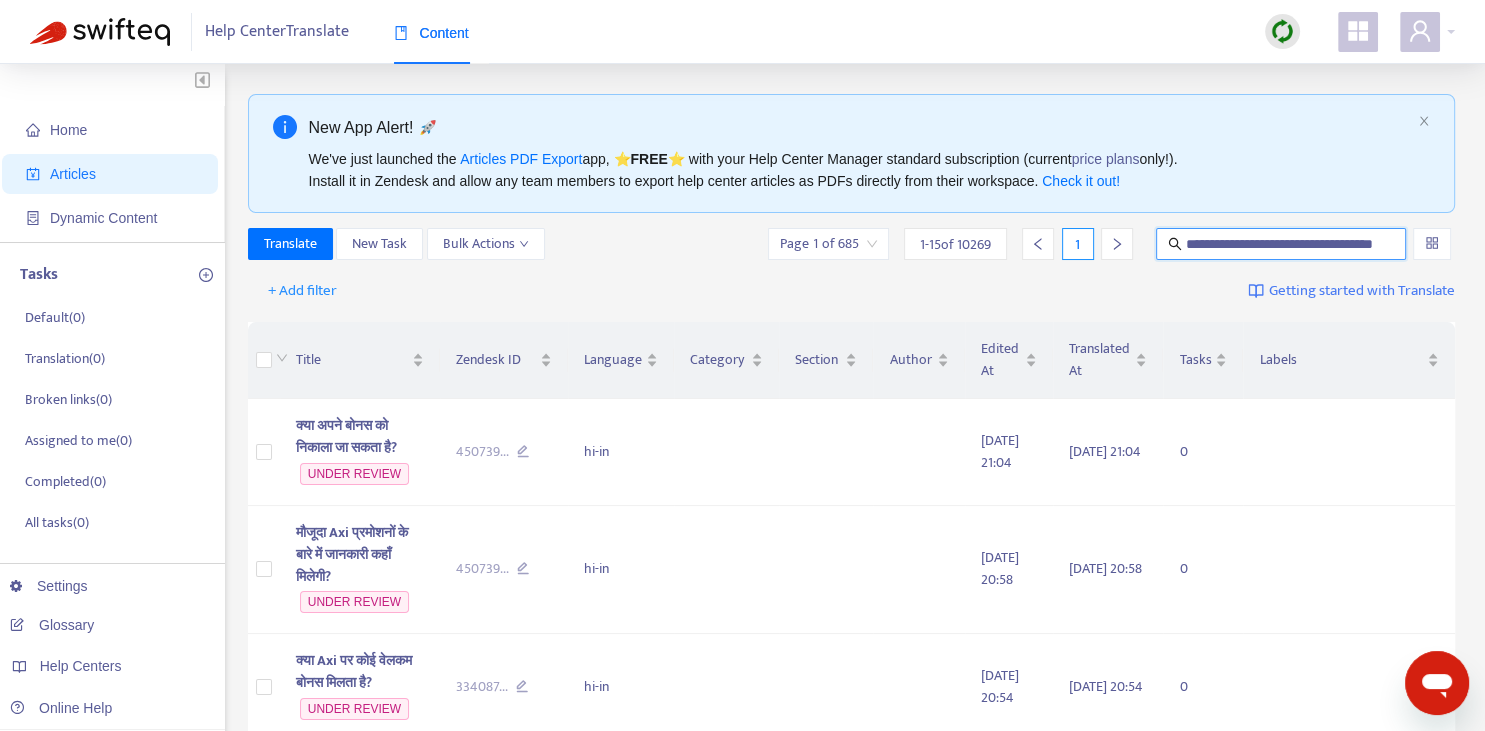 scroll, scrollTop: 0, scrollLeft: 50, axis: horizontal 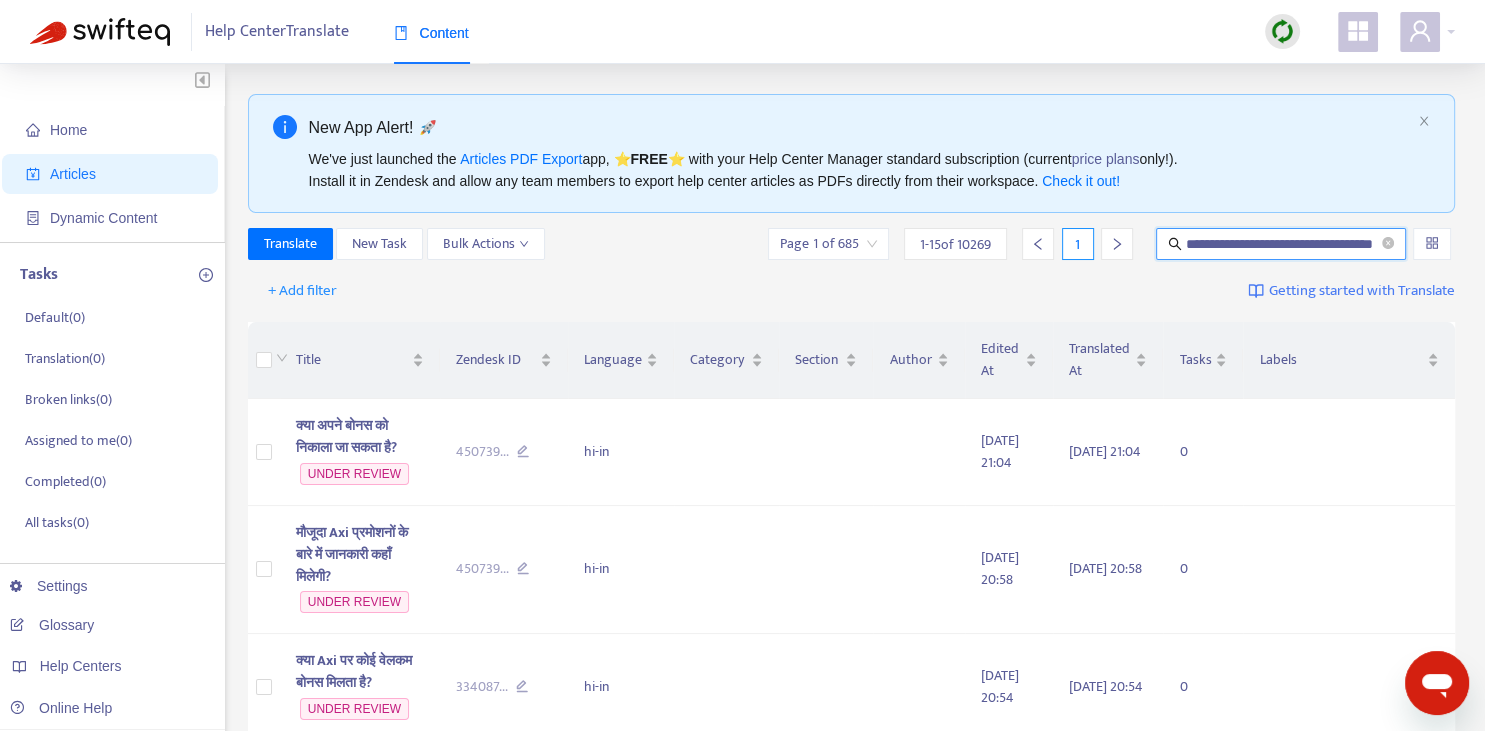 type on "**********" 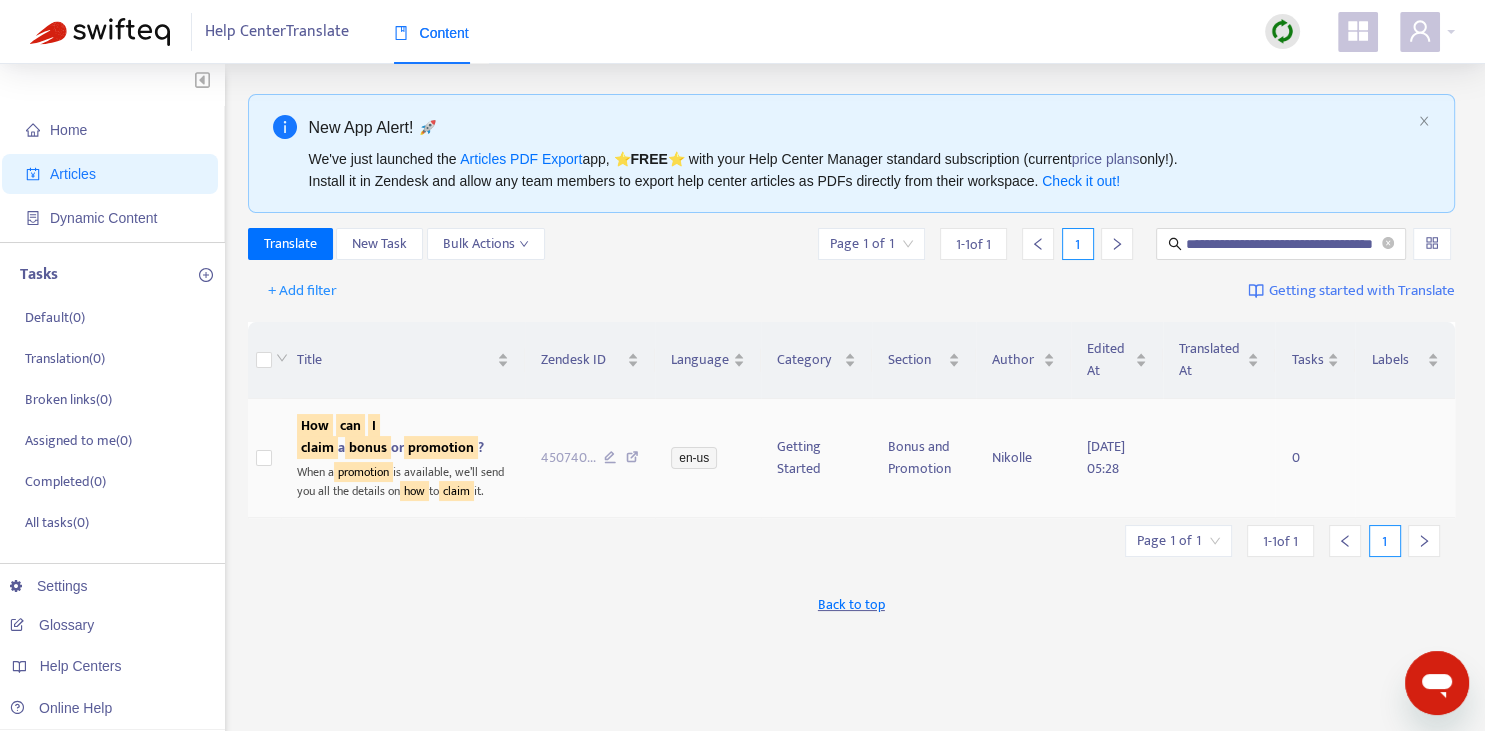 click on "promotion" at bounding box center [441, 447] 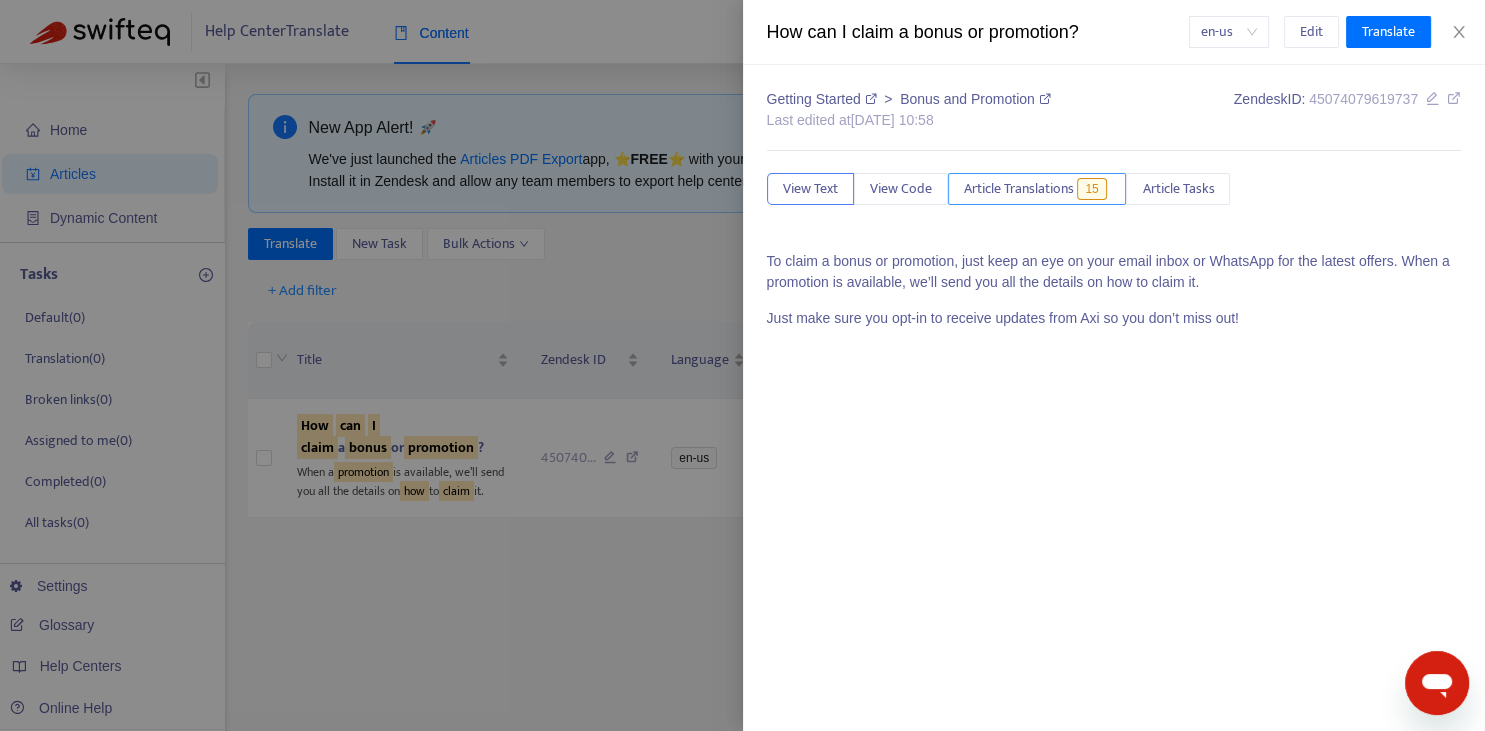 click on "Article Translations 15" at bounding box center (1037, 189) 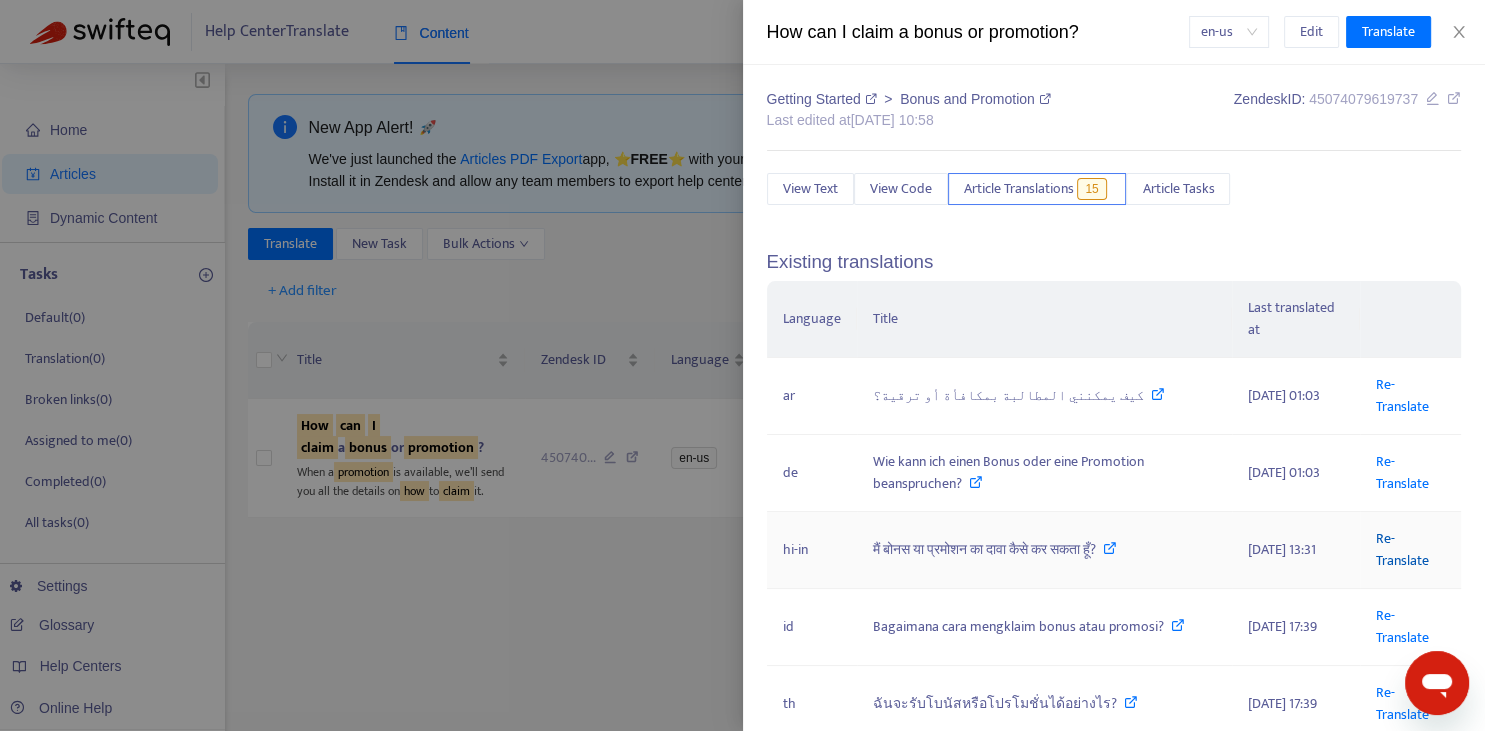 click on "Re-Translate" at bounding box center (1402, 549) 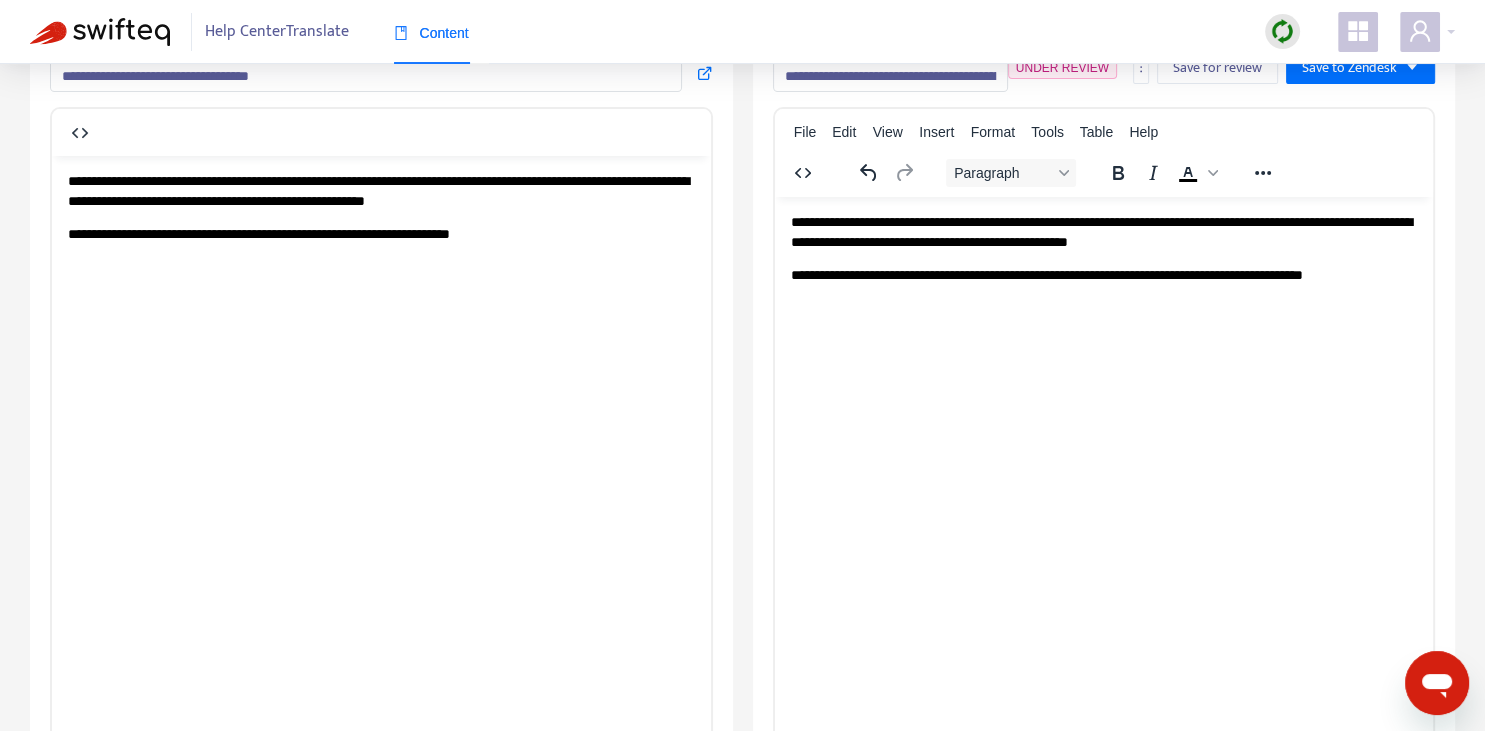 scroll, scrollTop: 0, scrollLeft: 0, axis: both 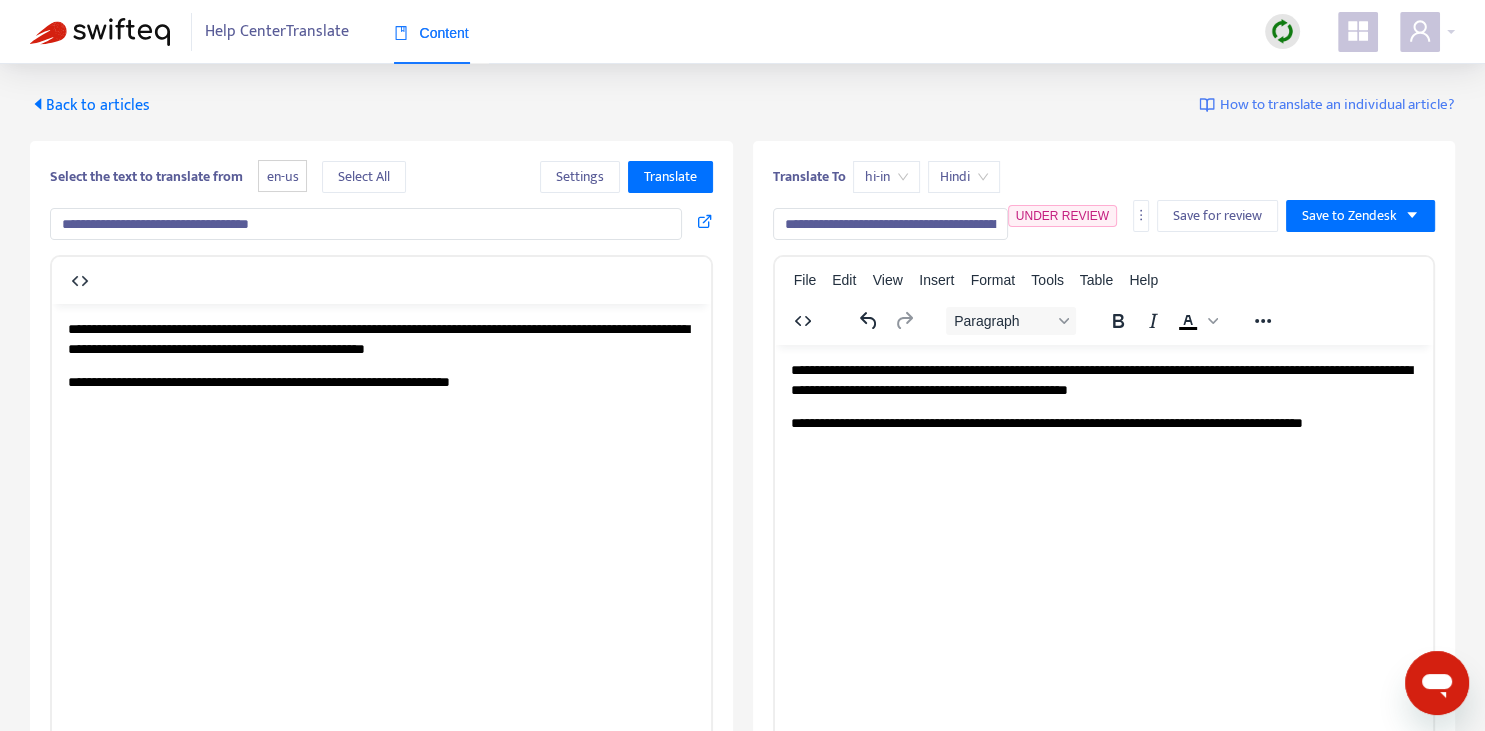 click on "**********" at bounding box center [890, 224] 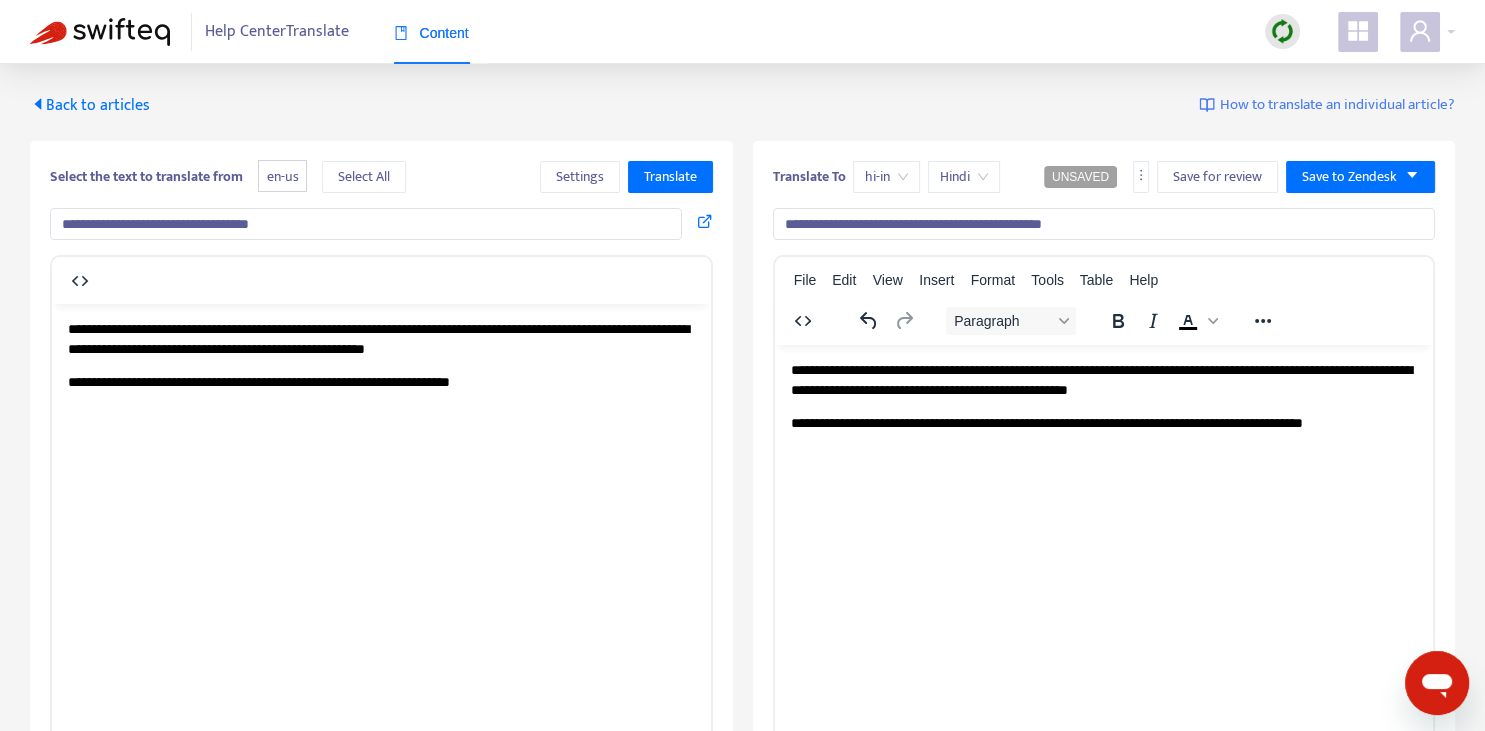 type on "**********" 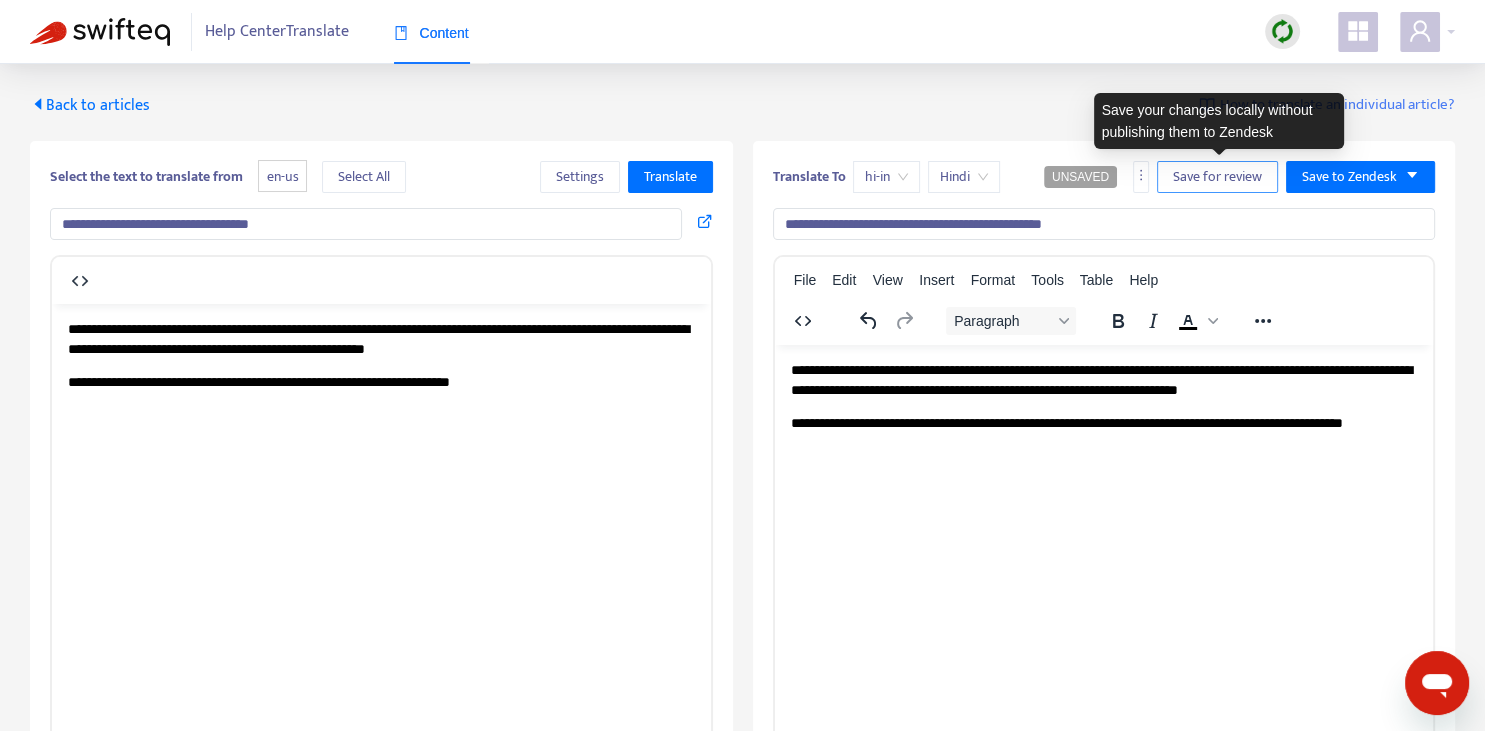 click on "Save for review" at bounding box center (1217, 177) 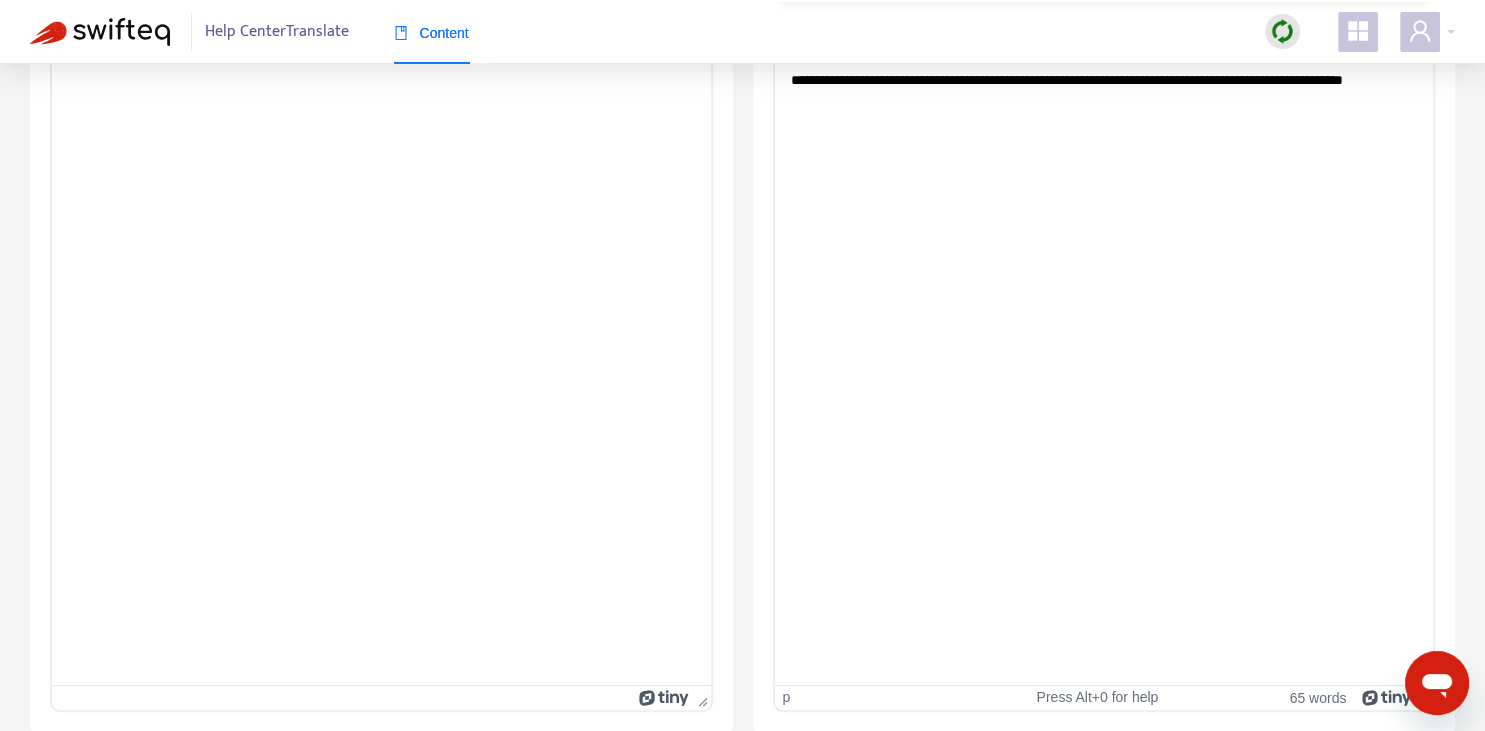 scroll, scrollTop: 0, scrollLeft: 0, axis: both 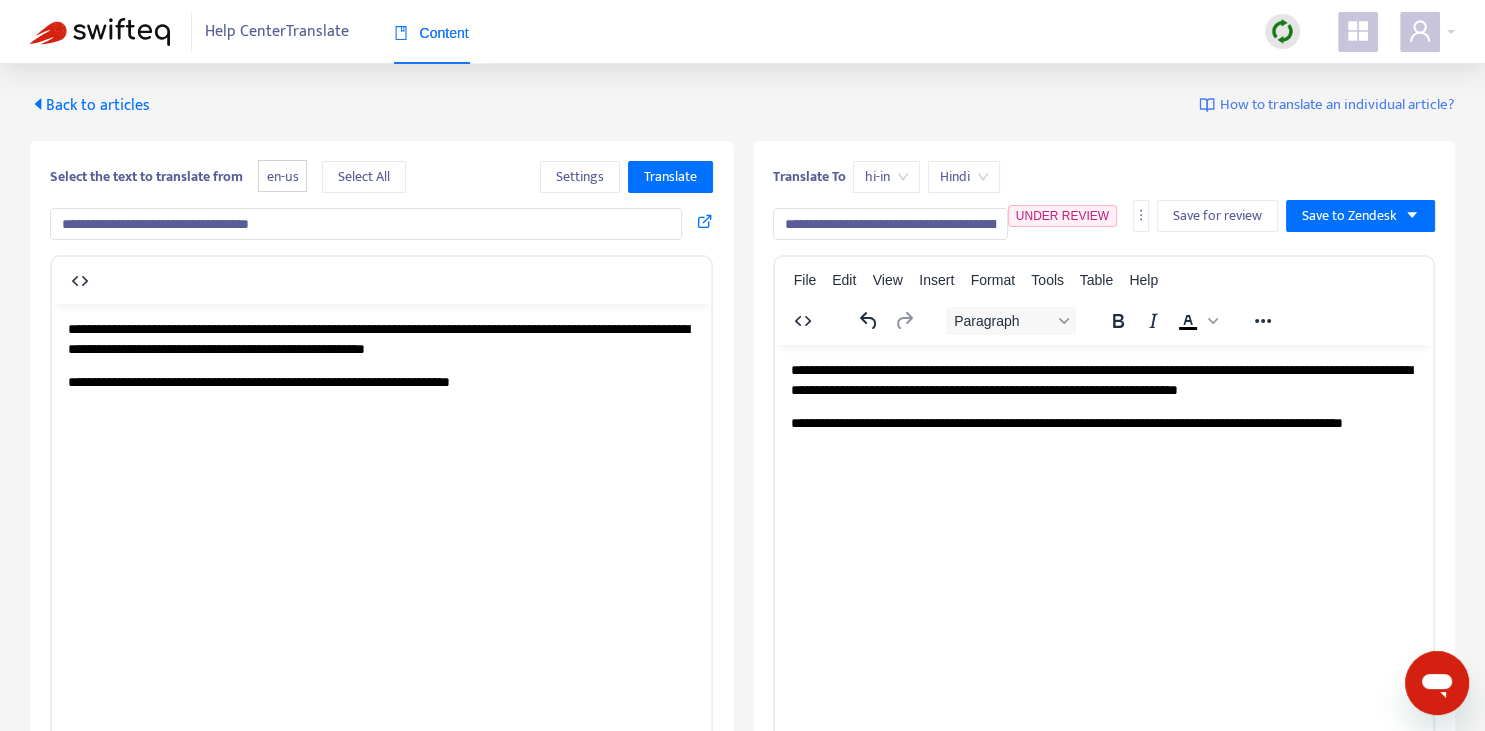 click on "Back to articles" at bounding box center (90, 105) 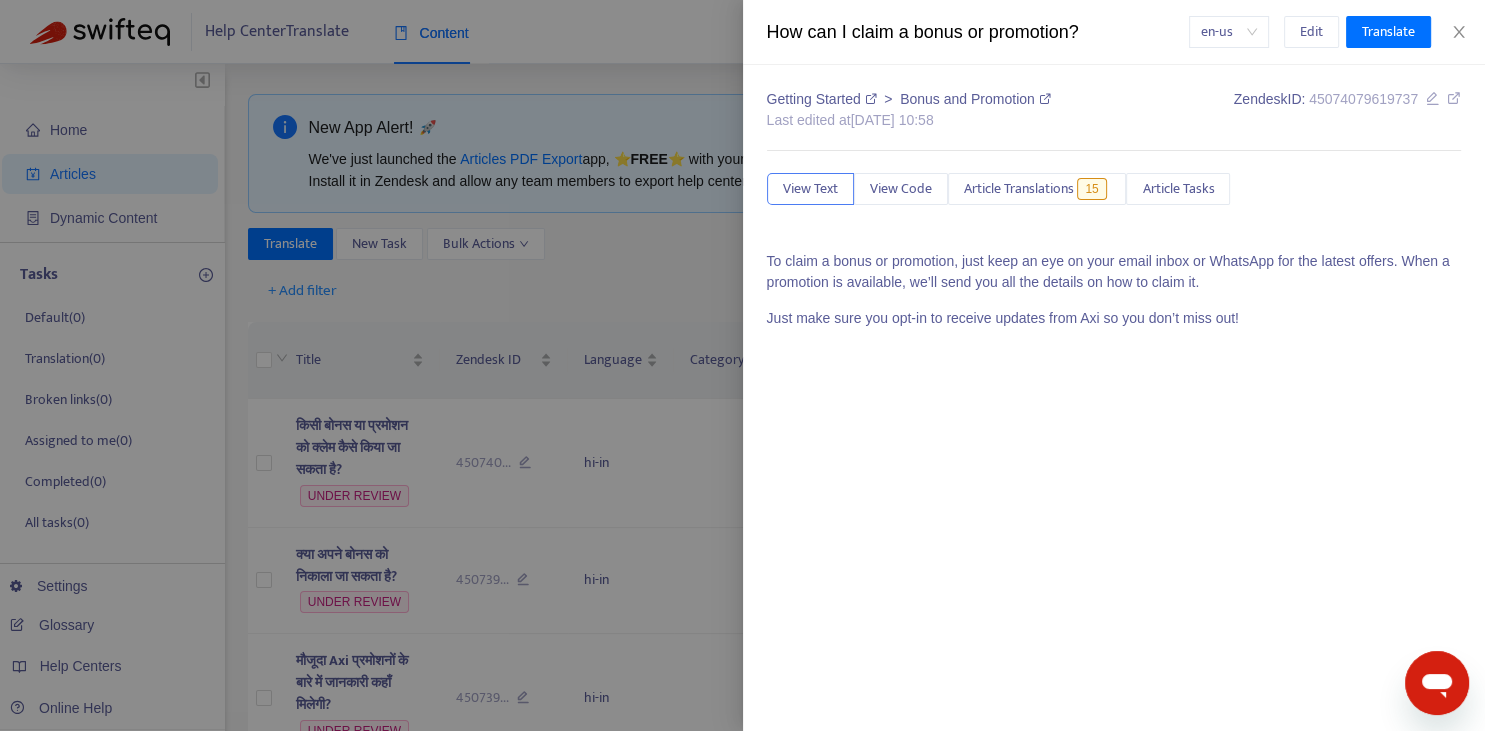 click at bounding box center (742, 365) 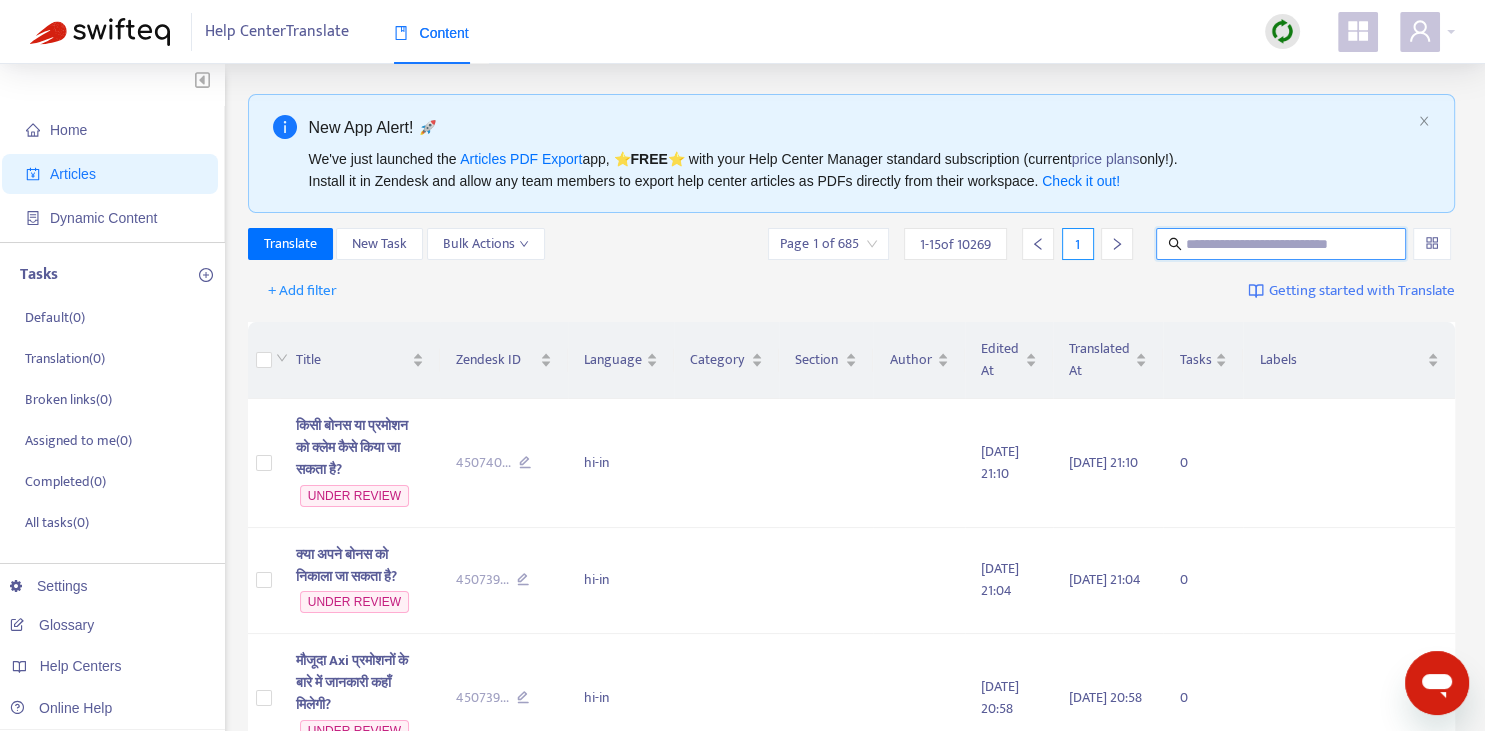click at bounding box center [1282, 244] 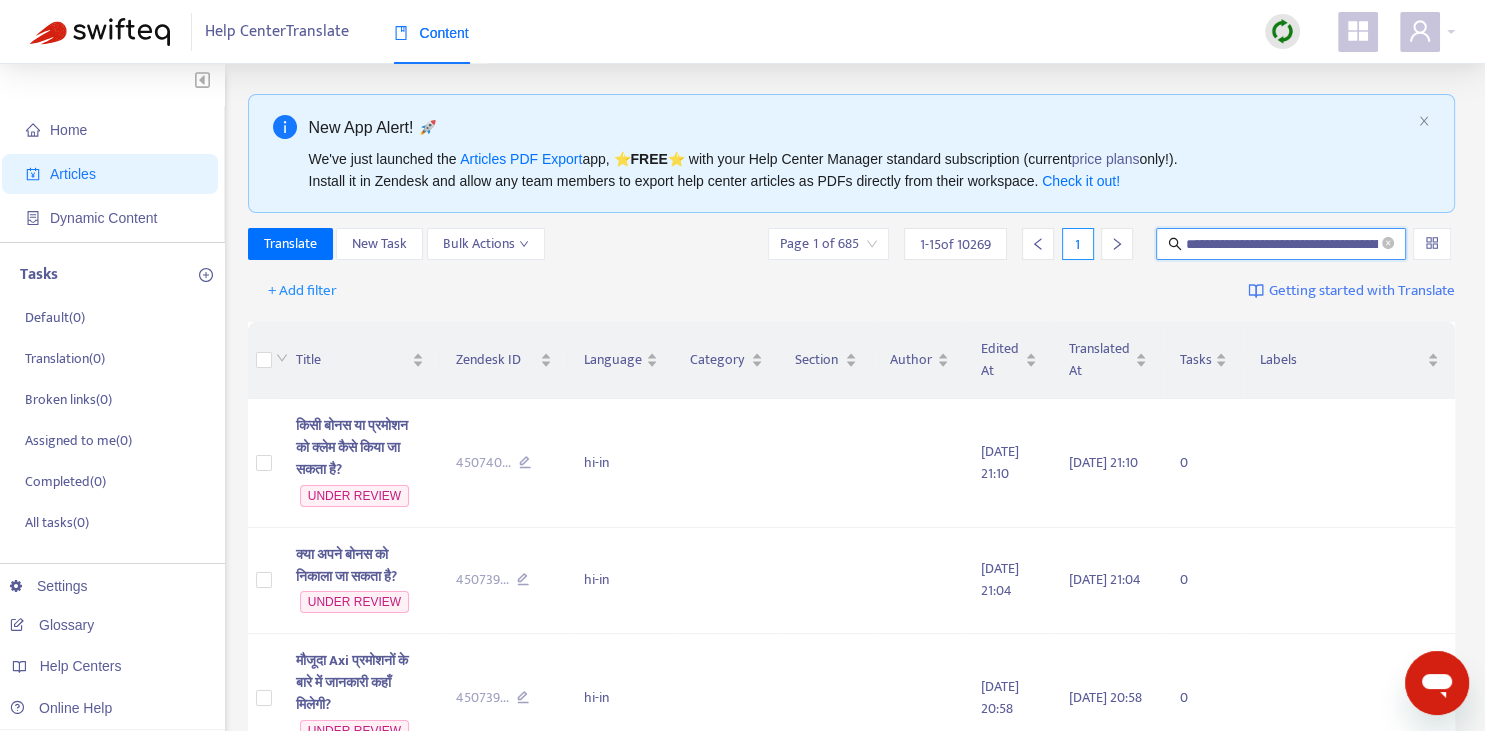 scroll, scrollTop: 0, scrollLeft: 192, axis: horizontal 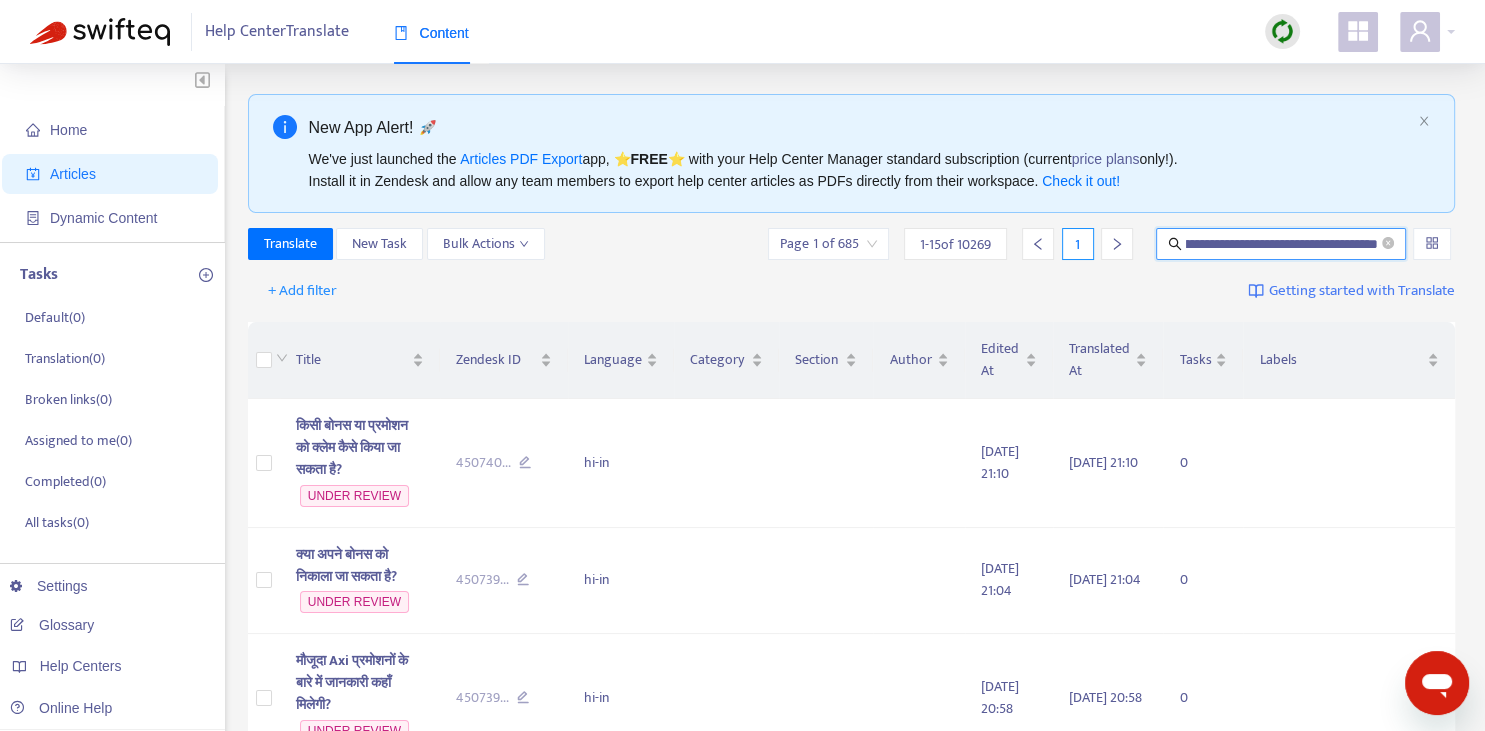type on "**********" 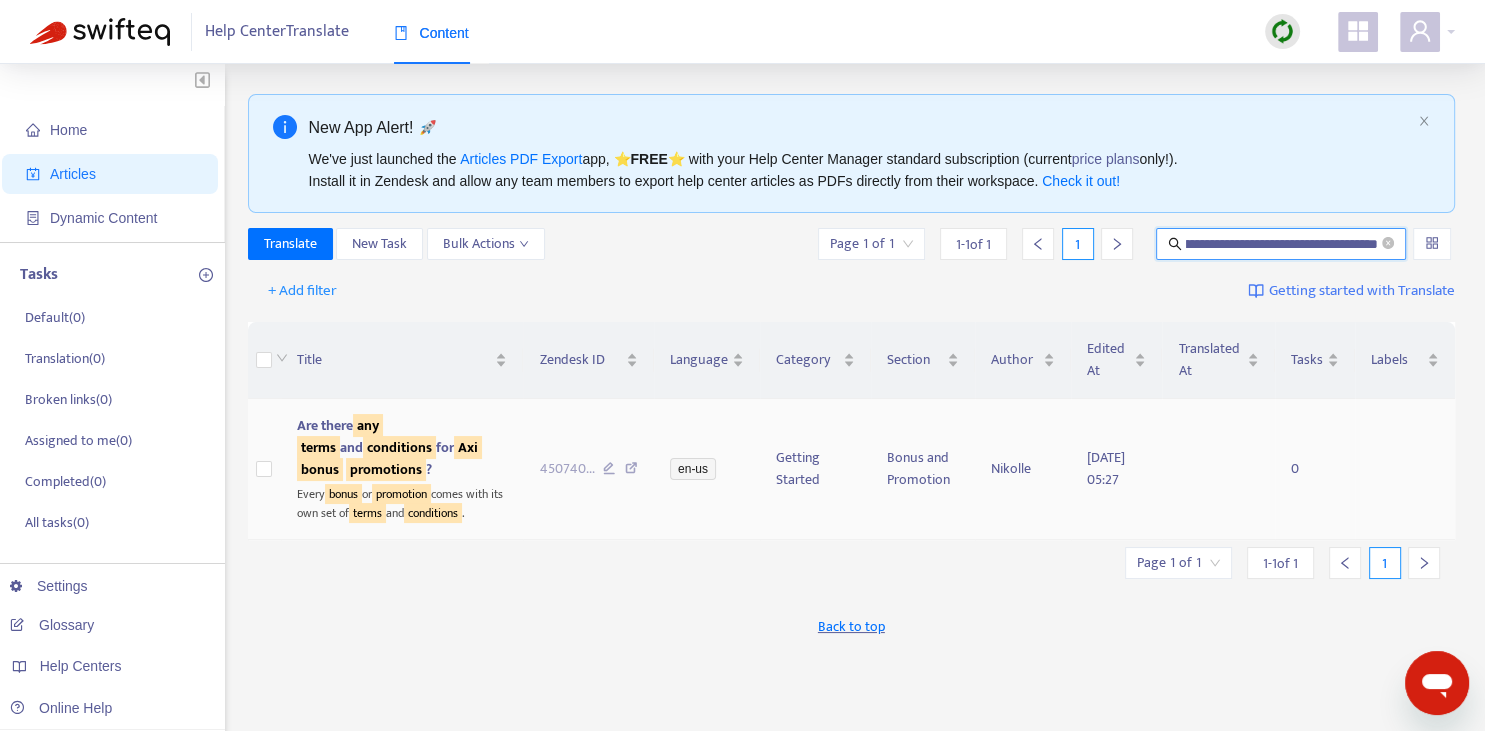 click on "conditions" at bounding box center [399, 447] 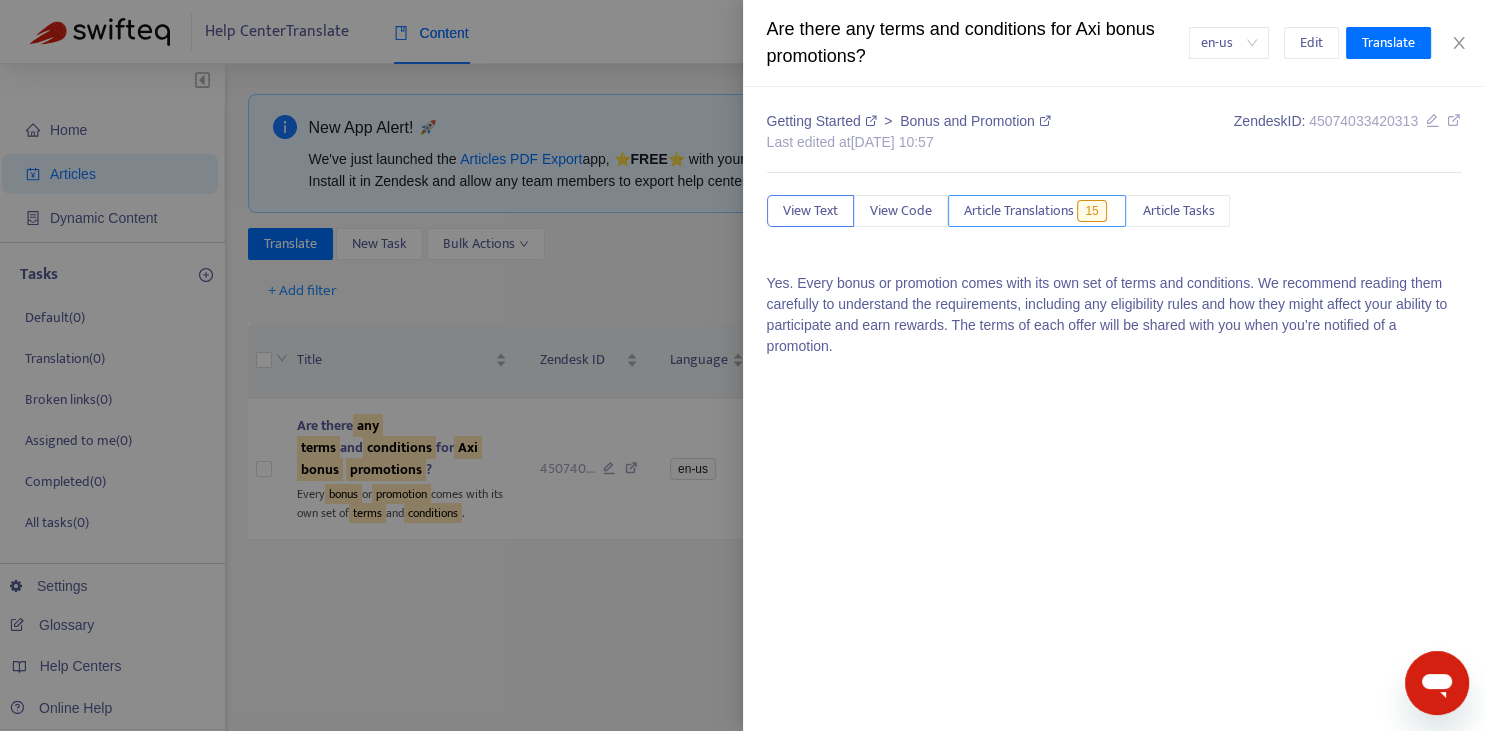 click on "Article Translations" at bounding box center [1019, 211] 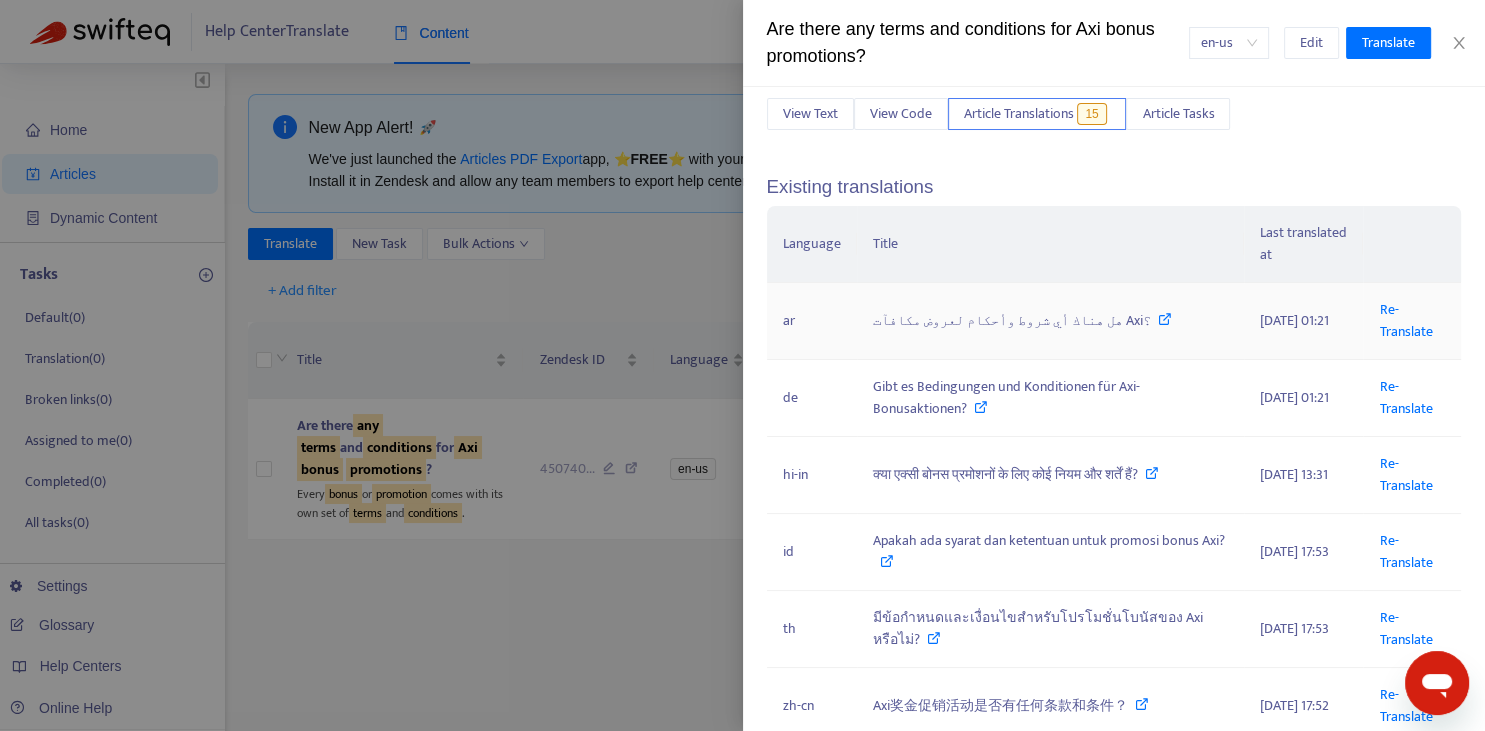 scroll, scrollTop: 104, scrollLeft: 0, axis: vertical 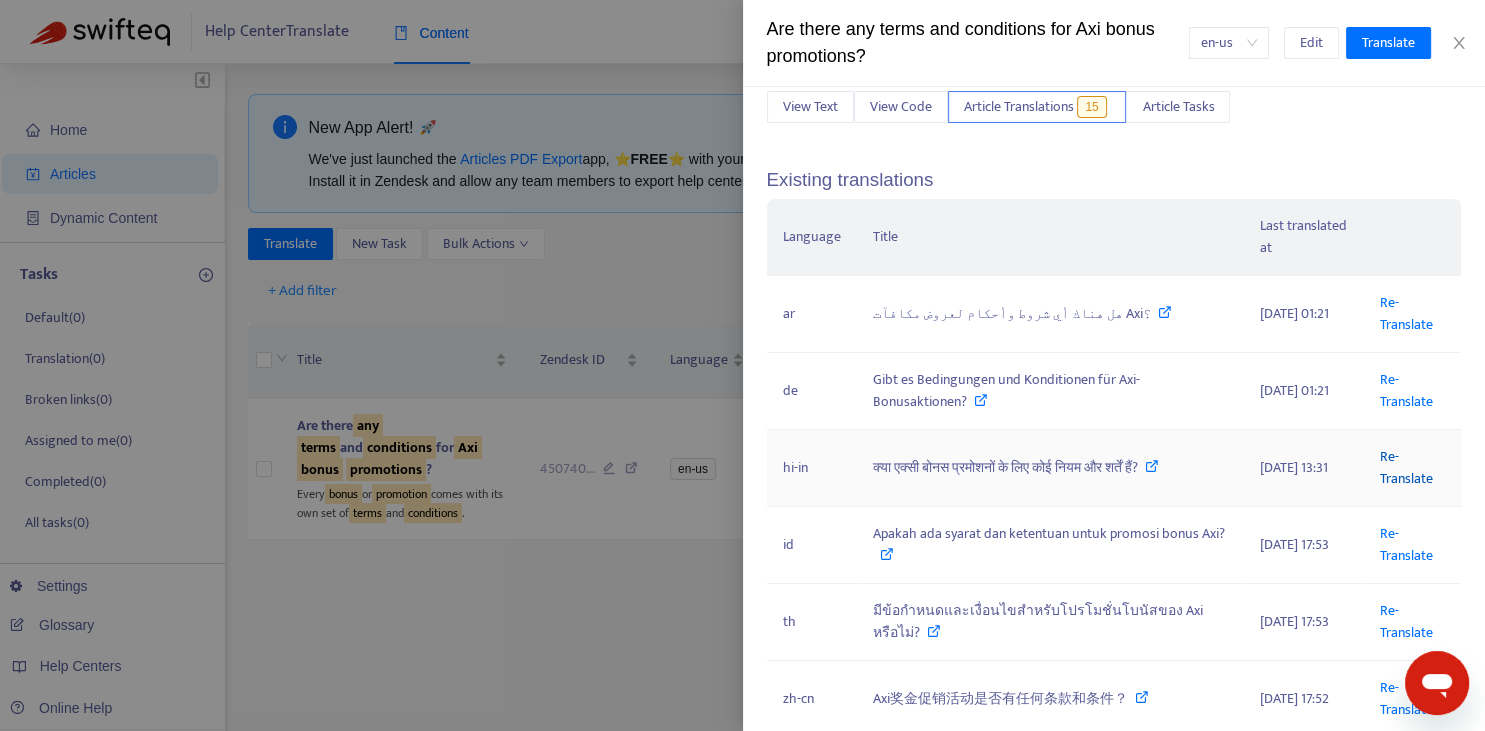 click on "Re-Translate" at bounding box center (1405, 467) 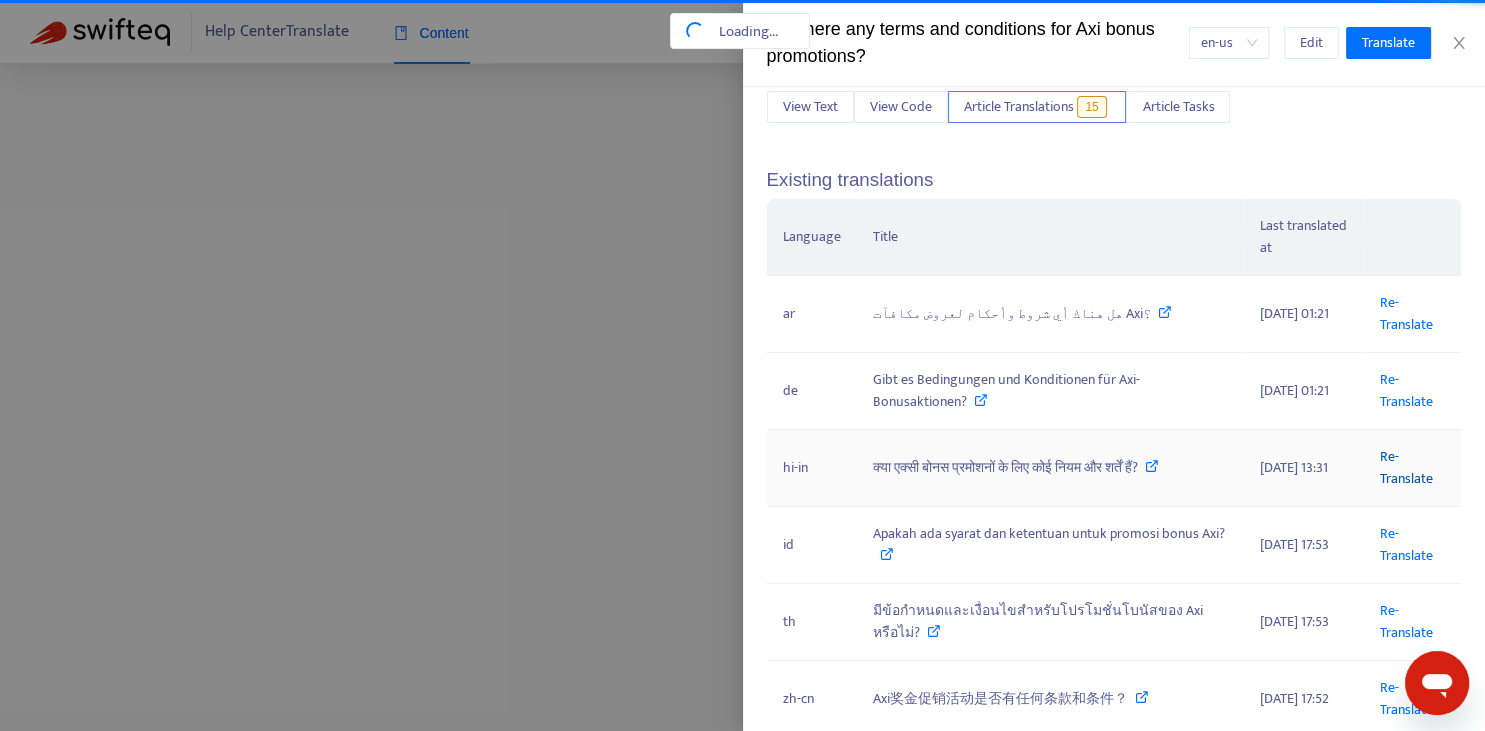 scroll, scrollTop: 0, scrollLeft: 192, axis: horizontal 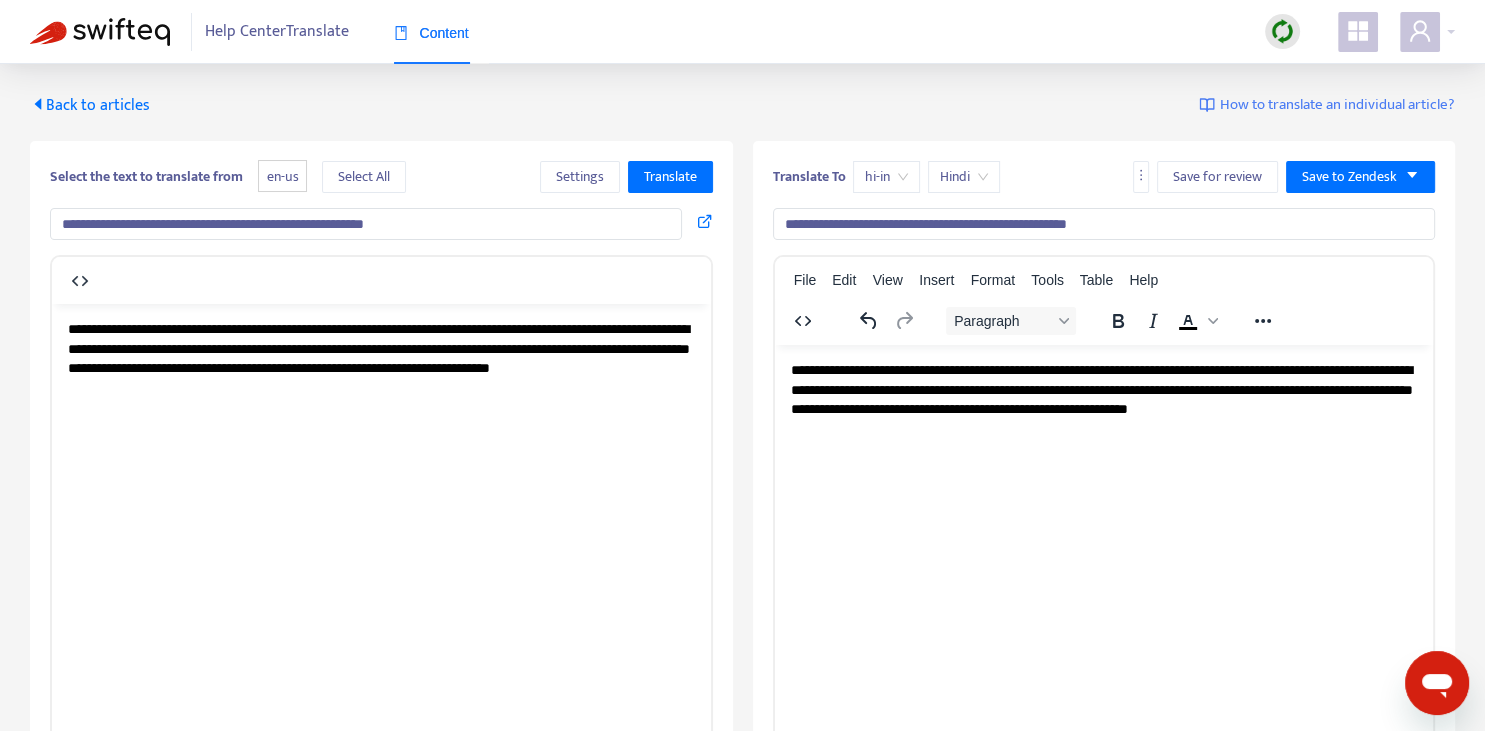 click on "**********" at bounding box center (1104, 608) 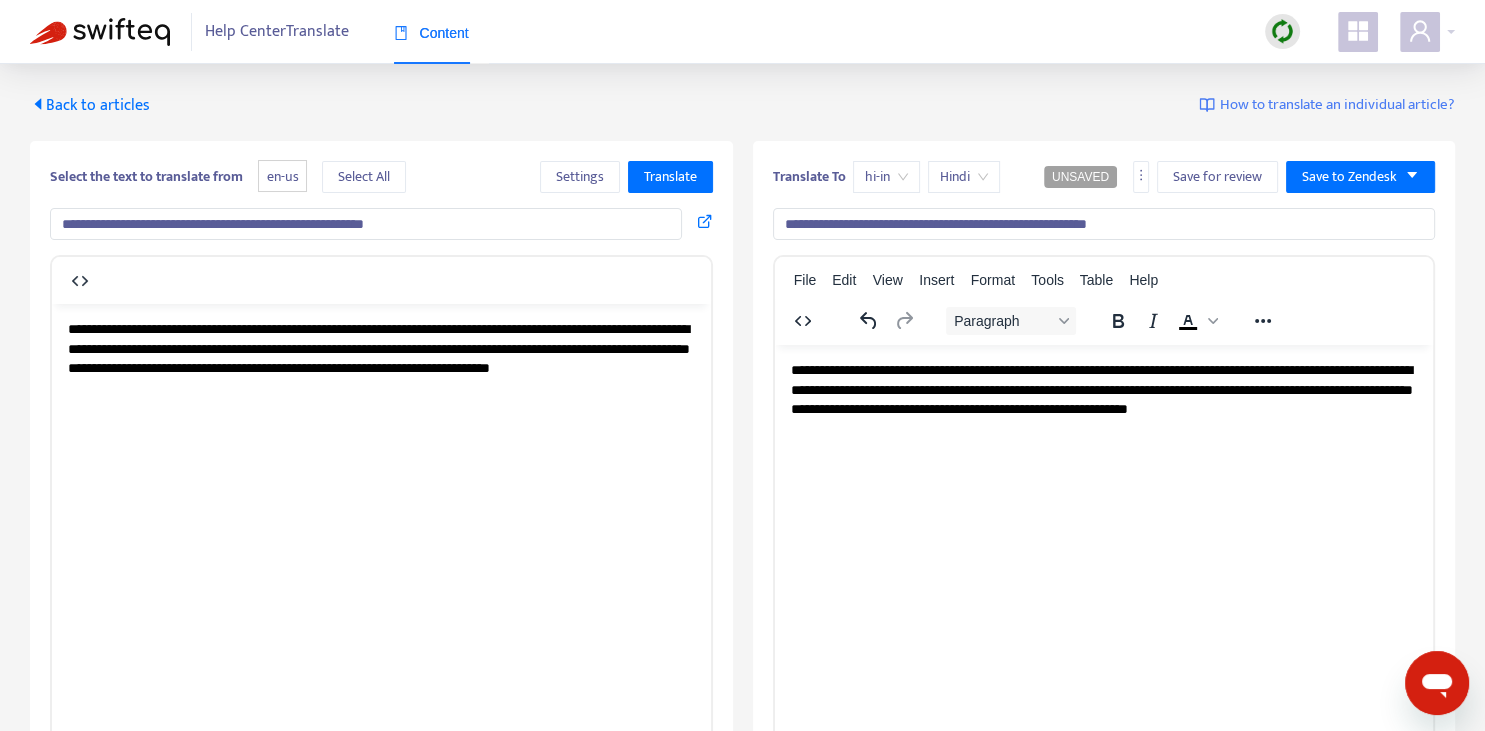 type on "**********" 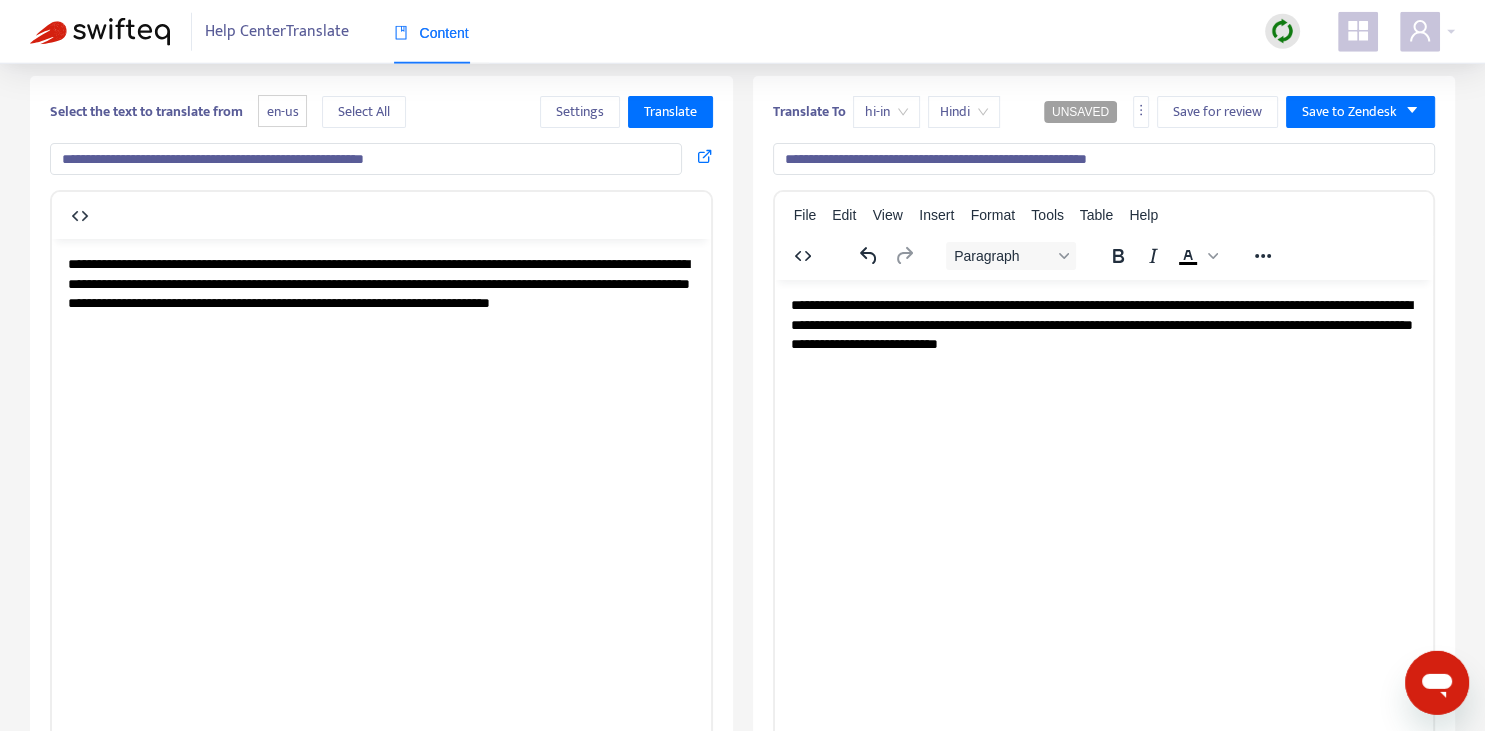 scroll, scrollTop: 70, scrollLeft: 0, axis: vertical 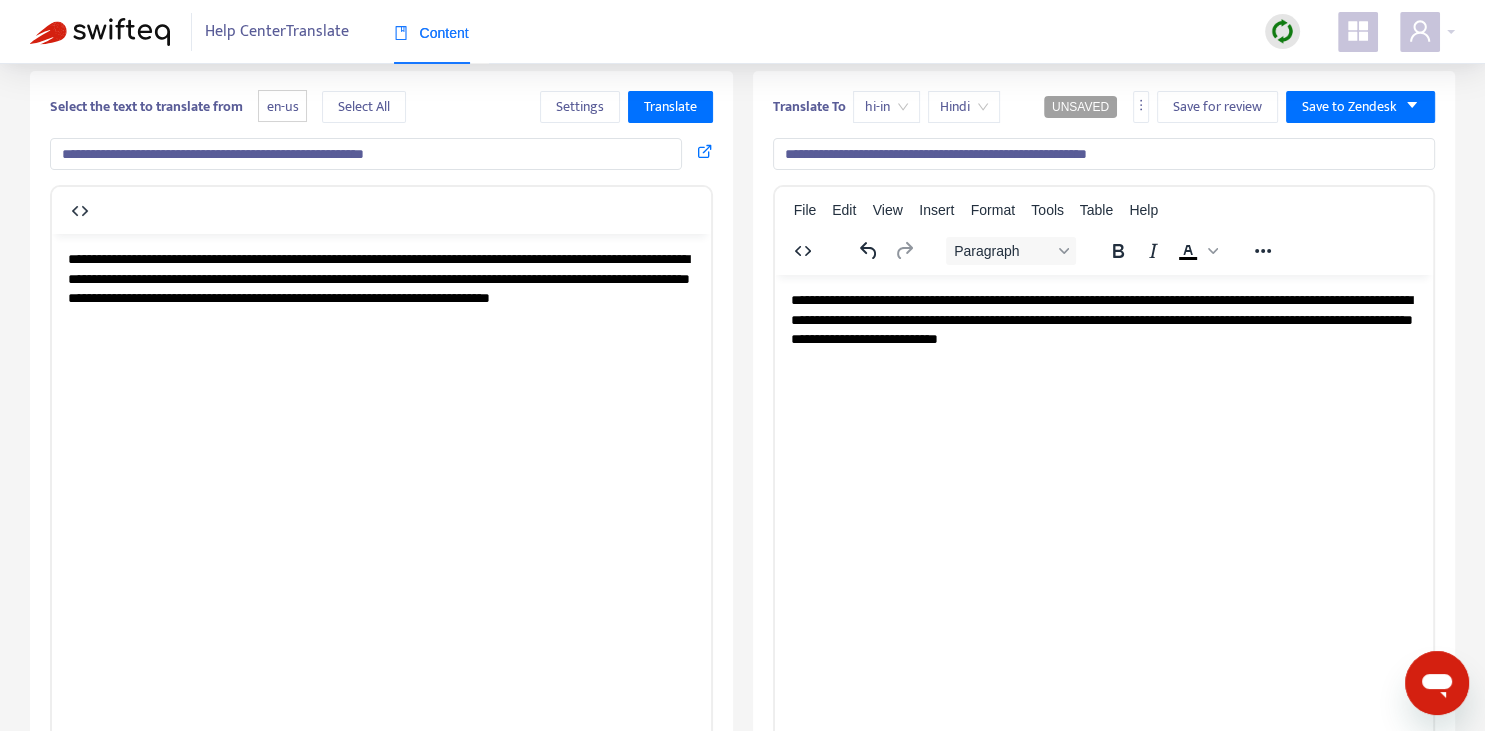click on "**********" at bounding box center (1103, 319) 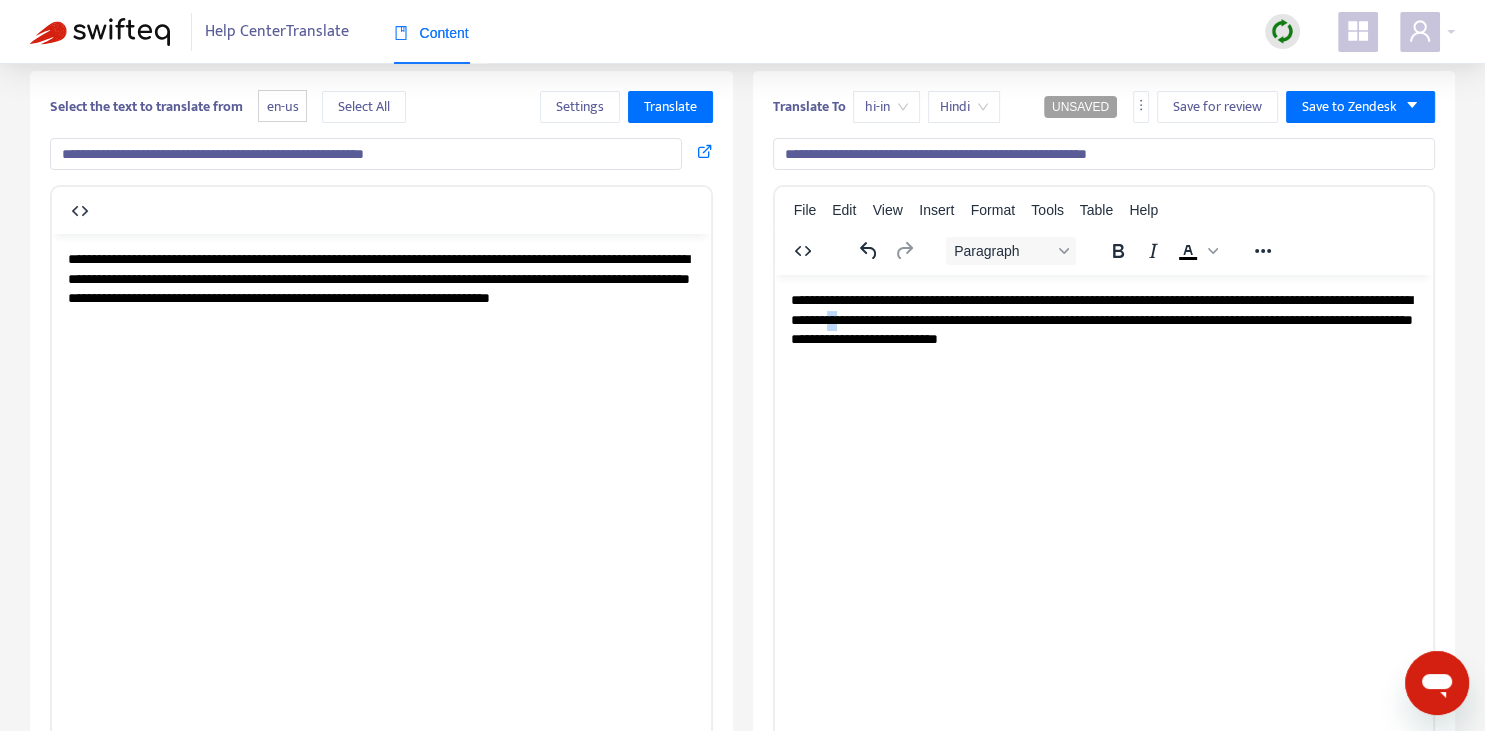 click on "**********" at bounding box center (1103, 319) 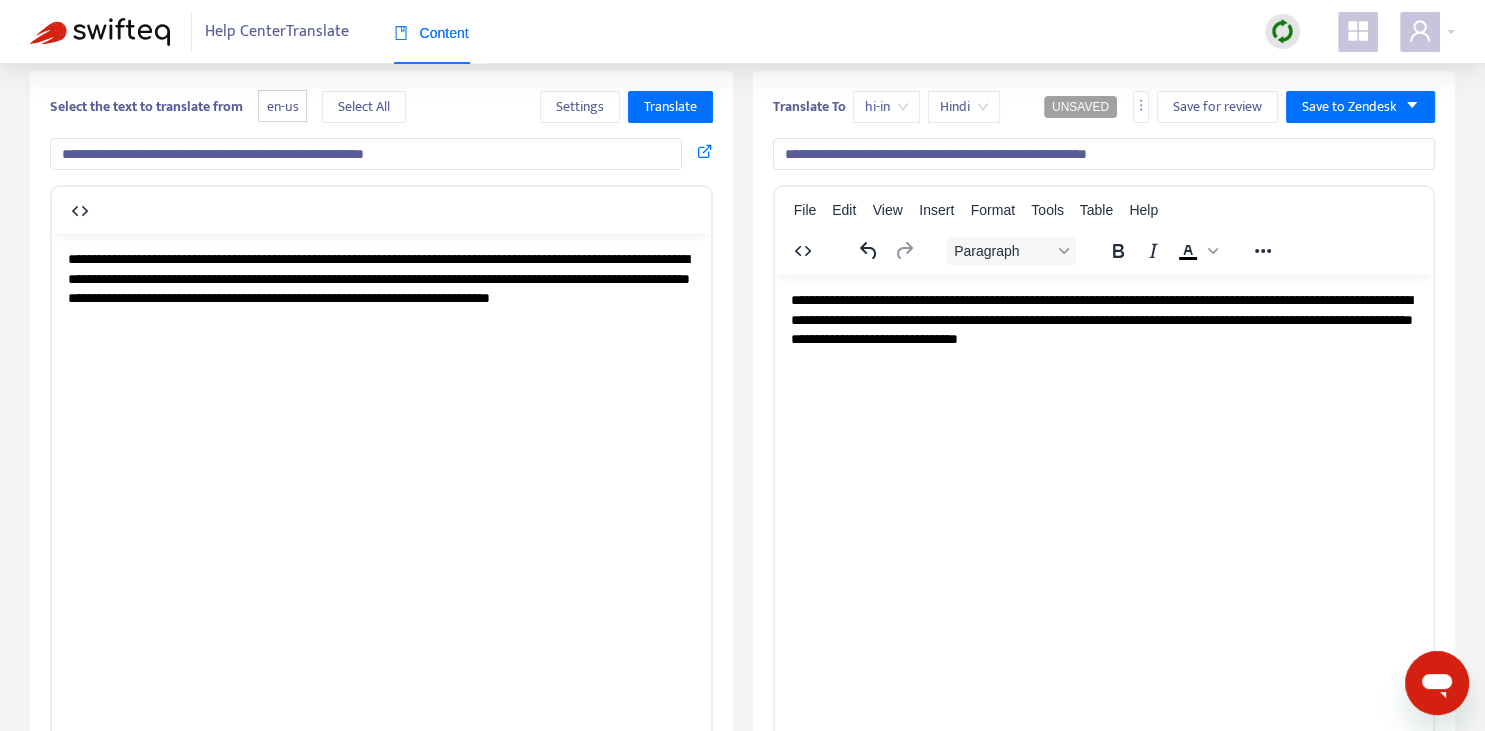 click on "**********" at bounding box center [1103, 319] 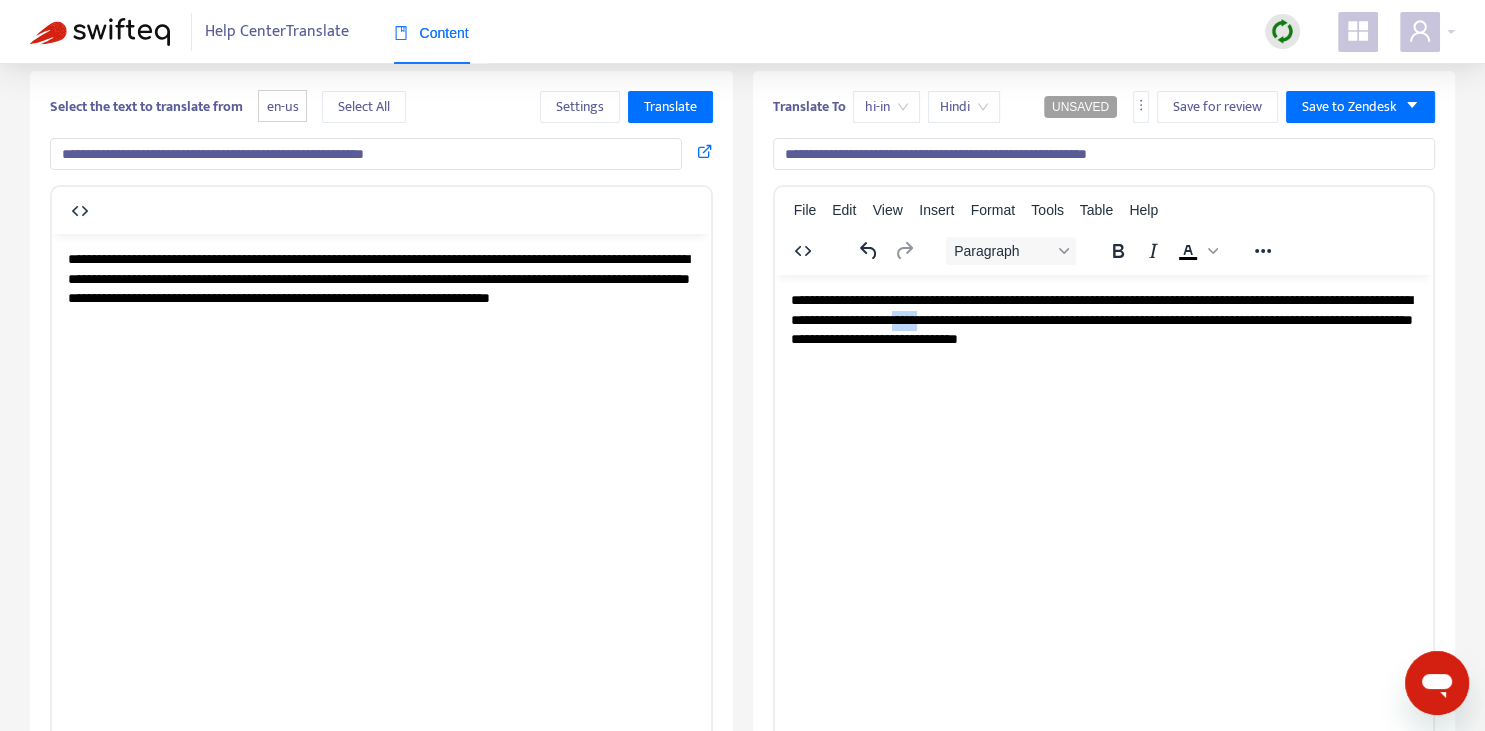 click on "**********" at bounding box center [1103, 319] 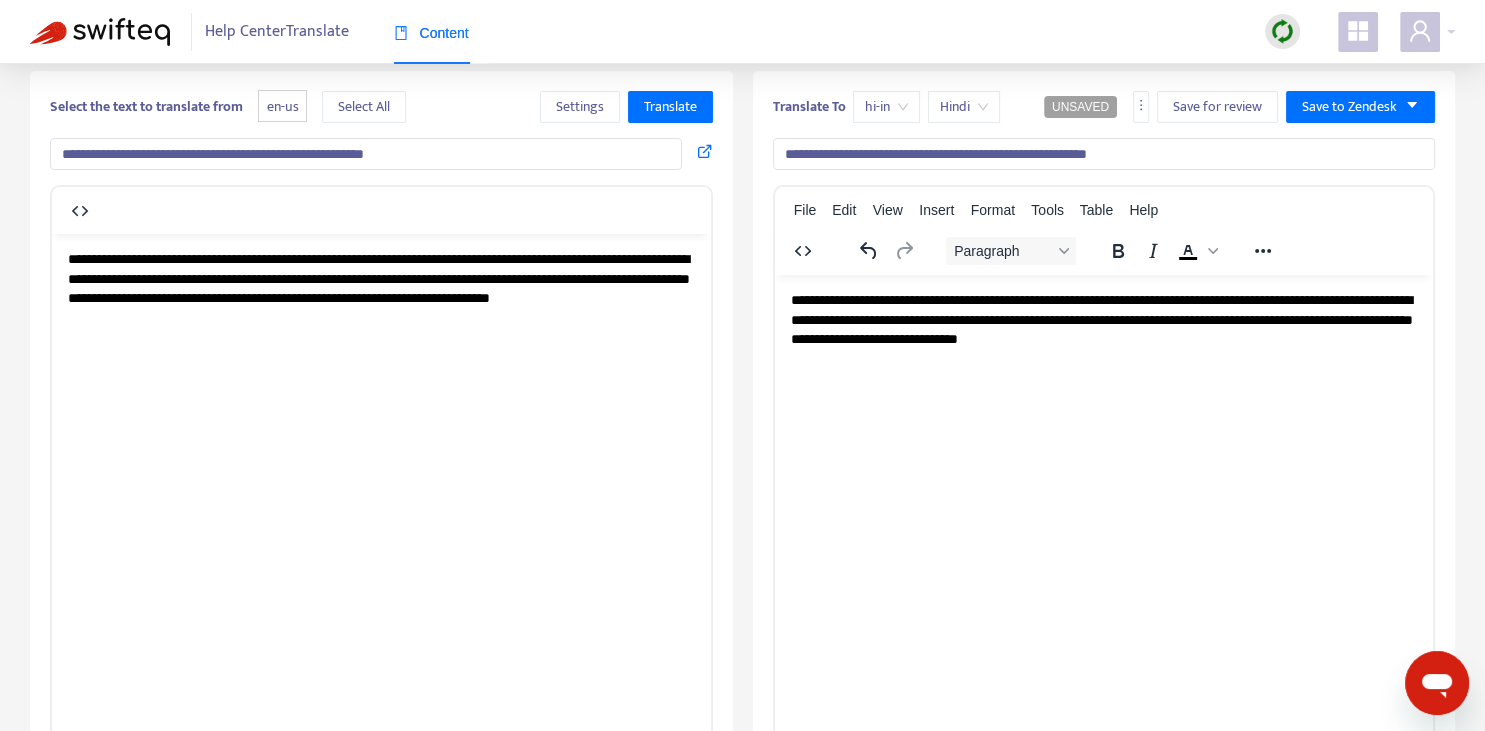 click on "**********" at bounding box center (1103, 319) 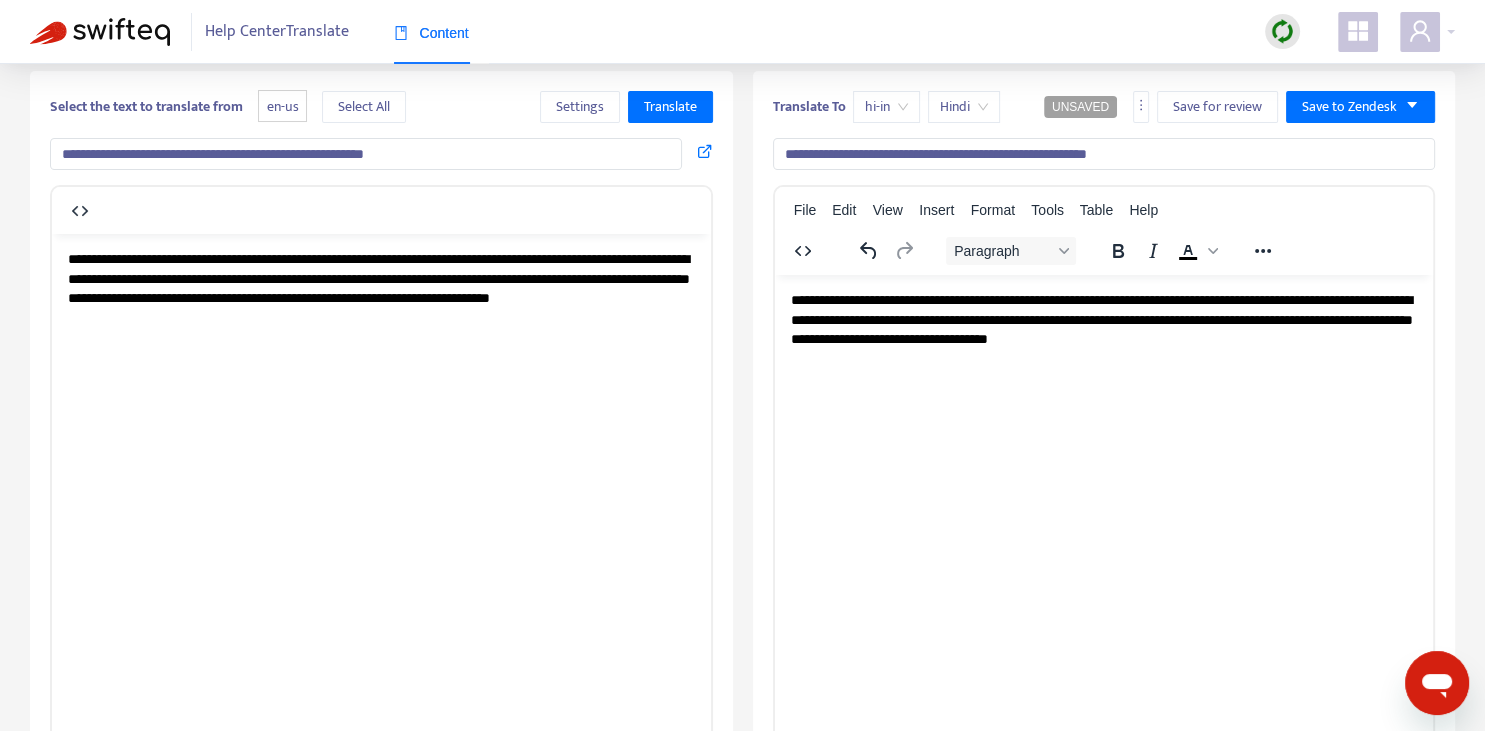 click on "**********" at bounding box center [1103, 319] 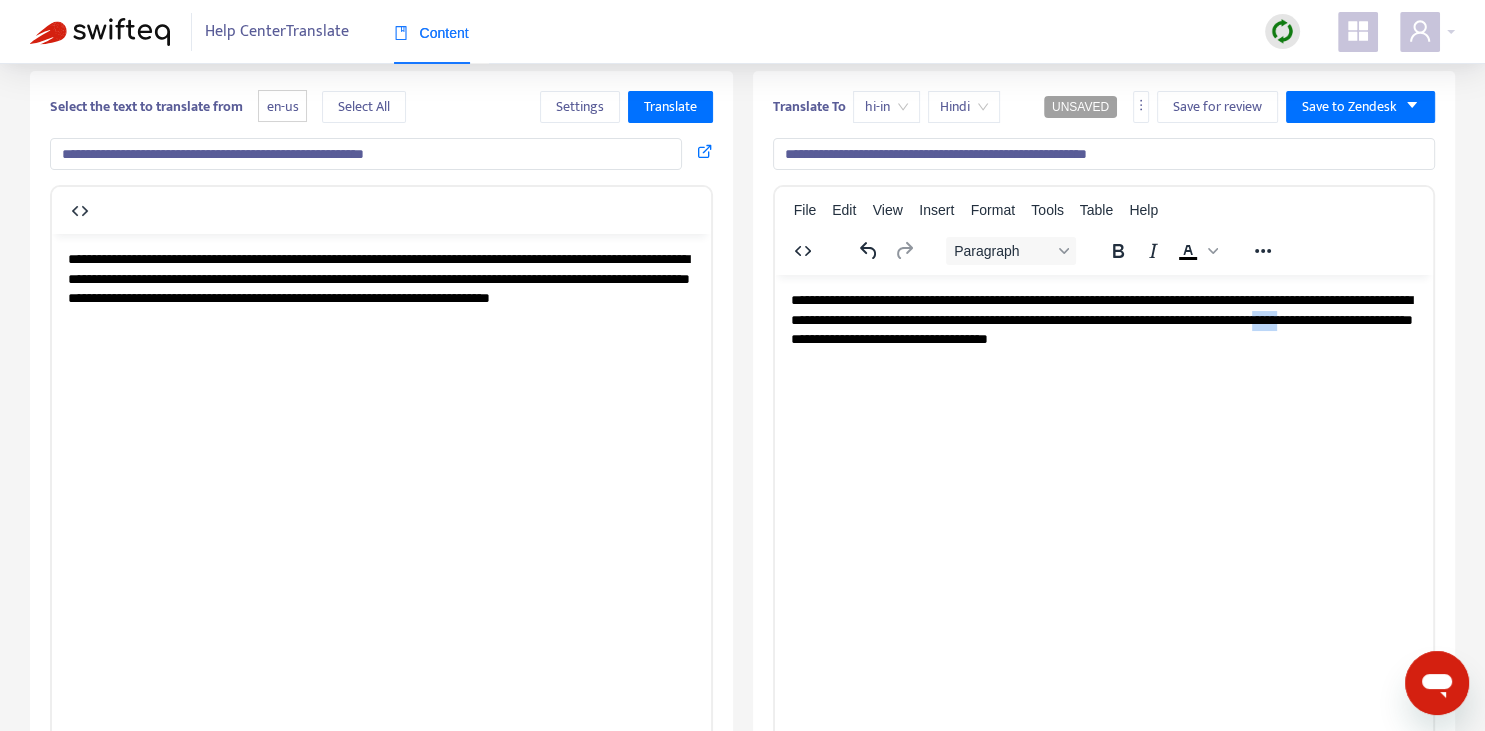 click on "**********" at bounding box center (1103, 319) 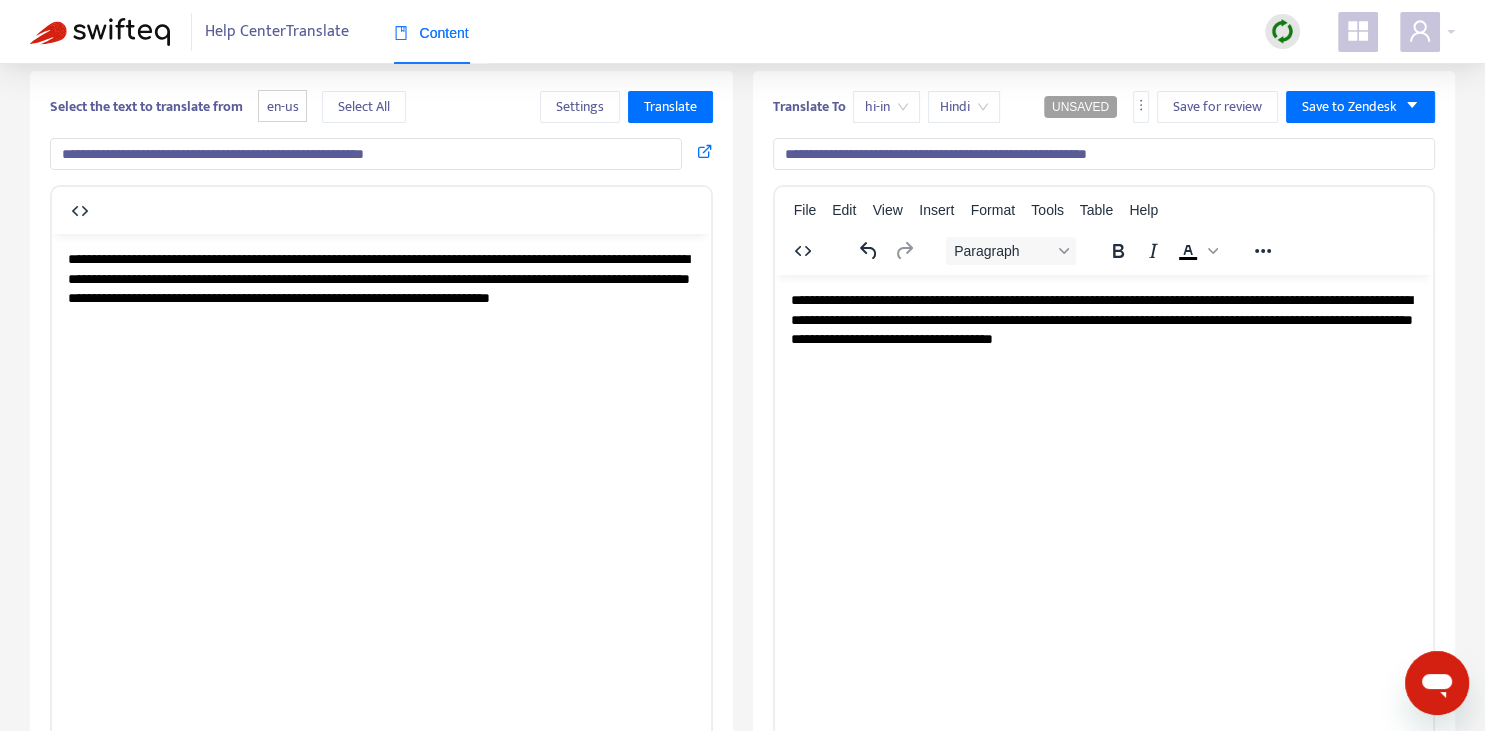 click on "**********" at bounding box center [1103, 319] 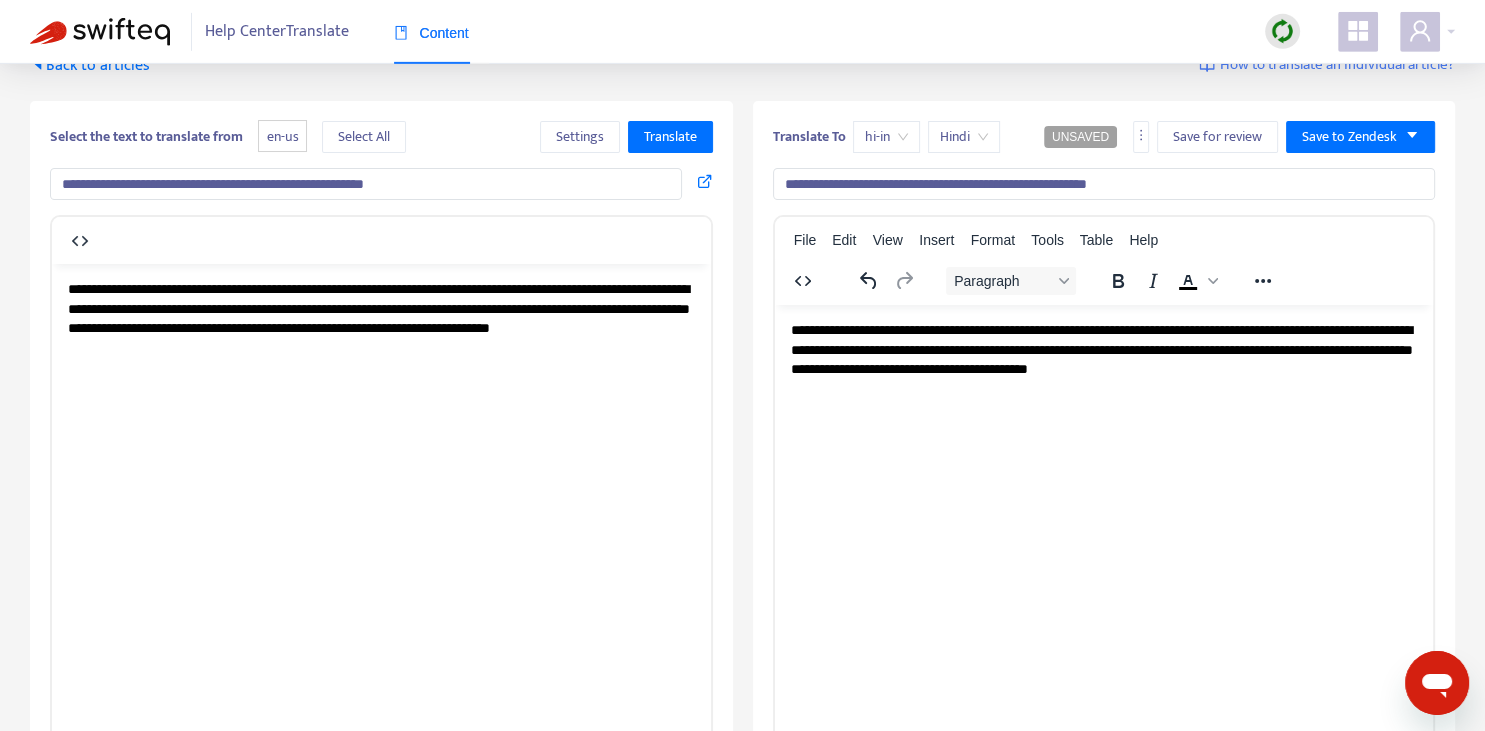 scroll, scrollTop: 0, scrollLeft: 0, axis: both 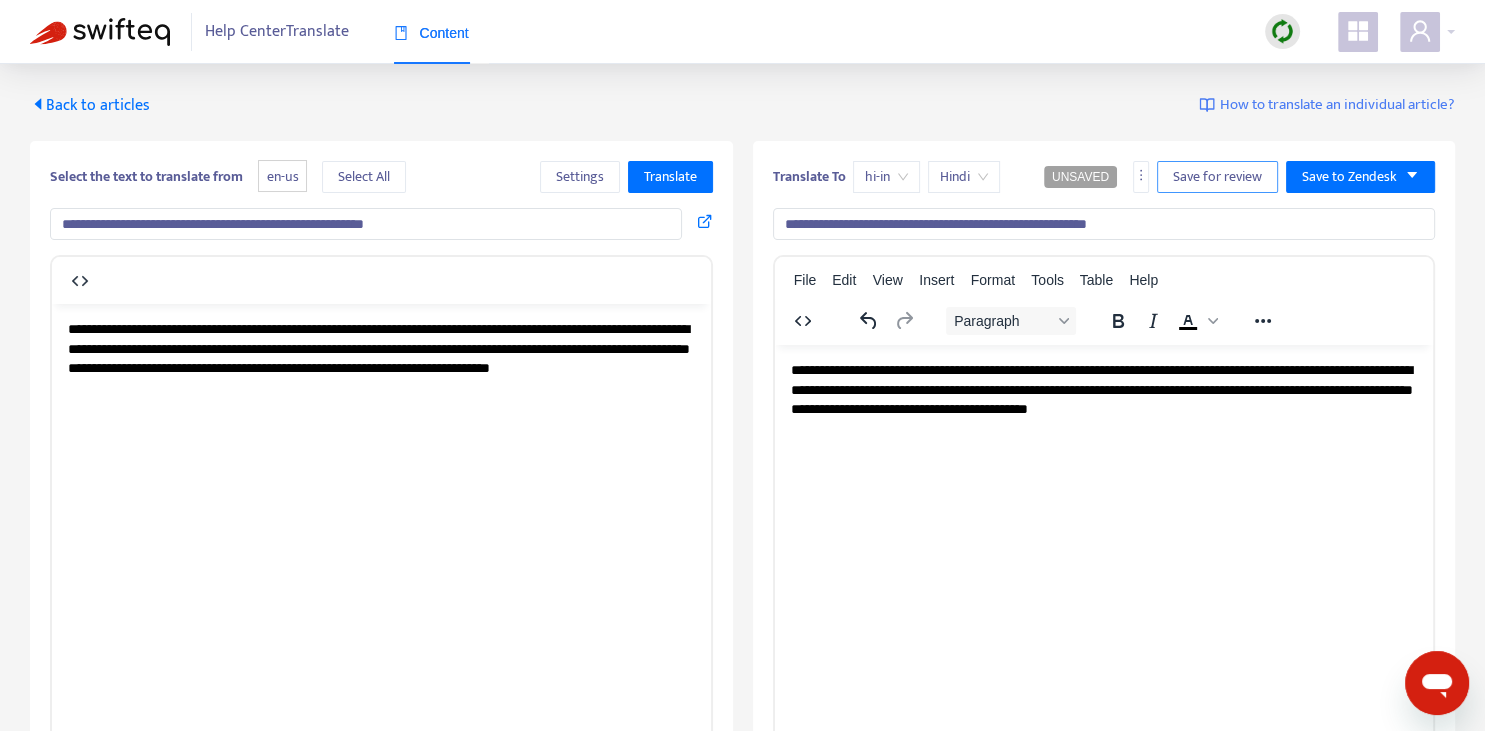 click on "Save for review" at bounding box center [1217, 177] 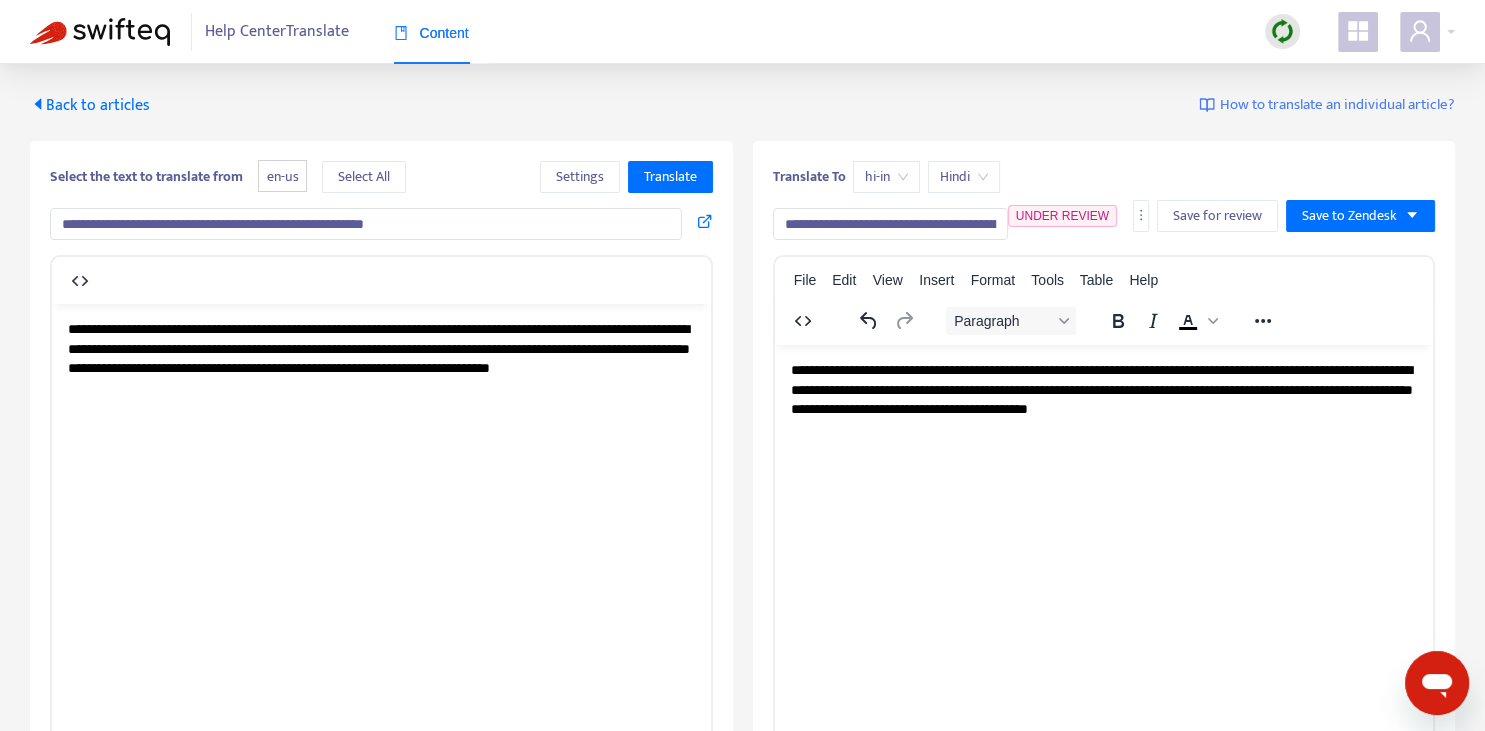 click on "Back to articles" at bounding box center (90, 105) 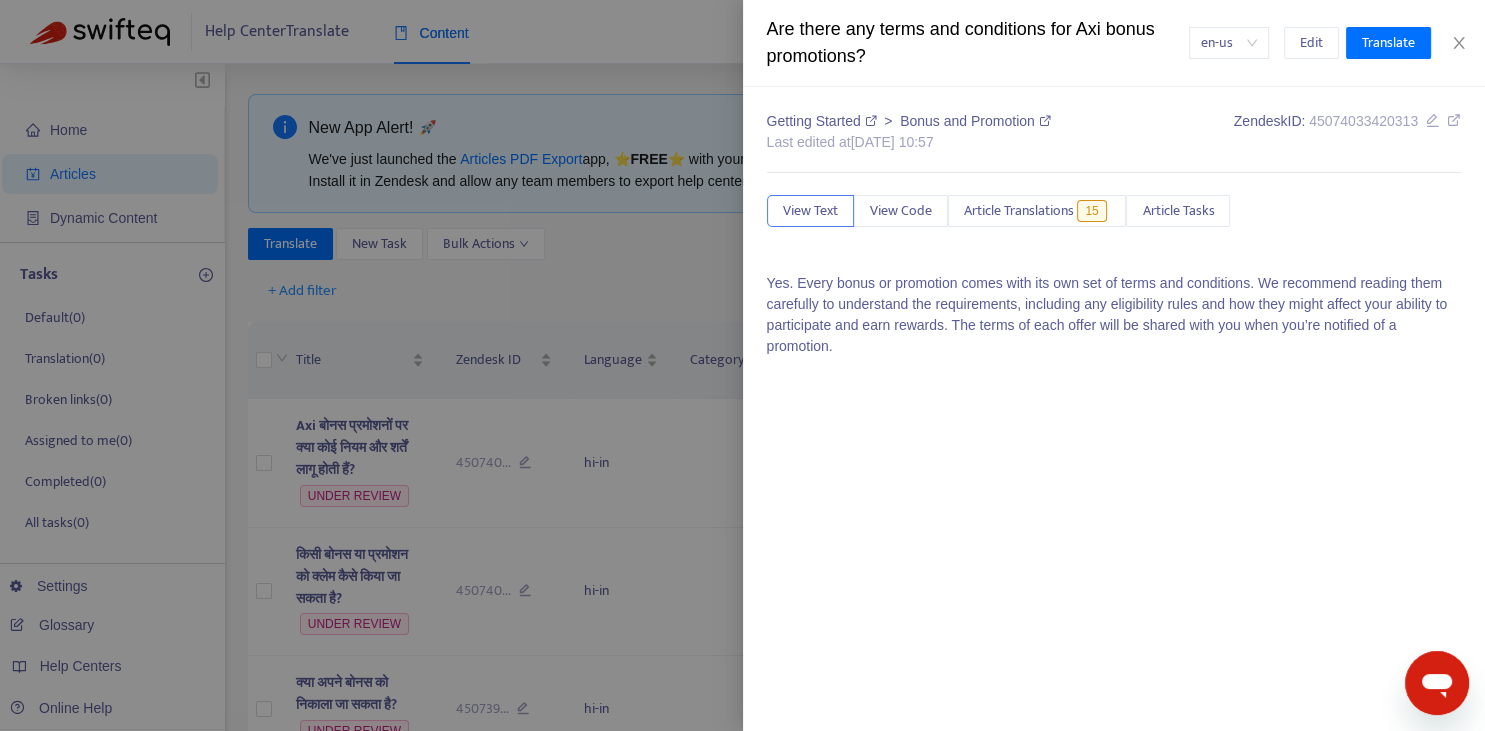 click at bounding box center (742, 365) 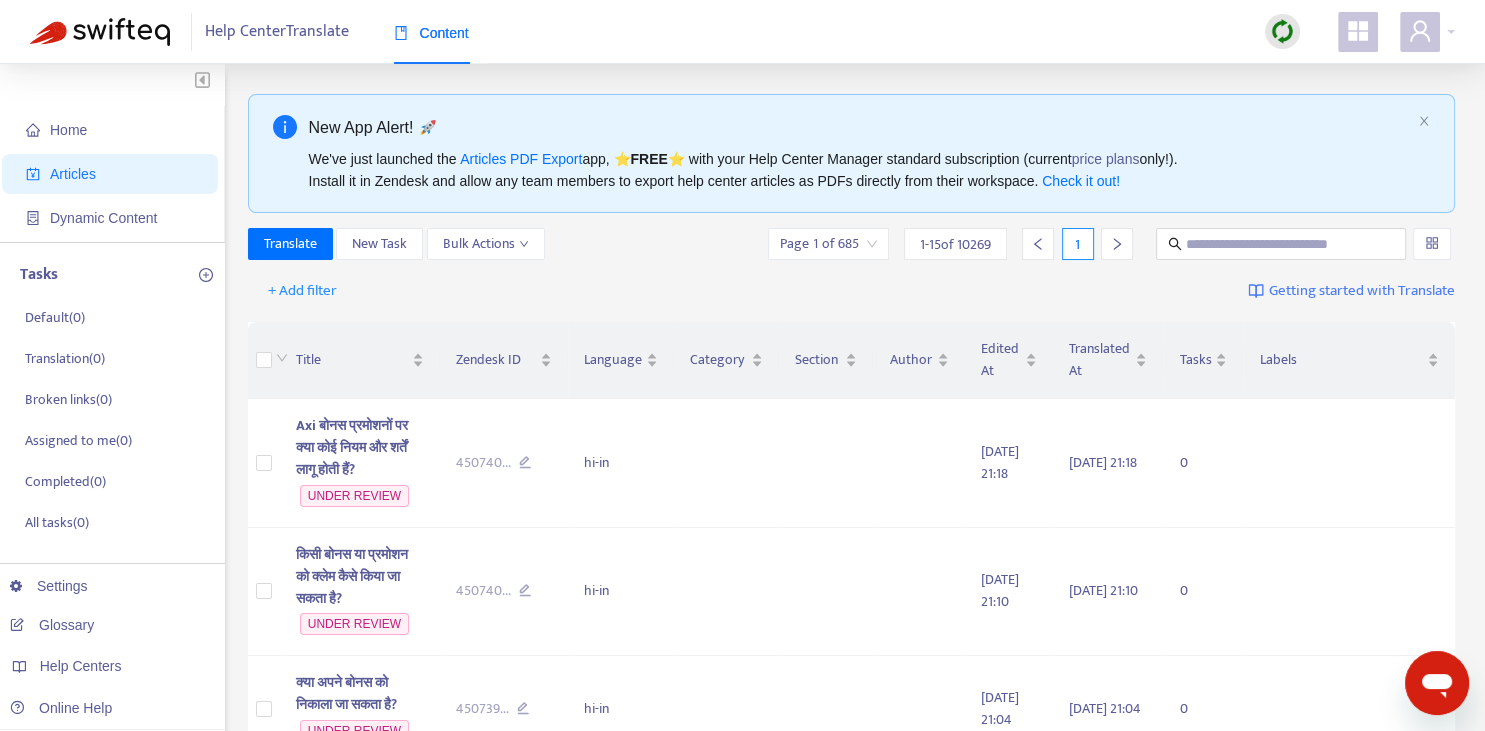 click on "New App Alert! 🚀 We've just launched the Articles PDF Export  app, ⭐ FREE ⭐️ with your Help Center Manager standard subscription (current  price plans  only!). Install it in Zendesk and allow any team members to export help center articles as PDFs directly from their workspace. Check it out! Translate New Task Bulk Actions Page 1 of 685 1 - 15  of   10269 1 + Add filter Getting started with Translate Title Zendesk ID Language Category Section Author Edited At Translated At Tasks Labels Axi बोनस प्रमोशनों पर क्या कोई नियम और शर्तें लागू होती हैं? UNDER REVIEW 450740 ... hi-in 2025-07-16 21:18 2025-07-16 21:18 0 किसी बोनस या प्रमोशन को क्लेम कैसे किया जा सकता है? UNDER REVIEW 450740 ... hi-in 2025-07-16 21:10 2025-07-16 21:10 0 क्या अपने बोनस को निकाला जा सकता है? UNDER REVIEW ..." at bounding box center (852, 1698) 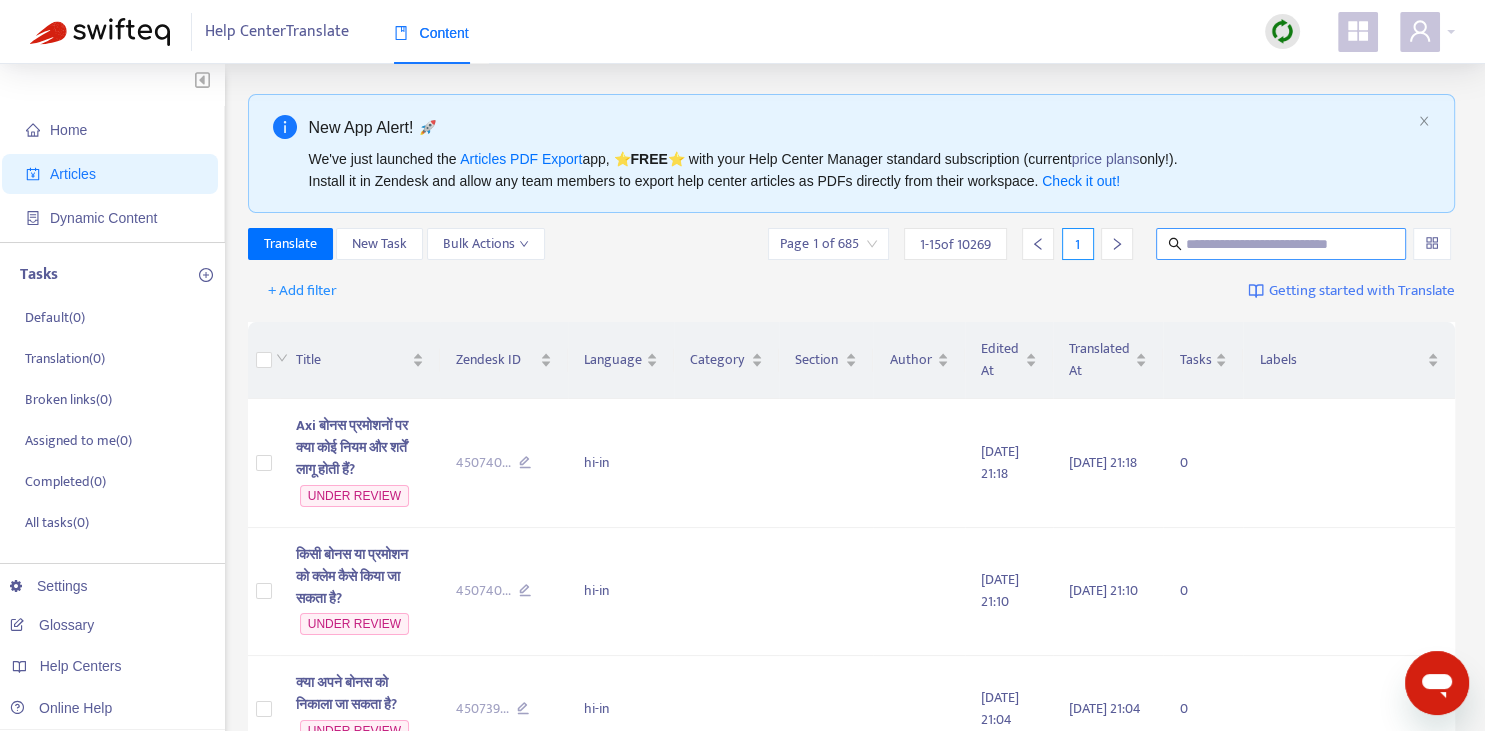 click at bounding box center (1282, 244) 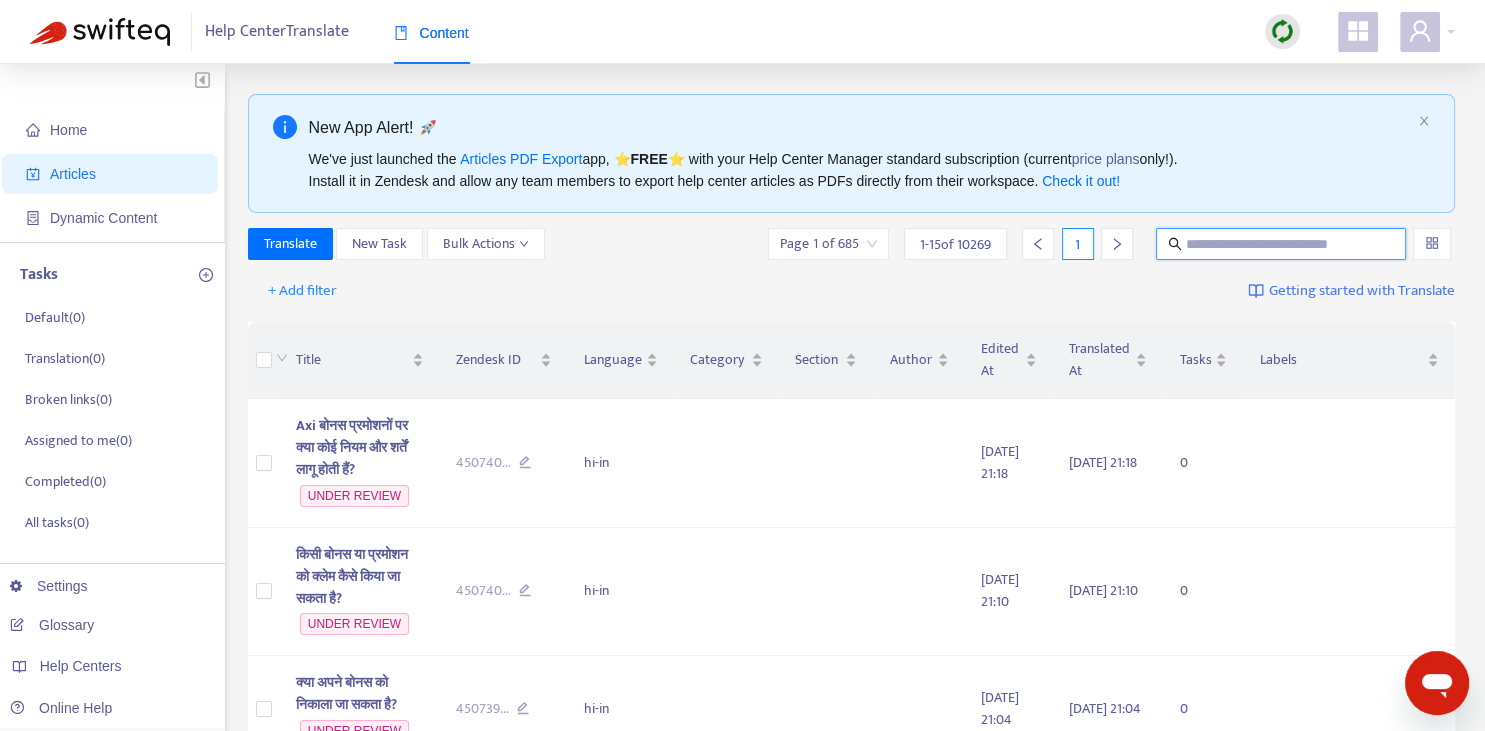 paste on "**********" 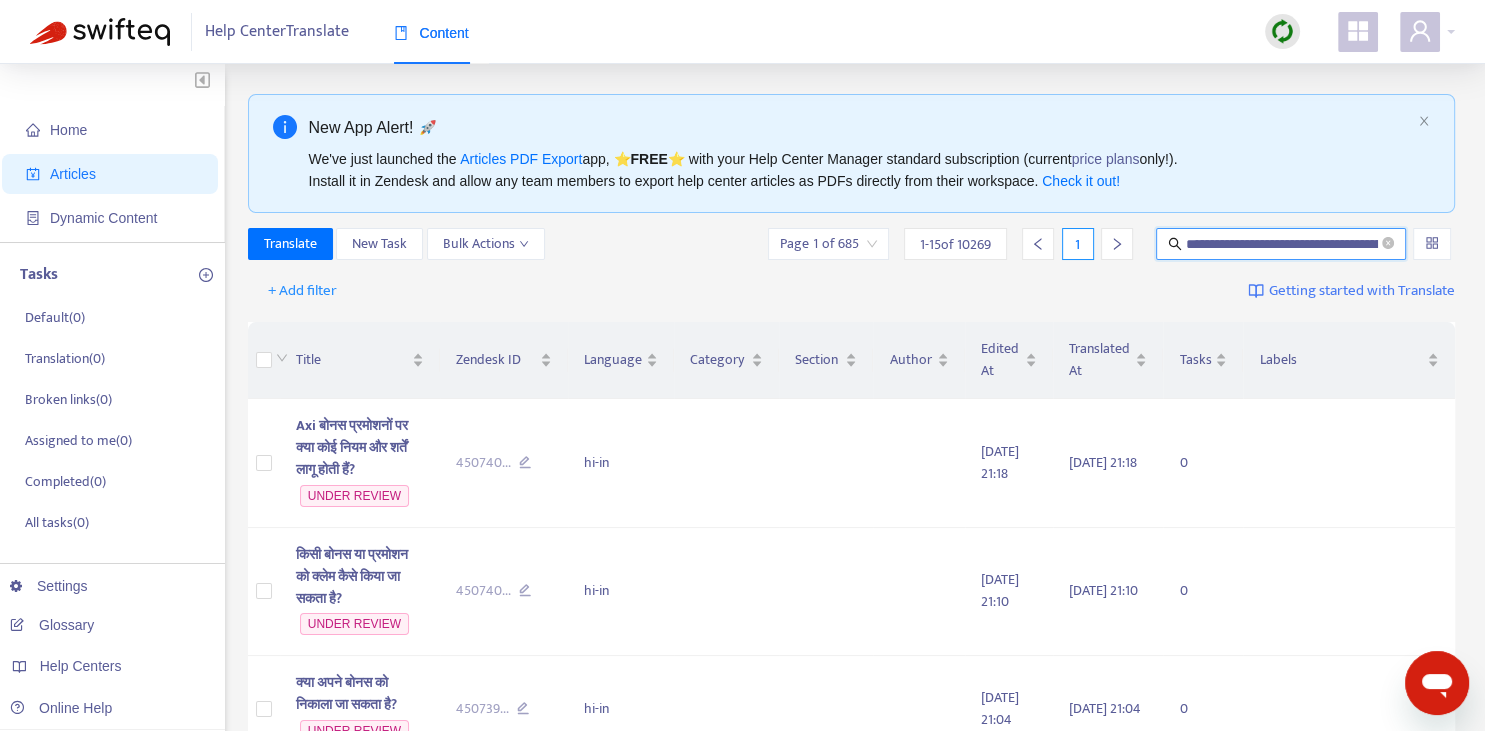 scroll, scrollTop: 0, scrollLeft: 215, axis: horizontal 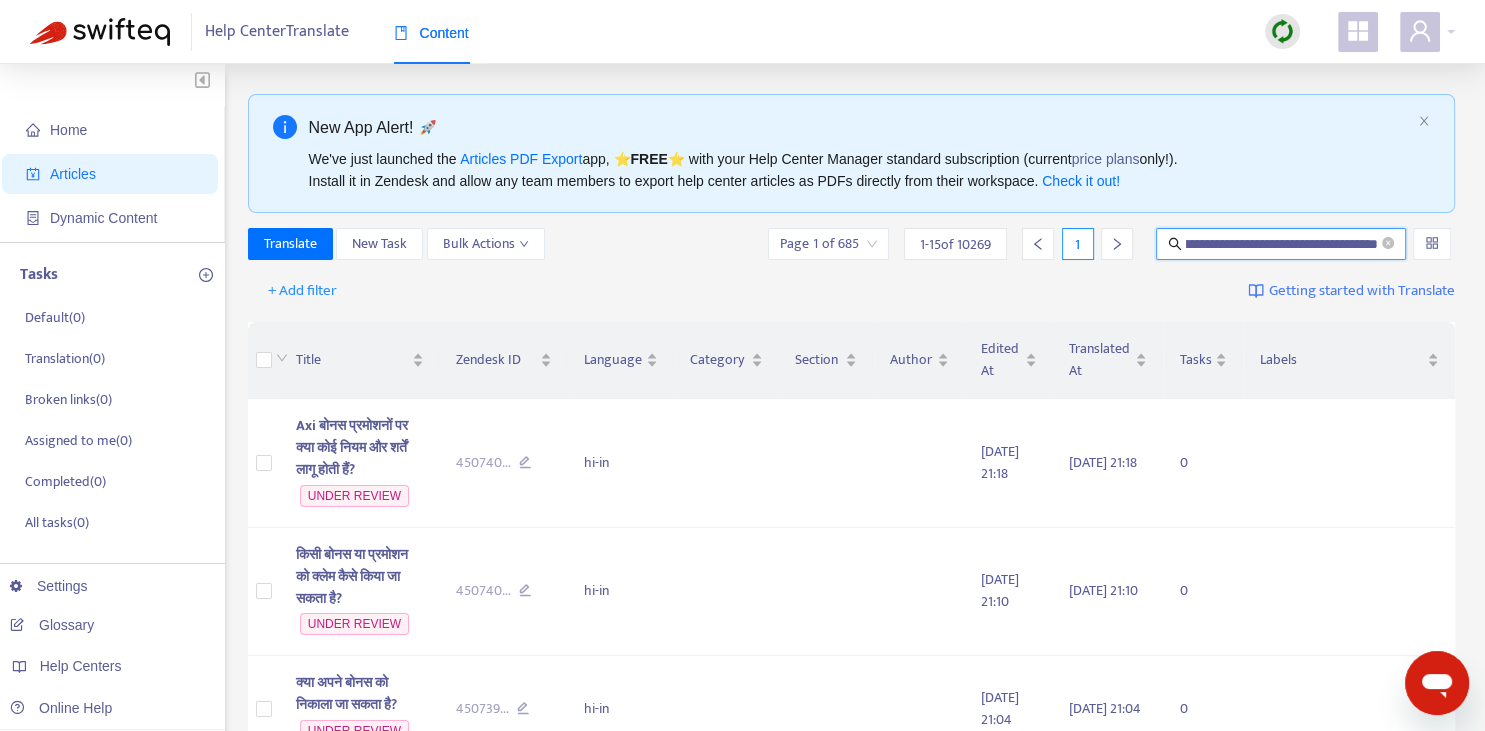 type on "**********" 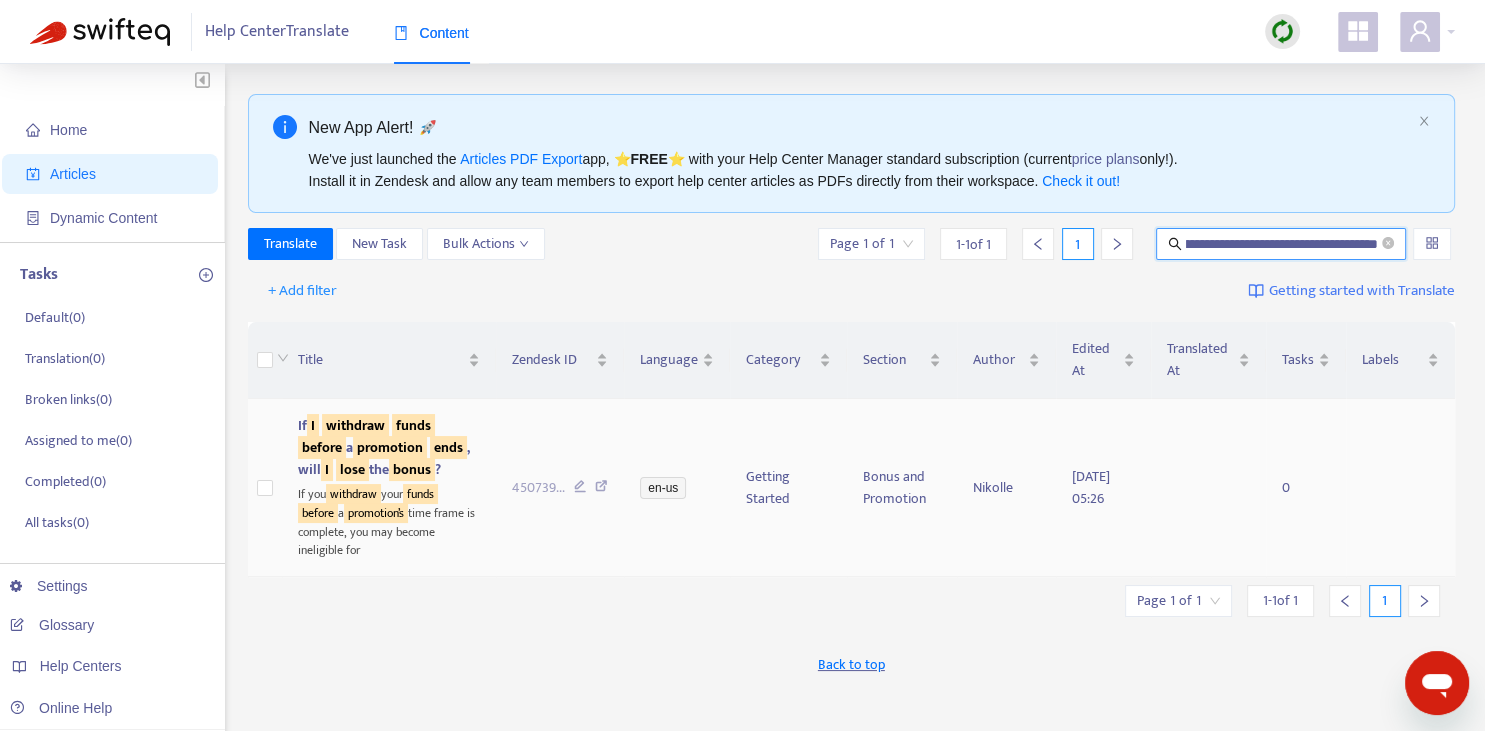 click on "promotion" at bounding box center (390, 447) 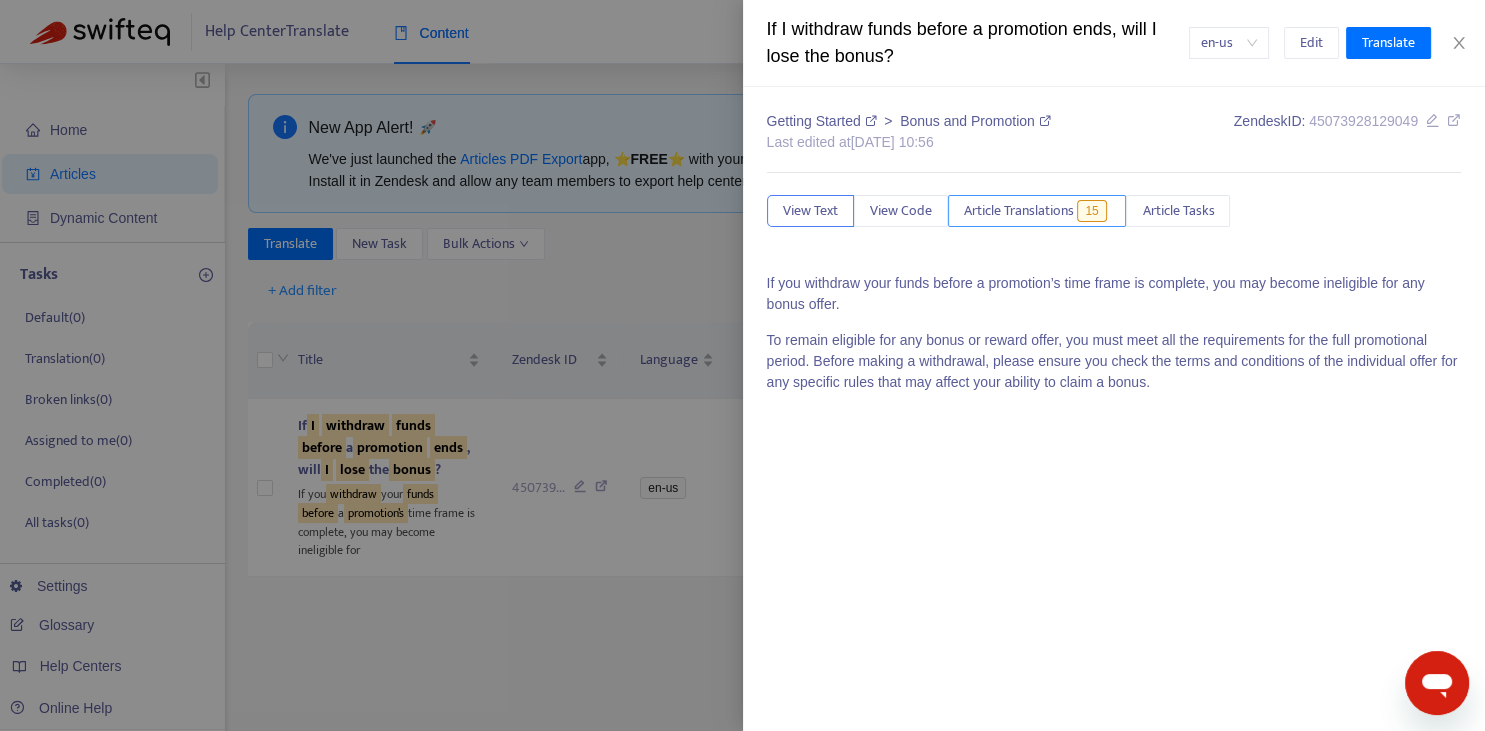 click on "Article Translations" at bounding box center (1019, 211) 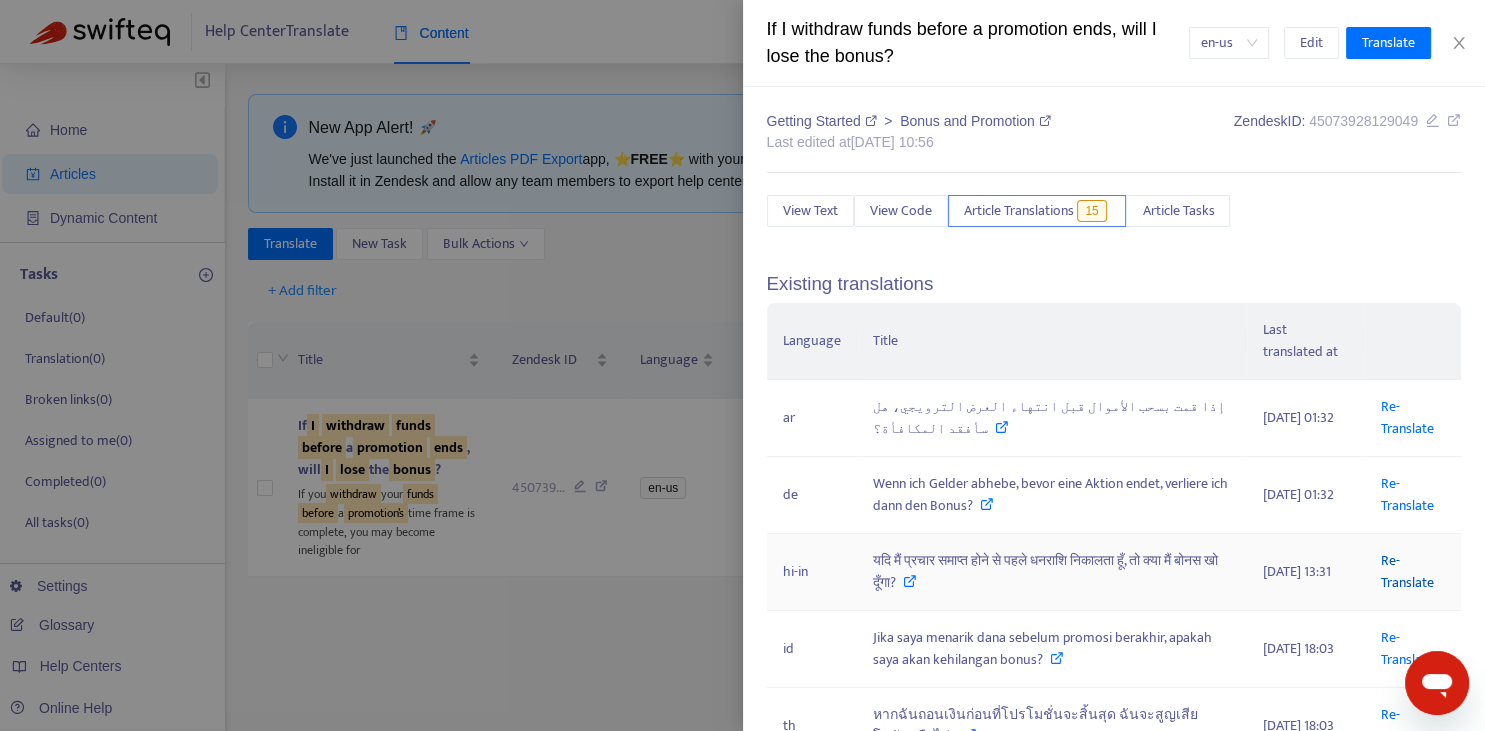 click on "Re-Translate" at bounding box center [1406, 571] 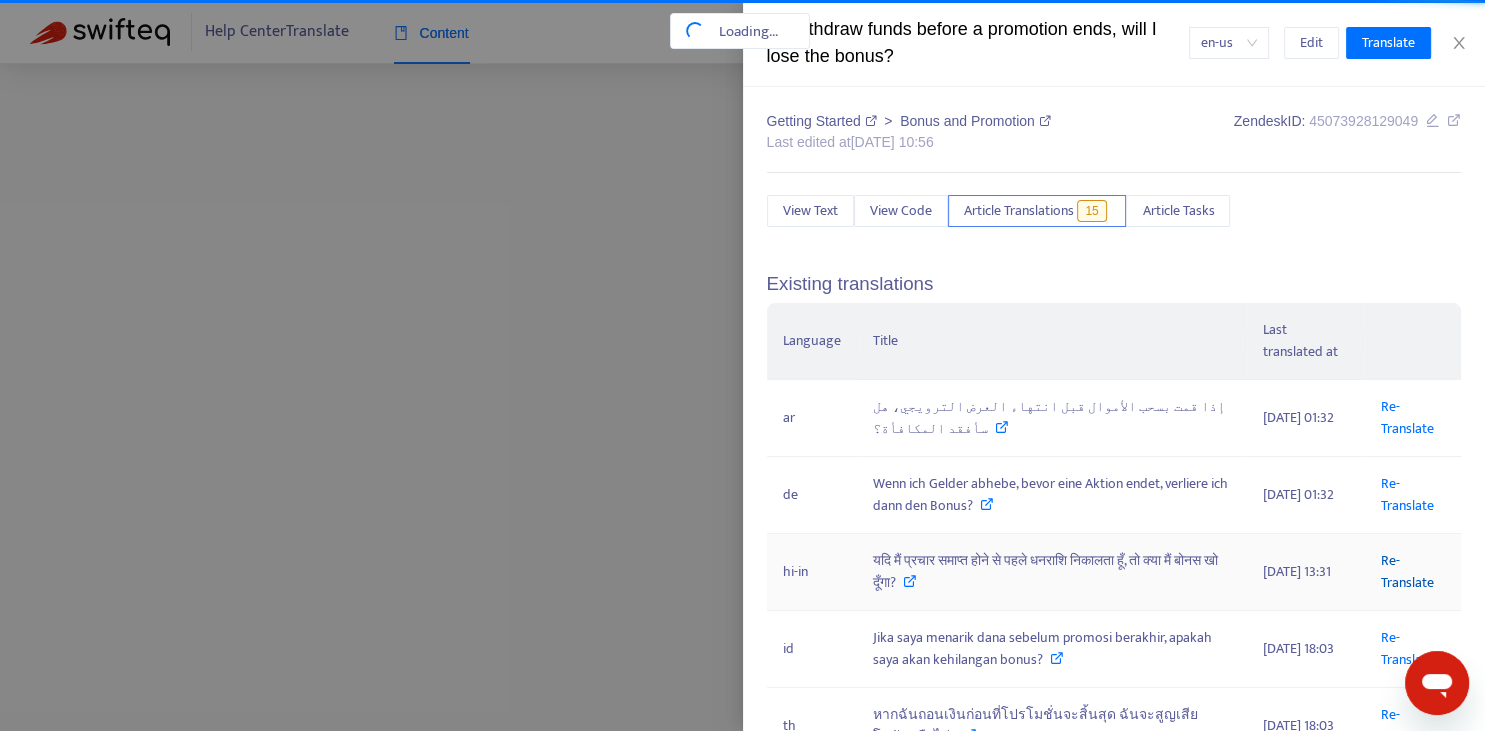 scroll, scrollTop: 0, scrollLeft: 215, axis: horizontal 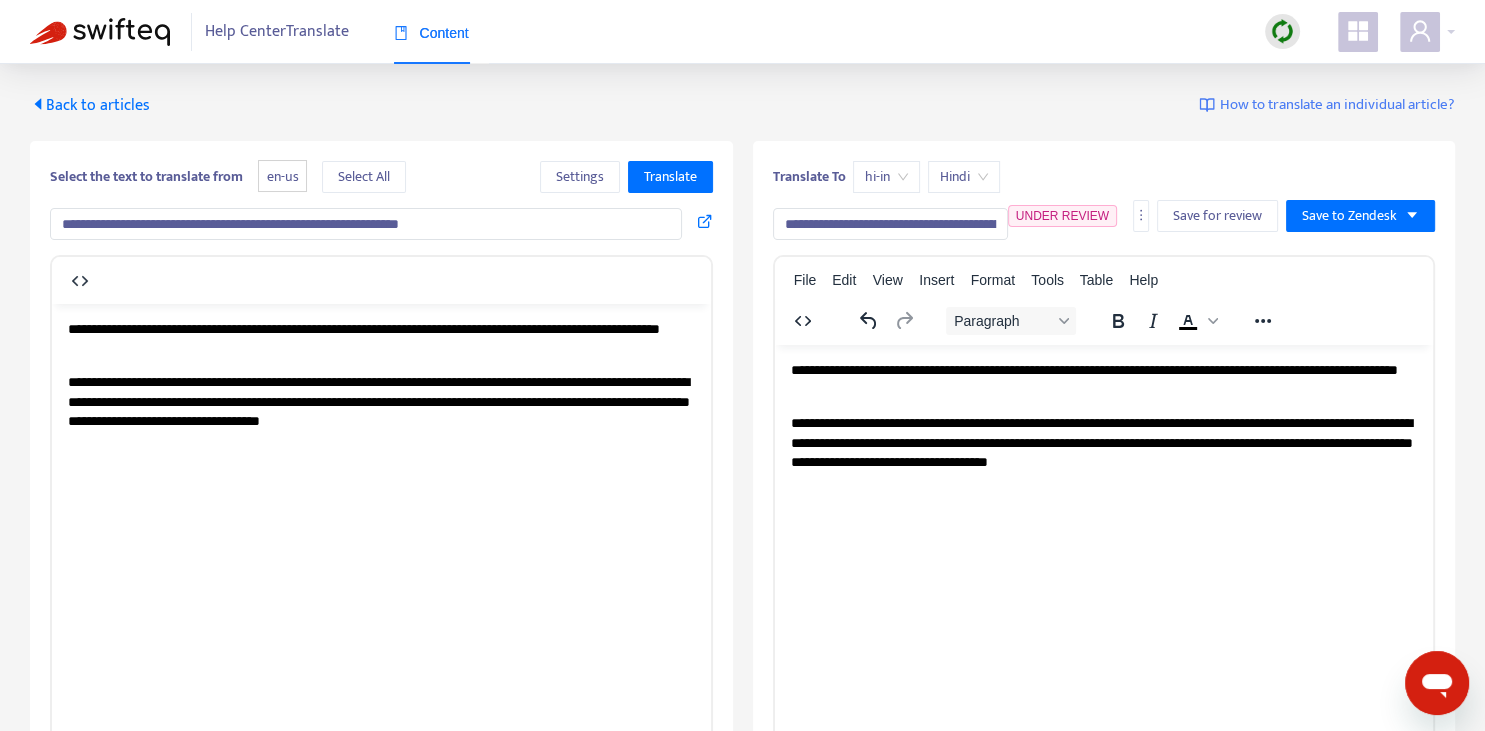 drag, startPoint x: 784, startPoint y: 220, endPoint x: 1247, endPoint y: 218, distance: 463.00433 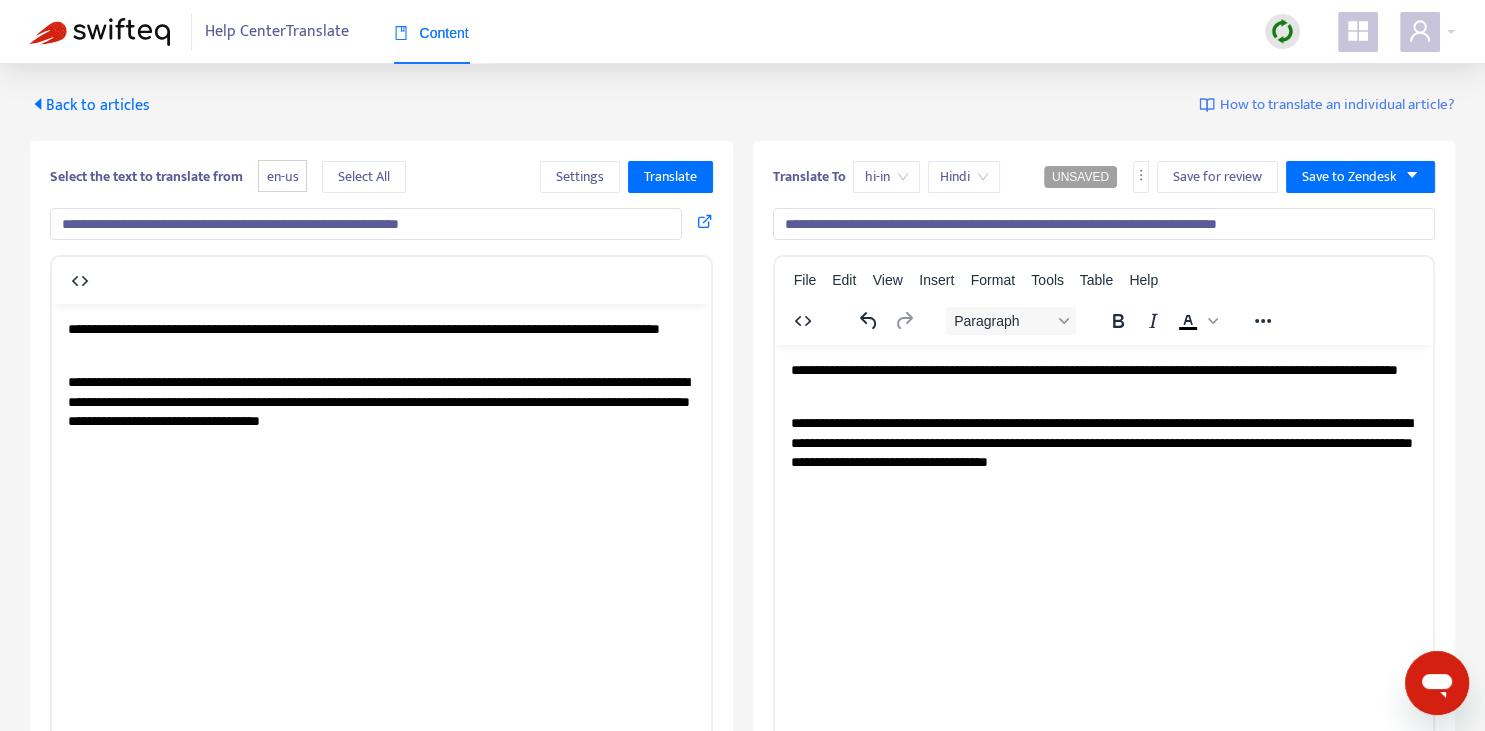 type on "**********" 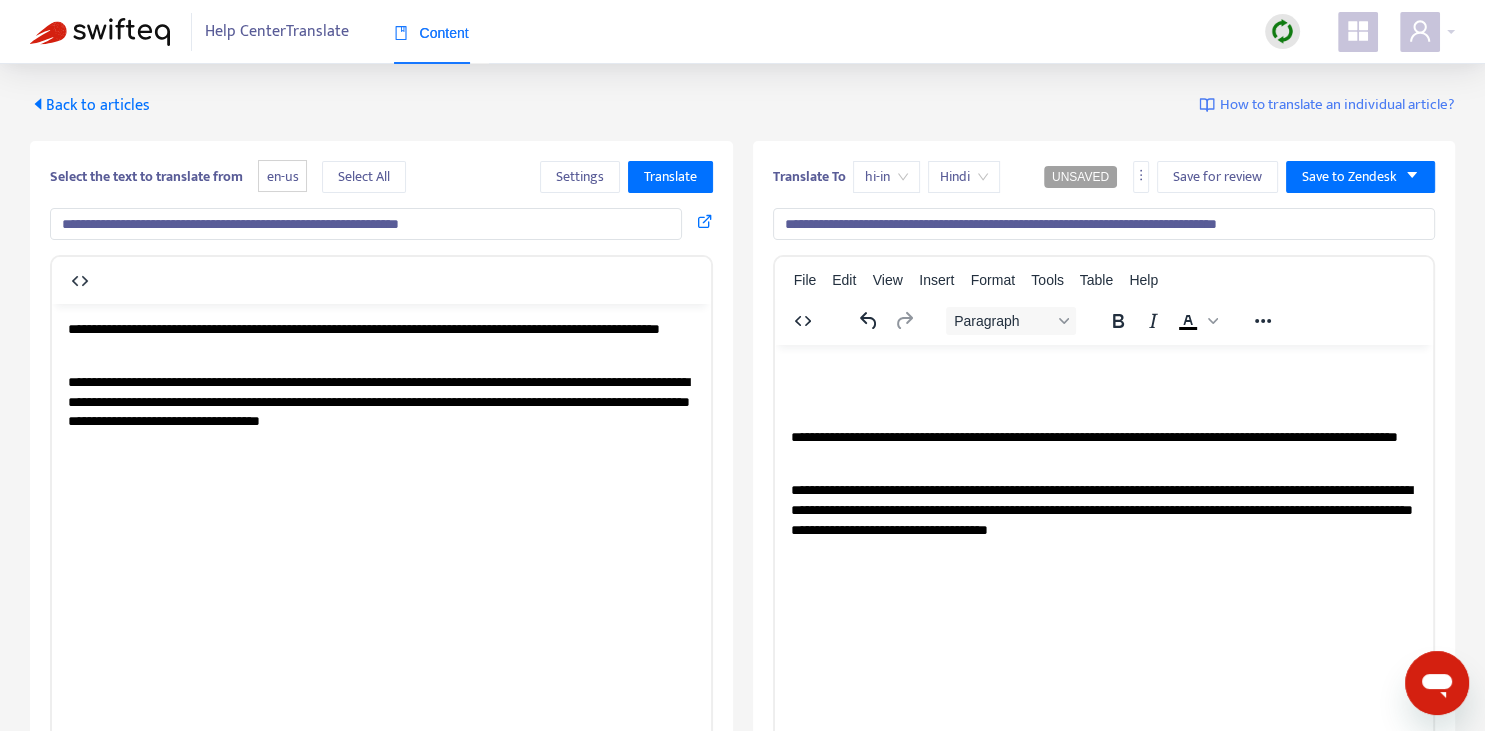 type 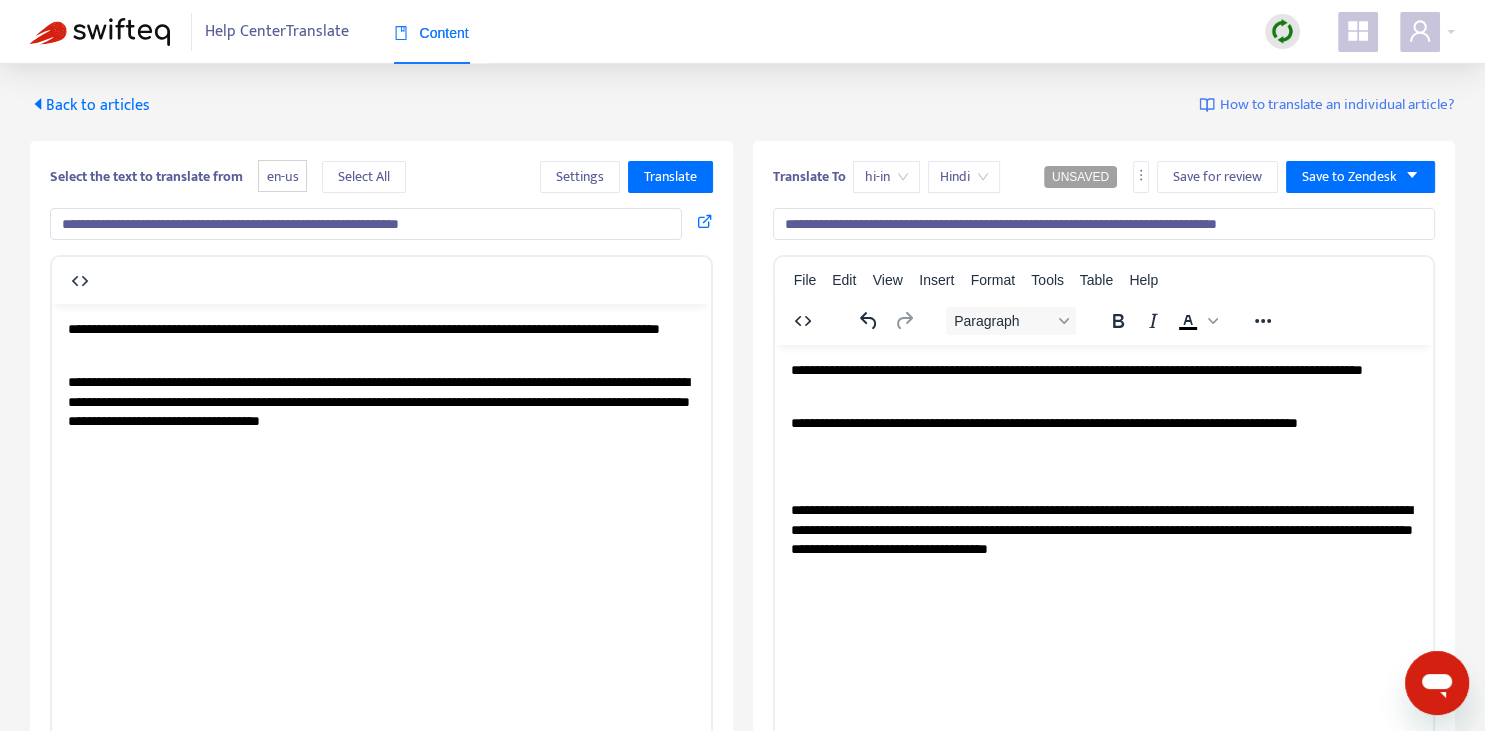 click on "**********" at bounding box center [1103, 432] 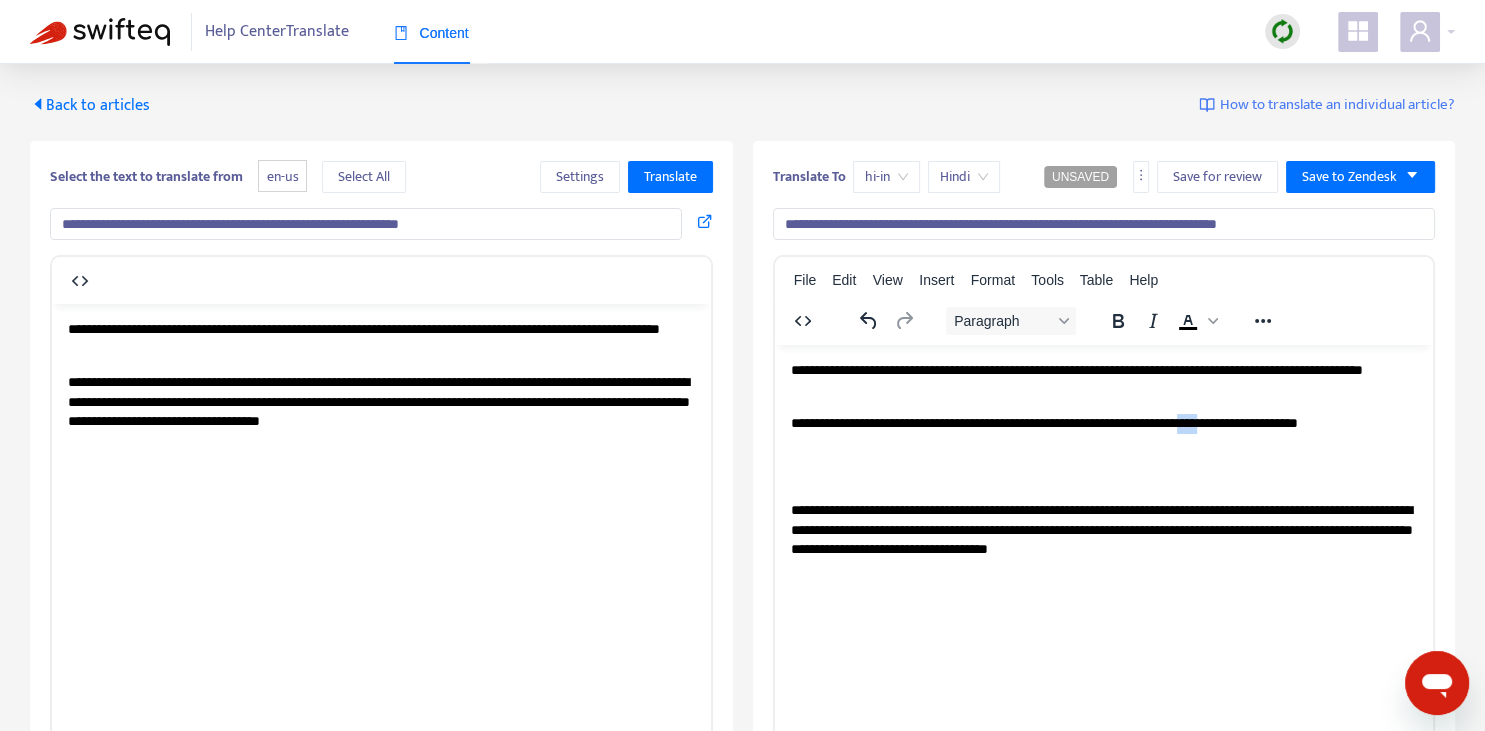 click on "**********" at bounding box center [1103, 432] 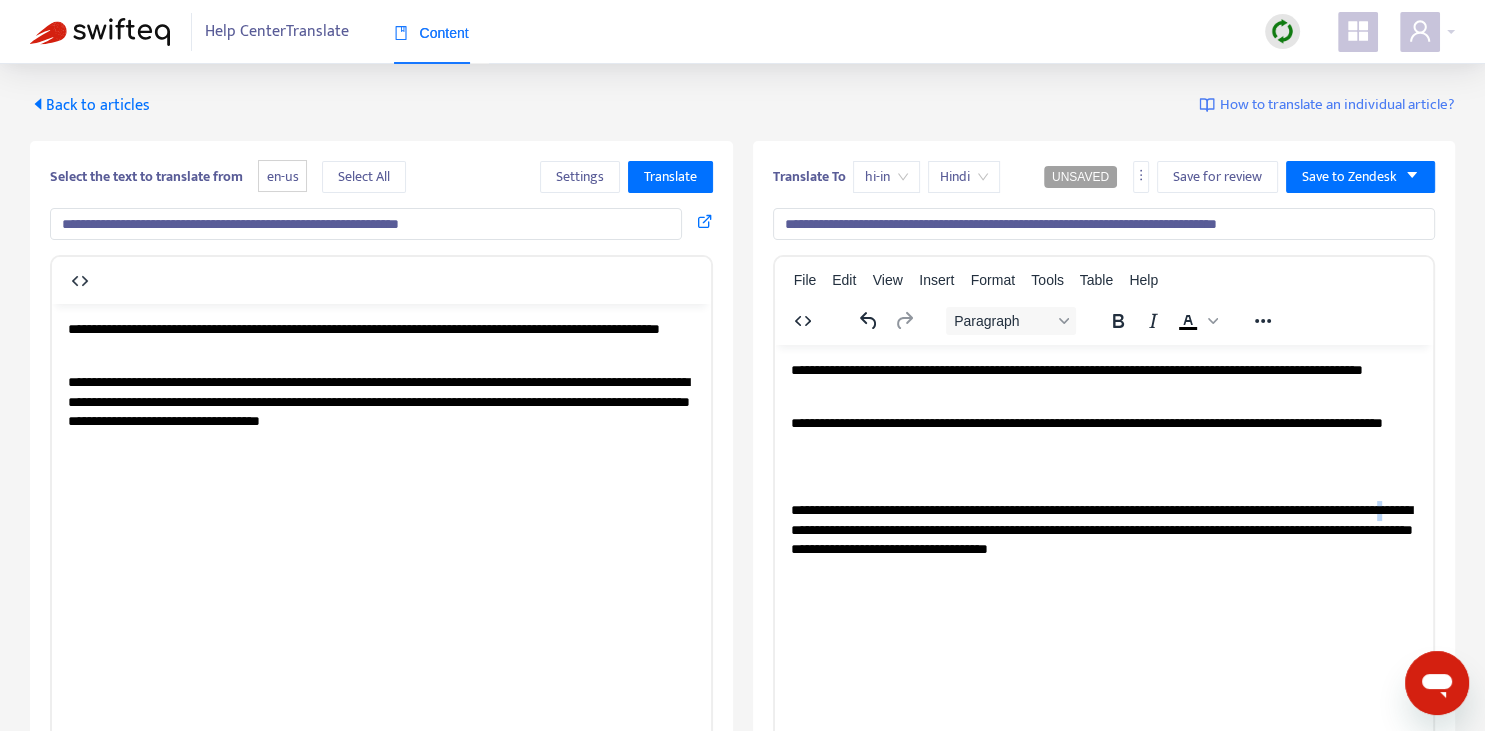 copy on "*" 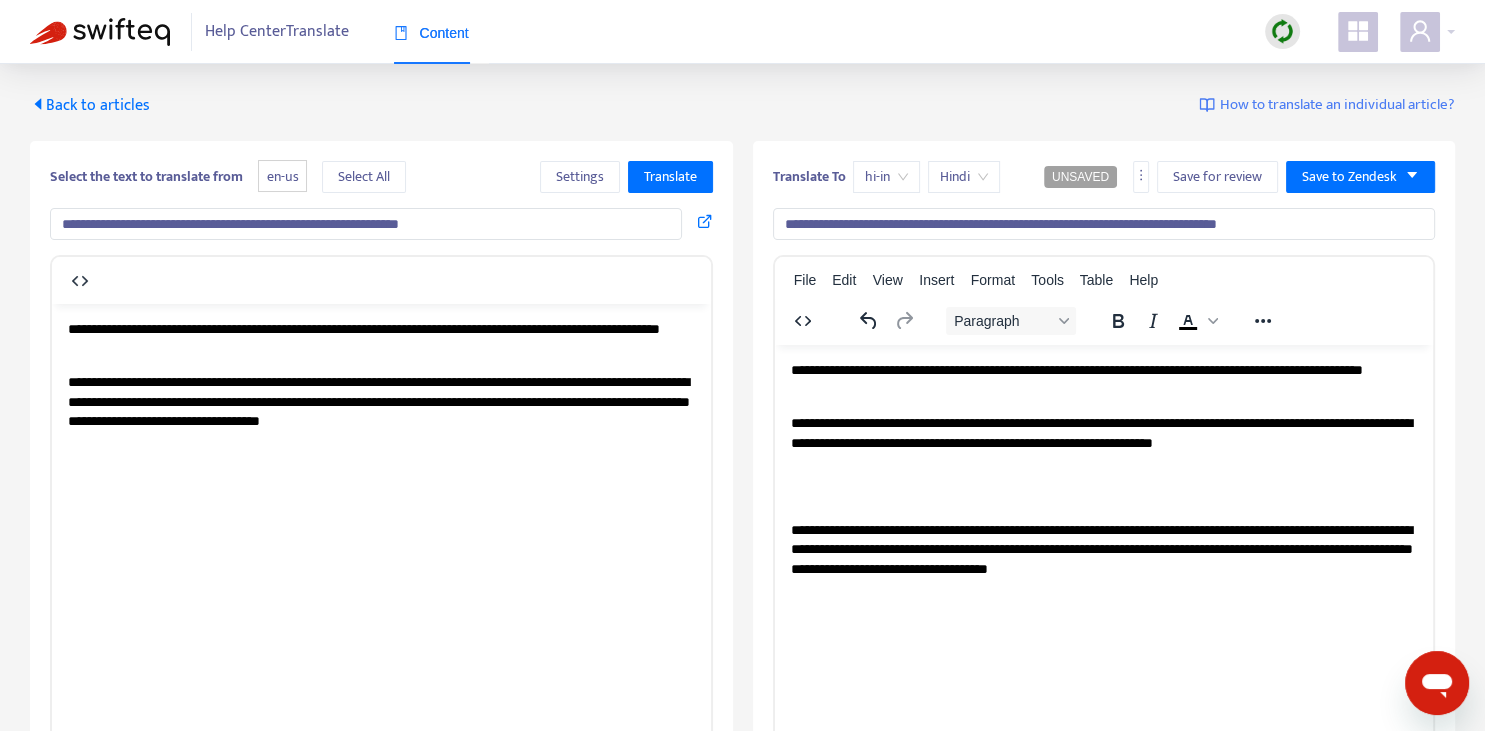 click on "**********" at bounding box center (1103, 442) 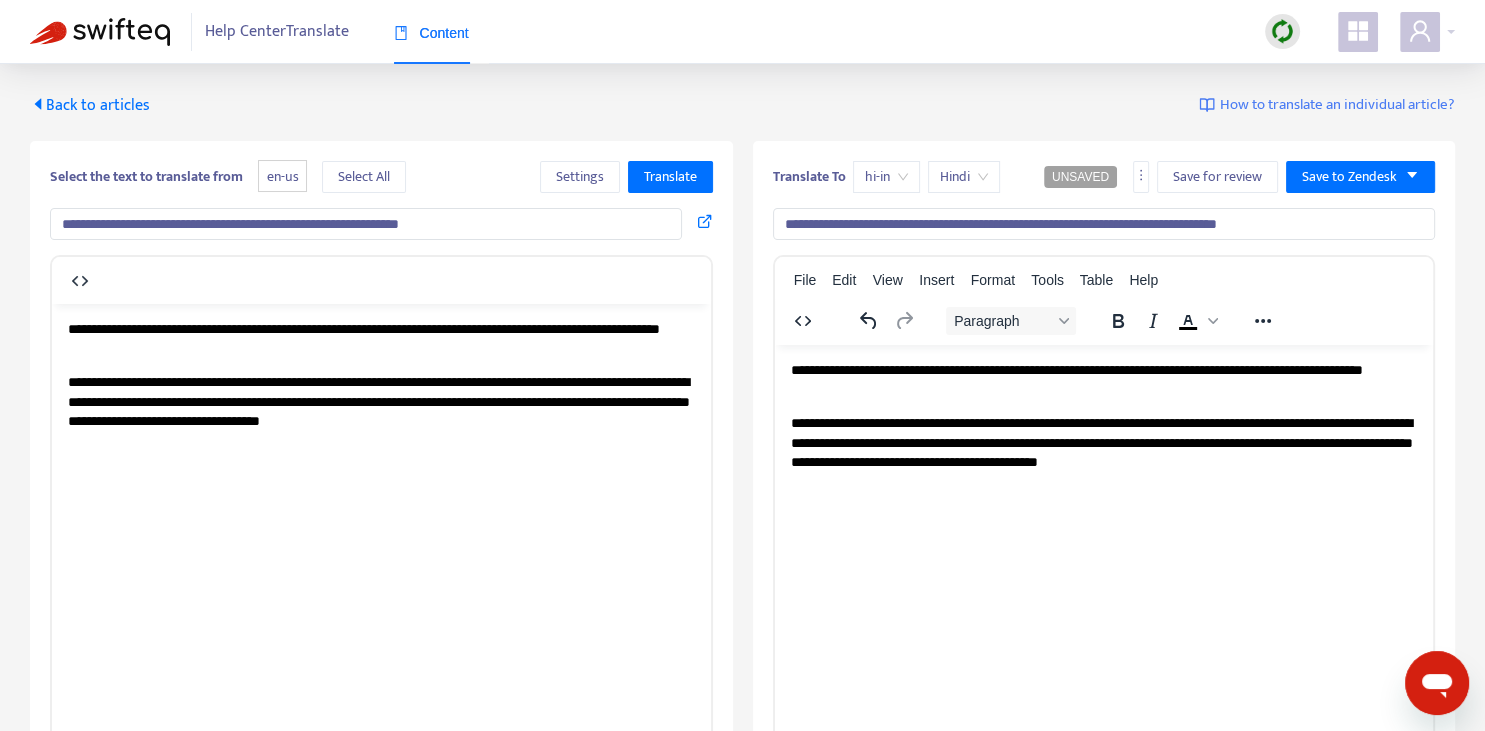click on "**********" at bounding box center (1103, 452) 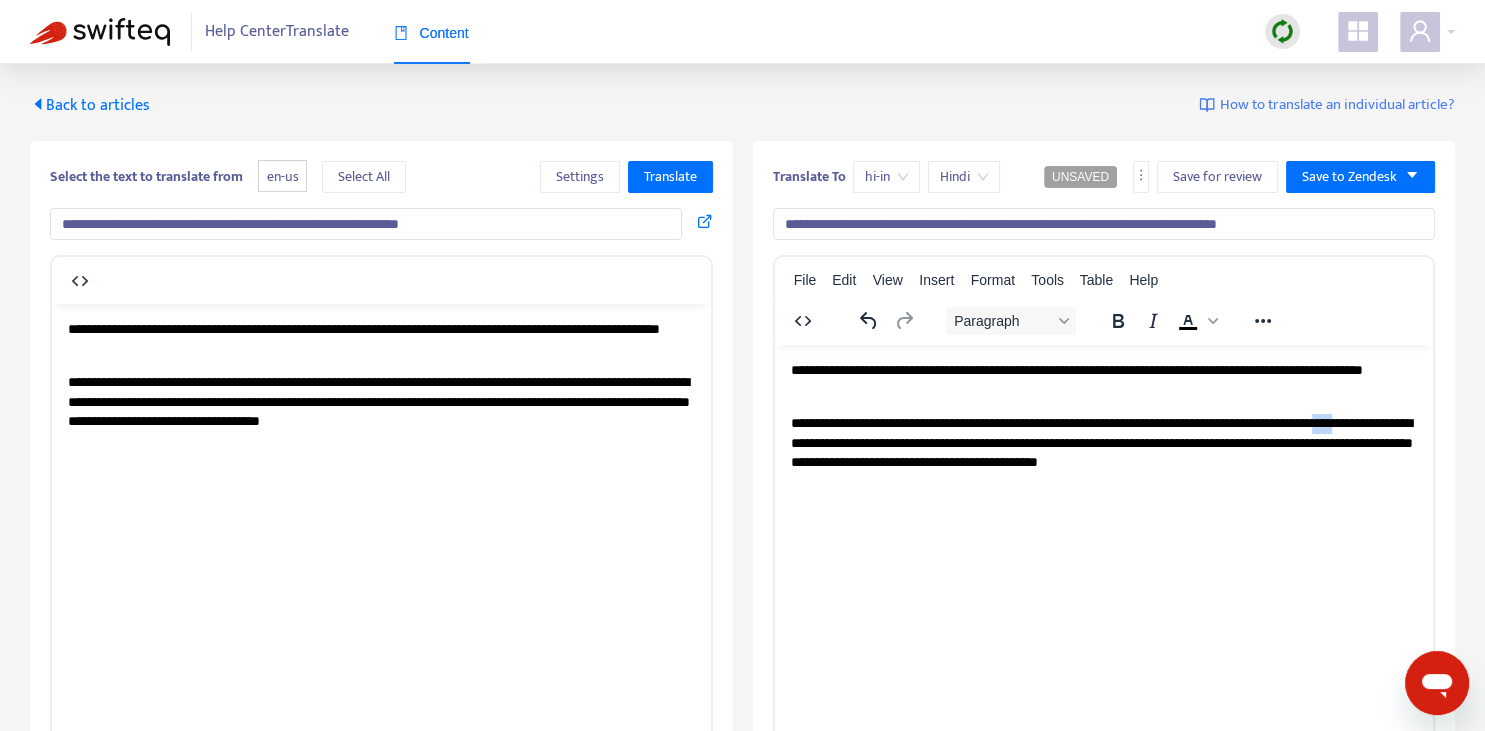 click on "**********" at bounding box center (1103, 452) 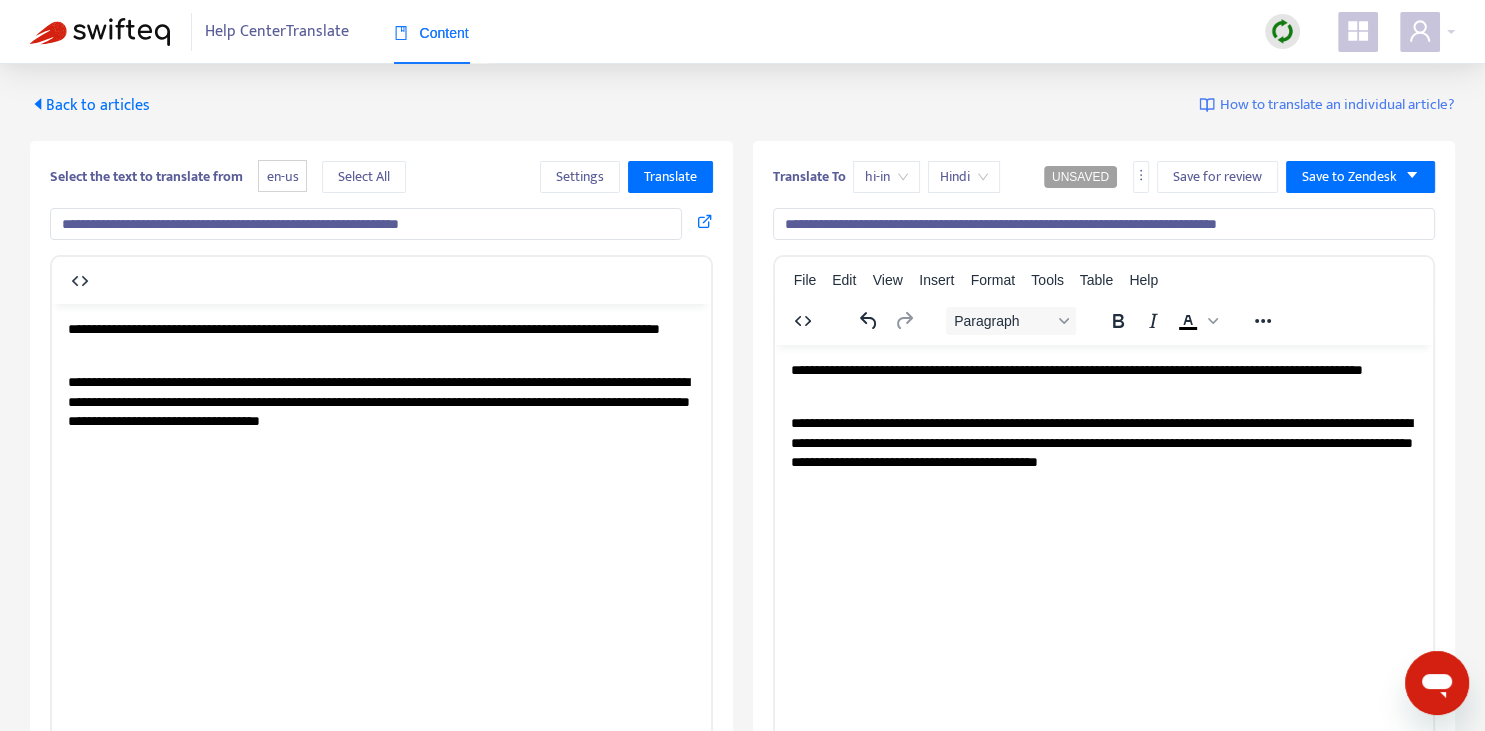 click on "**********" at bounding box center (1103, 452) 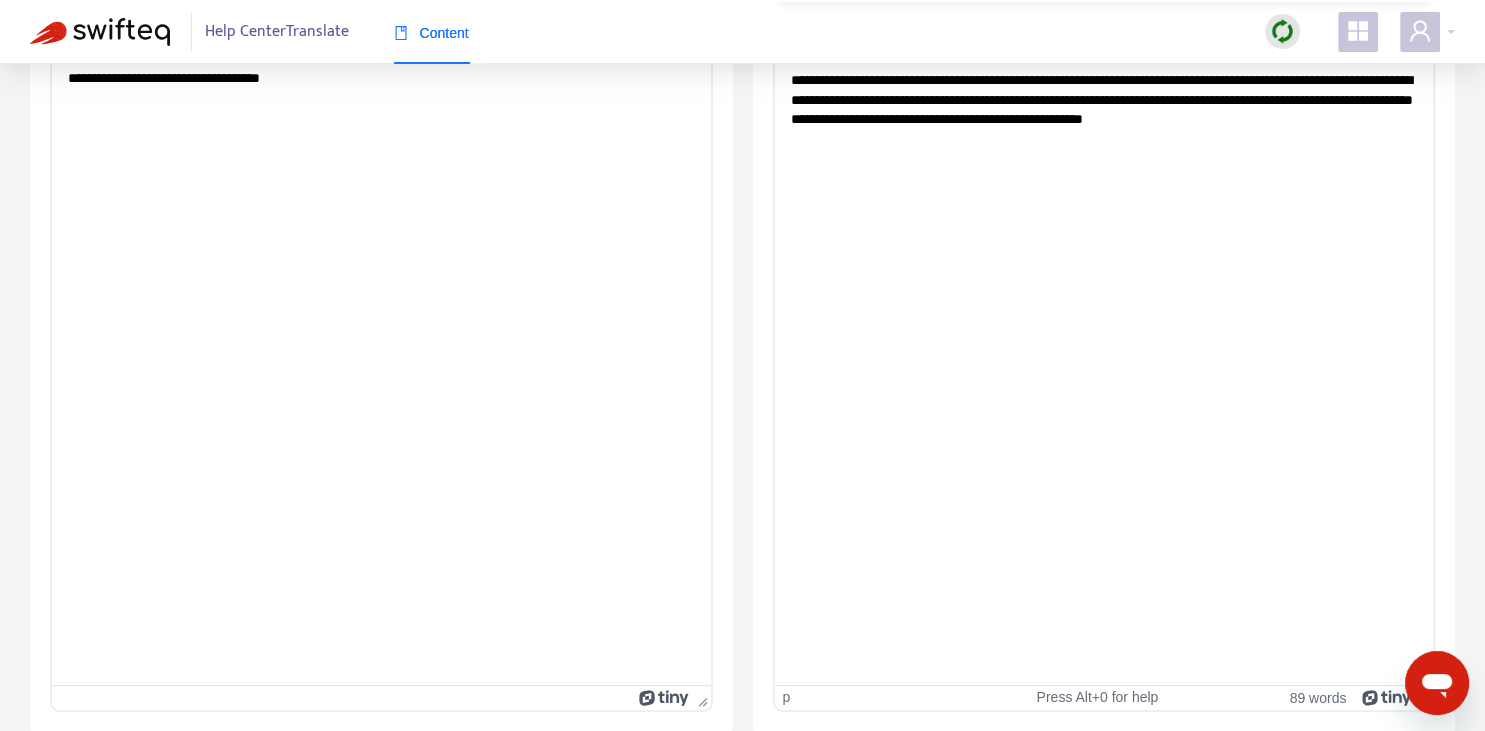 scroll, scrollTop: 0, scrollLeft: 0, axis: both 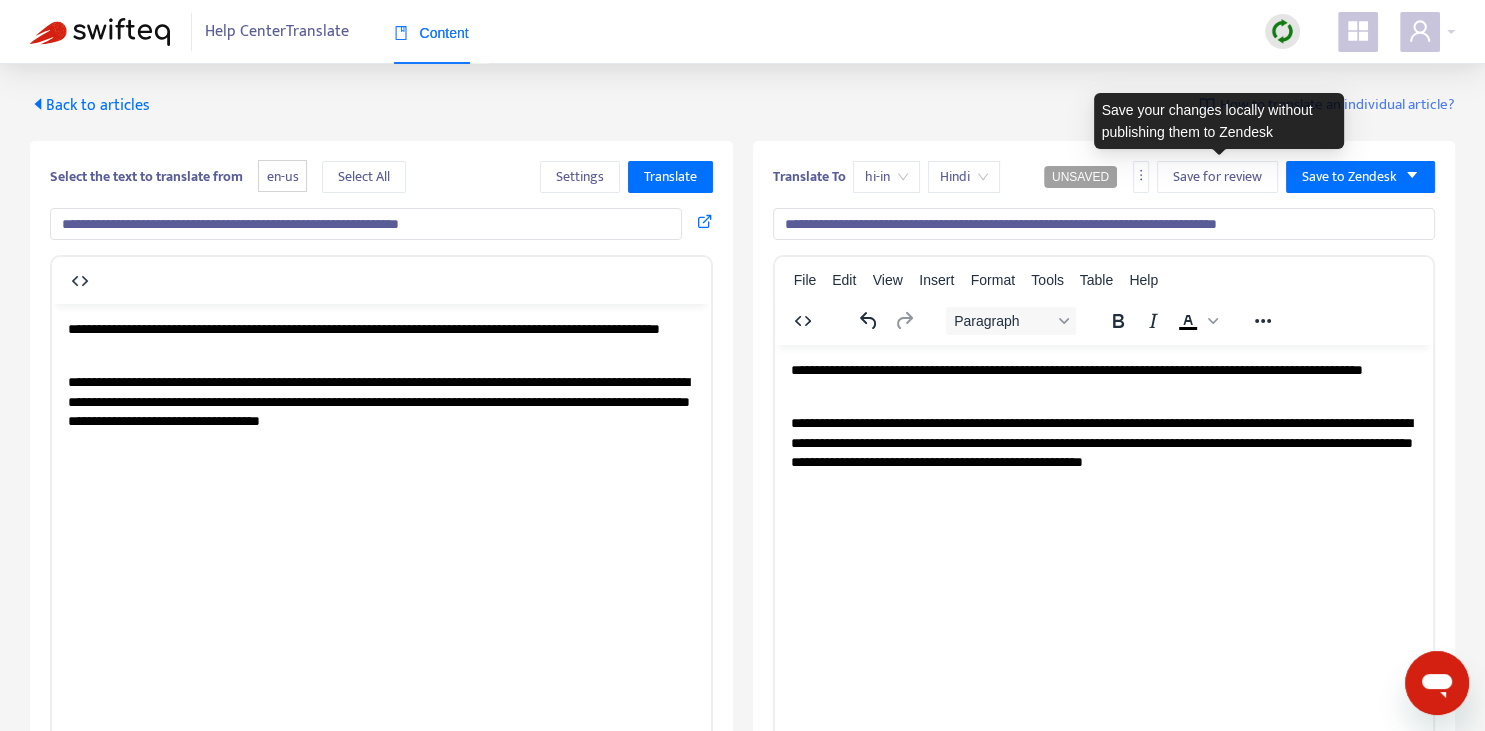 click on "**********" at bounding box center [1104, 608] 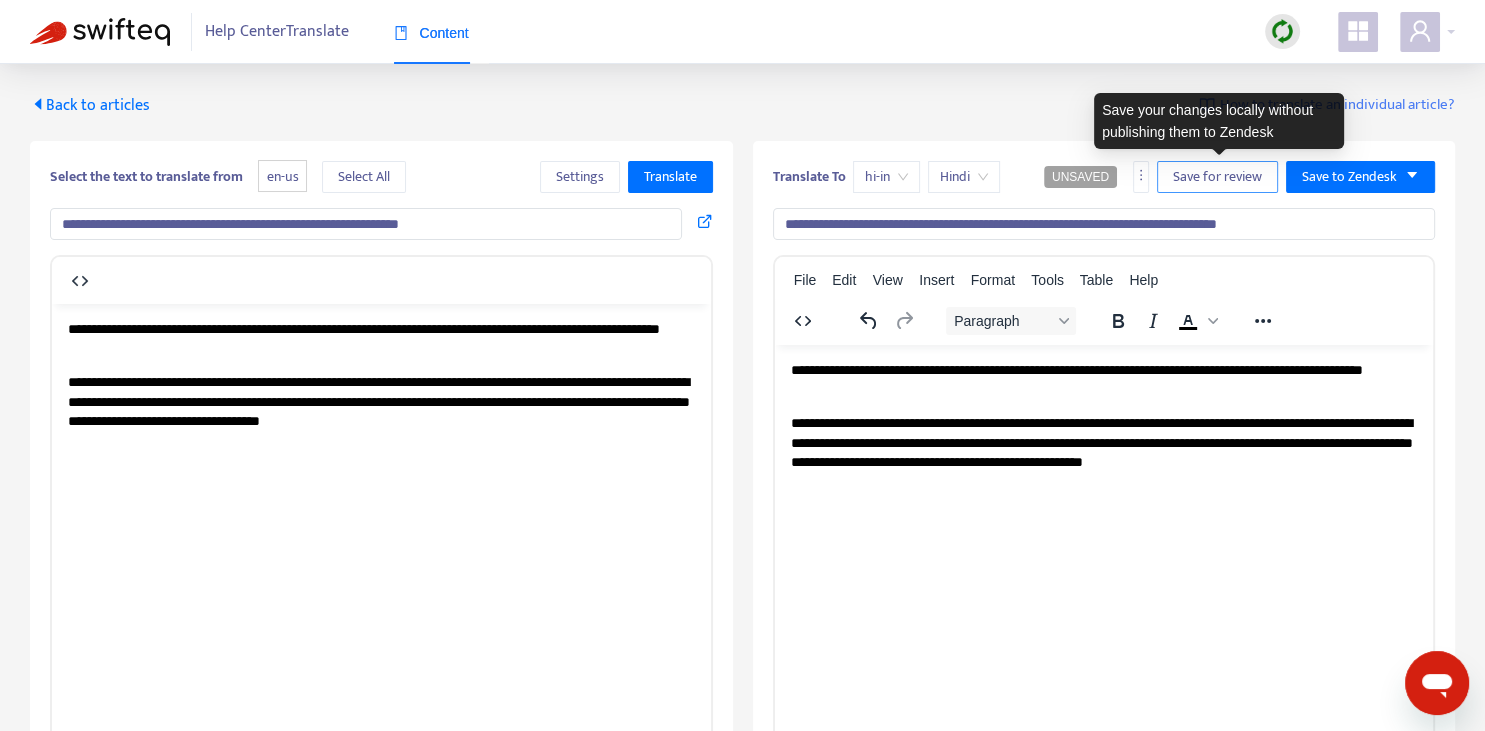 click on "Save for review" at bounding box center (1217, 177) 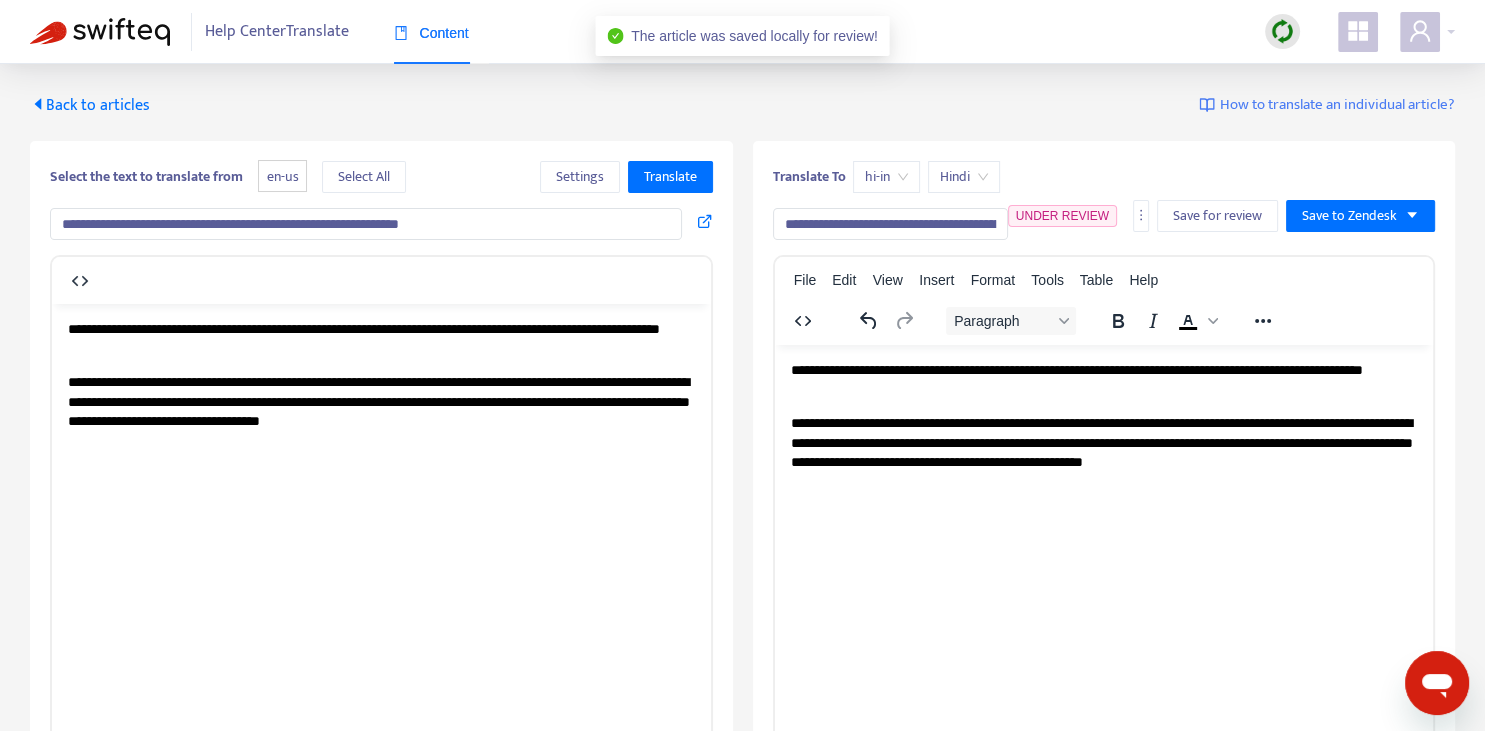 click on "Back to articles" at bounding box center (90, 105) 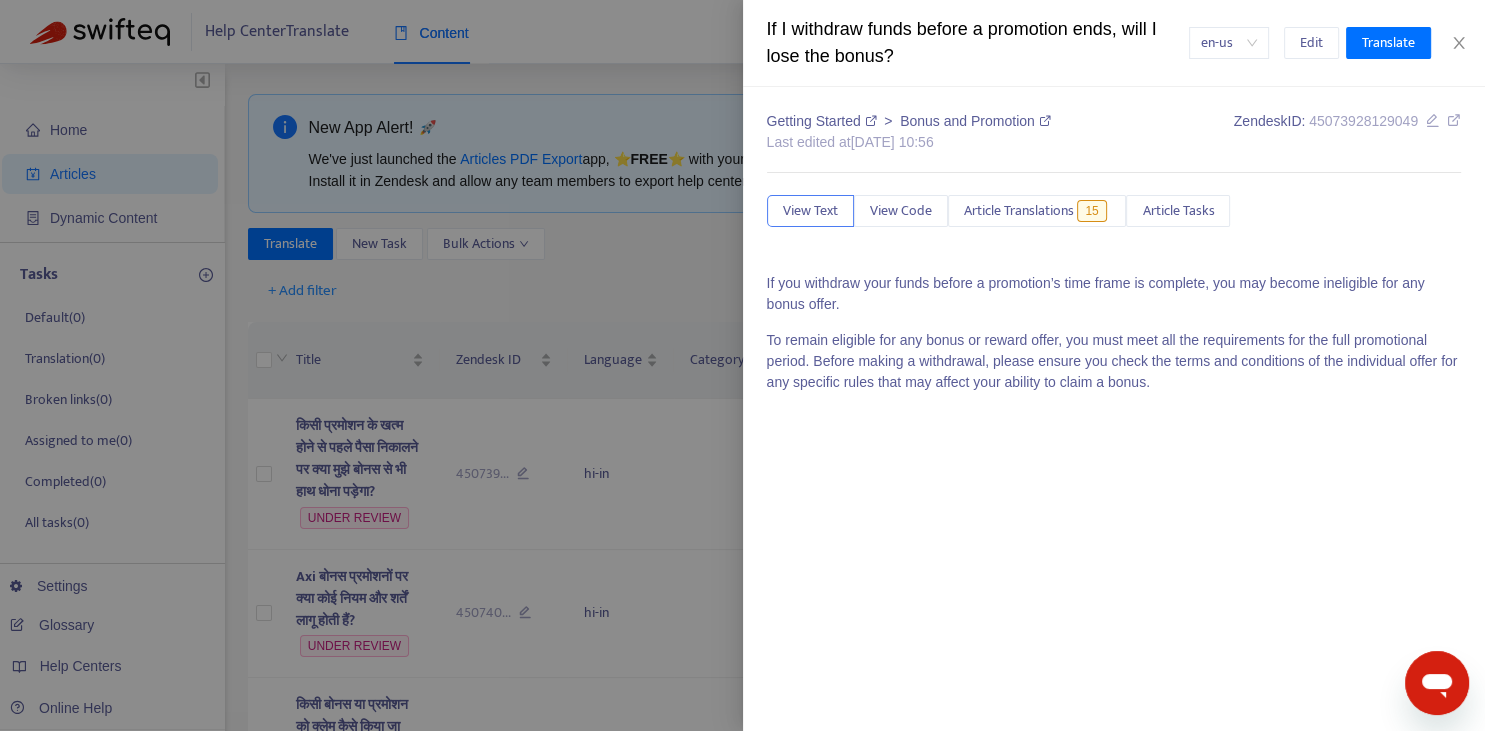 click at bounding box center (742, 365) 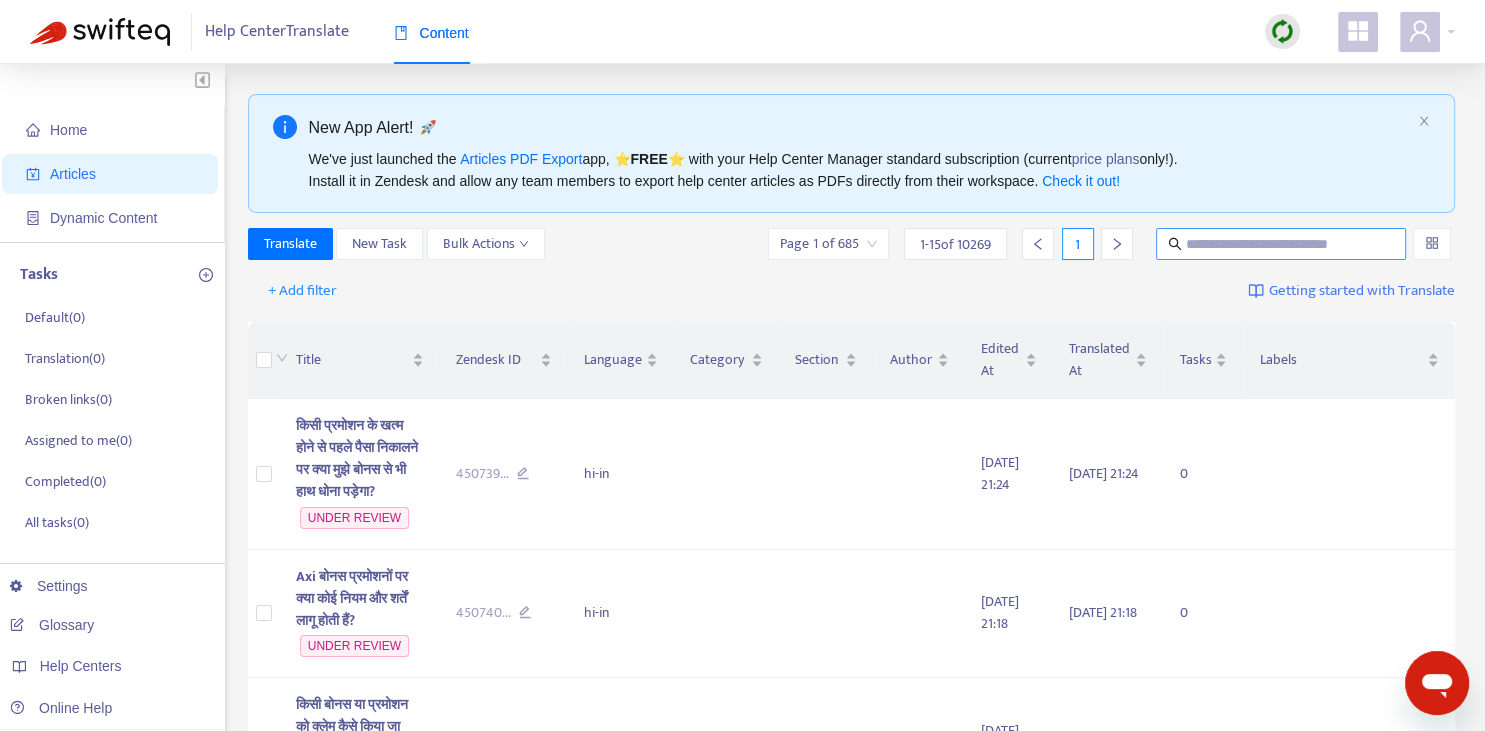click at bounding box center [1282, 244] 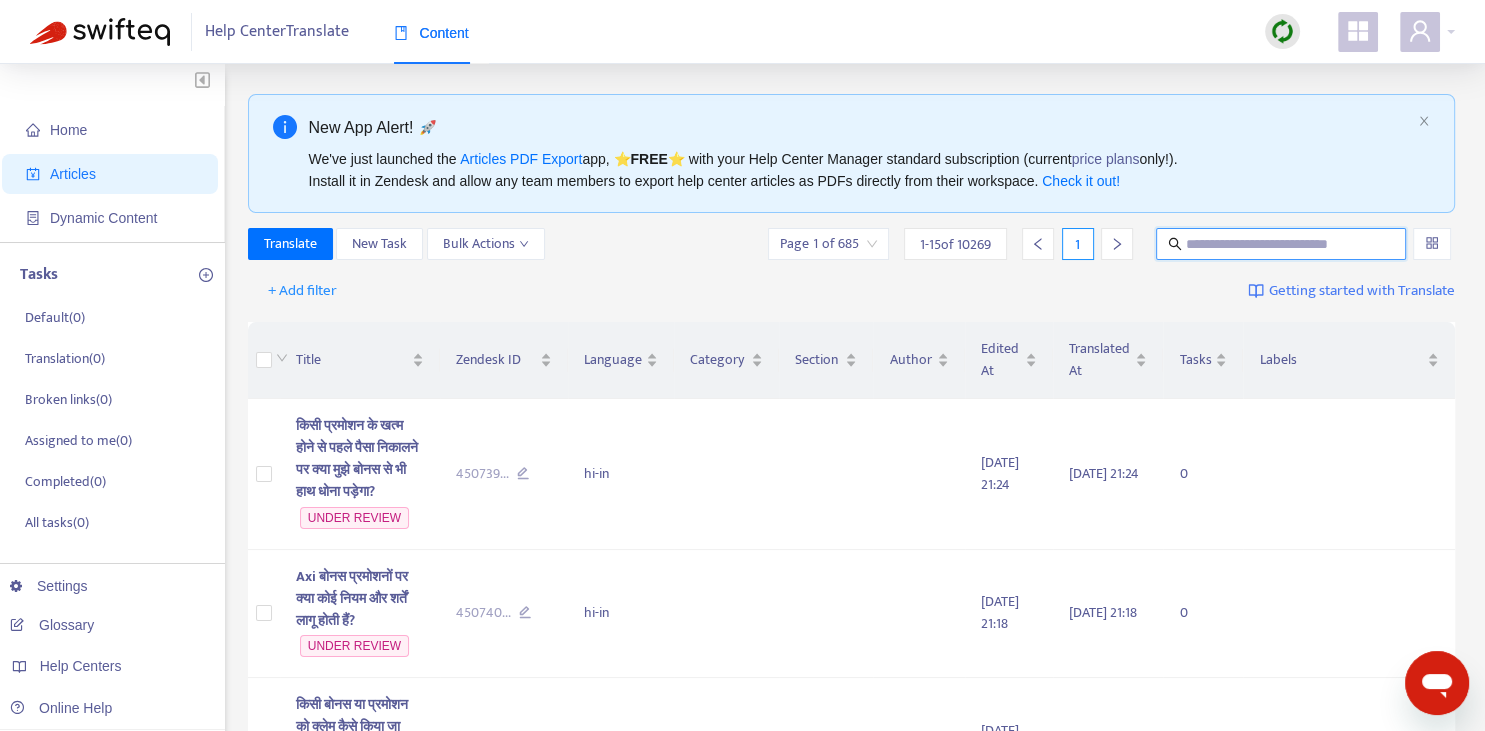 paste on "**********" 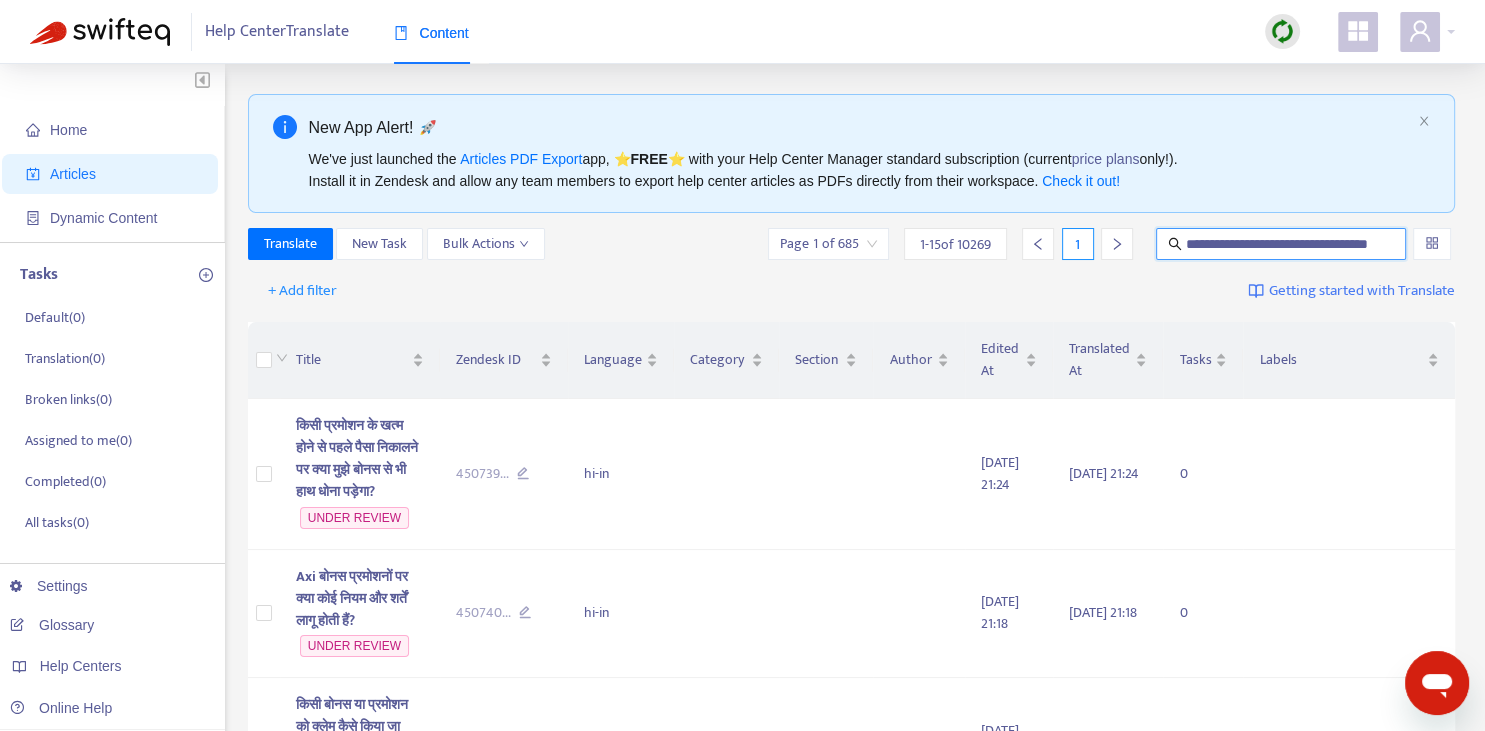 scroll, scrollTop: 0, scrollLeft: 39, axis: horizontal 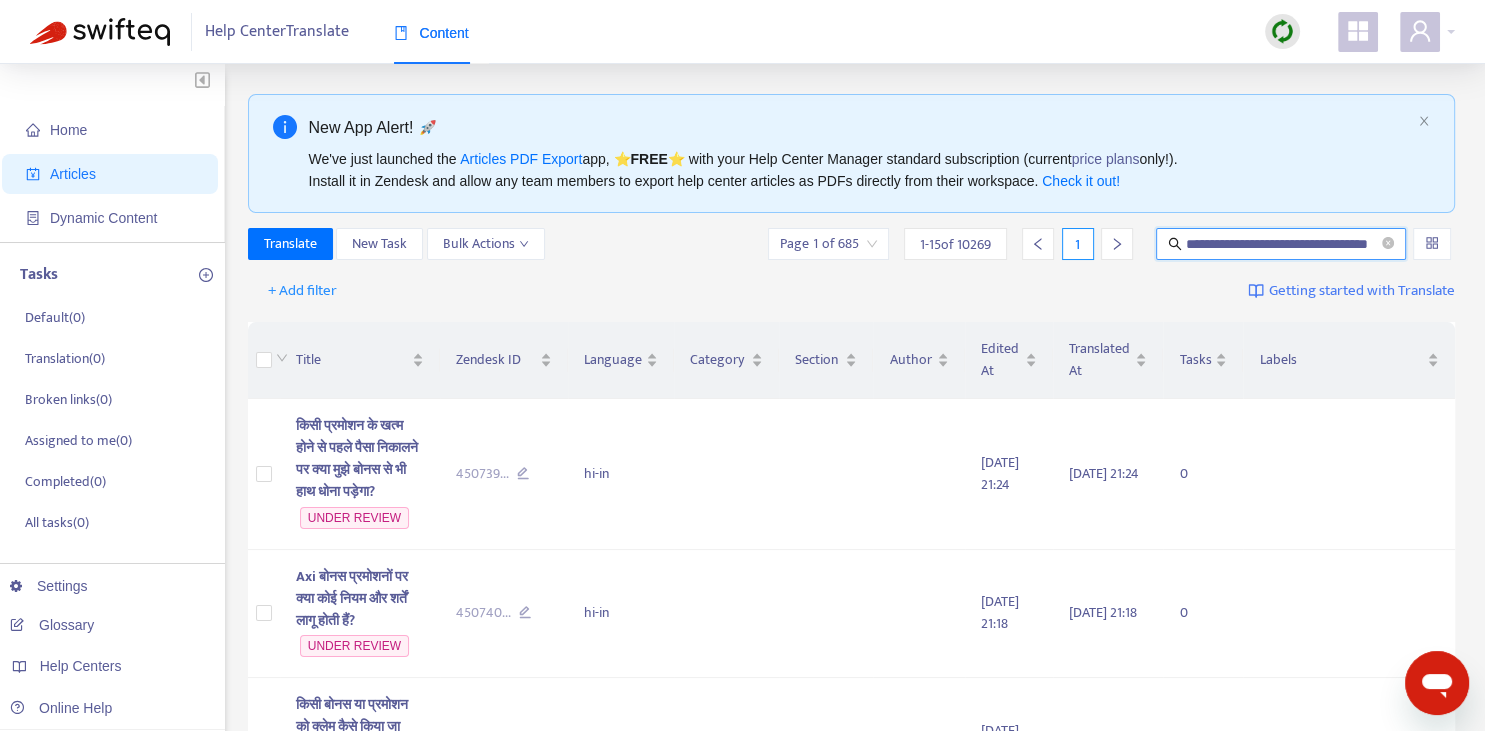 type on "**********" 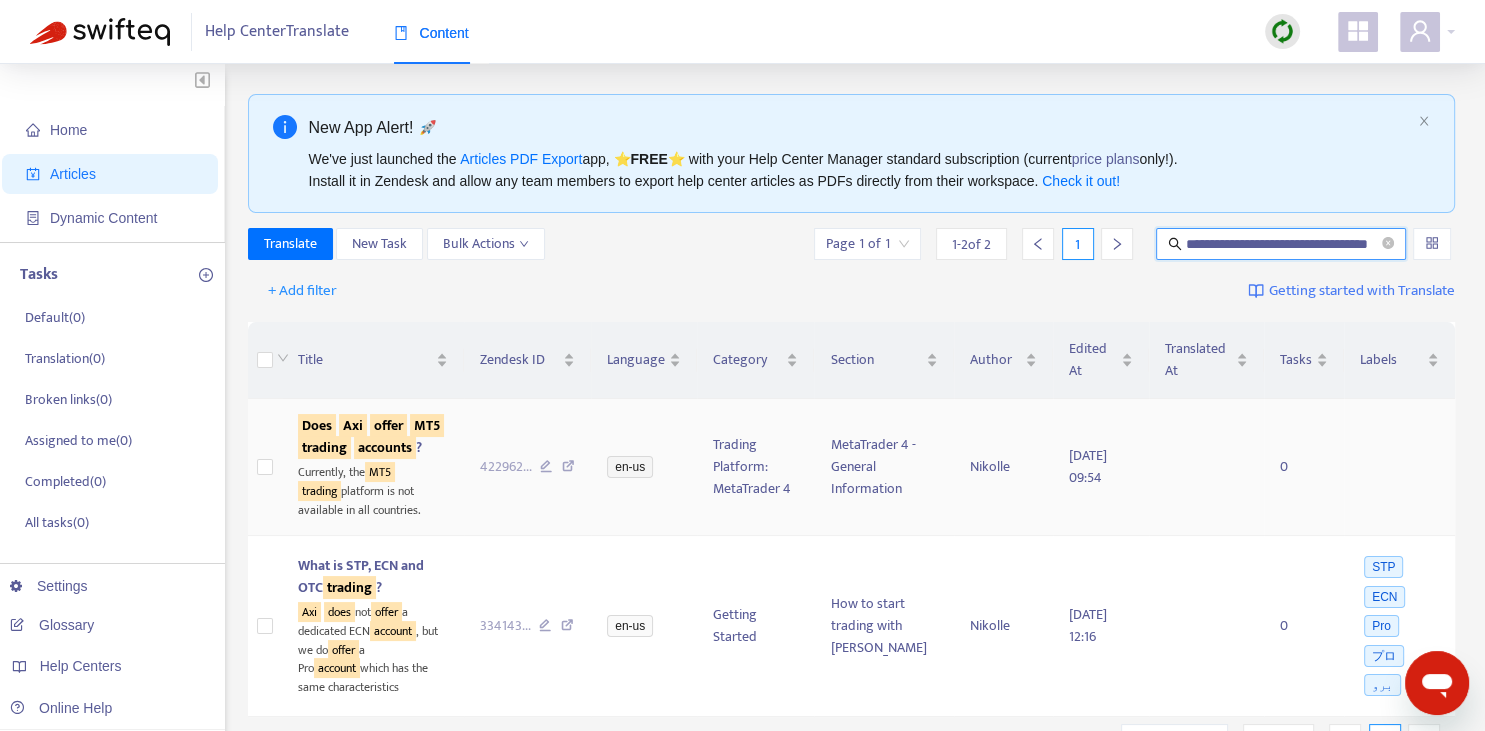 click on "Does" at bounding box center (317, 425) 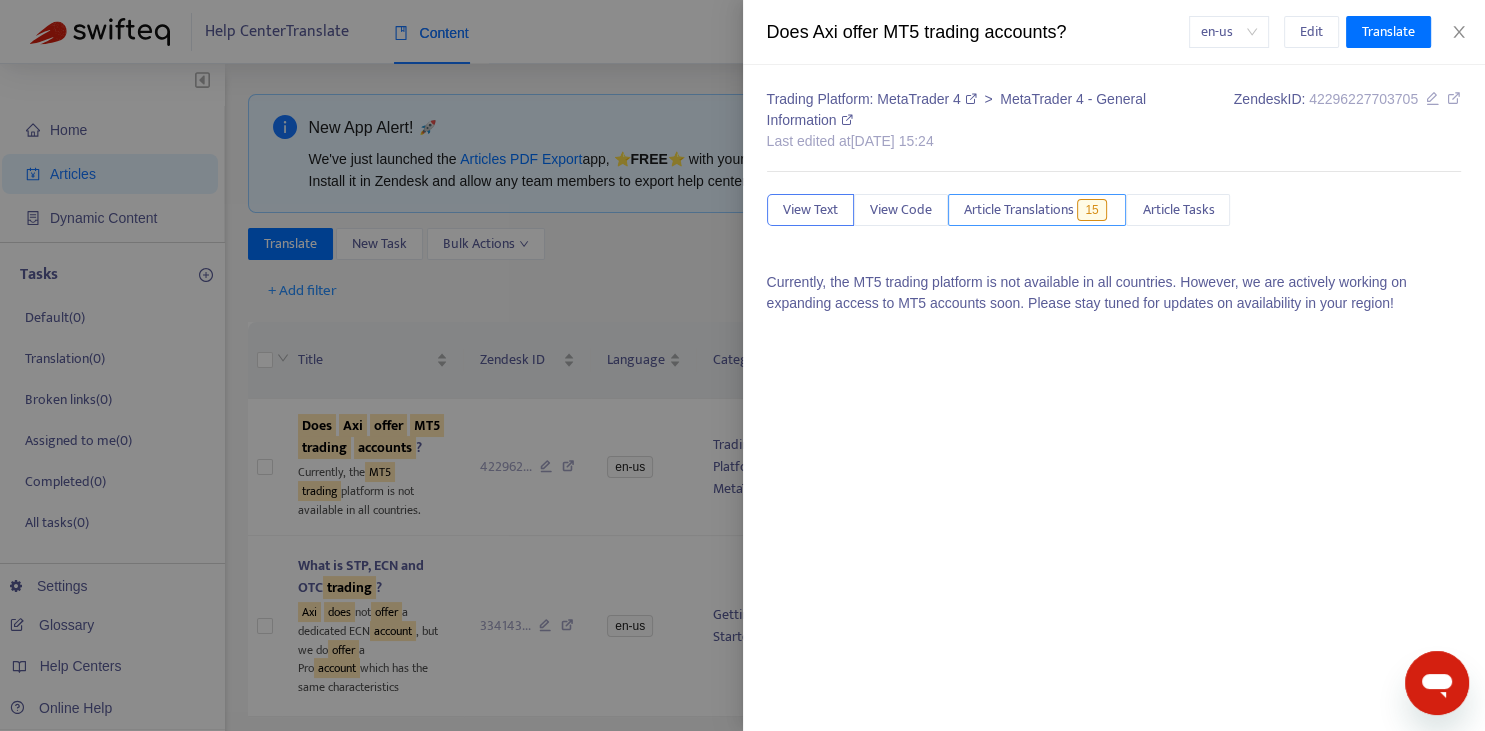 click on "Article Translations 15" at bounding box center [1037, 210] 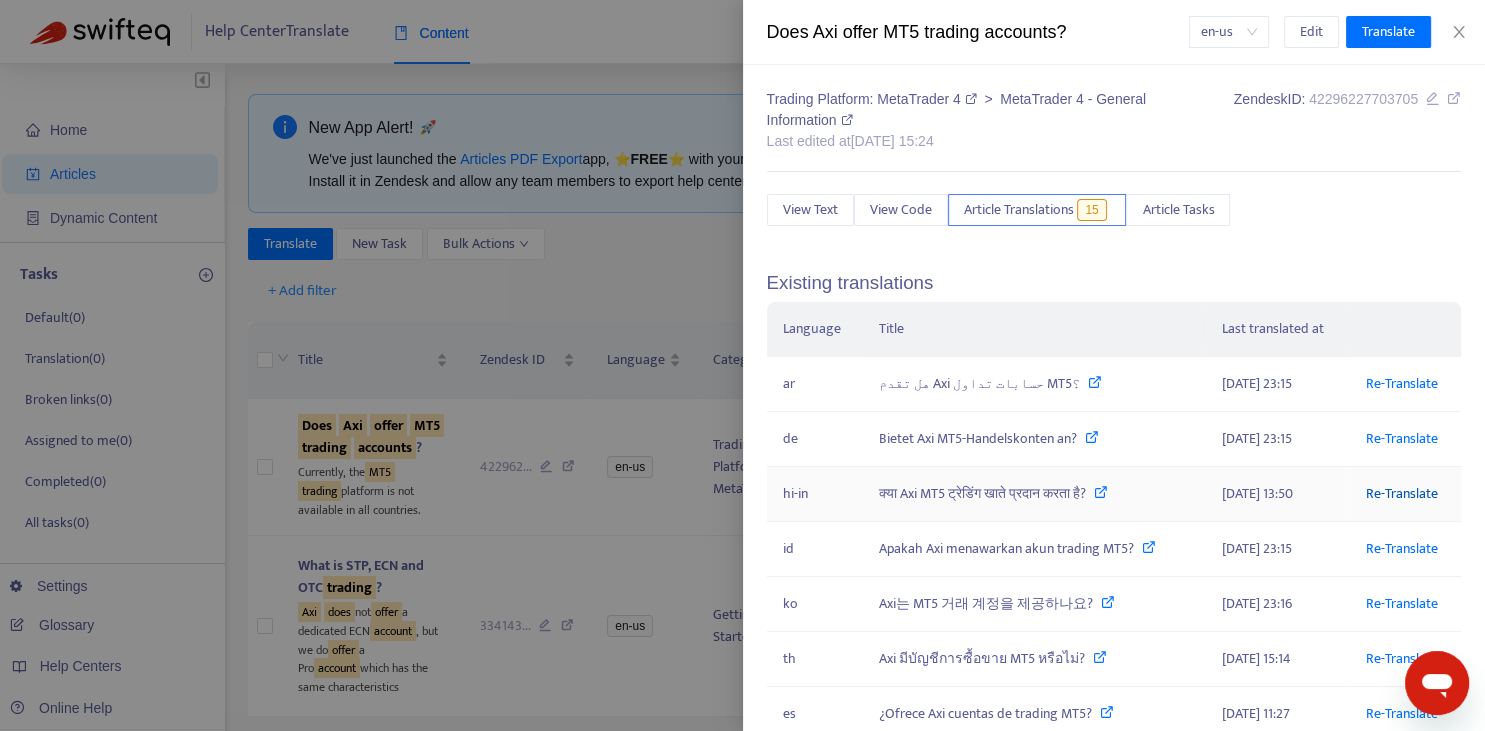 click on "Re-Translate" at bounding box center [1401, 493] 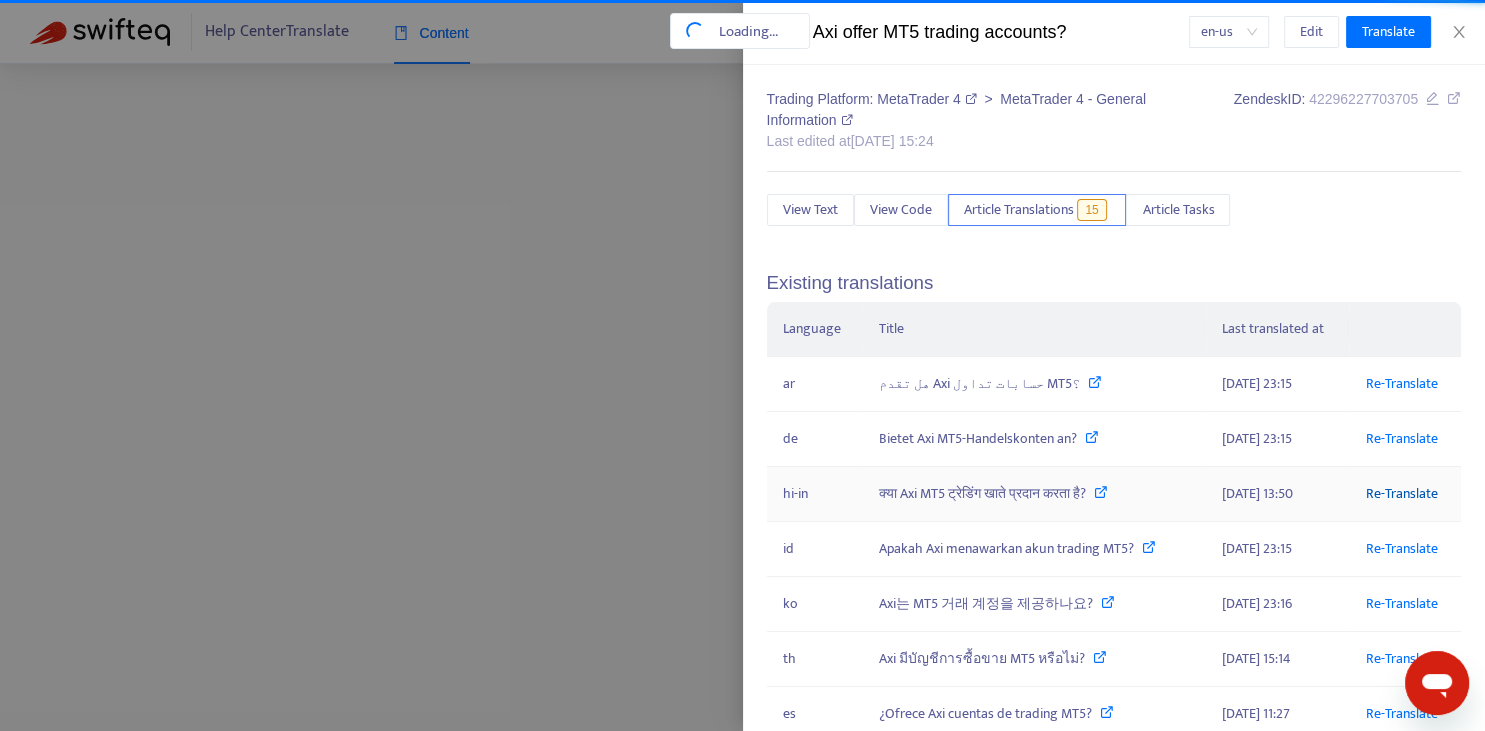 scroll, scrollTop: 0, scrollLeft: 39, axis: horizontal 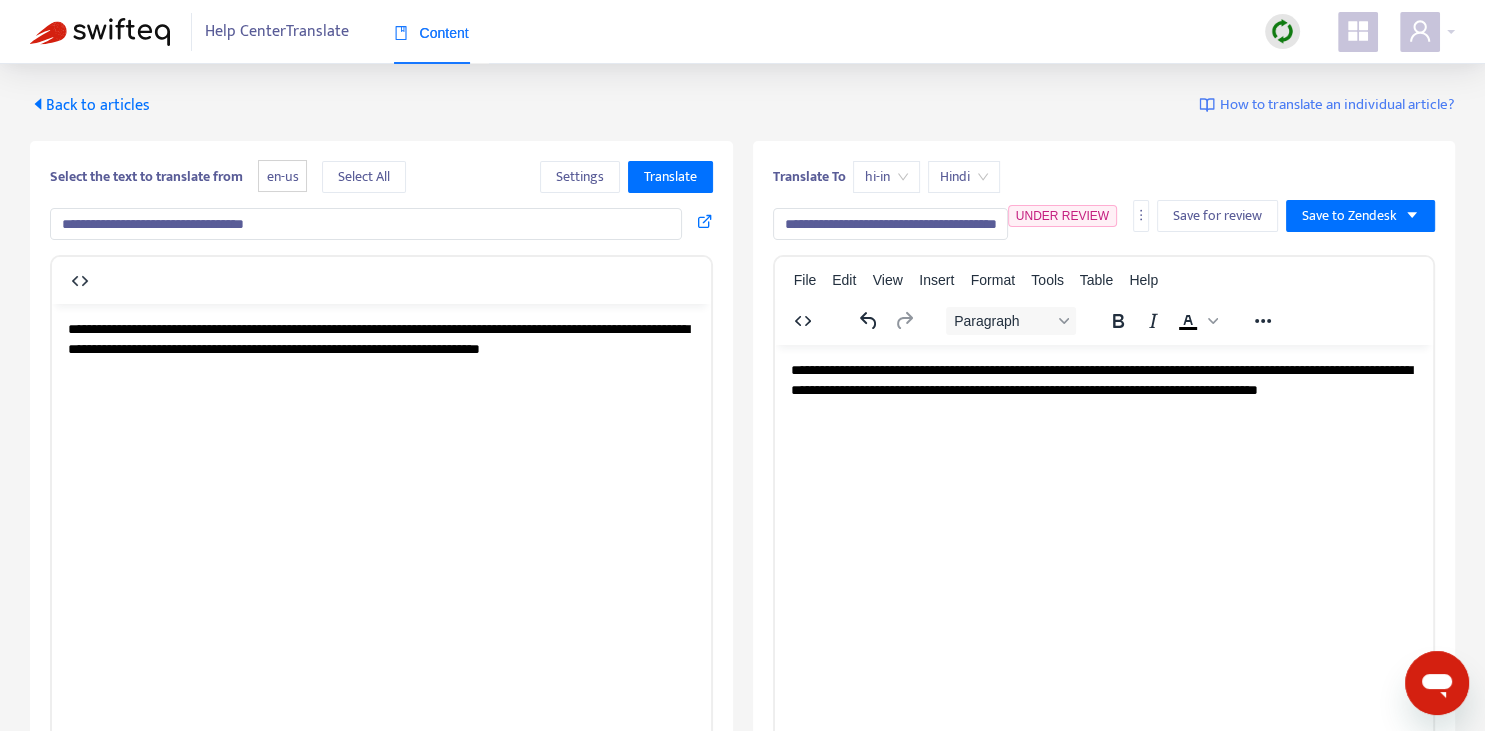 click on "**********" at bounding box center [890, 224] 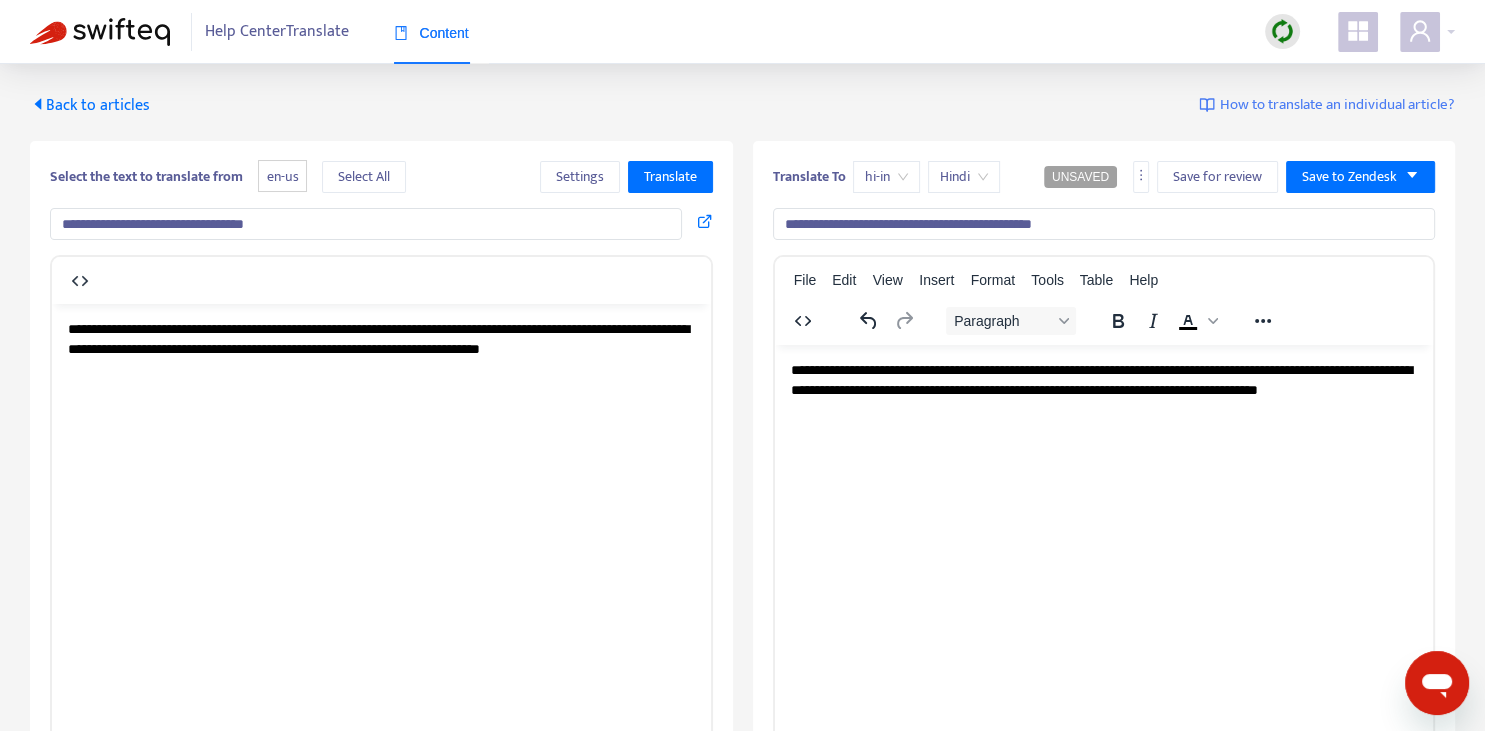 click on "**********" at bounding box center (1104, 224) 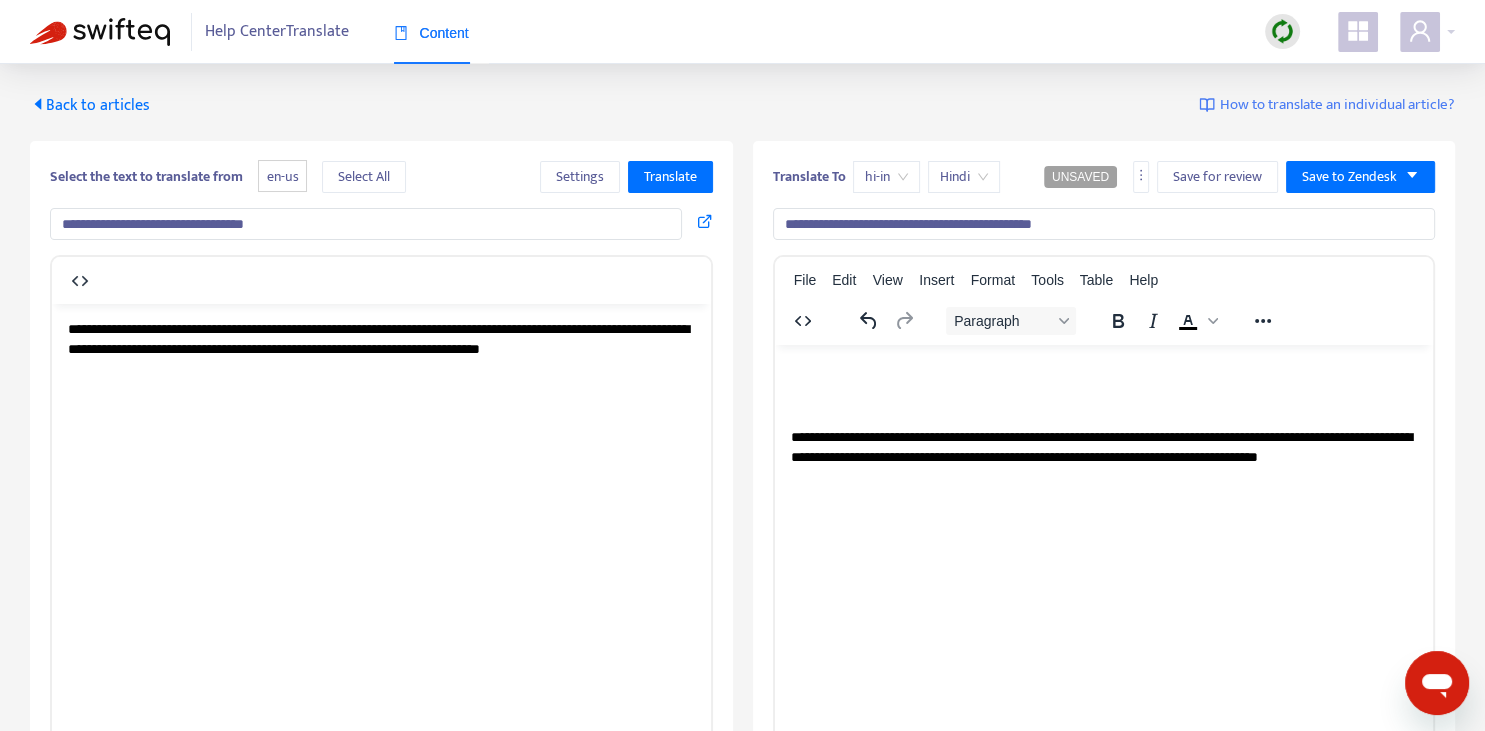 type 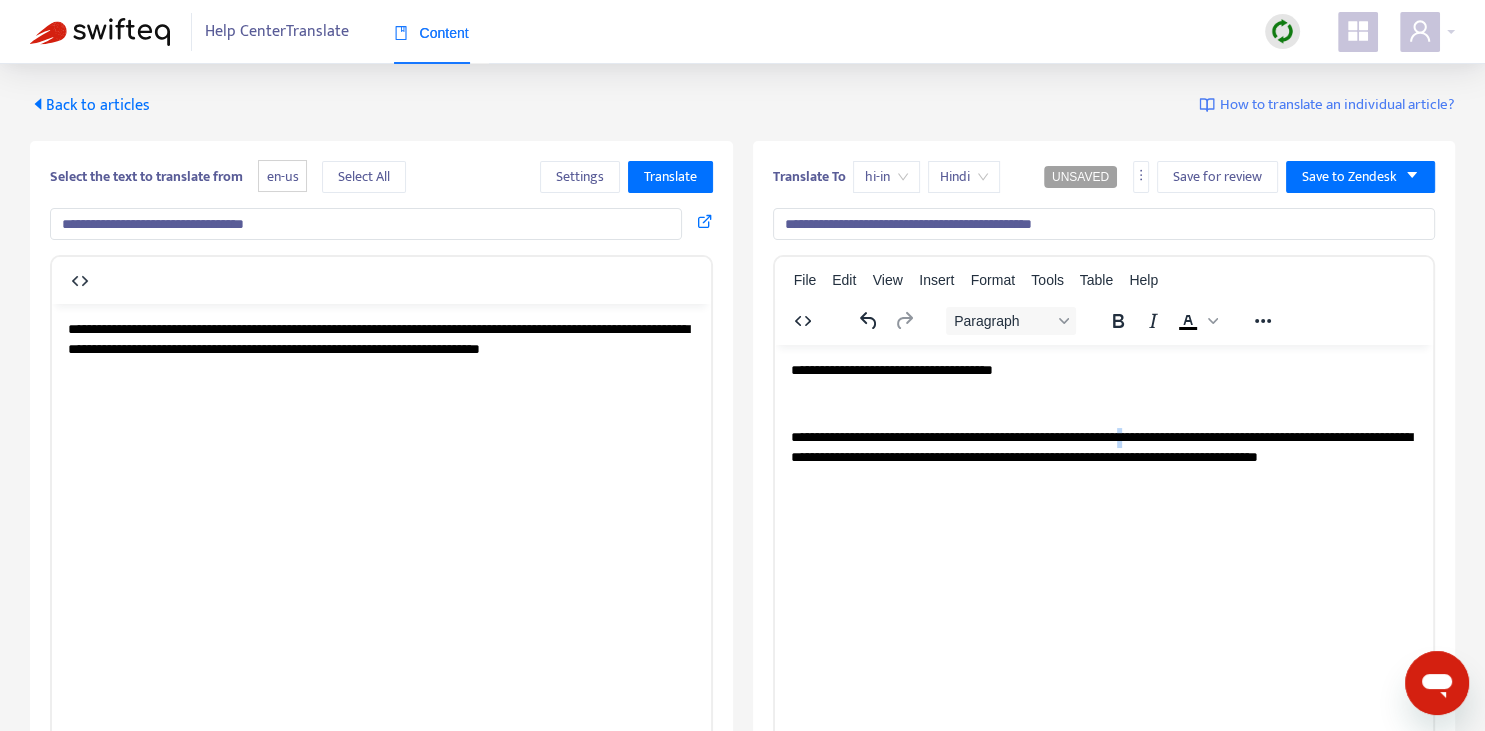 click on "**********" at bounding box center [1103, 446] 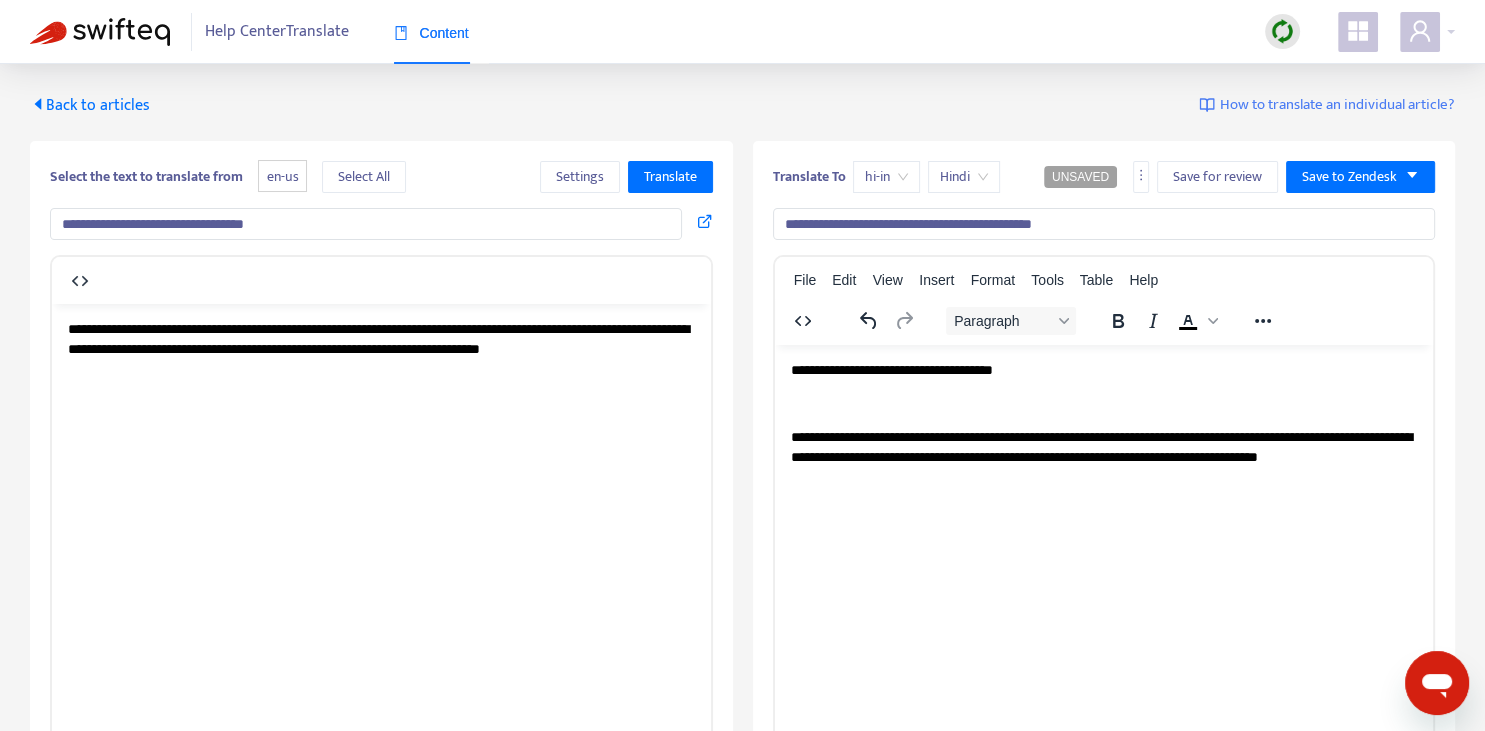 click on "**********" at bounding box center [1103, 370] 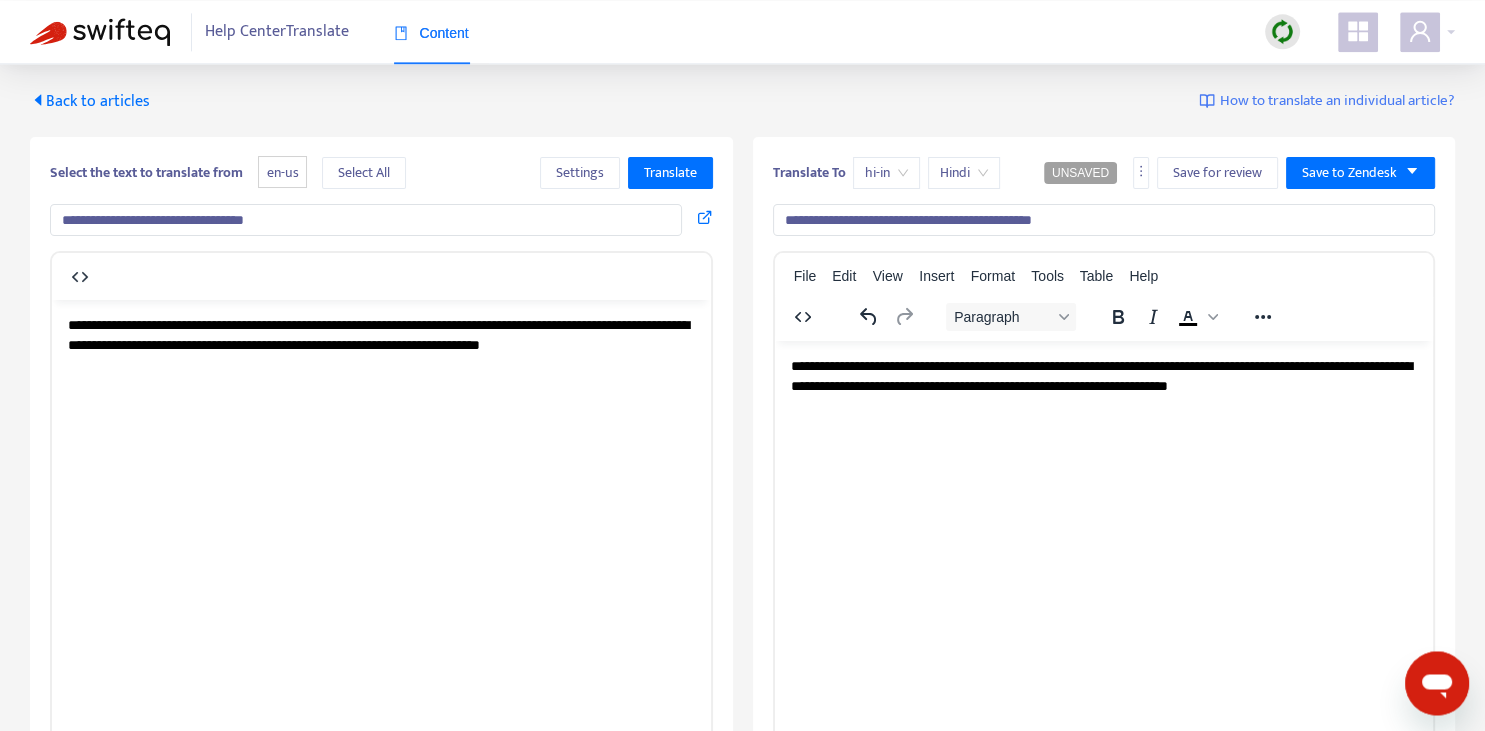 scroll, scrollTop: 0, scrollLeft: 0, axis: both 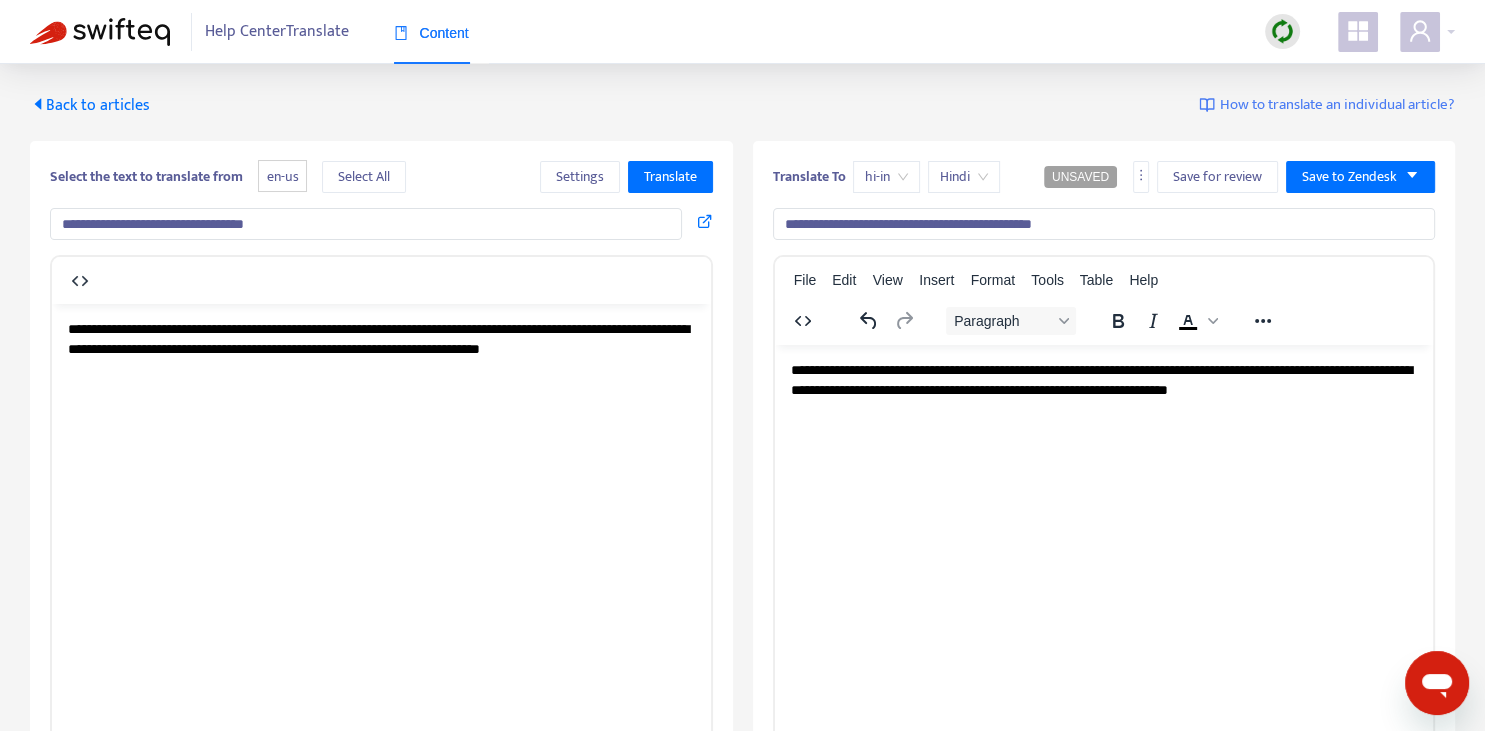 drag, startPoint x: 1173, startPoint y: 383, endPoint x: 1211, endPoint y: 385, distance: 38.052597 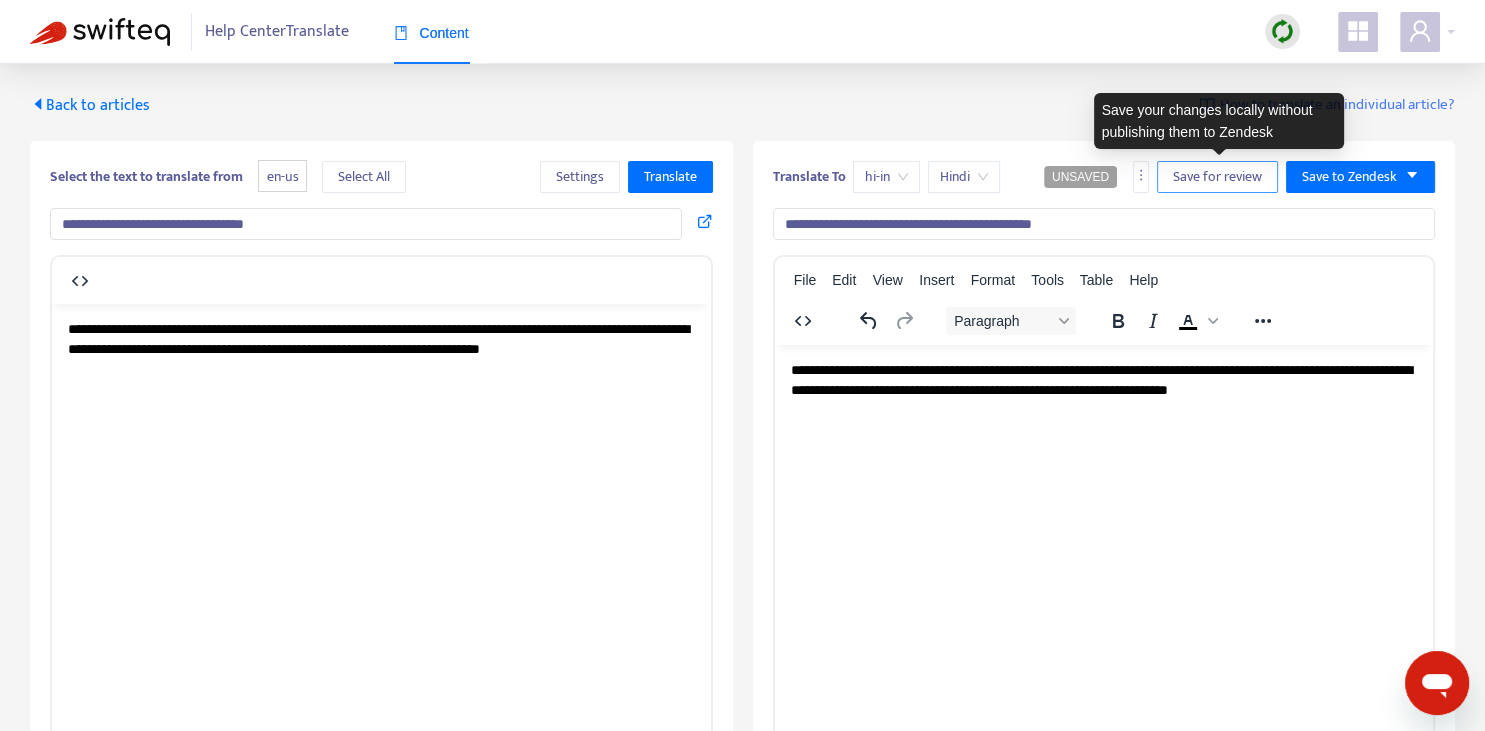 click on "Save for review" at bounding box center (1217, 177) 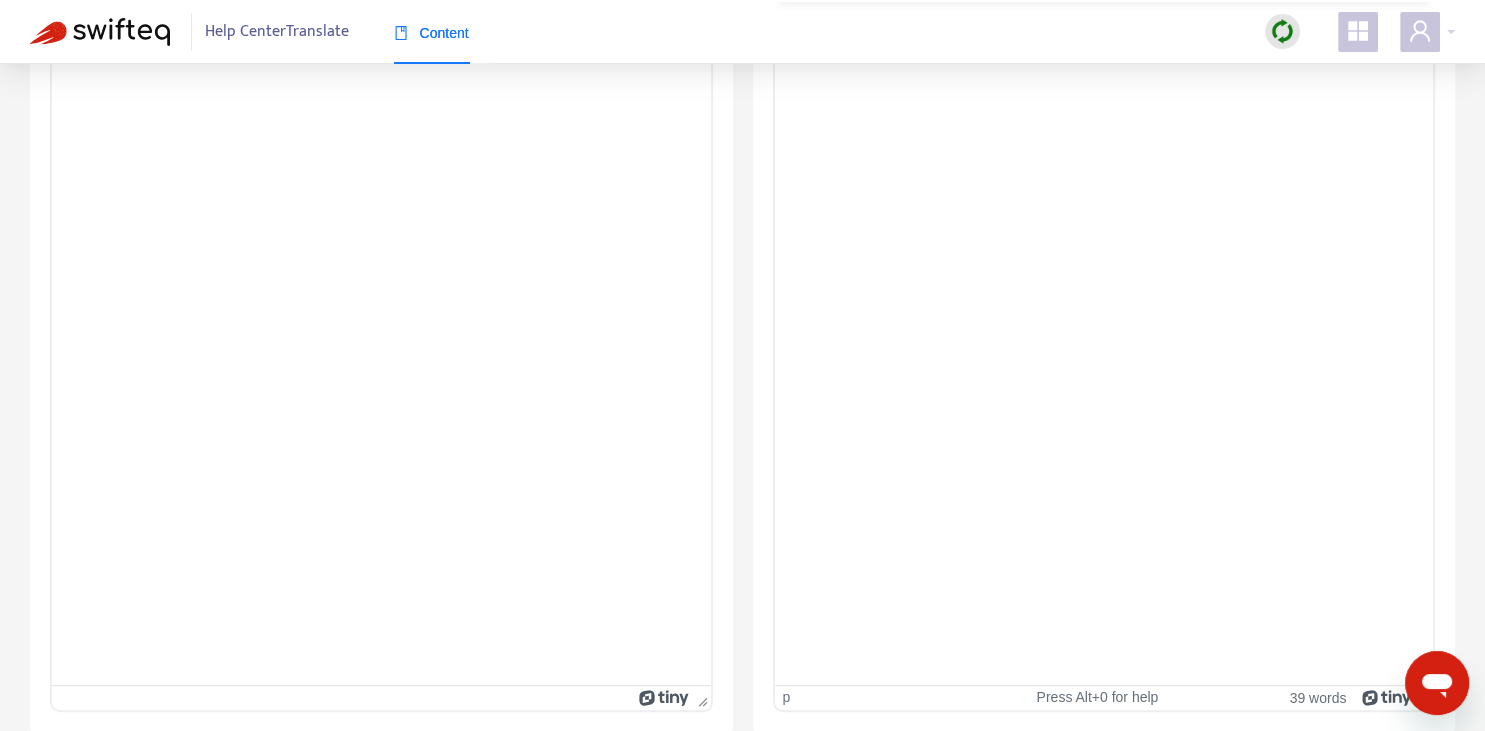 scroll, scrollTop: 0, scrollLeft: 0, axis: both 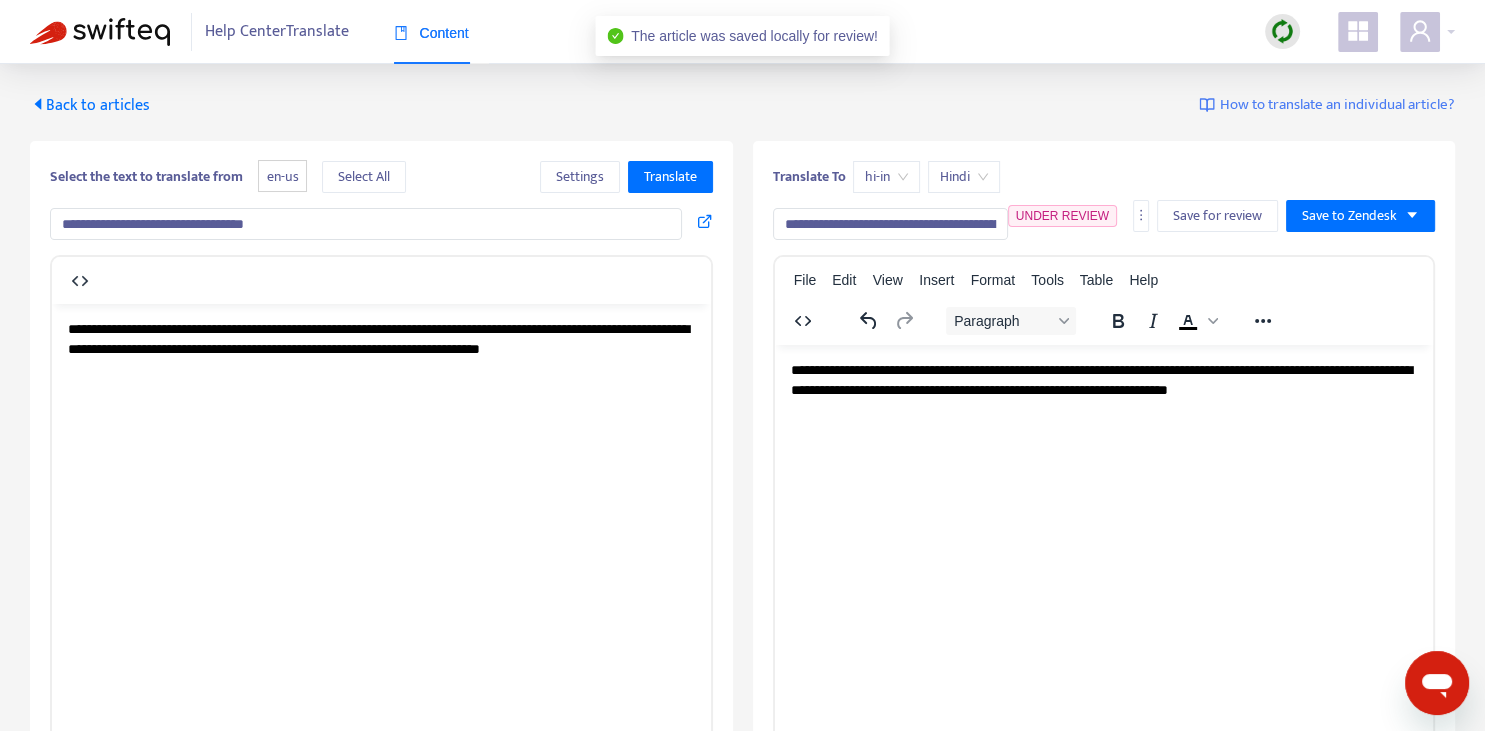 click on "Back to articles" at bounding box center (90, 105) 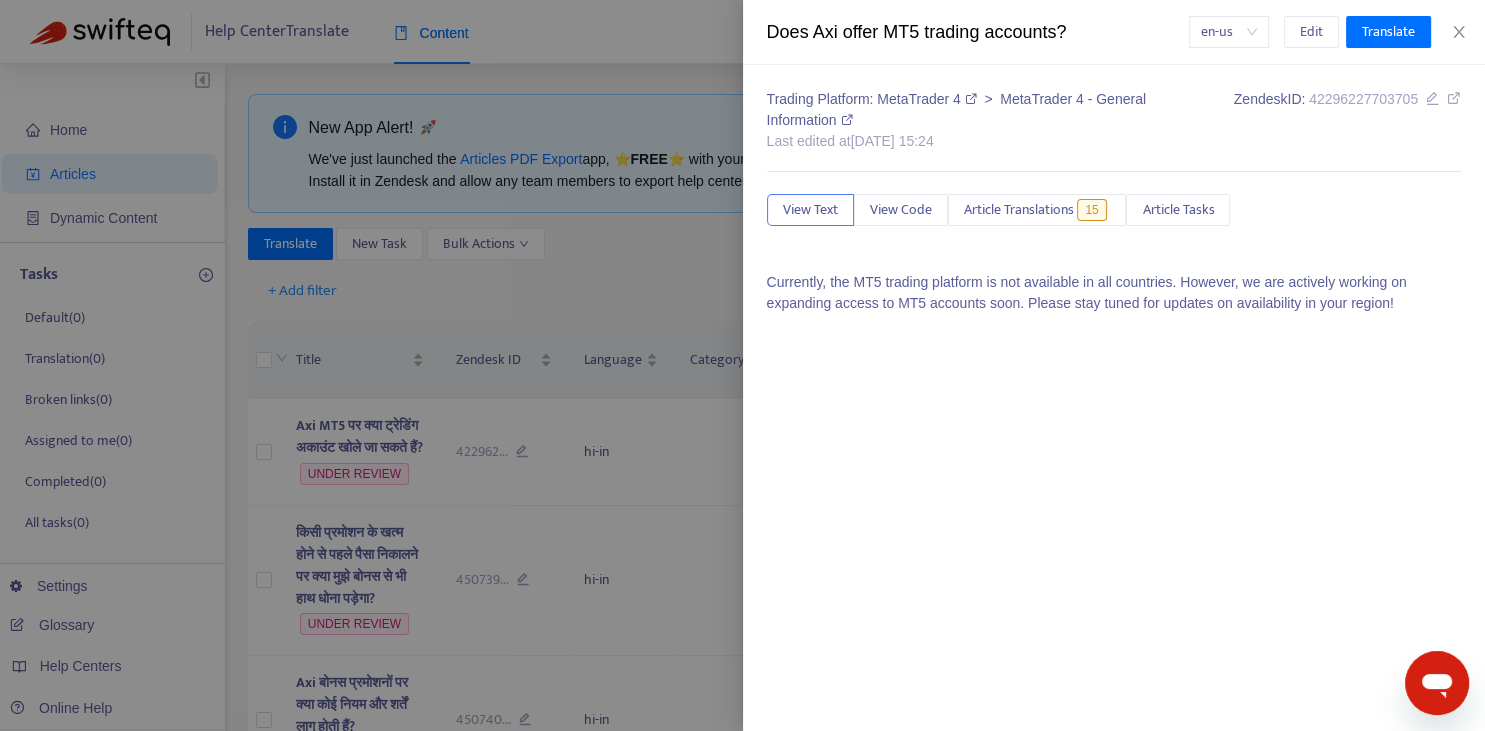 click at bounding box center [742, 365] 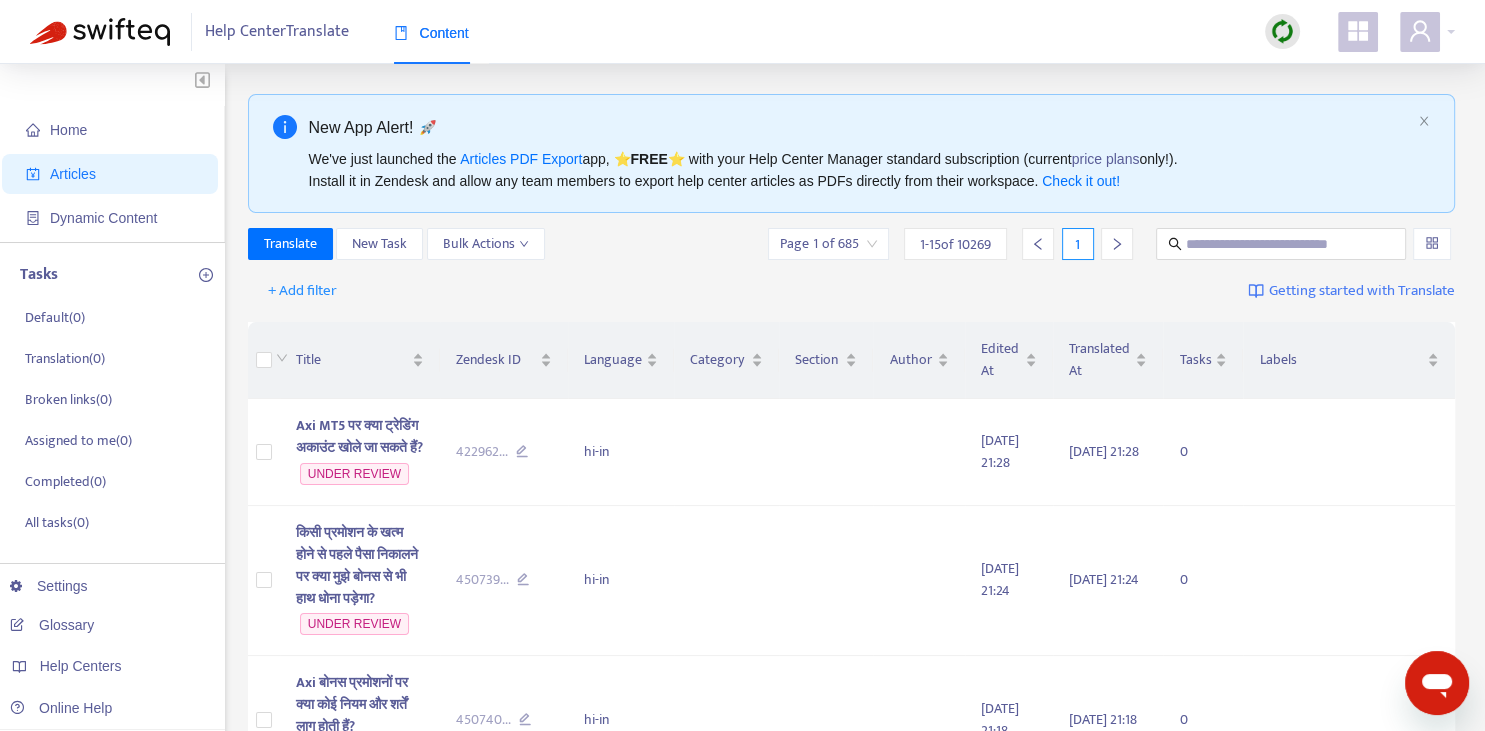 click on "New App Alert! 🚀 We've just launched the Articles PDF Export  app, ⭐ FREE ⭐️ with your Help Center Manager standard subscription (current  price plans  only!). Install it in Zendesk and allow any team members to export help center articles as PDFs directly from their workspace. Check it out! Translate New Task Bulk Actions Page 1 of 685 1 - 15  of   10269 1 + Add filter Getting started with Translate Title Zendesk ID Language Category Section Author Edited At Translated At Tasks Labels Axi MT5 पर क्या ट्रेडिंग अकाउंट खोले जा सकते हैं? UNDER REVIEW 422962 ... hi-in 2025-07-16 21:28 2025-07-16 21:28 0 किसी प्रमोशन के खत्म होने से पहले पैसा निकालने पर क्या मुझे बोनस से भी हाथ धोना पड़ेगा? UNDER REVIEW 450739 ... hi-in 2025-07-16 21:24 2025-07-16 21:24 0 UNDER REVIEW 450740 ... hi-in 2025-07-16 21:18 0 ..." at bounding box center (852, 1665) 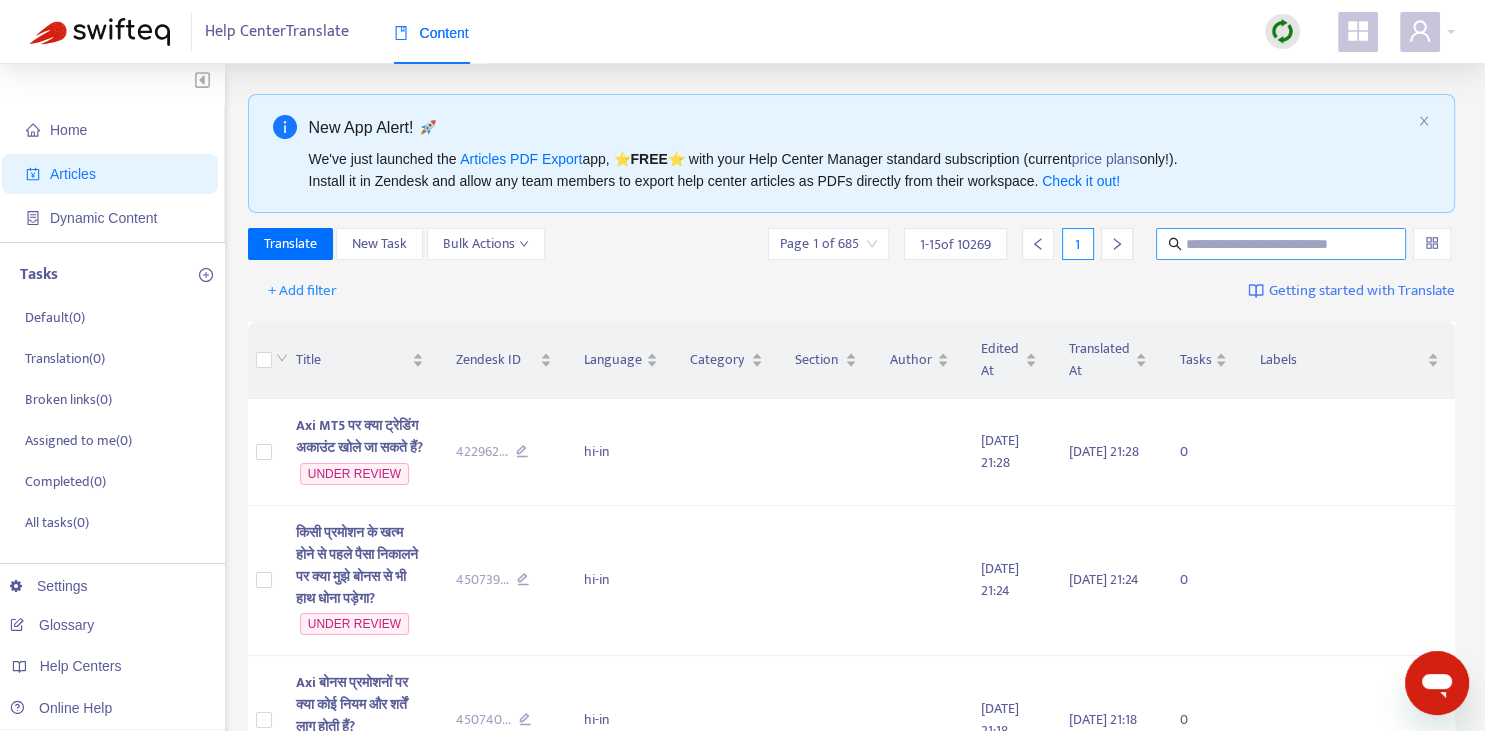 click at bounding box center (1282, 244) 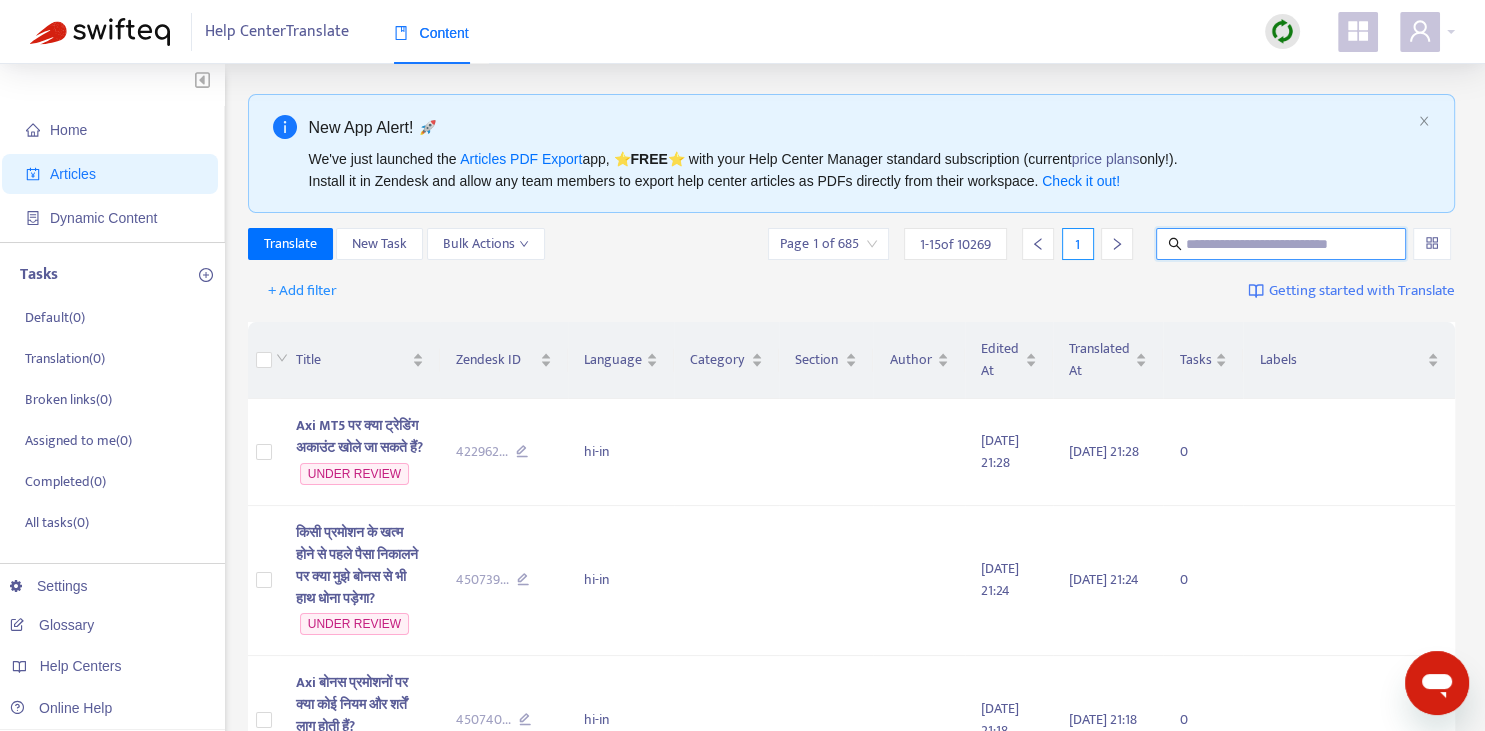 paste on "**********" 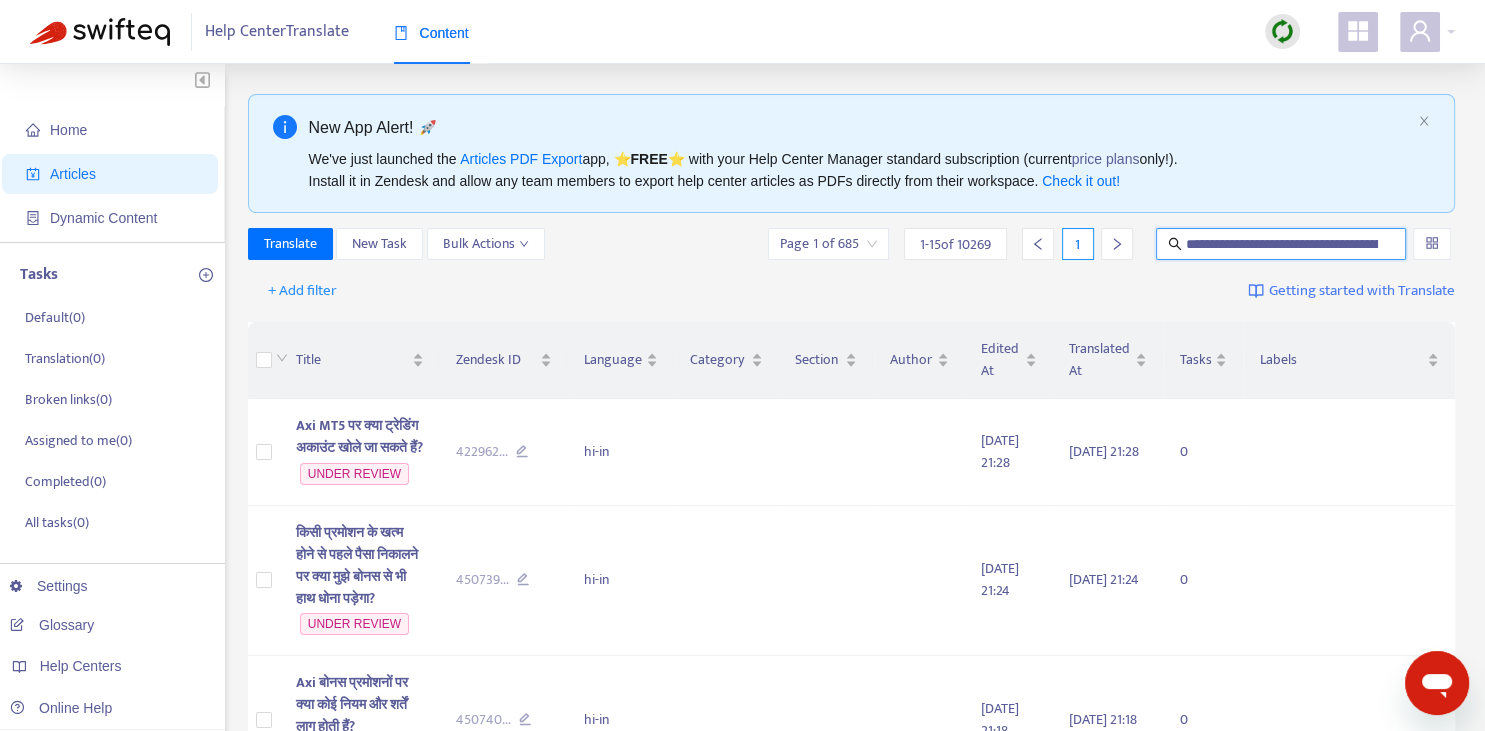 scroll, scrollTop: 0, scrollLeft: 142, axis: horizontal 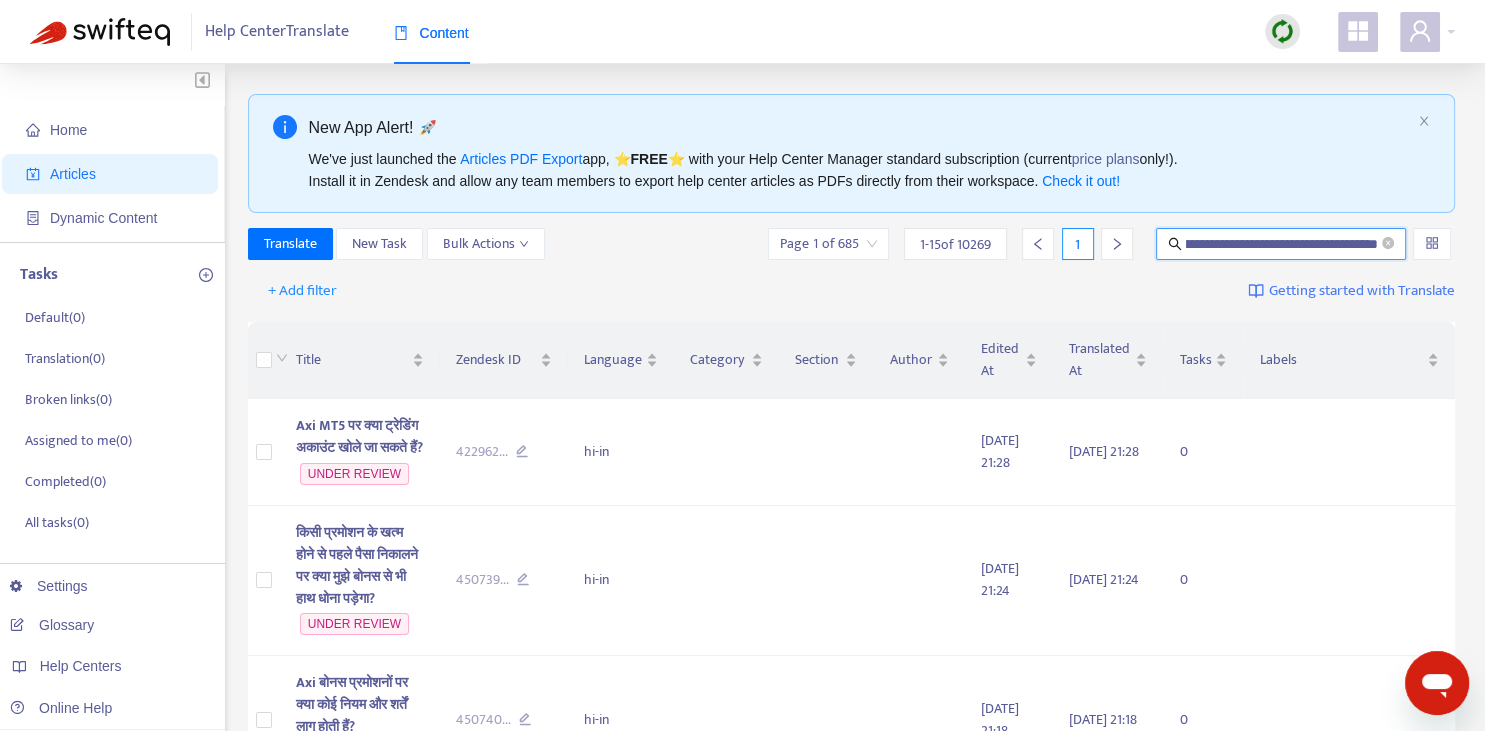 type on "**********" 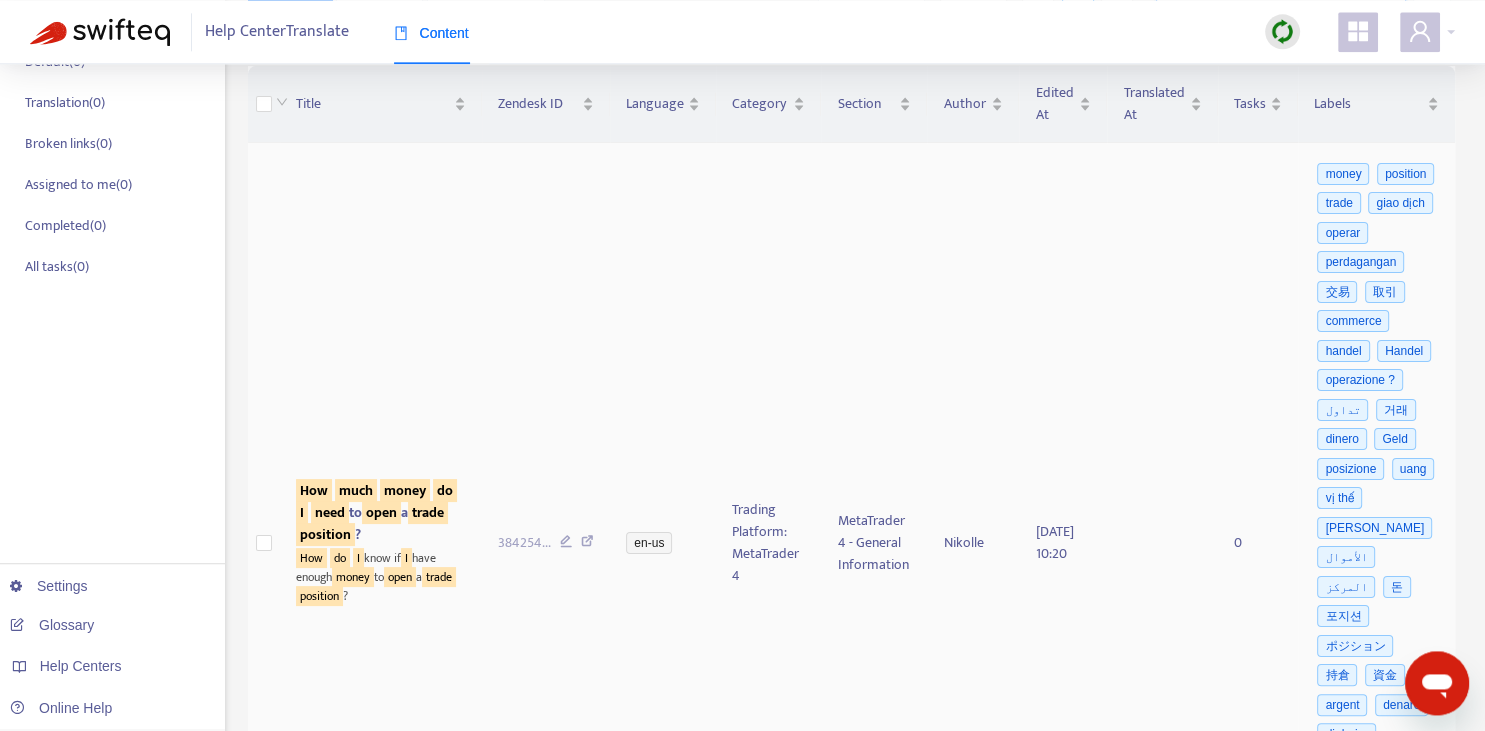 scroll, scrollTop: 352, scrollLeft: 0, axis: vertical 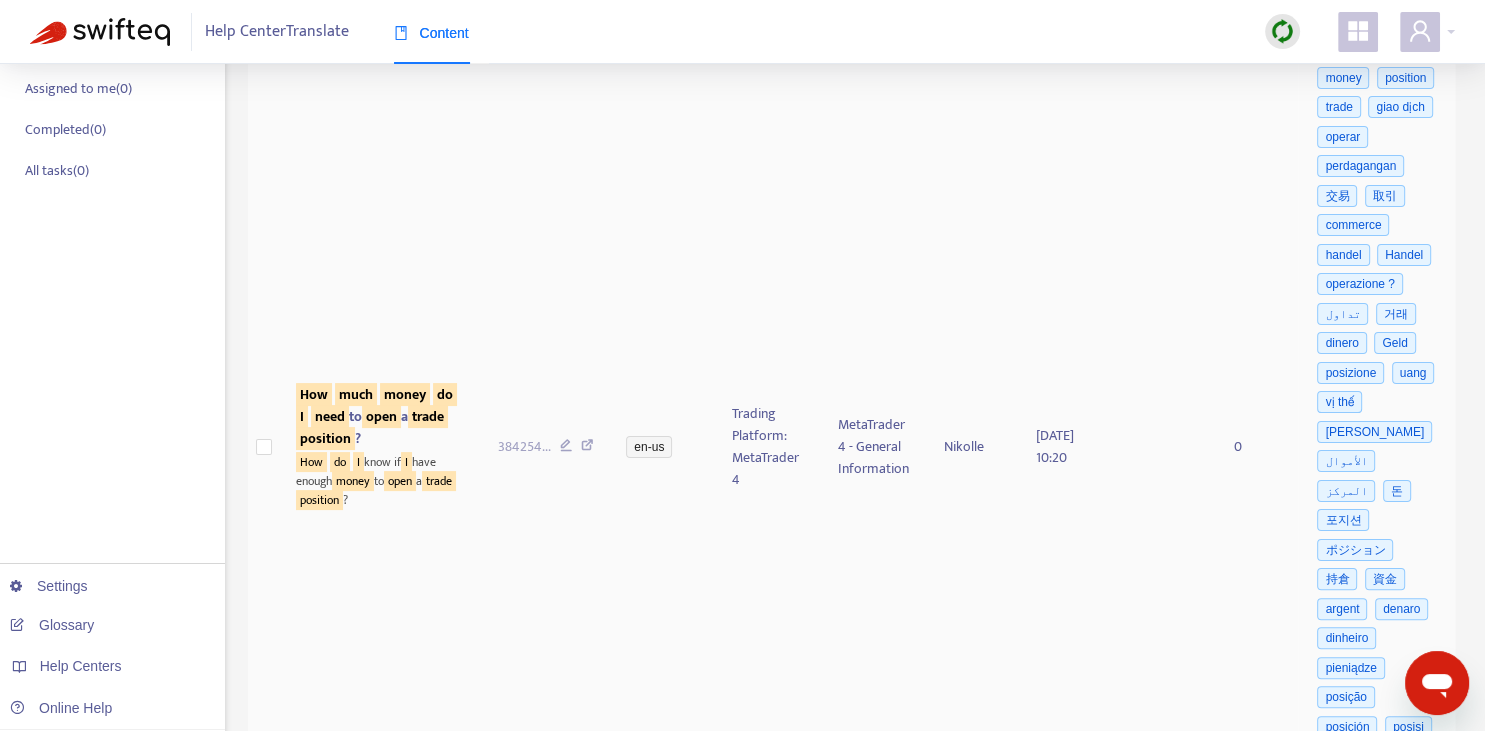 click on "How   much   money   do   I   need  to  open  a  trade   position ?" at bounding box center [376, 416] 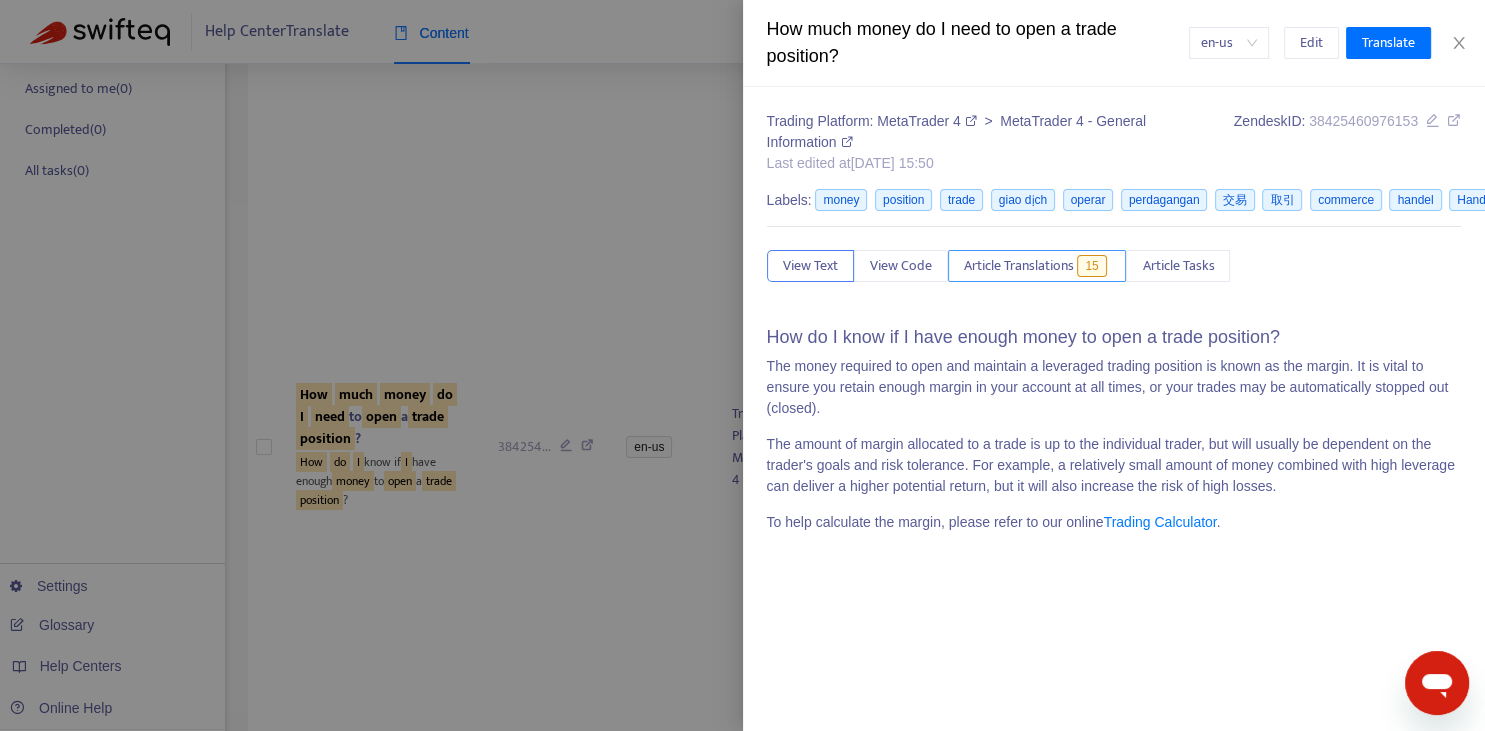 click on "Article Translations" at bounding box center [1019, 266] 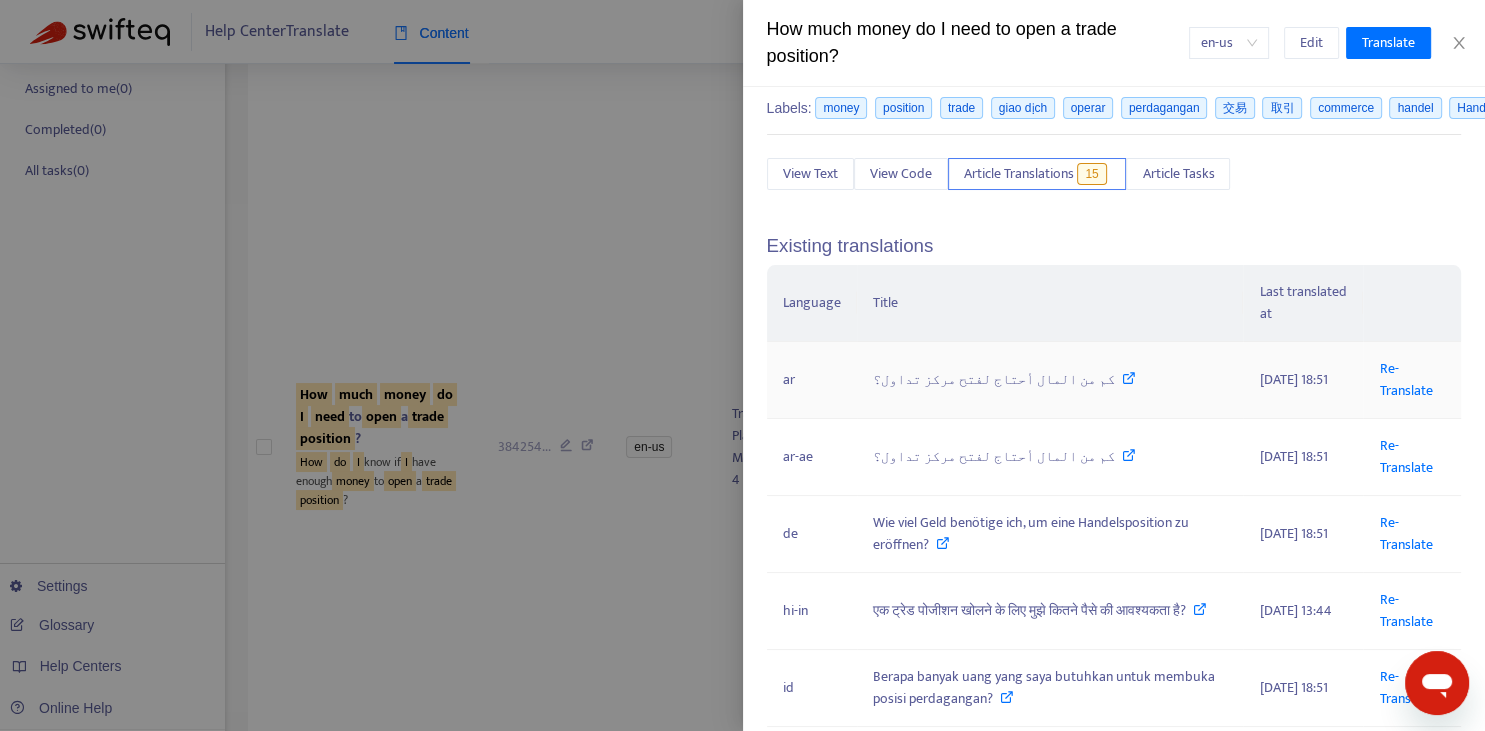 scroll, scrollTop: 147, scrollLeft: 0, axis: vertical 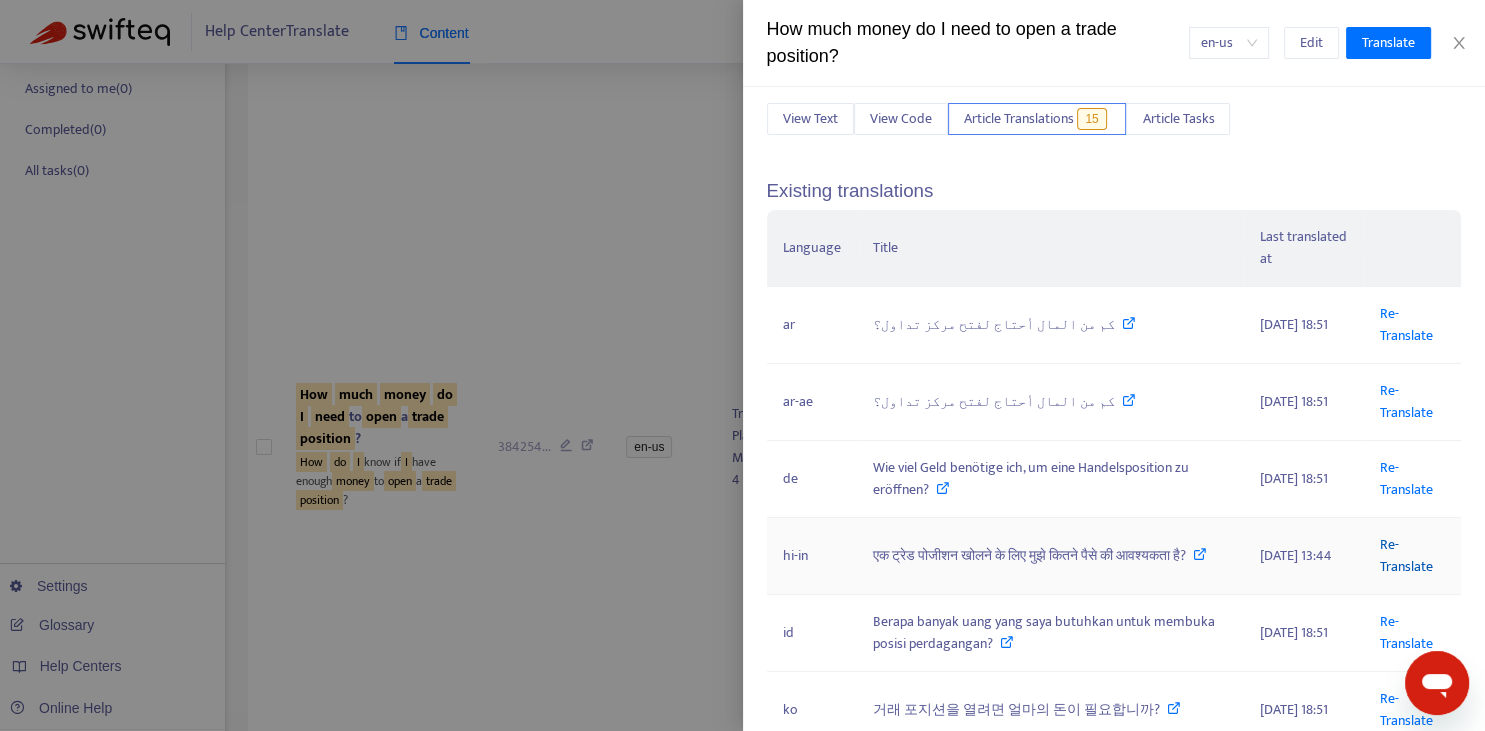 click on "Re-Translate" at bounding box center [1405, 555] 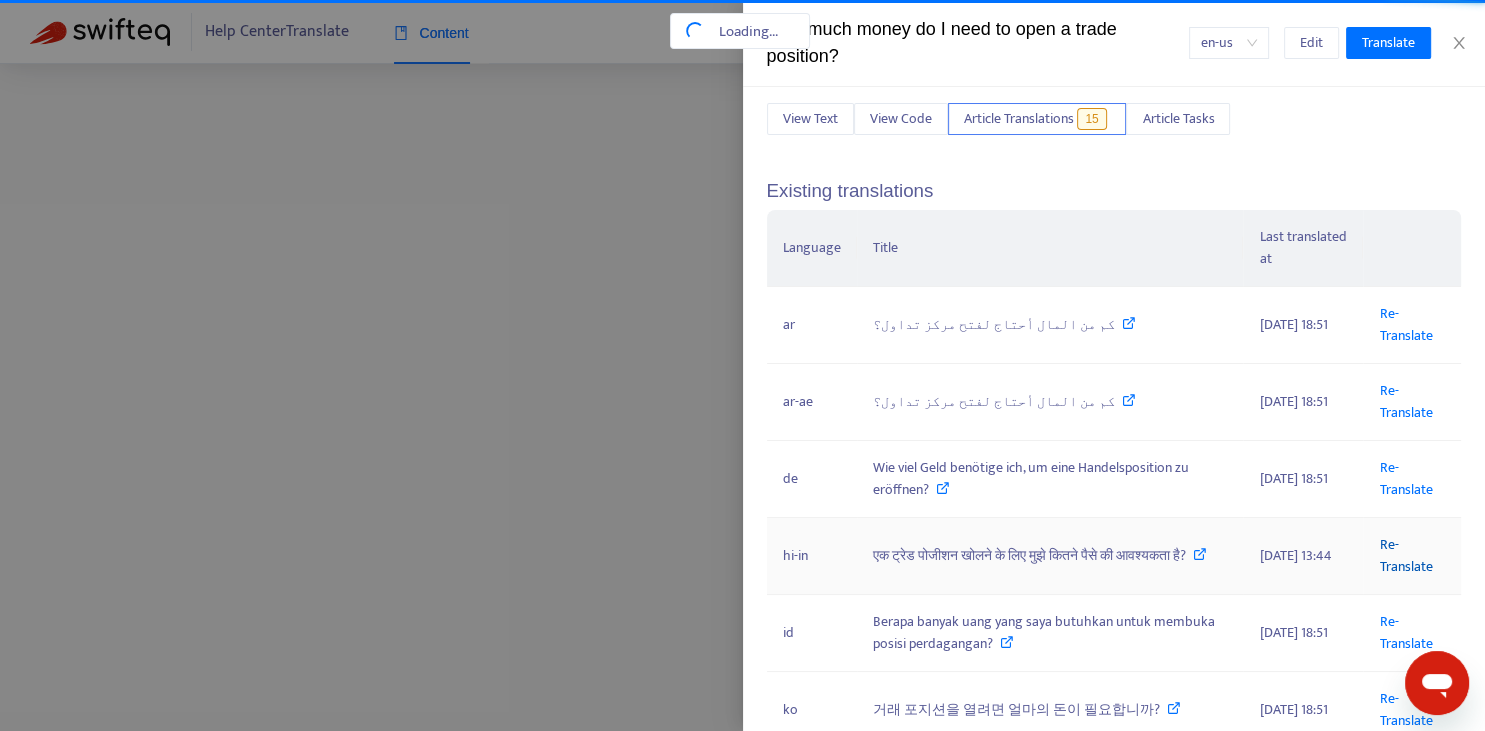 scroll, scrollTop: 56, scrollLeft: 0, axis: vertical 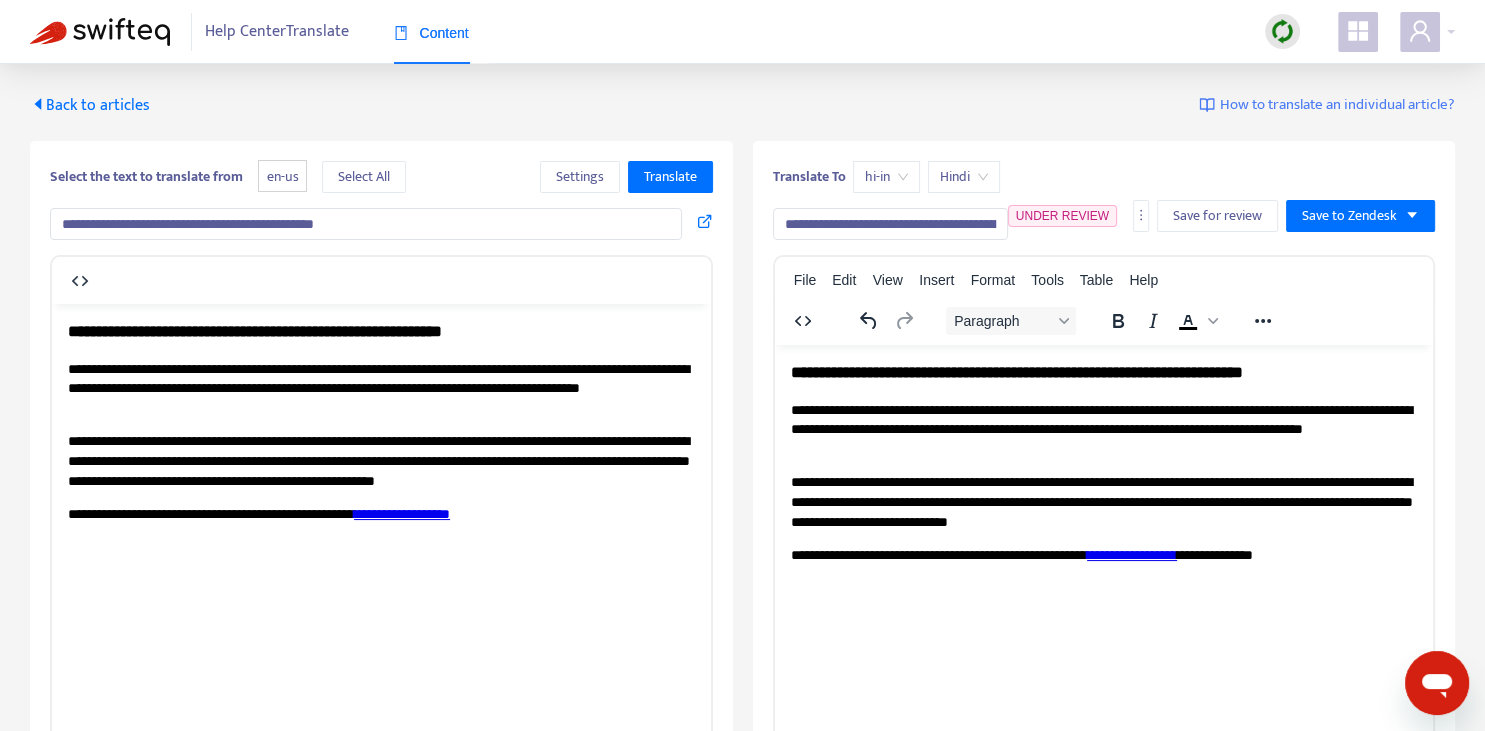 click on "**********" at bounding box center [890, 224] 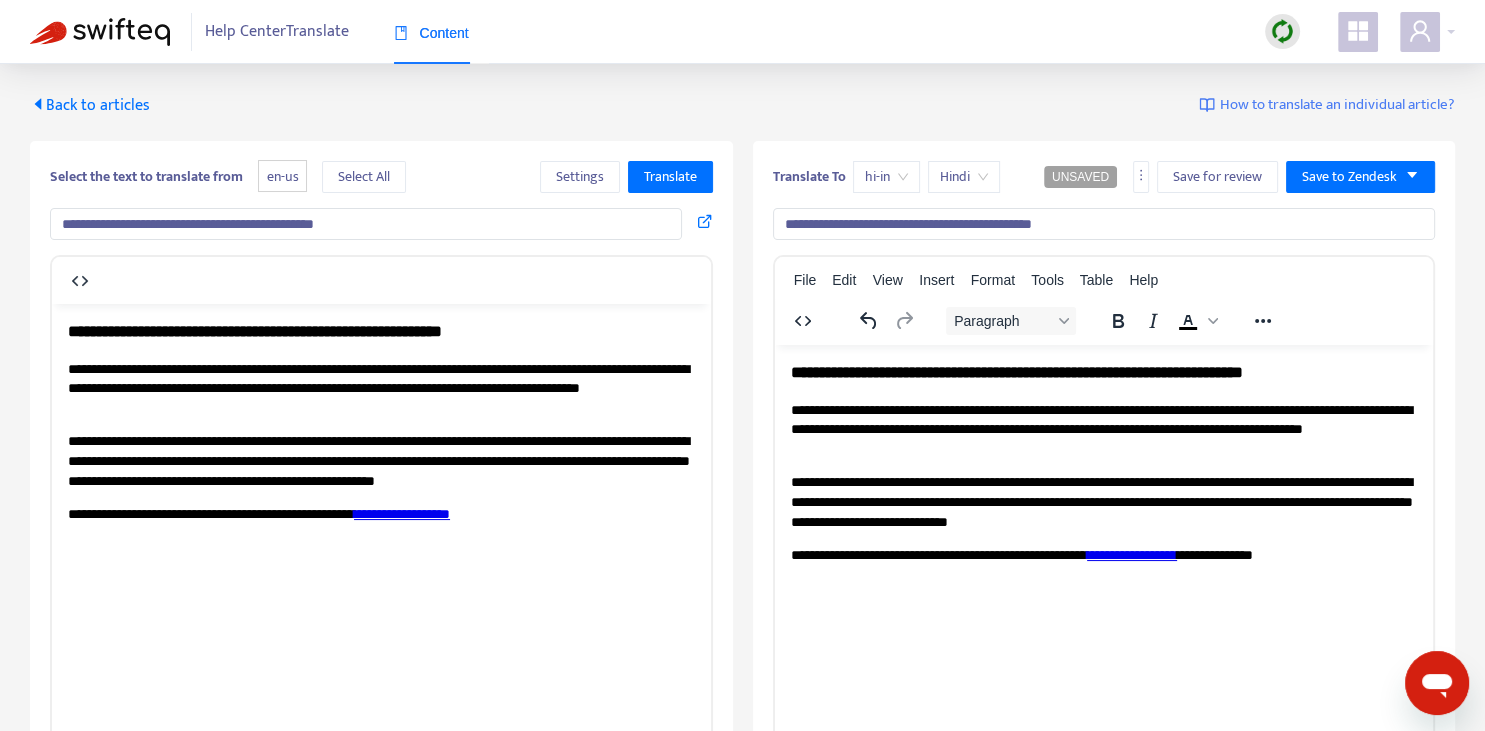 type on "**********" 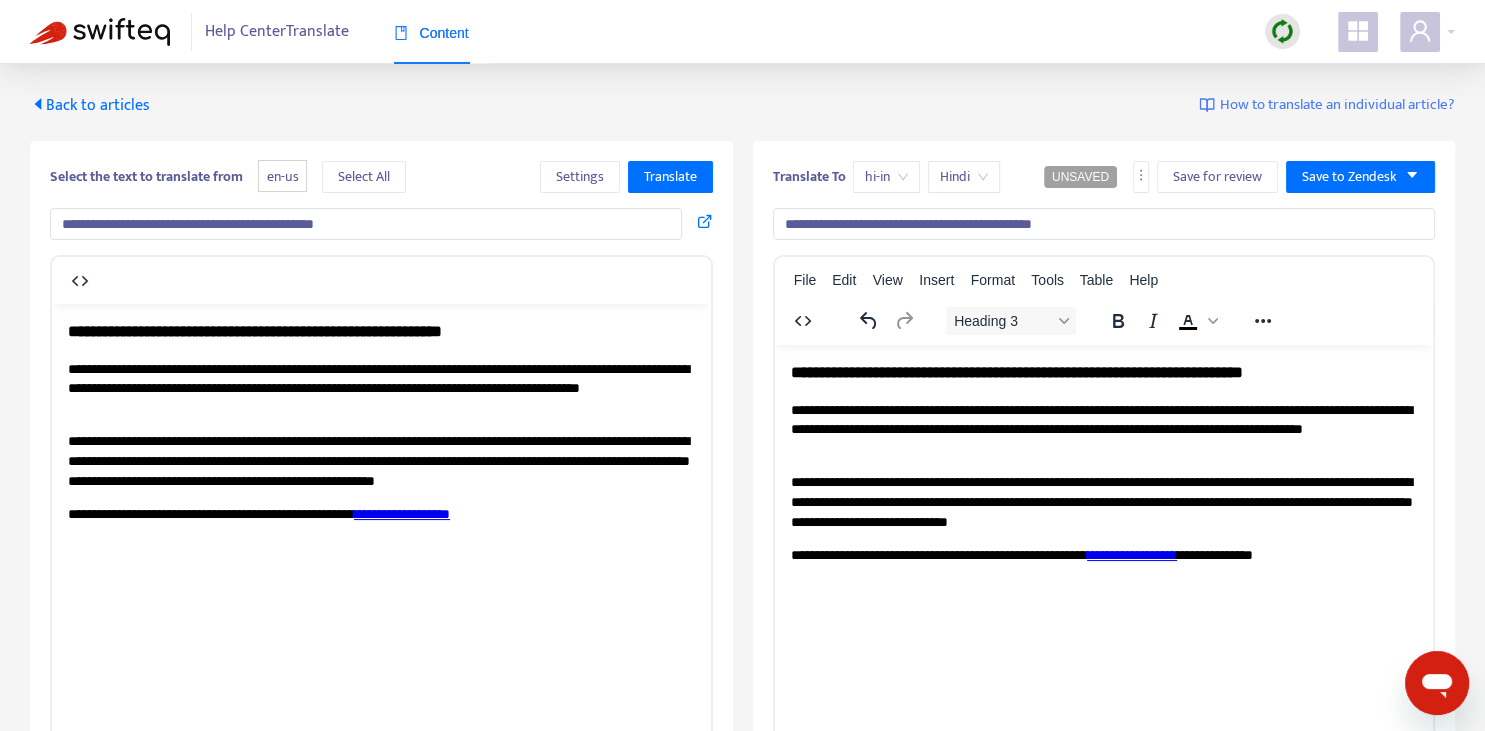 click on "**********" at bounding box center [1103, 371] 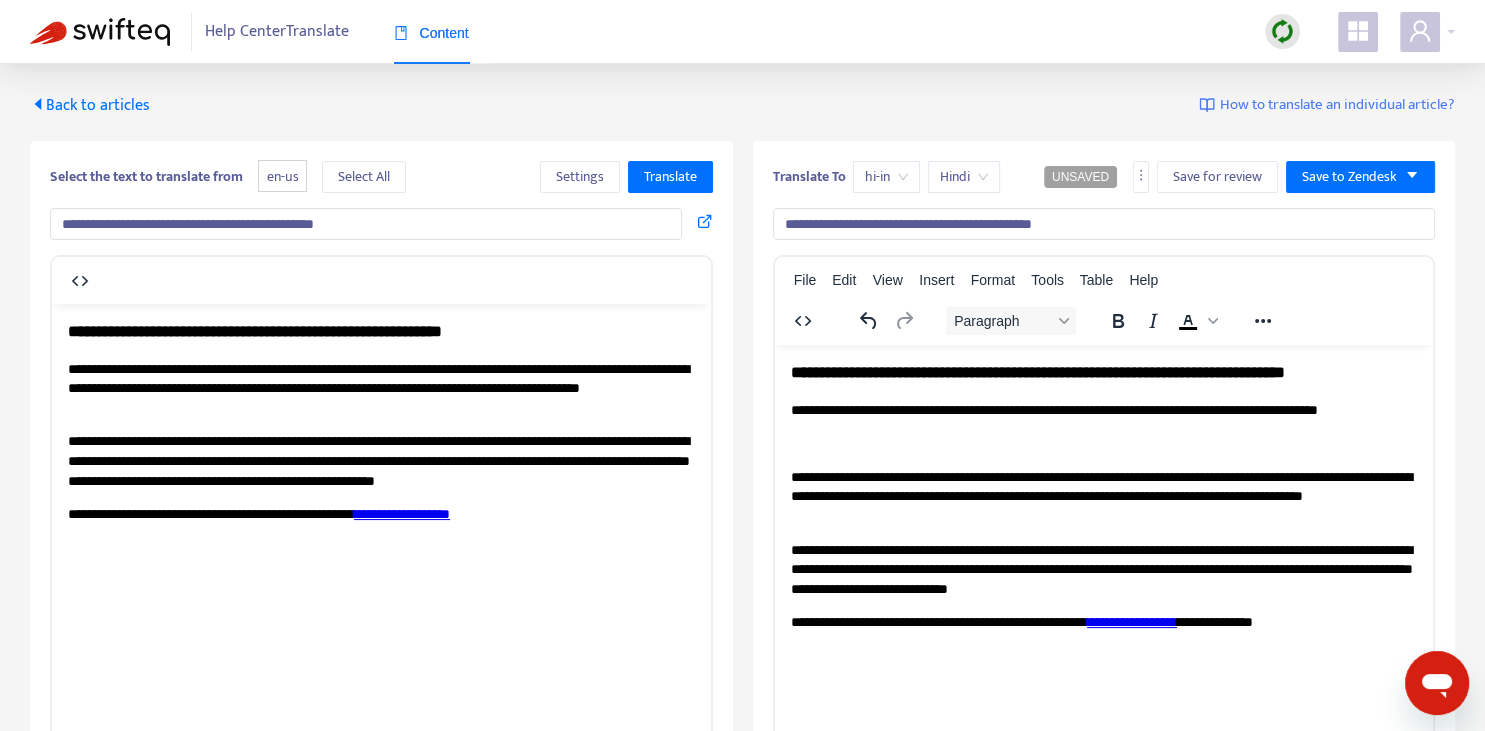 click on "**********" at bounding box center (1103, 496) 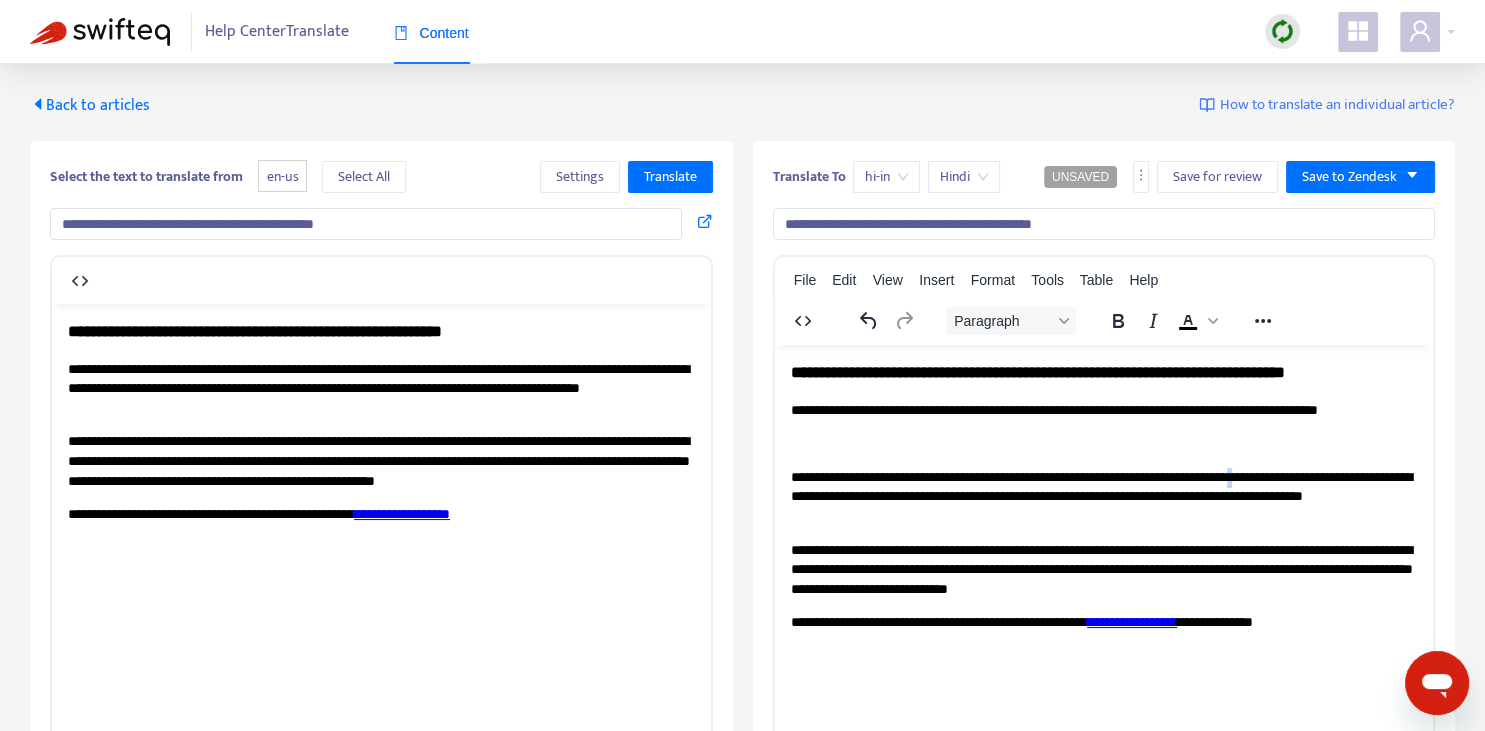 copy on "*" 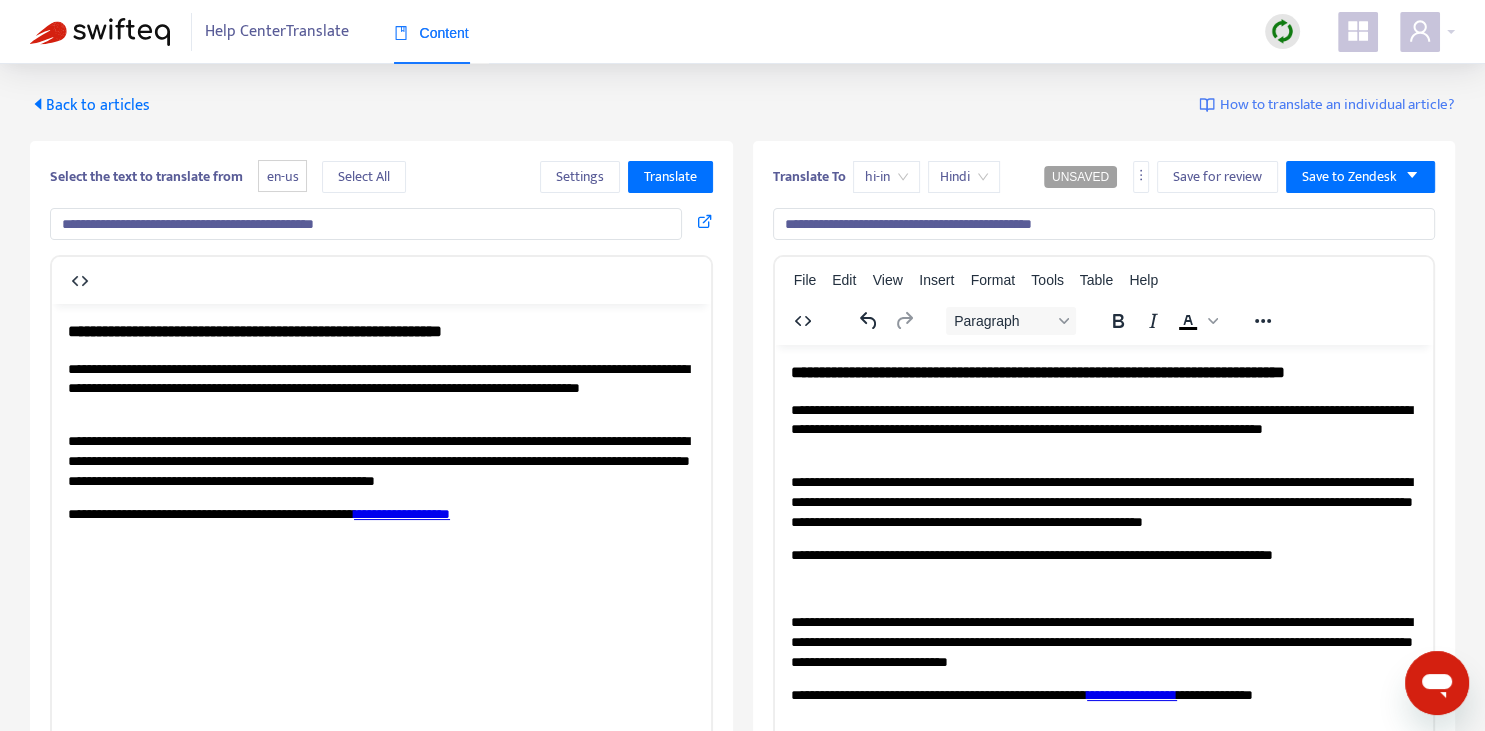 click on "**********" at bounding box center (1103, 695) 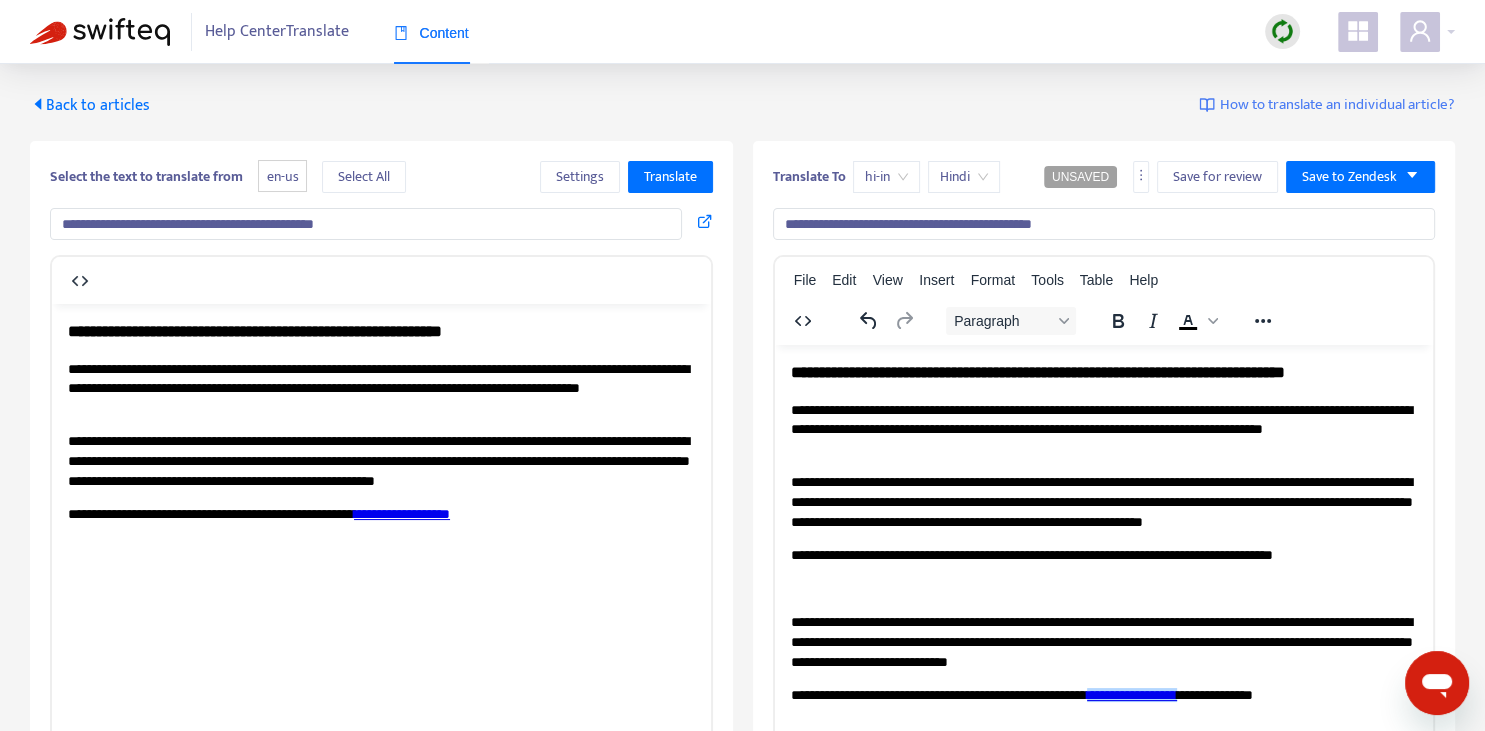click on "**********" at bounding box center [1131, 694] 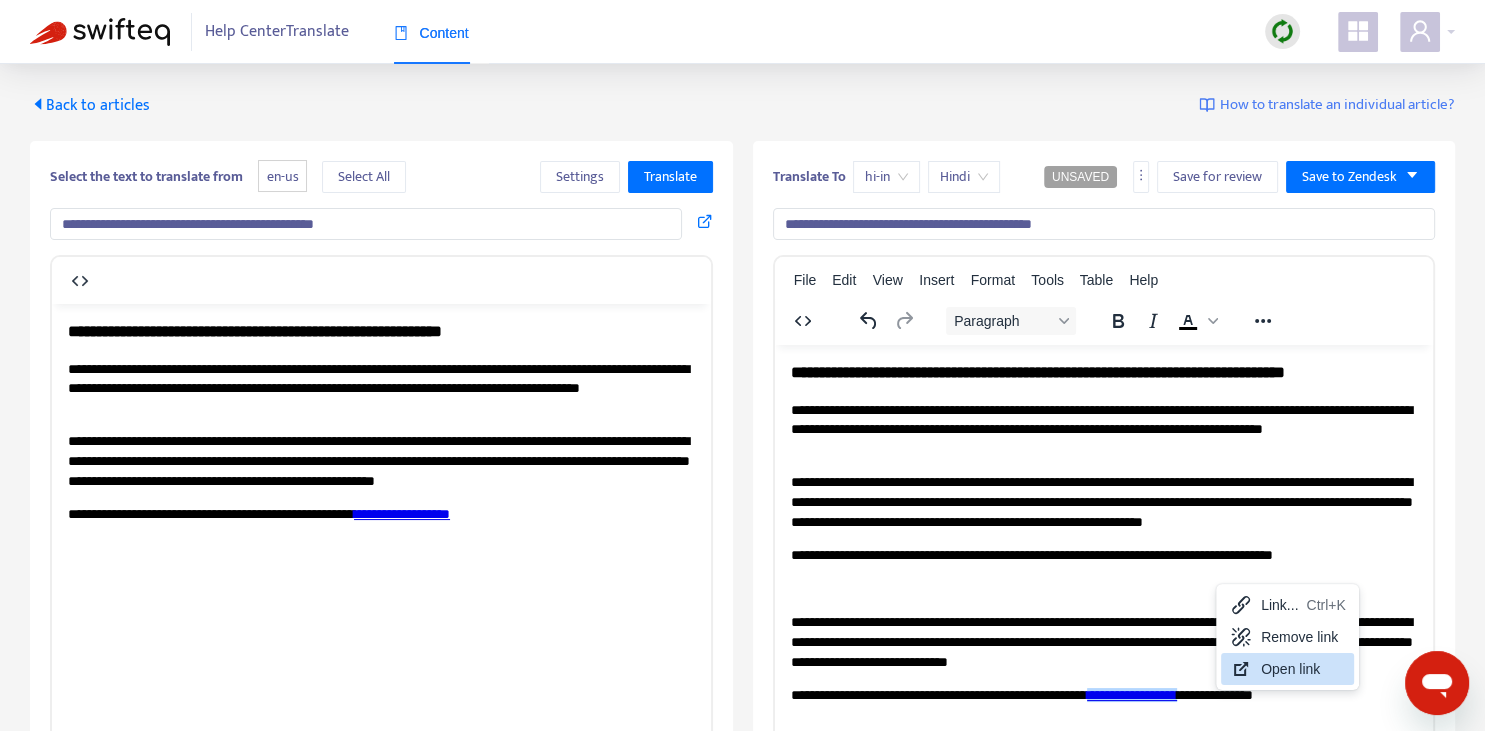 click 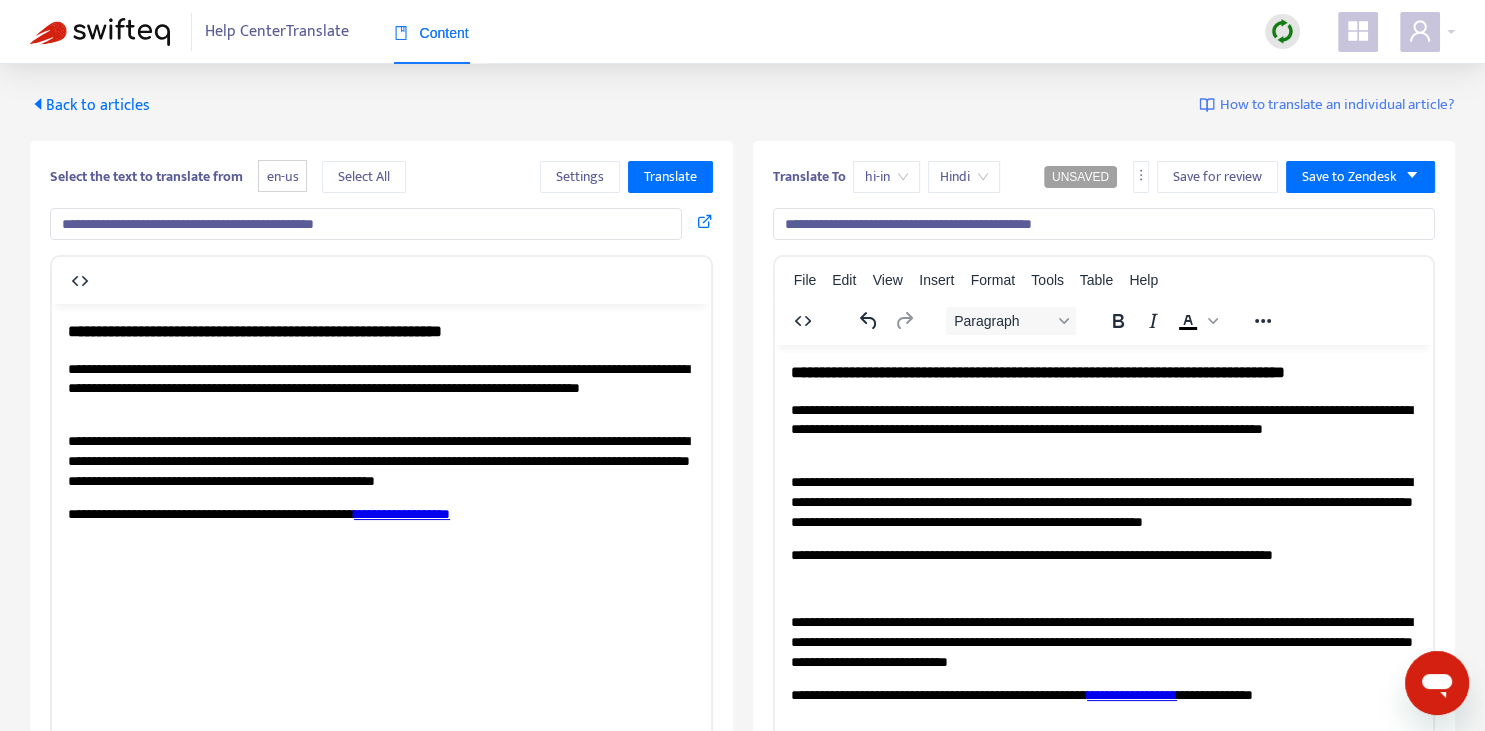 click on "**********" at bounding box center (1103, 555) 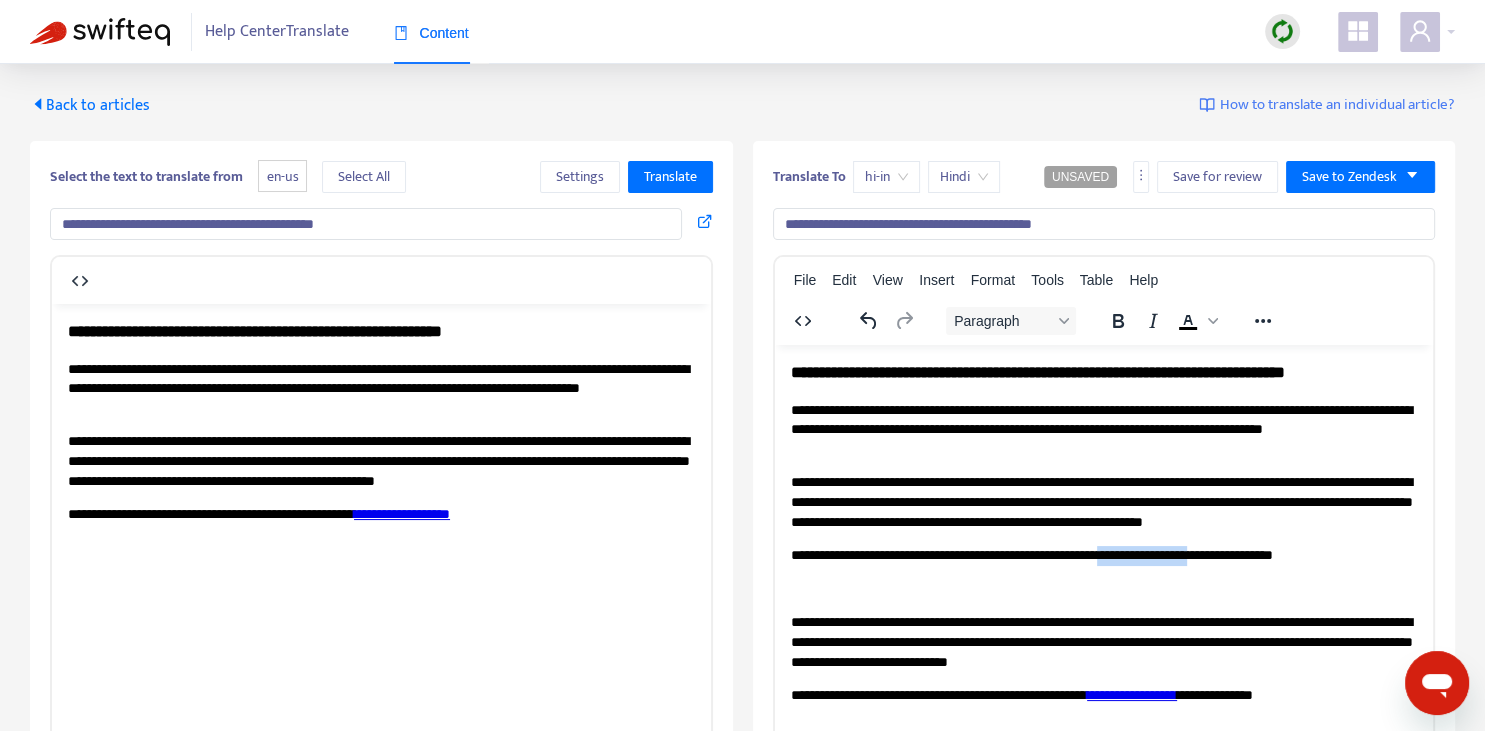 drag, startPoint x: 1150, startPoint y: 551, endPoint x: 1244, endPoint y: 550, distance: 94.00532 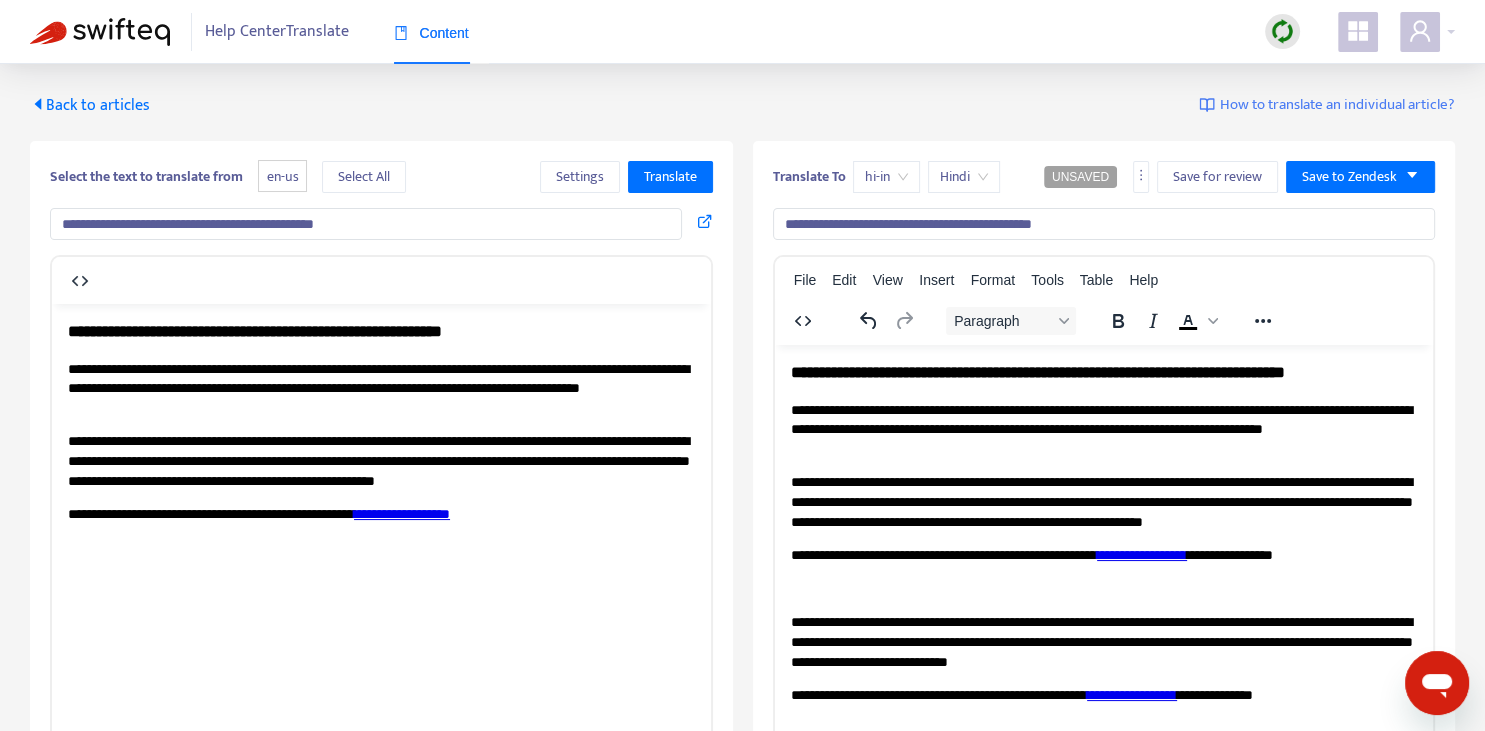 click on "**********" at bounding box center [1103, 555] 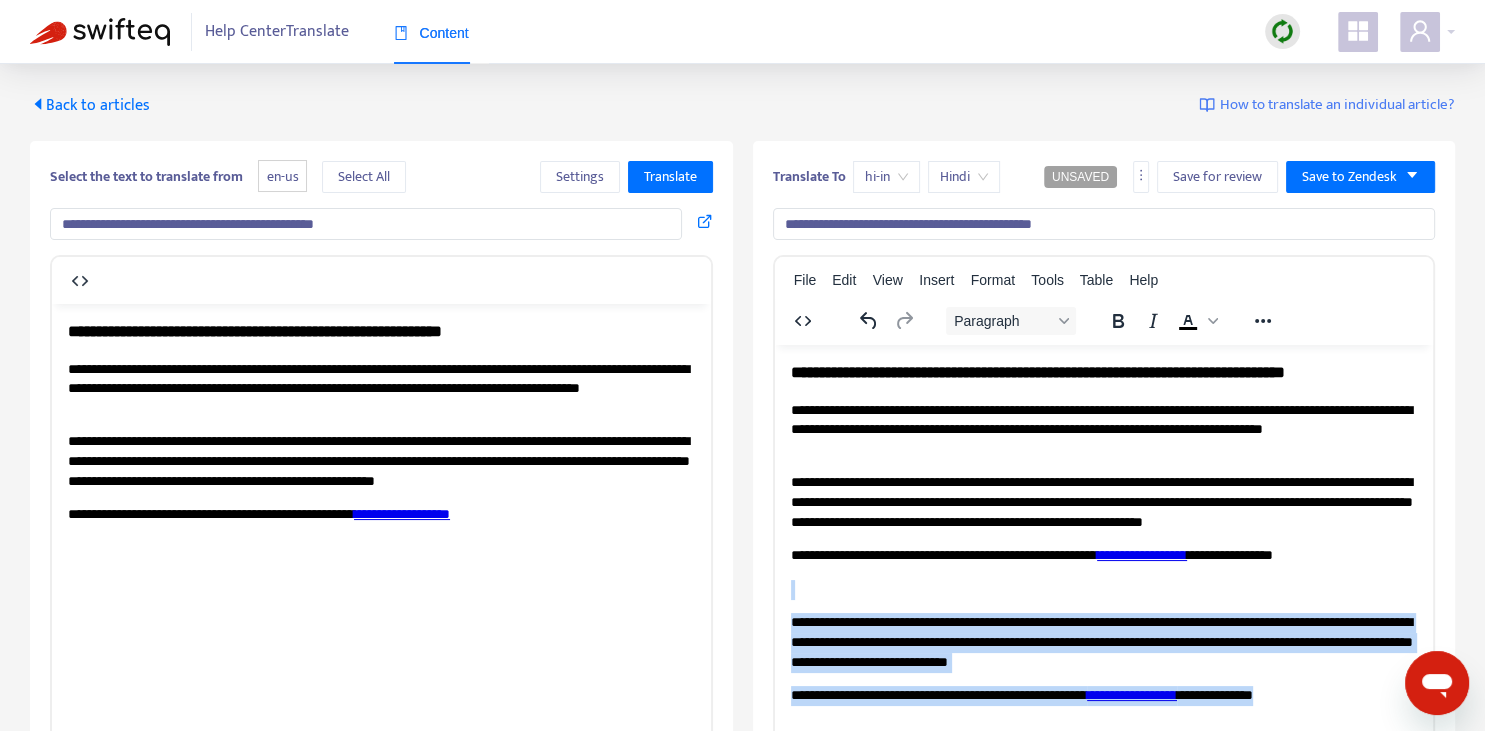 drag, startPoint x: 948, startPoint y: 581, endPoint x: 1409, endPoint y: 714, distance: 479.80203 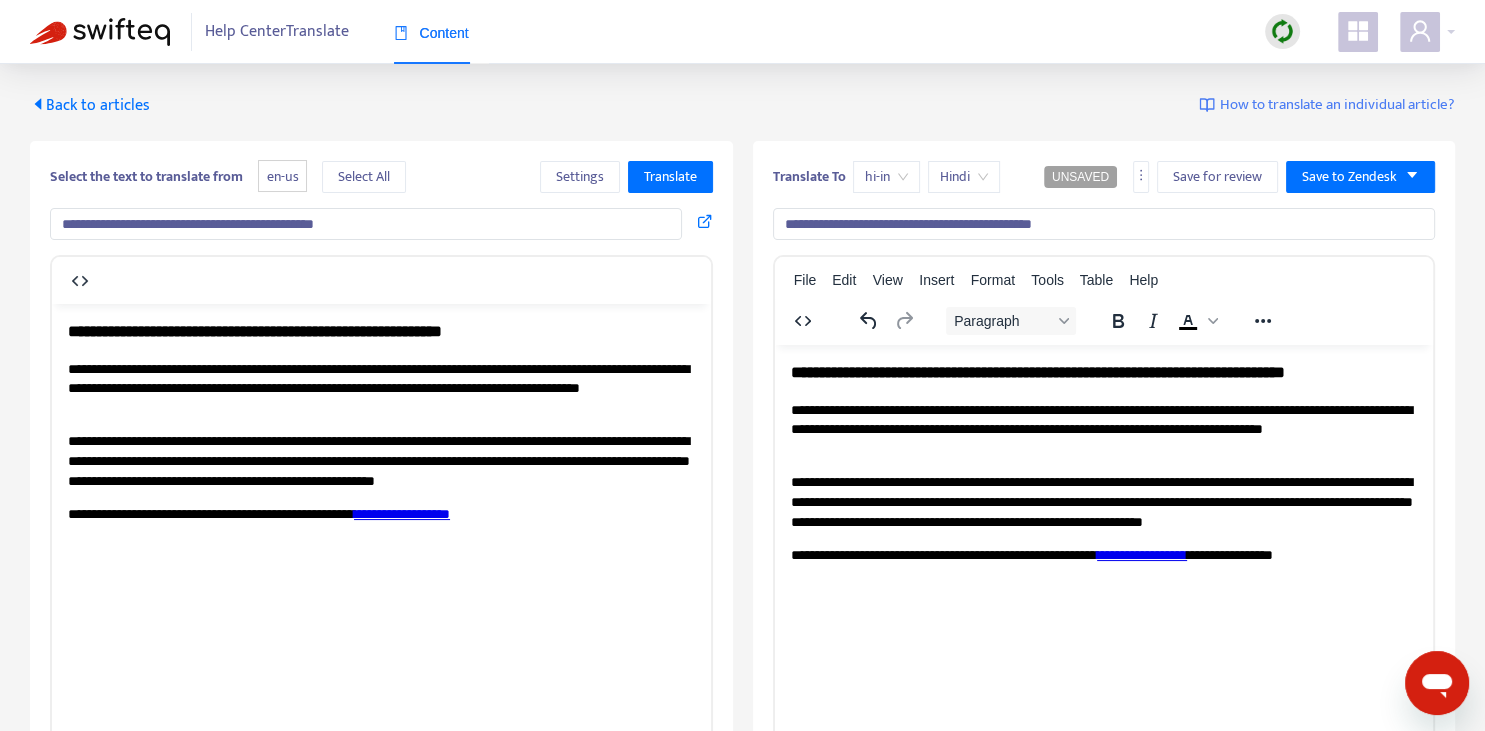 scroll, scrollTop: 70, scrollLeft: 0, axis: vertical 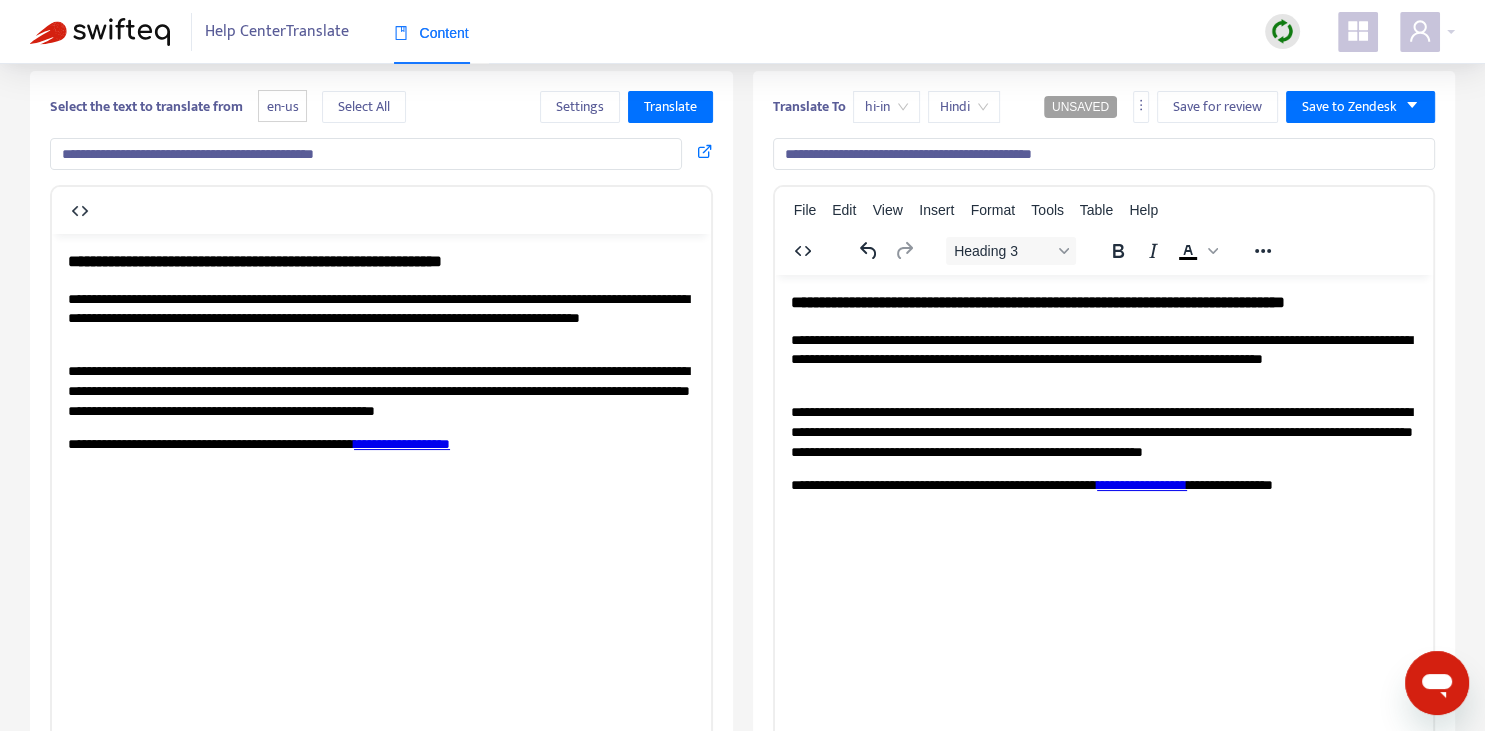 click on "**********" at bounding box center [1103, 301] 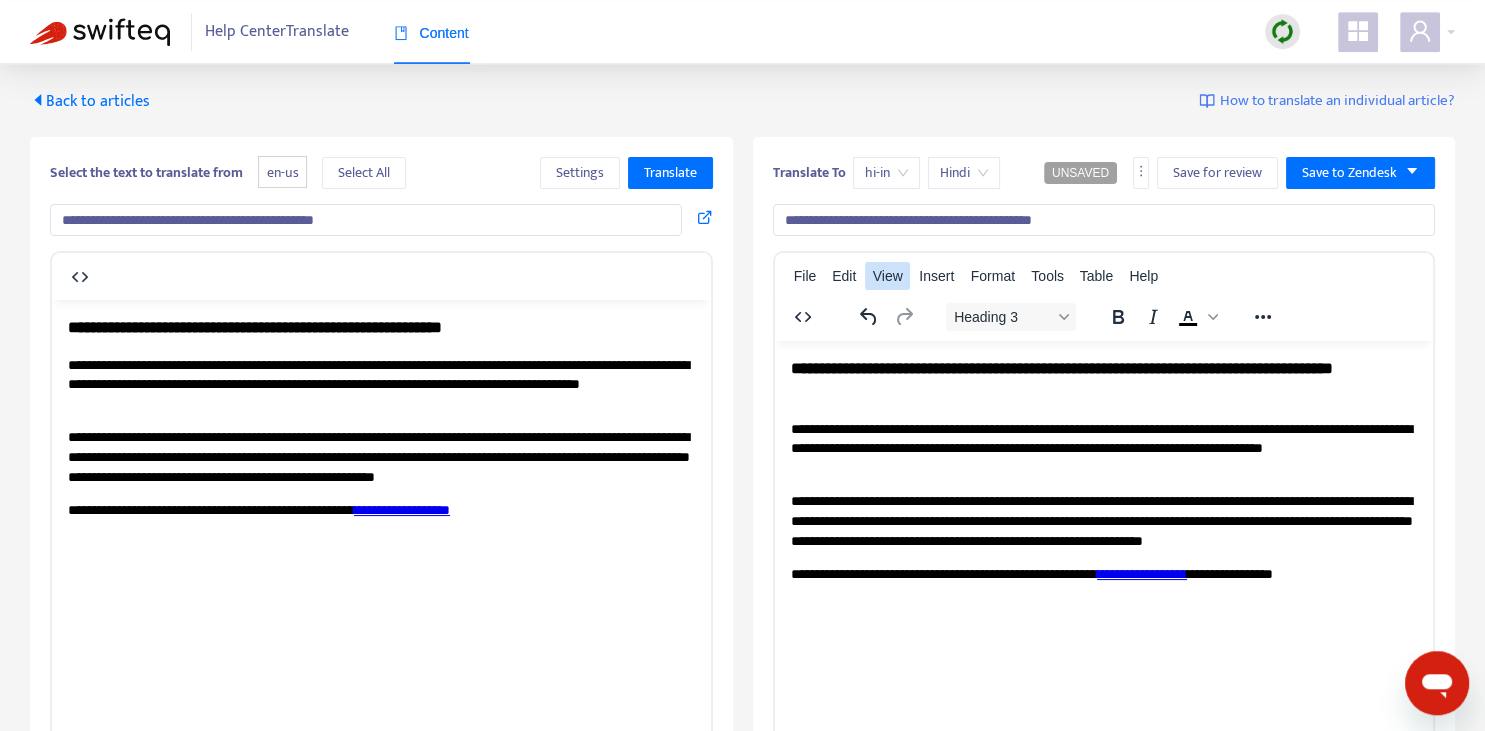 scroll, scrollTop: 0, scrollLeft: 0, axis: both 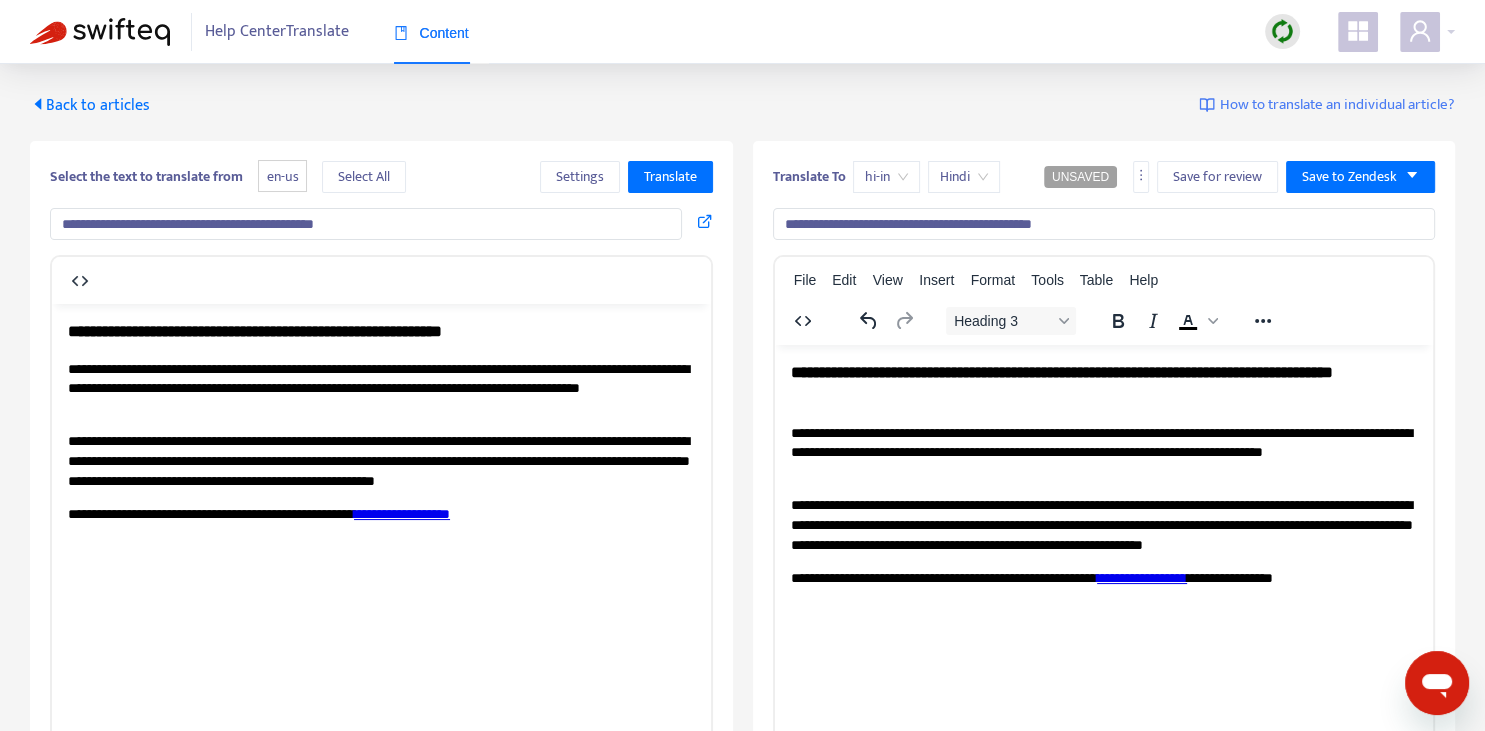 click on "**********" at bounding box center (1103, 452) 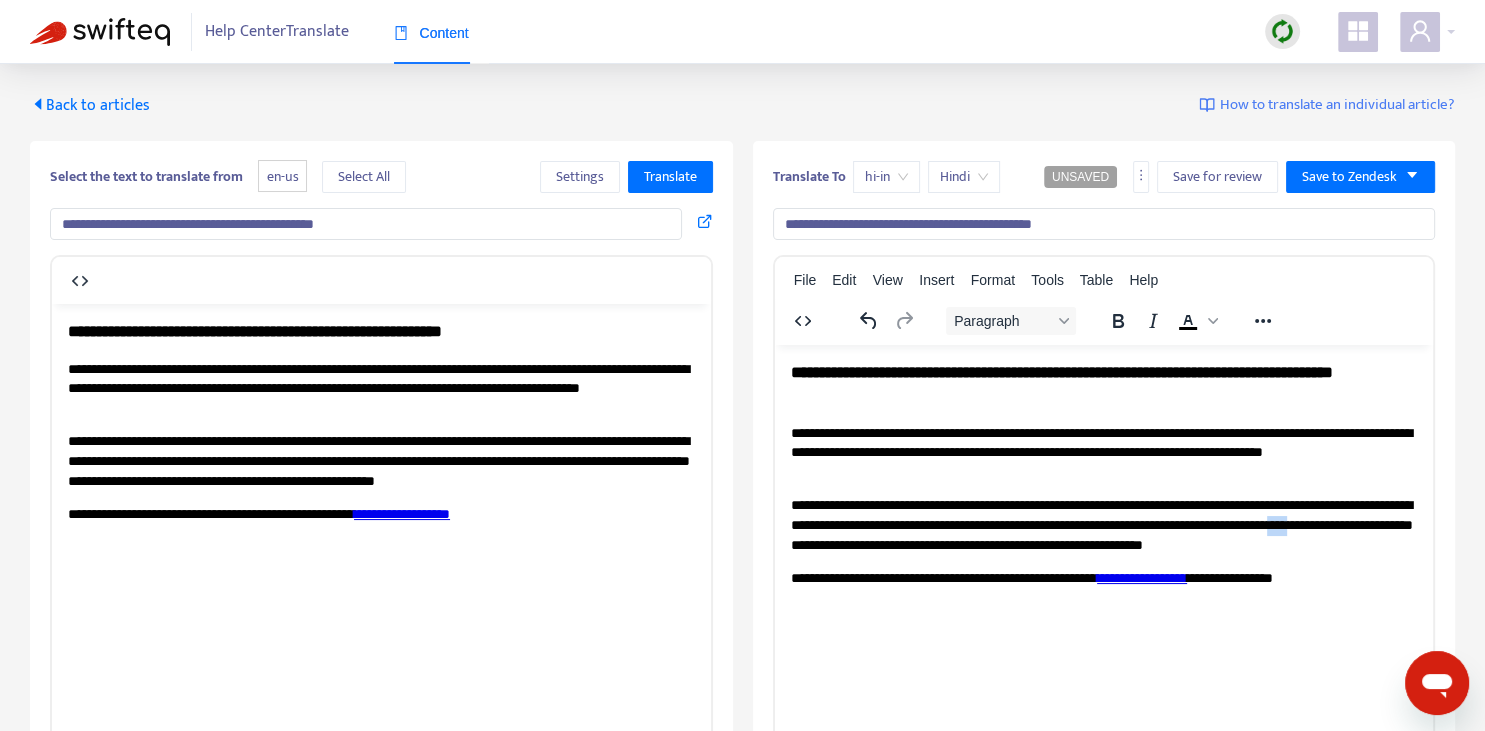 drag, startPoint x: 810, startPoint y: 539, endPoint x: 830, endPoint y: 540, distance: 20.024984 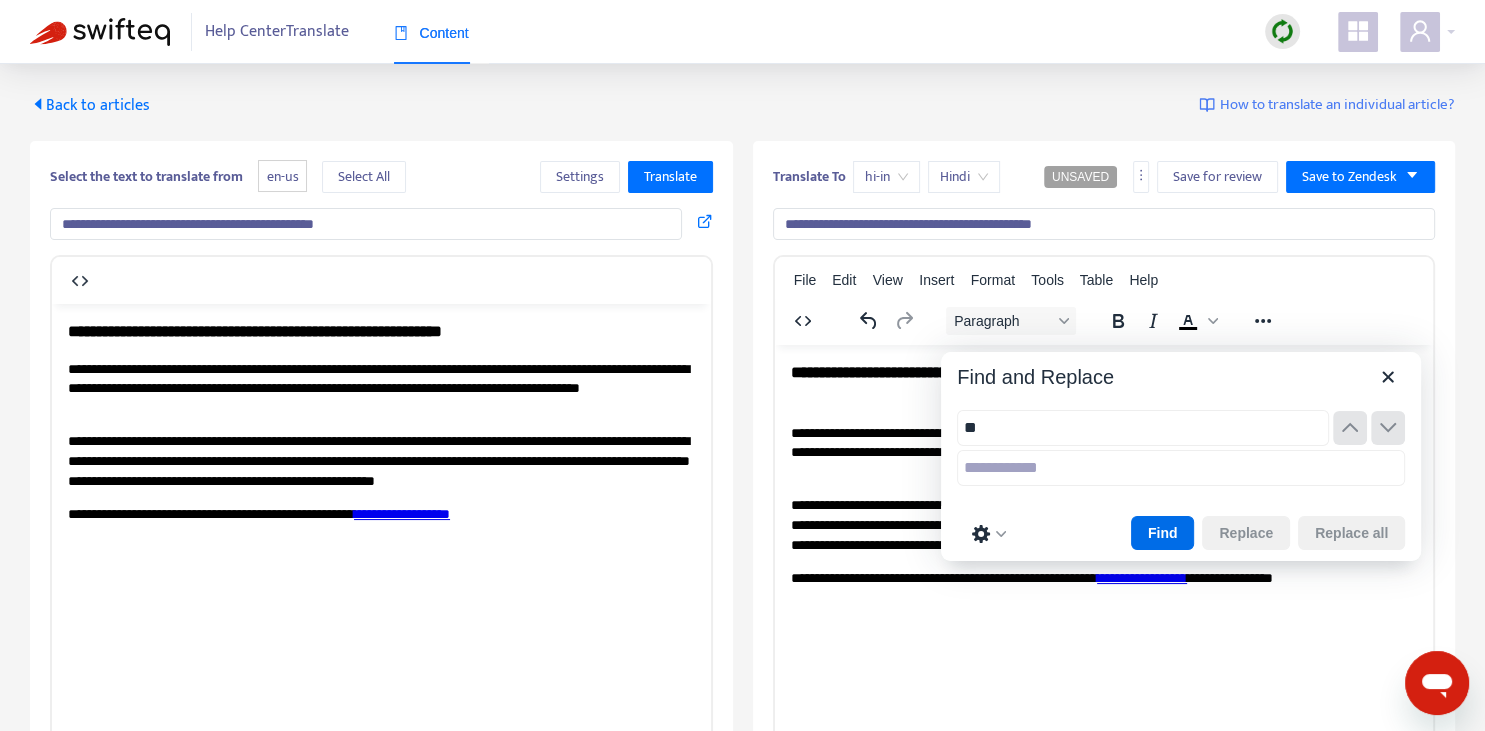type on "*" 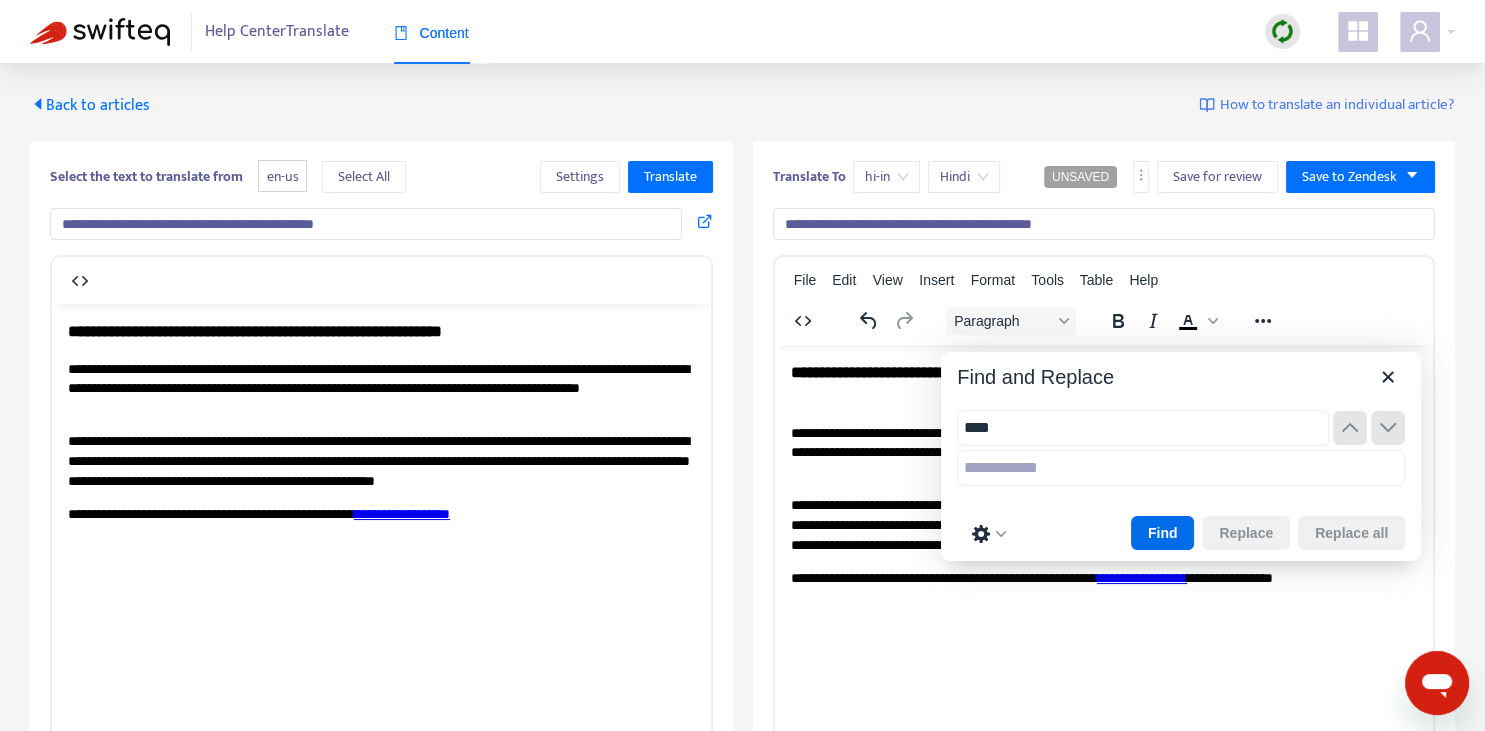 type on "****" 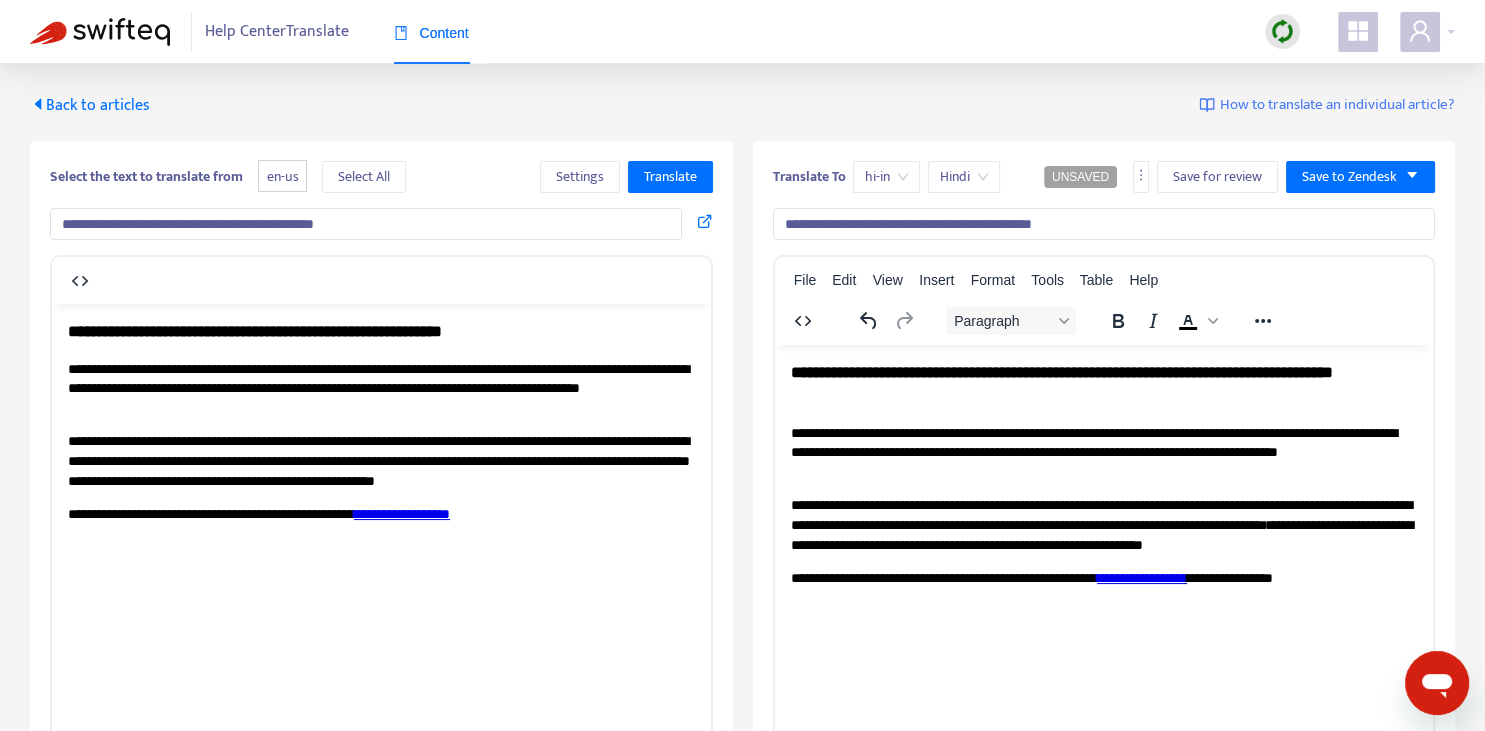 click on "**********" at bounding box center [1103, 578] 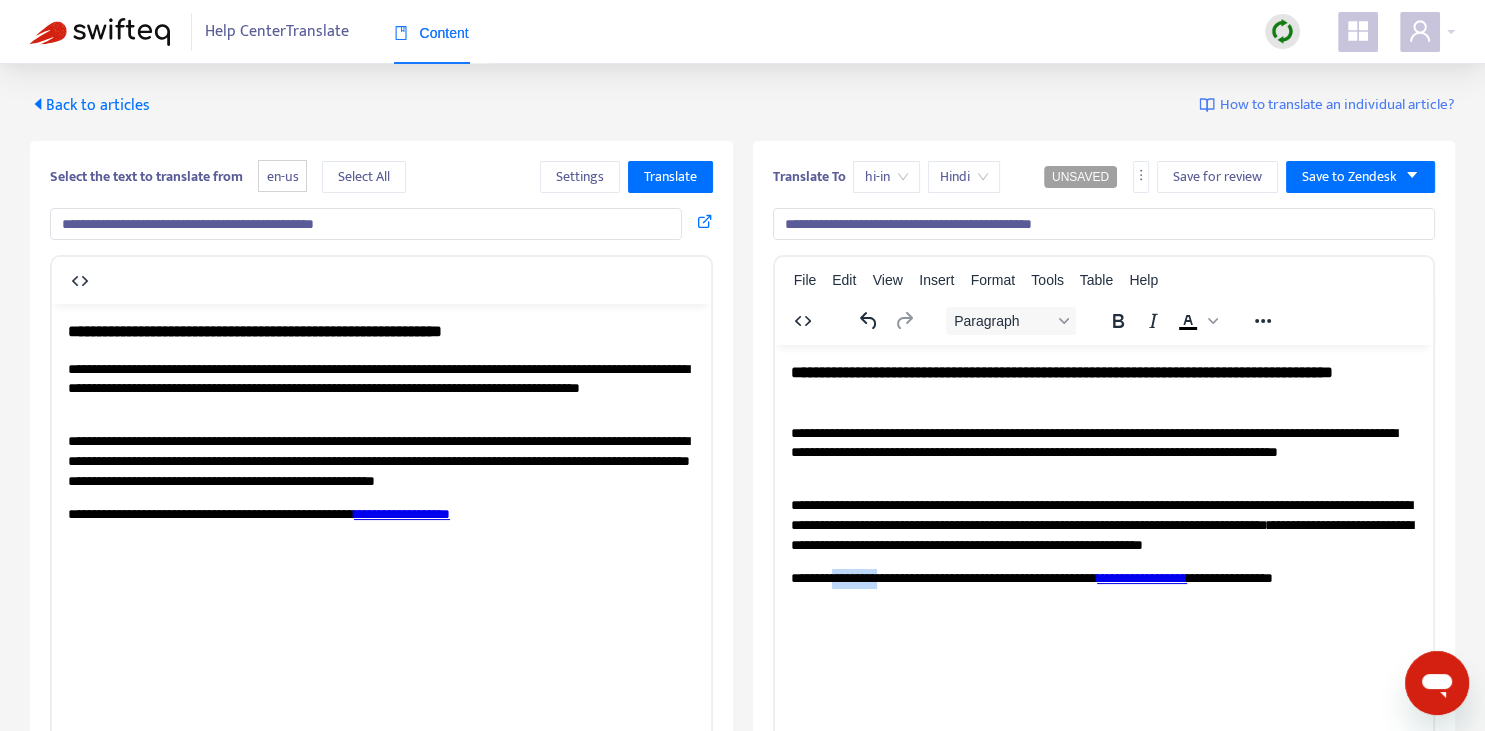 drag, startPoint x: 846, startPoint y: 580, endPoint x: 915, endPoint y: 578, distance: 69.02898 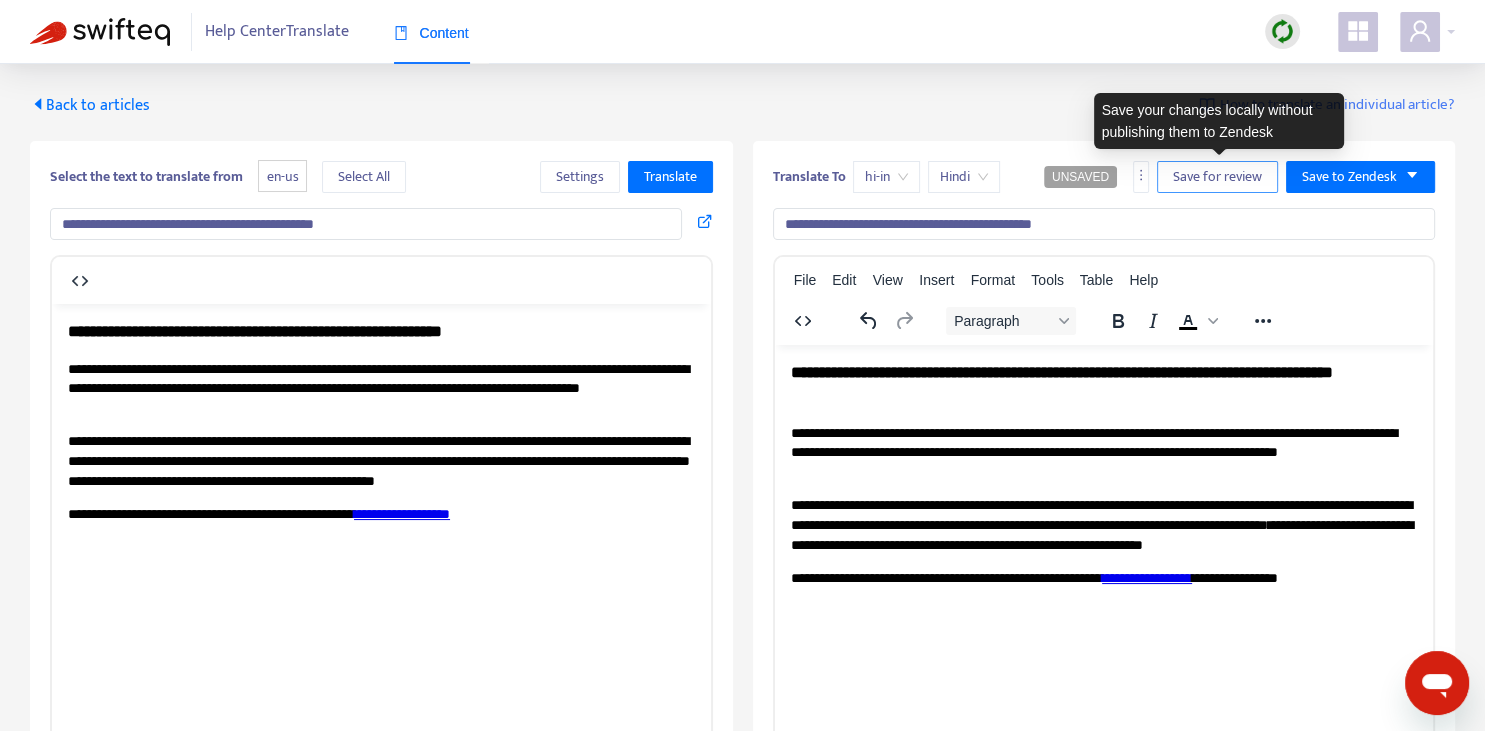click on "Save for review" at bounding box center [1217, 177] 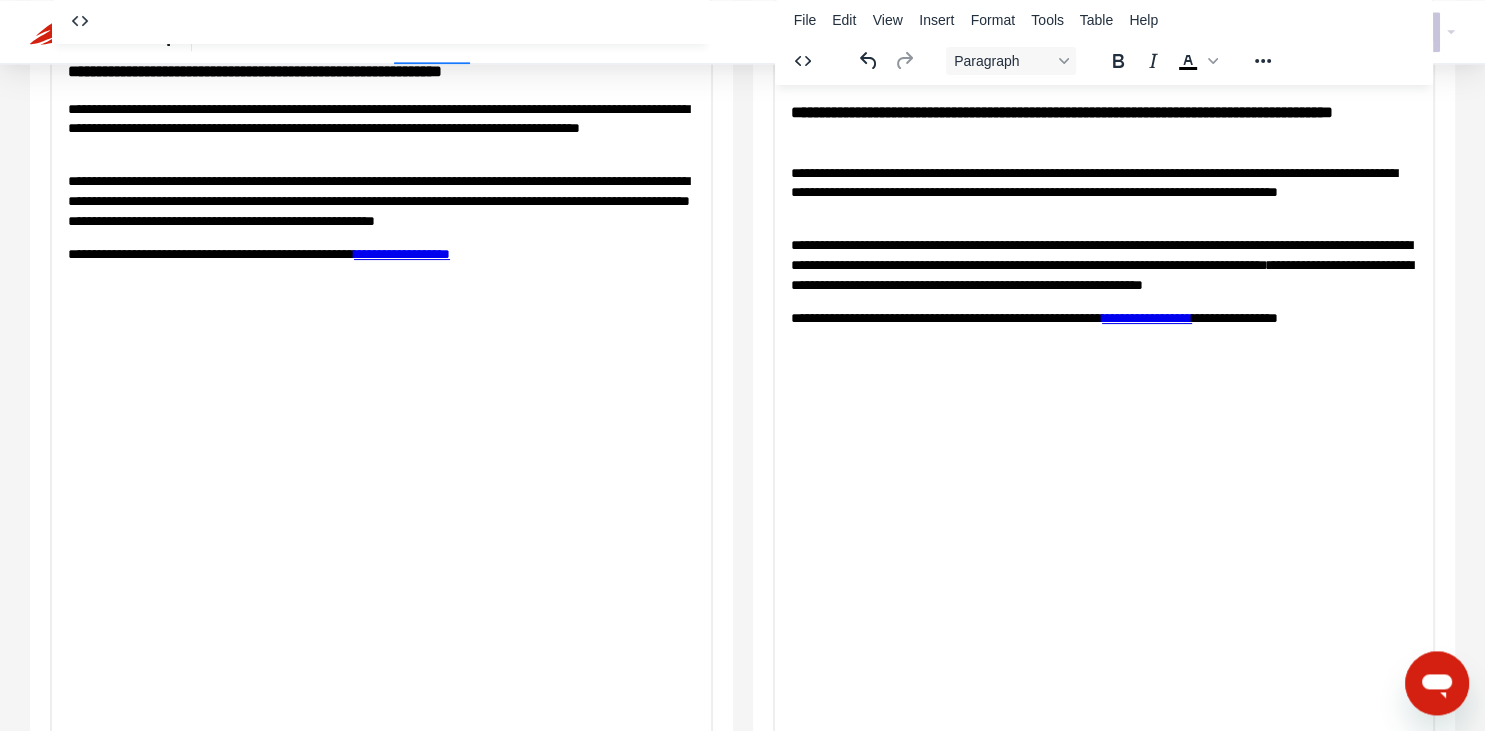 scroll, scrollTop: 343, scrollLeft: 0, axis: vertical 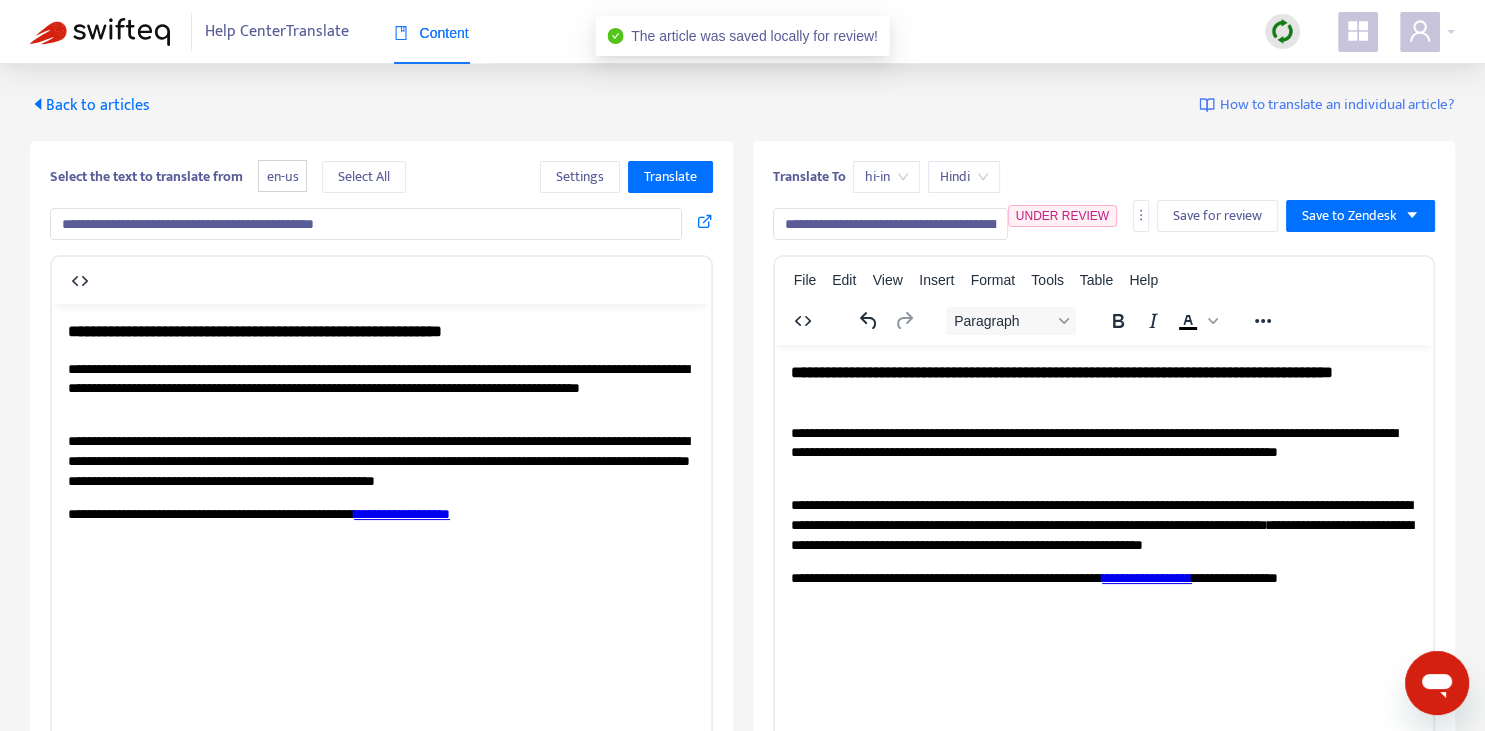 click on "Back to articles" at bounding box center [90, 105] 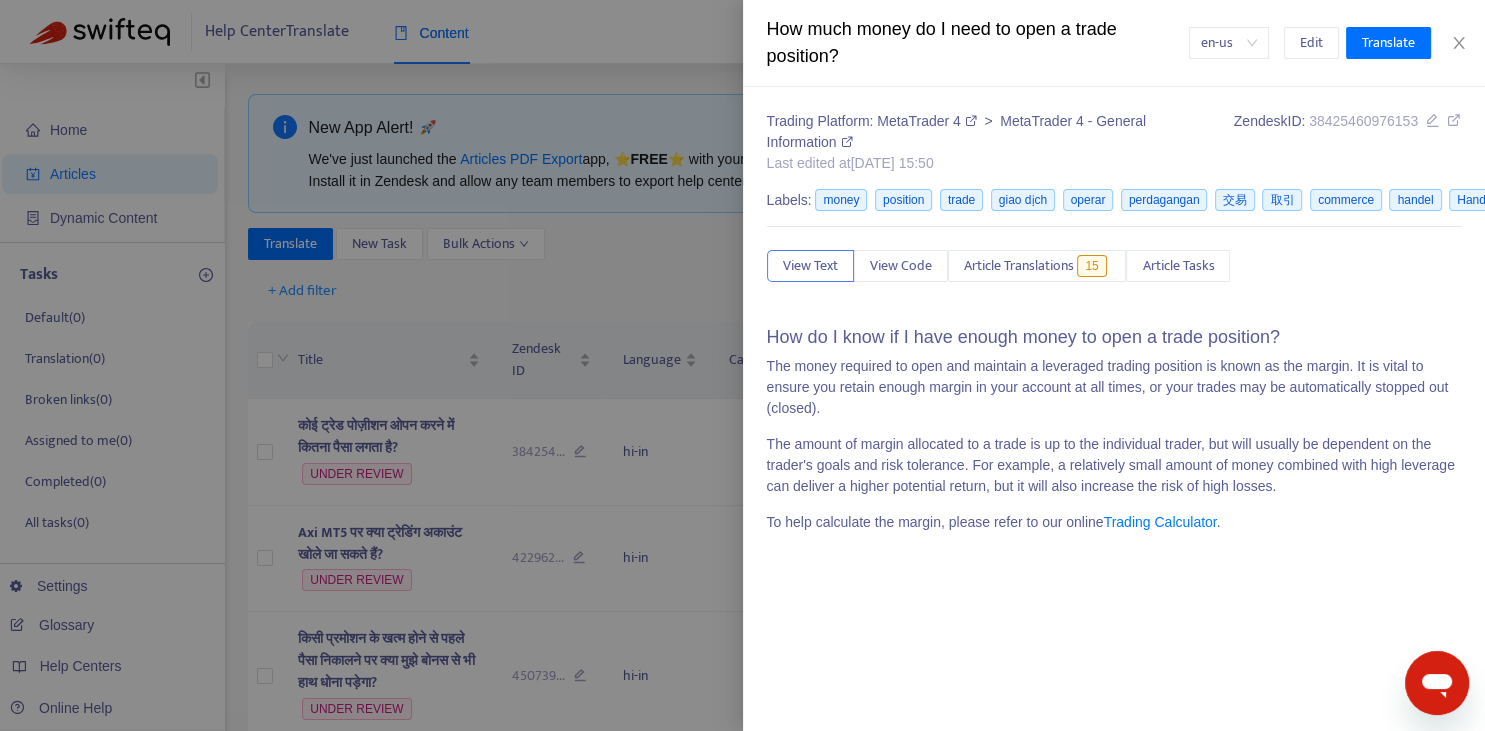 click at bounding box center [742, 365] 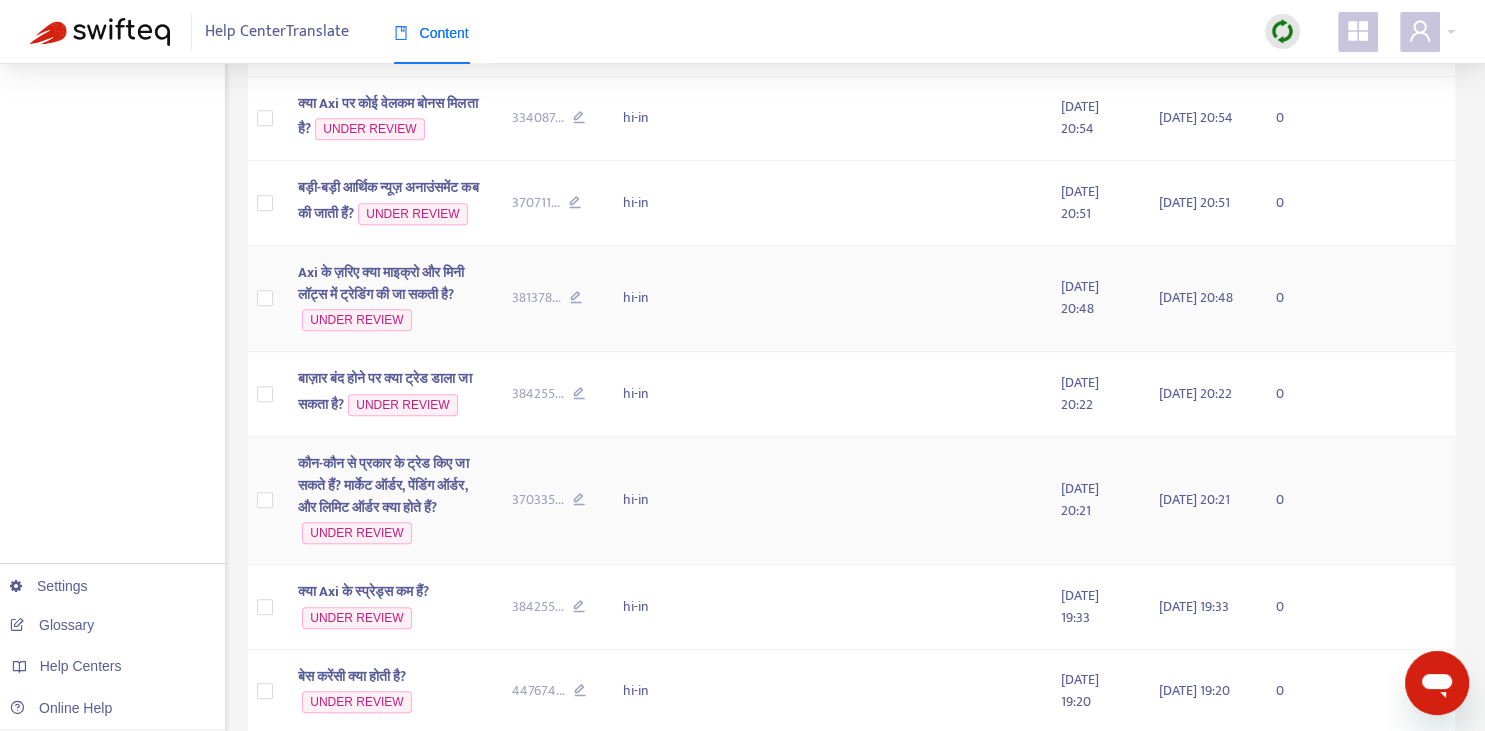 scroll, scrollTop: 1280, scrollLeft: 0, axis: vertical 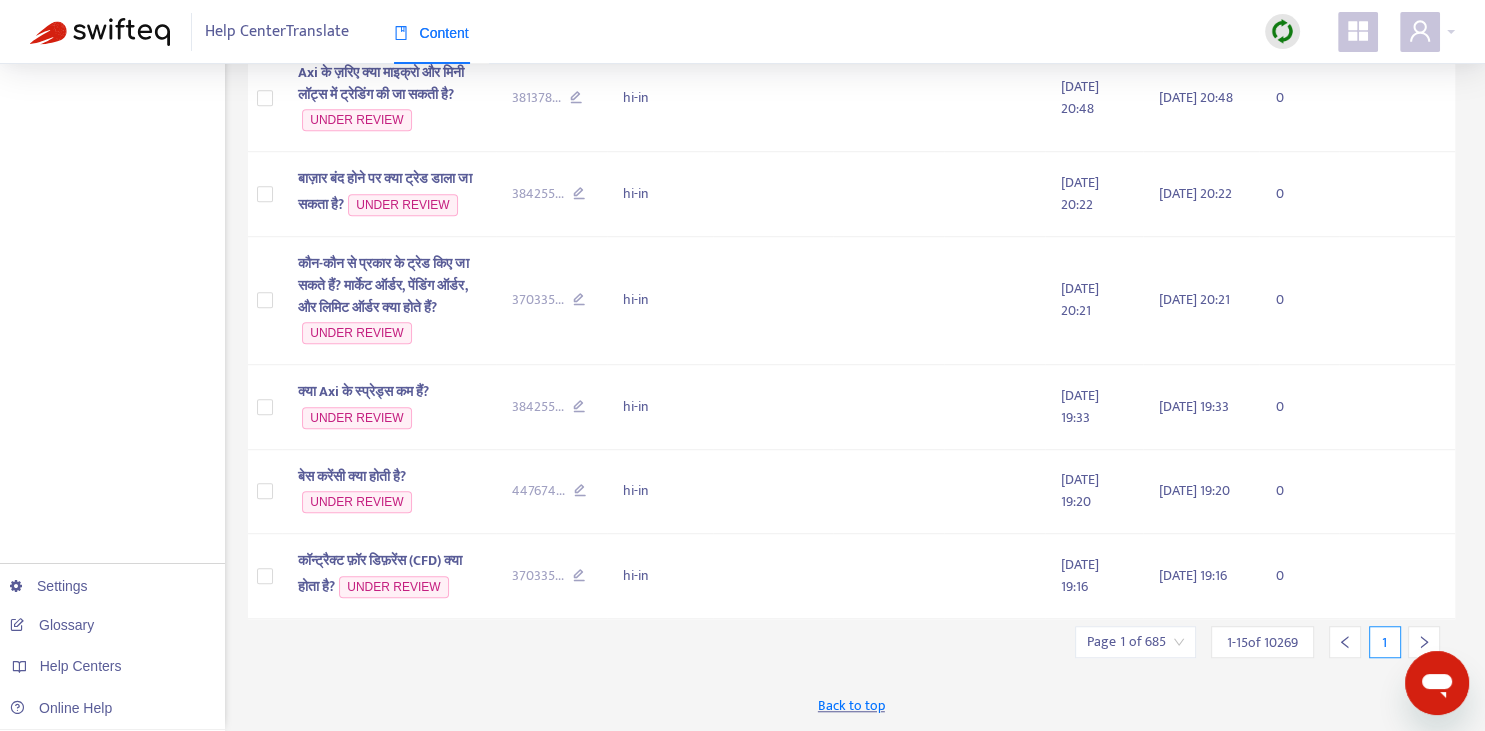 click 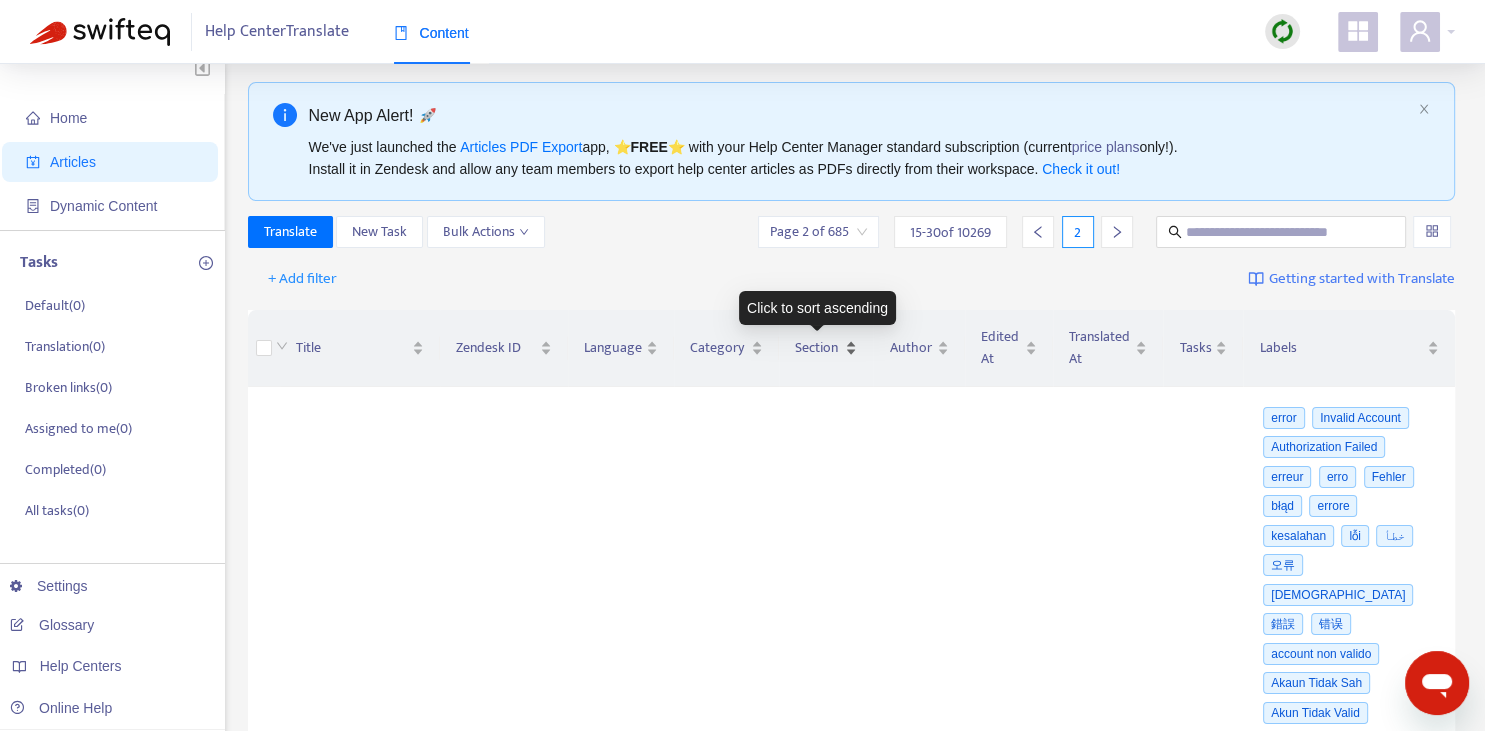 scroll, scrollTop: 0, scrollLeft: 0, axis: both 